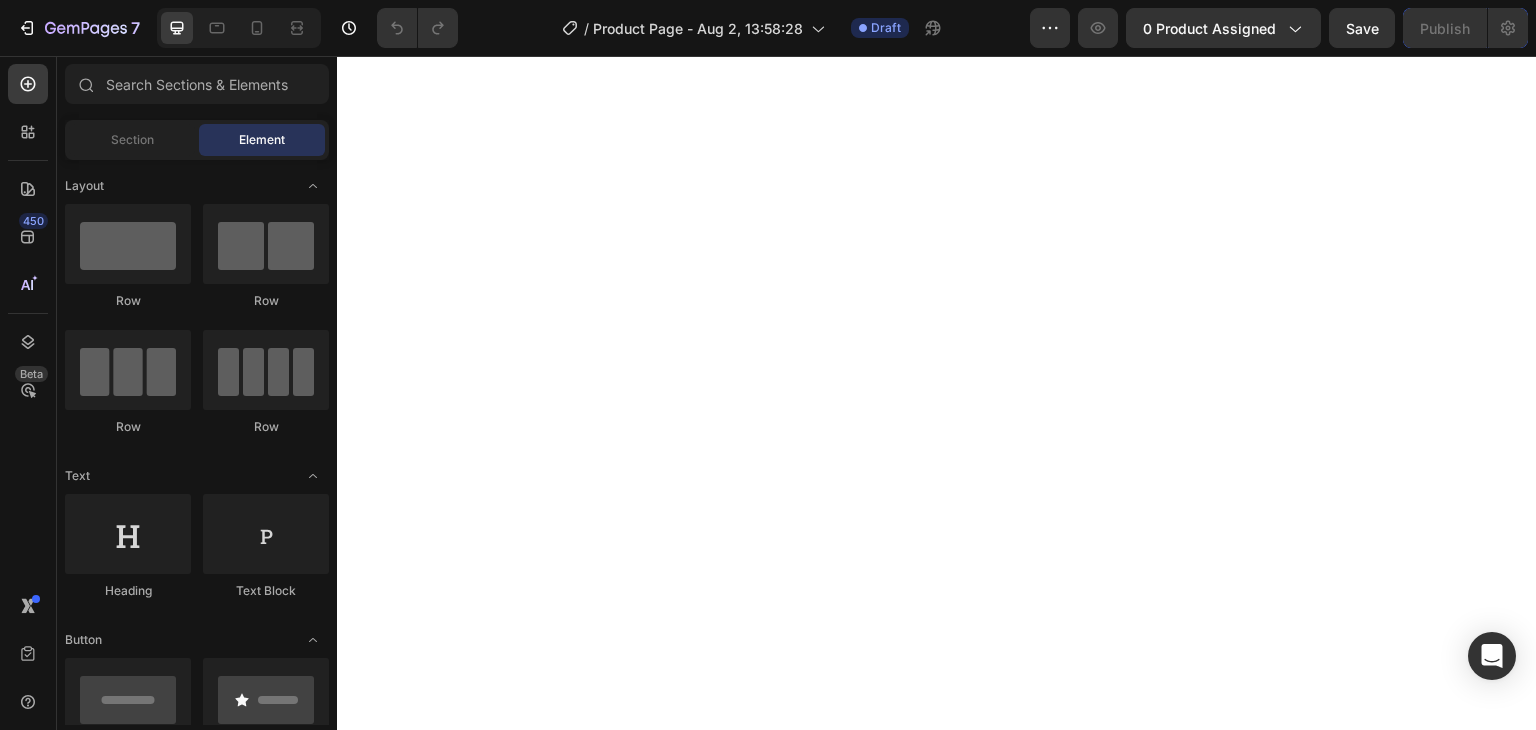 scroll, scrollTop: 0, scrollLeft: 0, axis: both 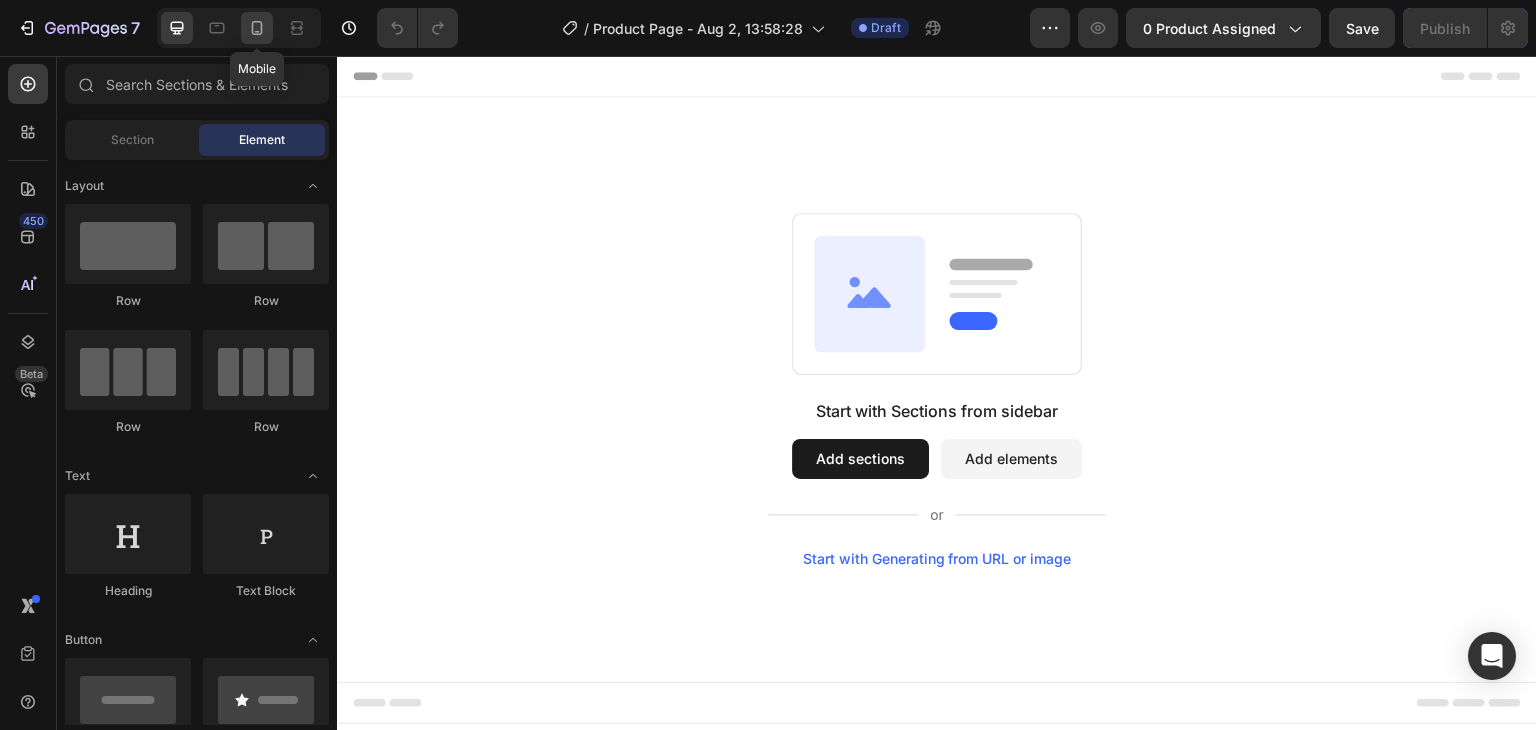 click 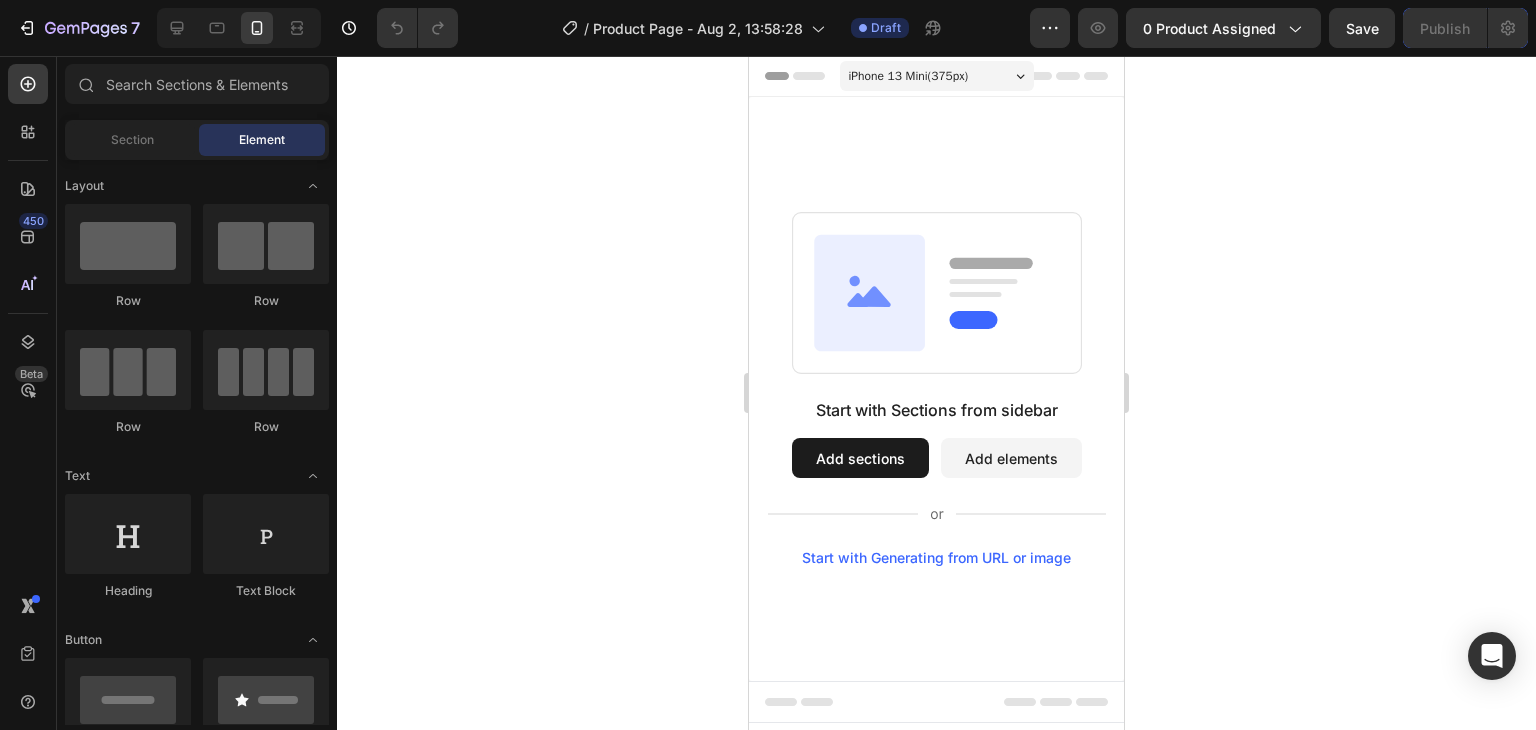 click on "Add sections" at bounding box center (860, 458) 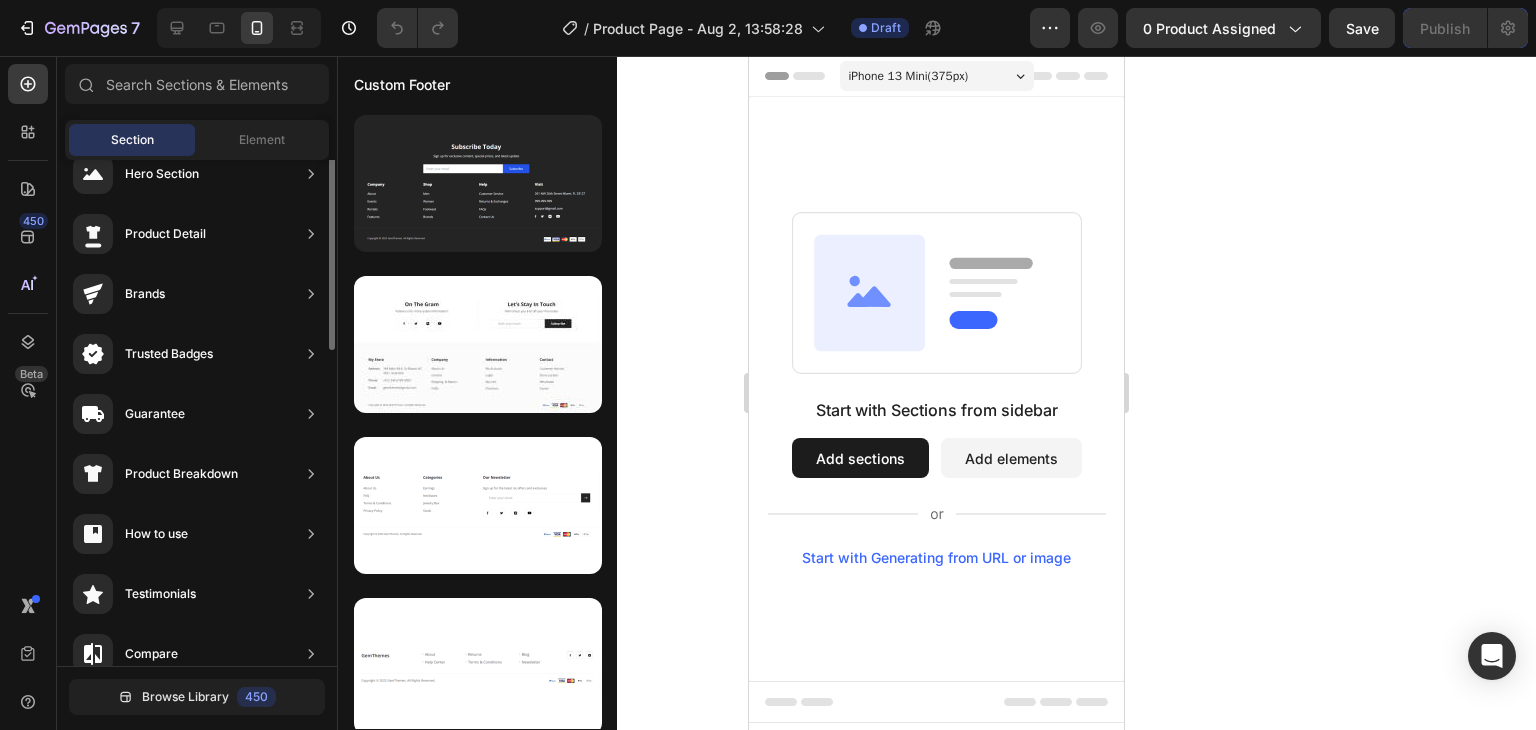 scroll, scrollTop: 0, scrollLeft: 0, axis: both 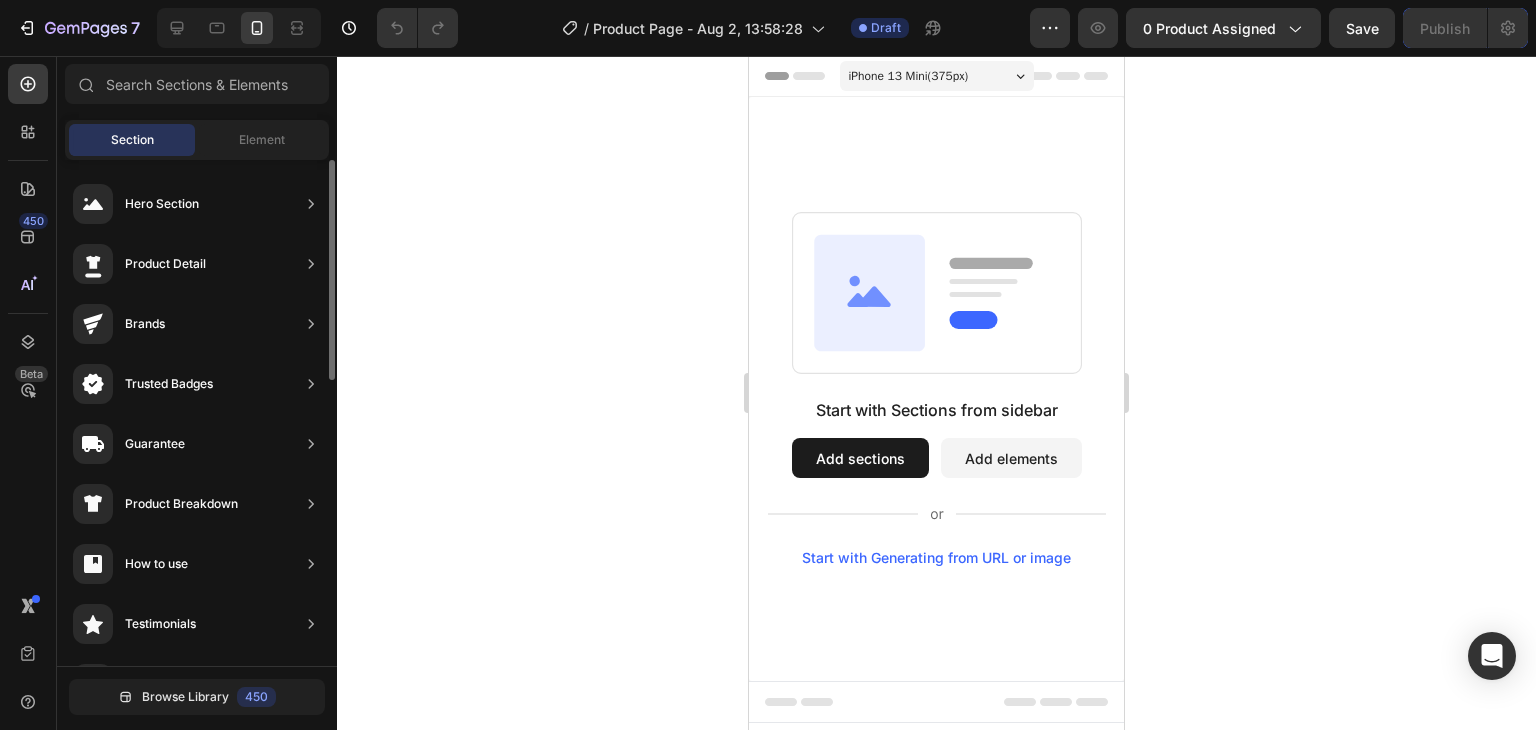 click on "Section Element" at bounding box center [197, 140] 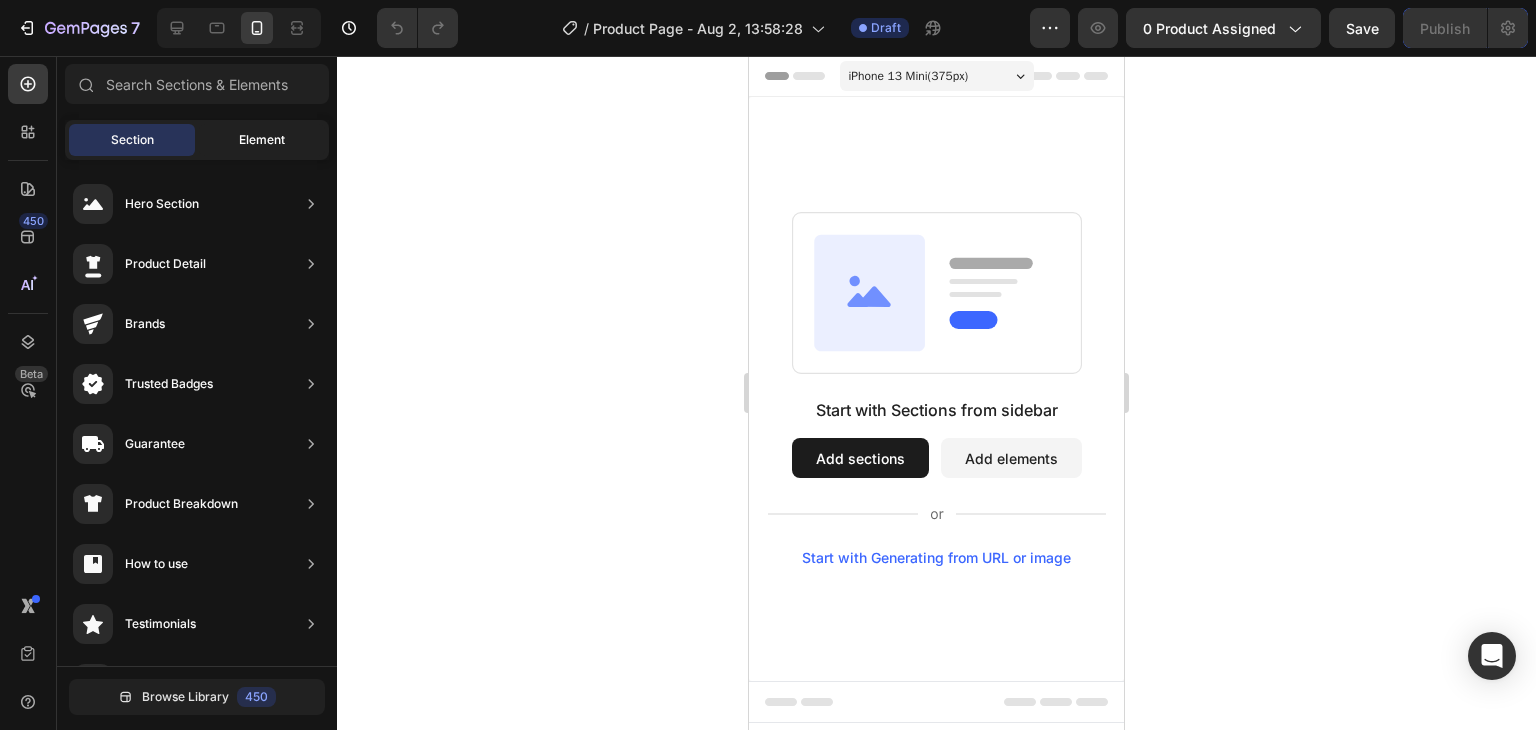 click on "Element" at bounding box center [262, 140] 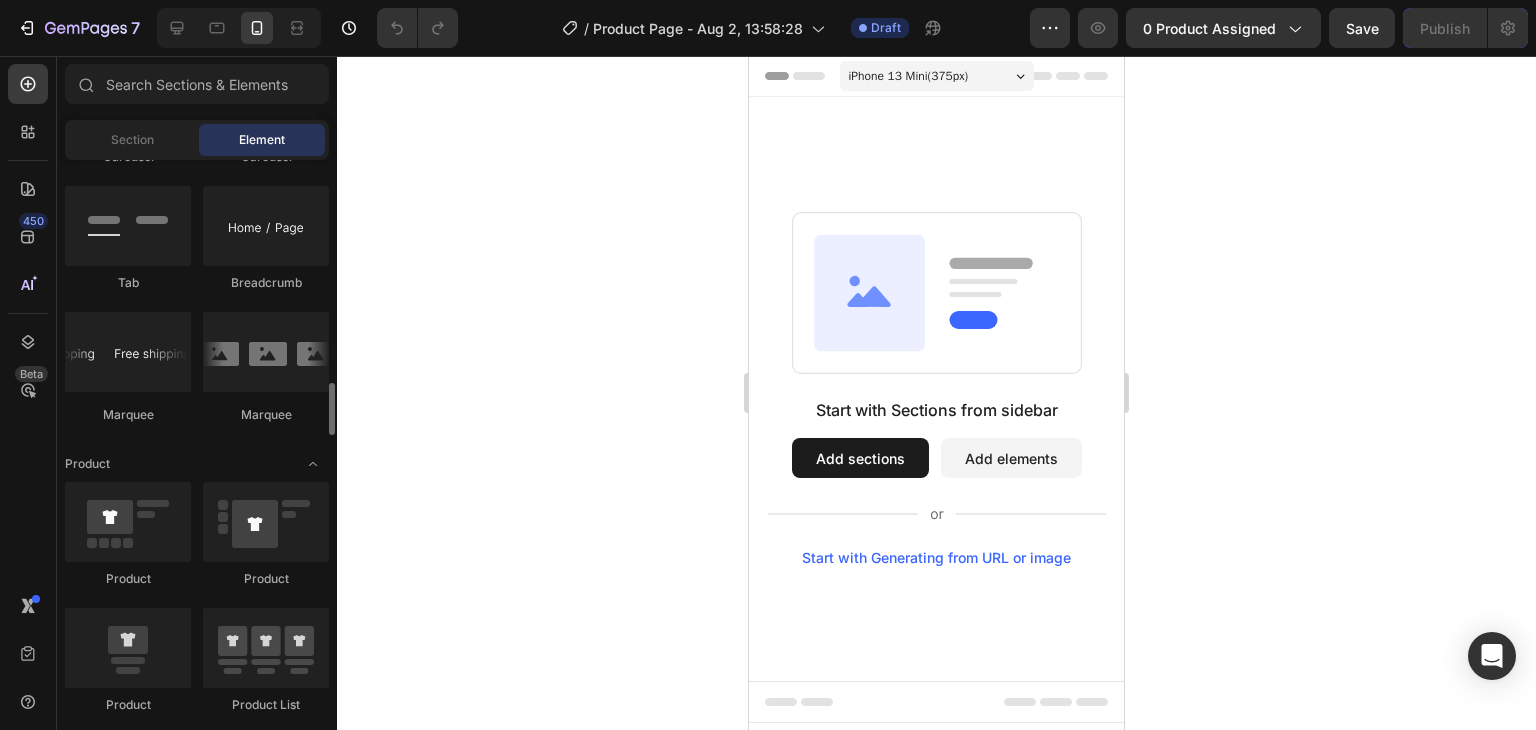 scroll, scrollTop: 2279, scrollLeft: 0, axis: vertical 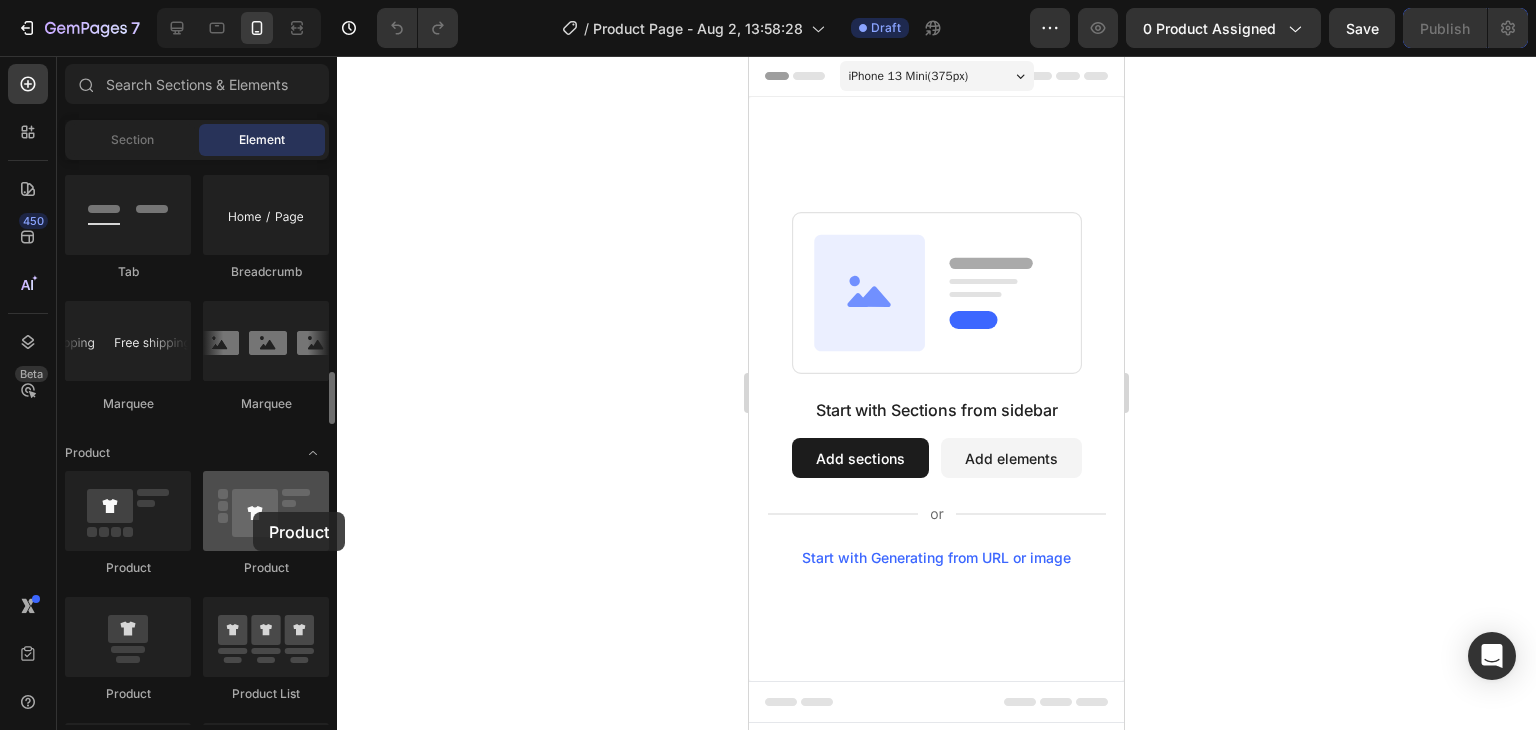 drag, startPoint x: 236, startPoint y: 517, endPoint x: 253, endPoint y: 512, distance: 17.720045 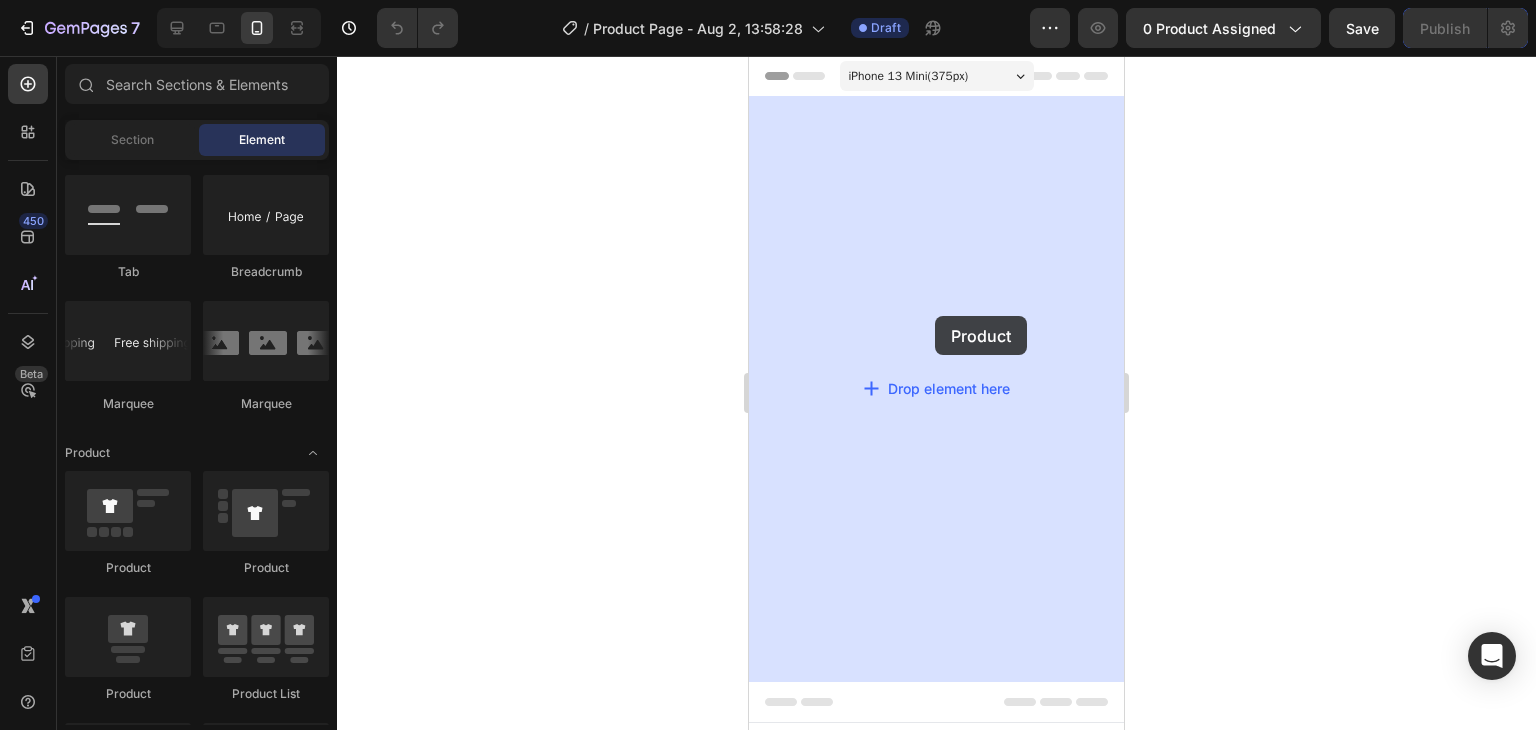 drag, startPoint x: 888, startPoint y: 697, endPoint x: 935, endPoint y: 316, distance: 383.888 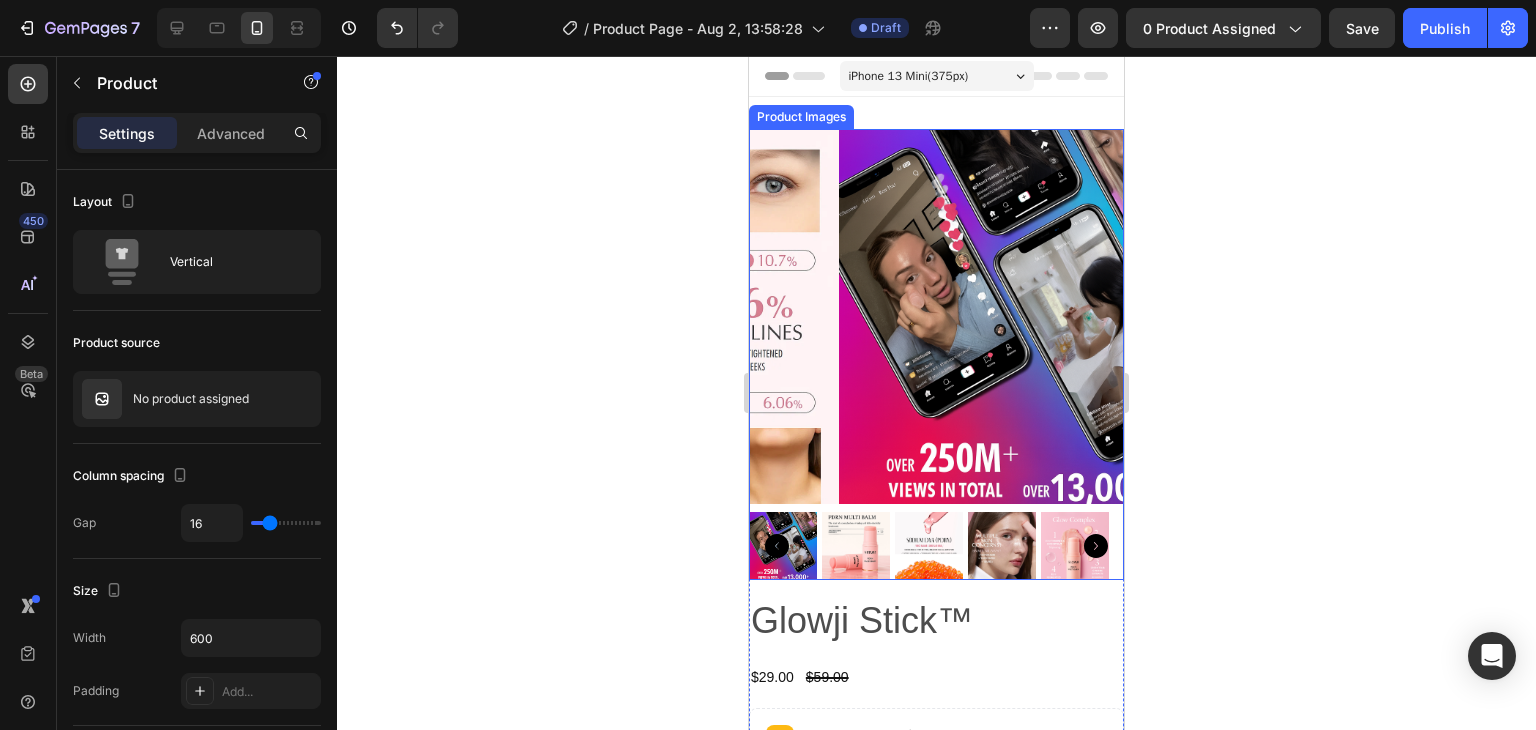 click at bounding box center (856, 546) 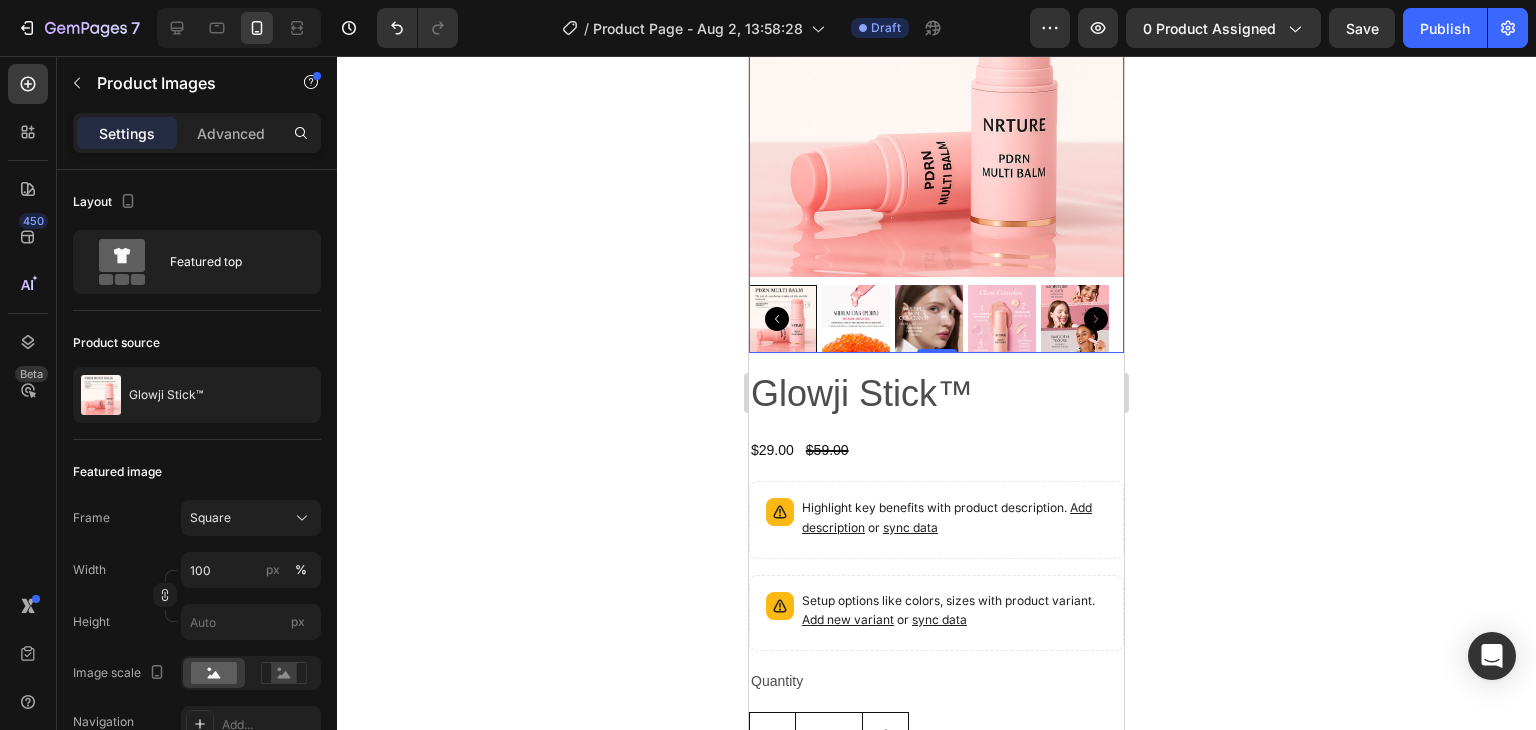 scroll, scrollTop: 232, scrollLeft: 0, axis: vertical 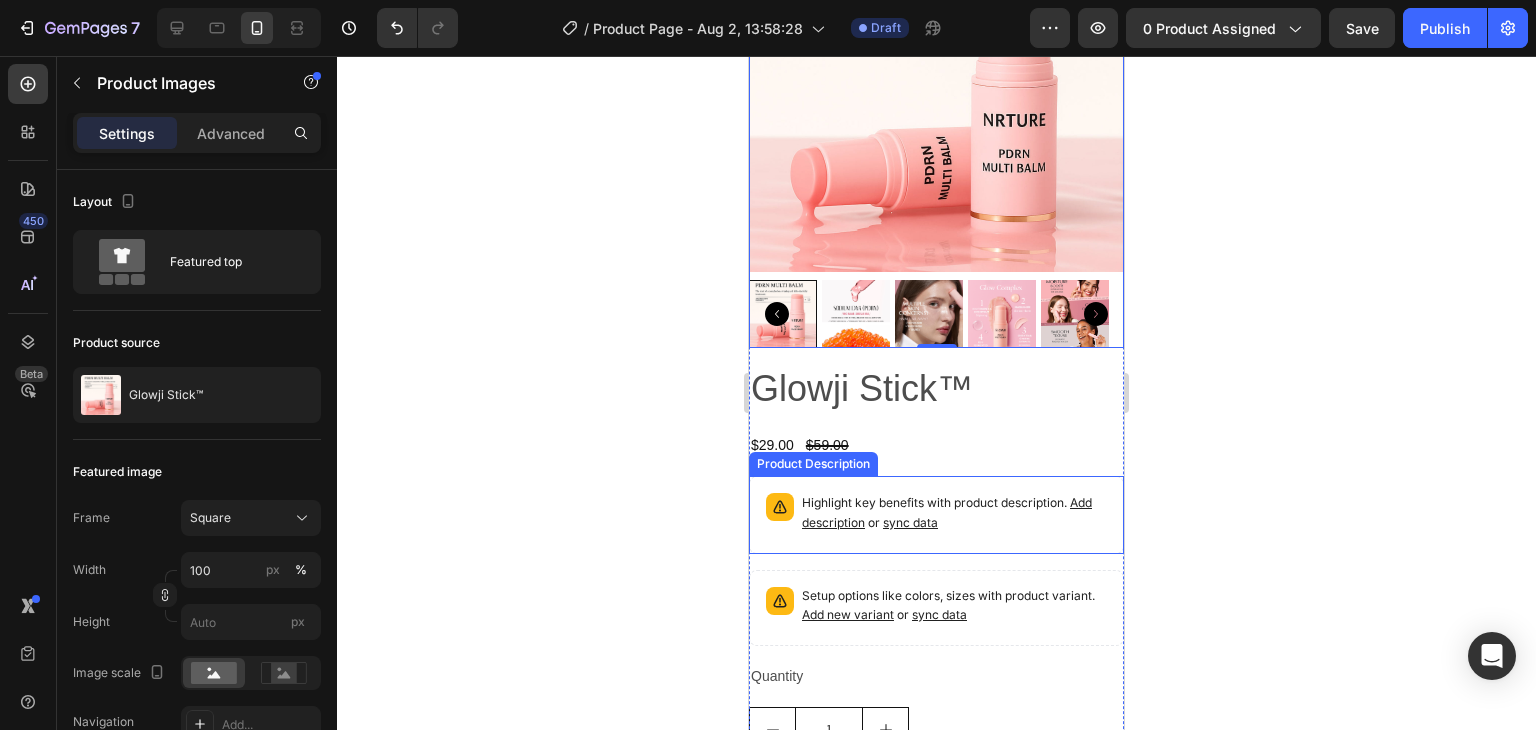 click on "Highlight key benefits with product description.       Add description   or   sync data" at bounding box center (936, 515) 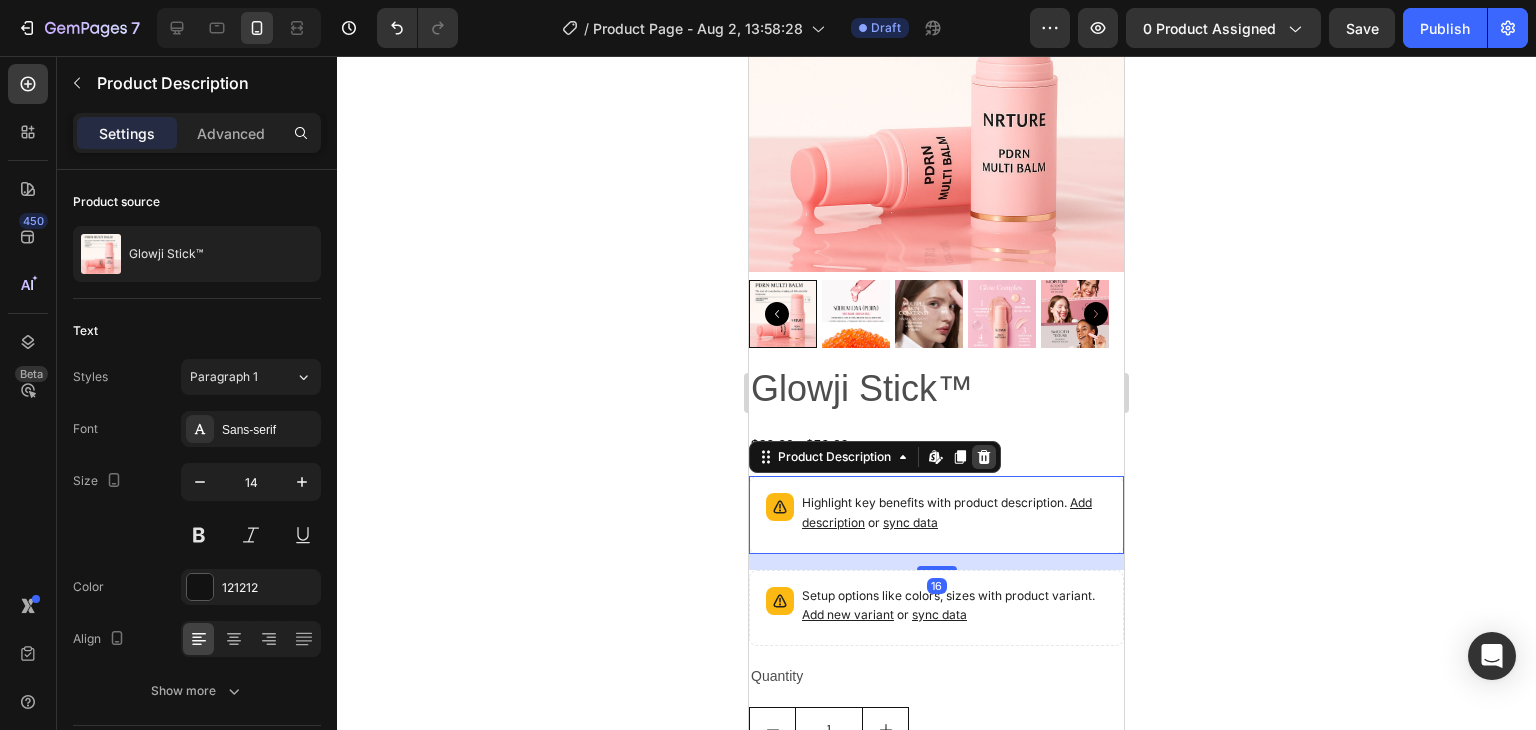 click 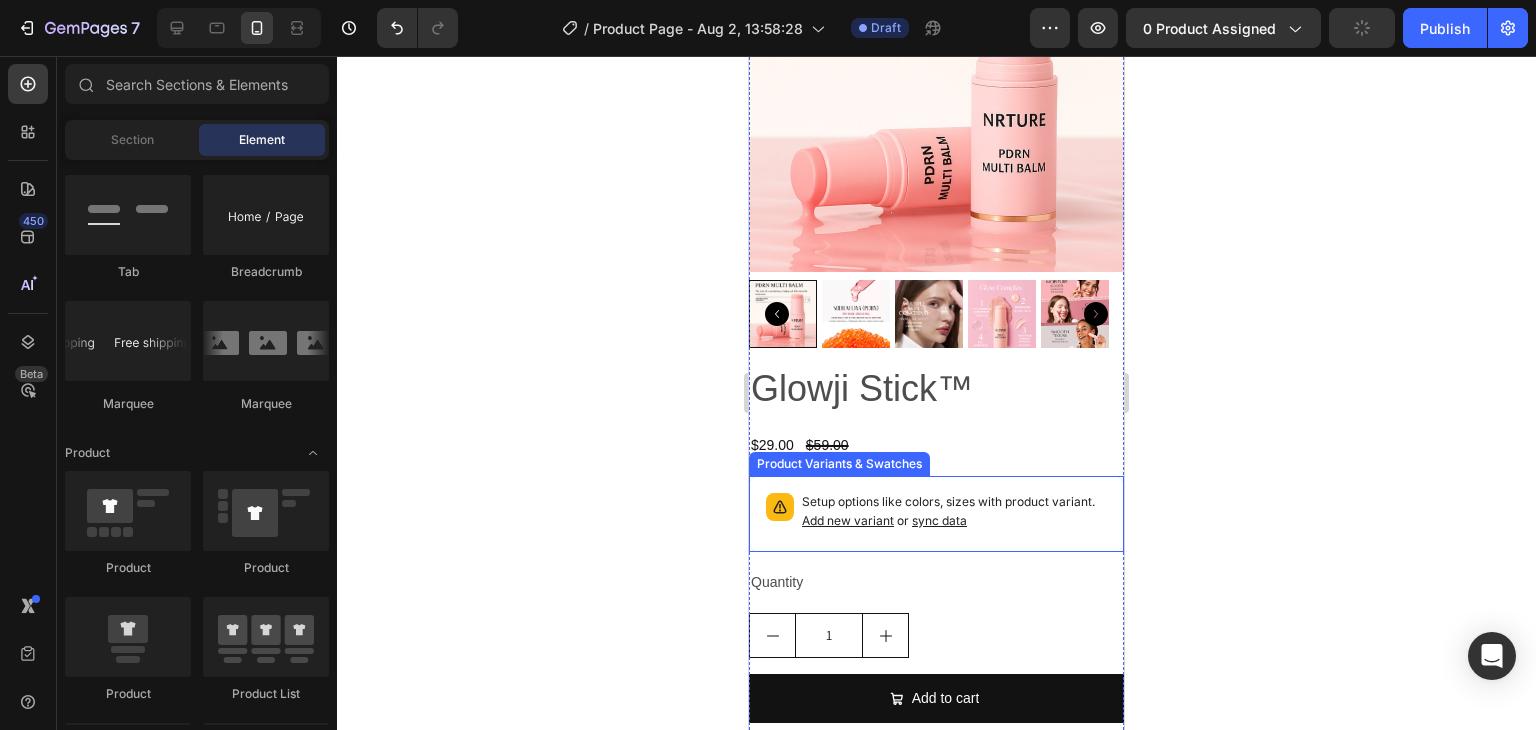 click on "Setup options like colors, sizes with product variant.       Add new variant   or   sync data" at bounding box center (936, 514) 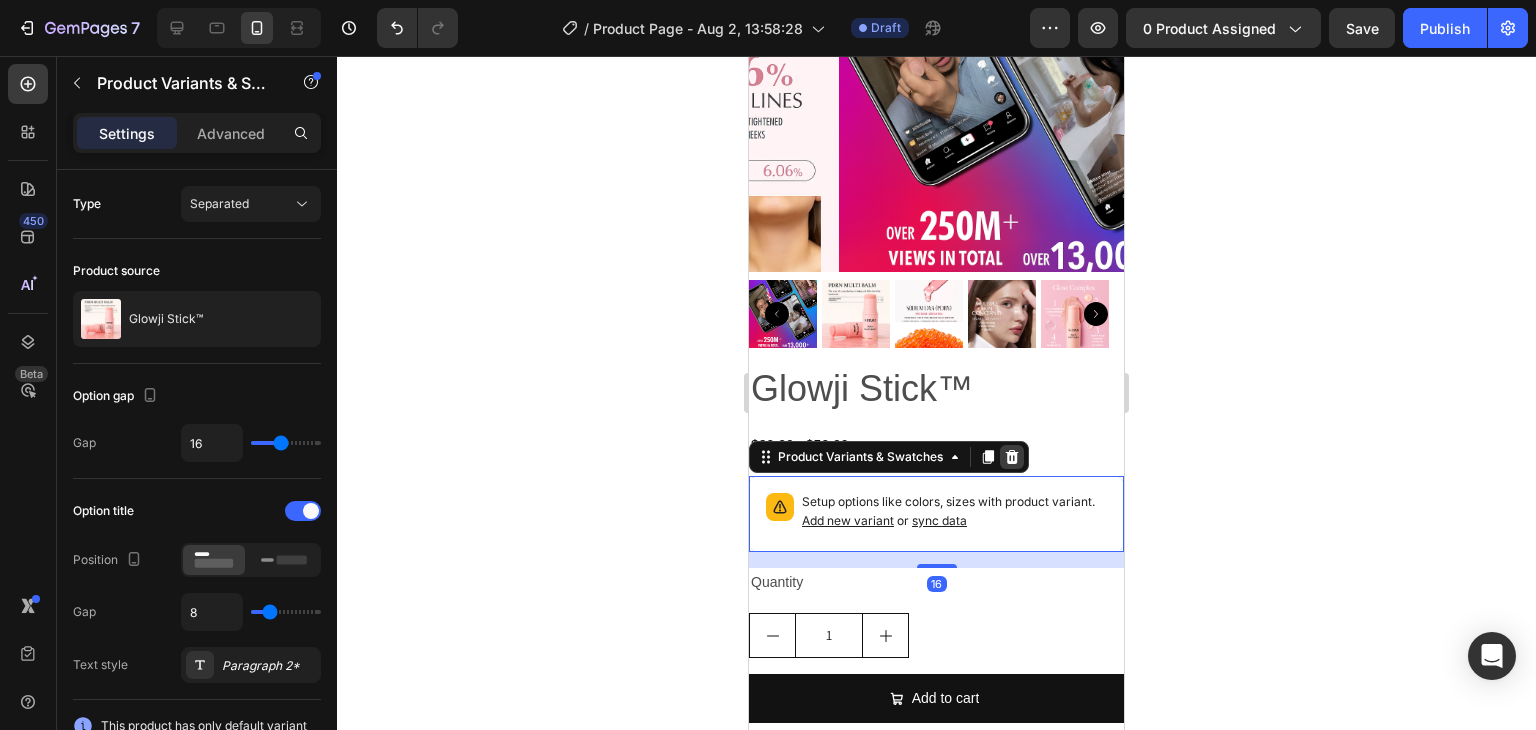 click 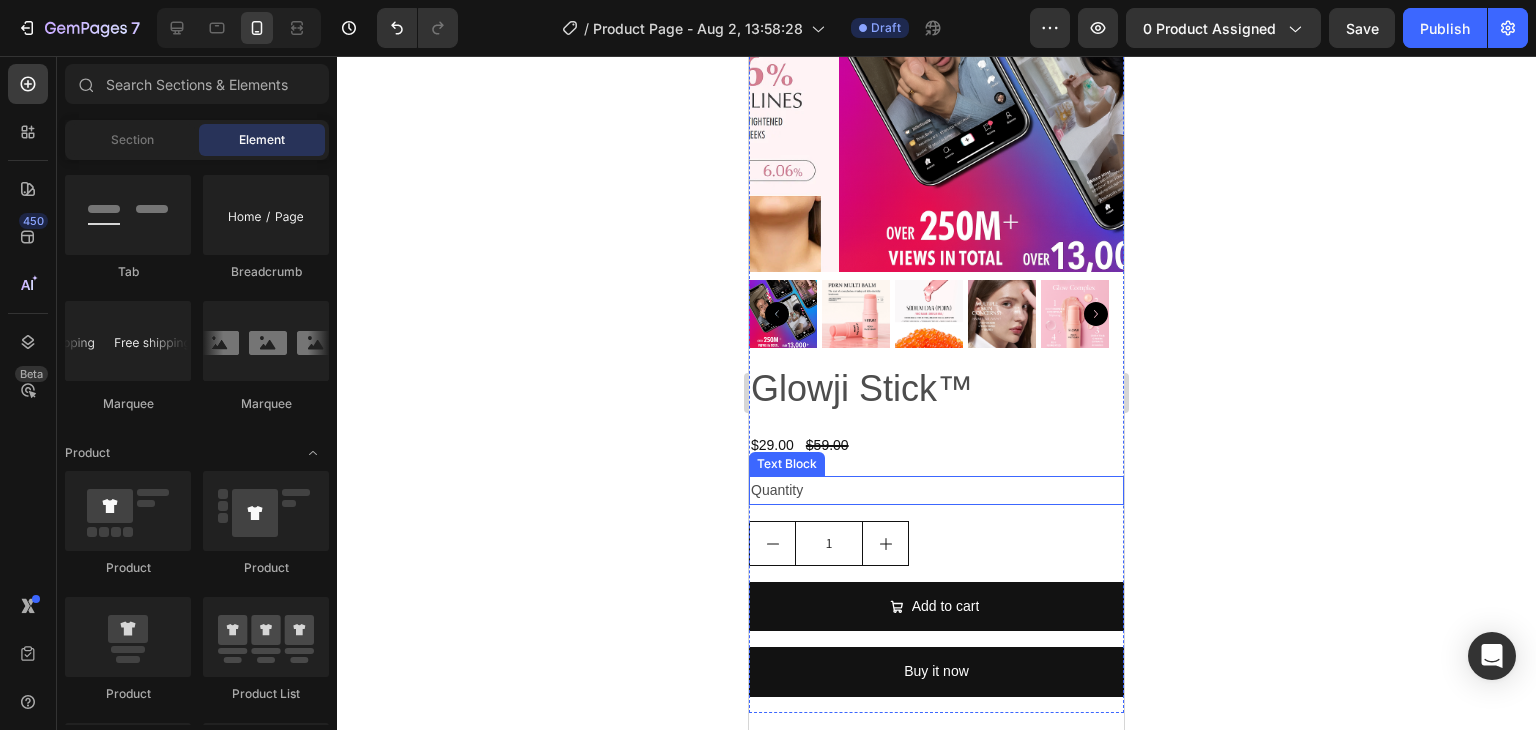 click on "Quantity" at bounding box center [936, 490] 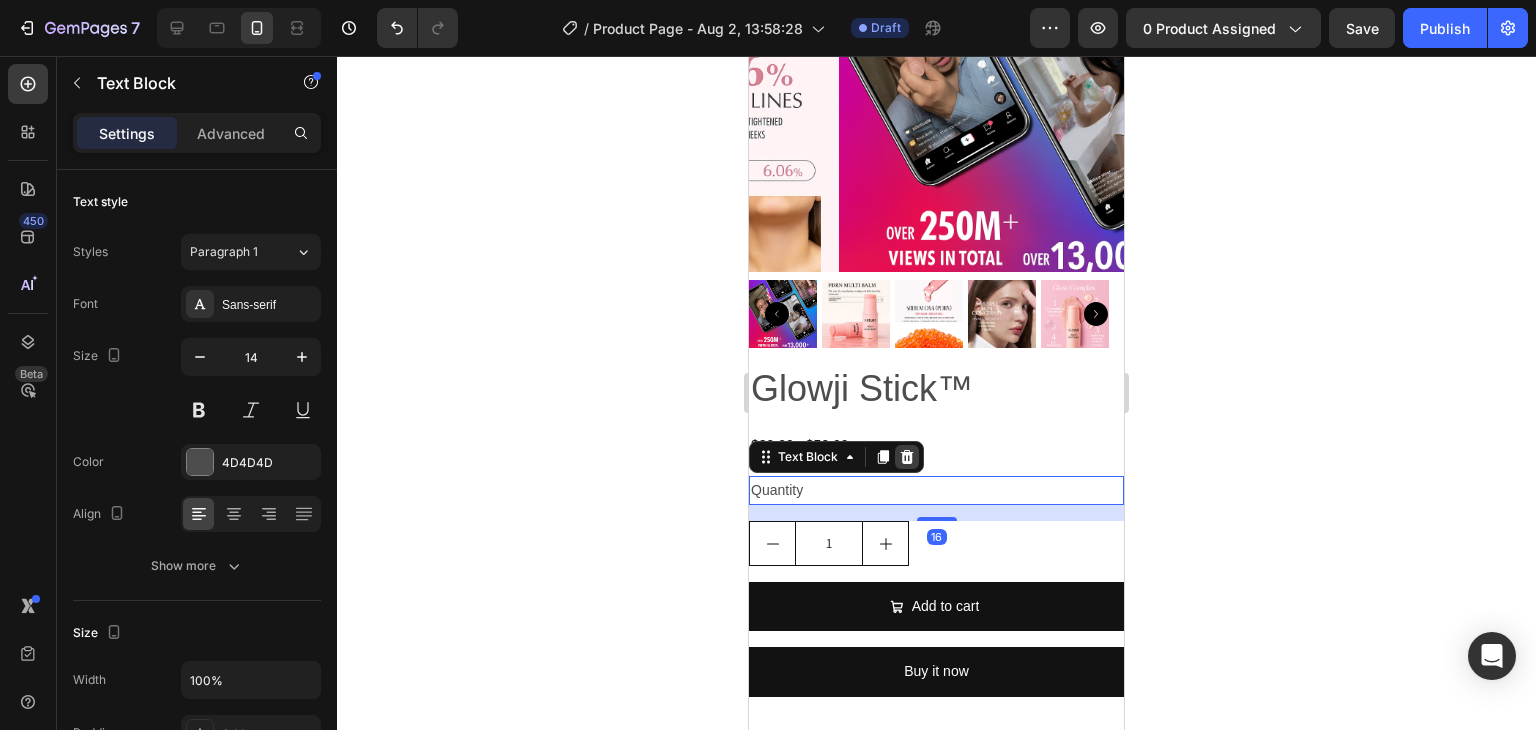 click 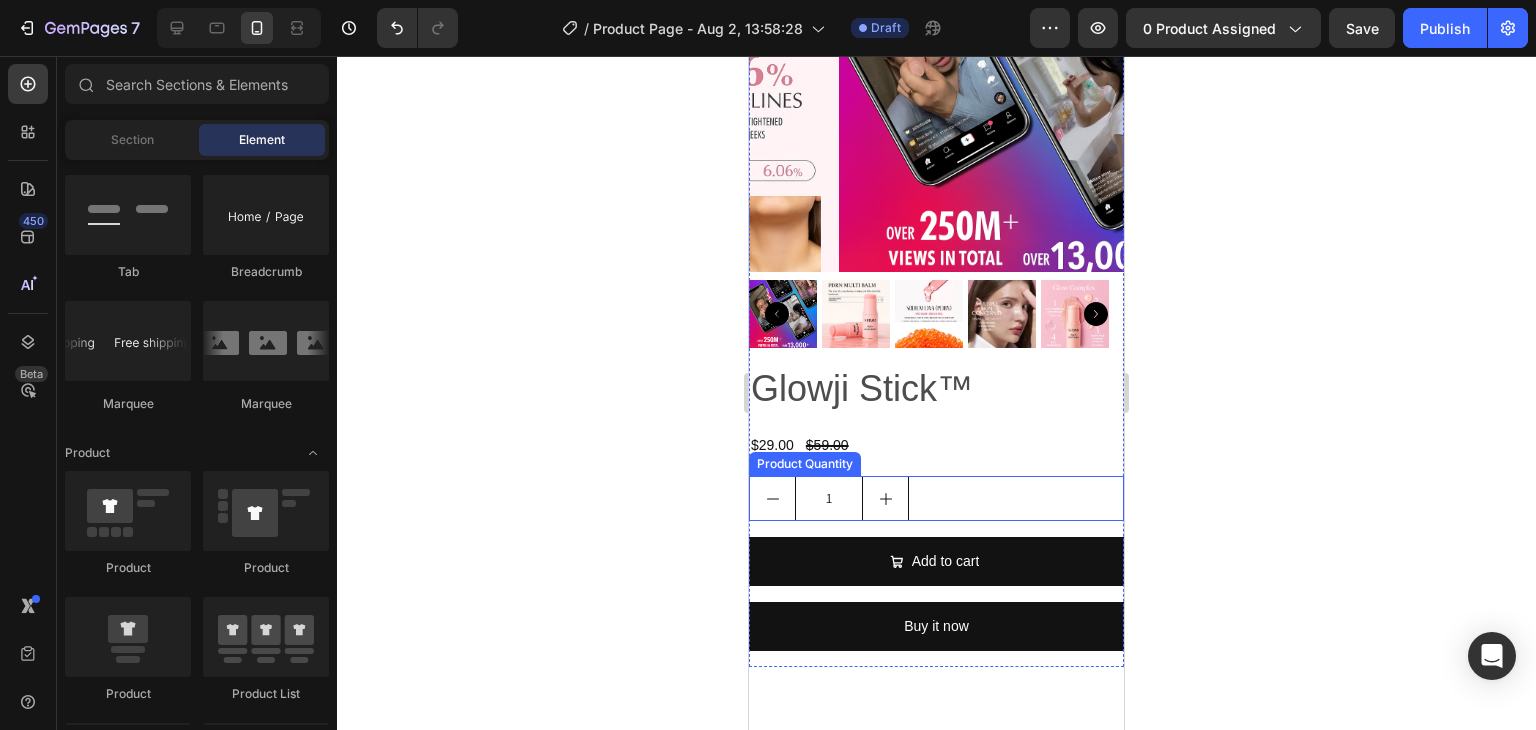 click on "1" at bounding box center (936, 498) 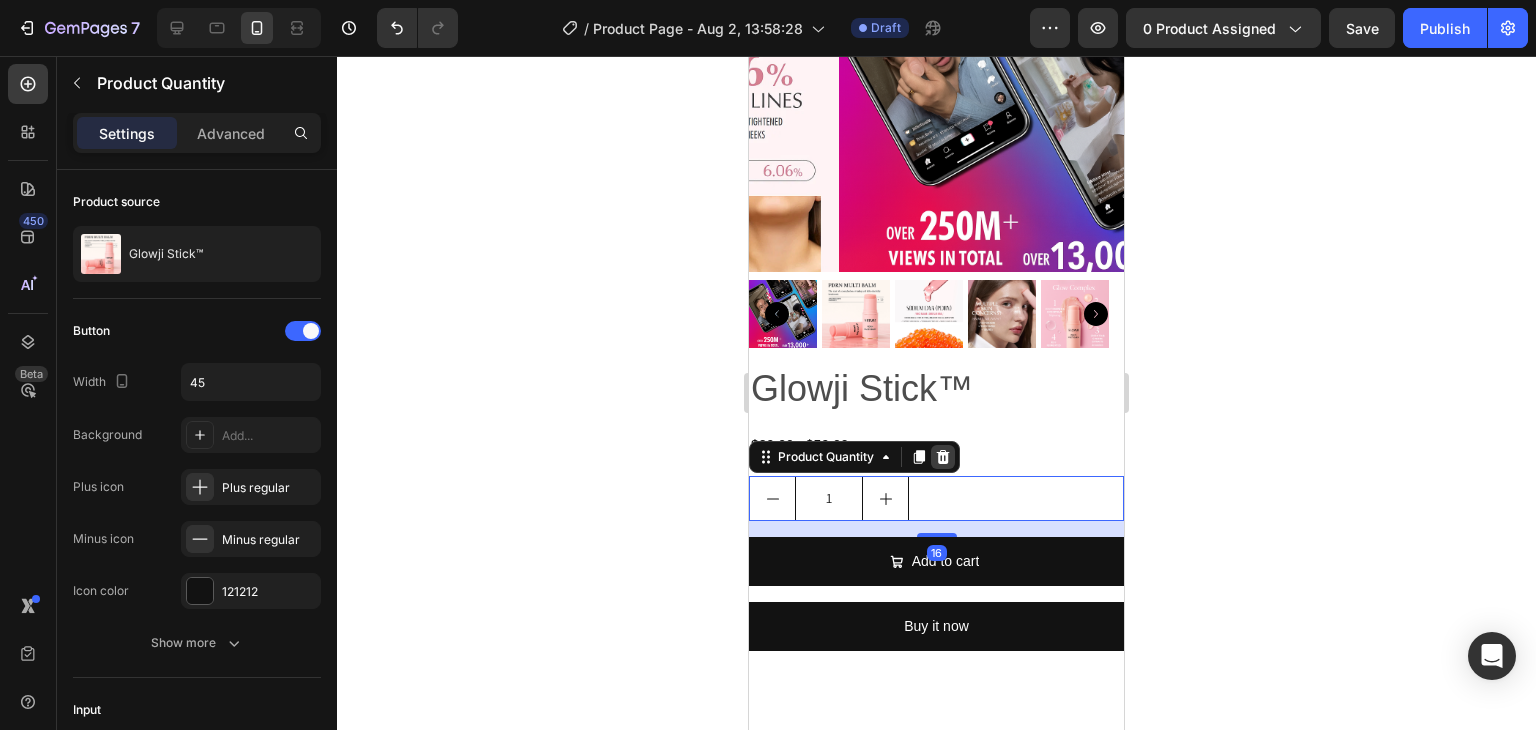click 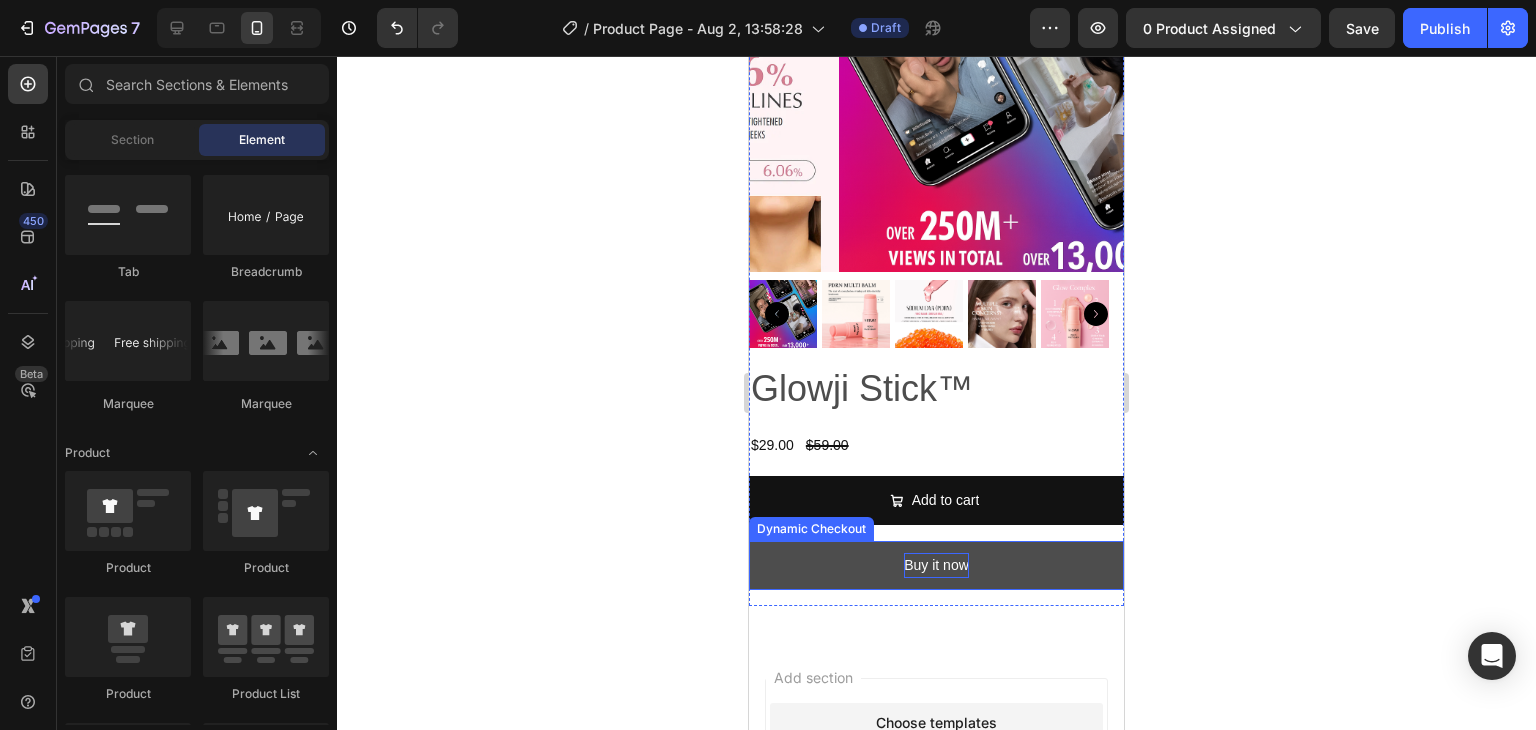 click on "Buy it now" at bounding box center (936, 565) 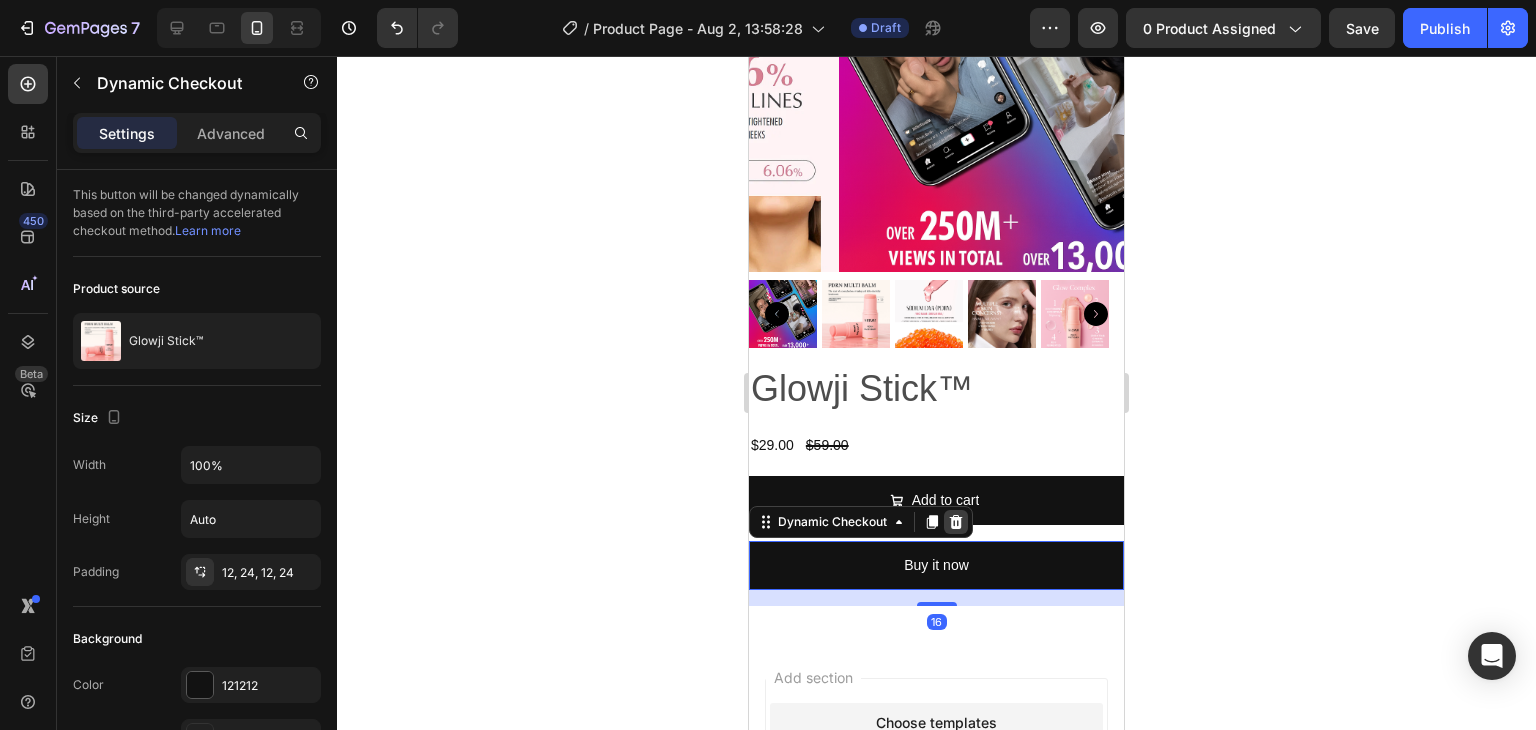 click 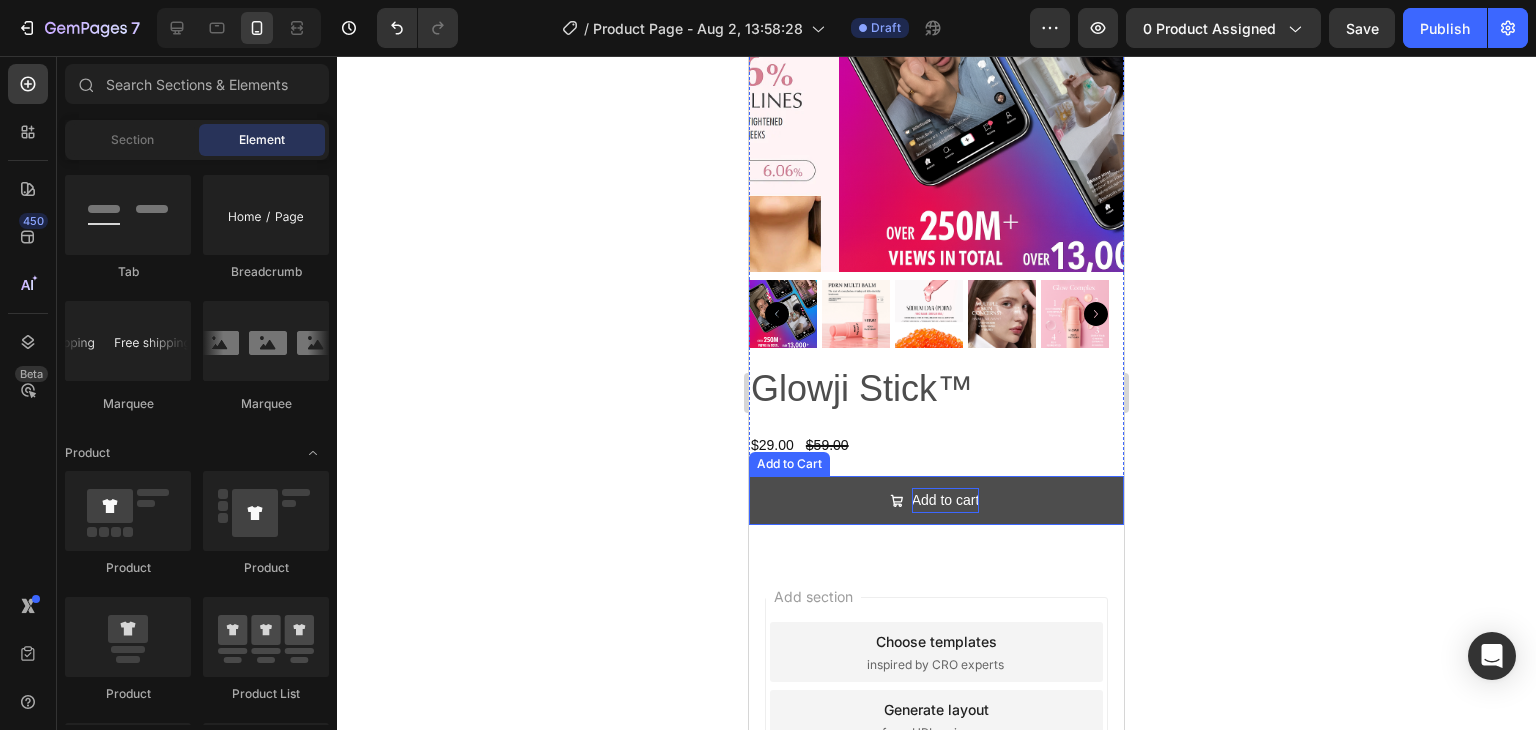 click on "Add to cart" at bounding box center (946, 500) 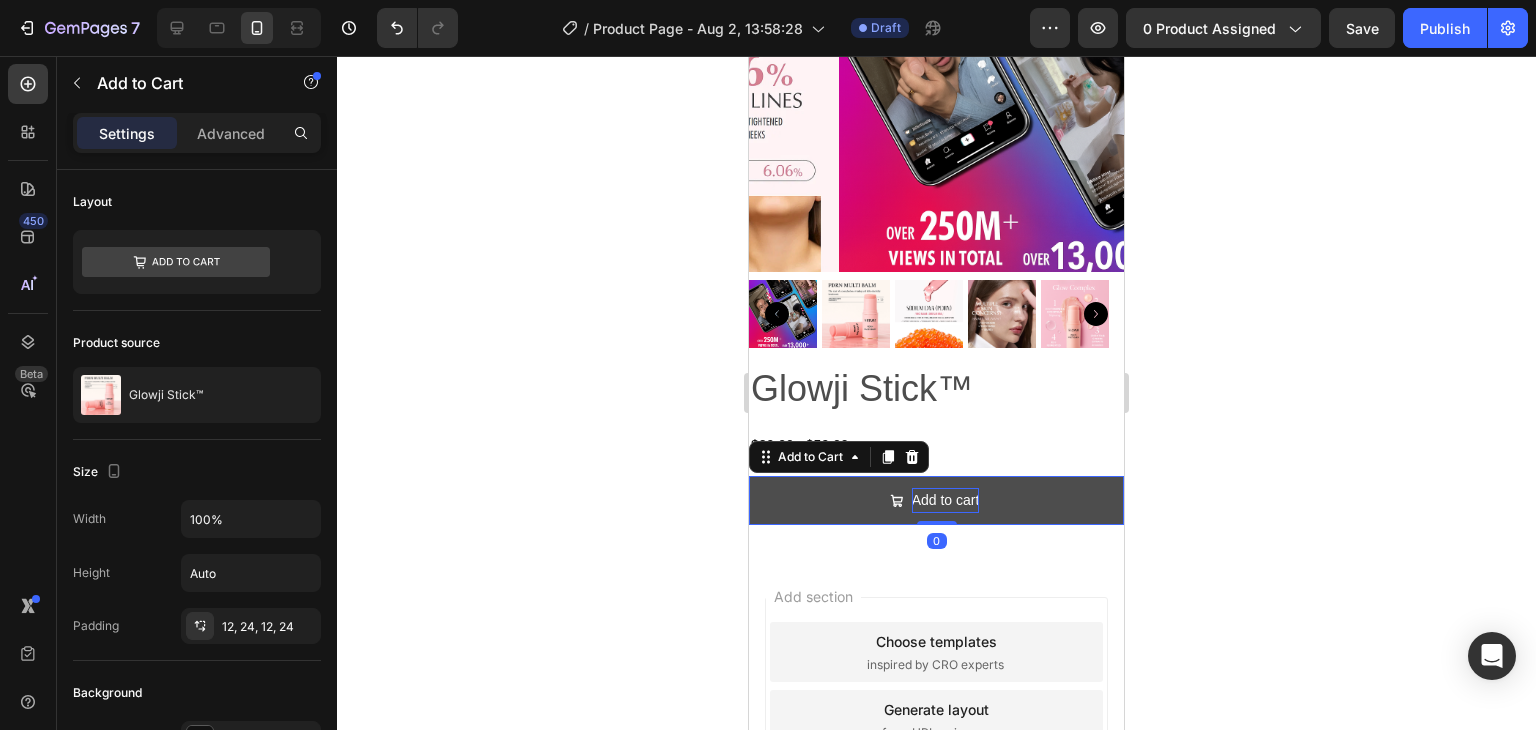 click on "Add to cart" at bounding box center [946, 500] 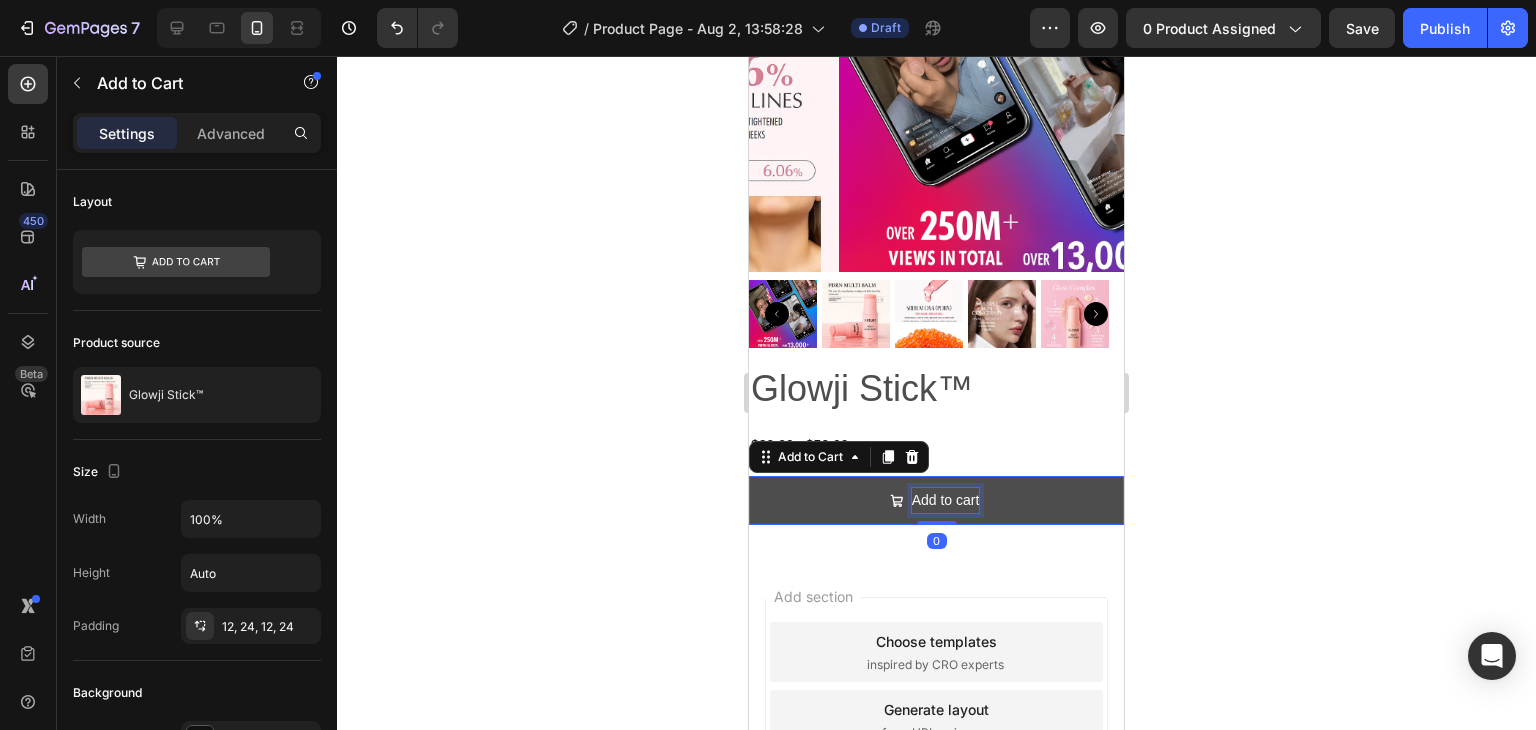 click on "Add to cart" at bounding box center (946, 500) 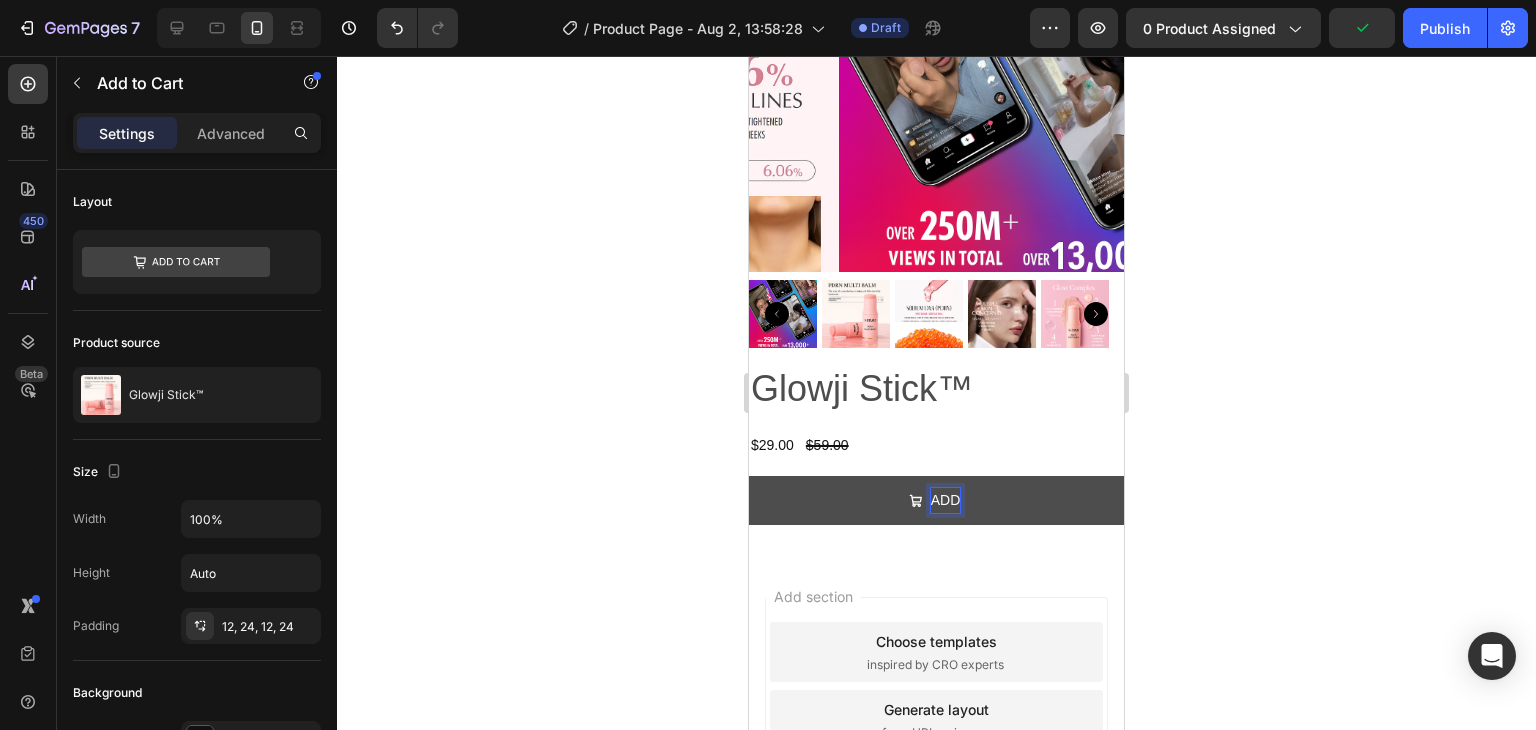 click on "ADD" at bounding box center [936, 500] 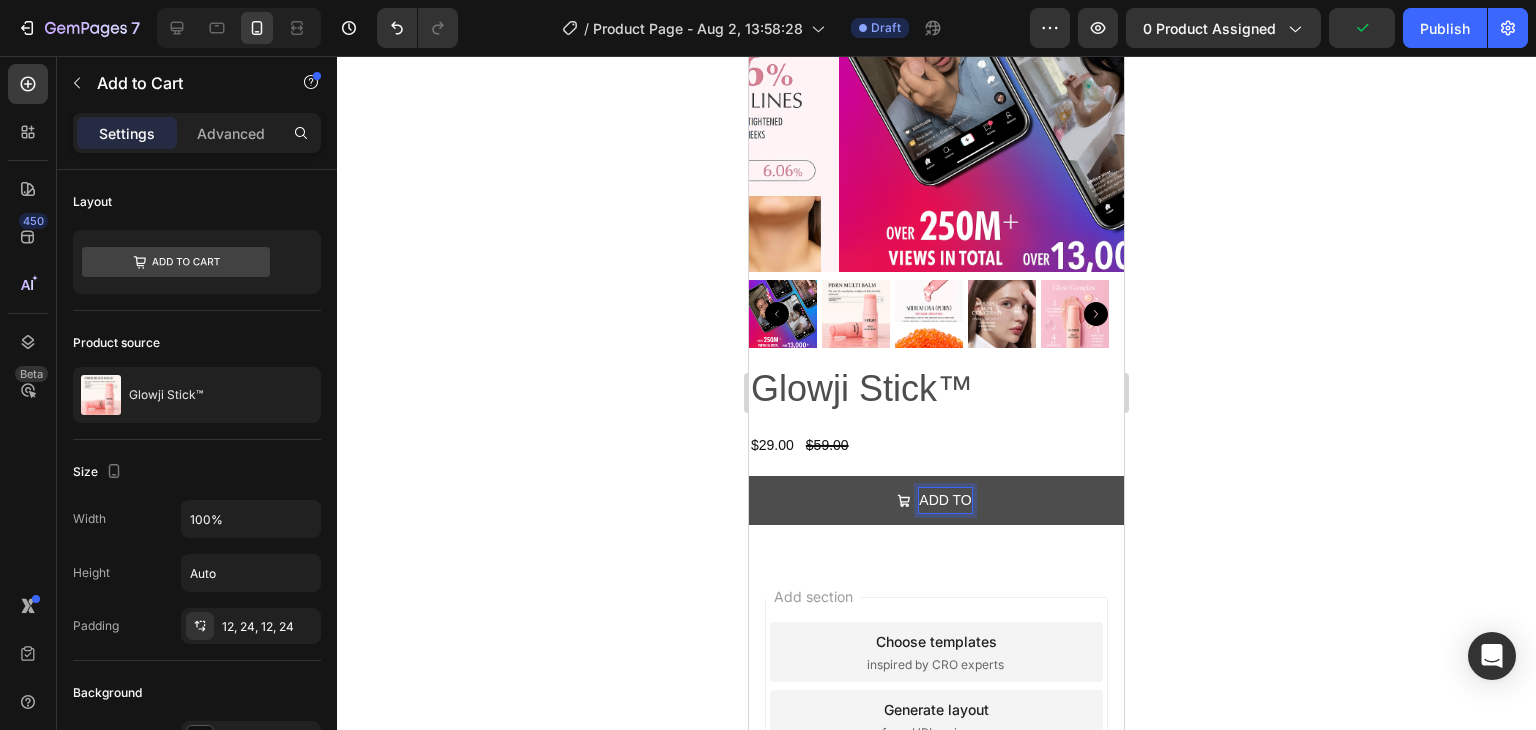 click on "ADD TO" at bounding box center [936, 500] 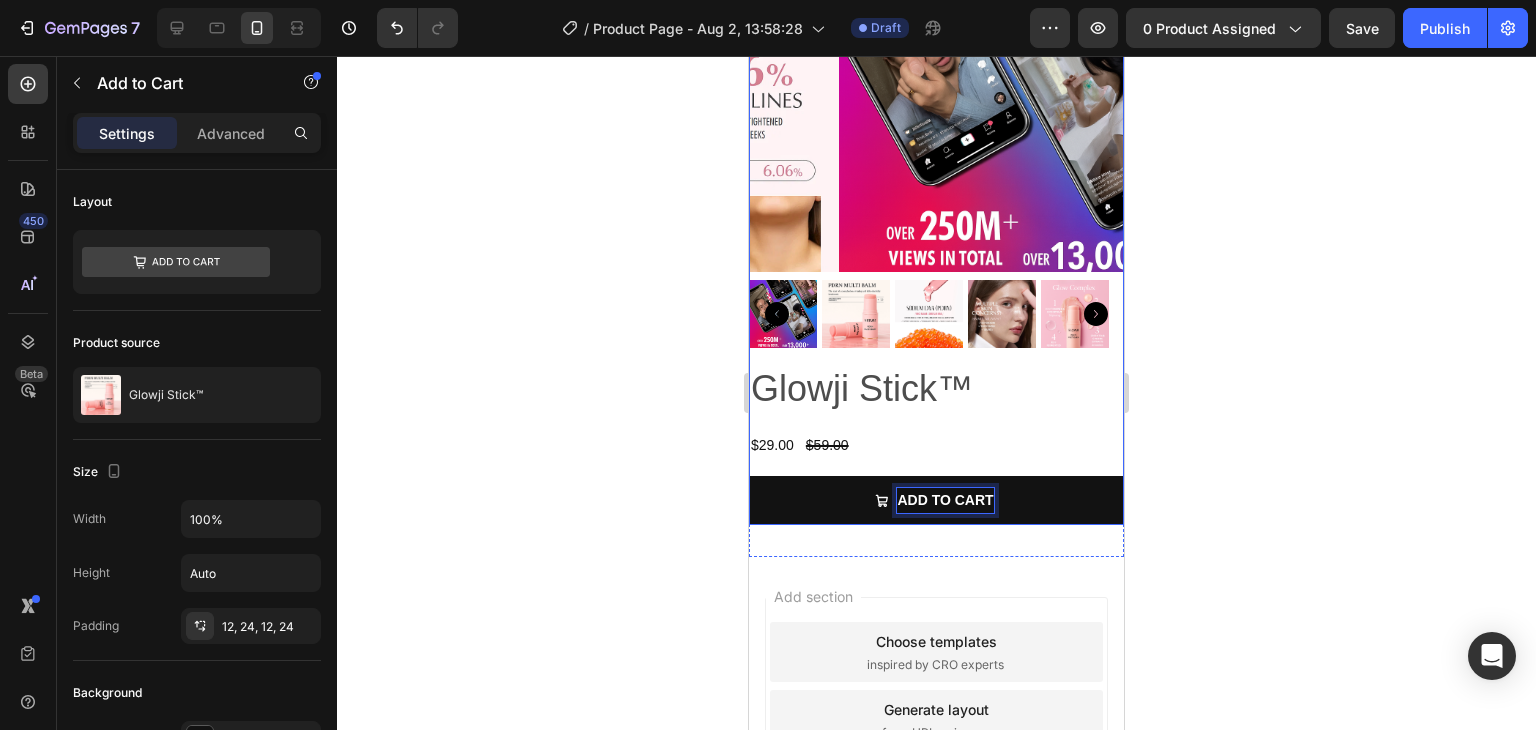 click 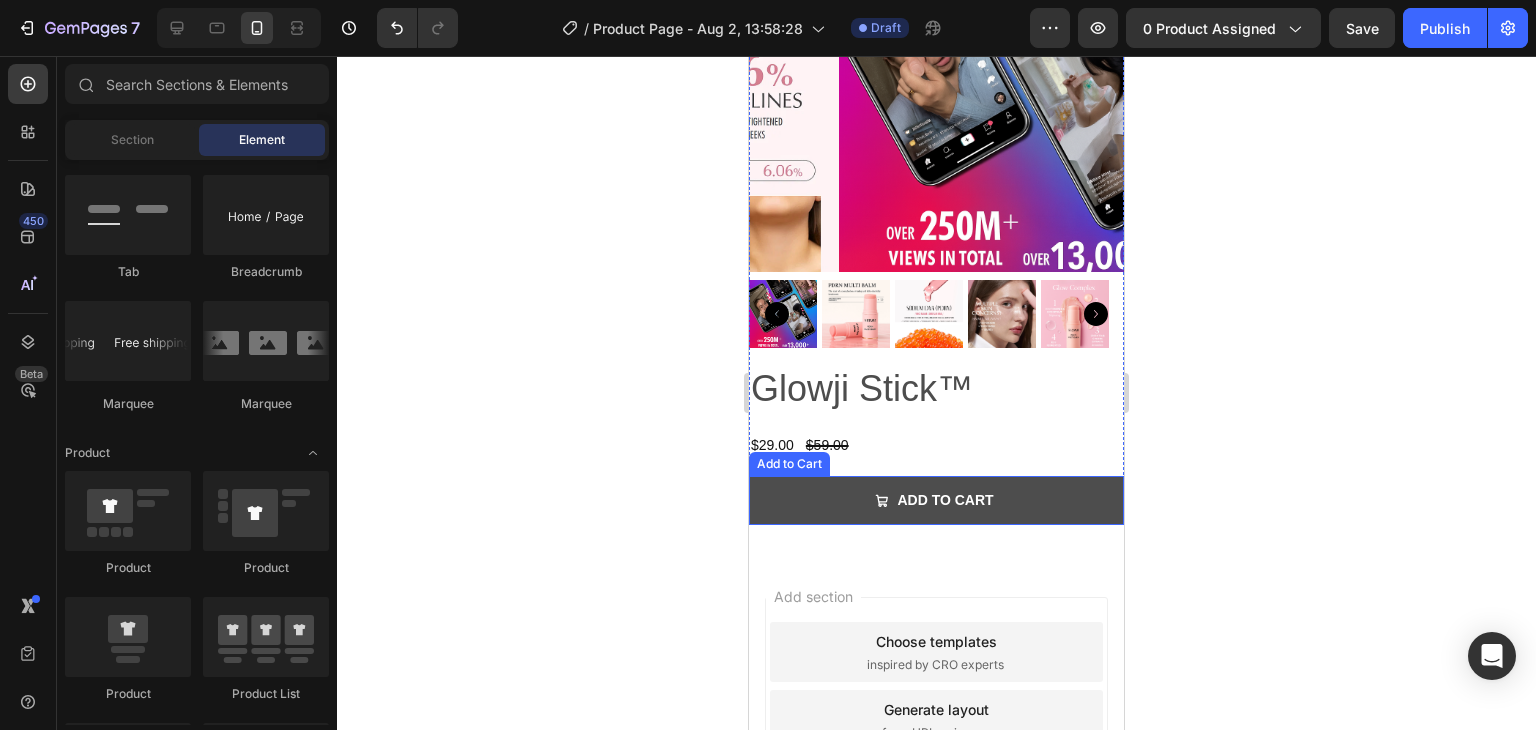 click on "ADD TO CART" at bounding box center [936, 500] 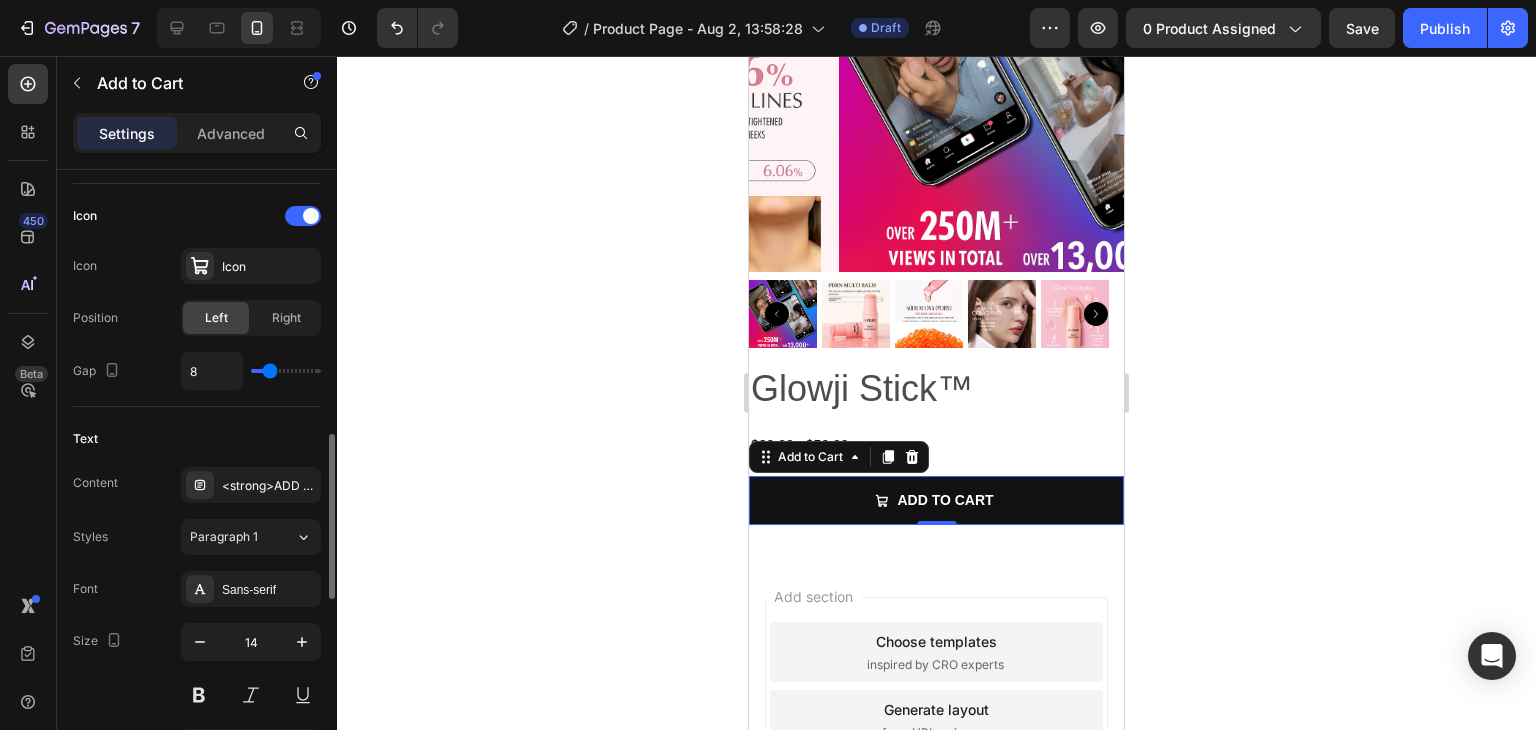 scroll, scrollTop: 806, scrollLeft: 0, axis: vertical 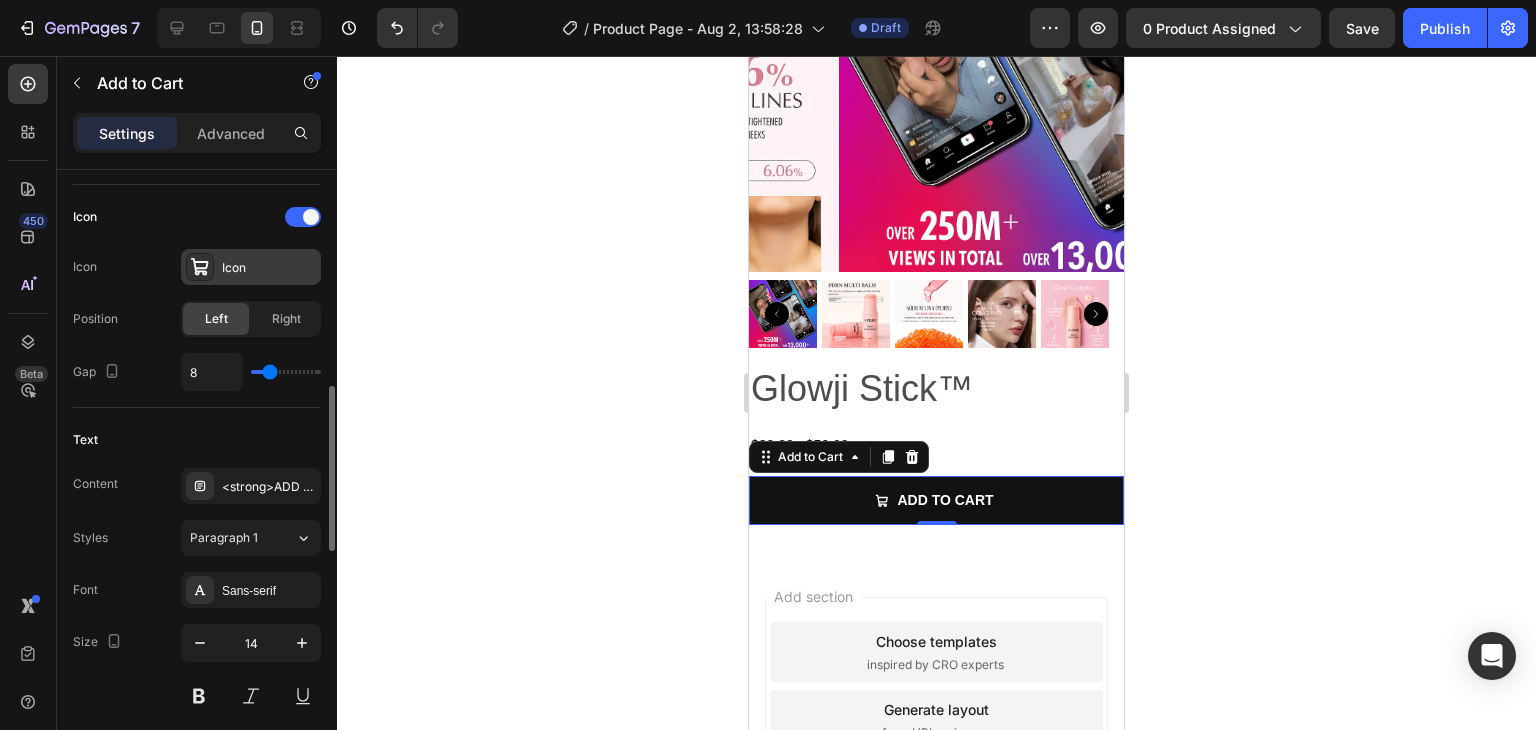 click on "Icon" at bounding box center [269, 268] 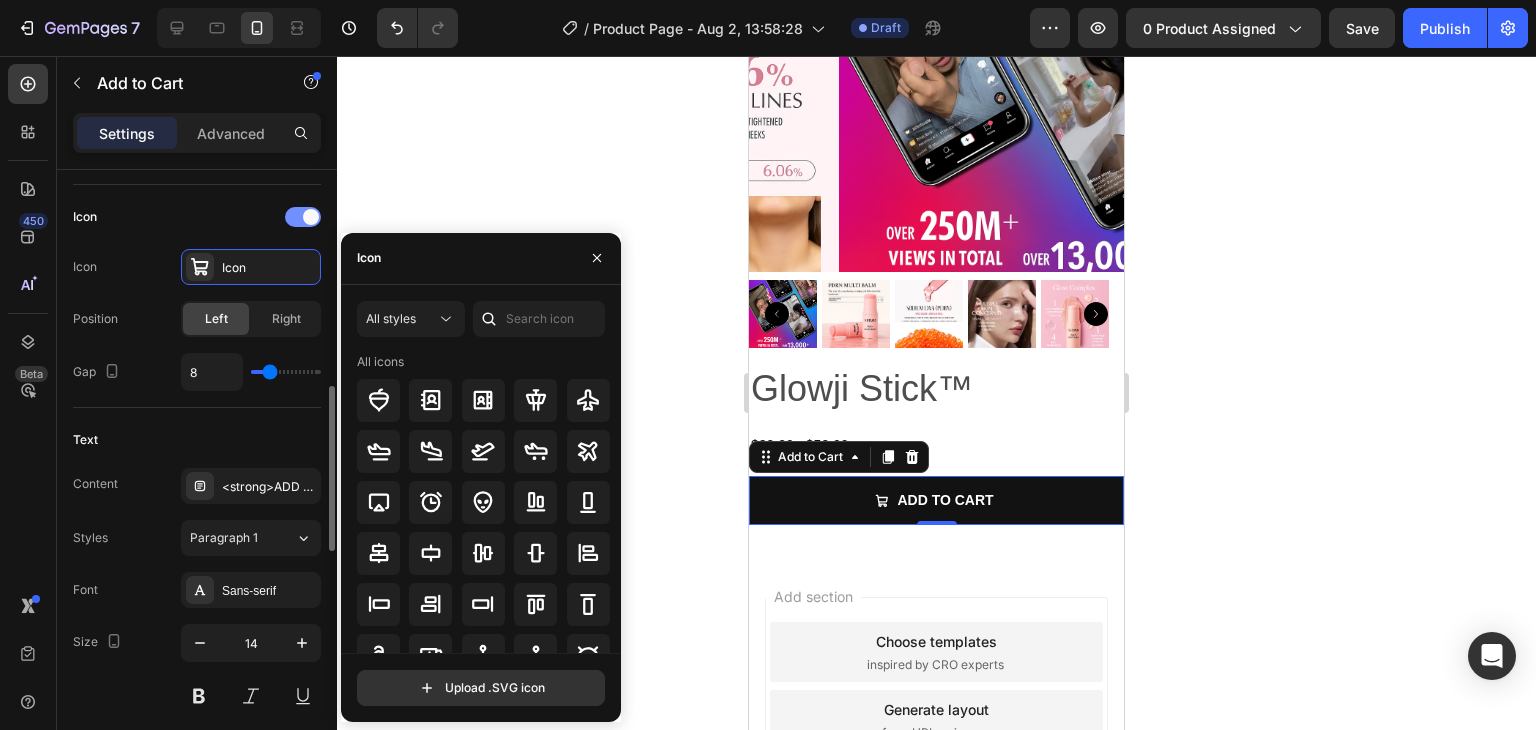 click at bounding box center (303, 217) 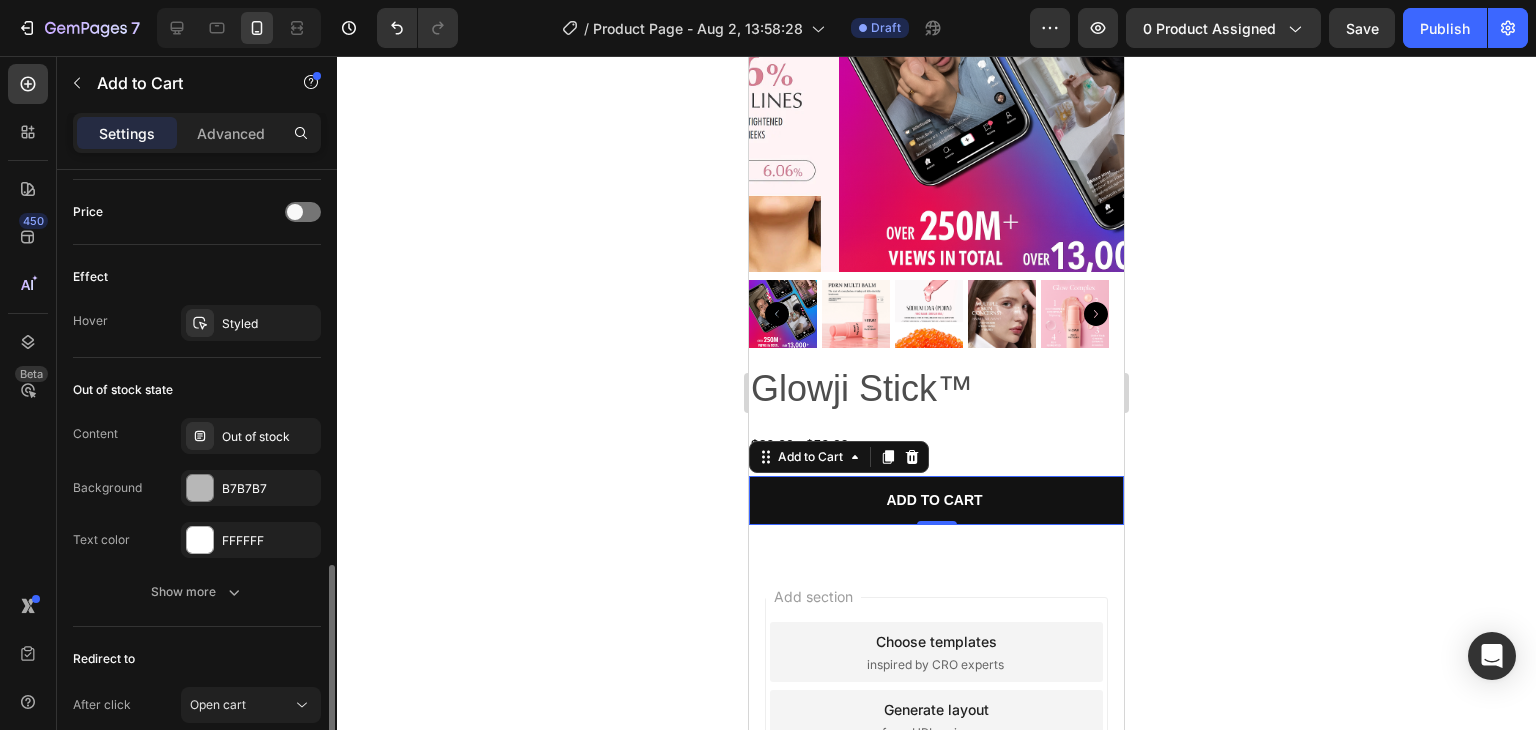 scroll, scrollTop: 1522, scrollLeft: 0, axis: vertical 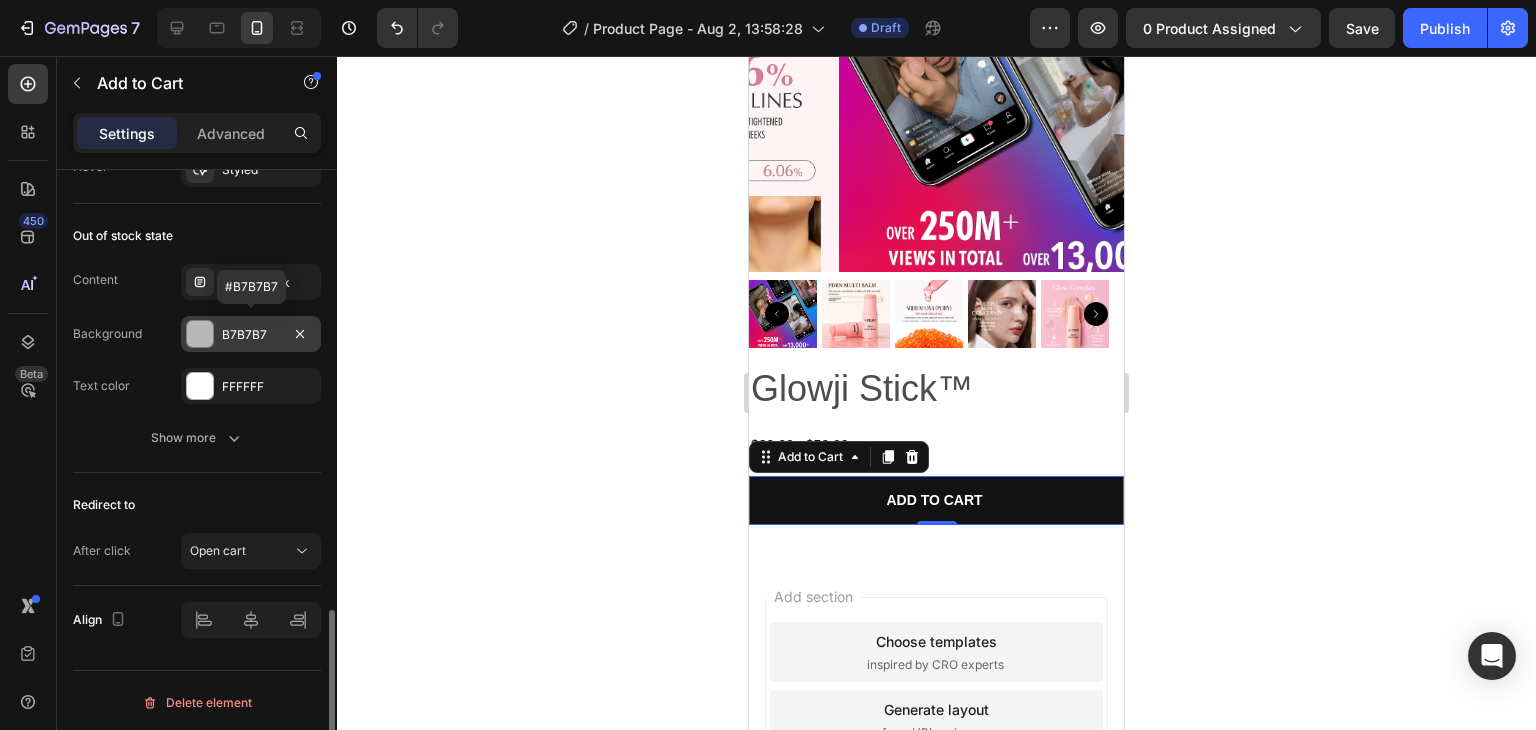 click on "B7B7B7" at bounding box center (251, 335) 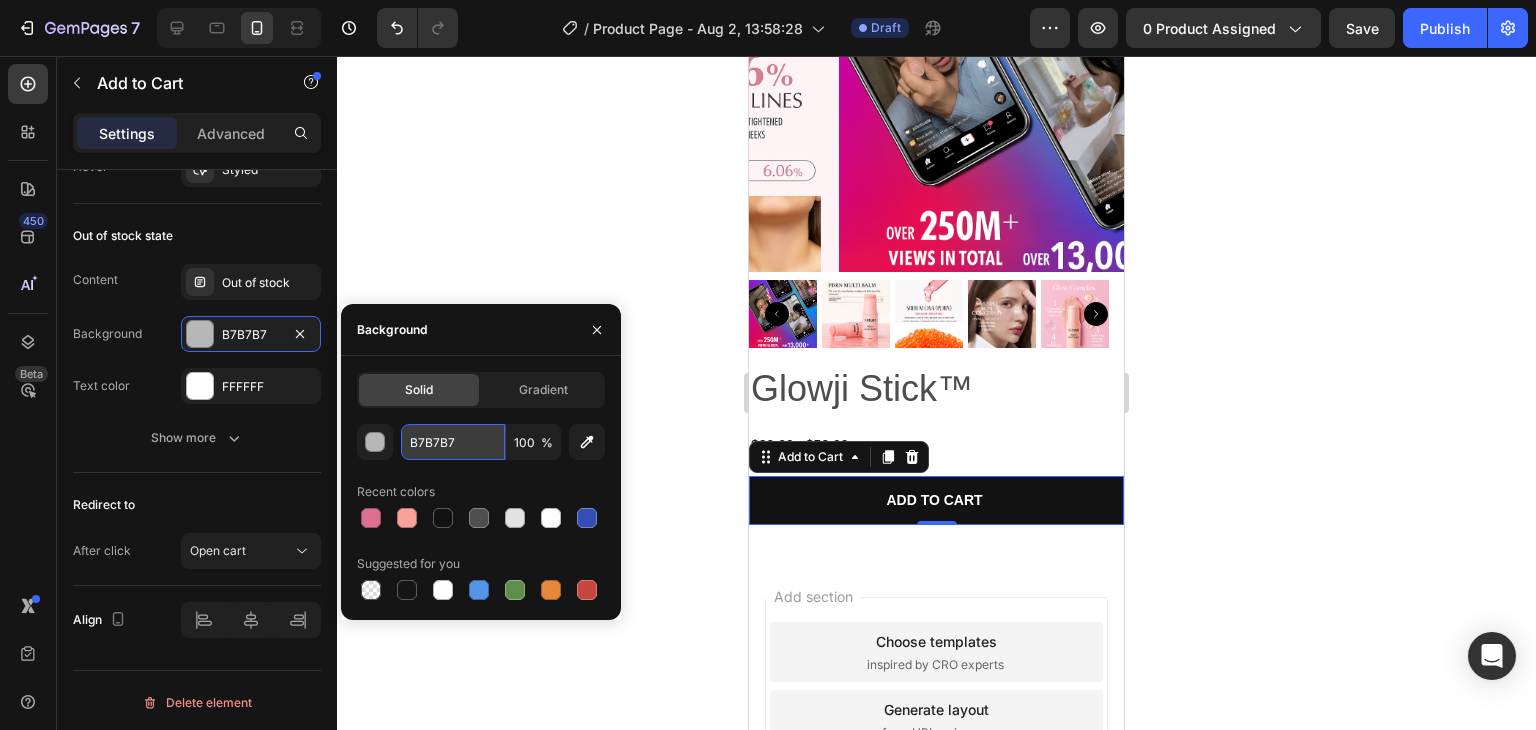 click on "B7B7B7" at bounding box center [453, 442] 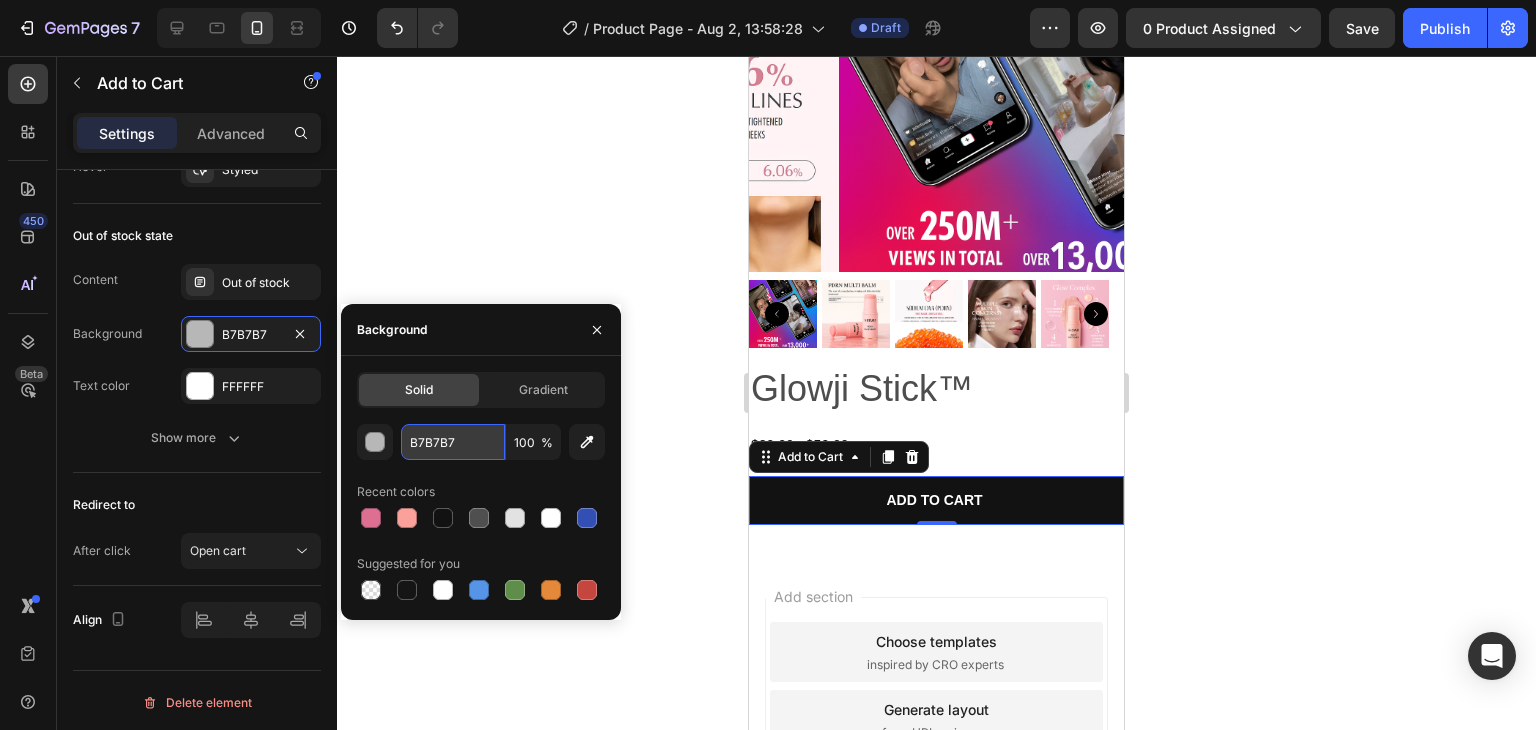 paste on "DB7093" 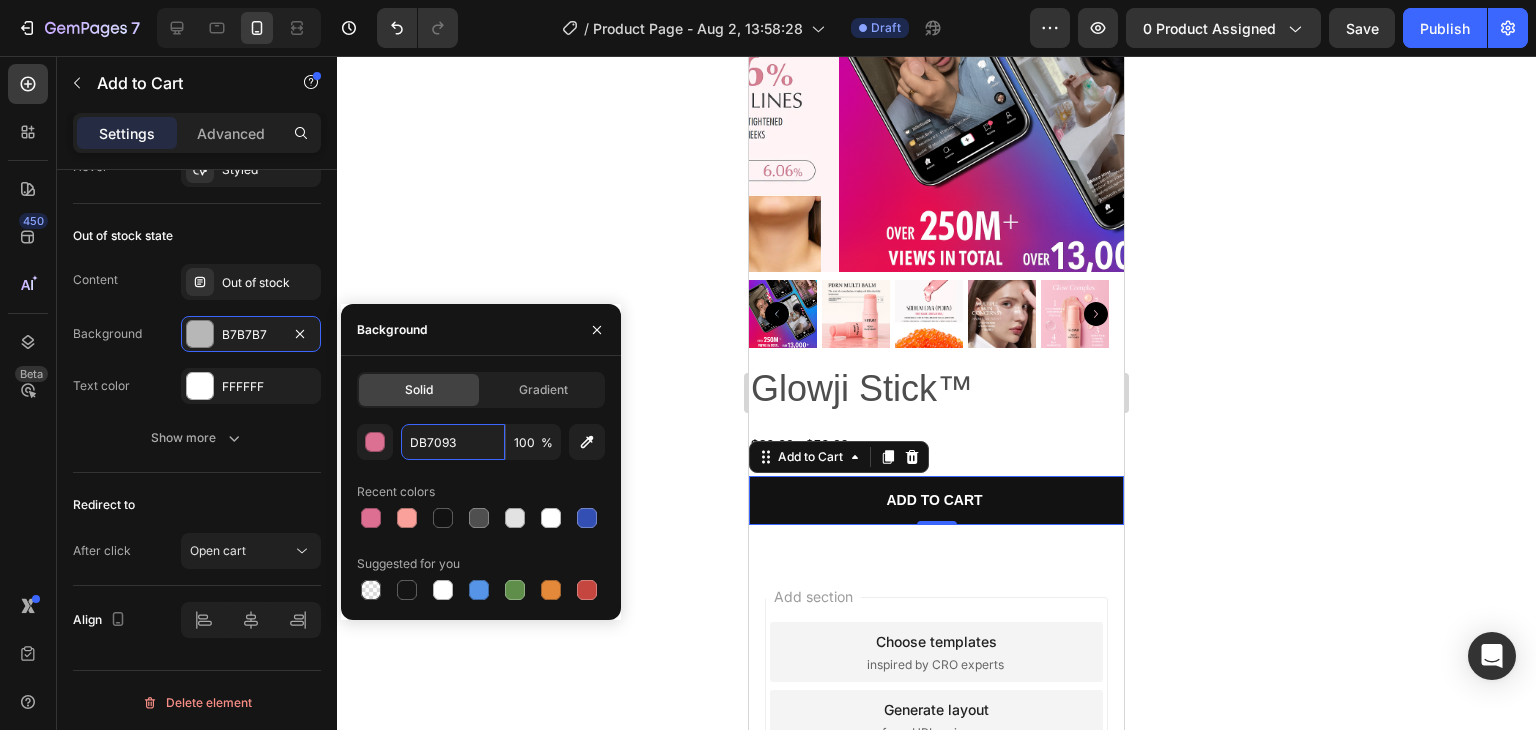 type on "DB7093" 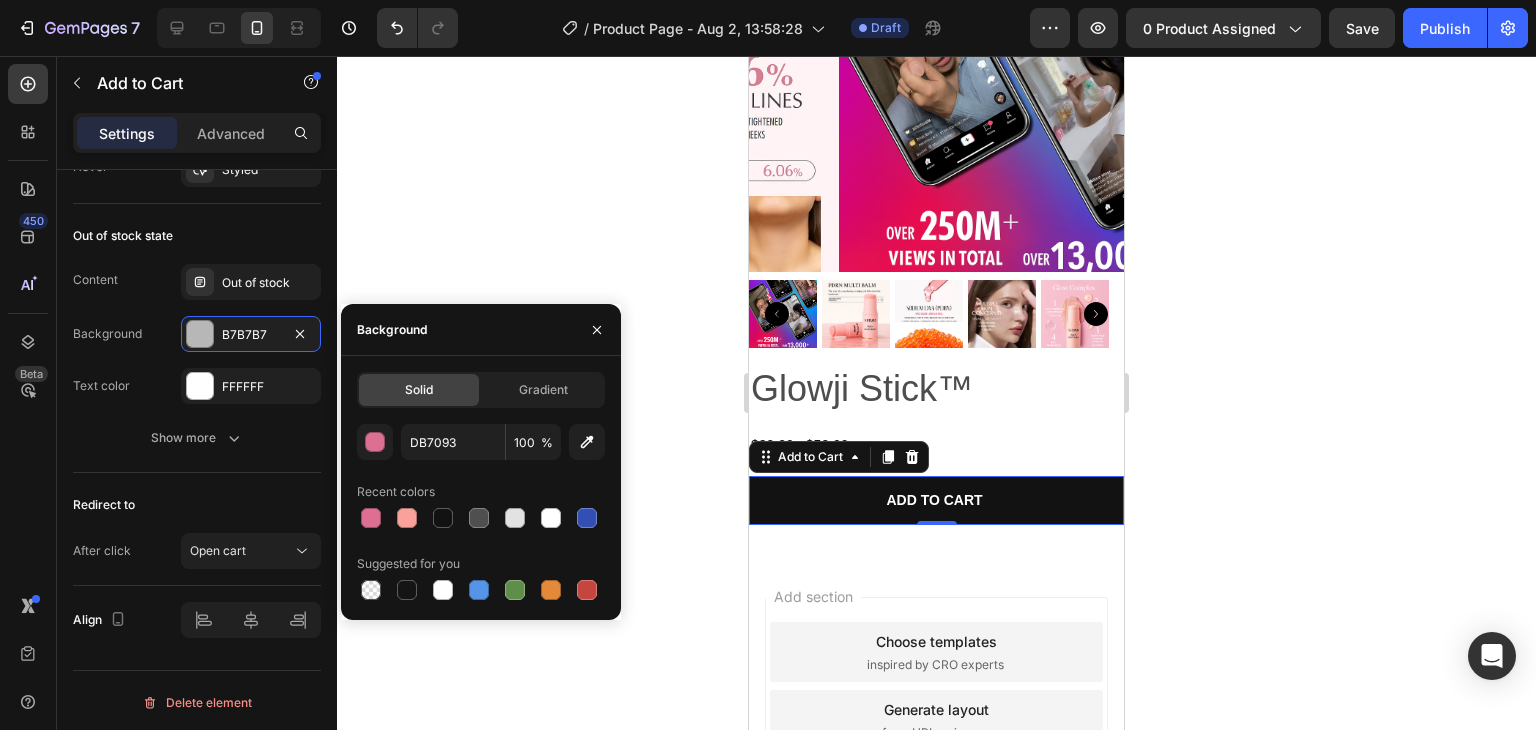 click on "Background" at bounding box center (481, 330) 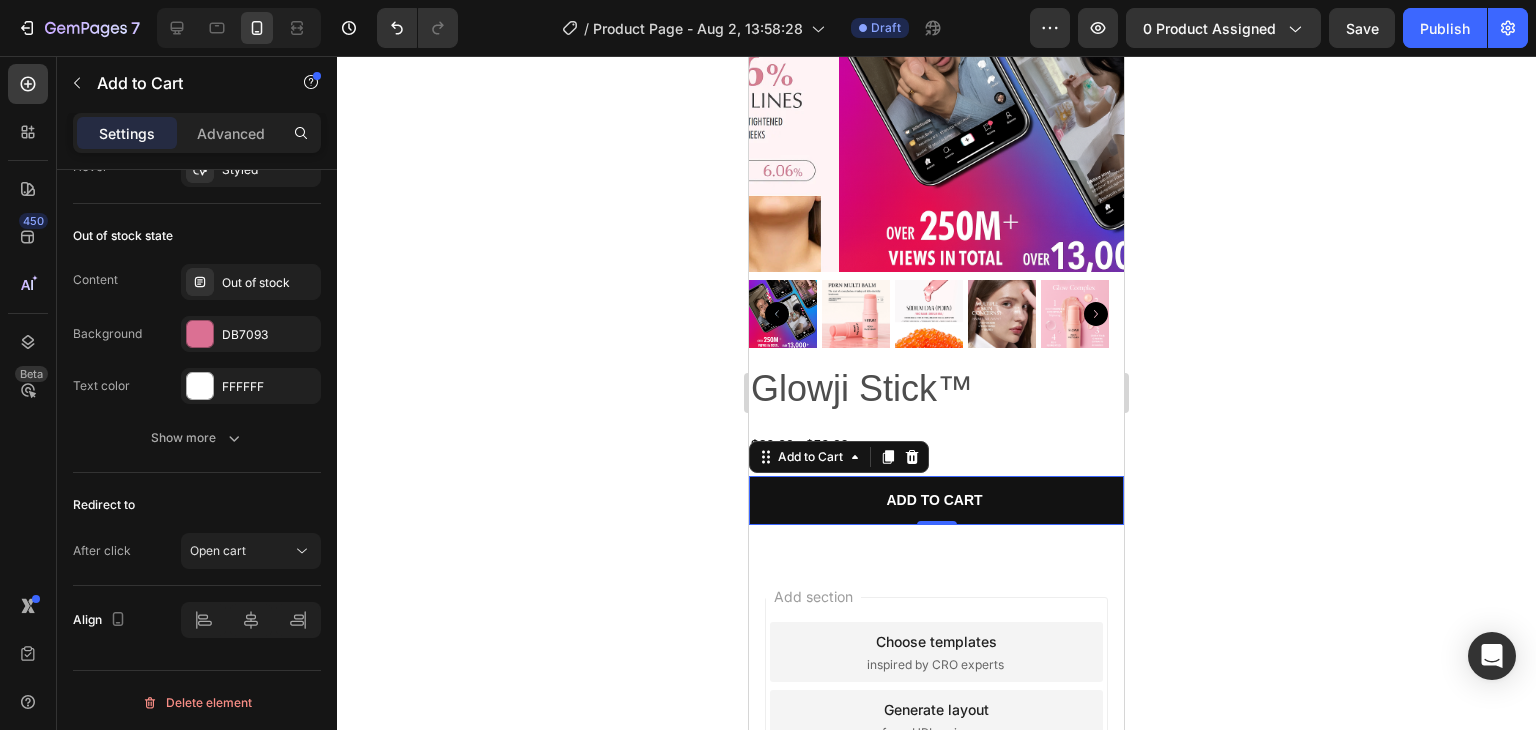 click on "450 Beta" at bounding box center [28, 325] 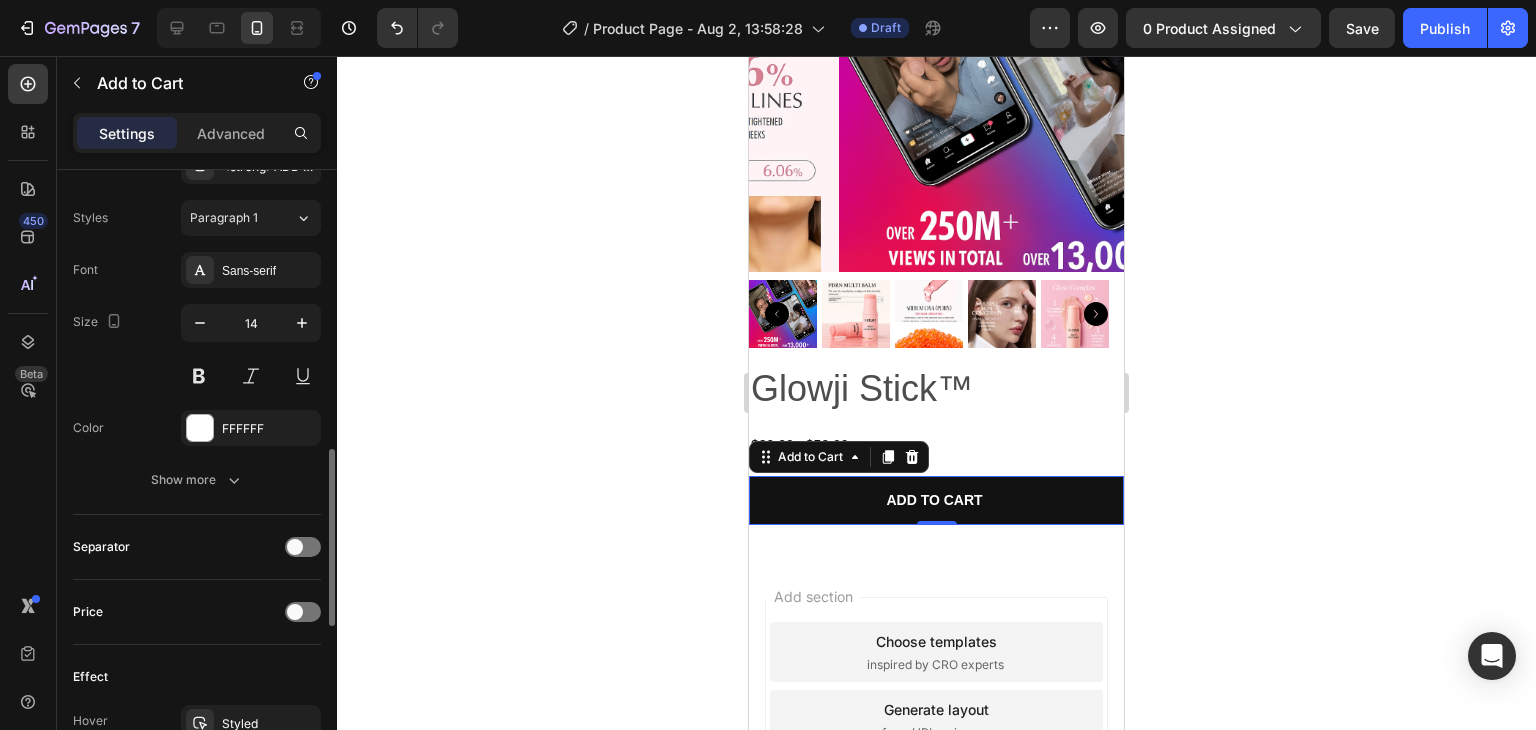scroll, scrollTop: 967, scrollLeft: 0, axis: vertical 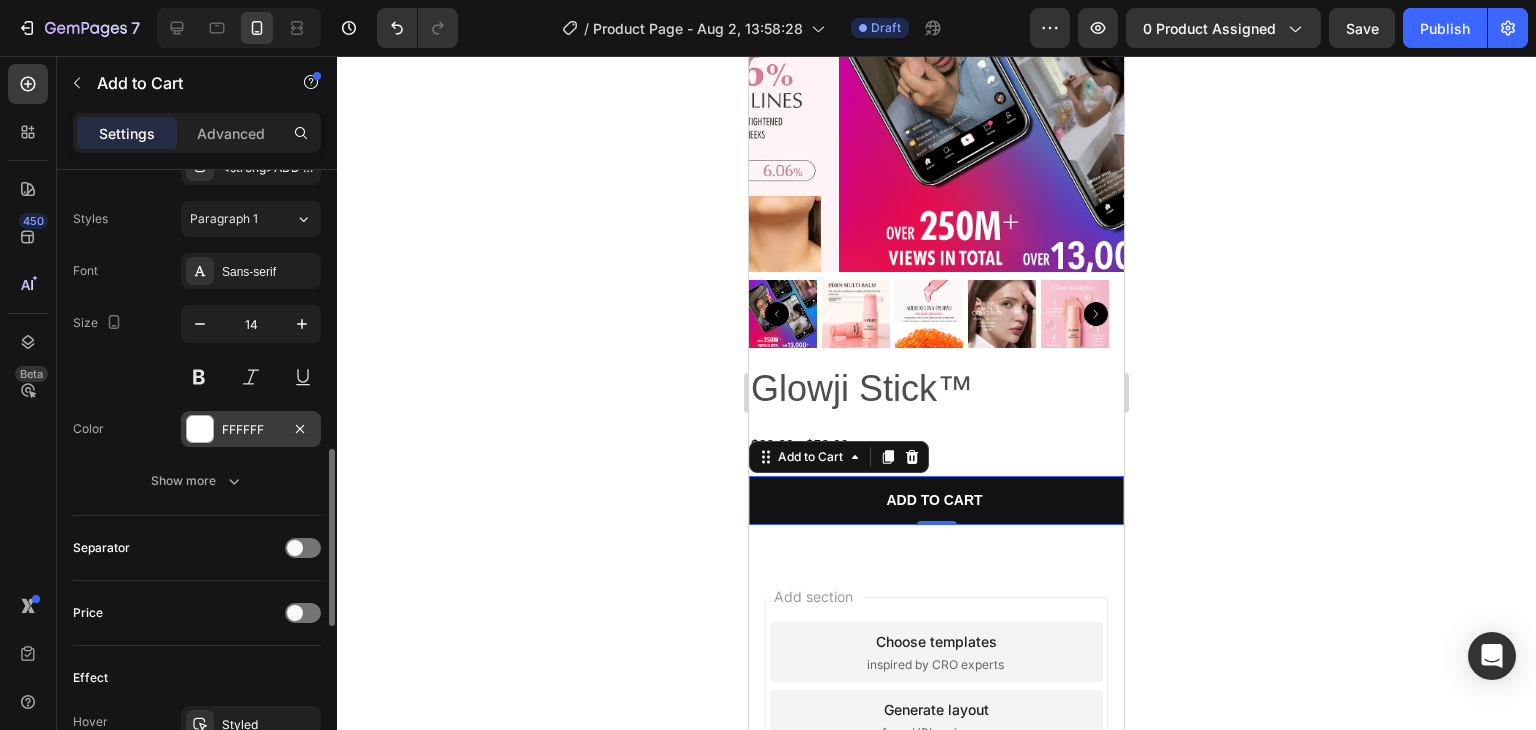 click at bounding box center (200, 429) 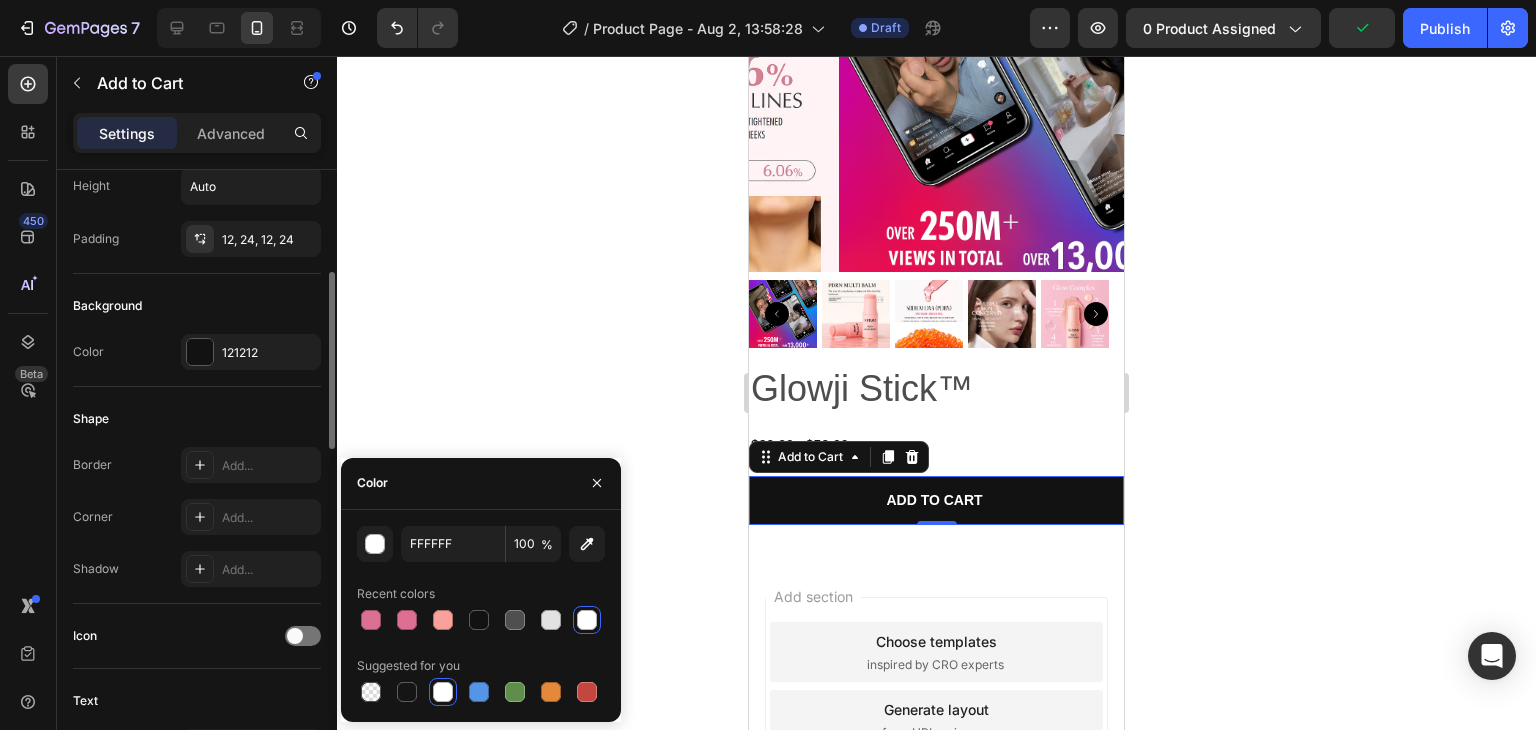 scroll, scrollTop: 372, scrollLeft: 0, axis: vertical 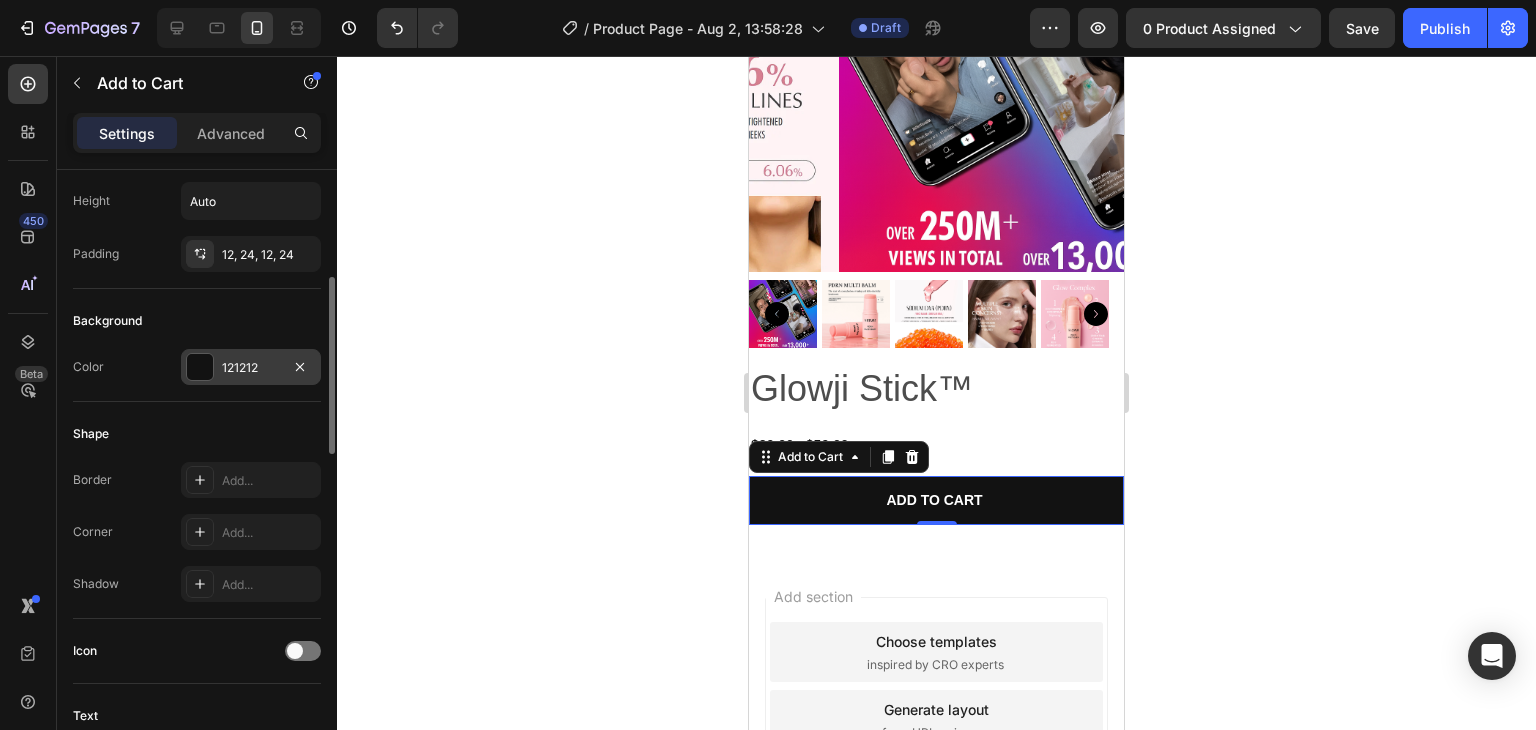 click on "121212" at bounding box center (251, 368) 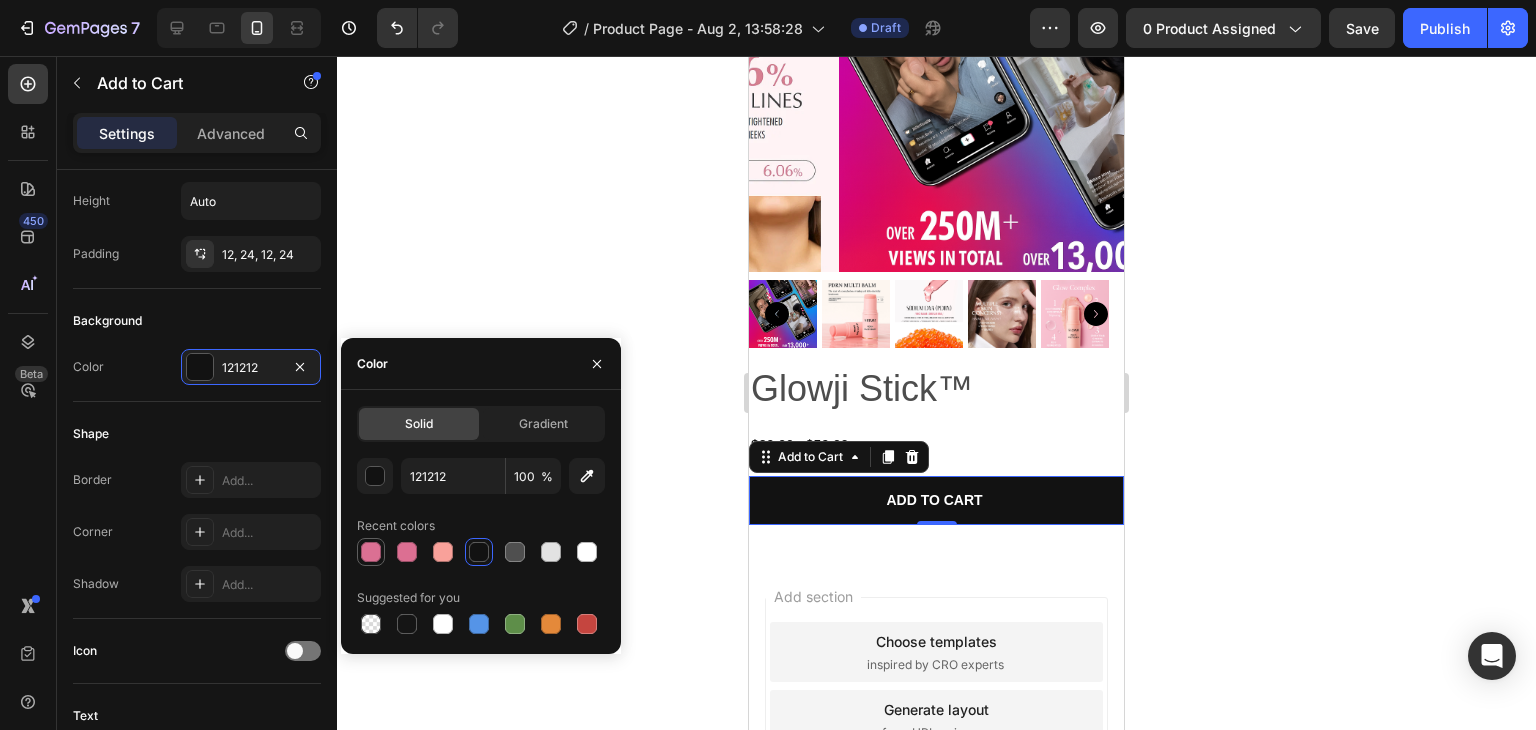 click at bounding box center (371, 552) 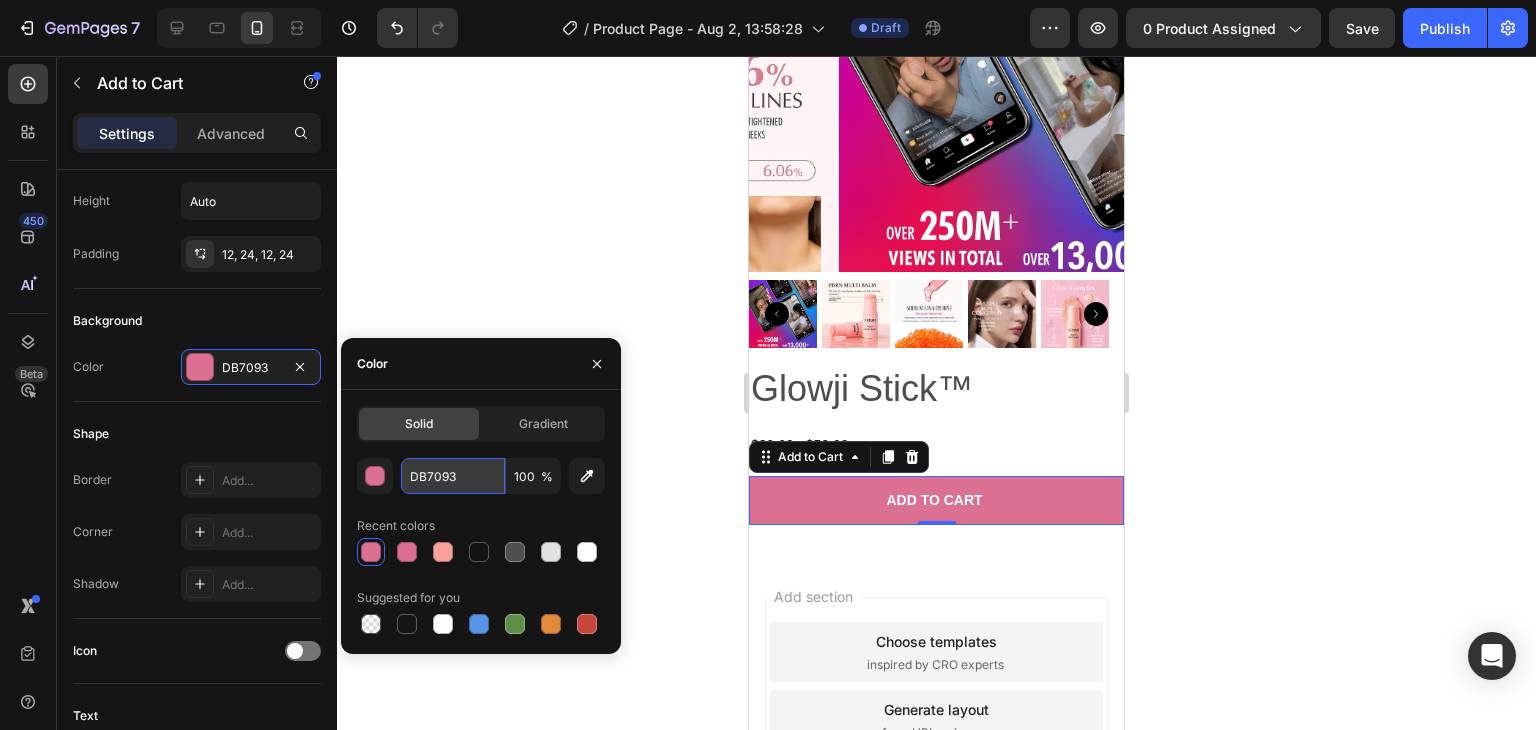 click on "DB7093" at bounding box center [453, 476] 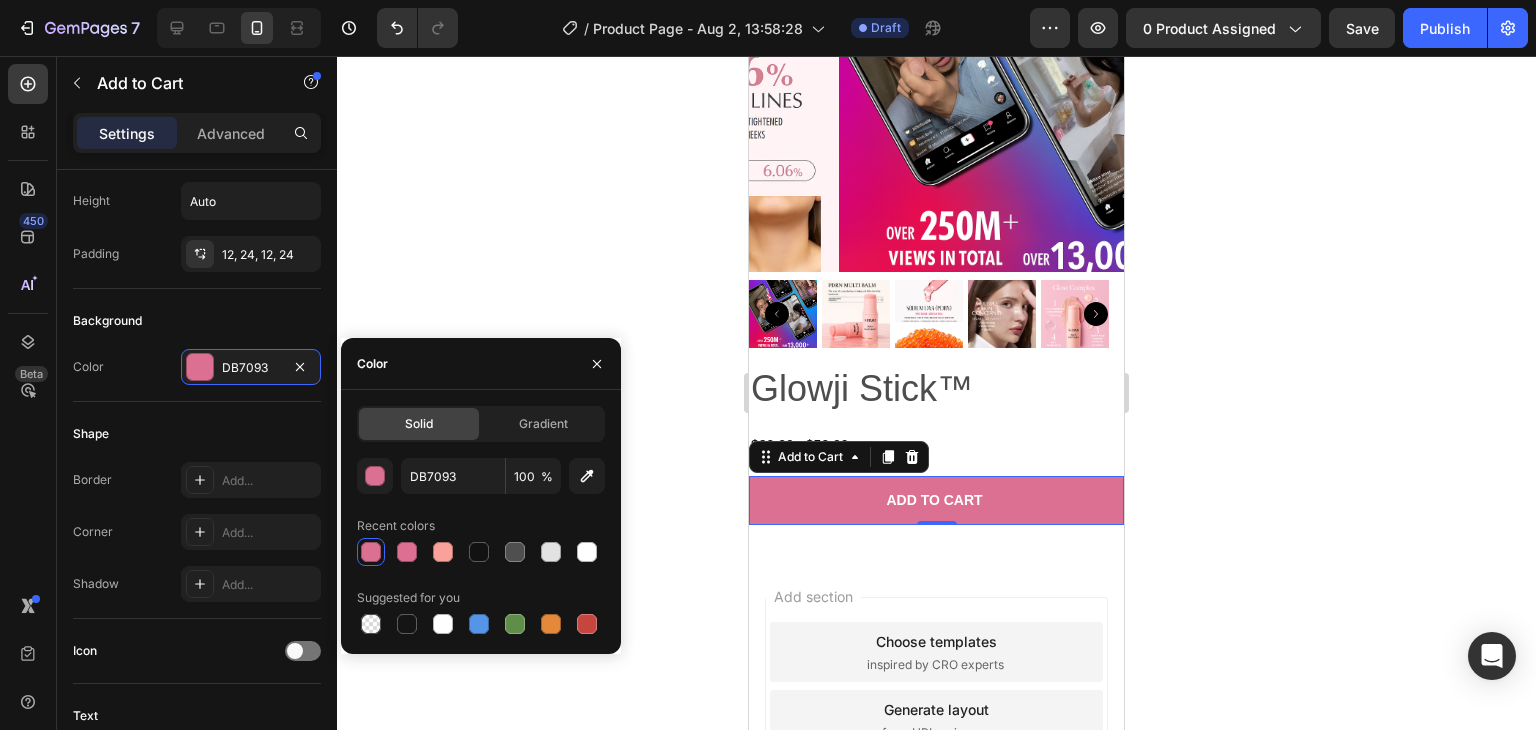 click on "Color" at bounding box center (481, 364) 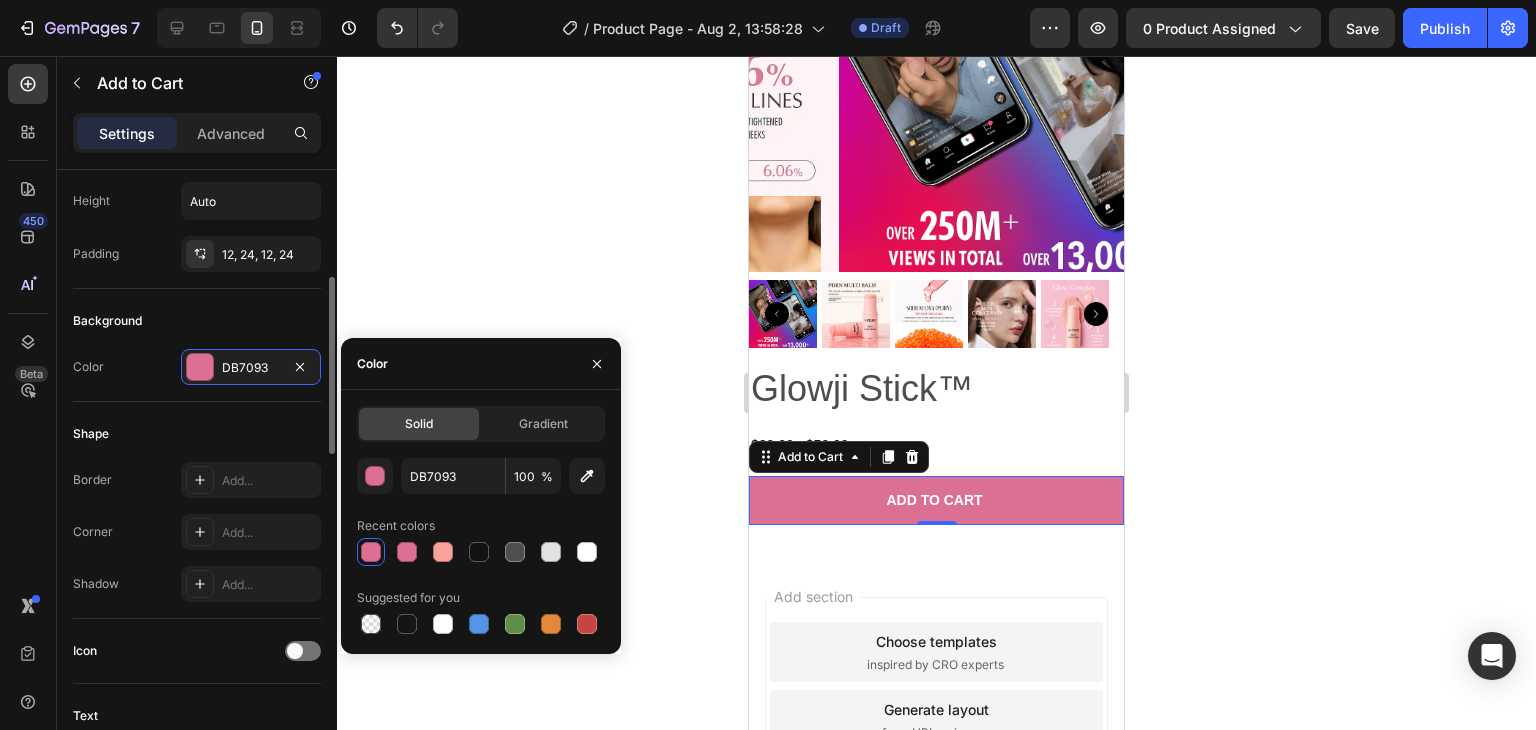 click on "Shape Border Add... Corner Add... Shadow Add..." 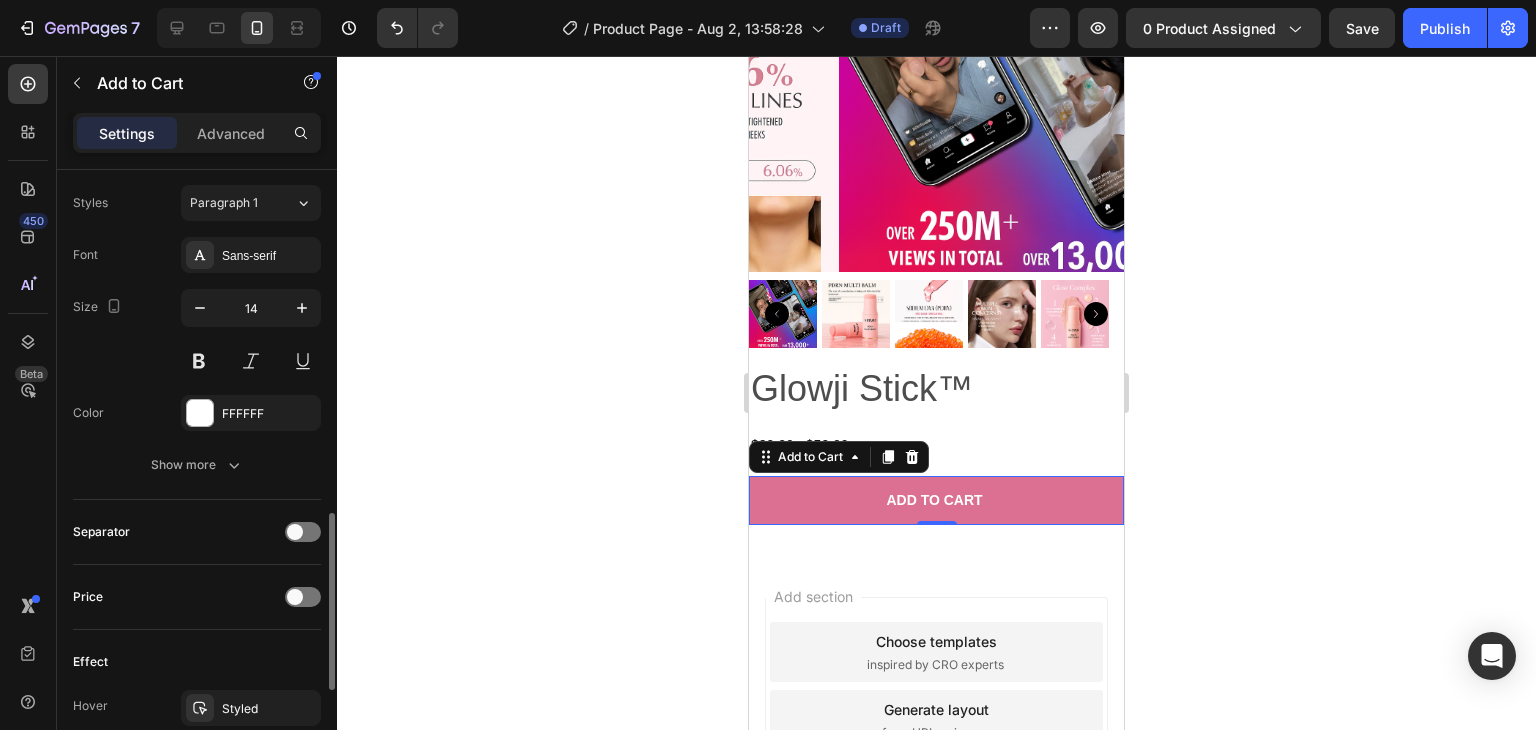 scroll, scrollTop: 1031, scrollLeft: 0, axis: vertical 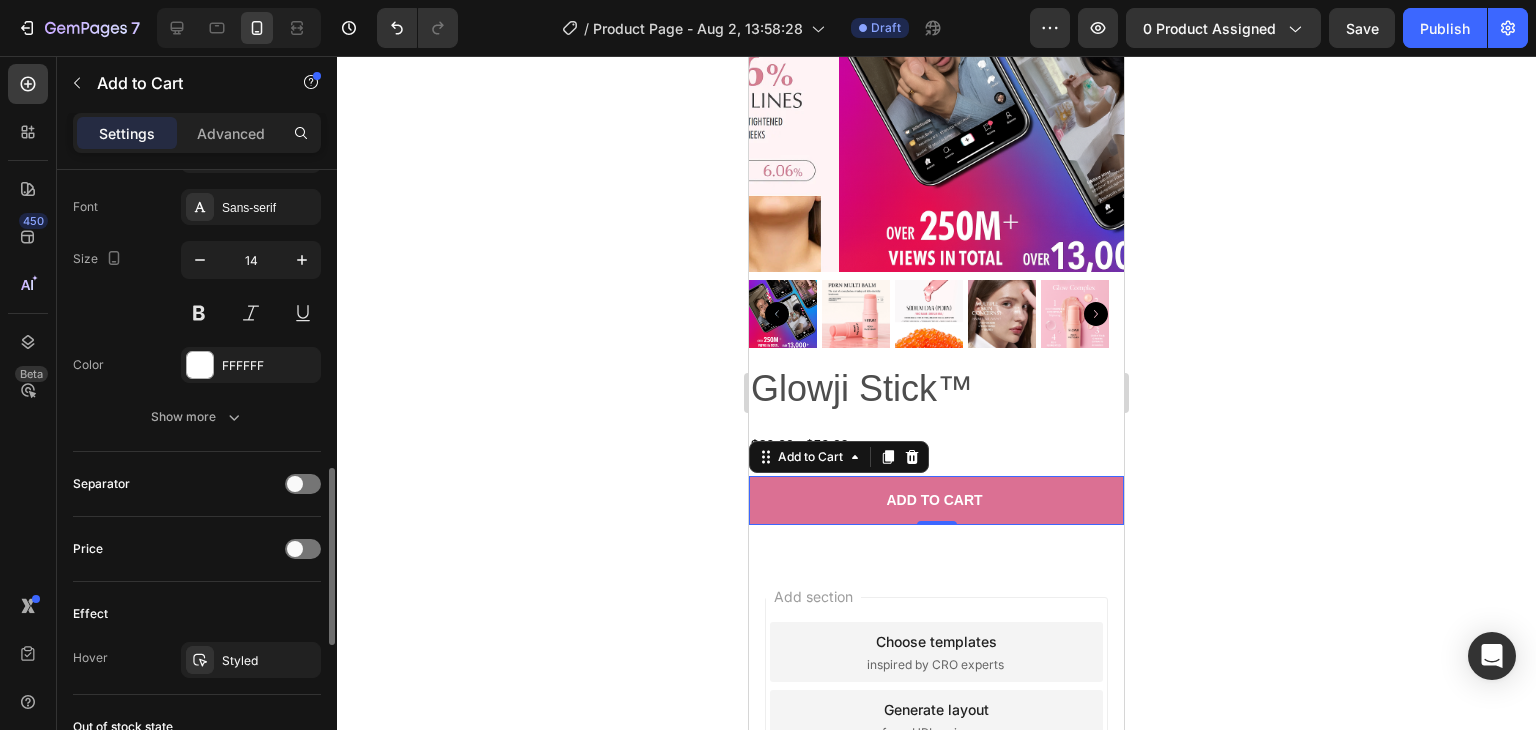 click on "Show more" at bounding box center [197, 417] 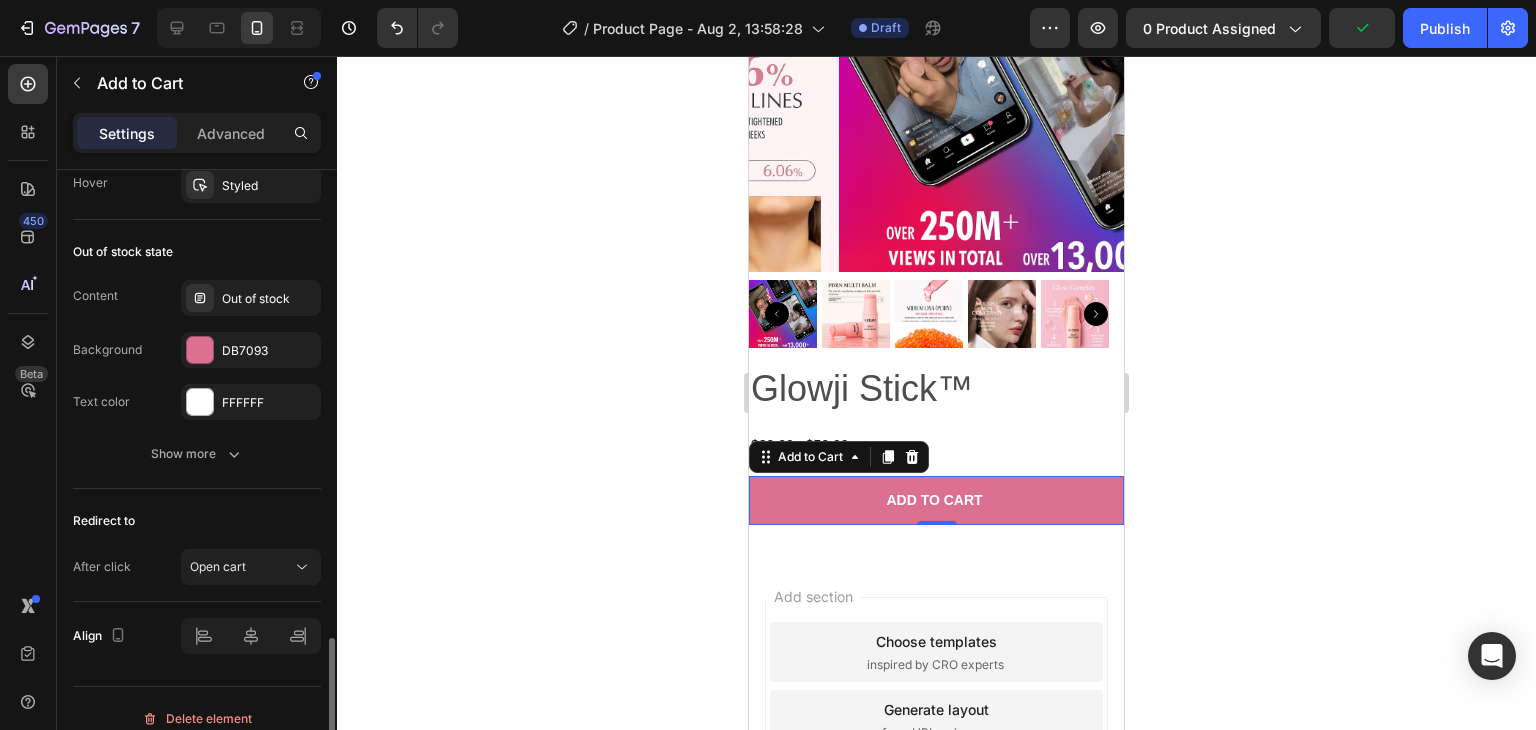 scroll, scrollTop: 1785, scrollLeft: 0, axis: vertical 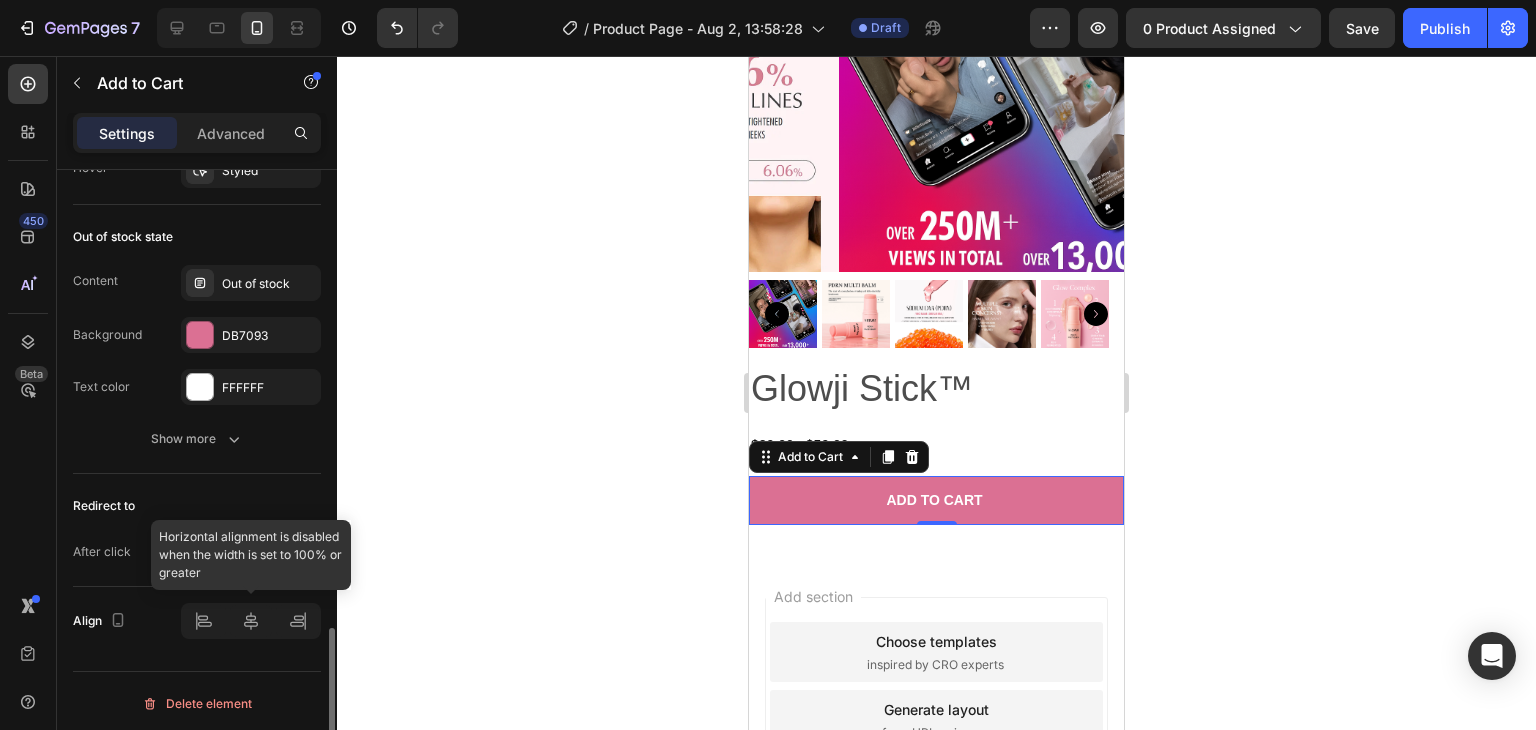click 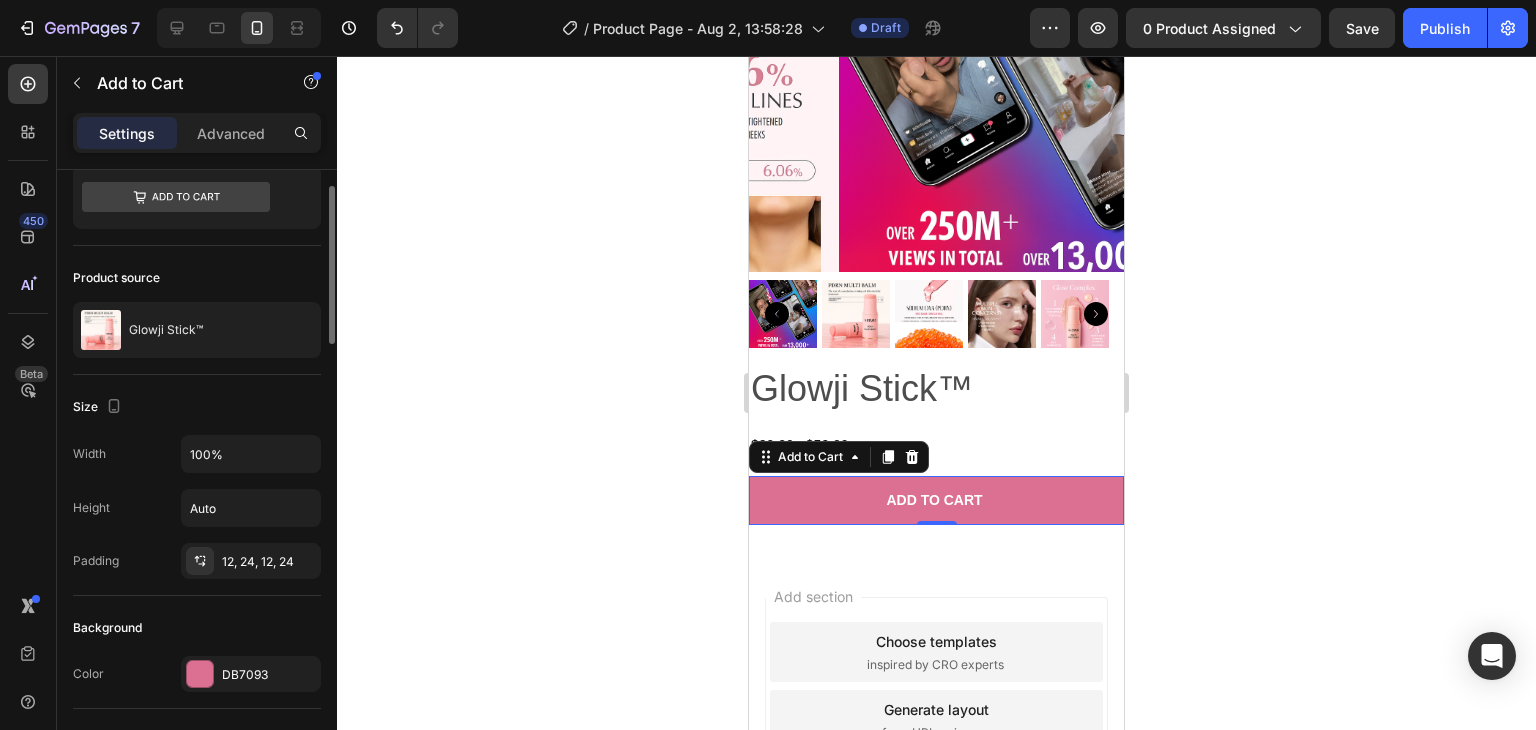 scroll, scrollTop: 64, scrollLeft: 0, axis: vertical 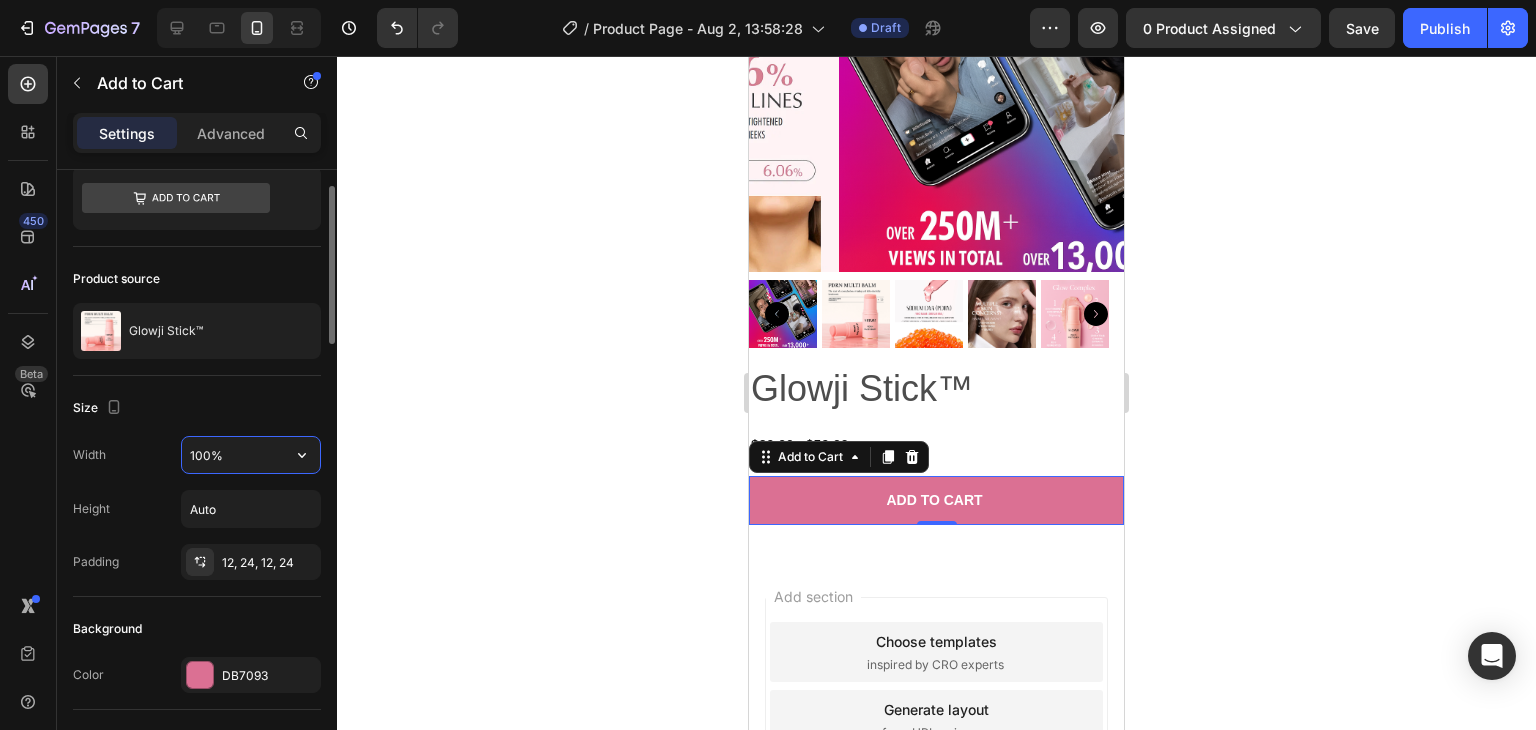 click on "100%" at bounding box center (251, 455) 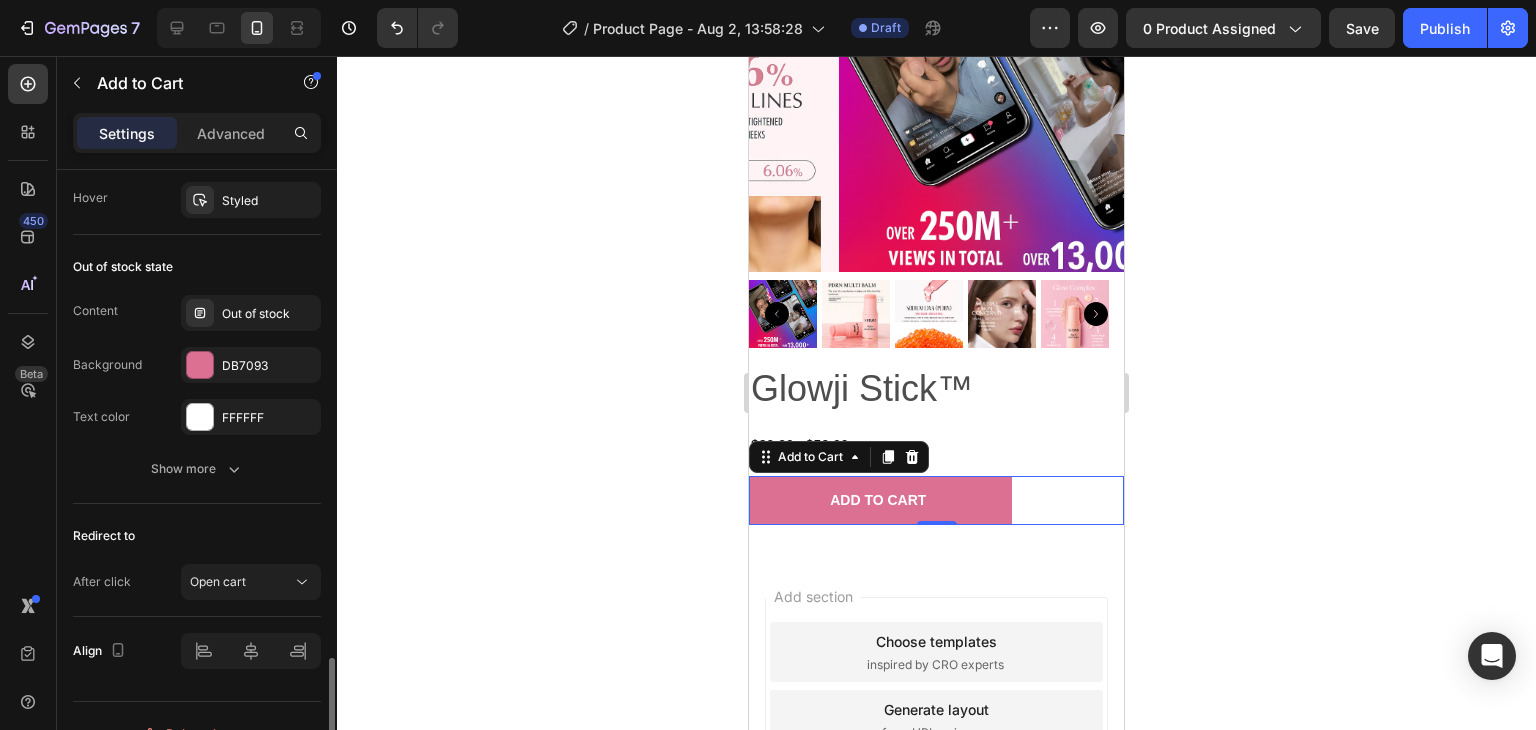 scroll, scrollTop: 1785, scrollLeft: 0, axis: vertical 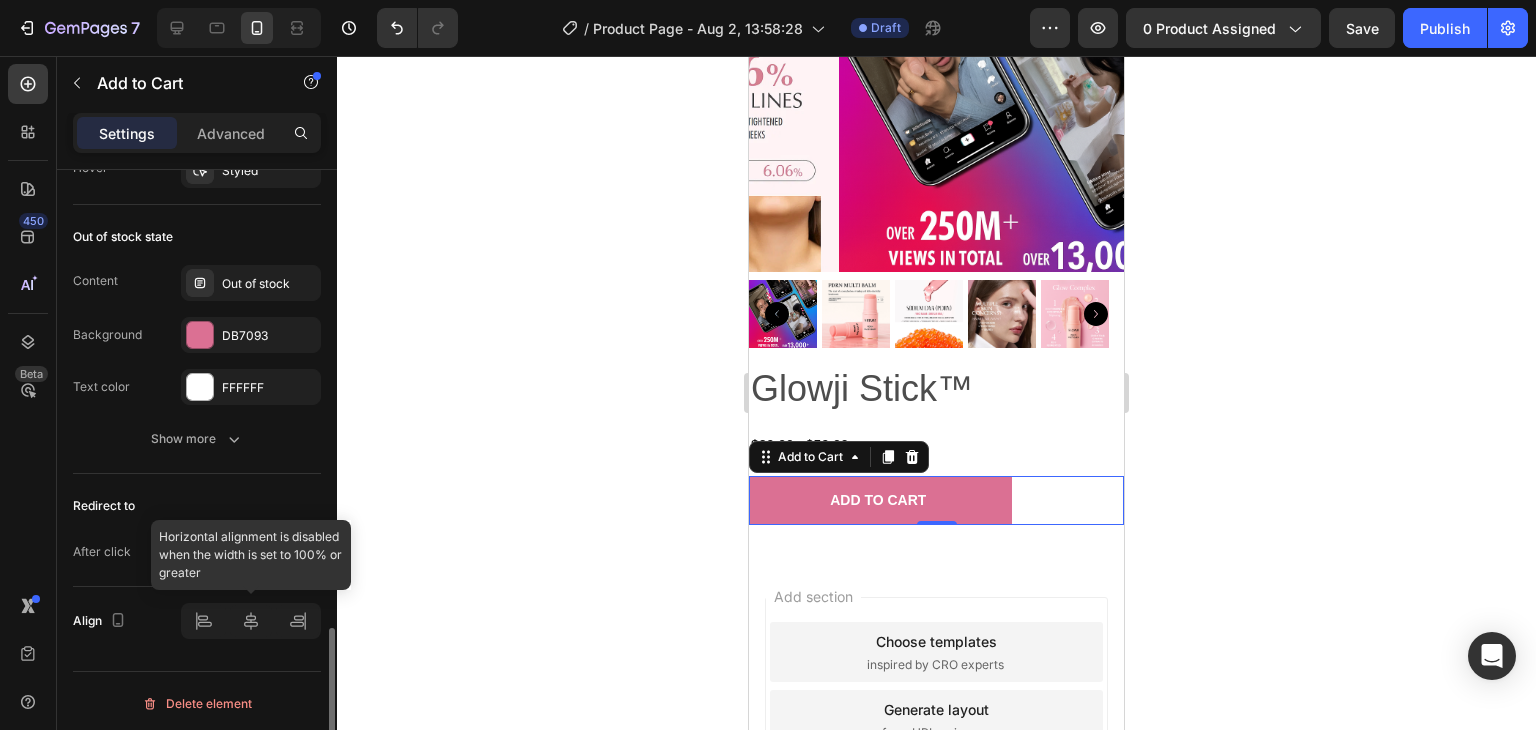 type on "70%" 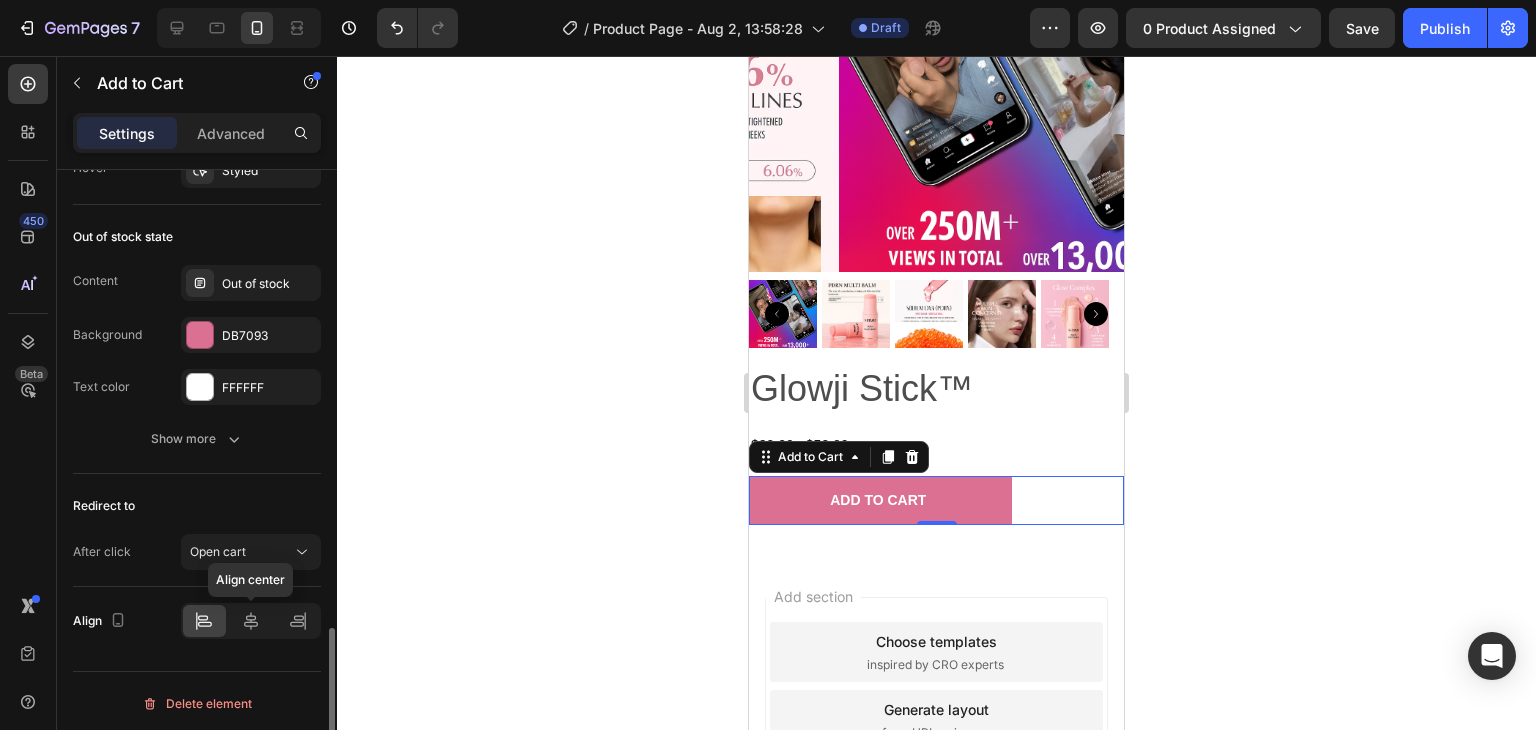 click 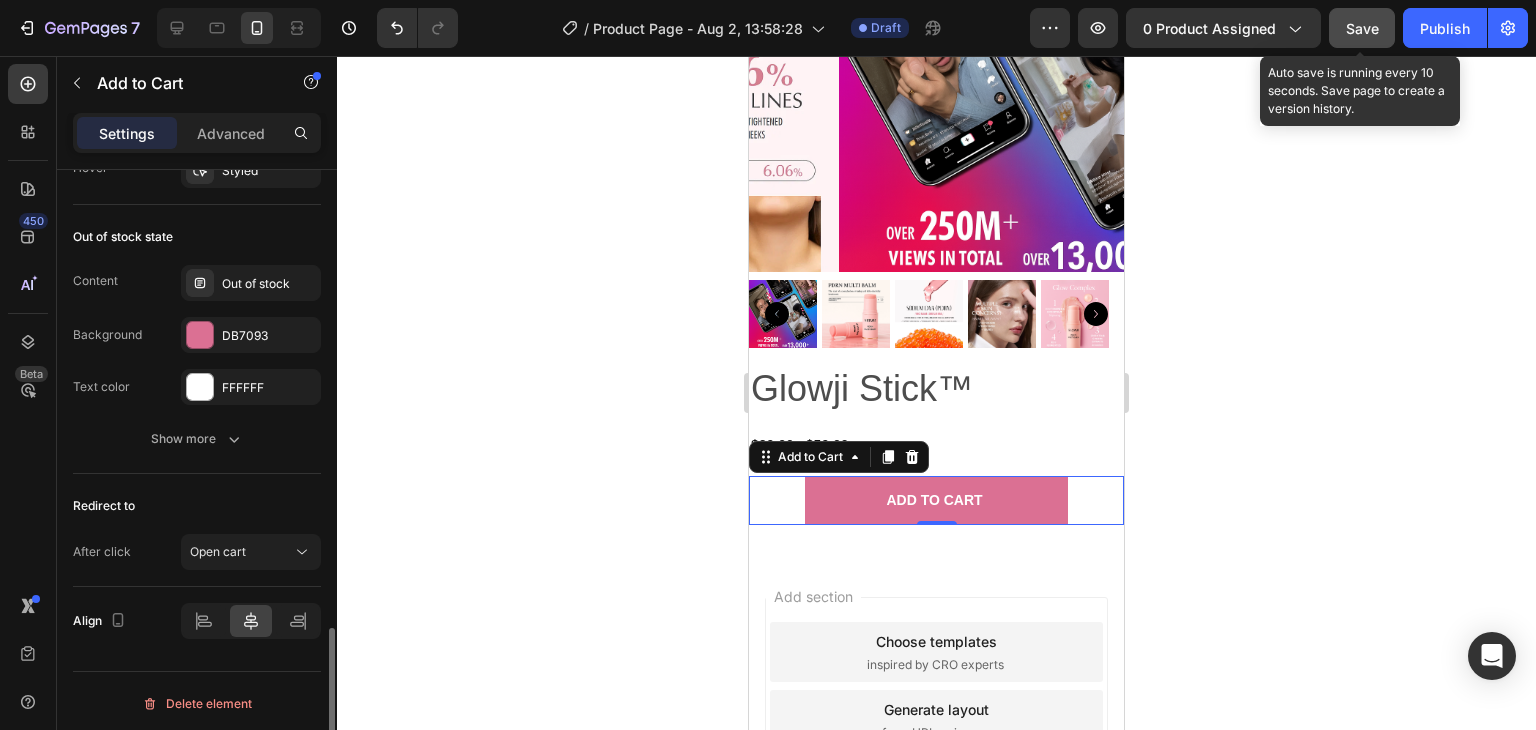 click on "Save" at bounding box center (1362, 28) 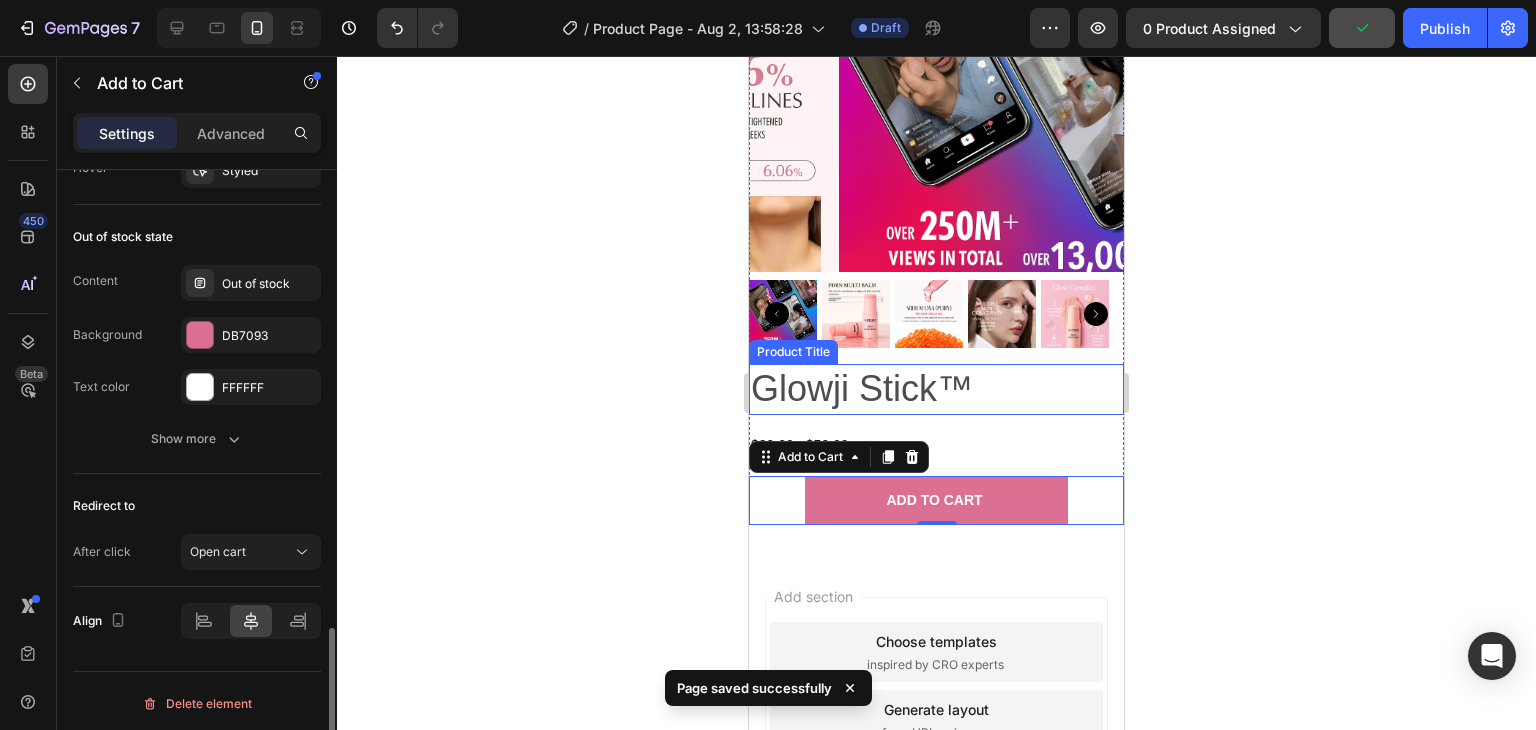 click on "Glowji Stick™" at bounding box center (936, 389) 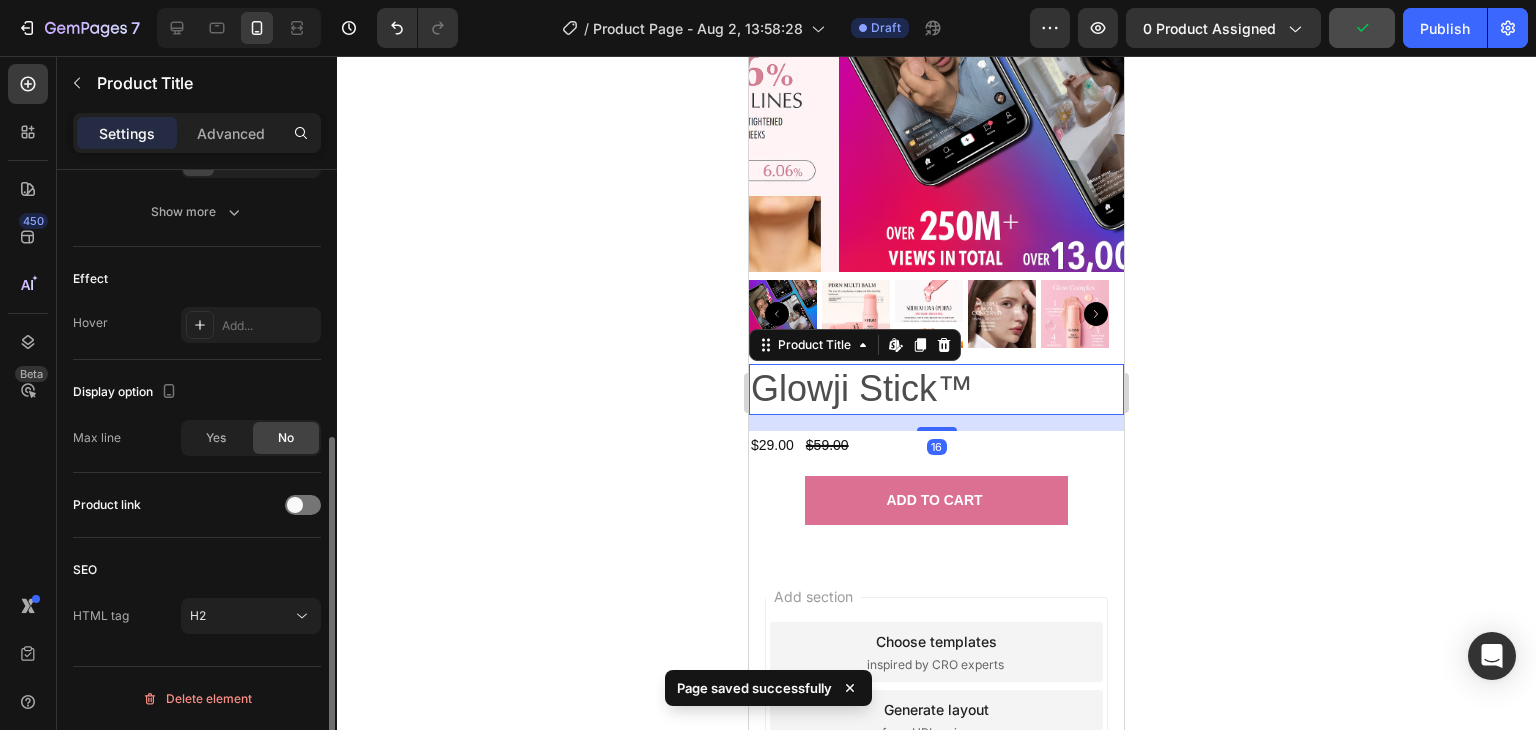 scroll, scrollTop: 0, scrollLeft: 0, axis: both 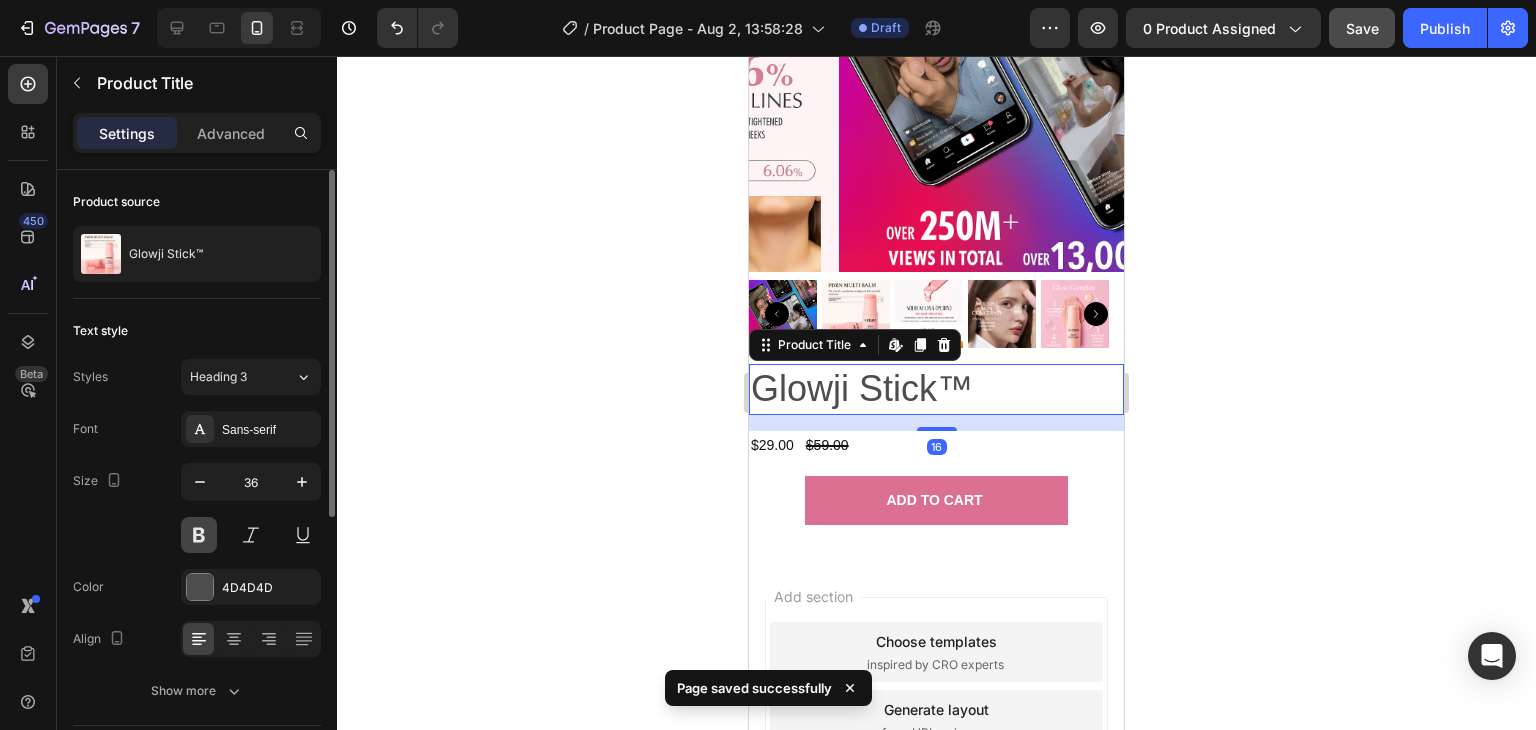 click at bounding box center (199, 535) 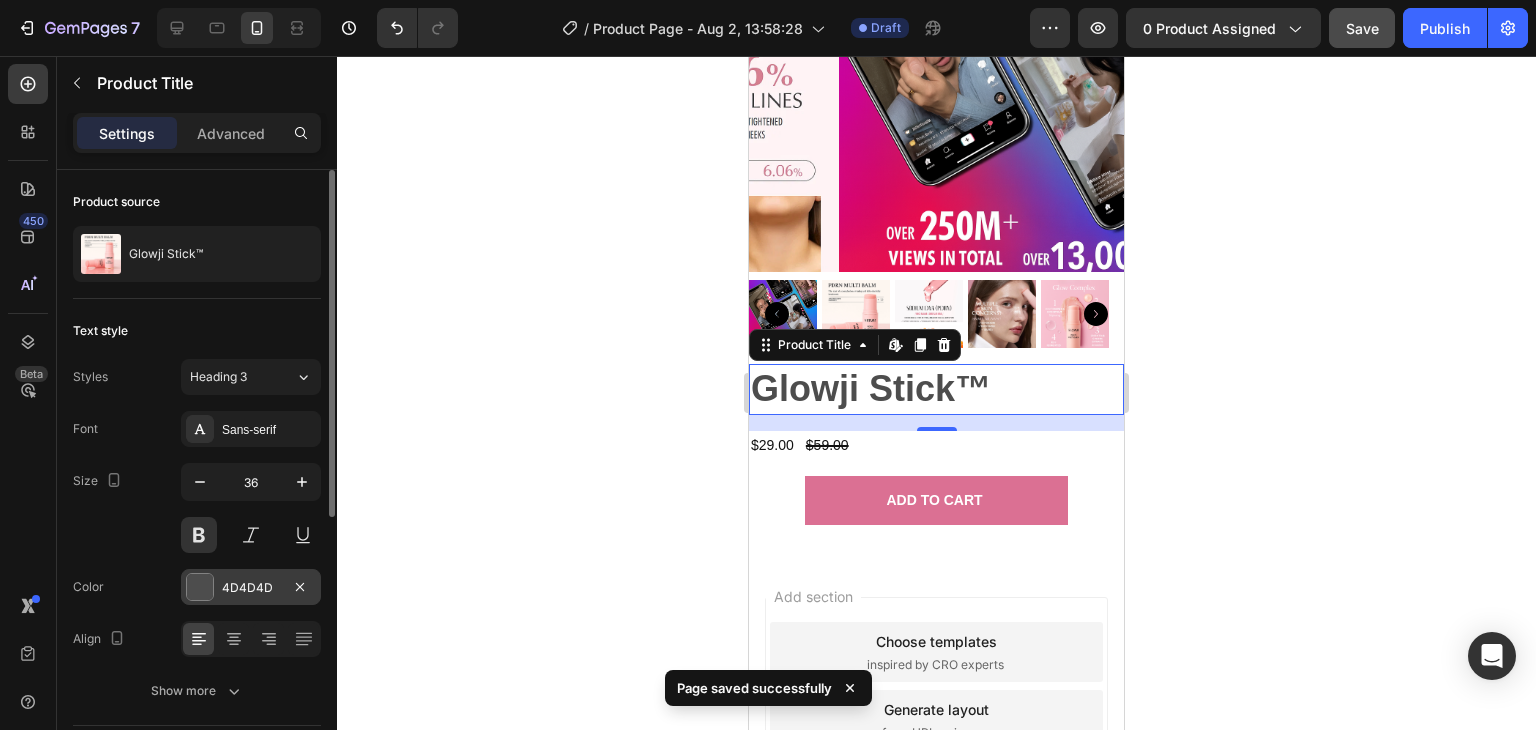 click at bounding box center [200, 587] 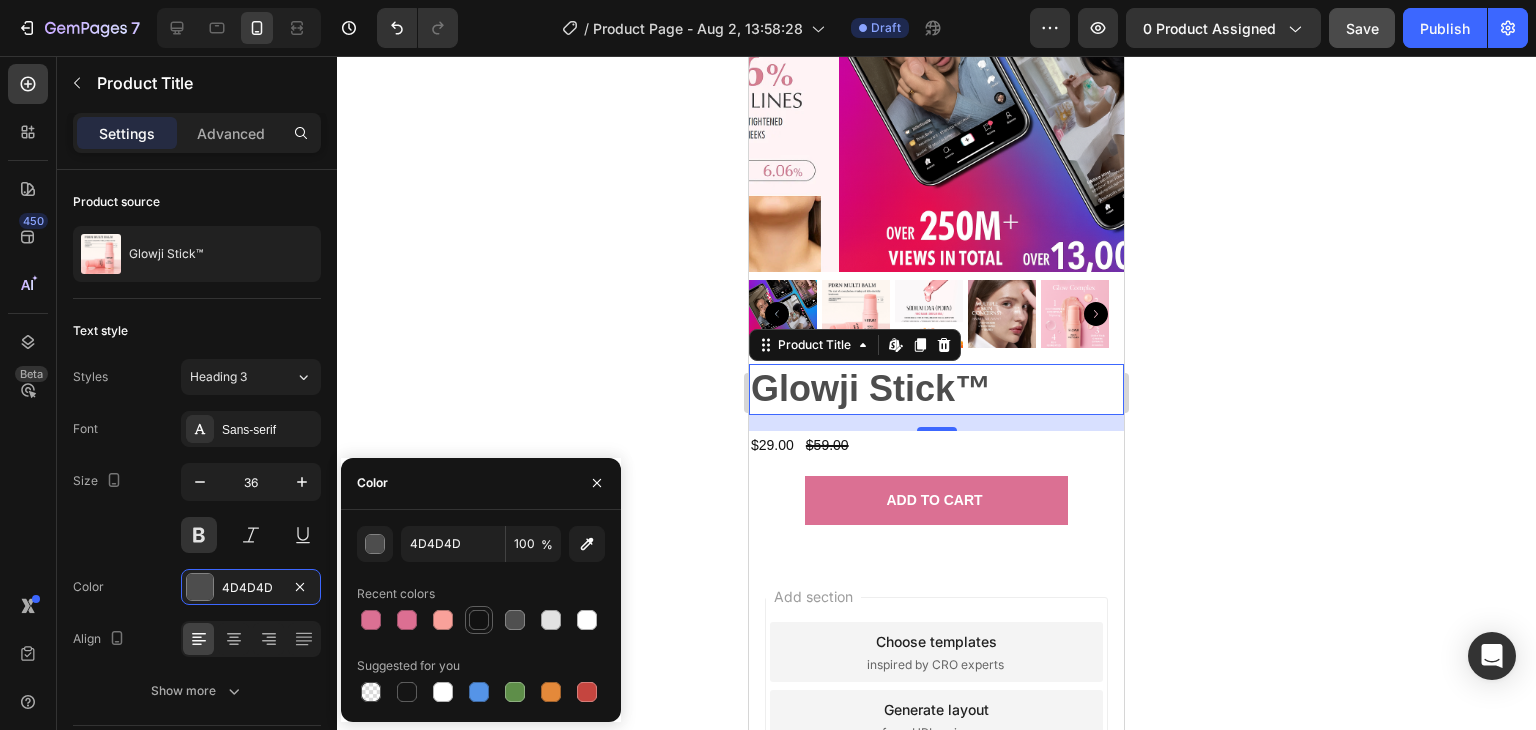 click at bounding box center (479, 620) 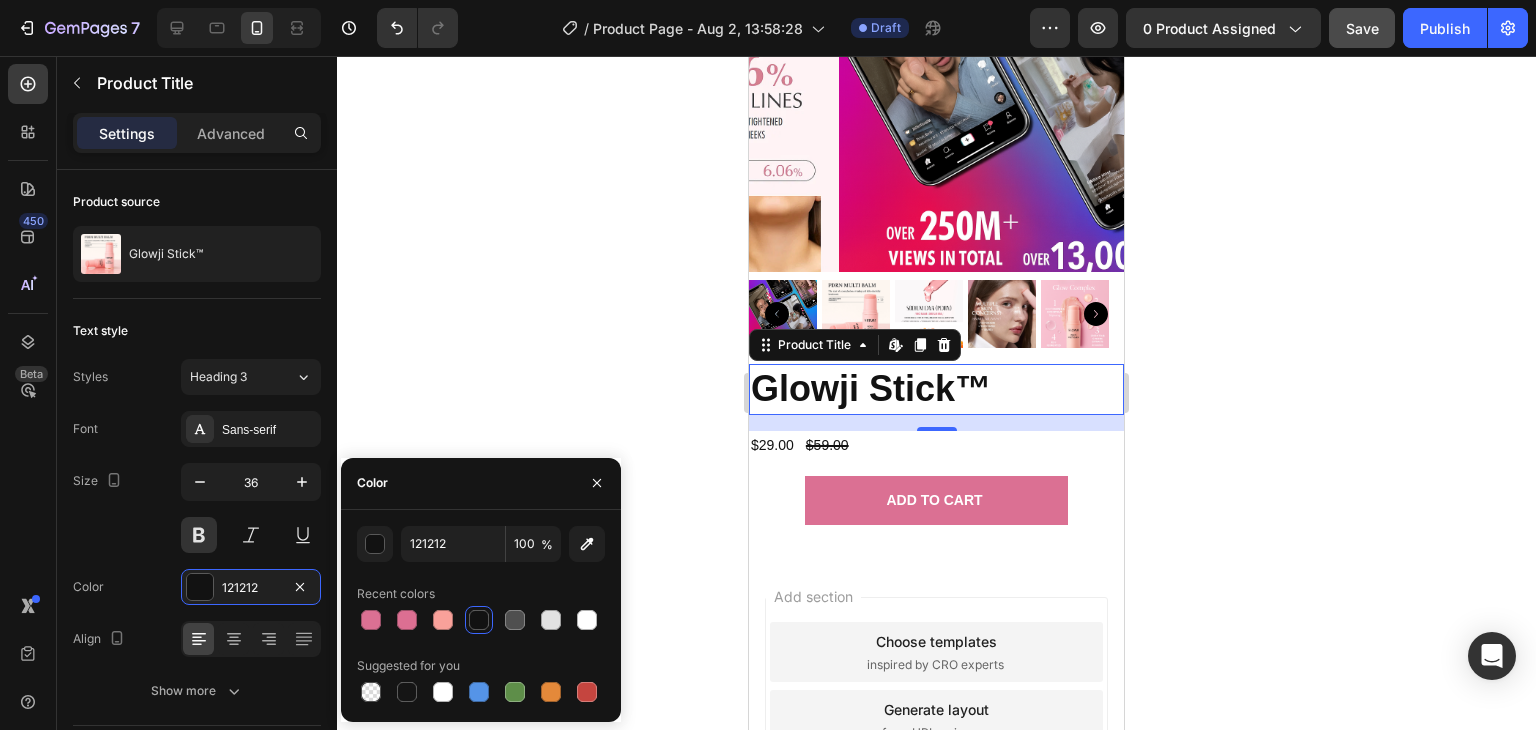 click 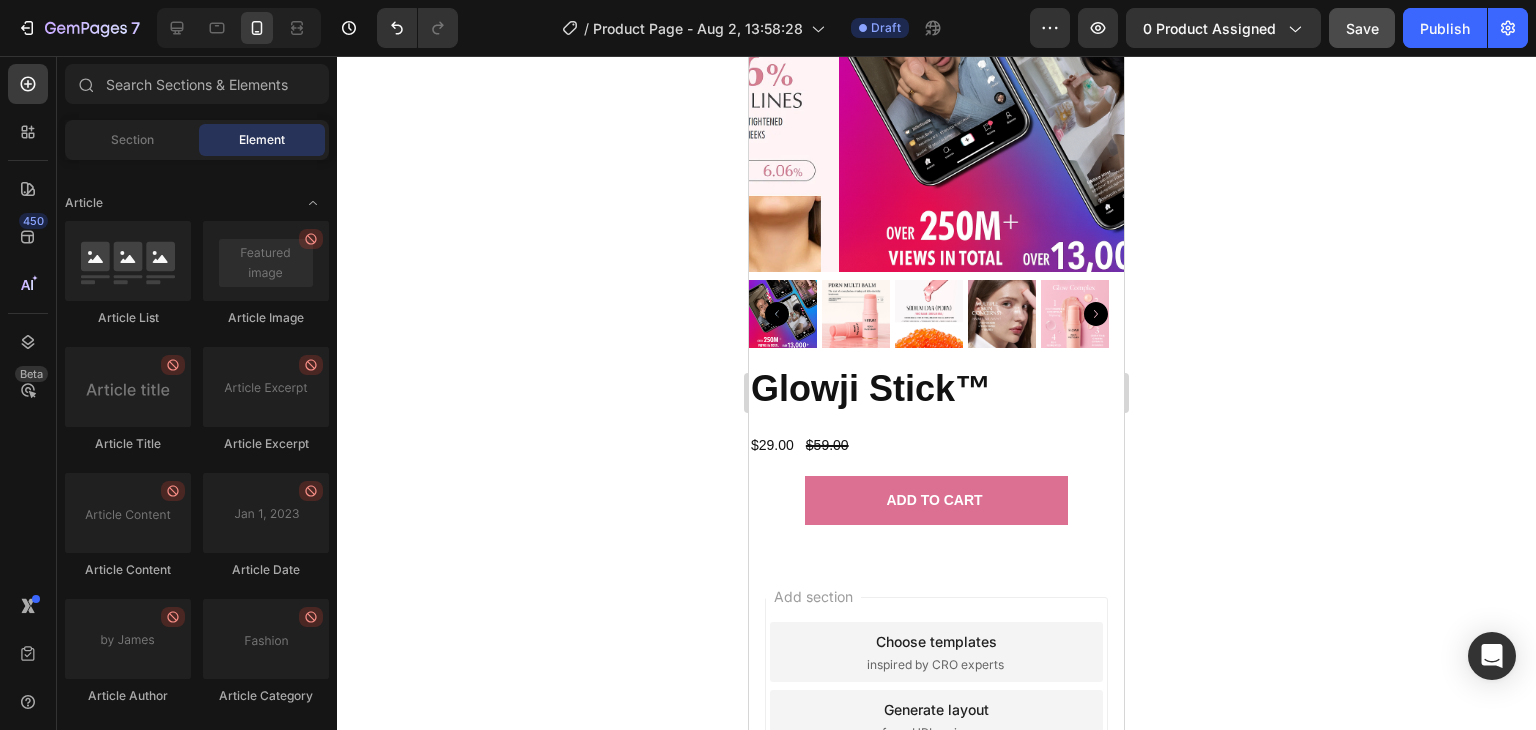 scroll, scrollTop: 5494, scrollLeft: 0, axis: vertical 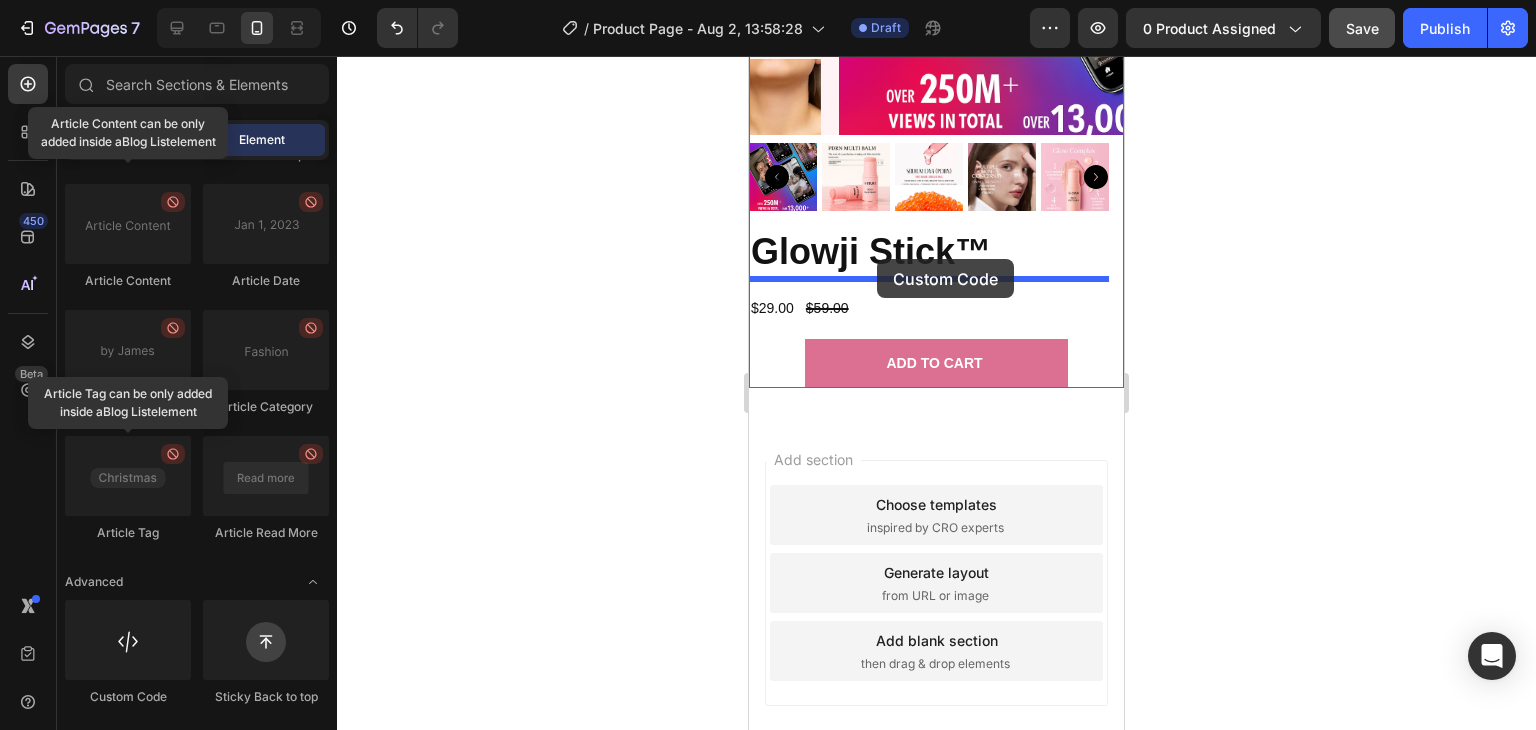 drag, startPoint x: 910, startPoint y: 715, endPoint x: 877, endPoint y: 259, distance: 457.1925 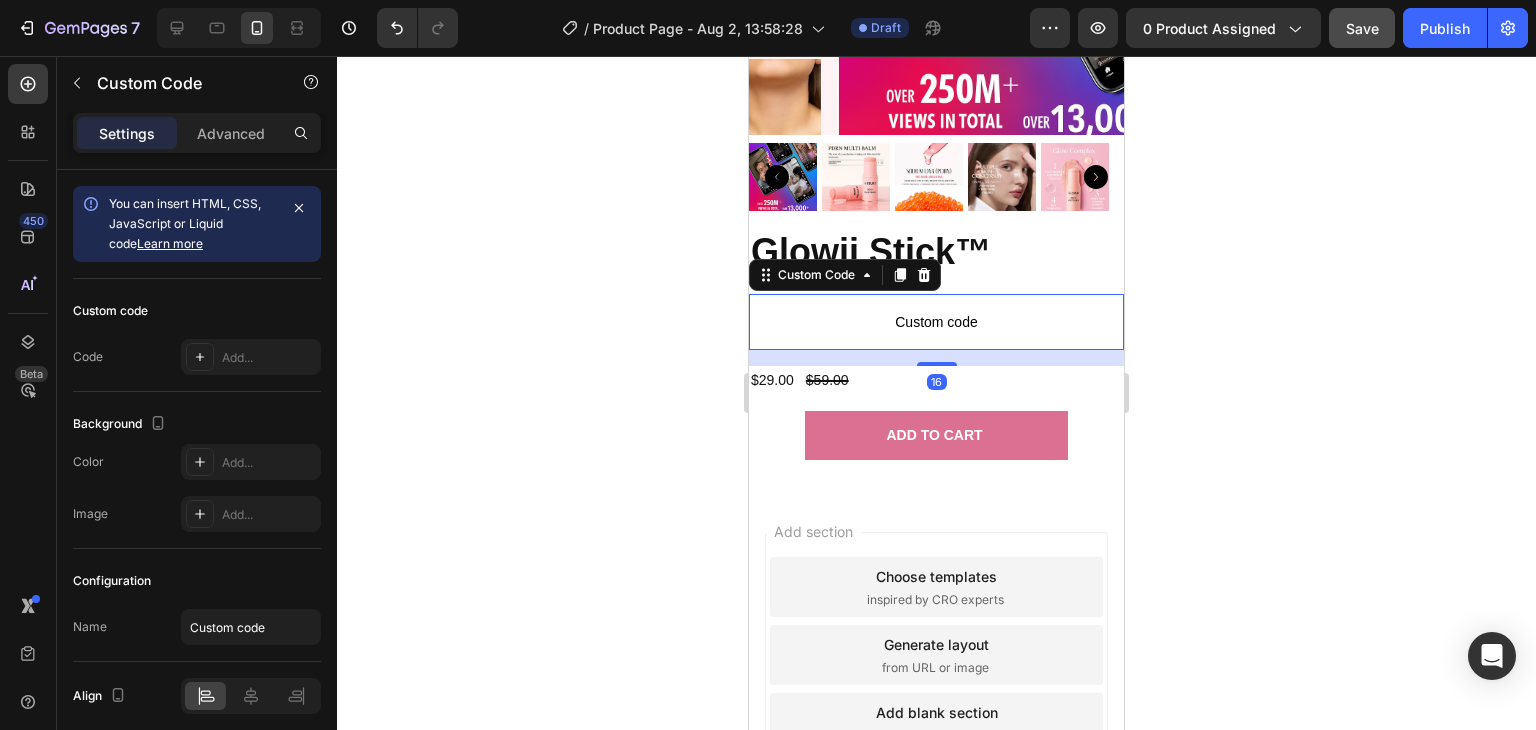 click on "Custom code" at bounding box center (936, 322) 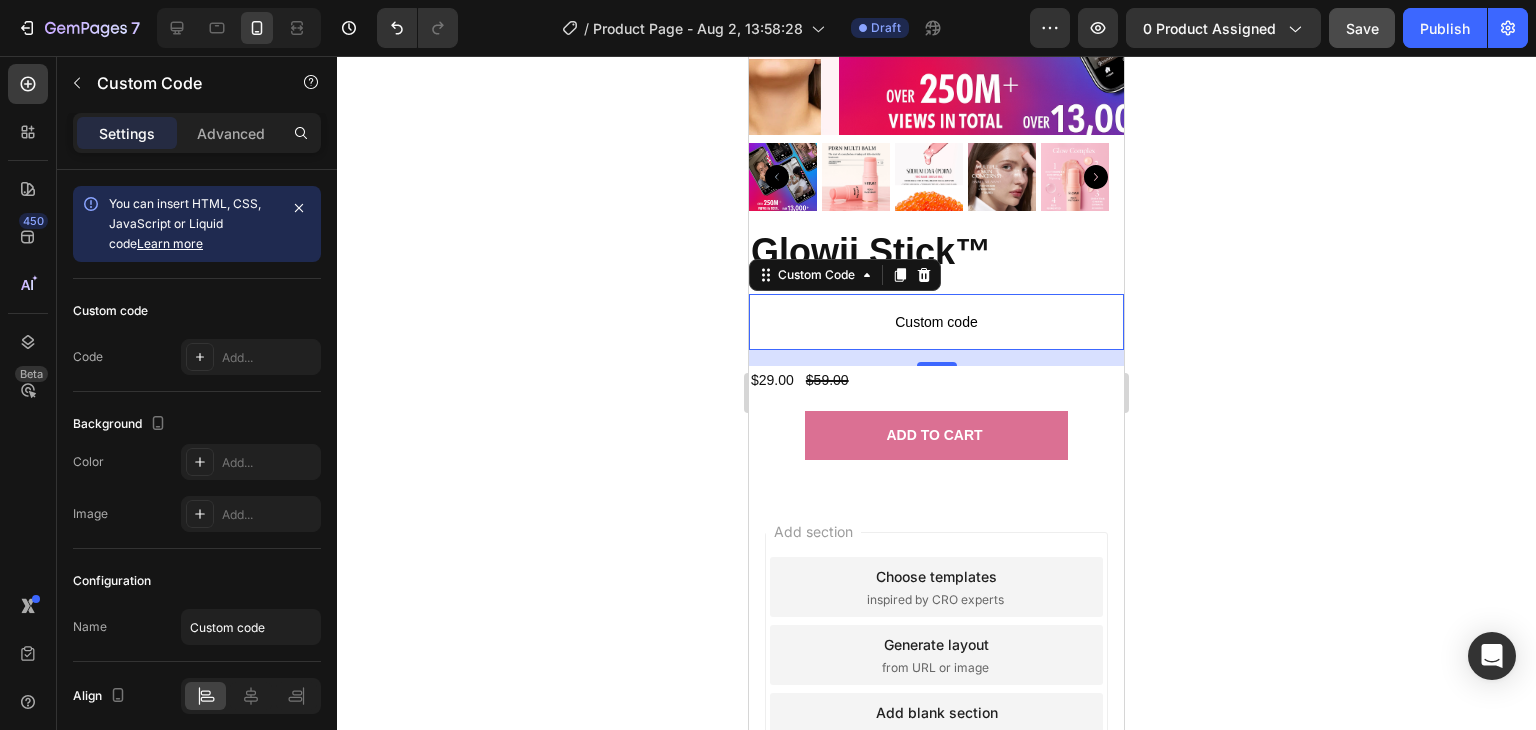 click on "Custom code" at bounding box center [936, 322] 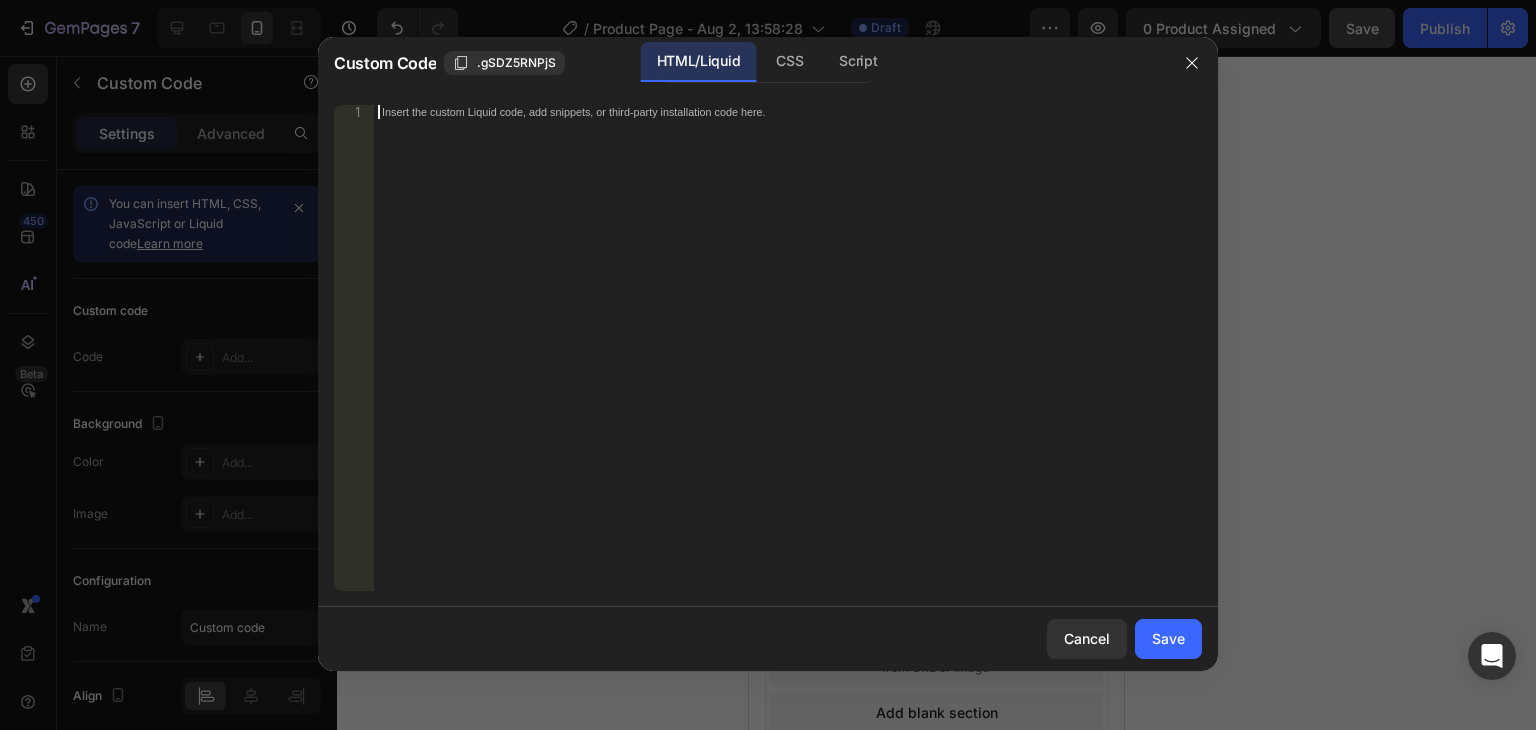click on "Insert the custom Liquid code, add snippets, or third-party installation code here." at bounding box center [788, 362] 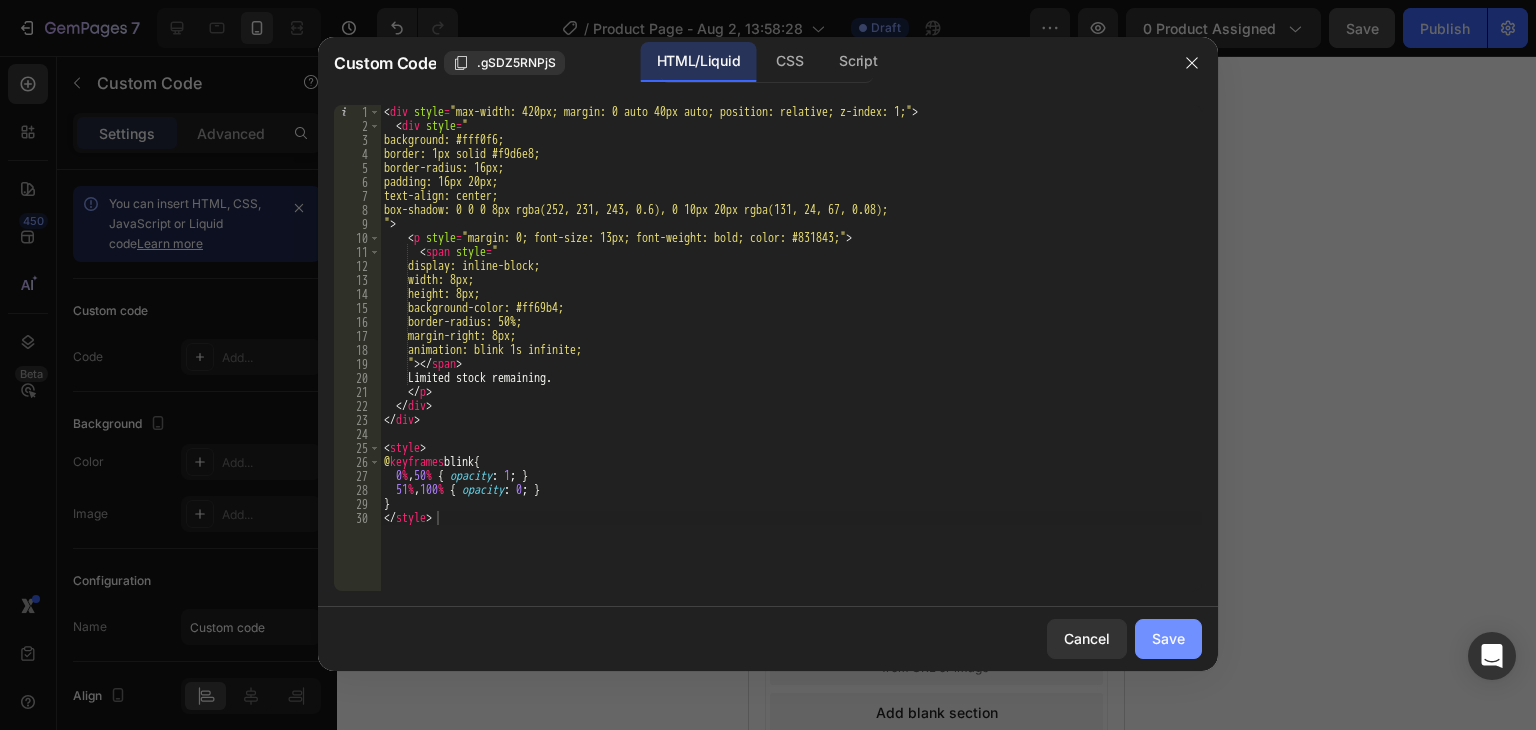 click on "Save" at bounding box center (1168, 638) 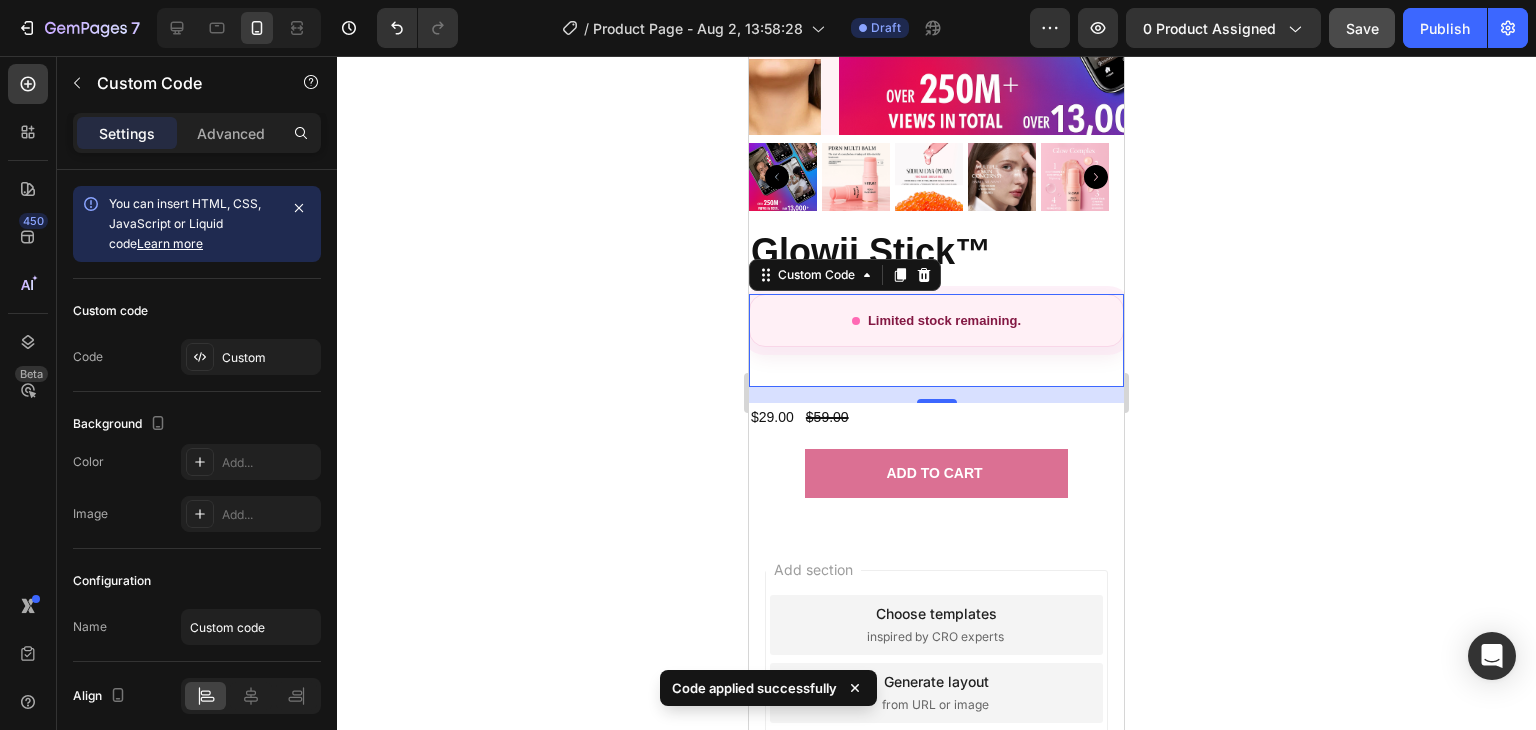 click 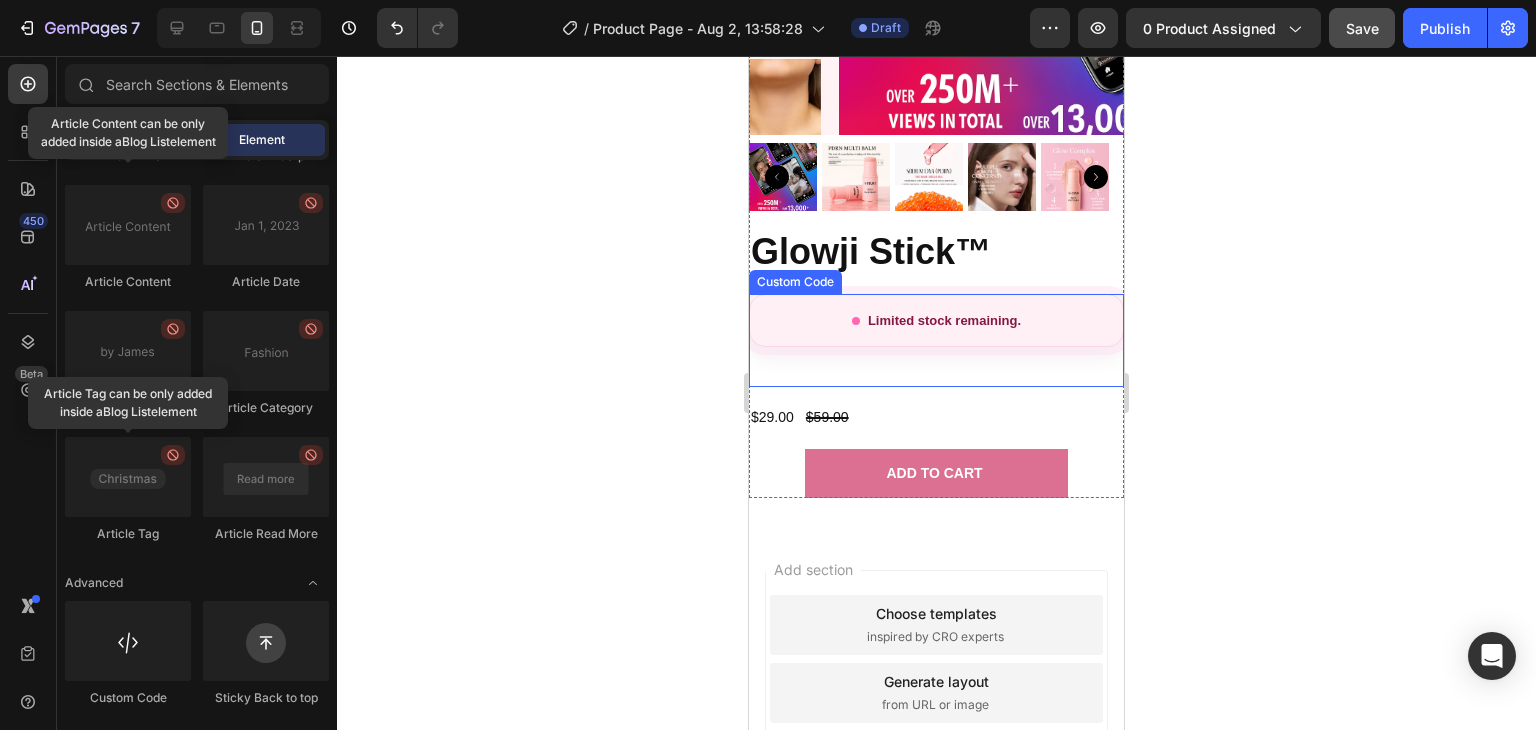 click on "Limited stock remaining." at bounding box center (936, 321) 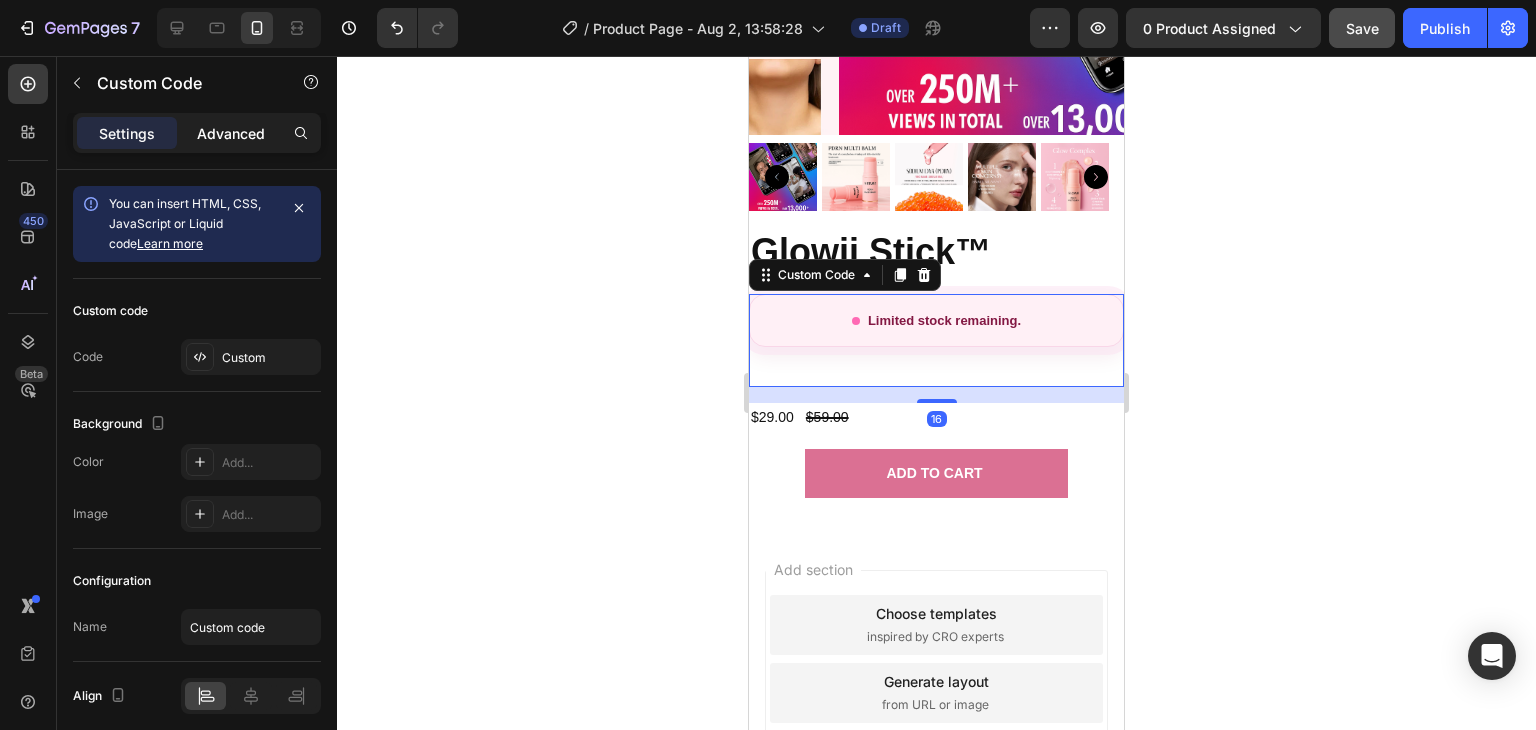 click on "Advanced" at bounding box center (231, 133) 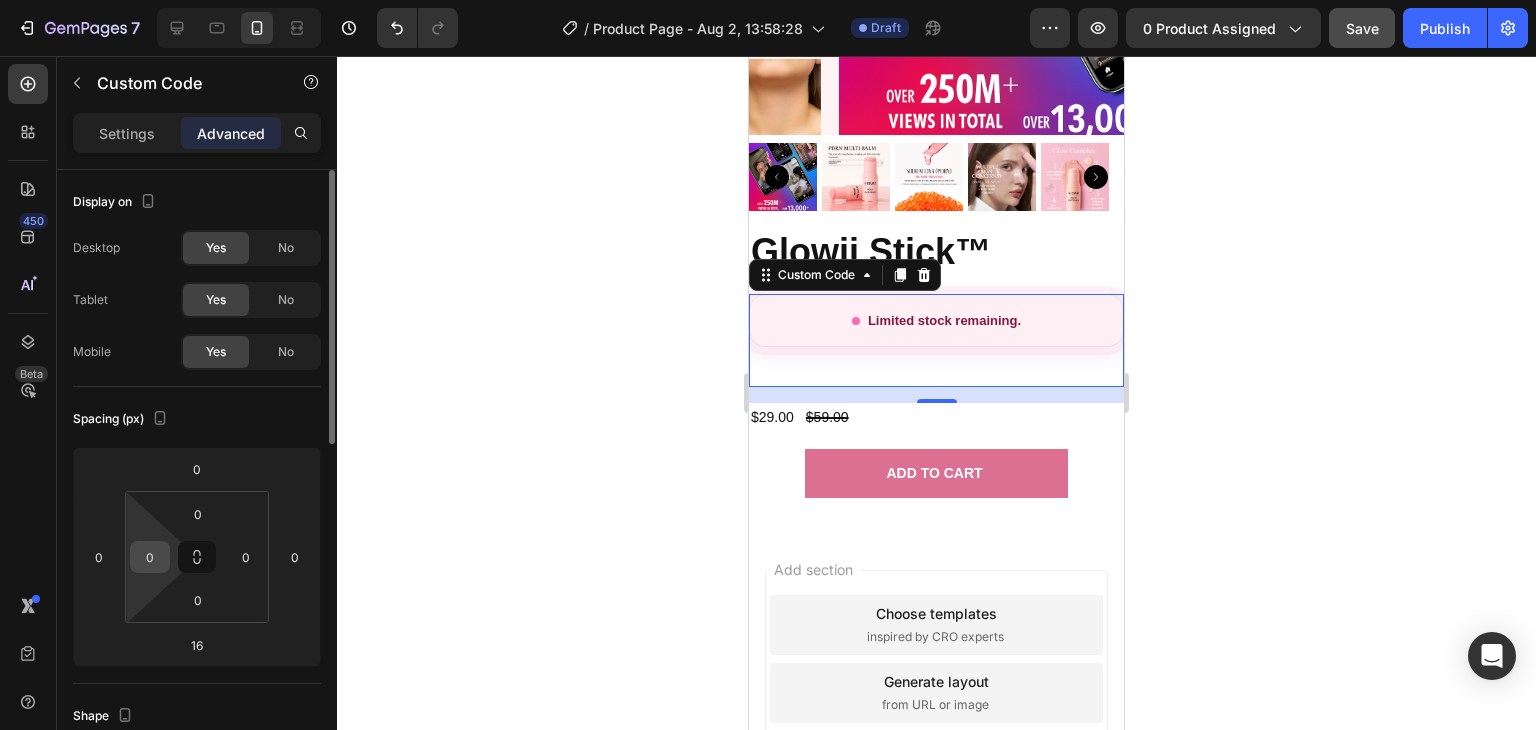 click on "0" at bounding box center (150, 557) 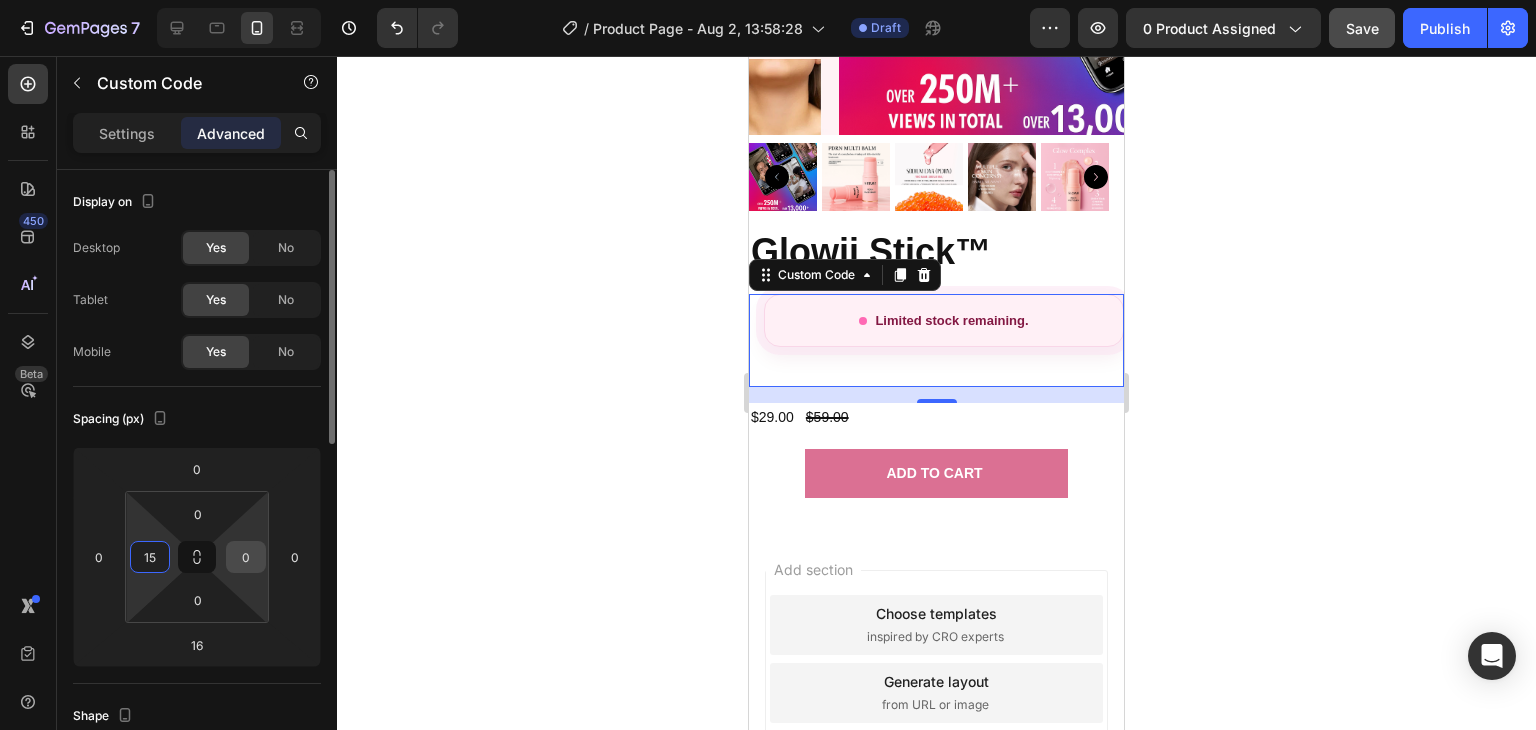type on "15" 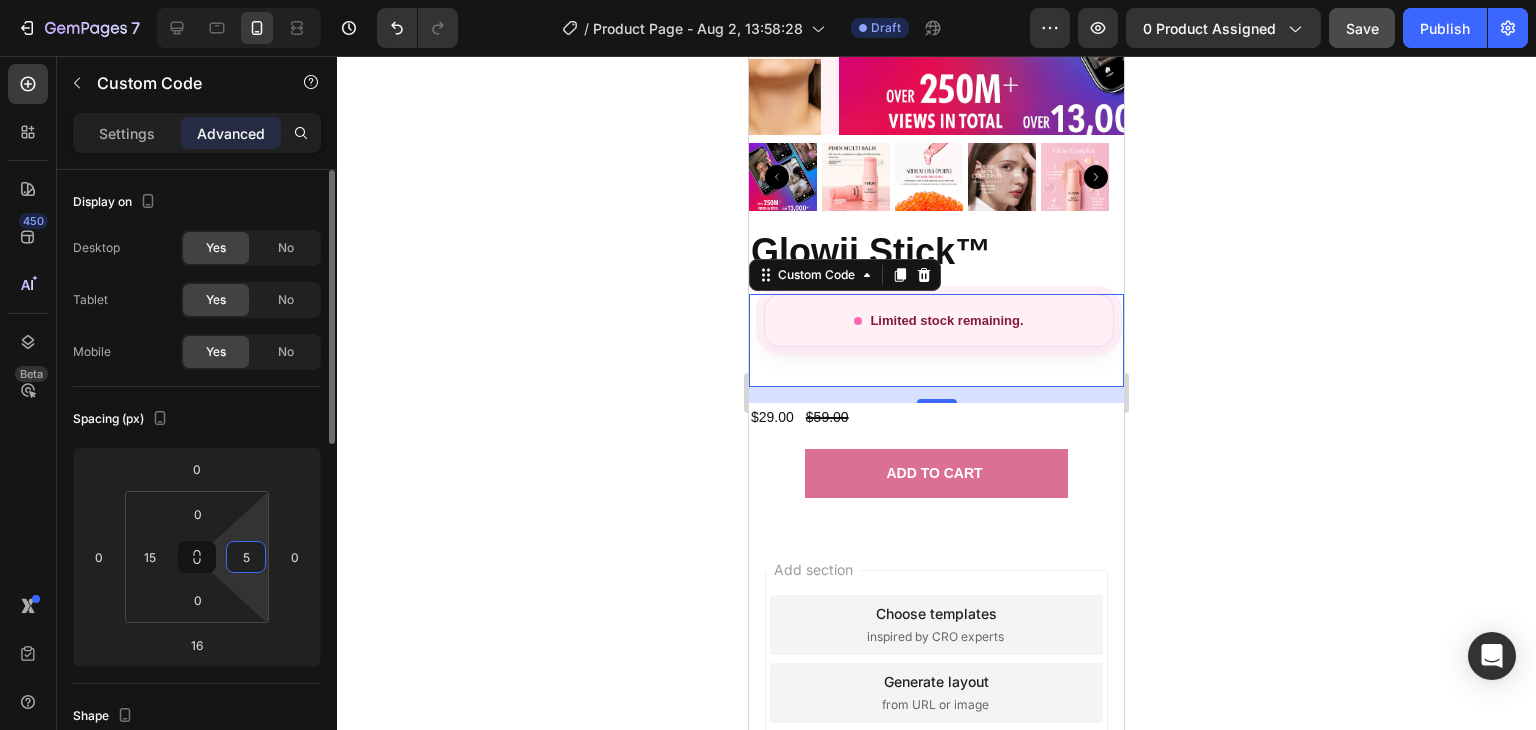 click on "5" at bounding box center [246, 557] 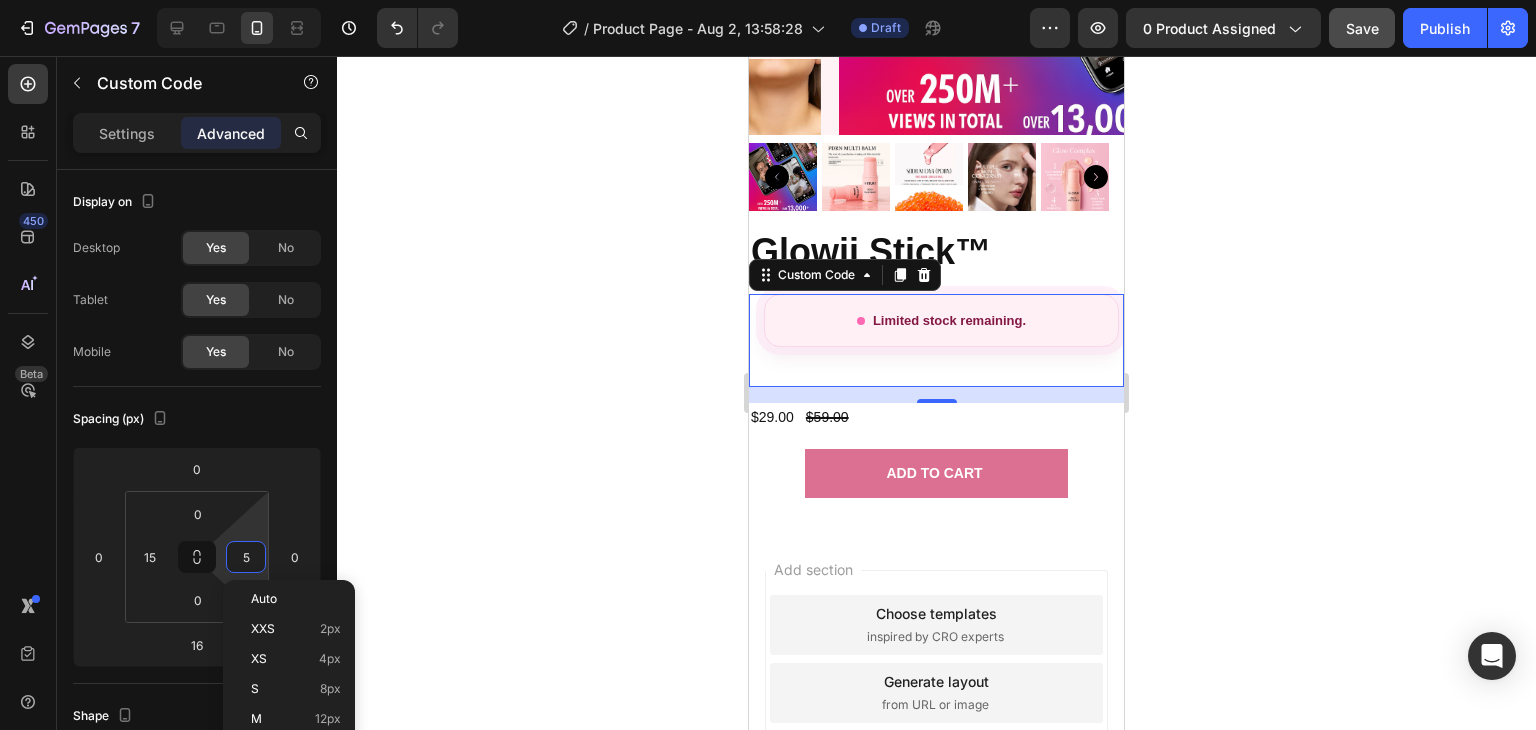 type on "5" 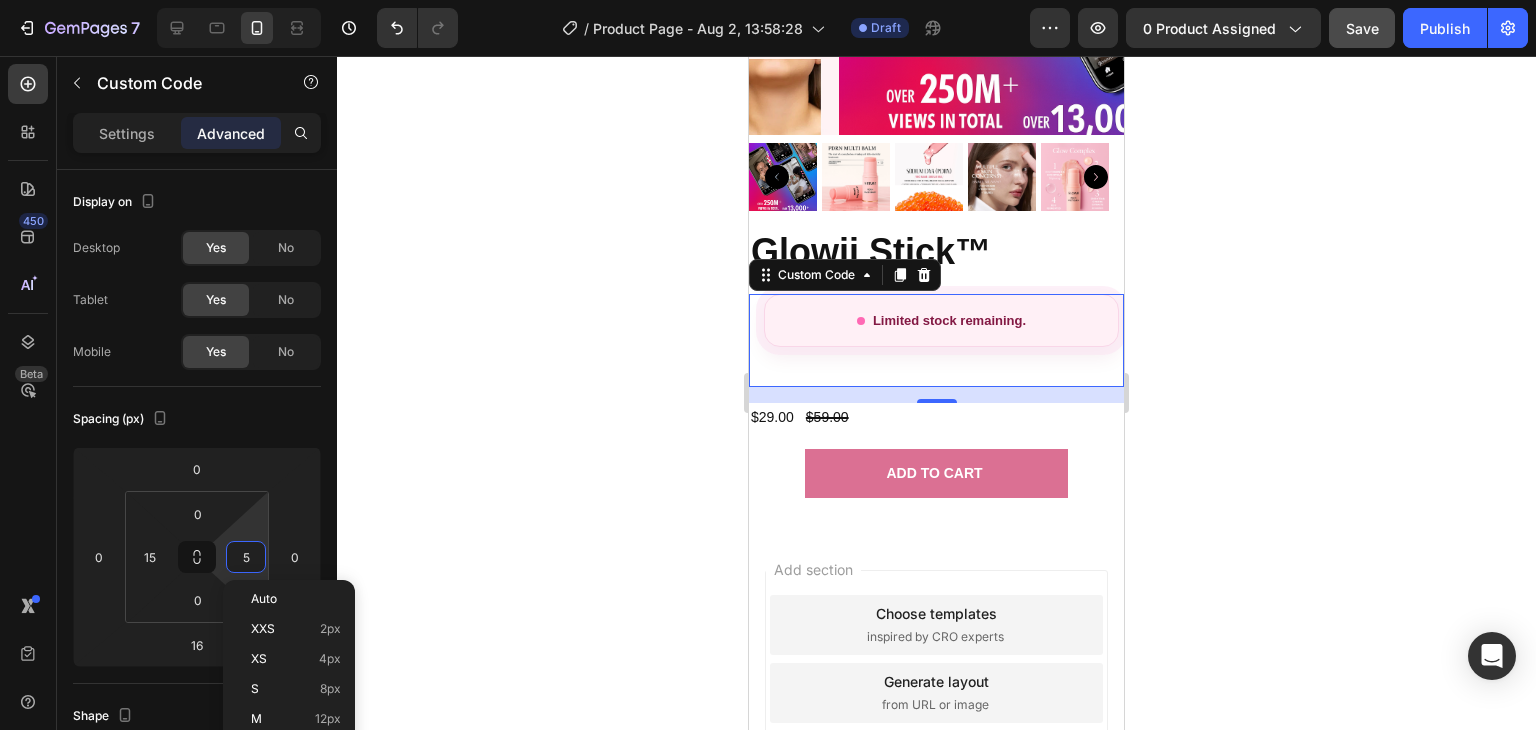 click 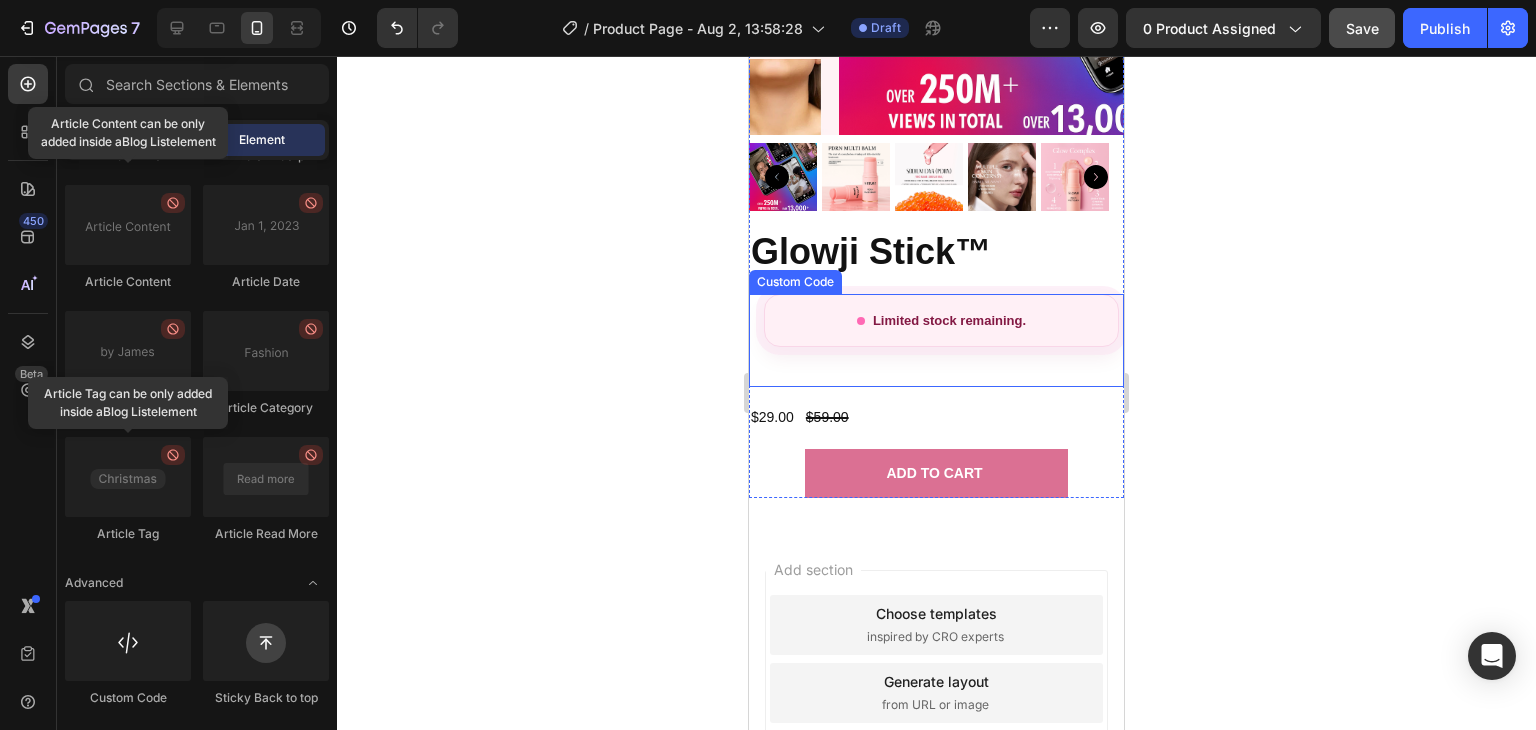 click on "Limited stock remaining." at bounding box center (941, 321) 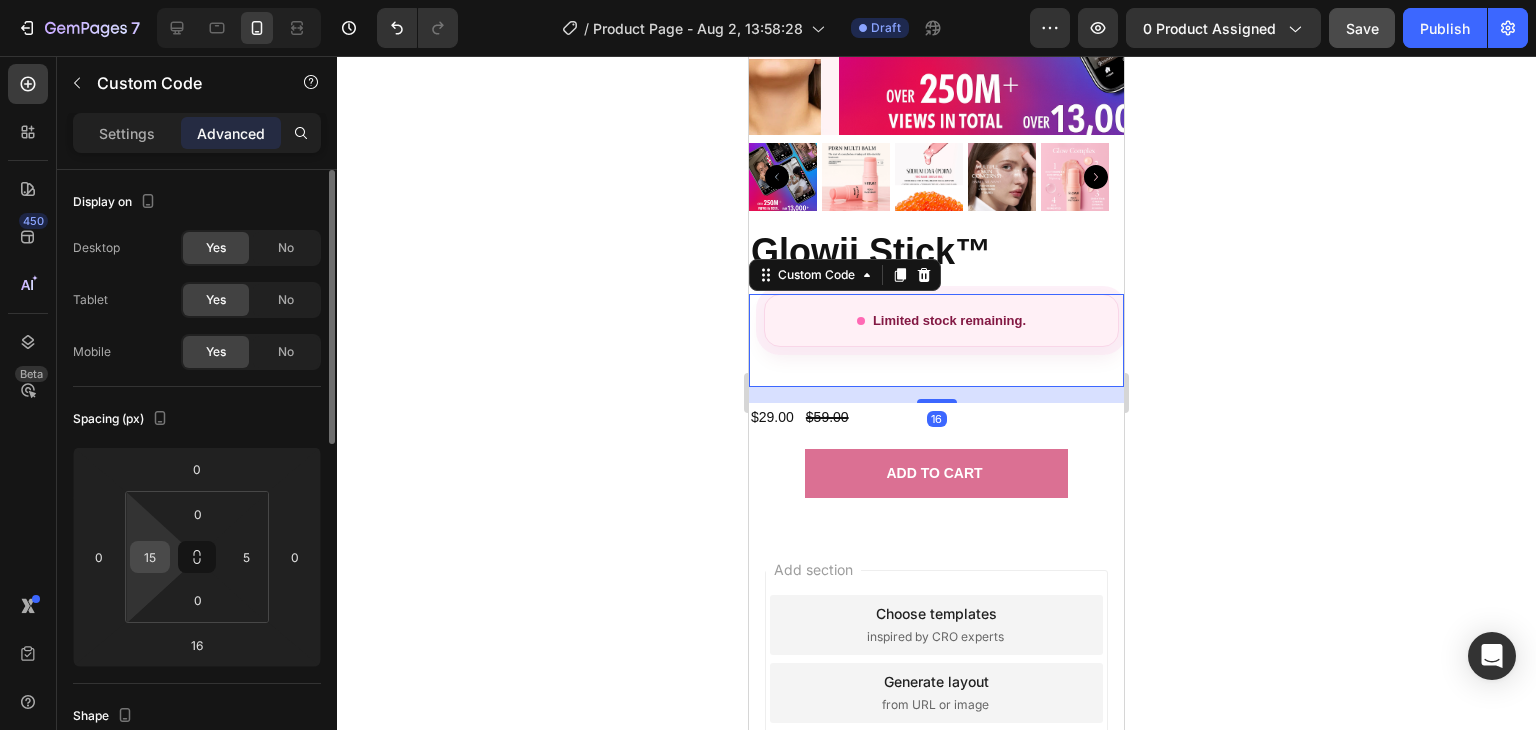 click on "15" at bounding box center (150, 557) 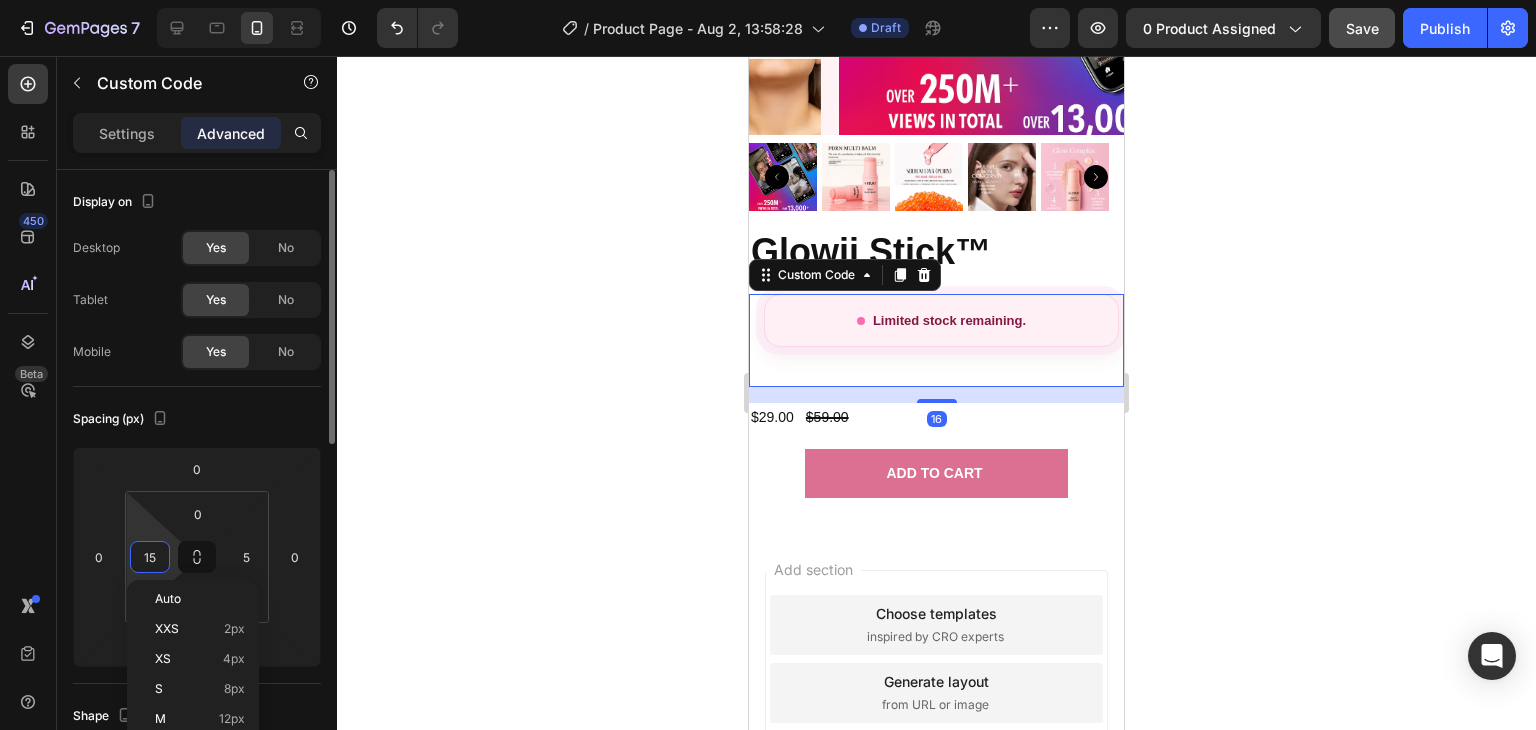 click on "15" at bounding box center [150, 557] 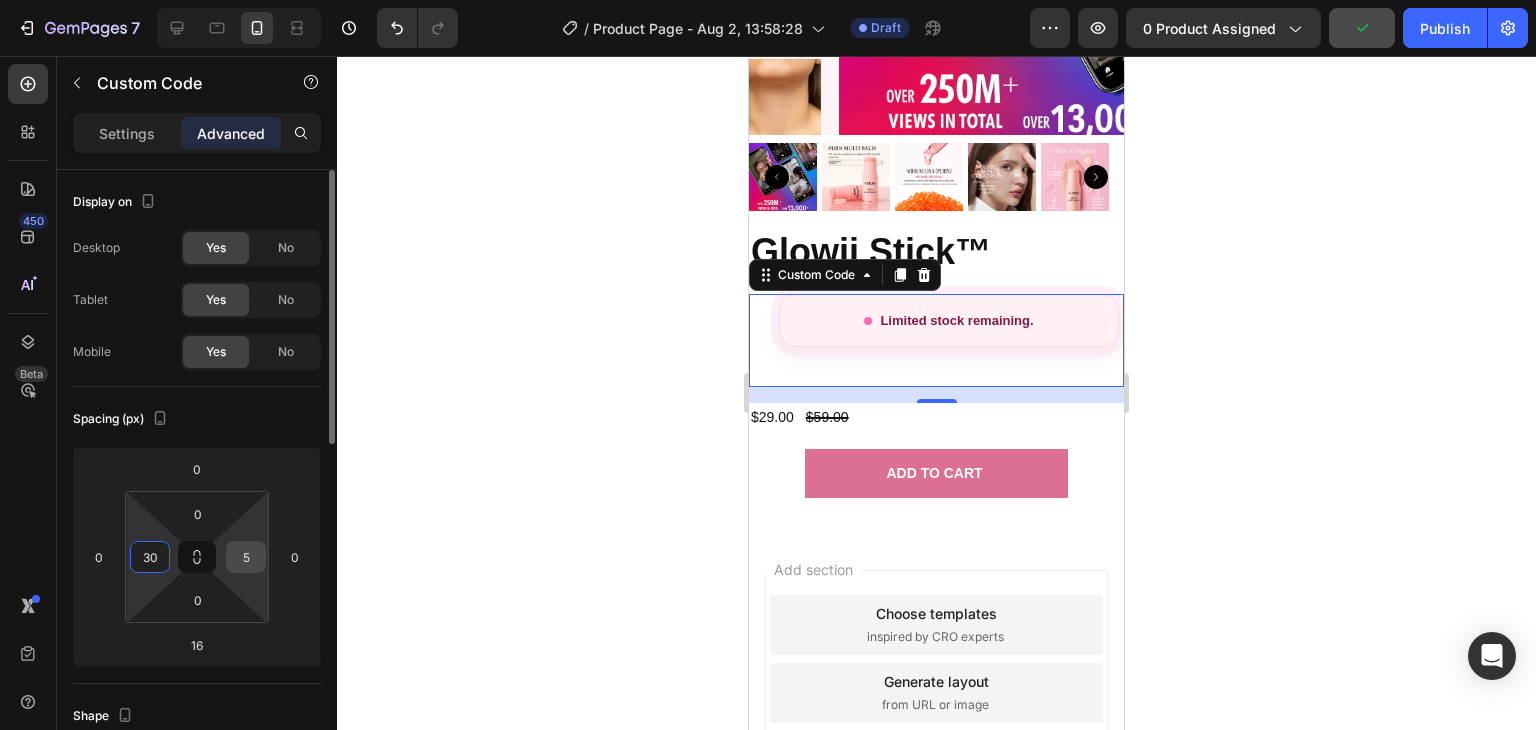 type on "30" 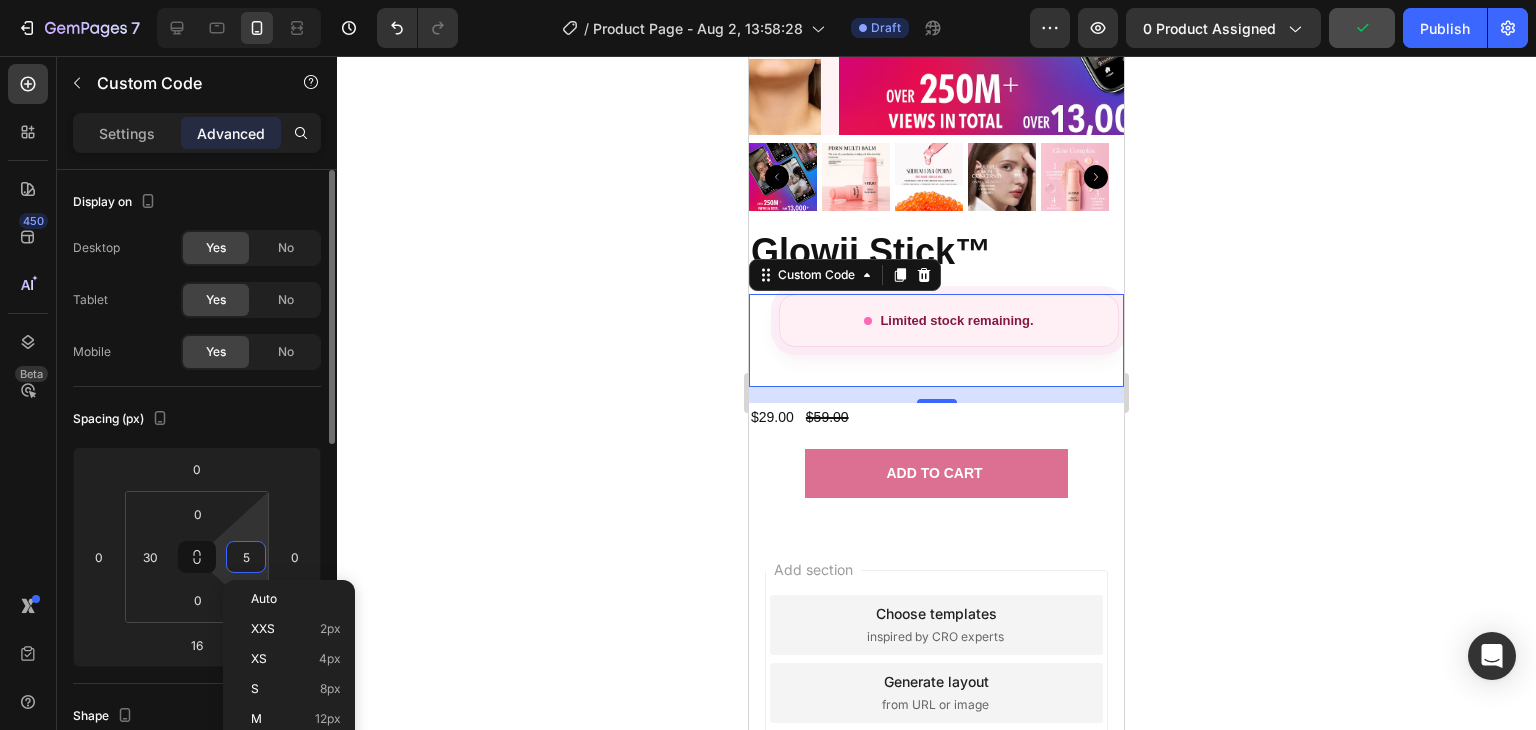 click on "5" at bounding box center [246, 557] 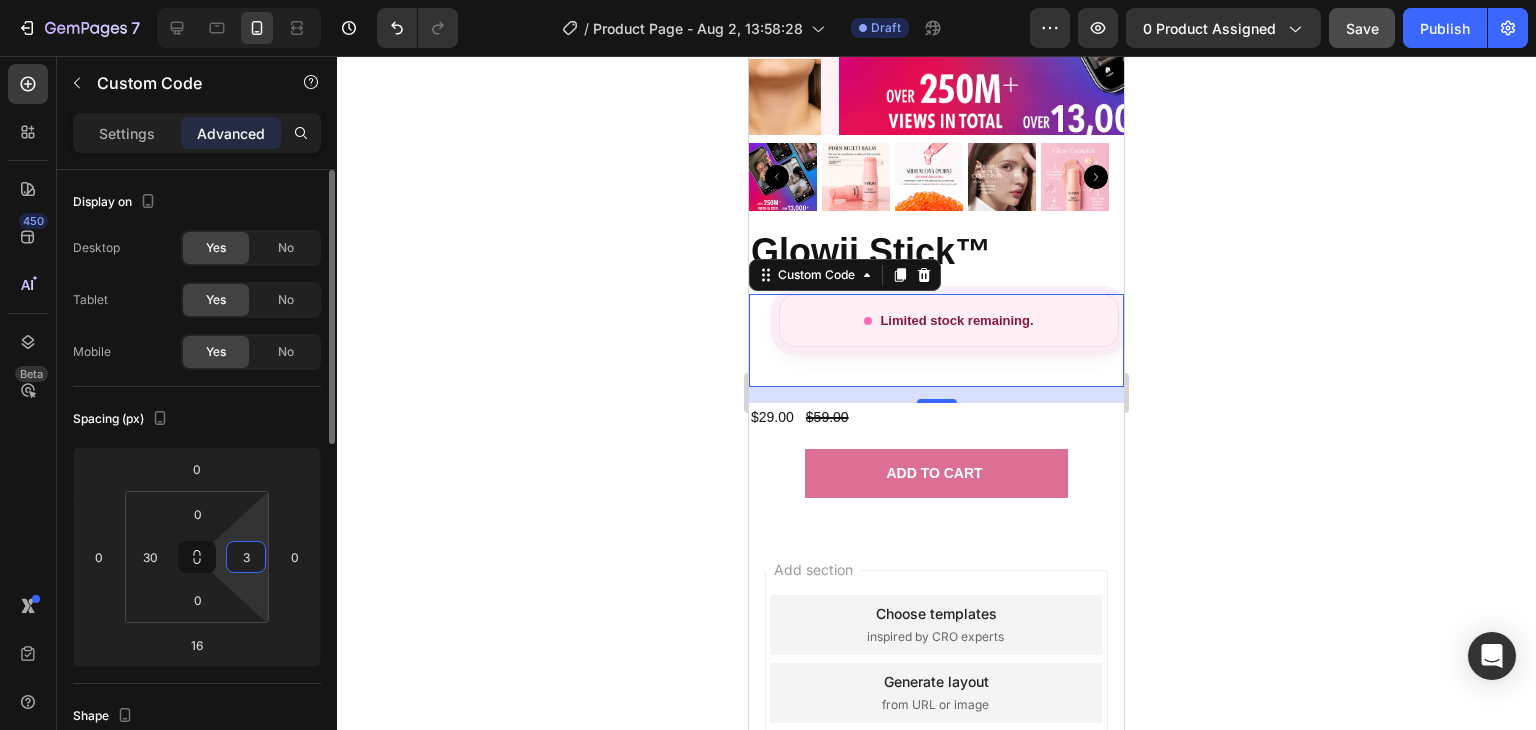 type on "30" 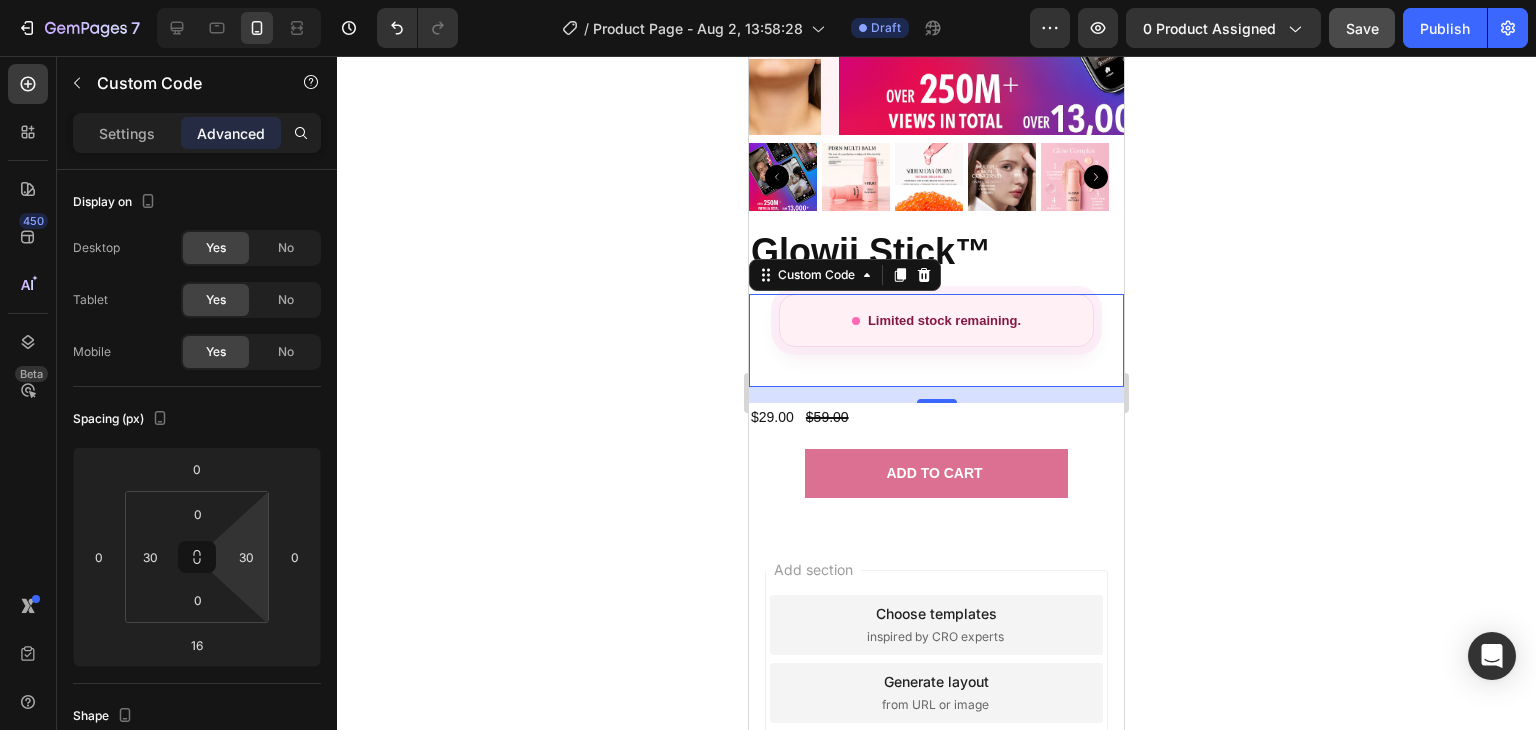click 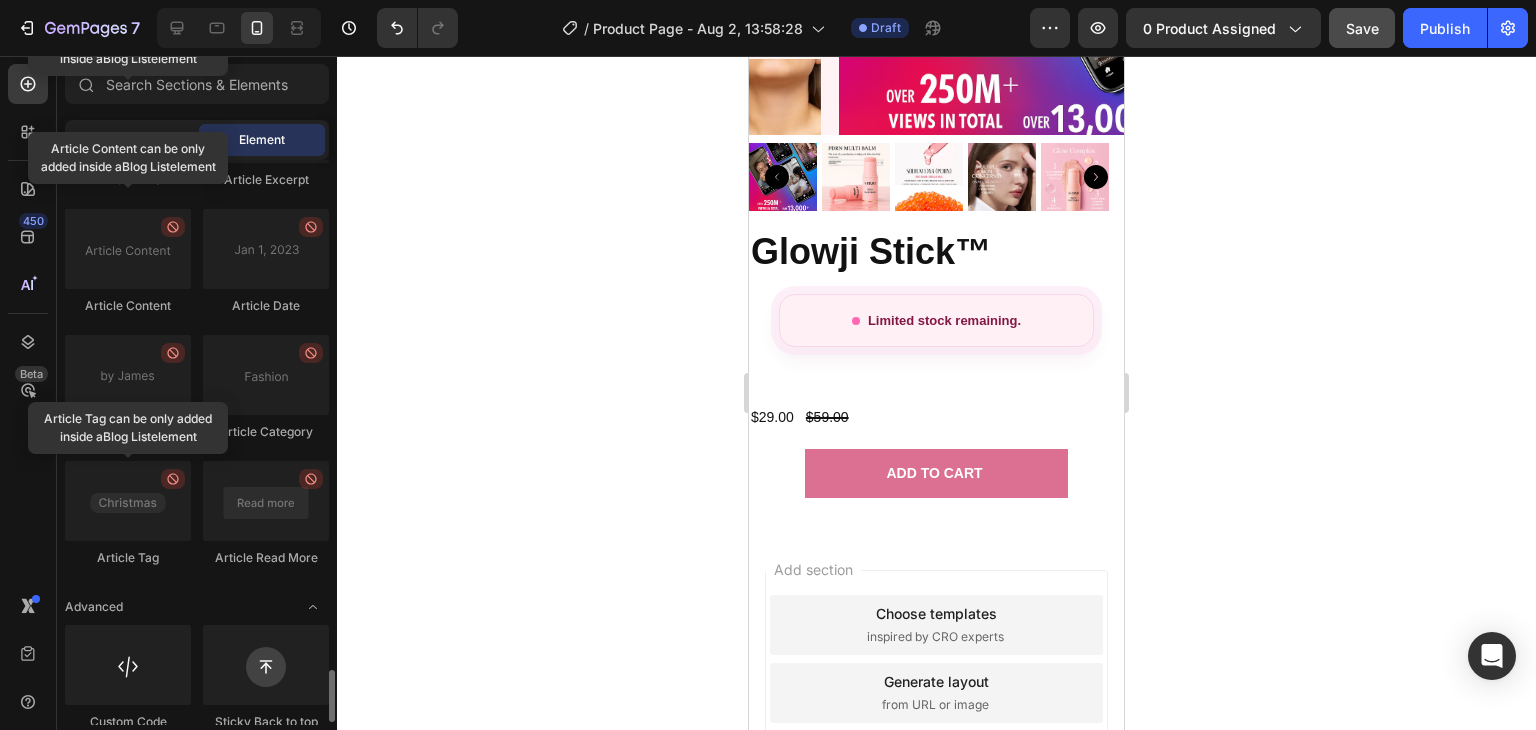 scroll, scrollTop: 5494, scrollLeft: 0, axis: vertical 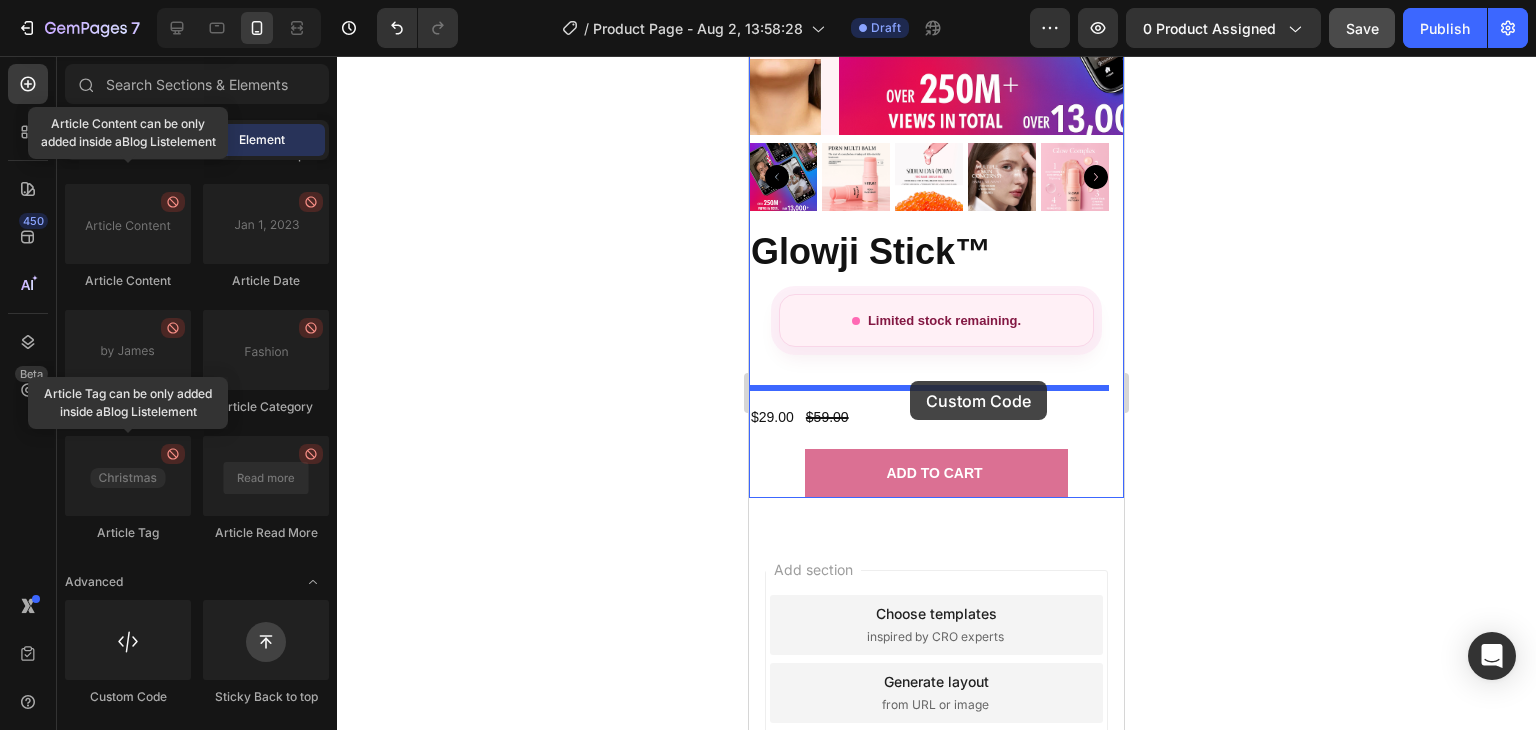 drag, startPoint x: 933, startPoint y: 719, endPoint x: 910, endPoint y: 381, distance: 338.78165 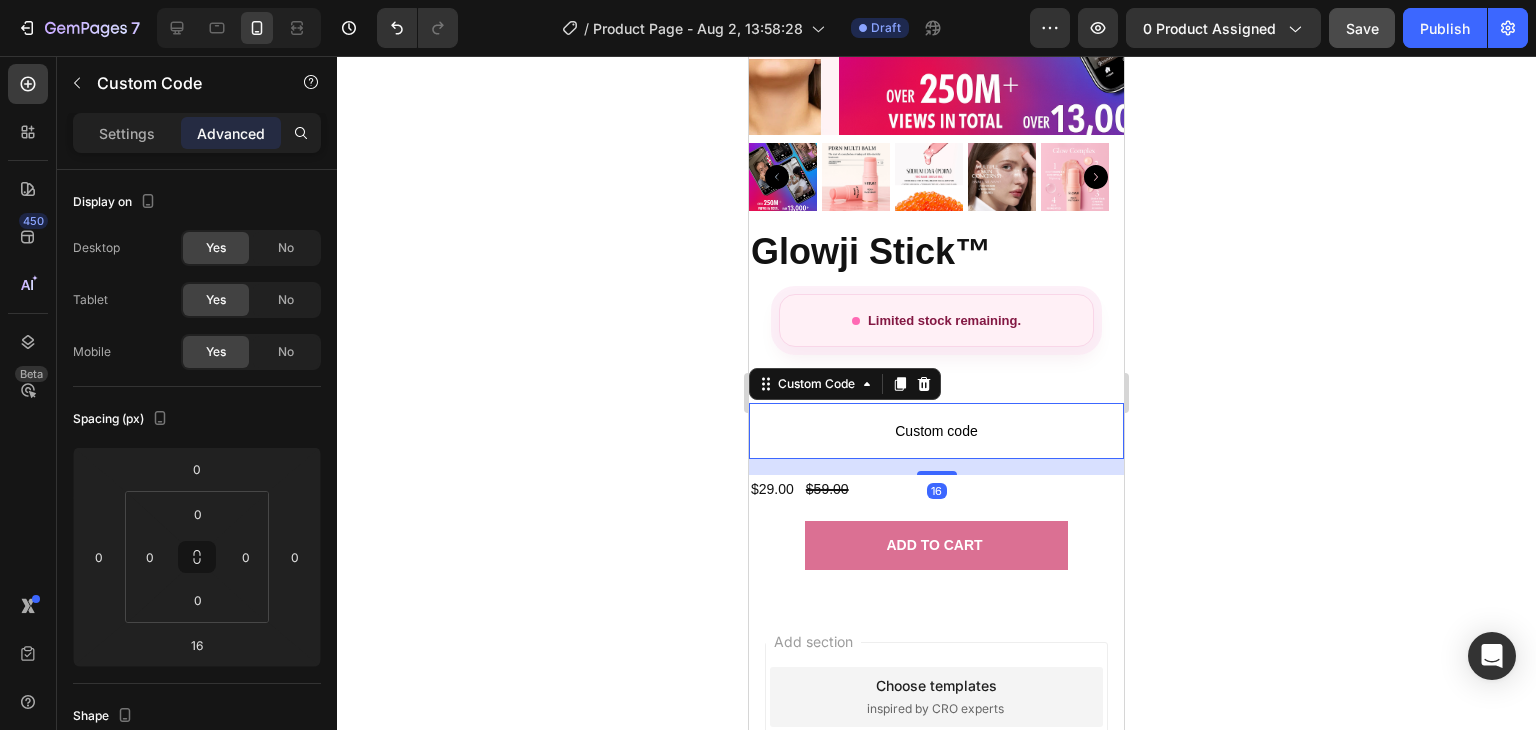click on "Custom code" at bounding box center [936, 431] 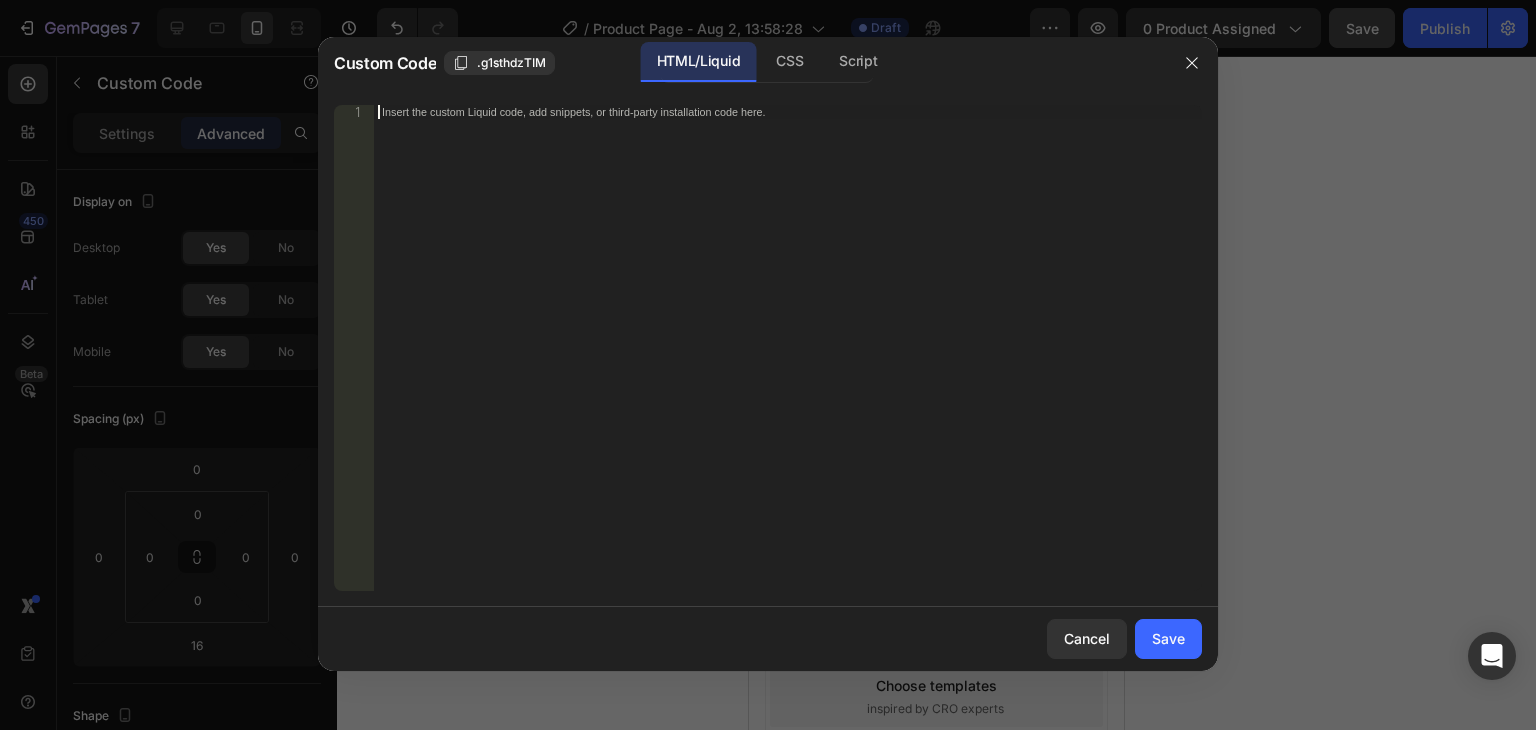 click on "Insert the custom Liquid code, add snippets, or third-party installation code here." at bounding box center (788, 362) 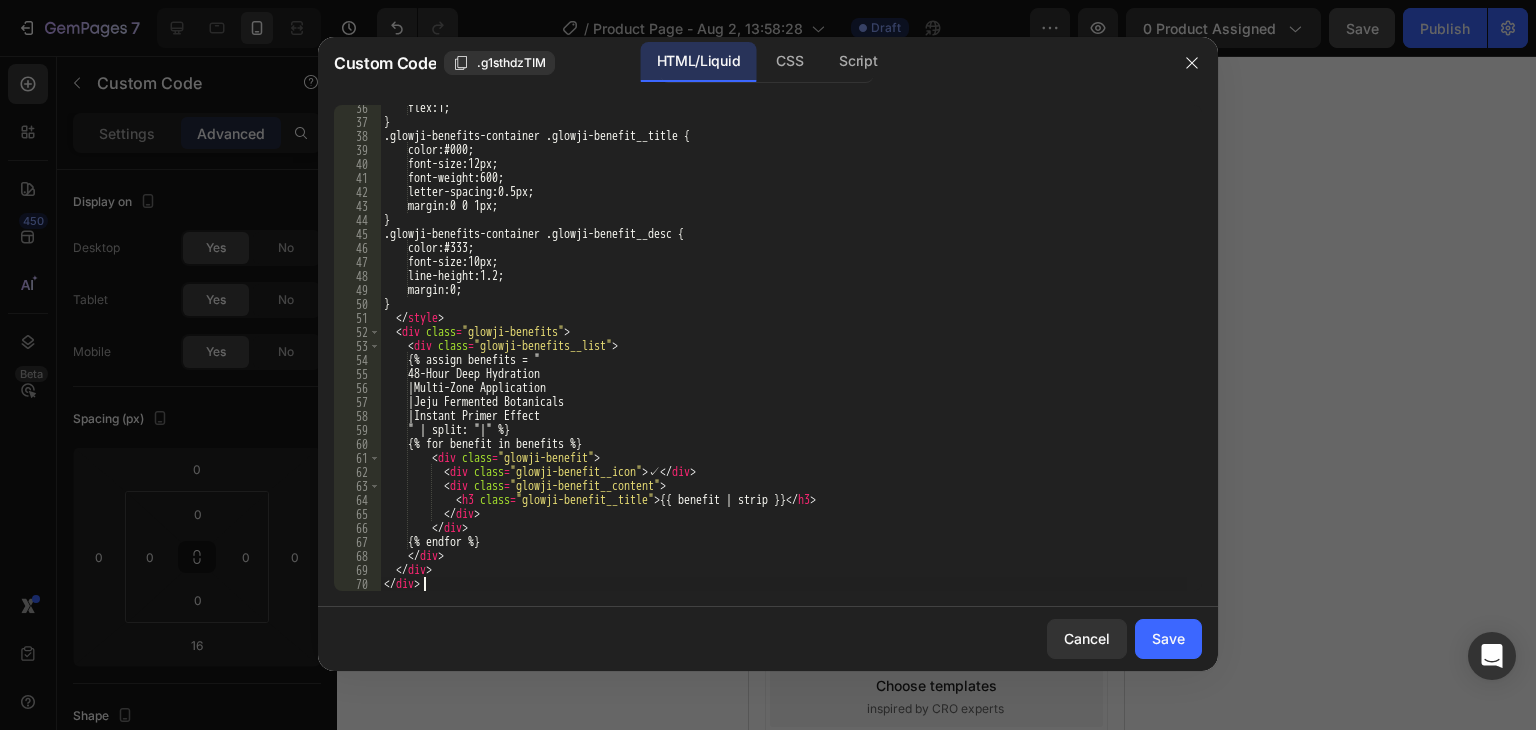 scroll, scrollTop: 494, scrollLeft: 0, axis: vertical 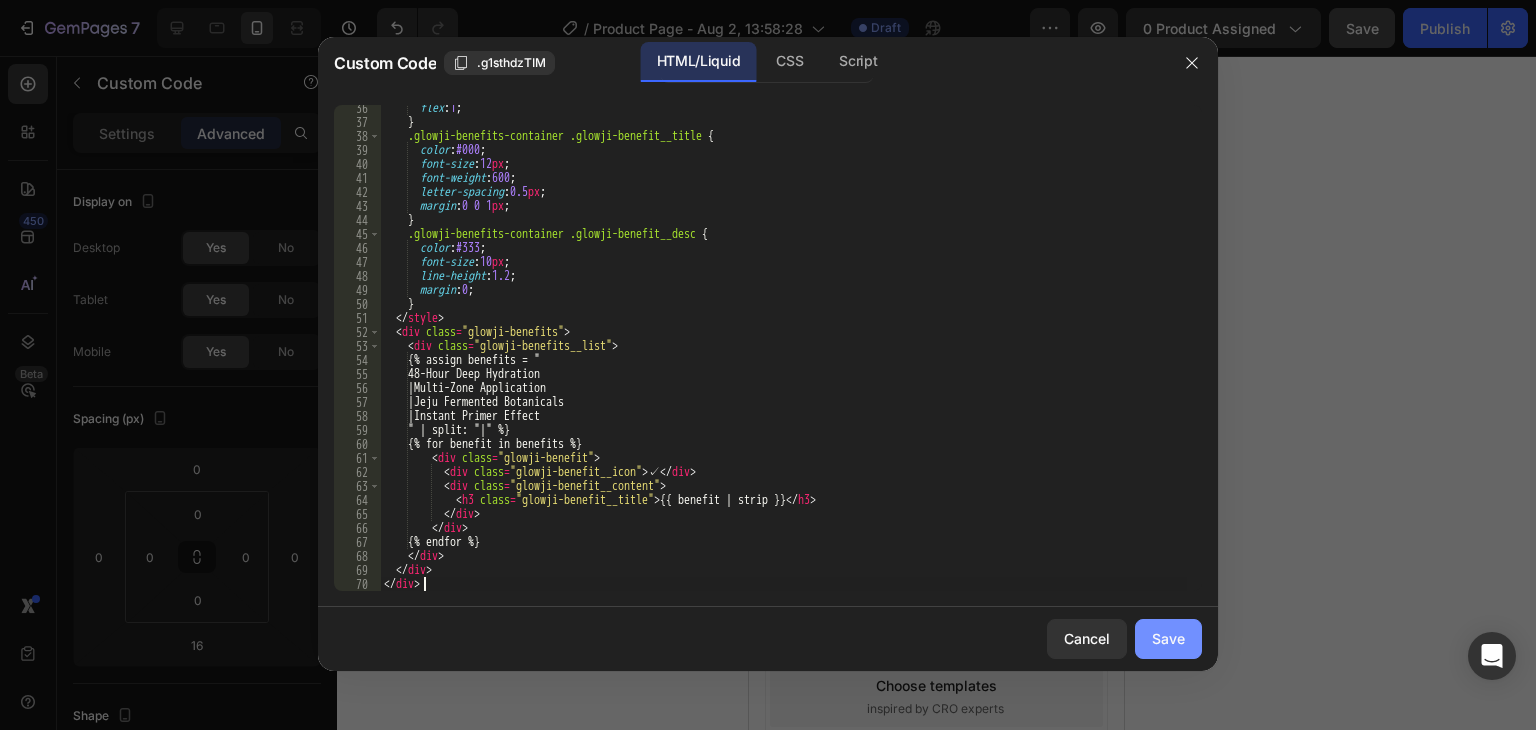 click on "Save" at bounding box center (1168, 638) 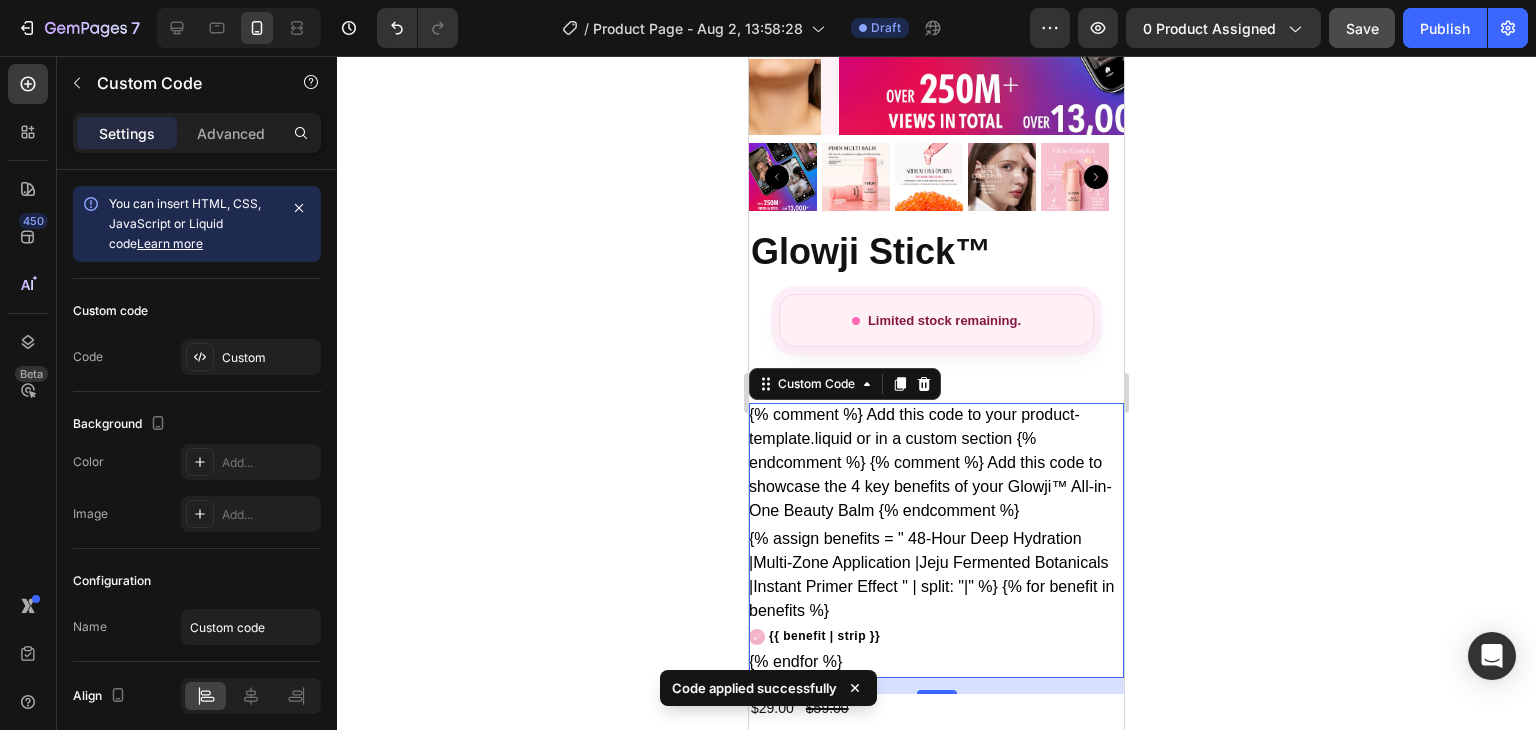 click on "{% assign benefits = "
48-Hour Deep Hydration
|Multi-Zone Application
|Jeju Fermented Botanicals
|Instant Primer Effect
" | split: "|" %}
{% for benefit in benefits %}
✓
{{ benefit | strip }}
{% endfor %}" at bounding box center [936, 600] 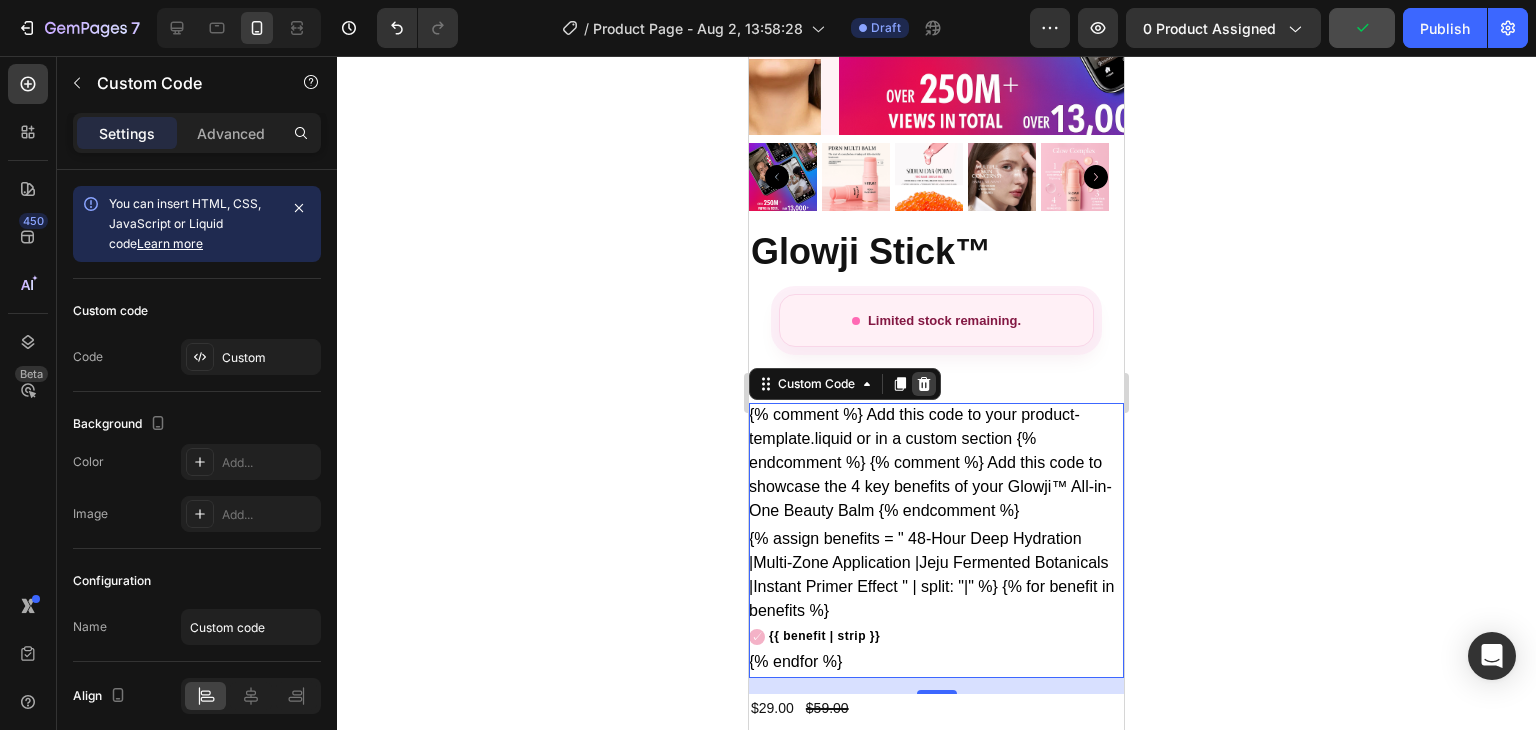 click 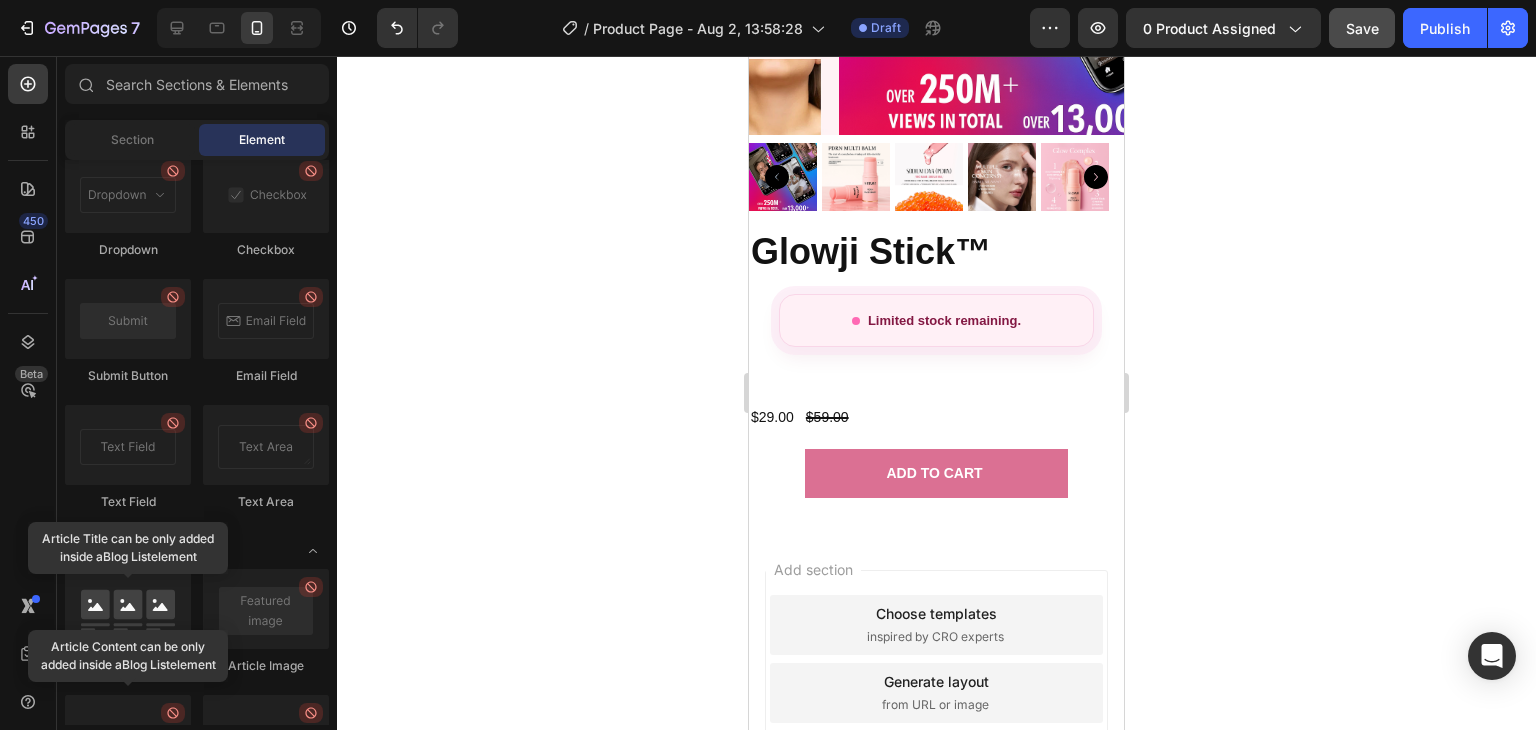 scroll, scrollTop: 5494, scrollLeft: 0, axis: vertical 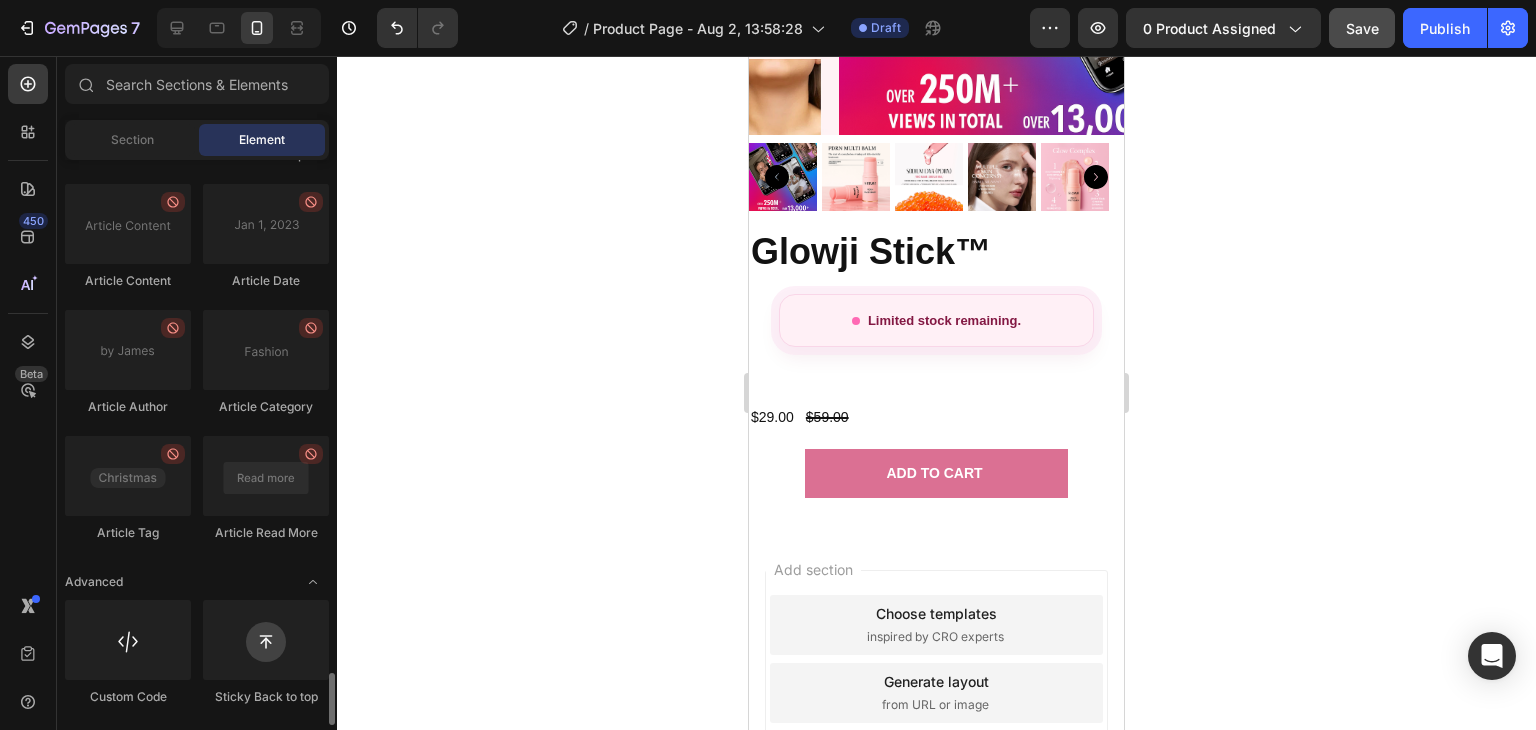click on "Advanced" at bounding box center (94, 582) 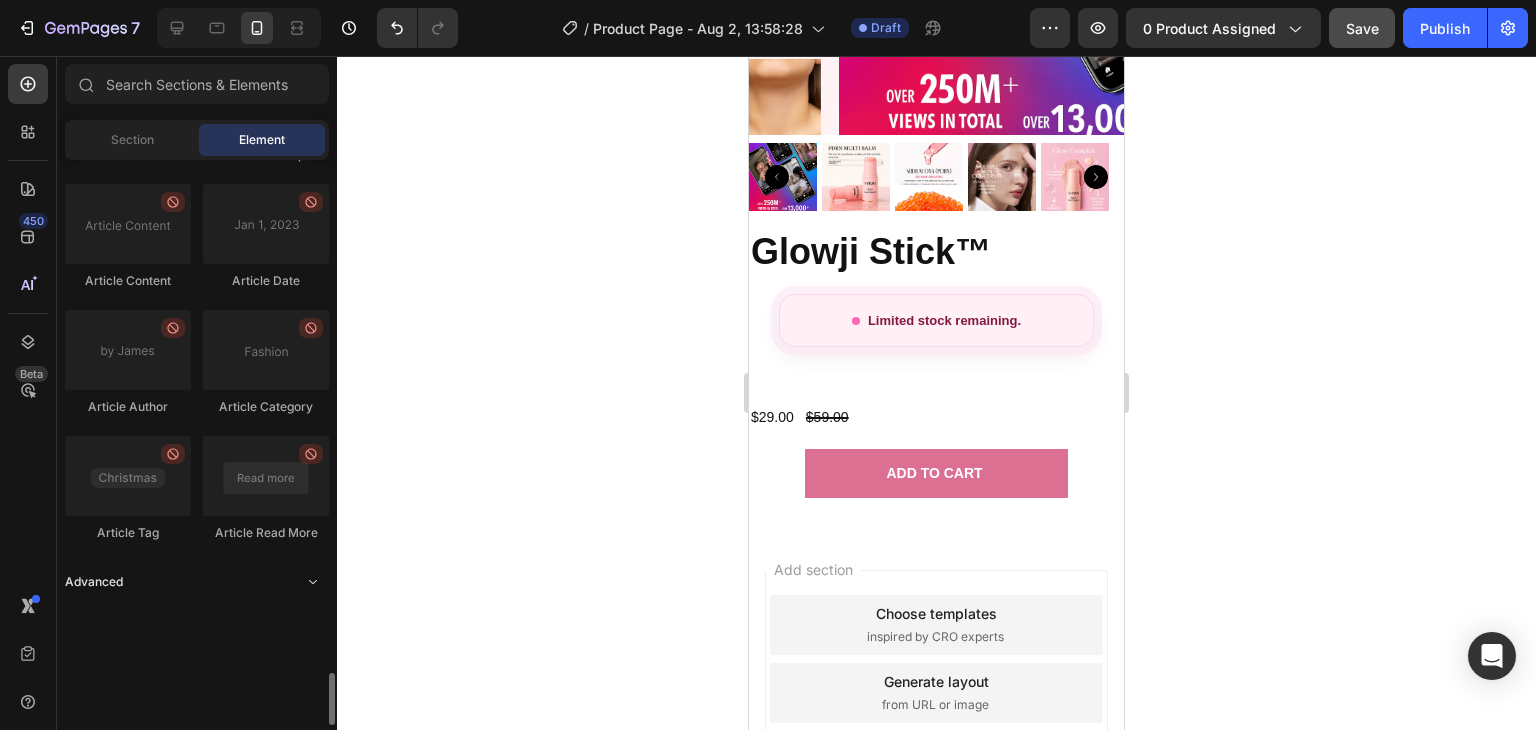 click on "Advanced" 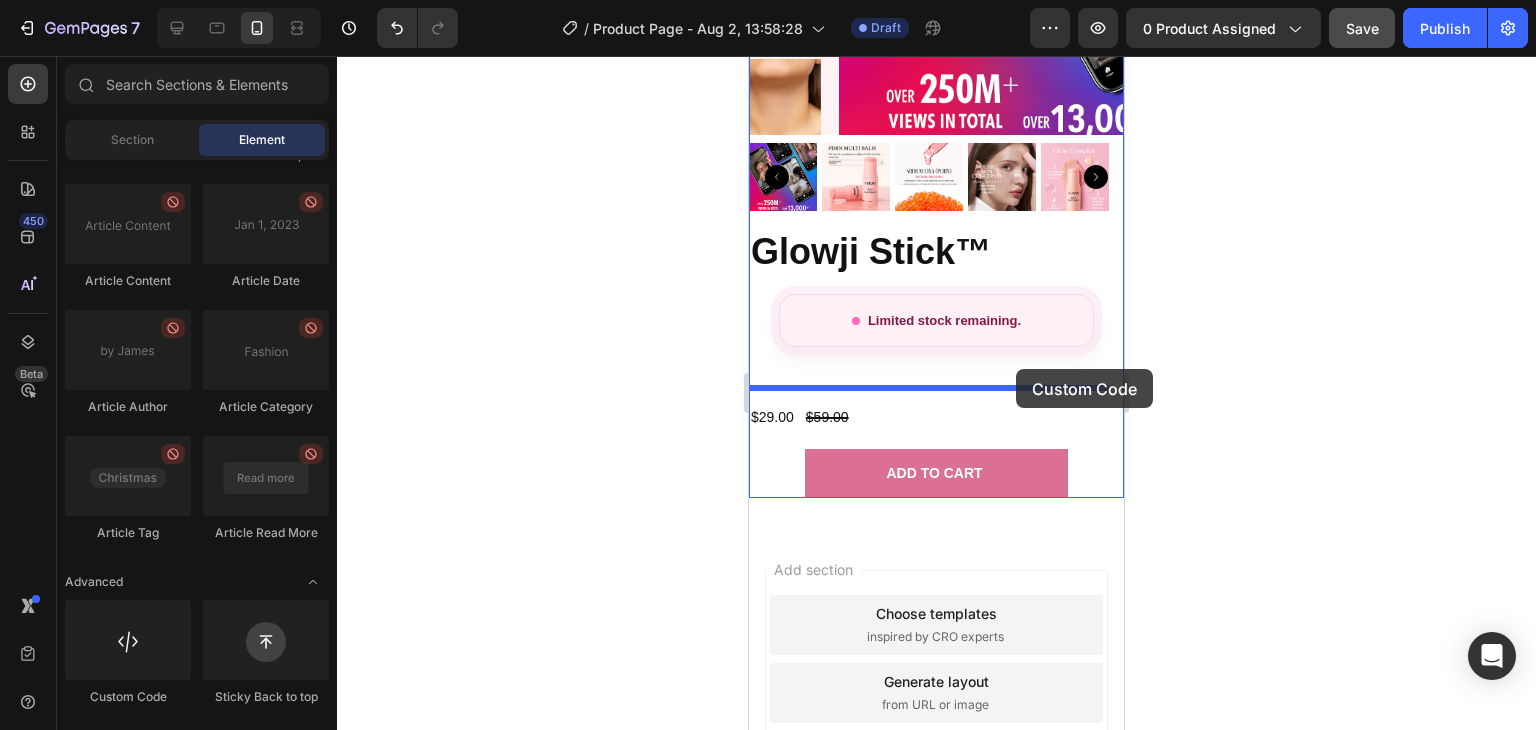 drag, startPoint x: 885, startPoint y: 725, endPoint x: 1016, endPoint y: 369, distance: 379.3376 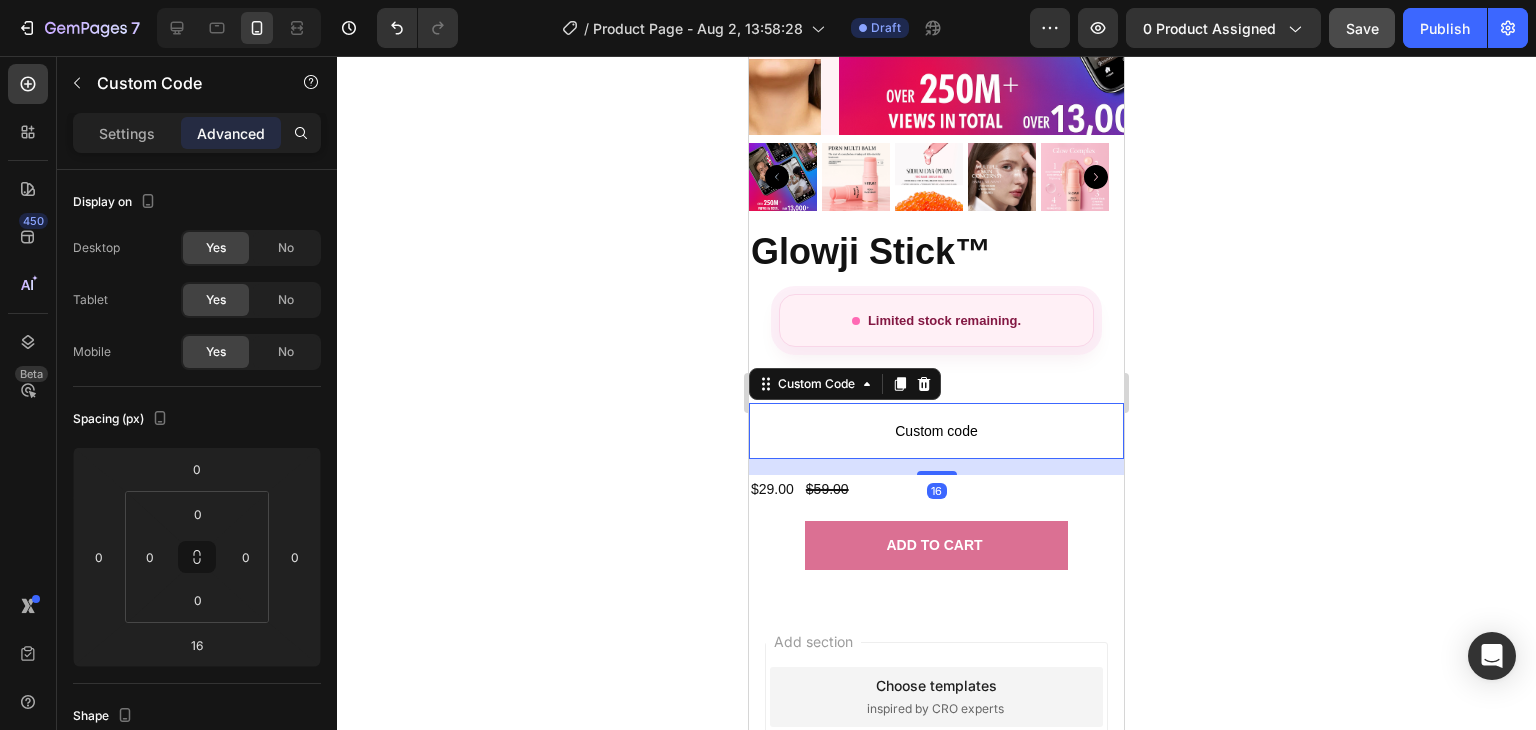click on "Custom code" at bounding box center [936, 431] 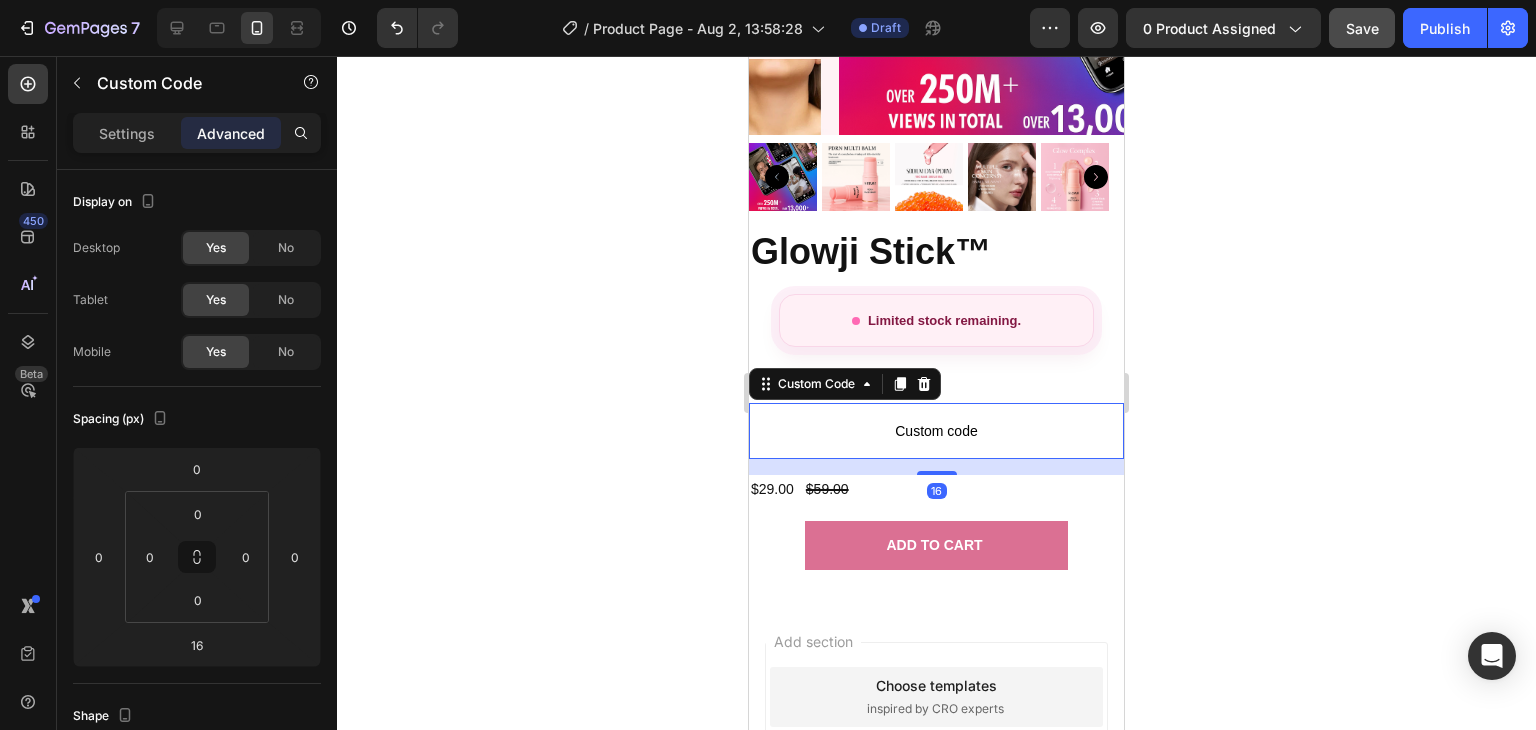 click on "Custom code" at bounding box center [936, 431] 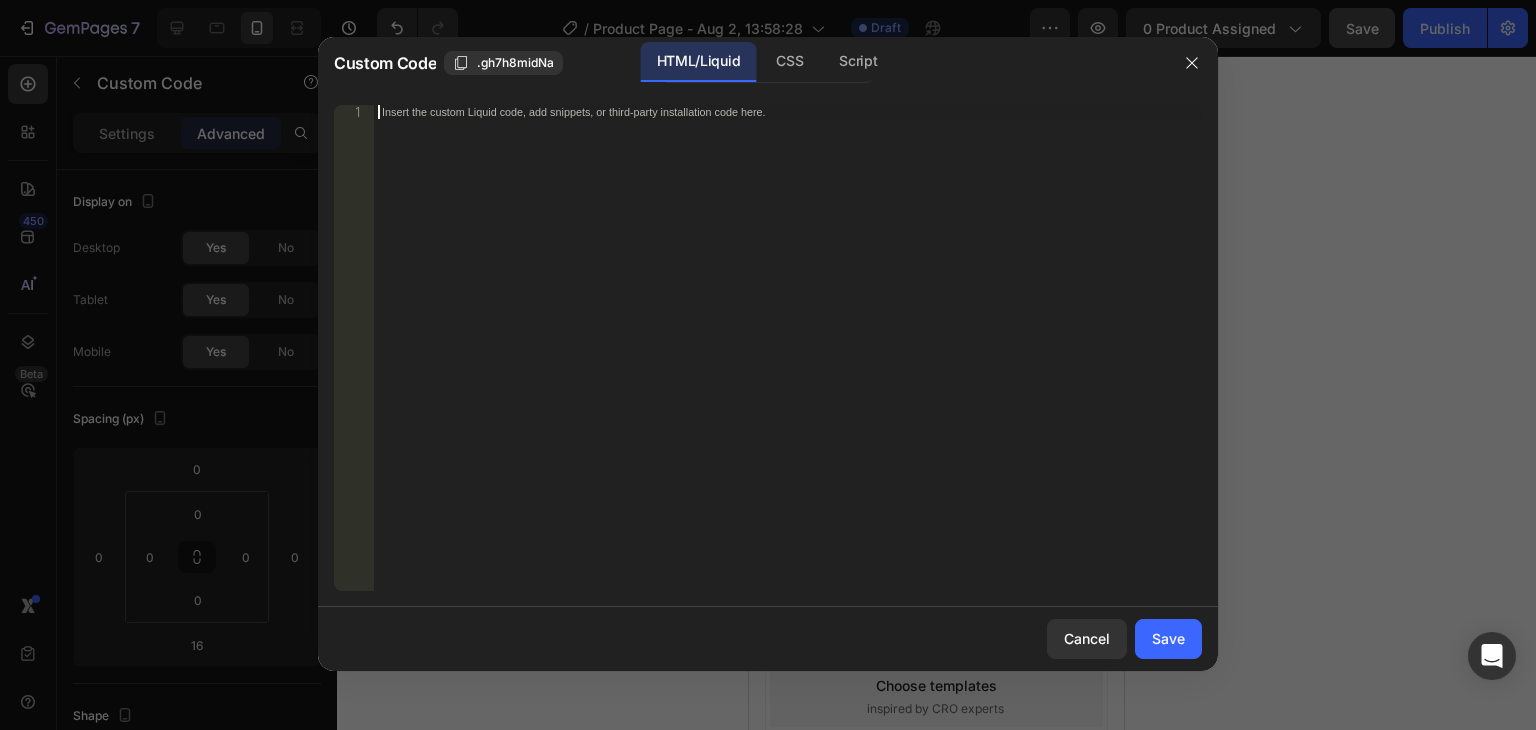 click on "Insert the custom Liquid code, add snippets, or third-party installation code here." at bounding box center [746, 111] 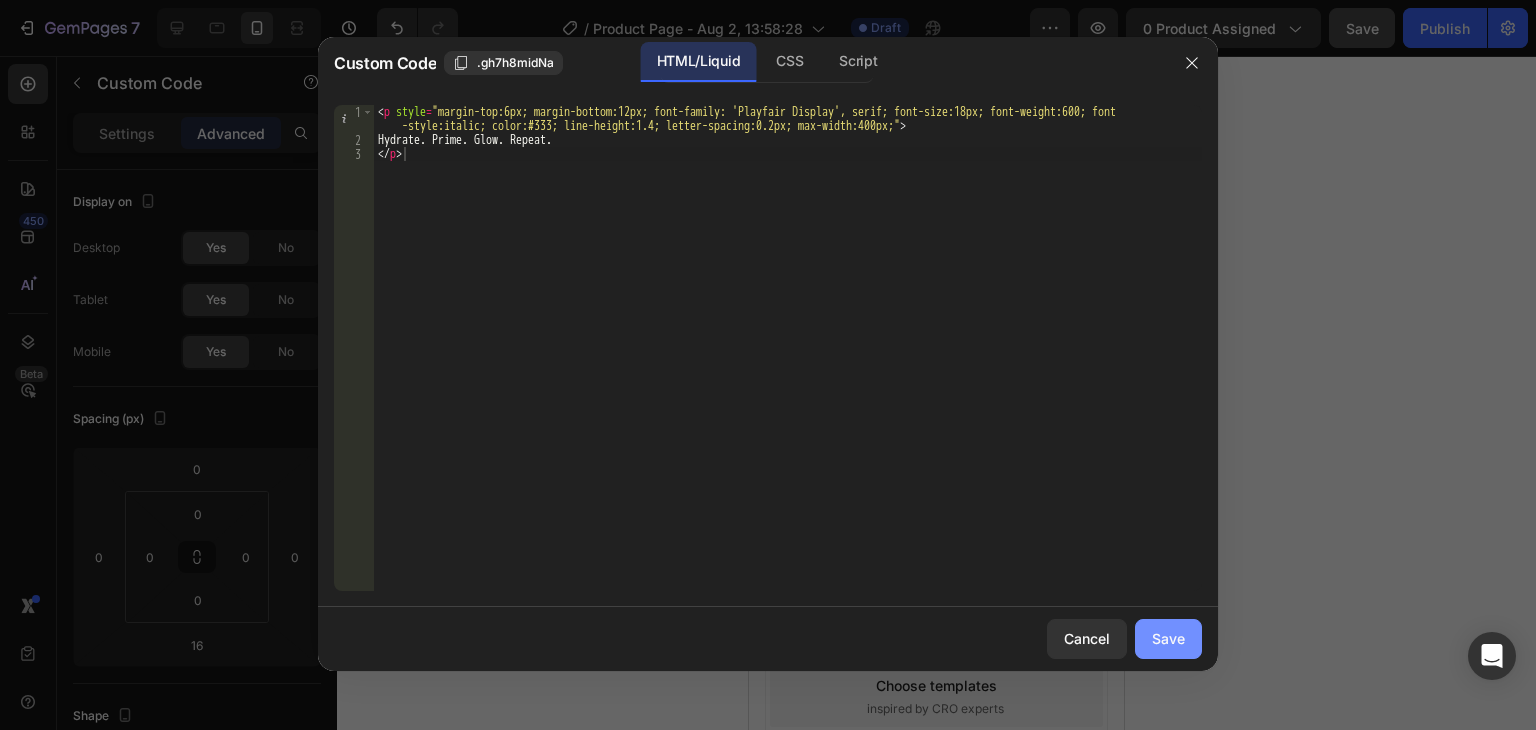 click on "Save" at bounding box center [1168, 638] 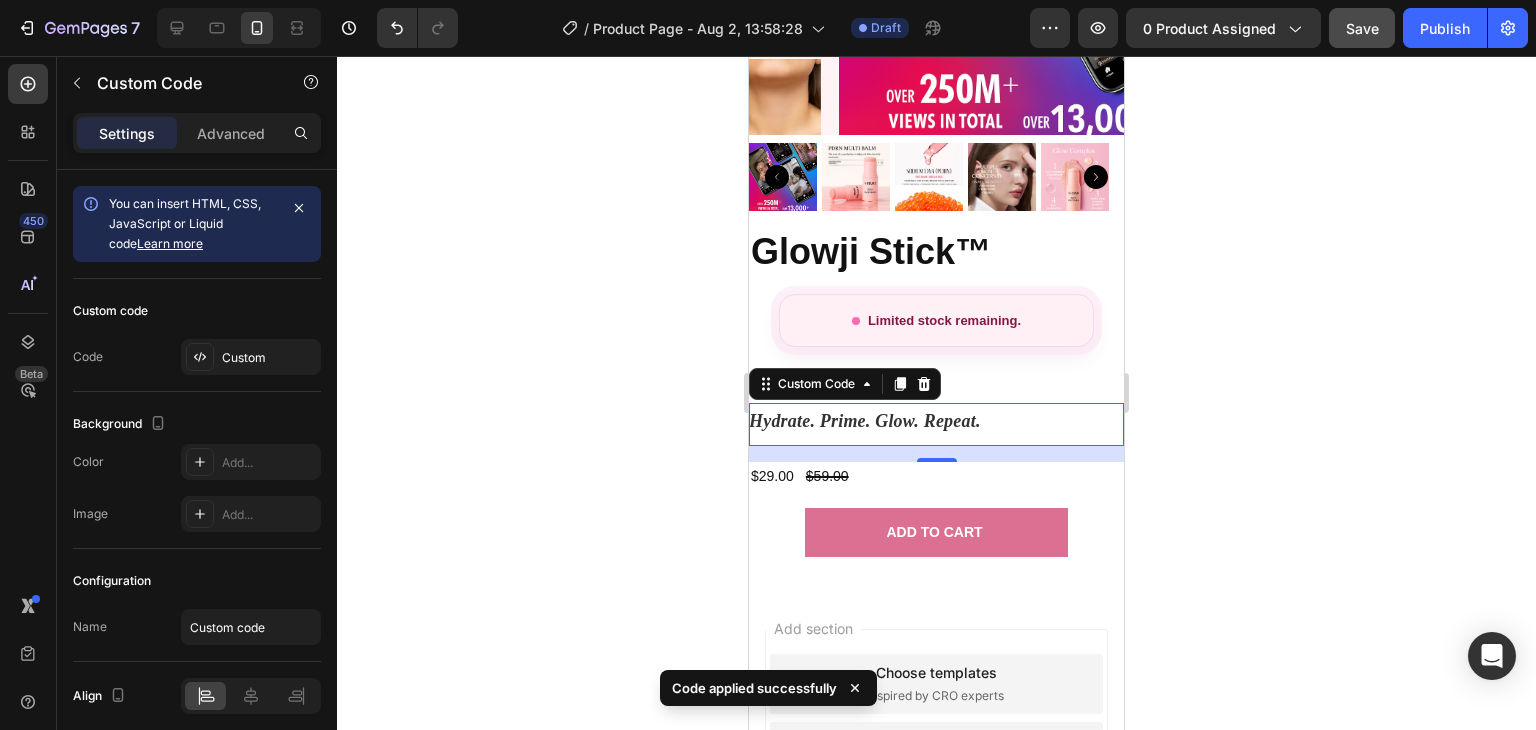 click 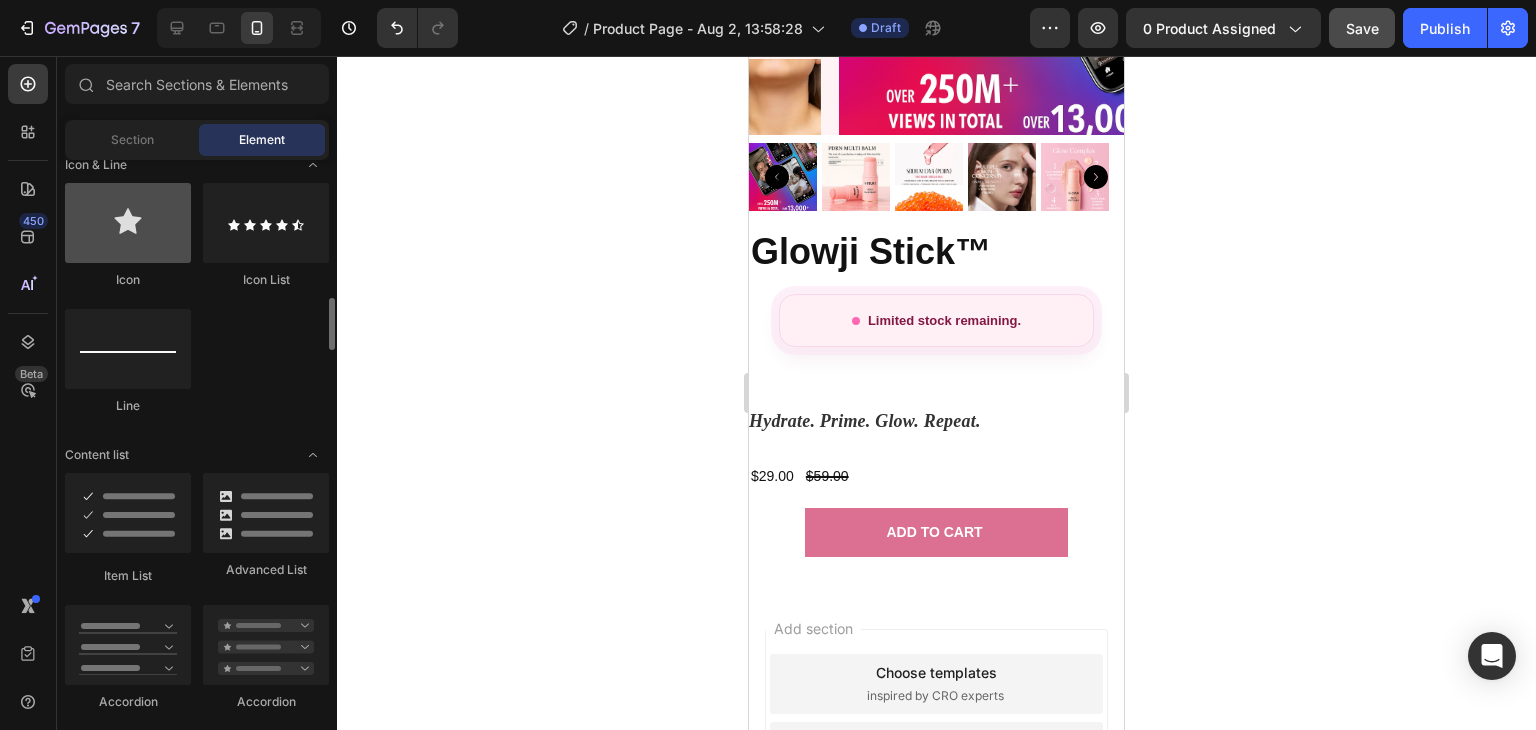 scroll, scrollTop: 1325, scrollLeft: 0, axis: vertical 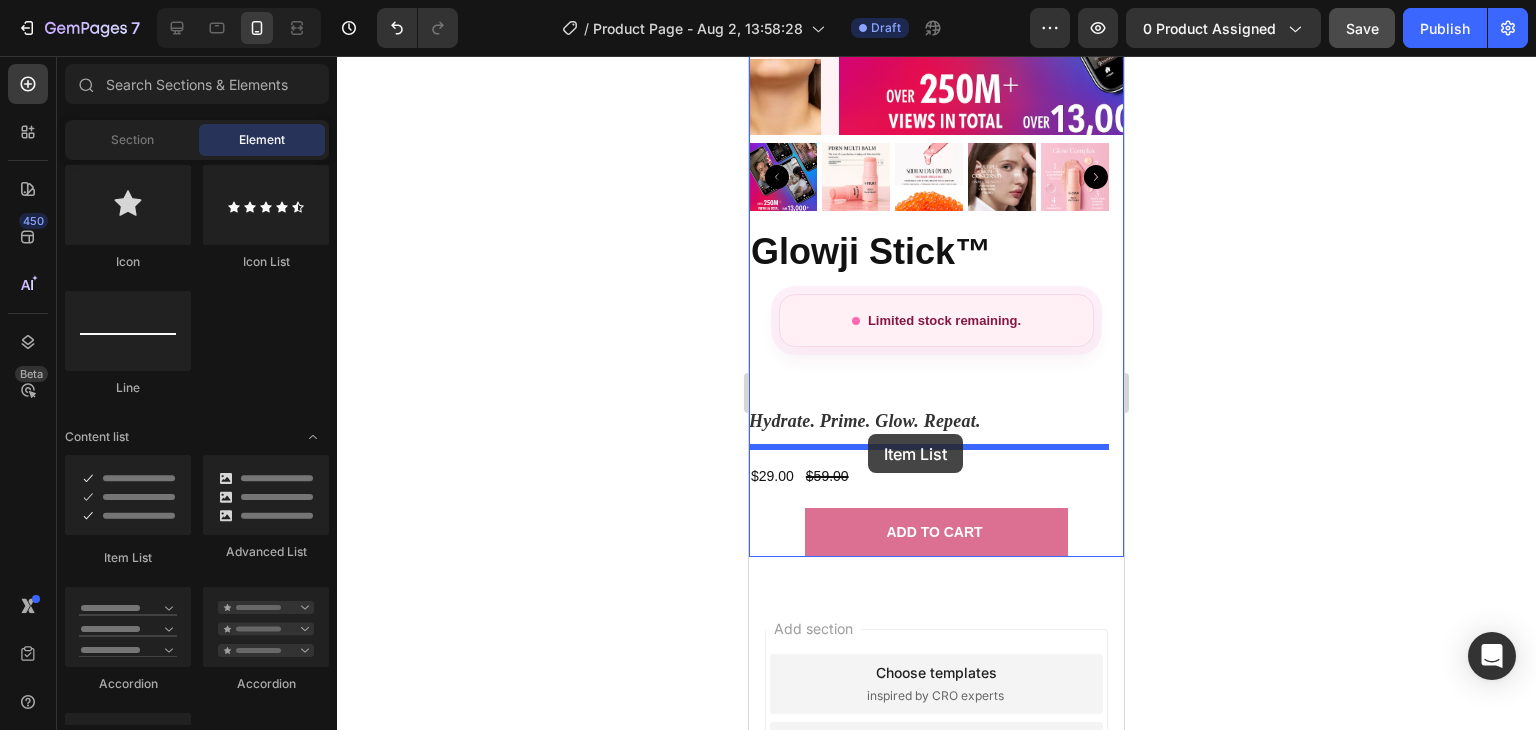 drag, startPoint x: 885, startPoint y: 582, endPoint x: 868, endPoint y: 434, distance: 148.97314 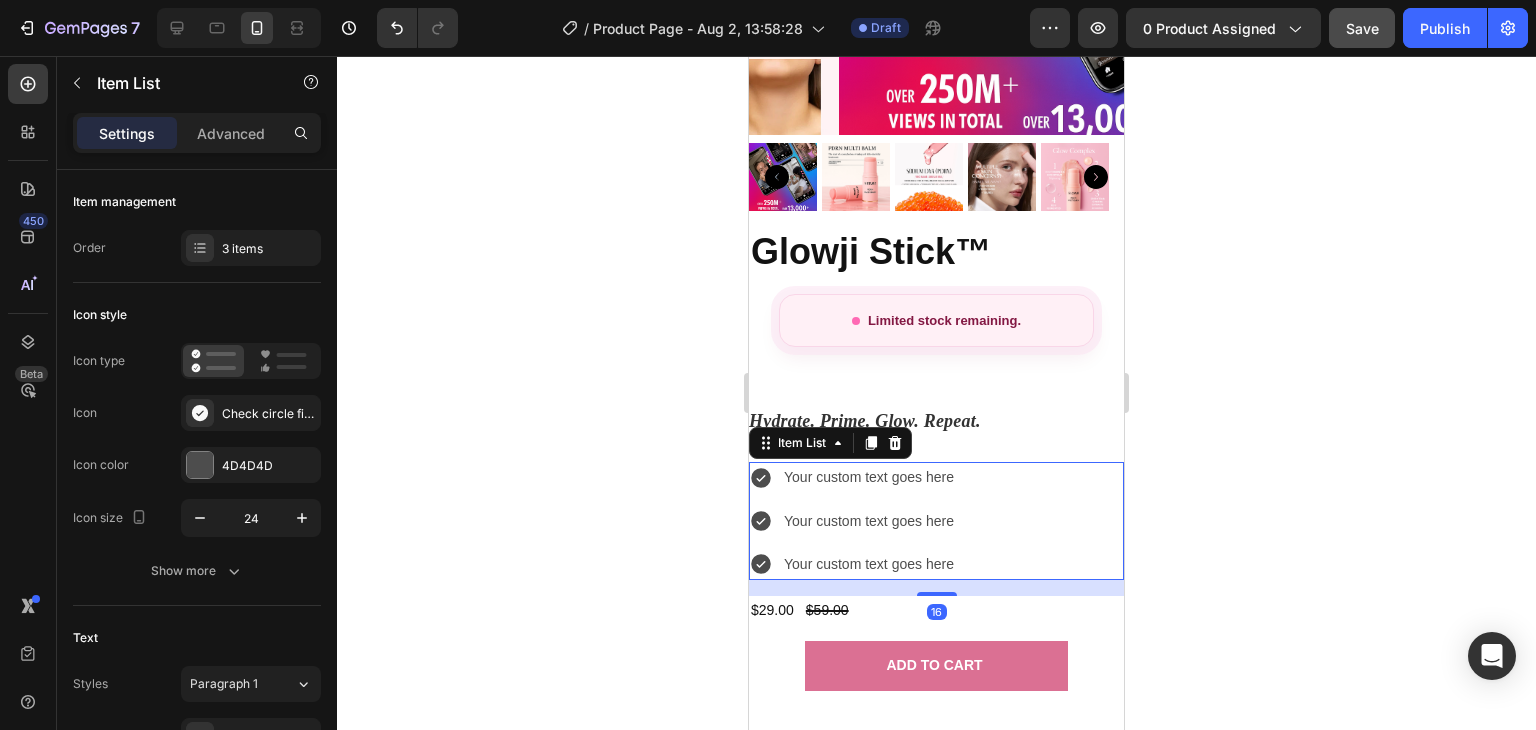 click 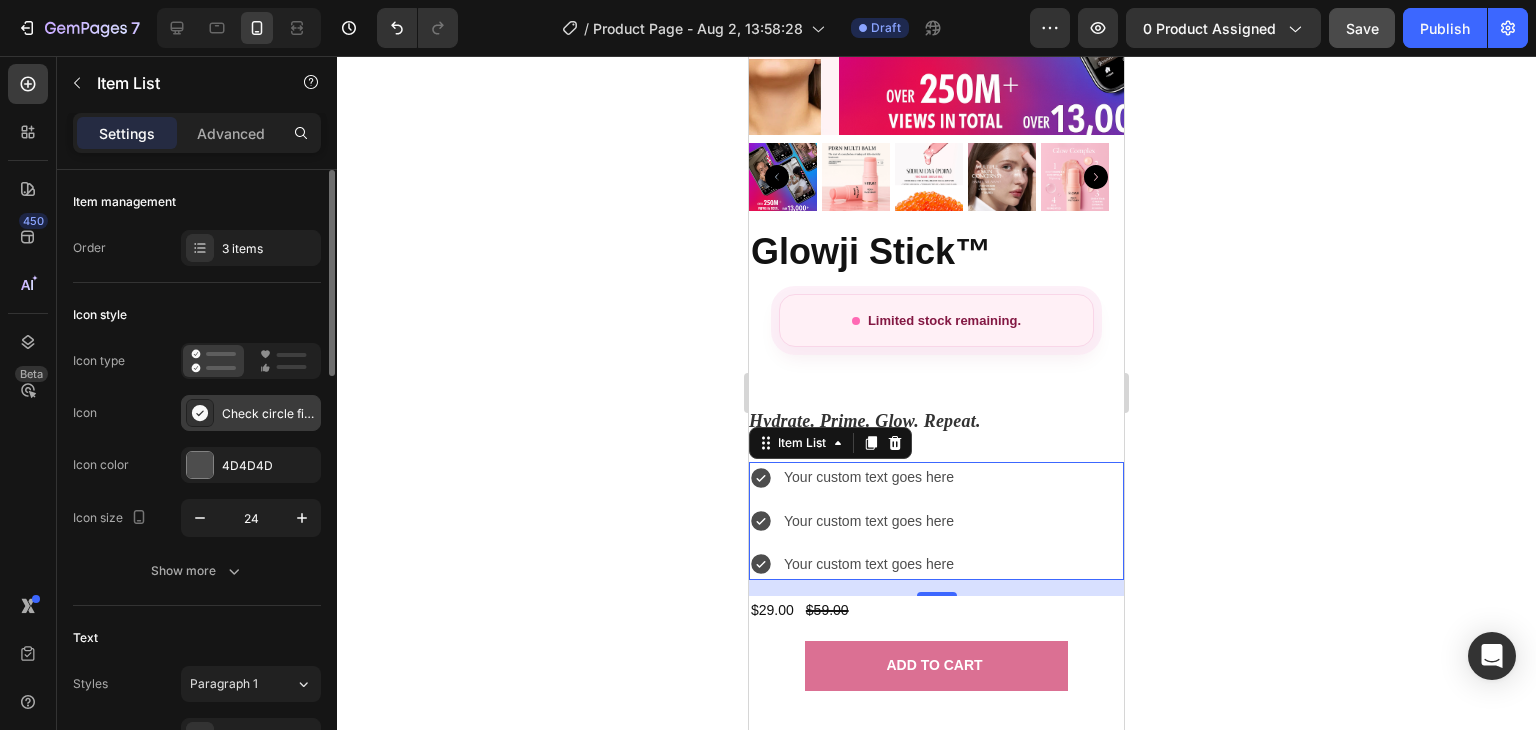 click on "Check circle filled" at bounding box center (269, 414) 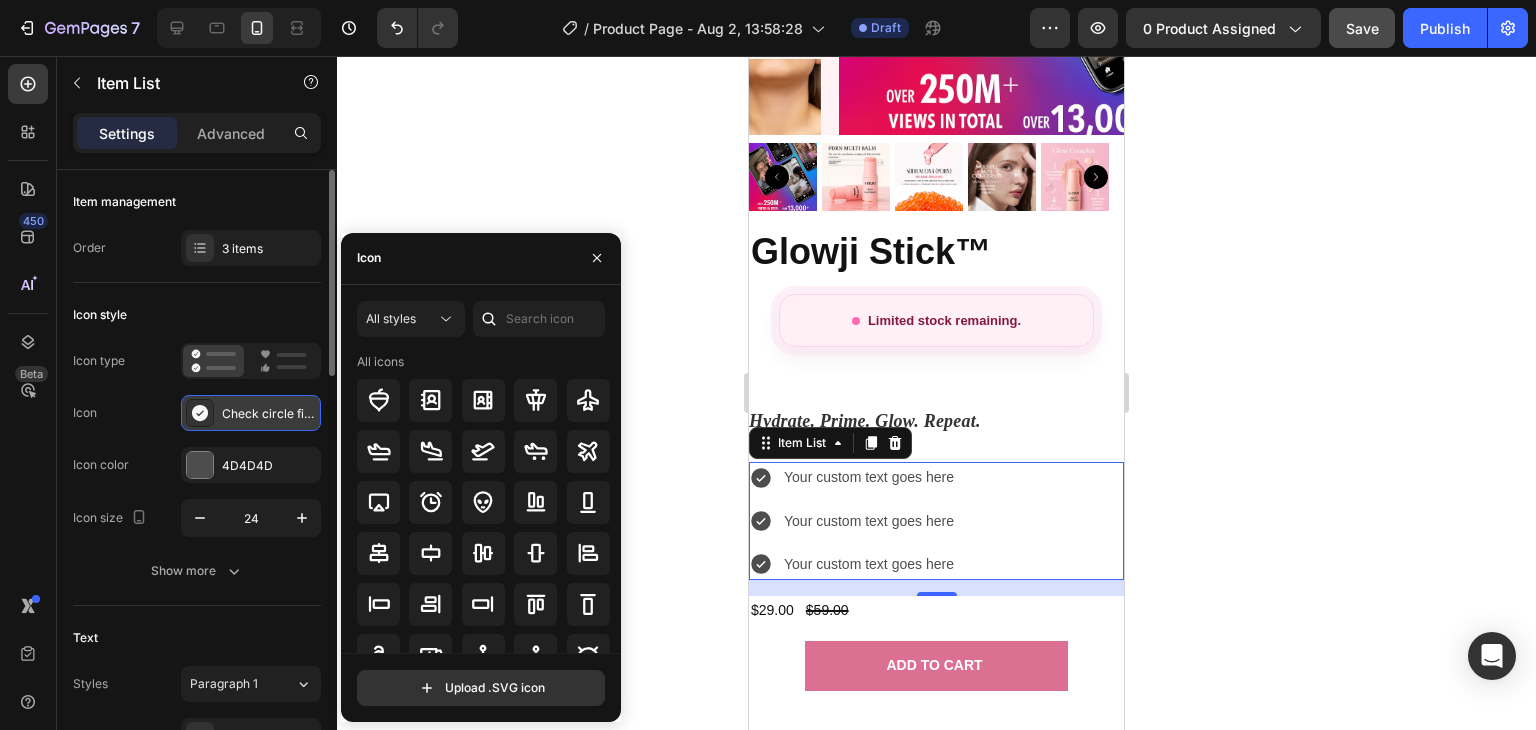 click on "Check circle filled" at bounding box center [269, 414] 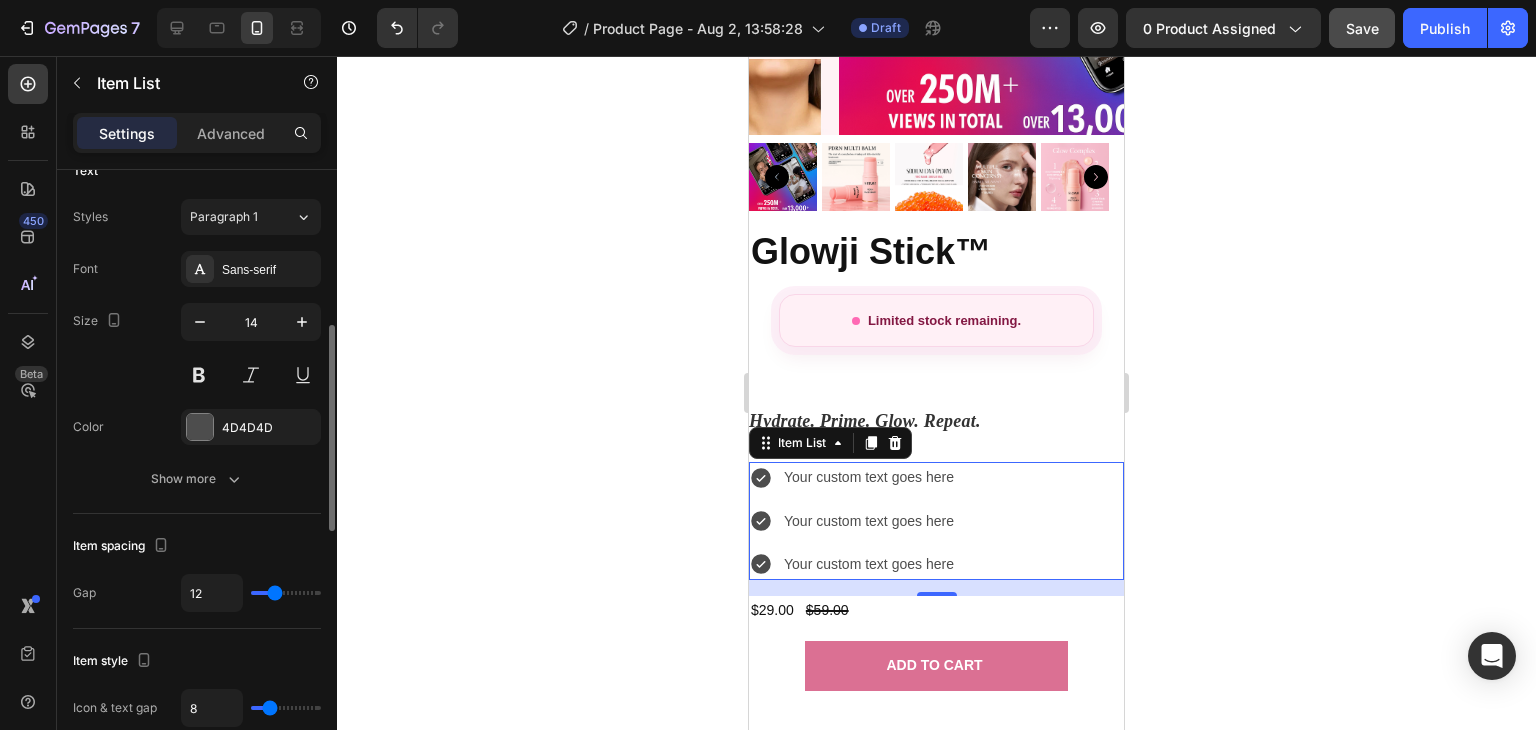 scroll, scrollTop: 468, scrollLeft: 0, axis: vertical 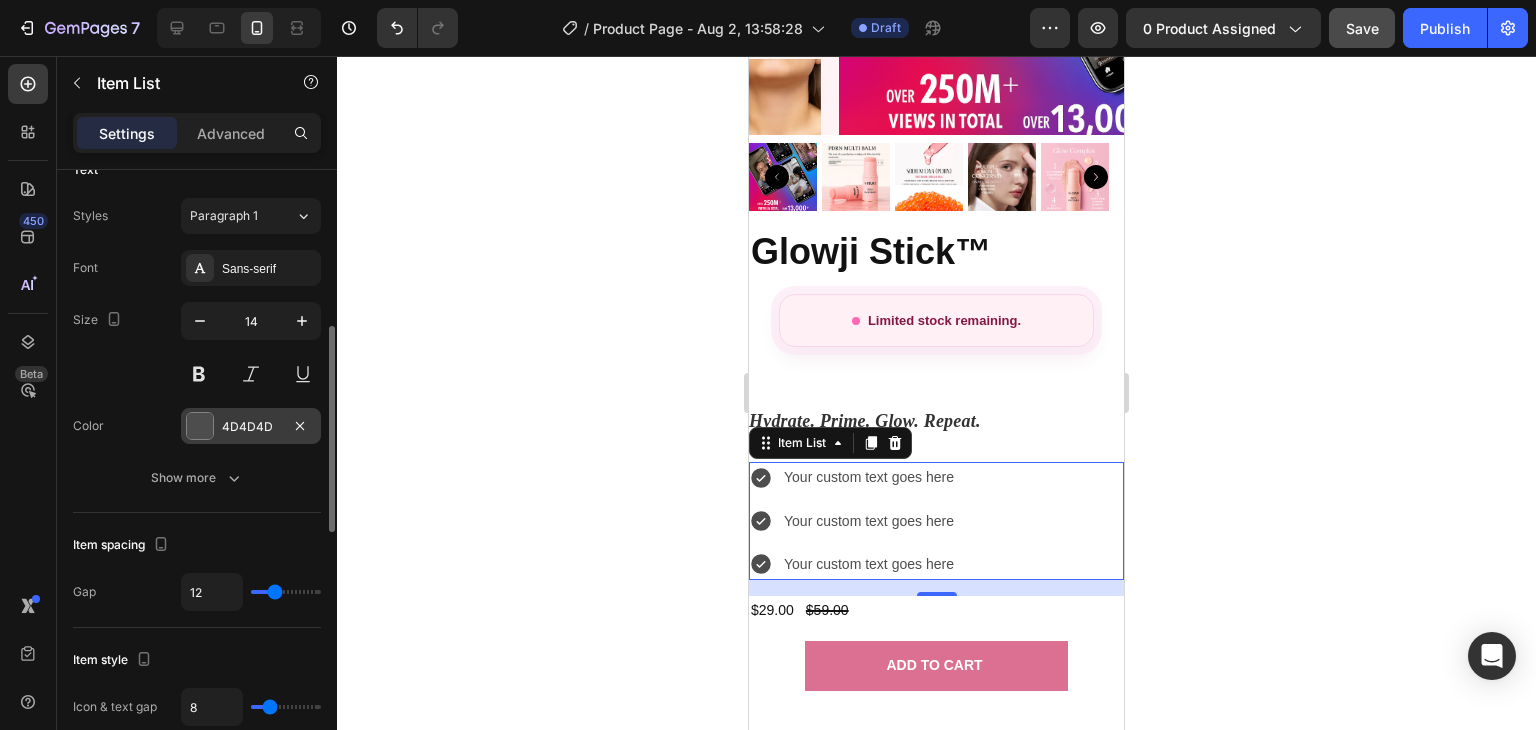click at bounding box center [200, 426] 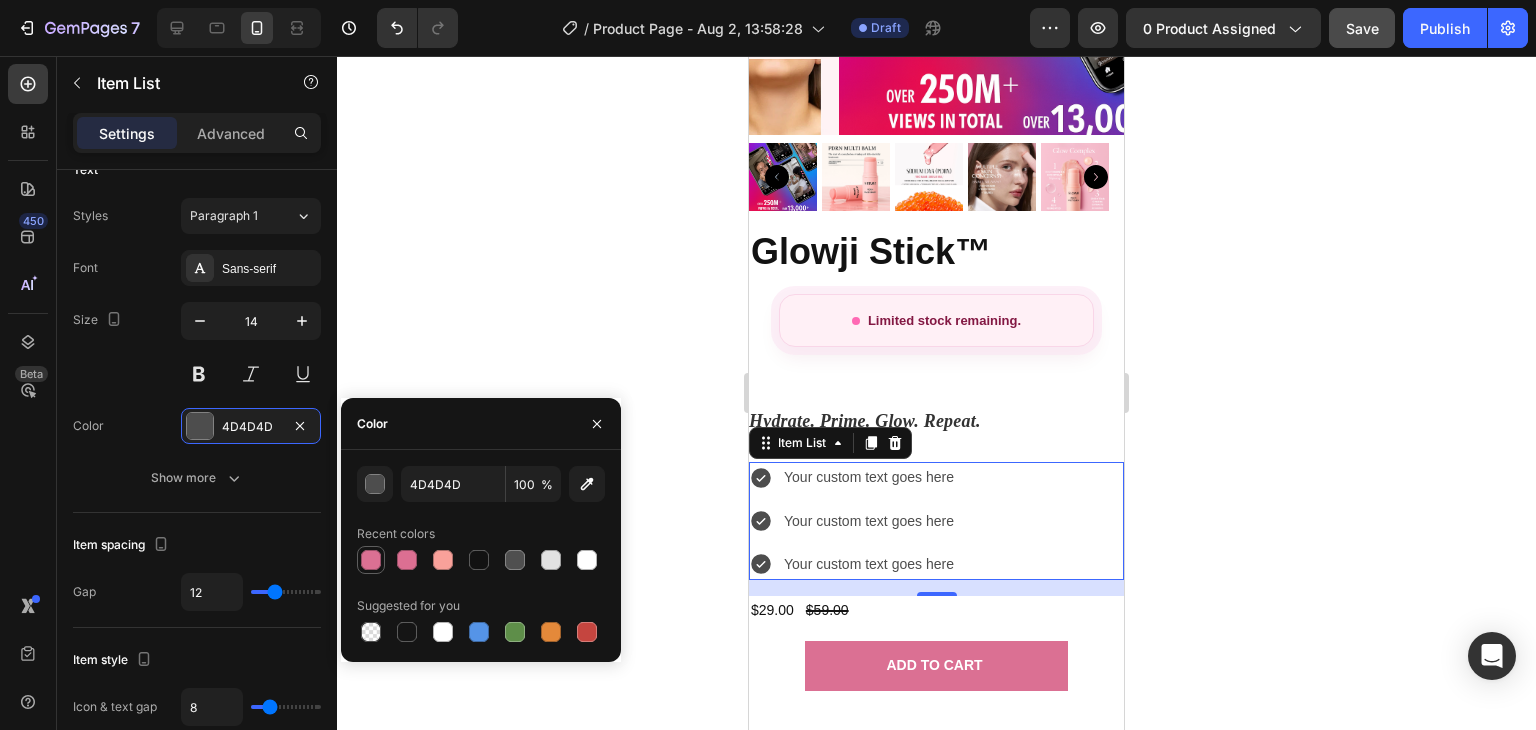 click at bounding box center (371, 560) 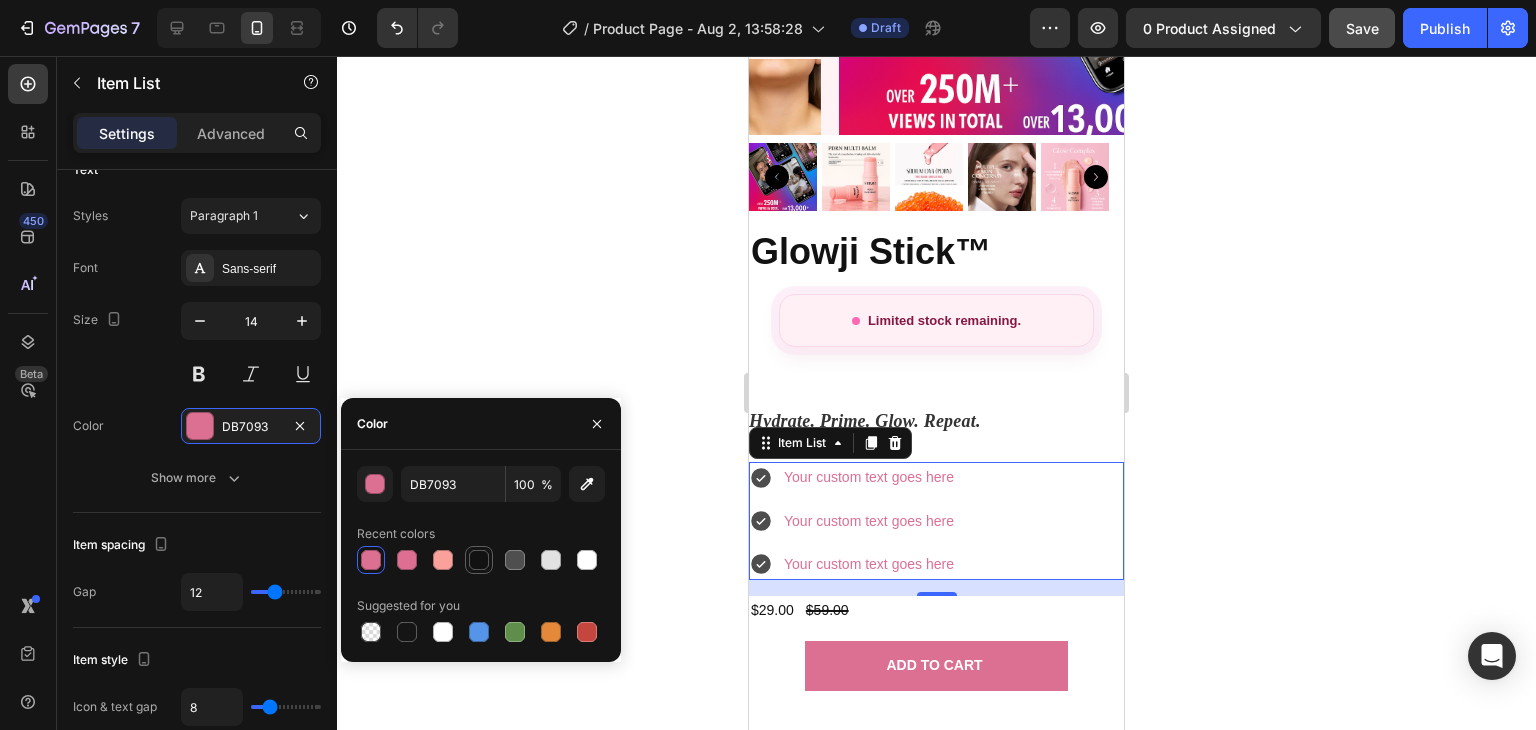click at bounding box center [479, 560] 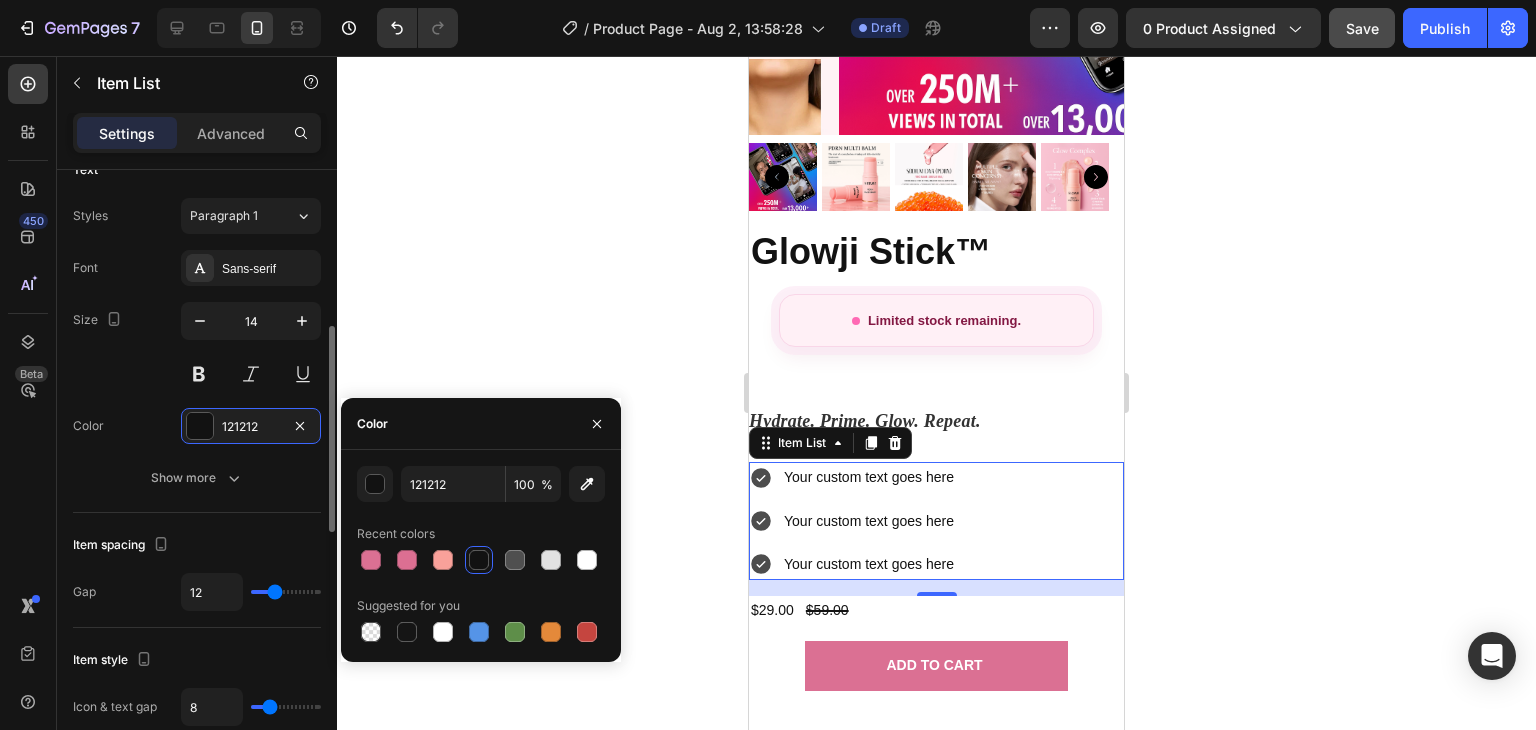 click on "Color" at bounding box center [88, 426] 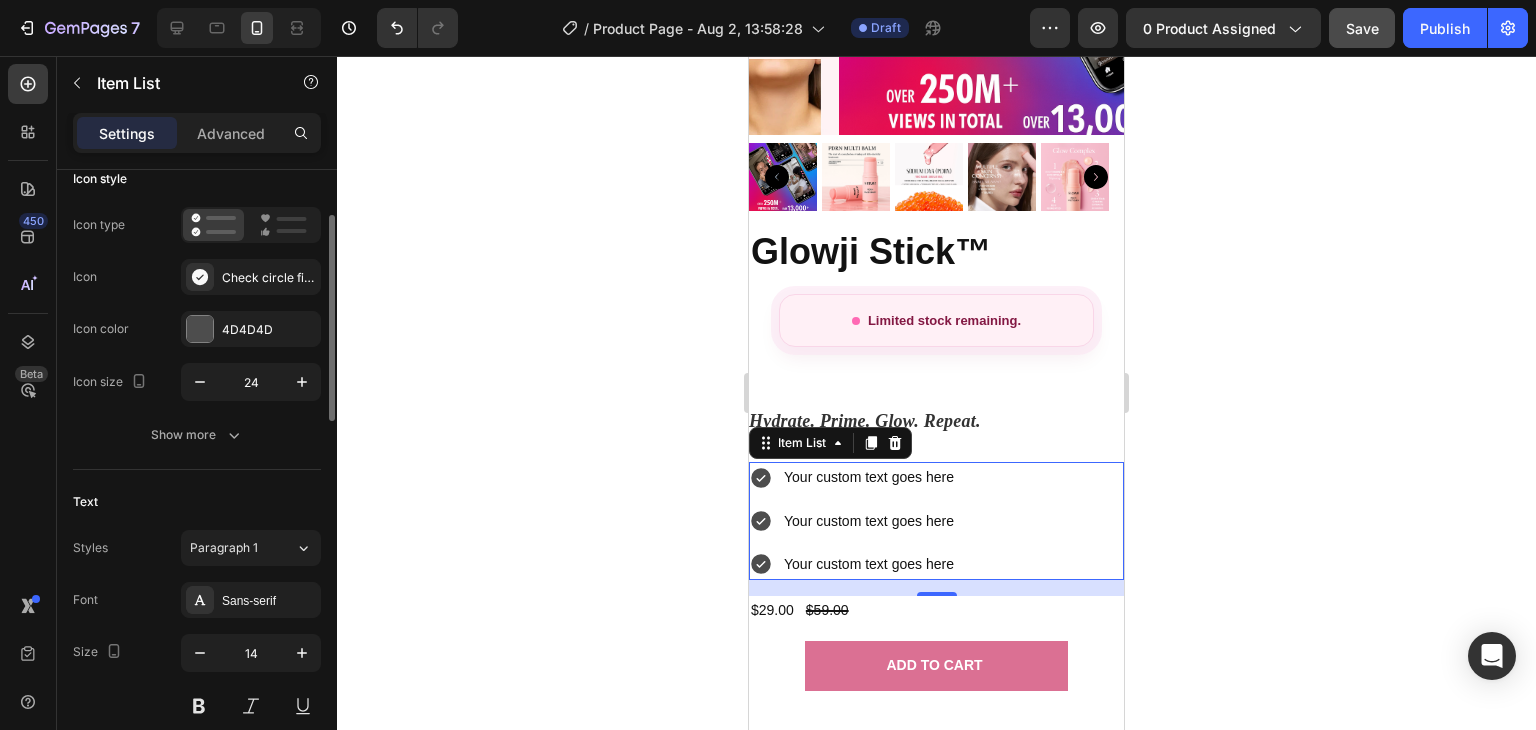 scroll, scrollTop: 136, scrollLeft: 0, axis: vertical 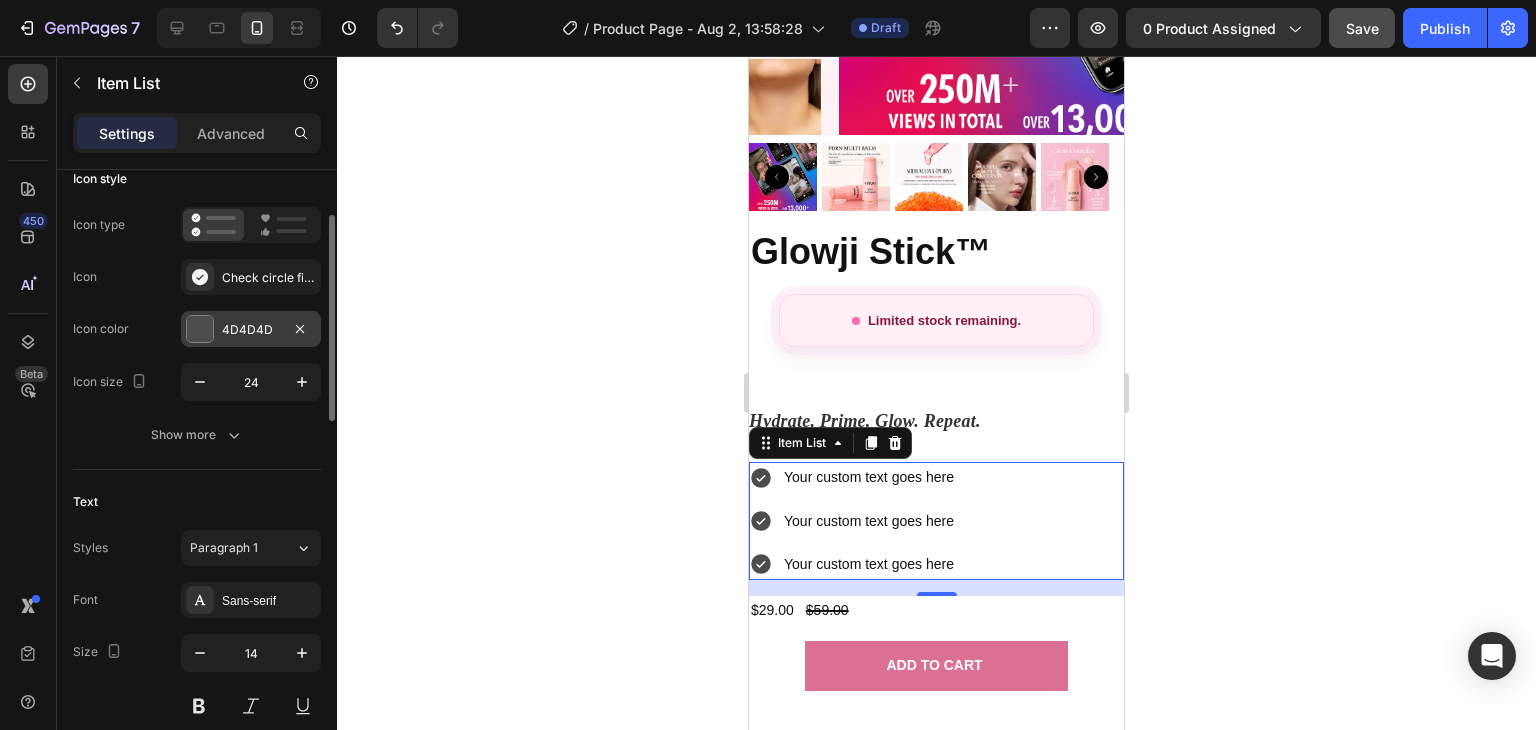 click on "4D4D4D" at bounding box center (251, 330) 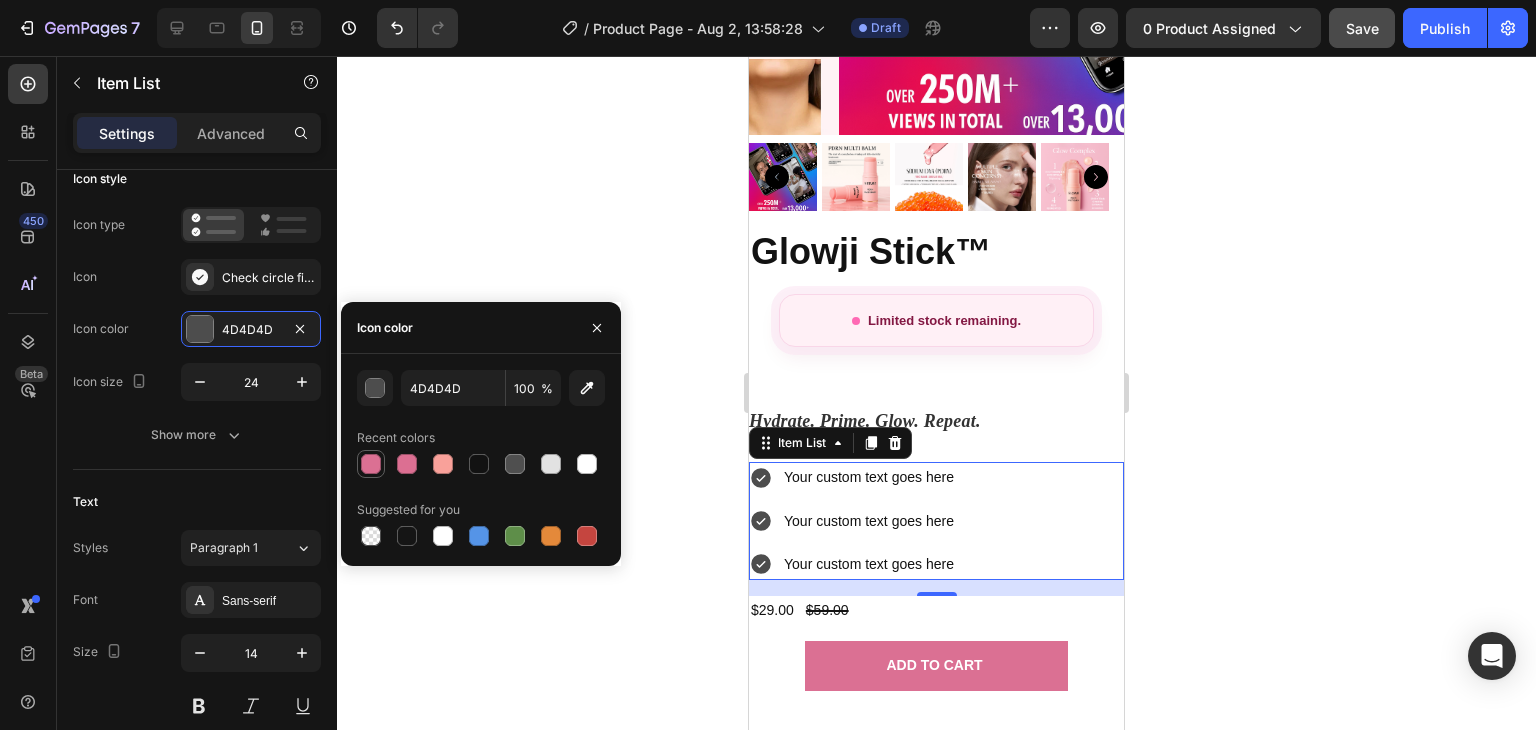 click at bounding box center [371, 464] 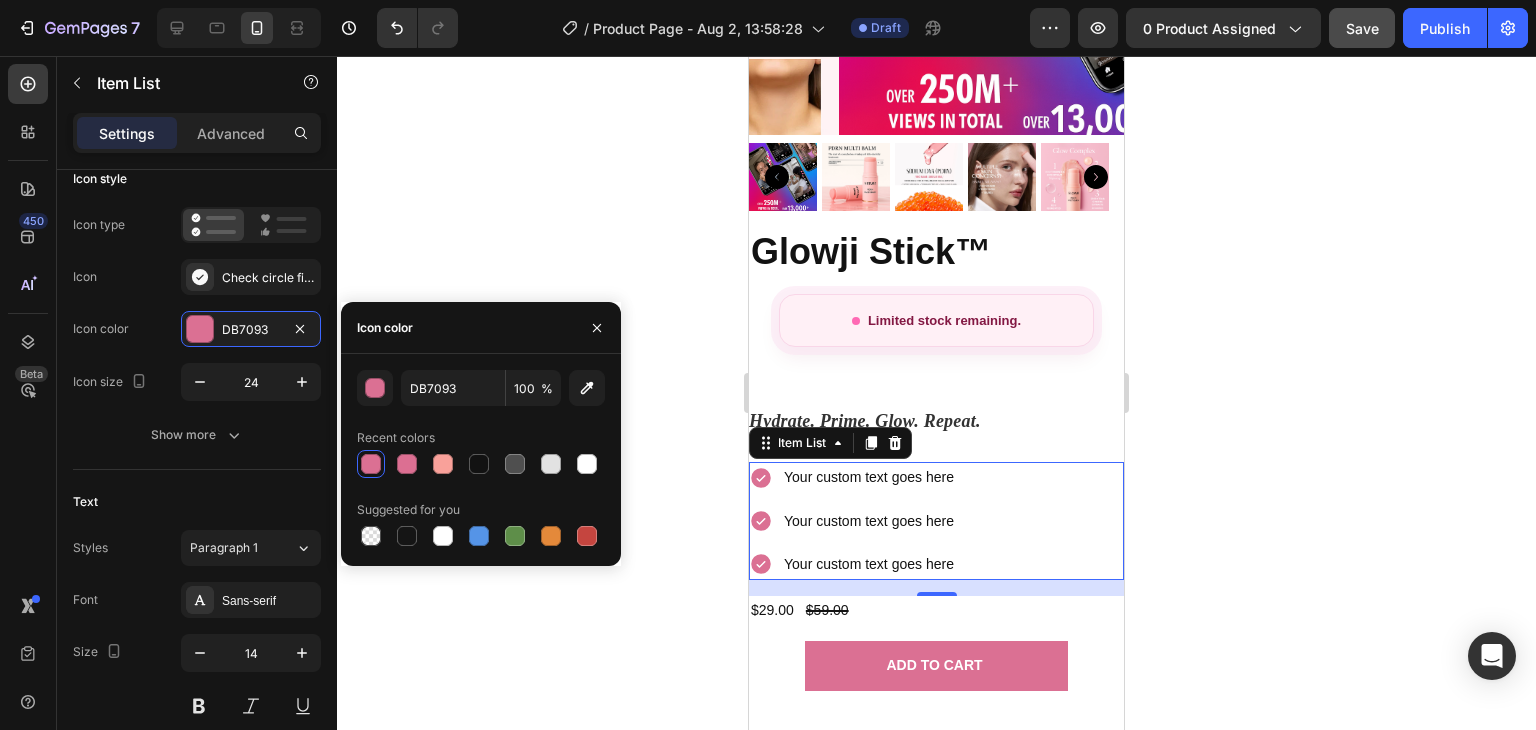 click on "Your custom text goes here" at bounding box center (869, 477) 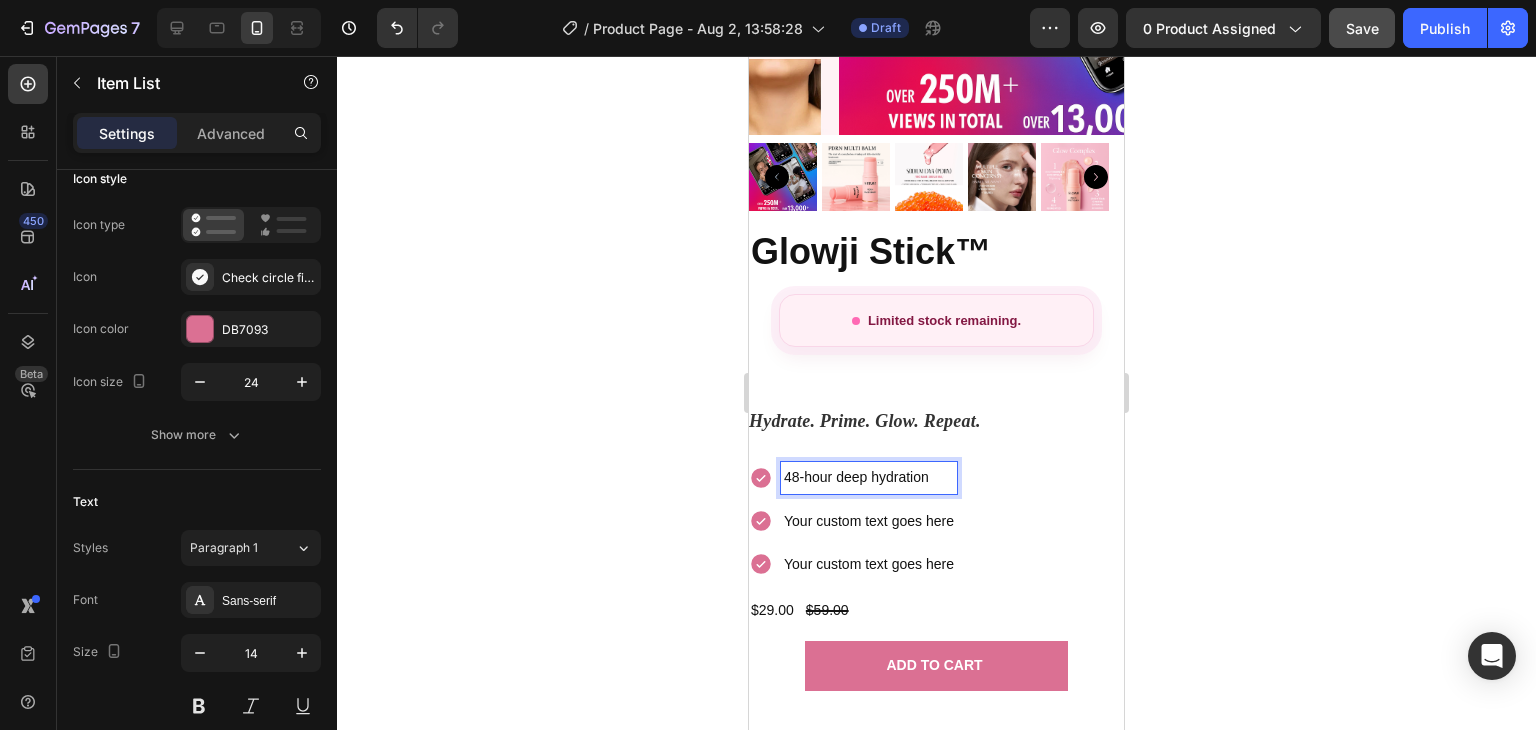 click on "Your custom text goes here" at bounding box center (869, 521) 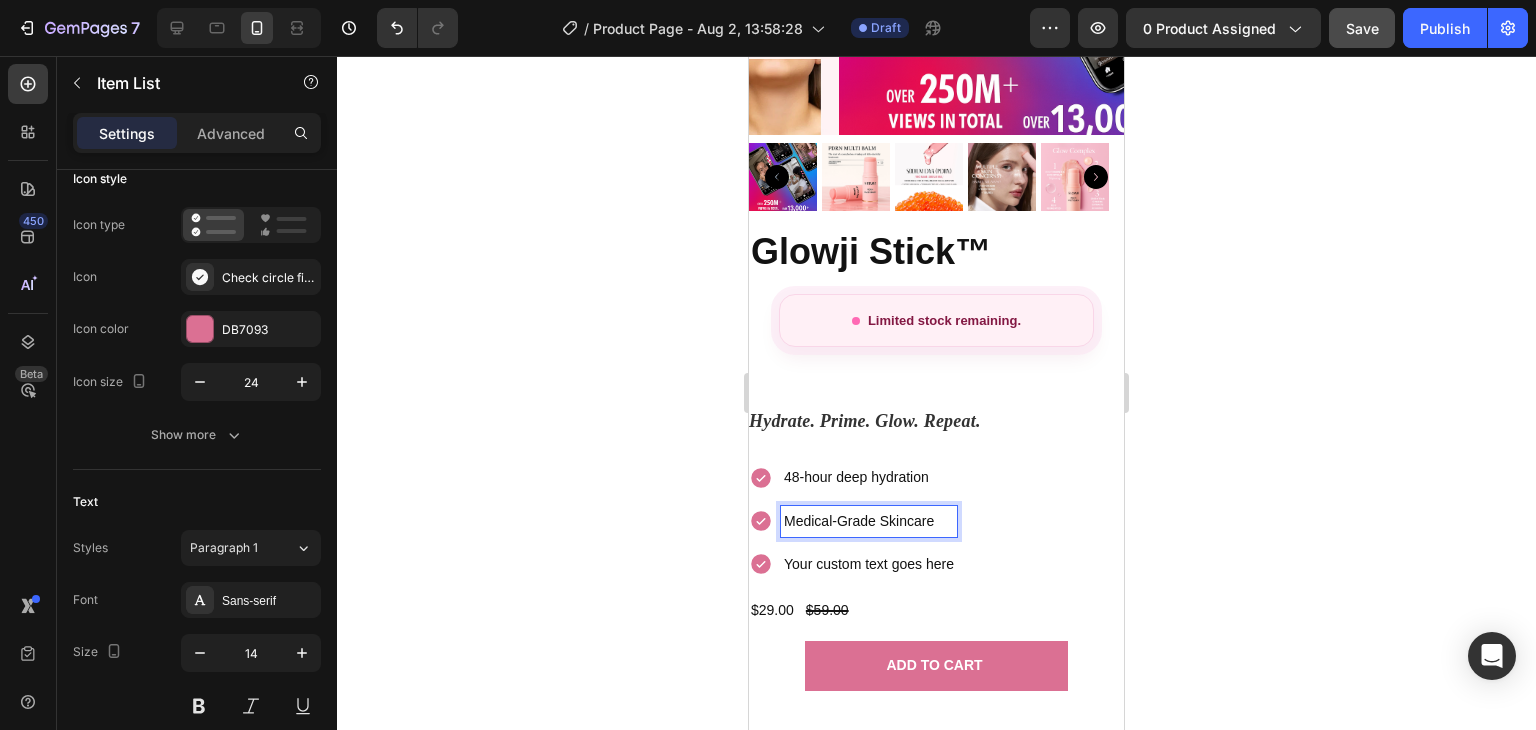 click on "Medical-Grade Skincare" at bounding box center (869, 521) 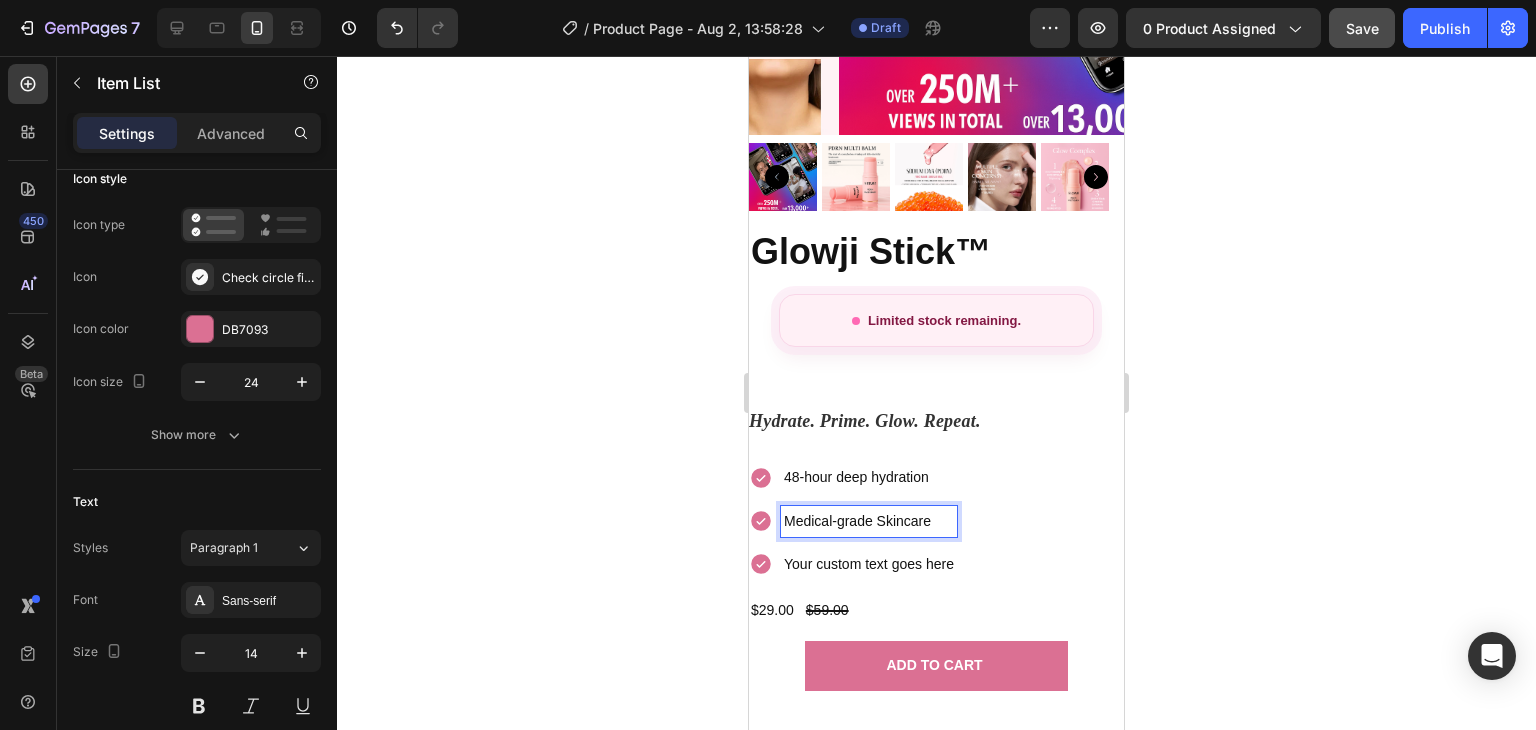 click on "Medical-grade Skincare" at bounding box center [869, 521] 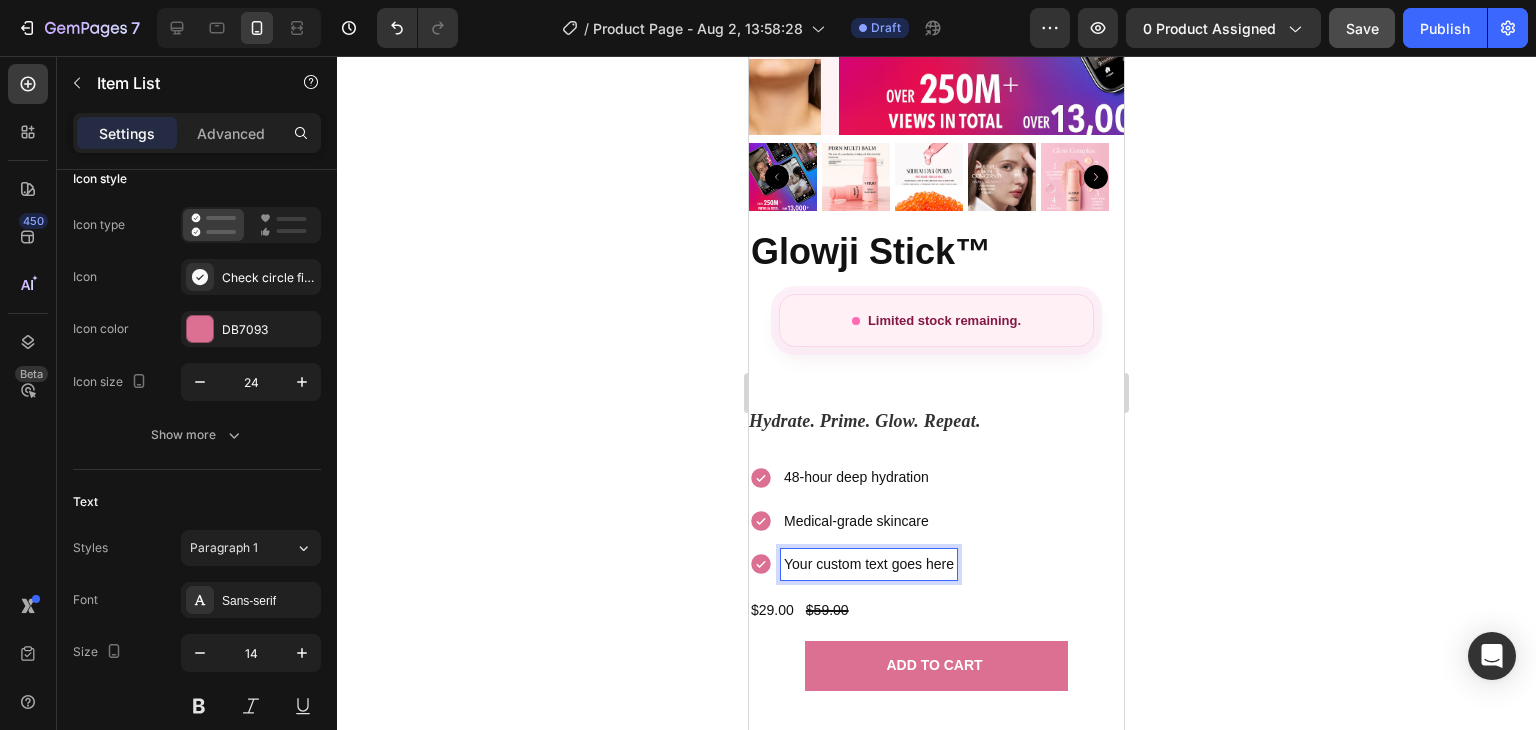 click on "Your custom text goes here" at bounding box center (869, 564) 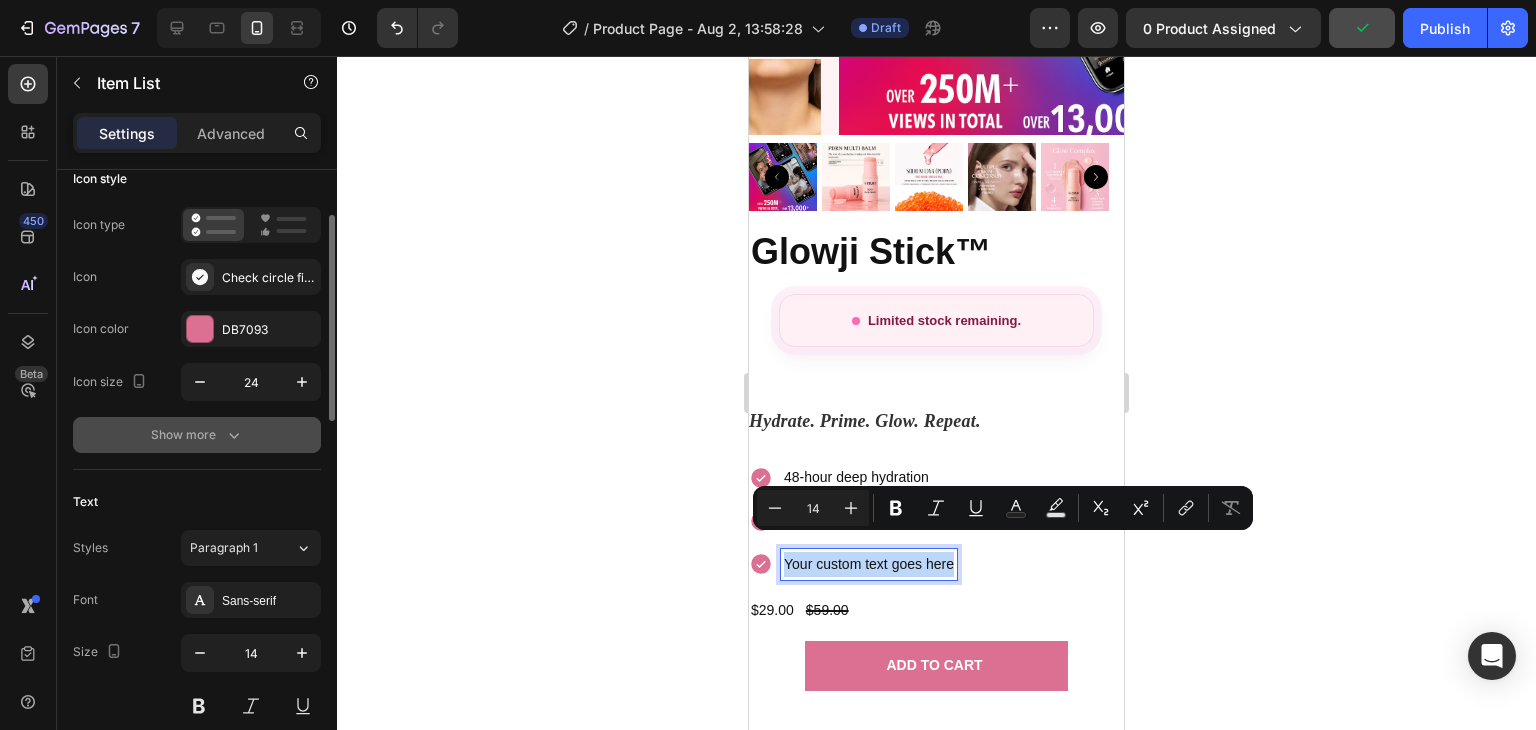 scroll, scrollTop: 0, scrollLeft: 0, axis: both 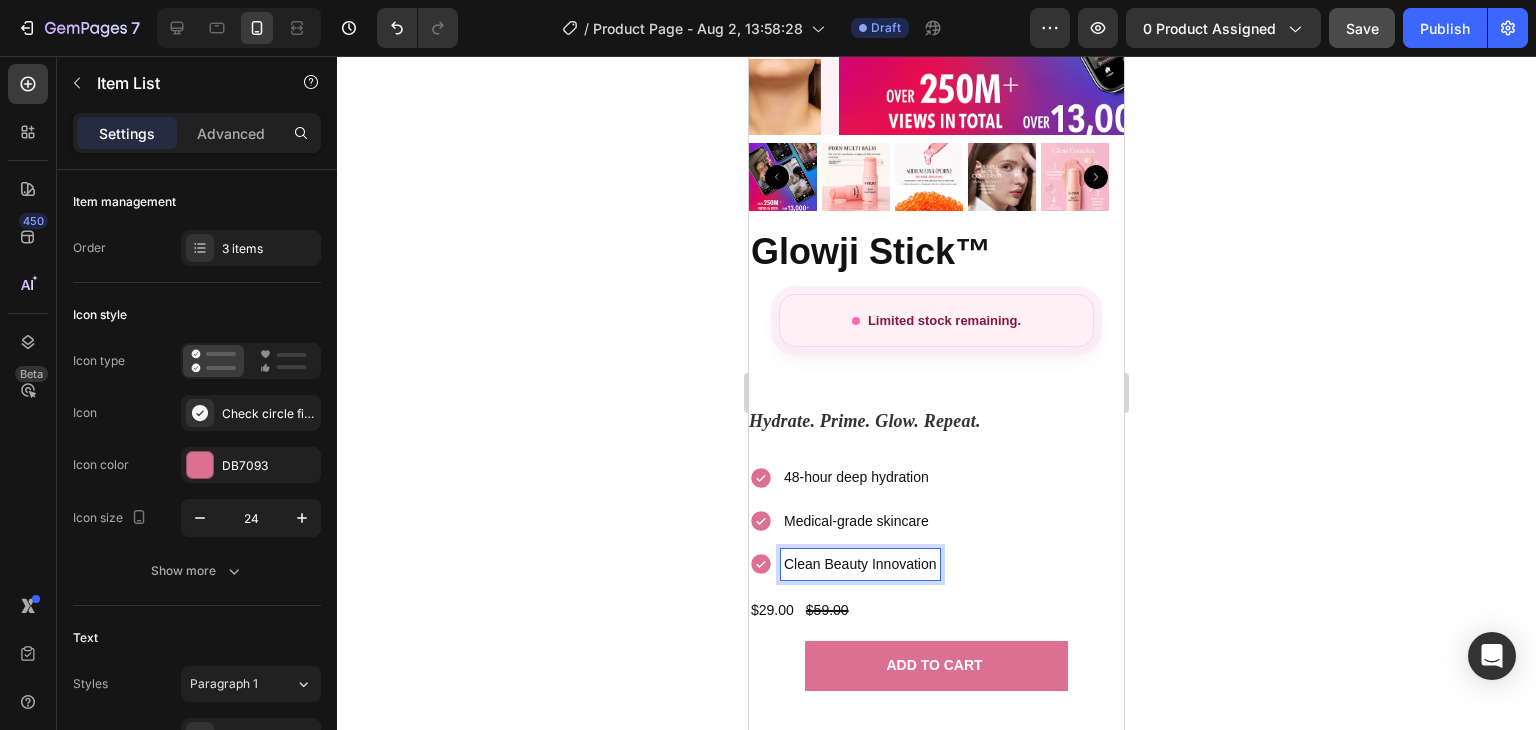 click 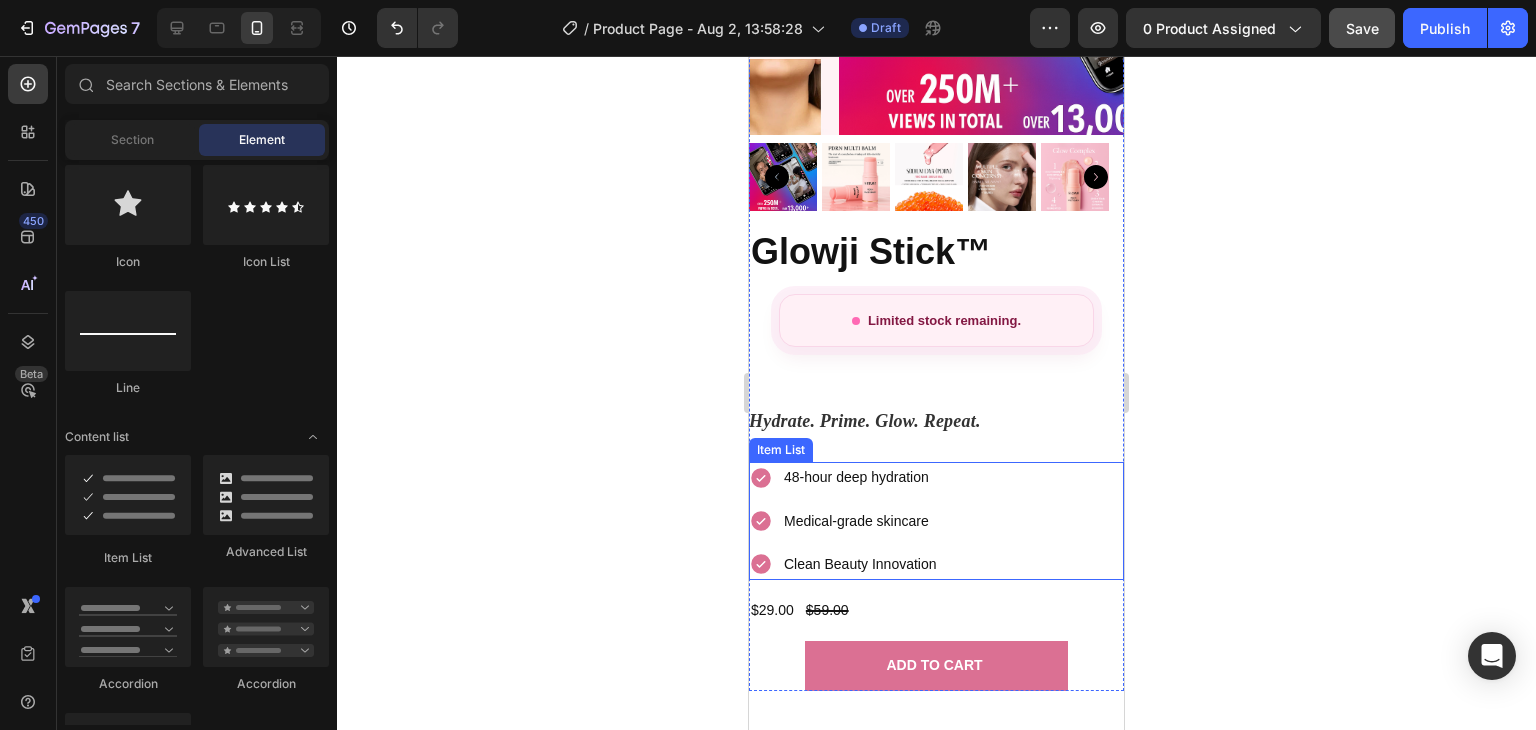 click on "48-hour deep hydration Medical-grade skincare Clean Beauty Innovation" at bounding box center (936, 521) 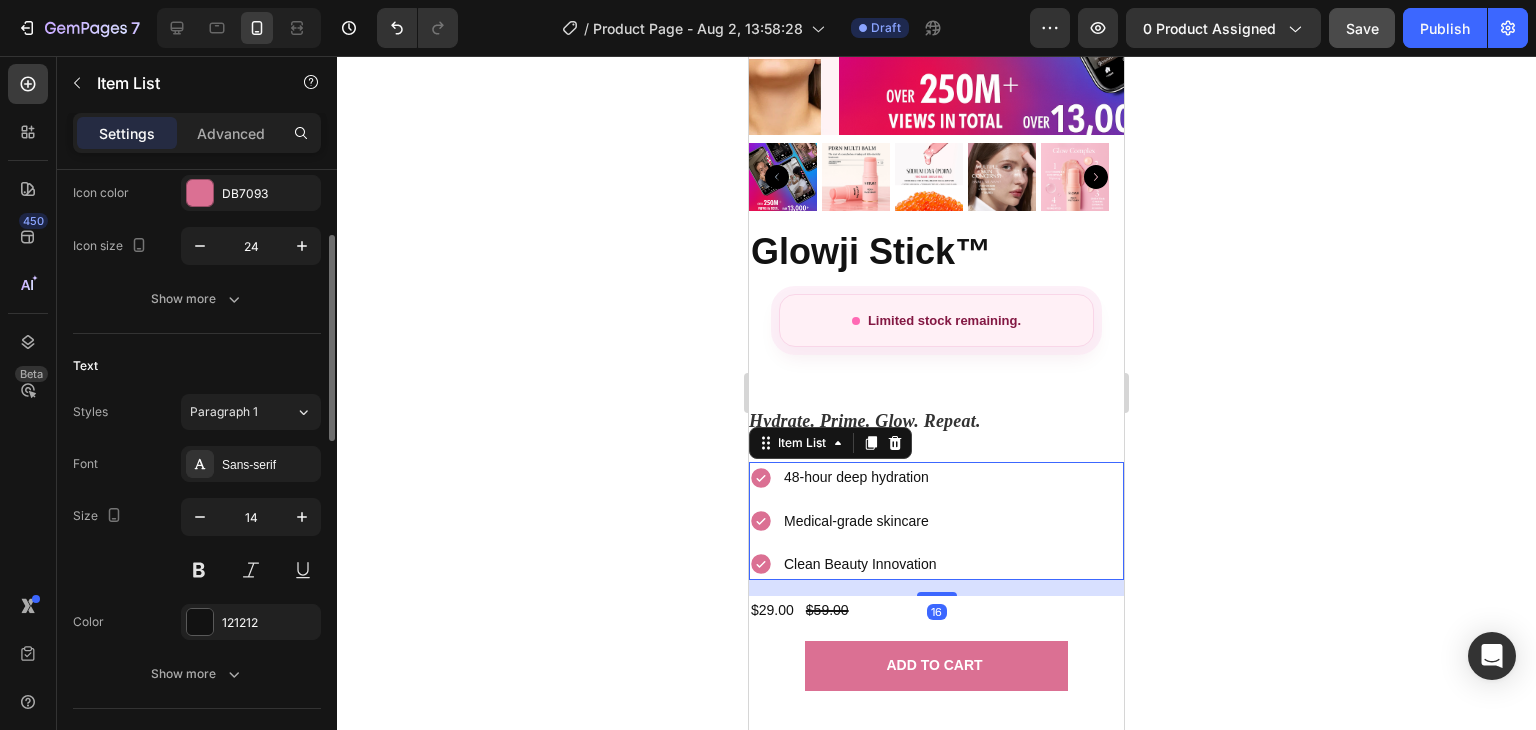 scroll, scrollTop: 319, scrollLeft: 0, axis: vertical 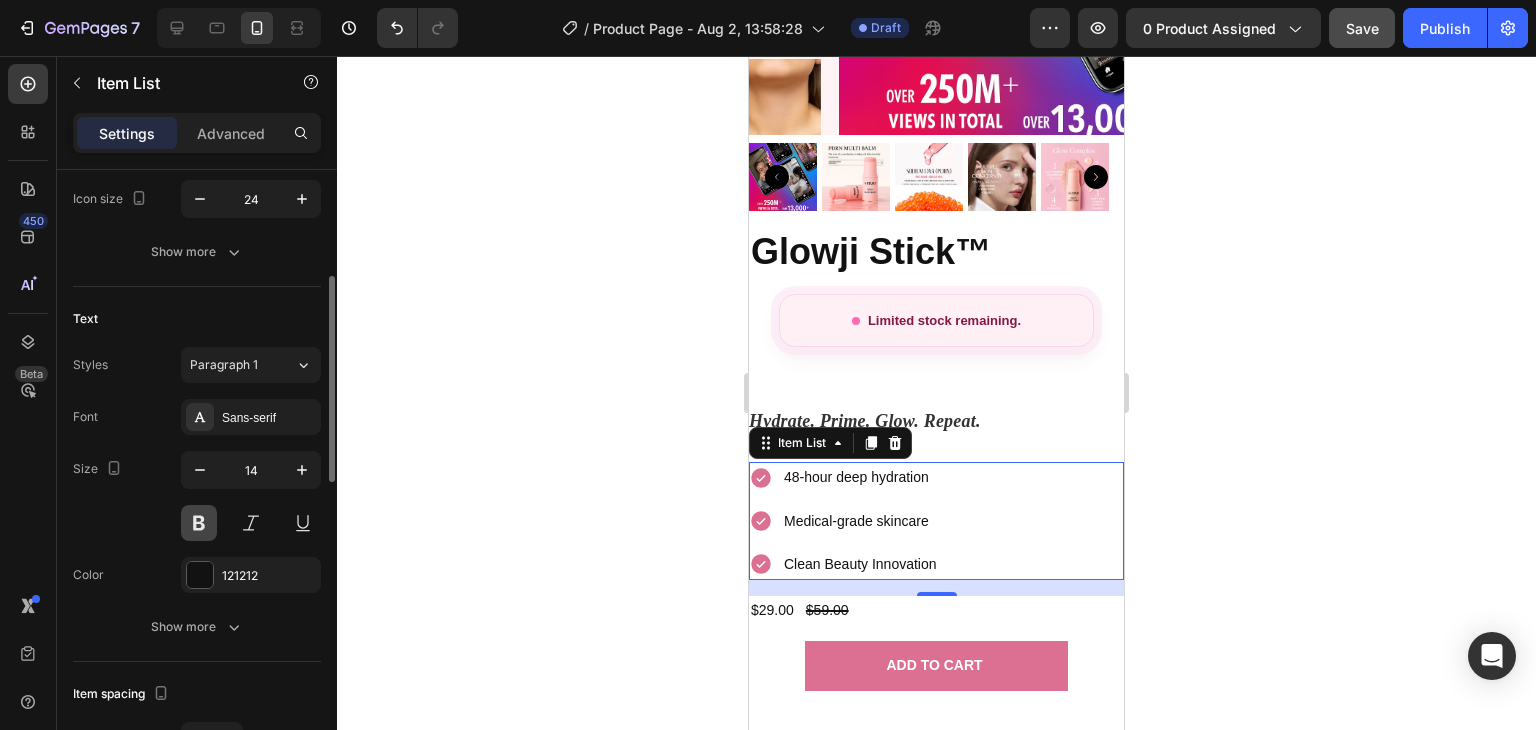 click at bounding box center [199, 523] 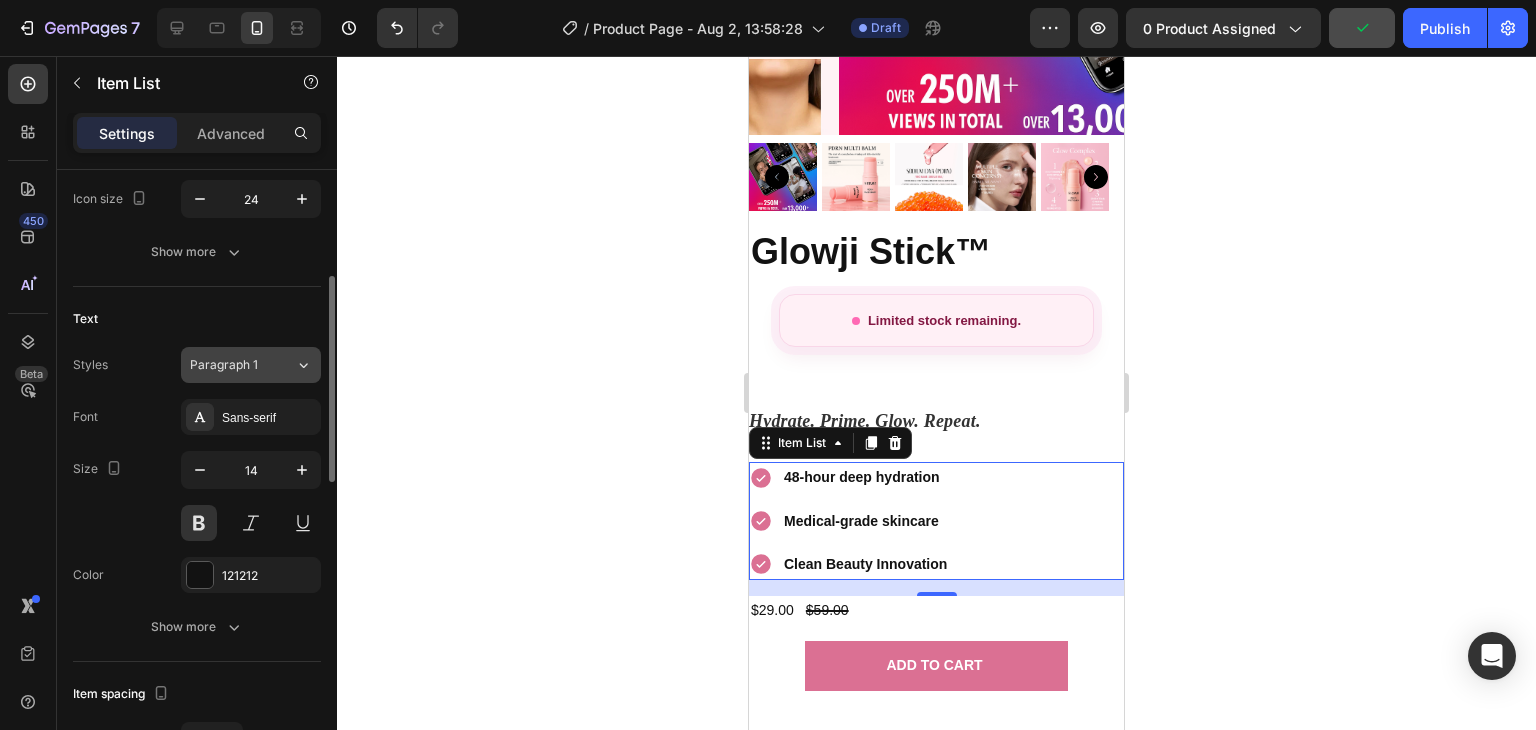 scroll, scrollTop: 0, scrollLeft: 0, axis: both 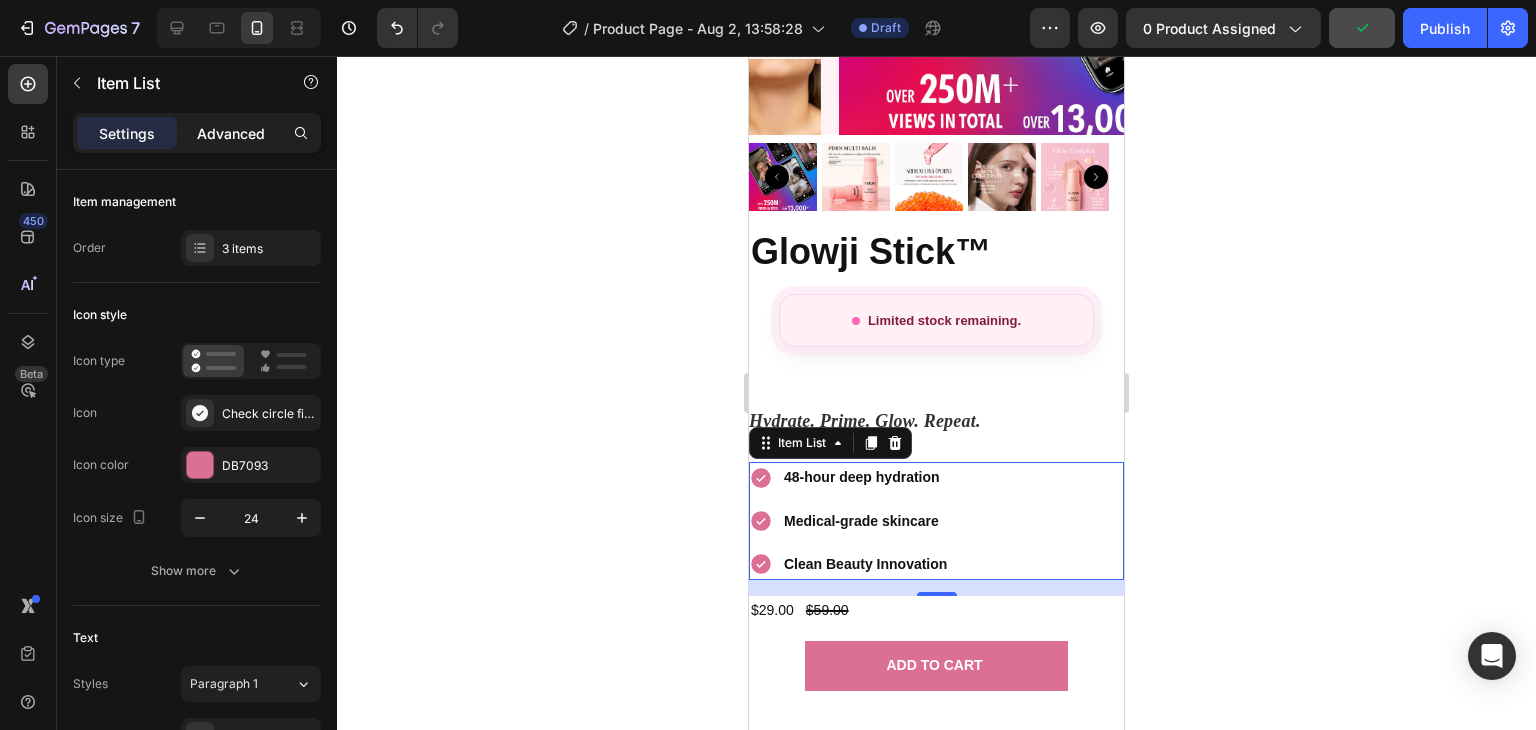 click on "Advanced" at bounding box center (231, 133) 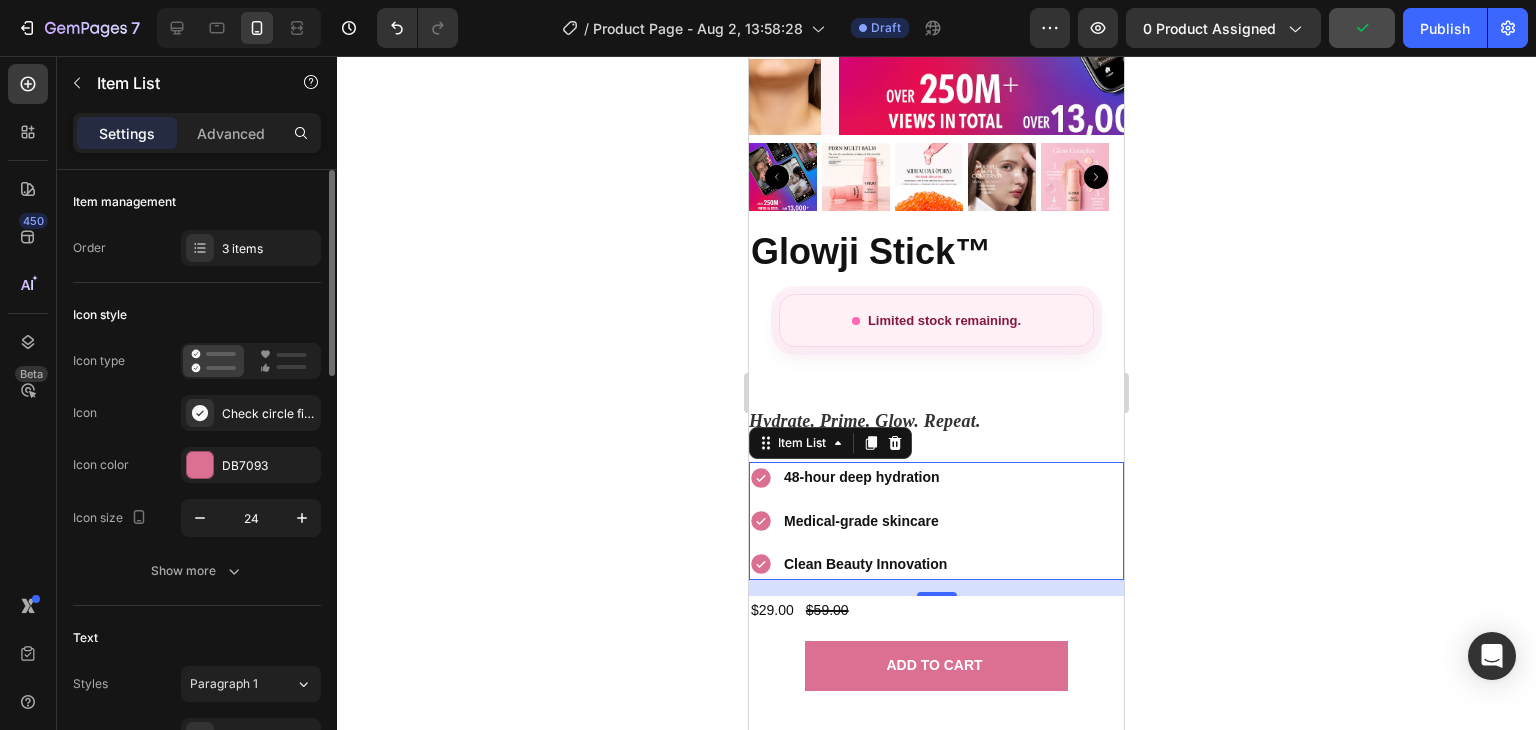 type on "100%" 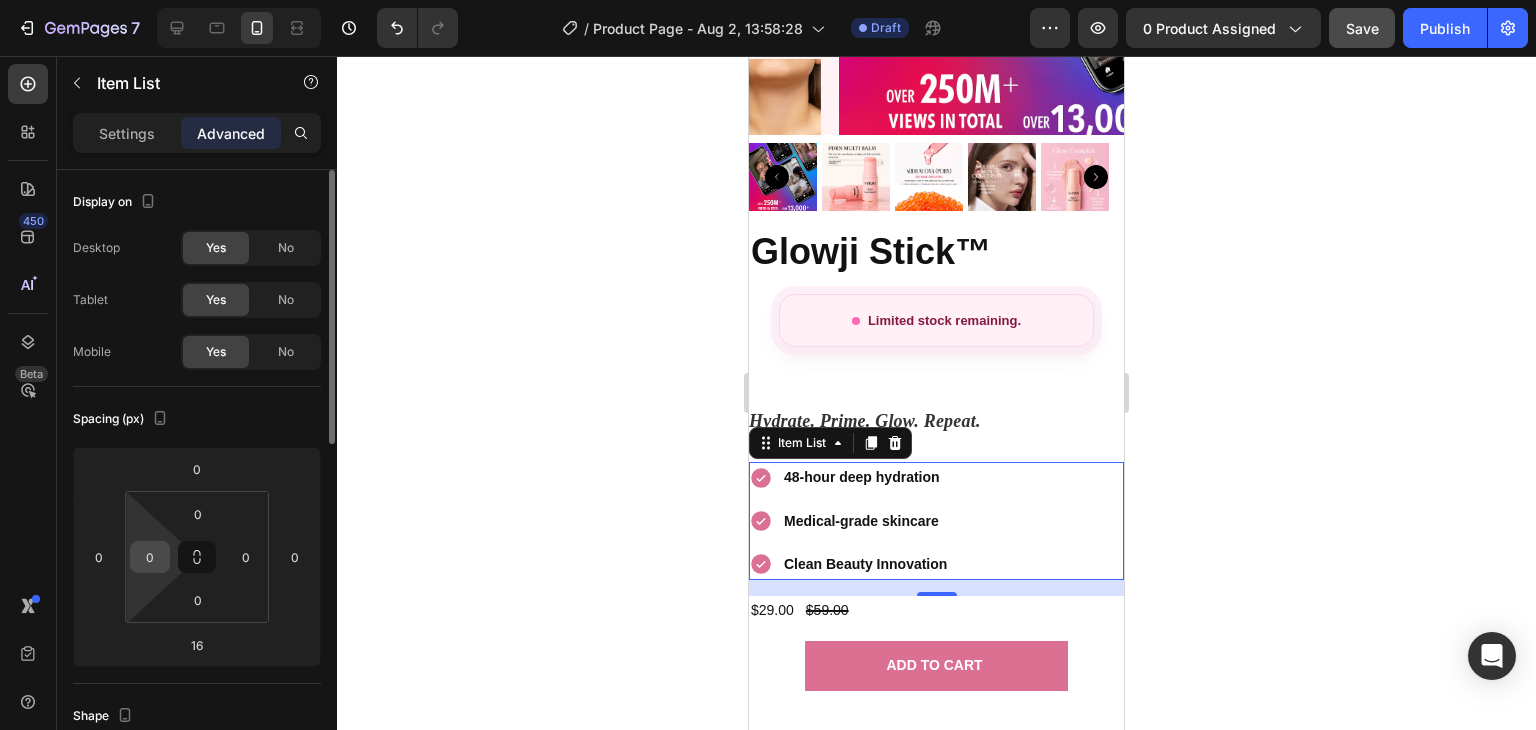 click on "0" at bounding box center [150, 557] 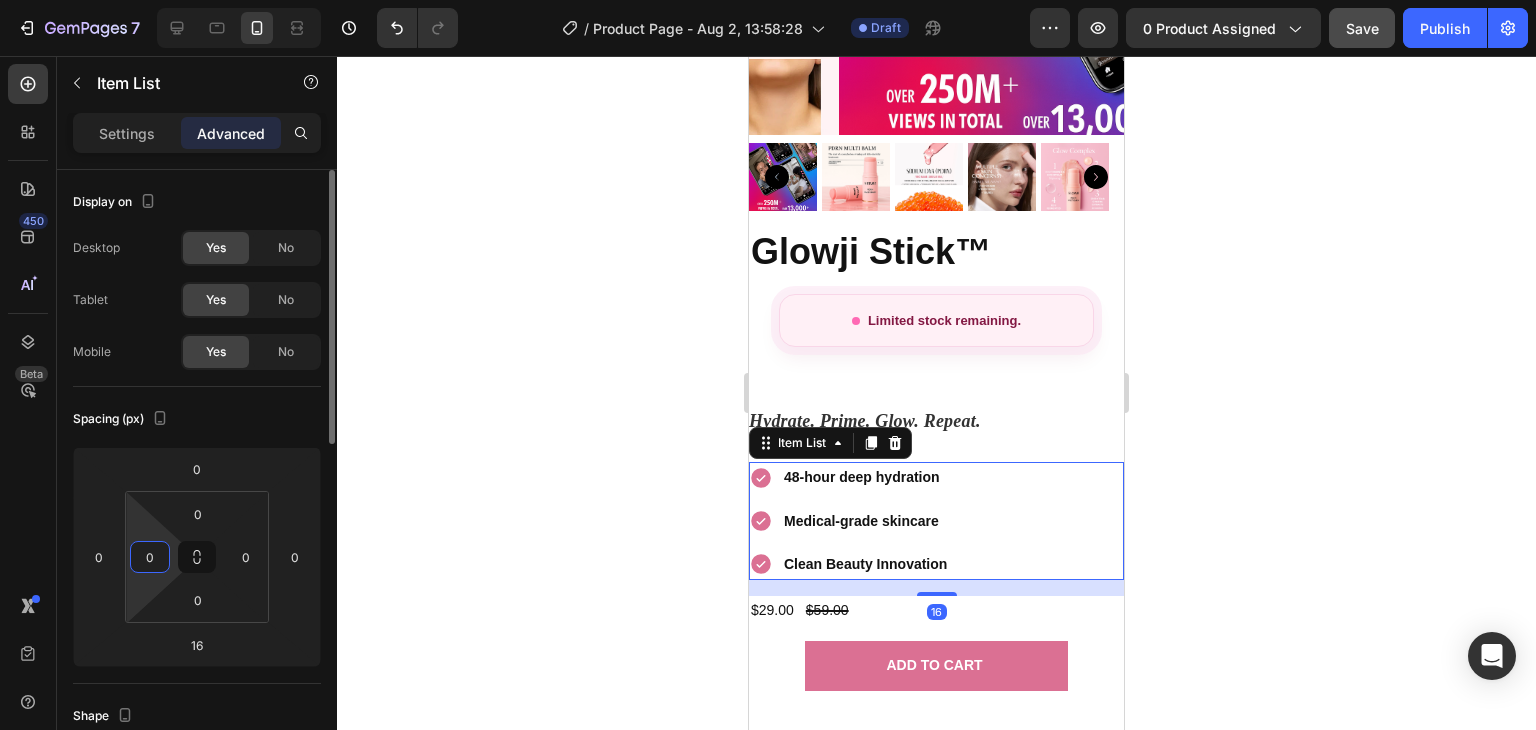 click on "0" at bounding box center (150, 557) 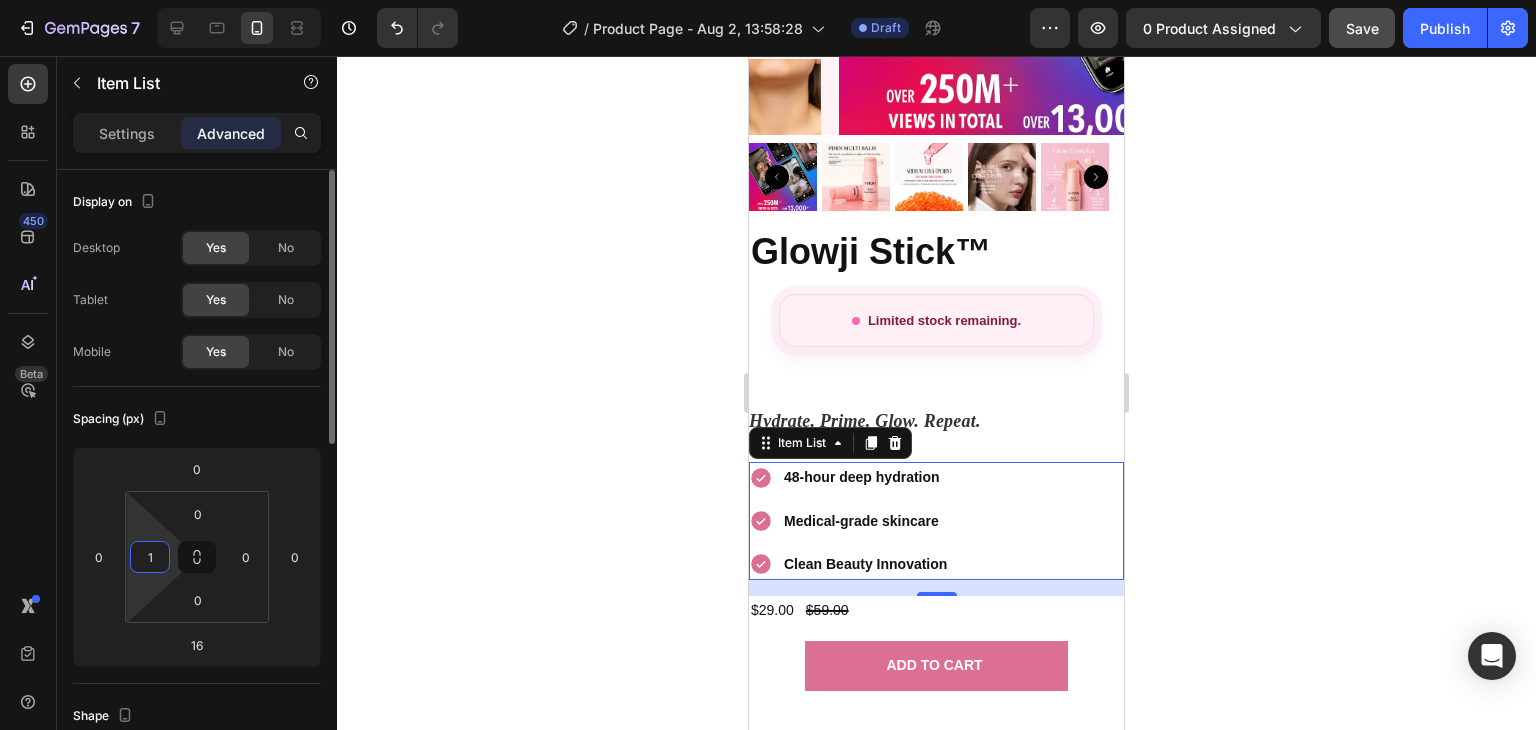 type on "15" 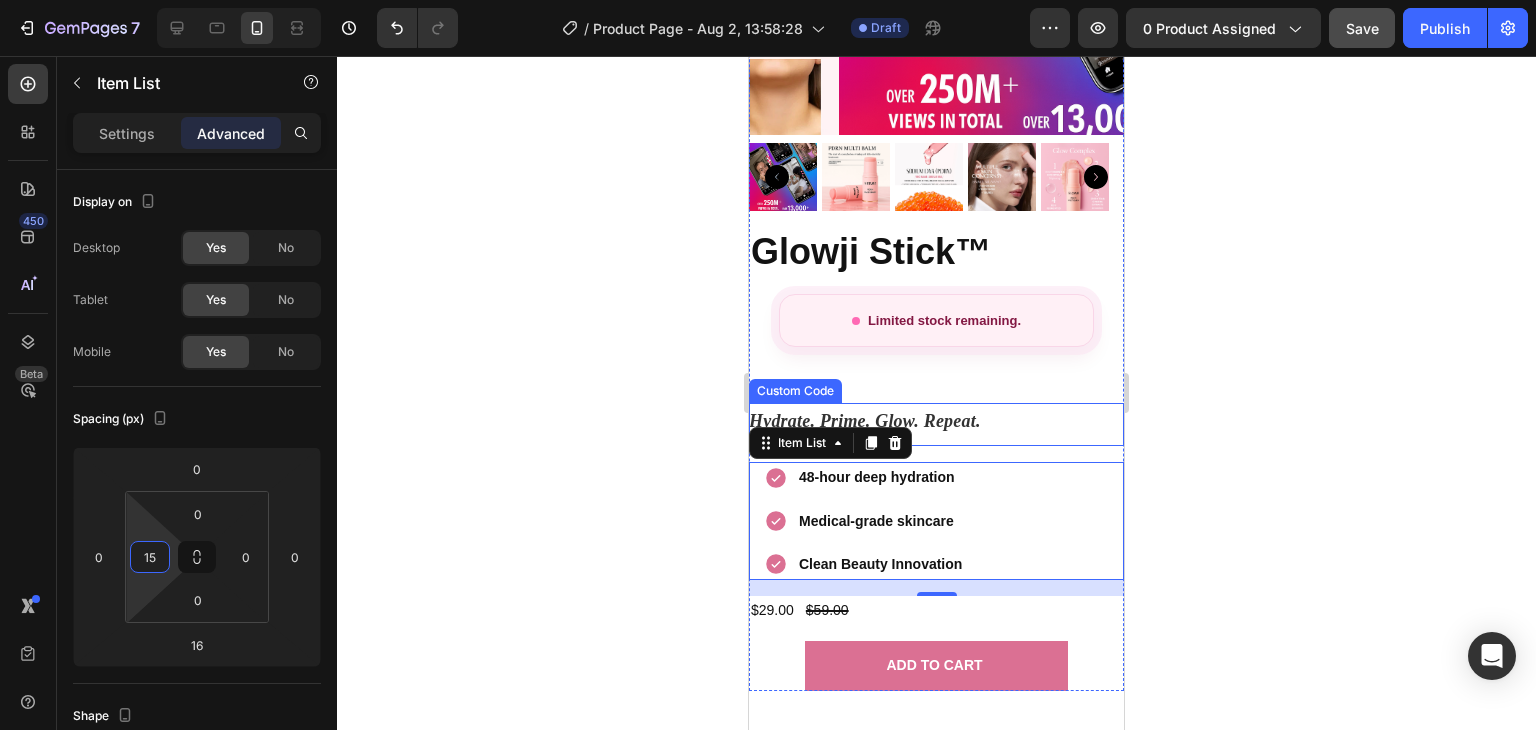 click on "Hydrate. Prime. Glow. Repeat." at bounding box center (936, 421) 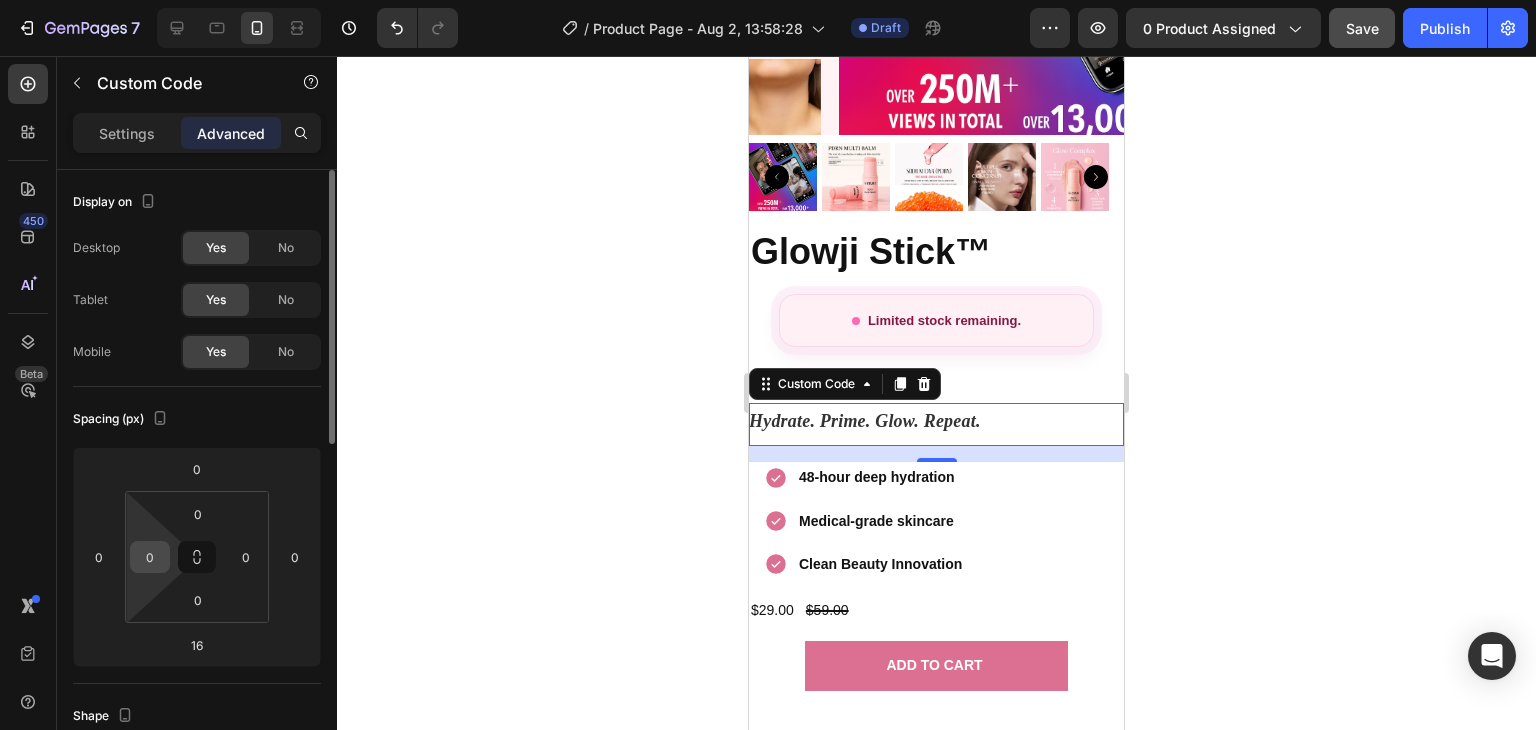 click on "0" at bounding box center (150, 557) 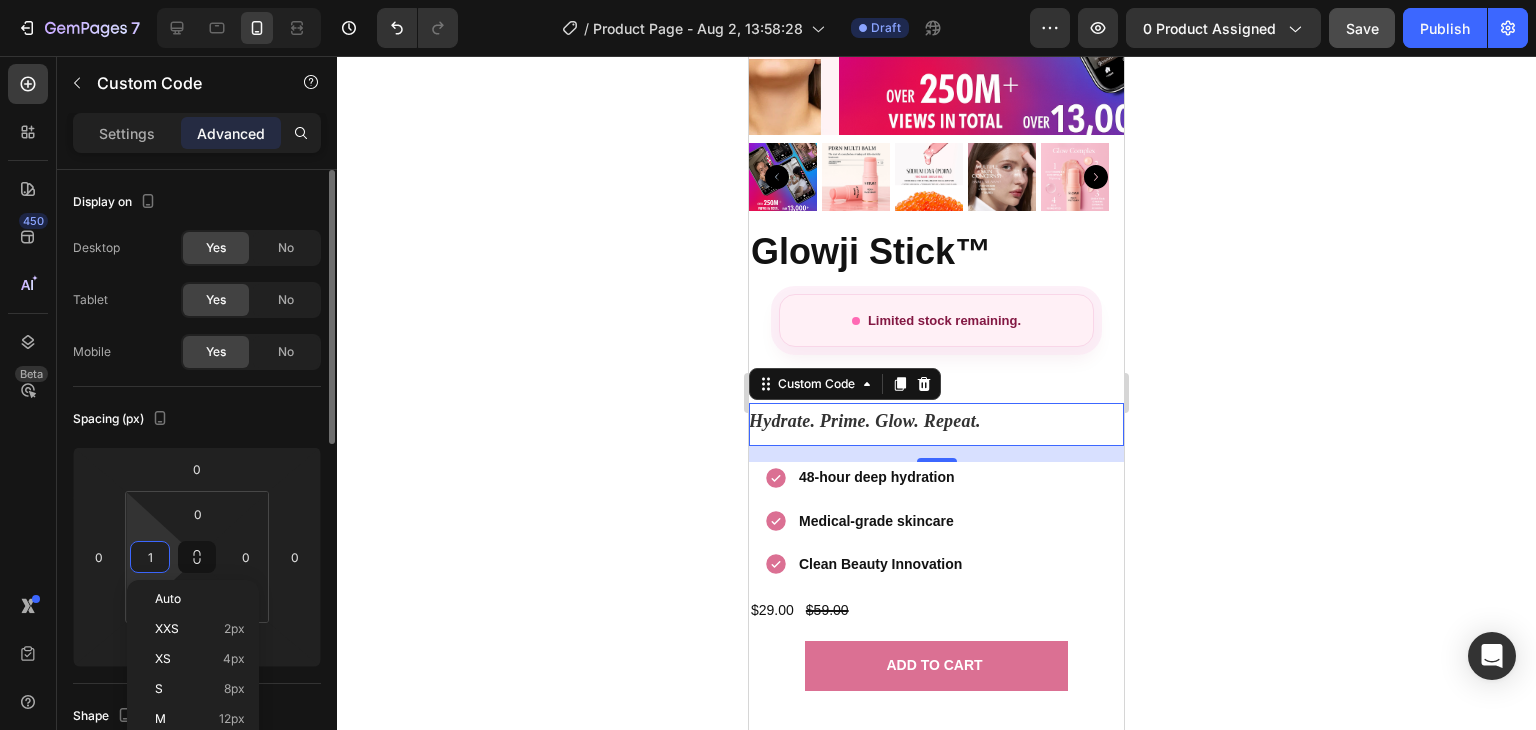 type on "15" 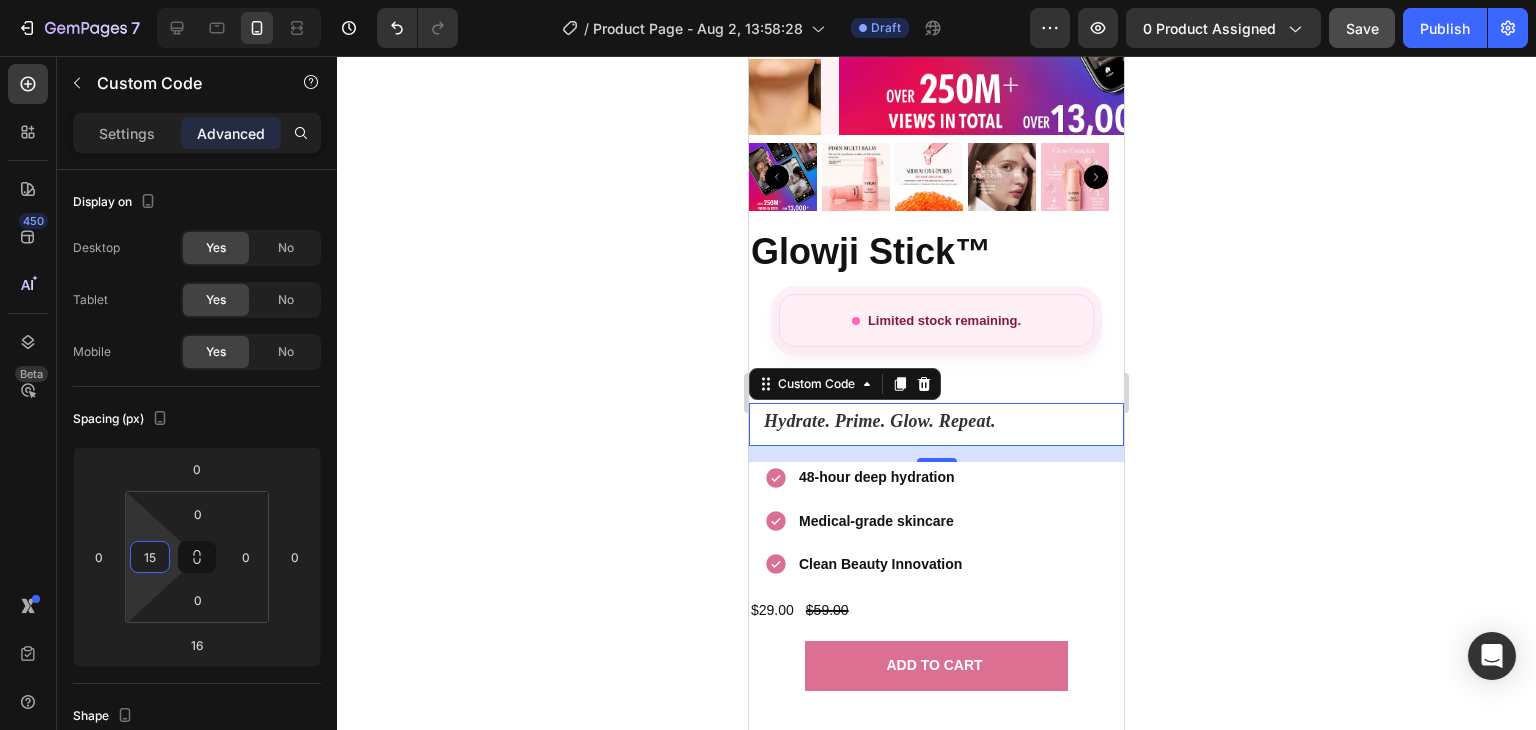 click 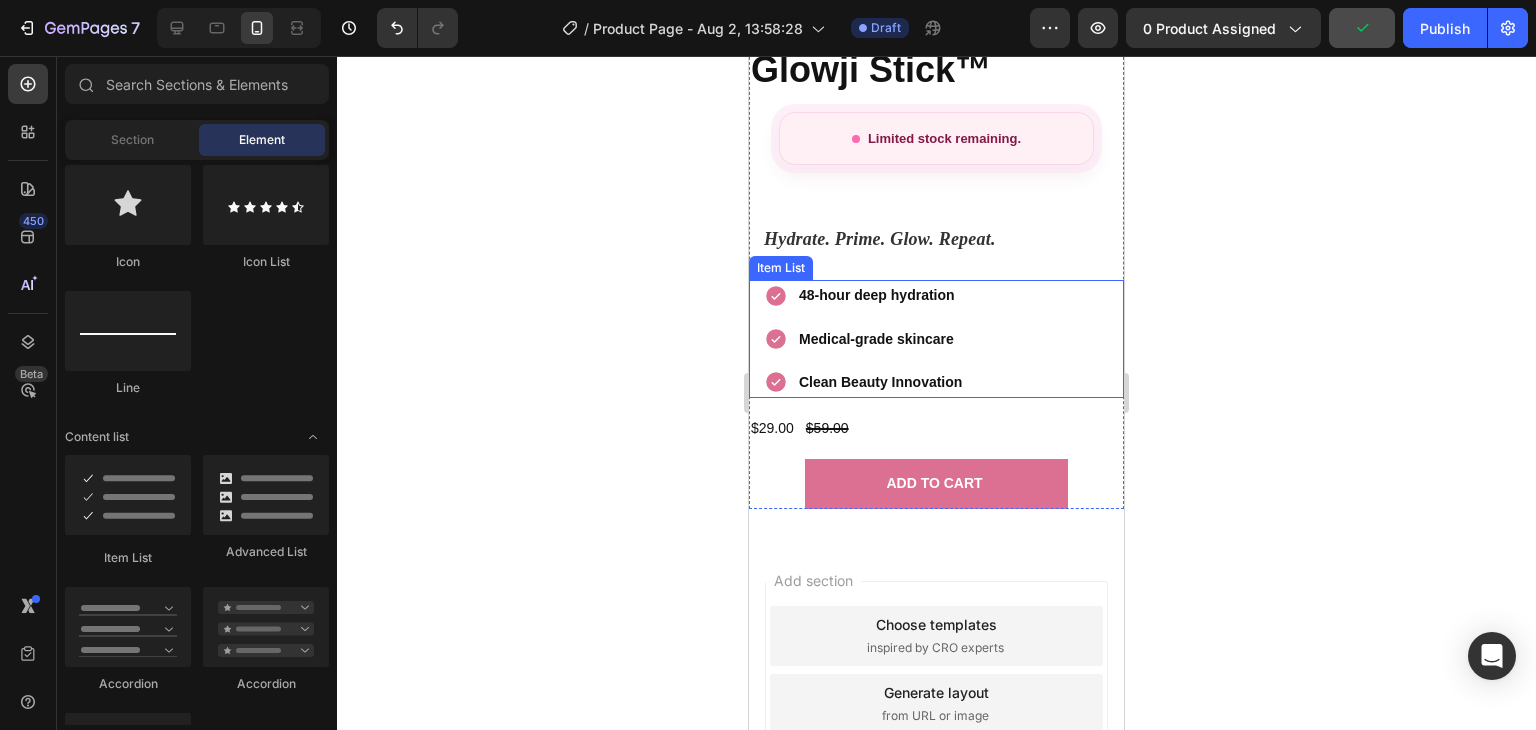 scroll, scrollTop: 552, scrollLeft: 0, axis: vertical 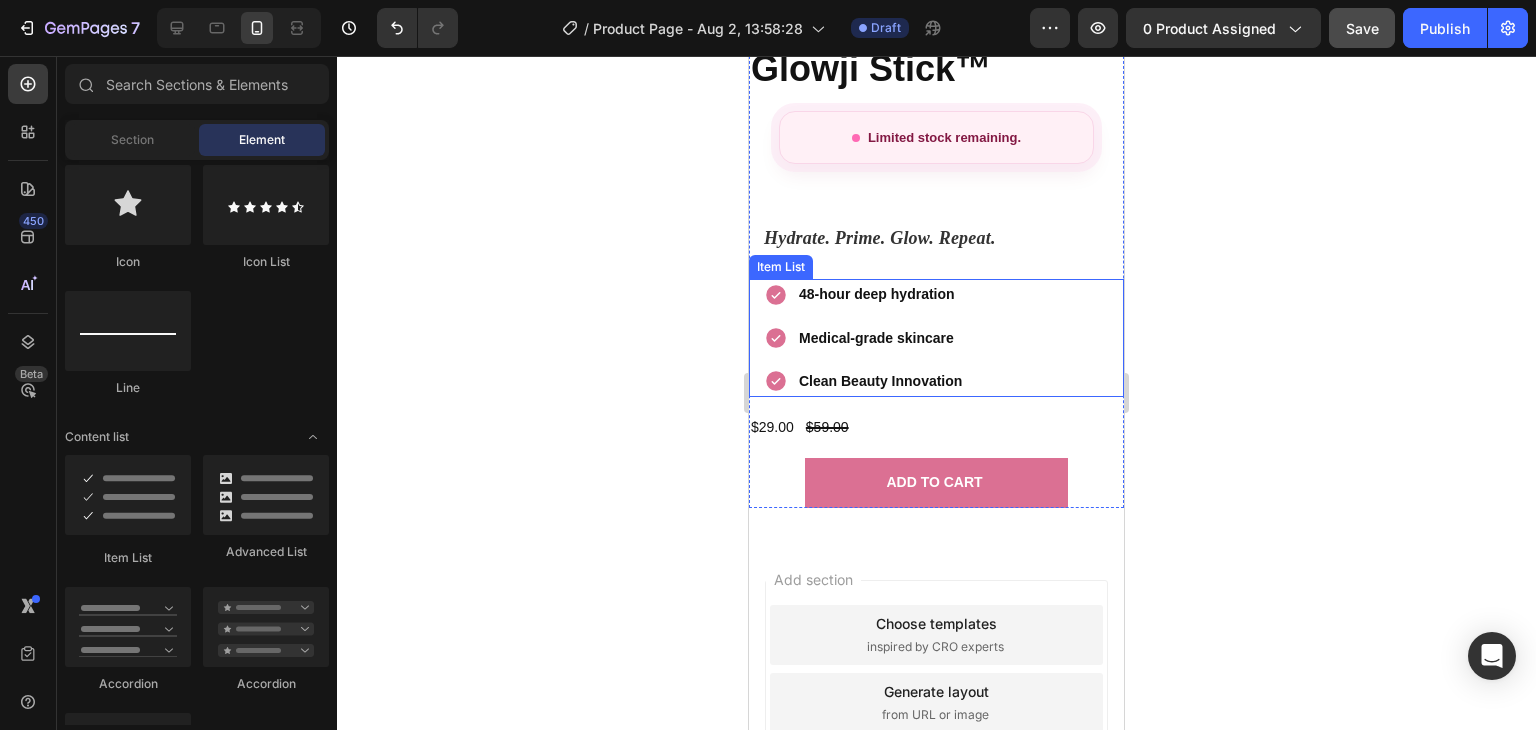 click on "48-hour deep hydration" at bounding box center (864, 294) 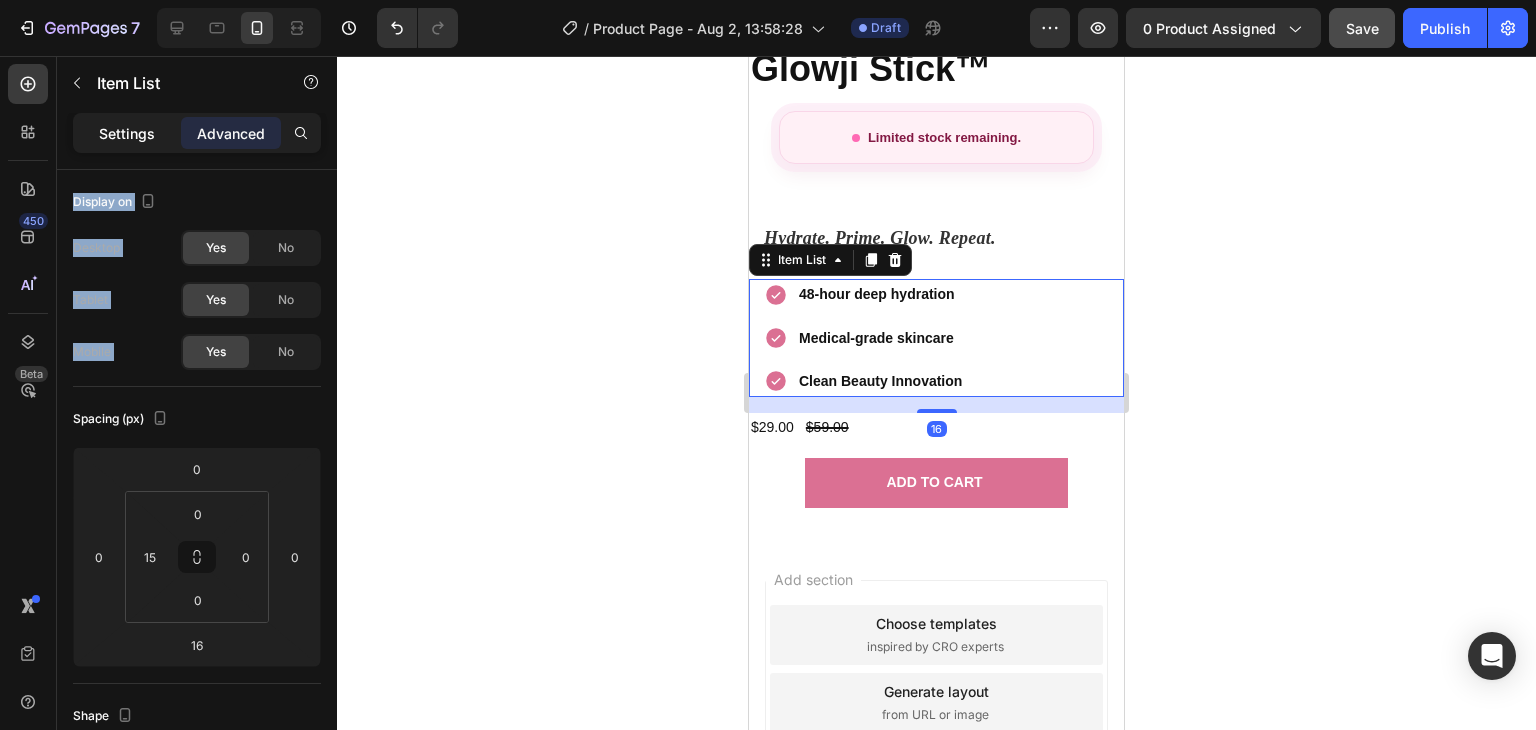 drag, startPoint x: 180, startPoint y: 373, endPoint x: 132, endPoint y: 137, distance: 240.8319 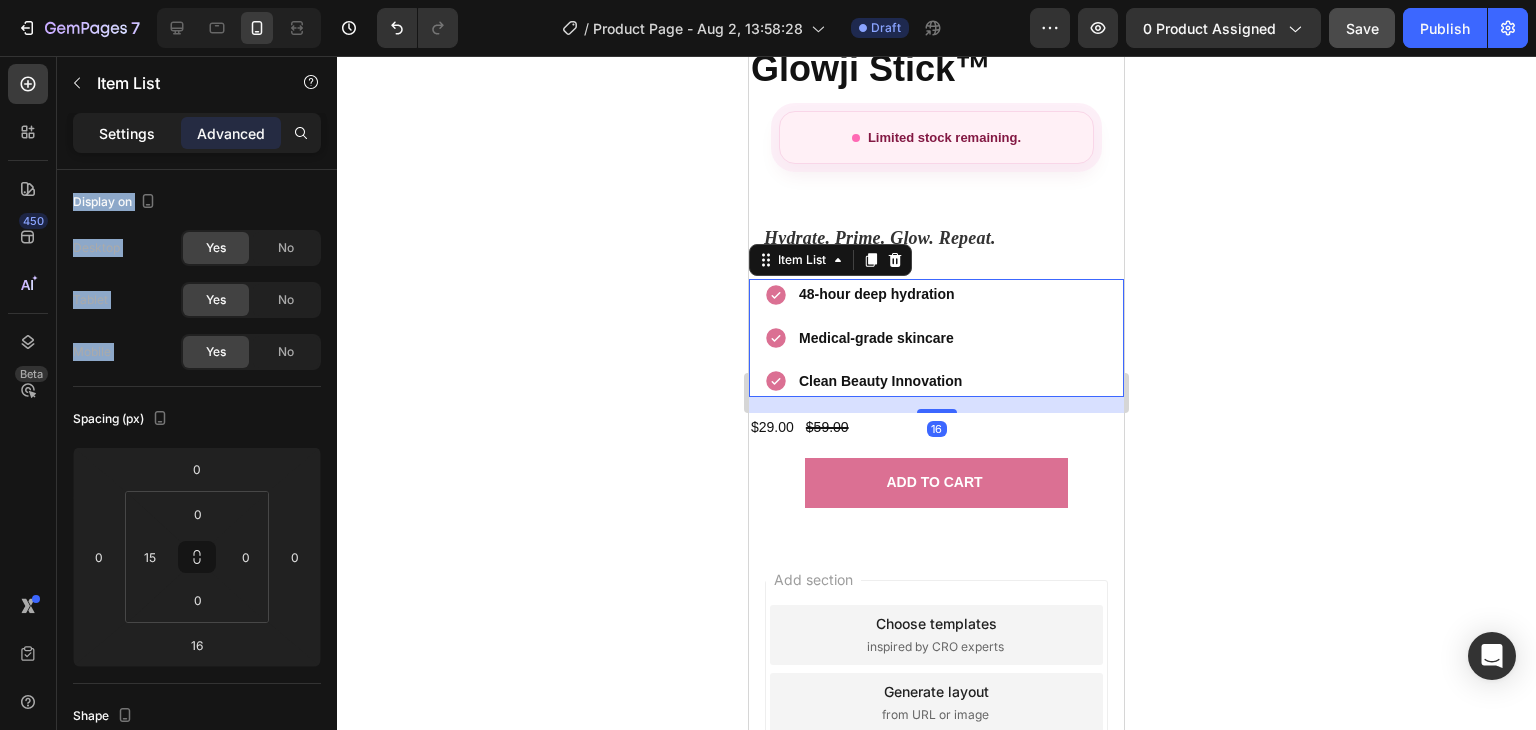 click on "Settings Advanced Display on Desktop Yes No Tablet Yes No Mobile Yes No Spacing (px) 0 0 16 0 0 15 0 0 Shape Border Add... Corner Add... Shadow Add... Position Static Opacity 100% Animation Upgrade to Build plan  to unlock Animation & other premium features. Interaction Upgrade to Optimize plan  to unlock Interaction & other premium features. CSS class Delete element" at bounding box center [197, 450] 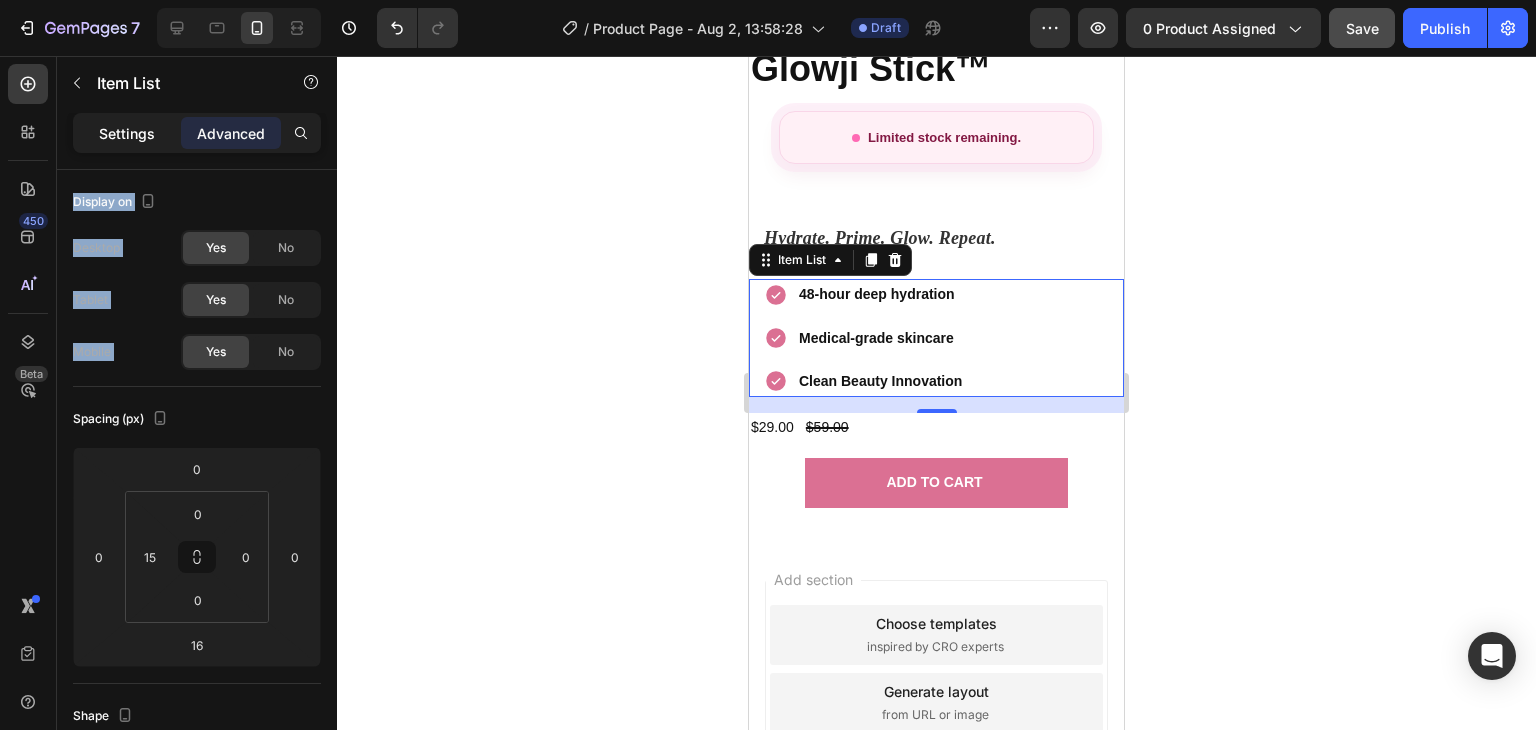 click on "Settings" at bounding box center (127, 133) 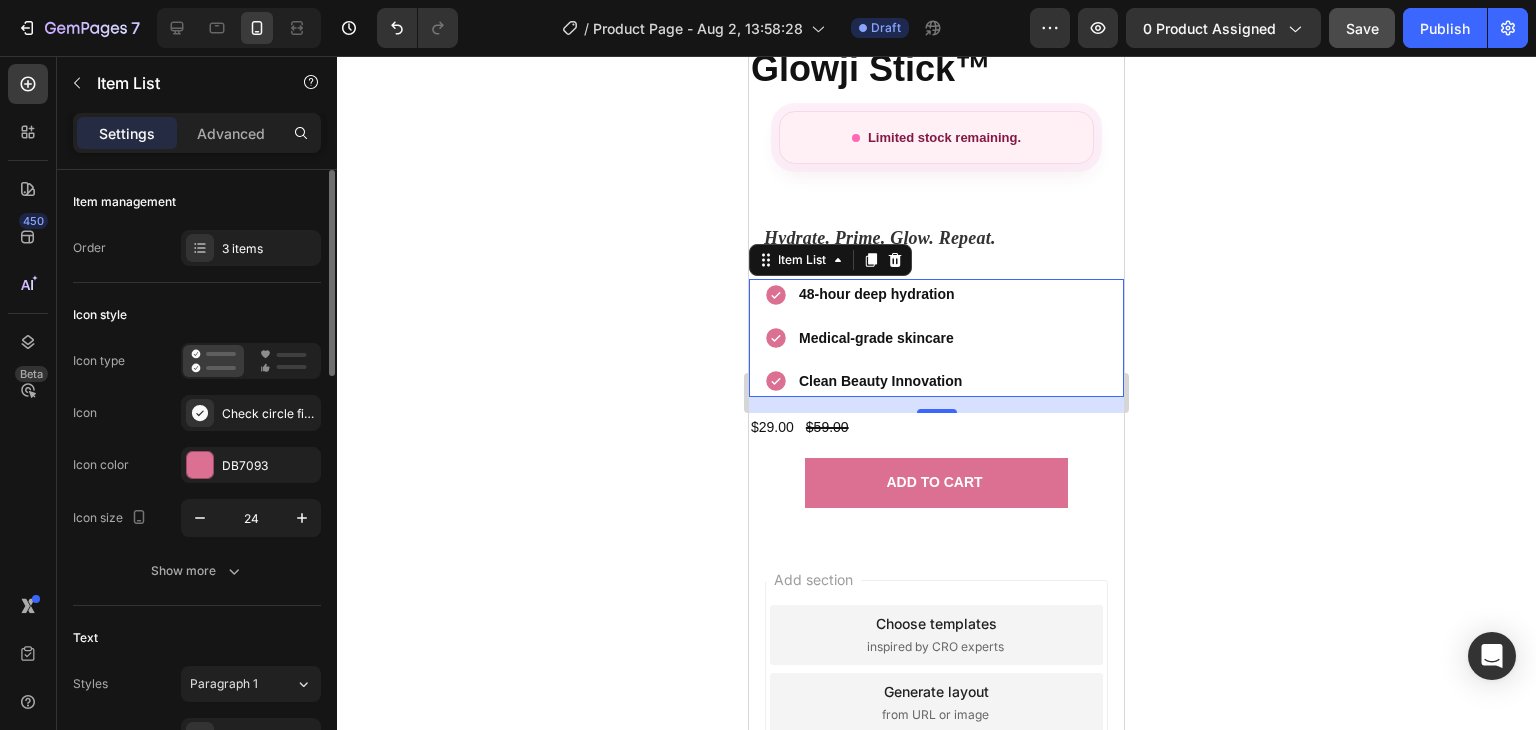 click on "Icon style Icon type  Icon Check circle filled Icon color DB7093 Icon size 24 Show more" 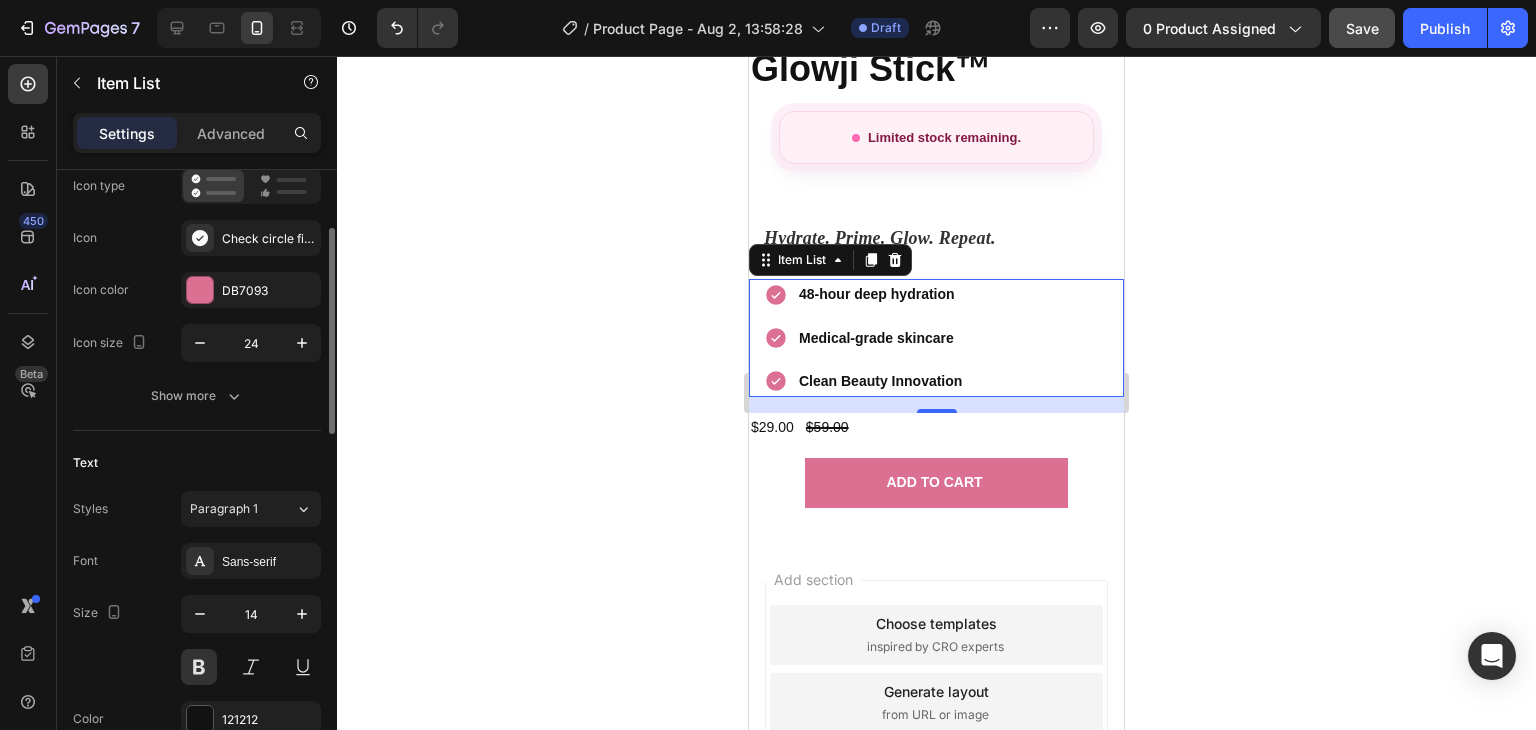 scroll, scrollTop: 195, scrollLeft: 0, axis: vertical 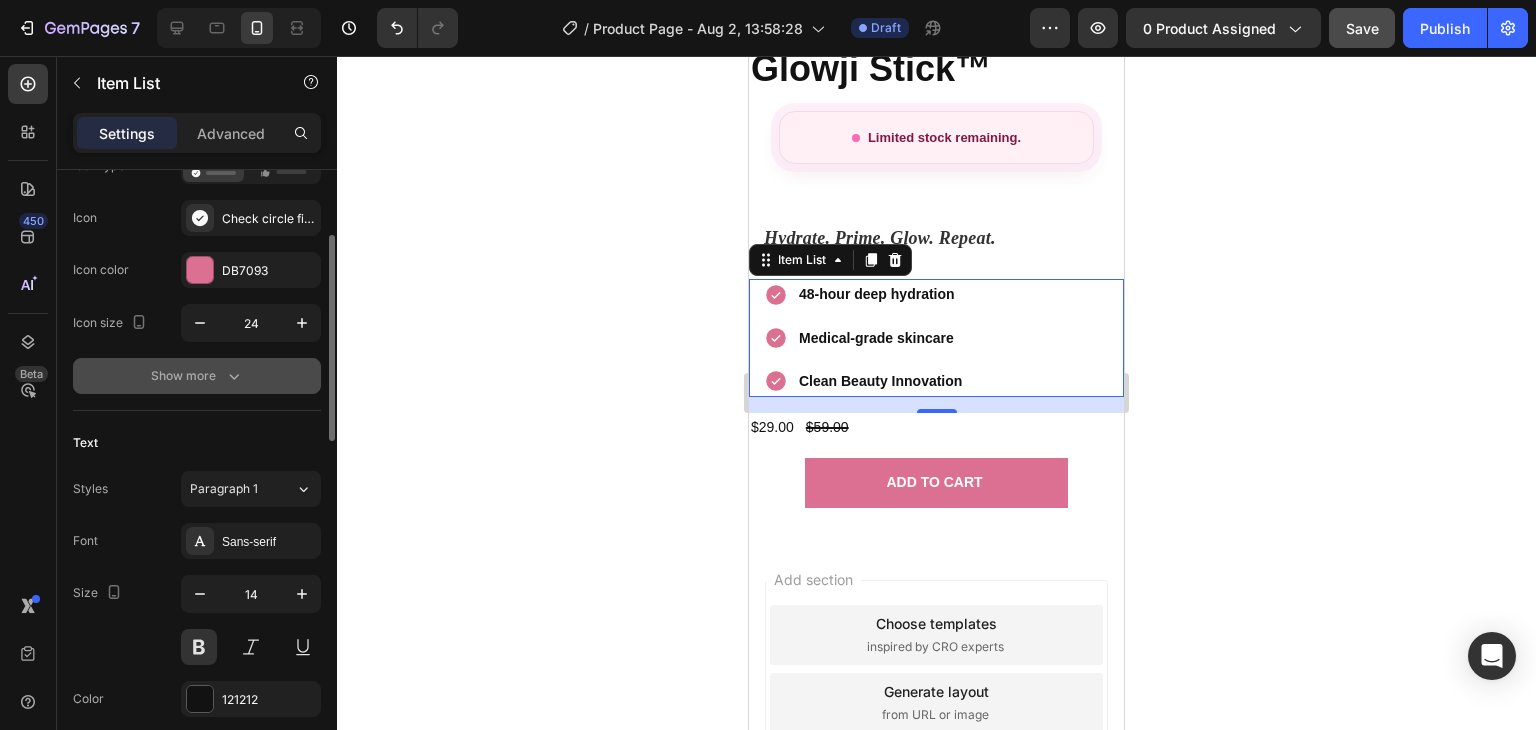 click on "Show more" at bounding box center (197, 376) 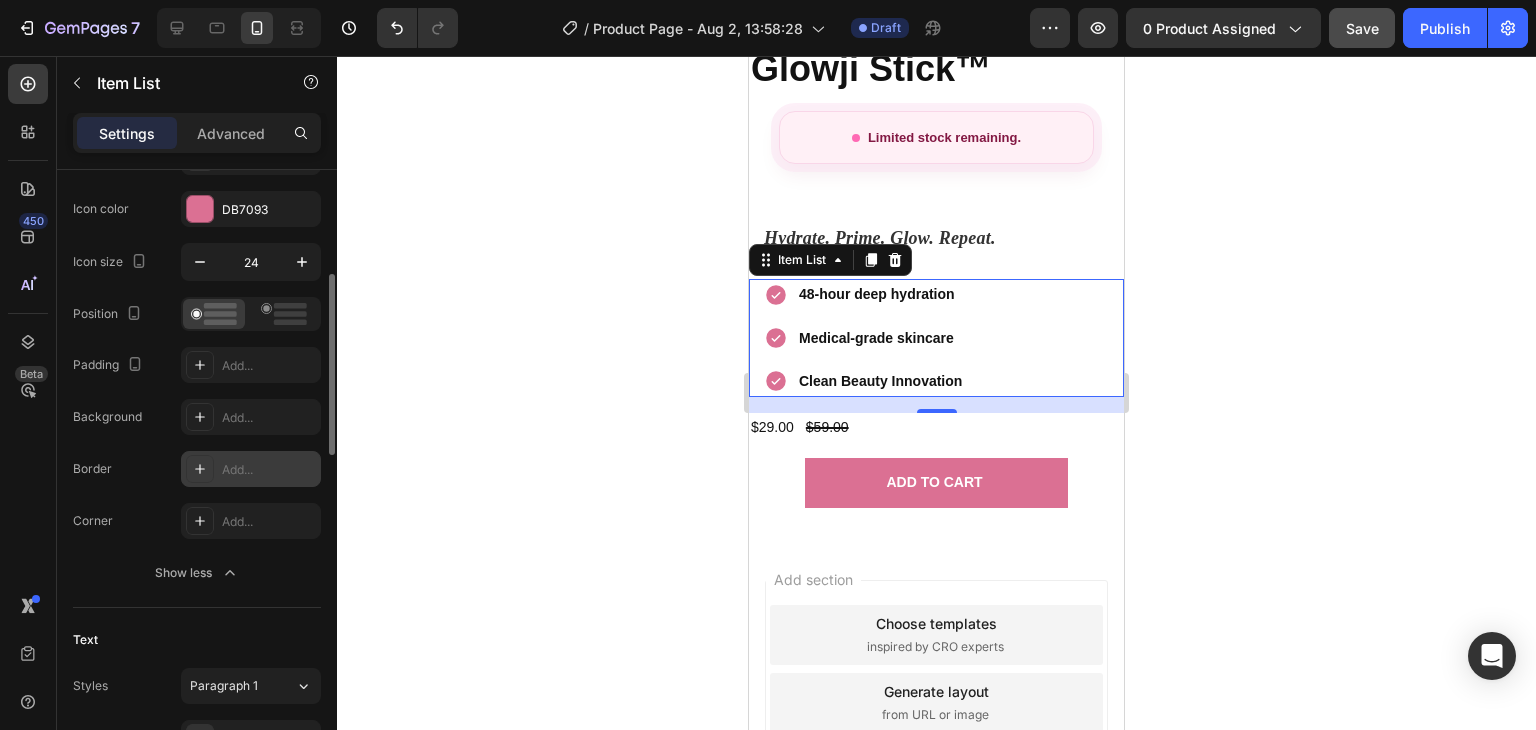 scroll, scrollTop: 254, scrollLeft: 0, axis: vertical 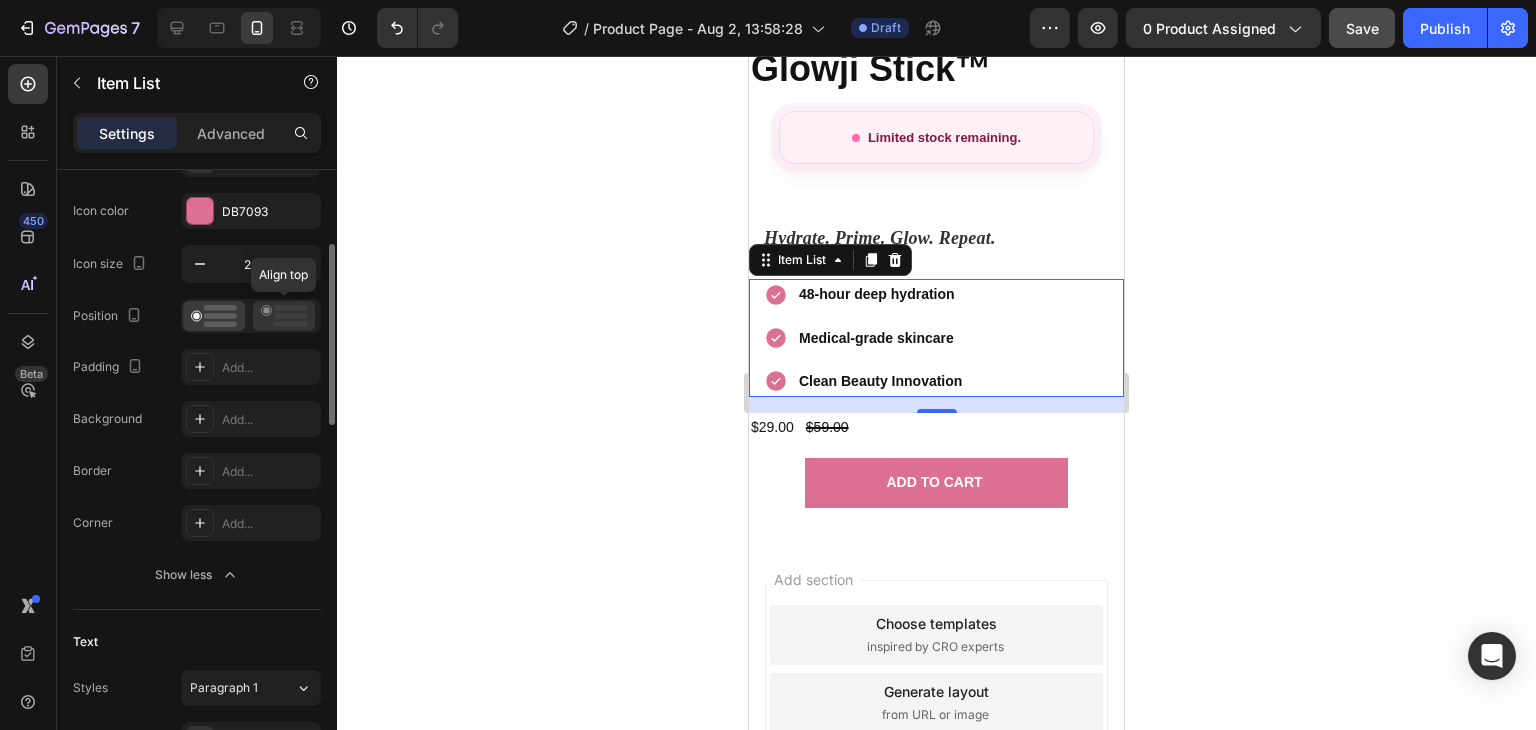 click 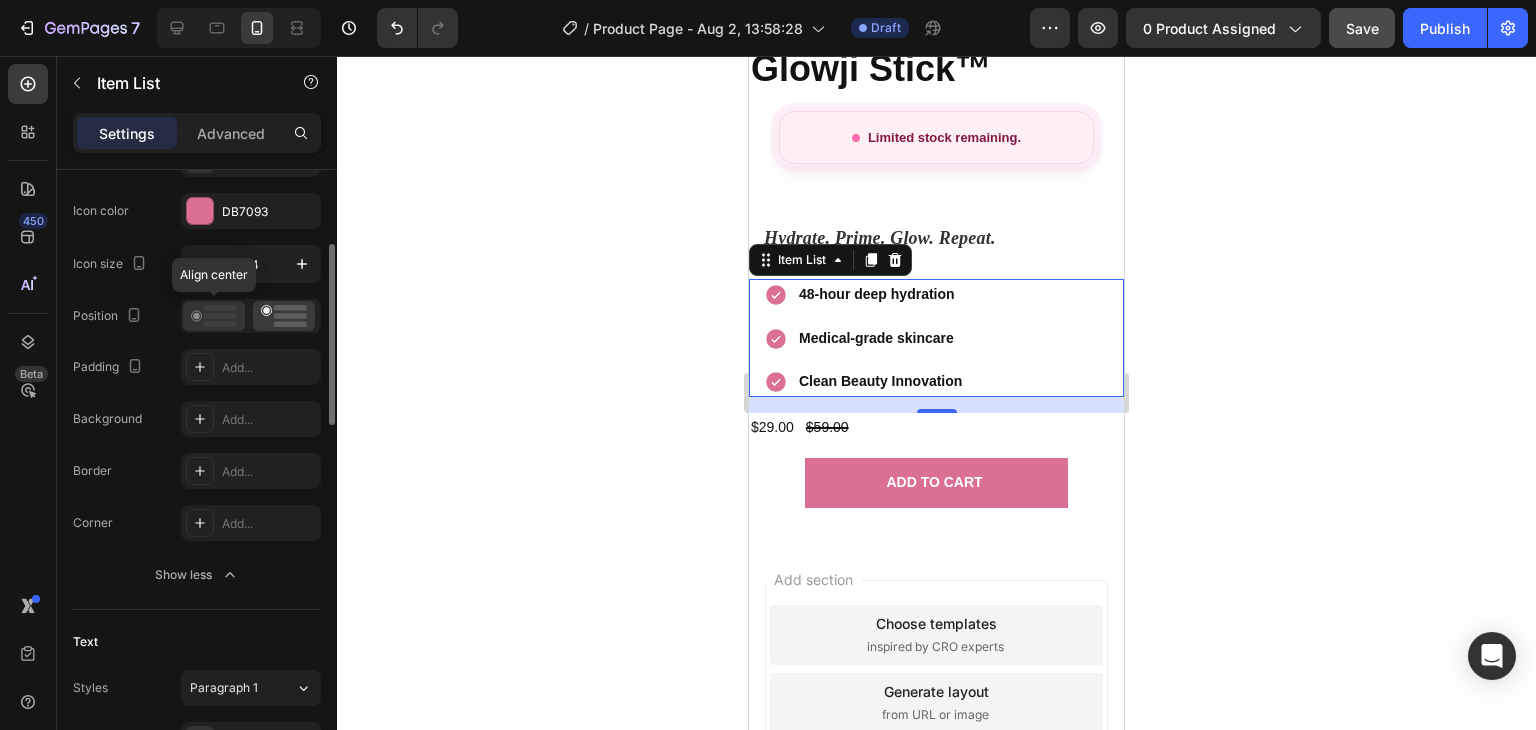 click 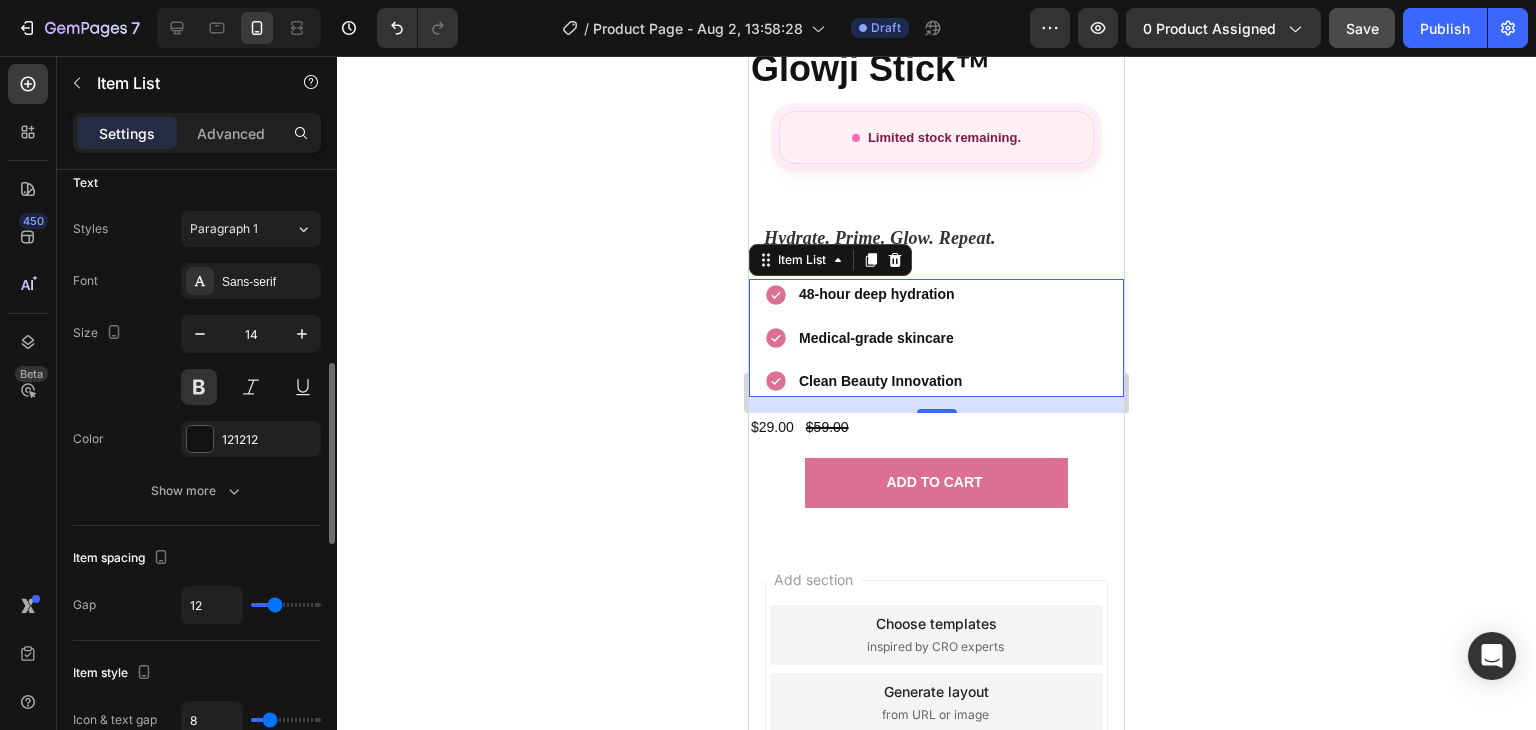 scroll, scrollTop: 716, scrollLeft: 0, axis: vertical 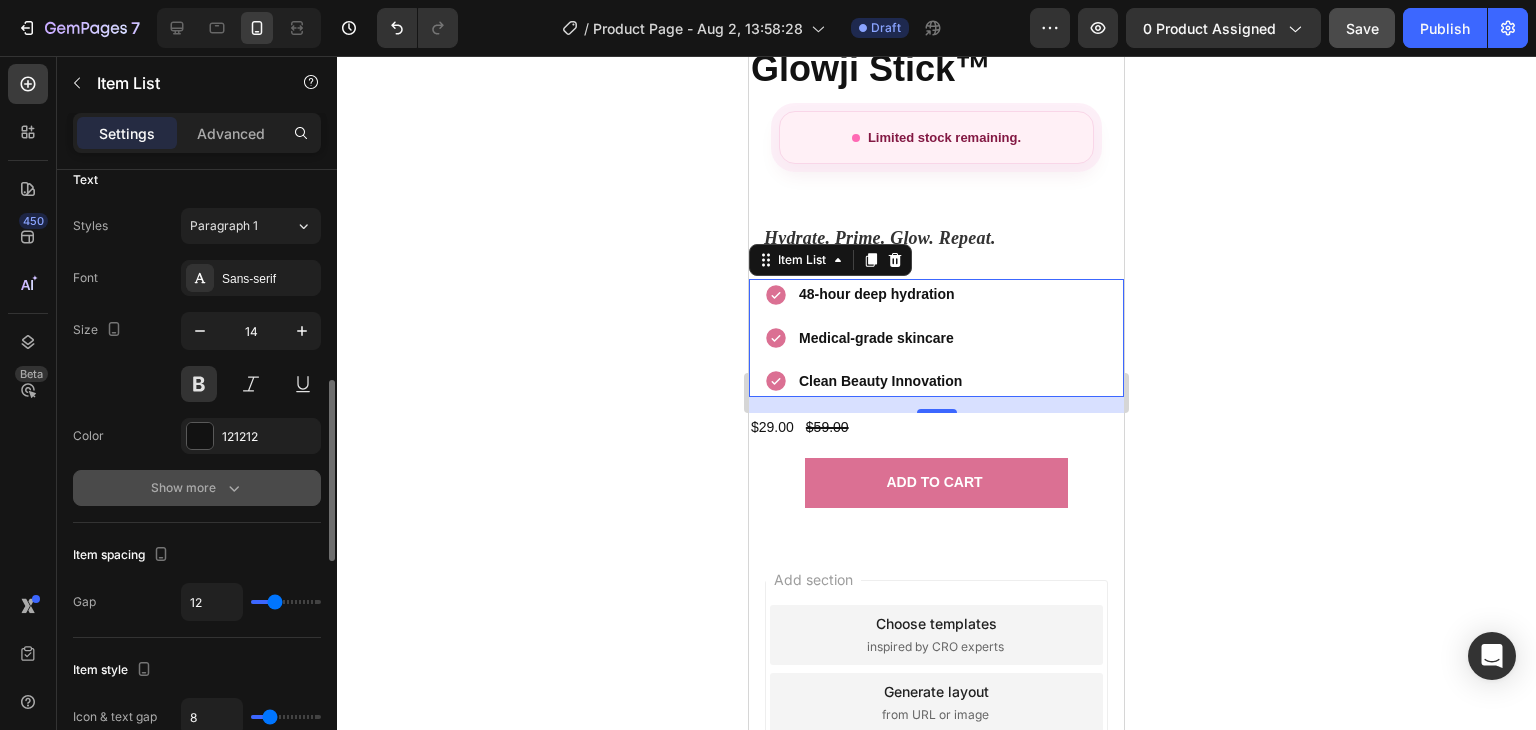 click on "Show more" at bounding box center [197, 488] 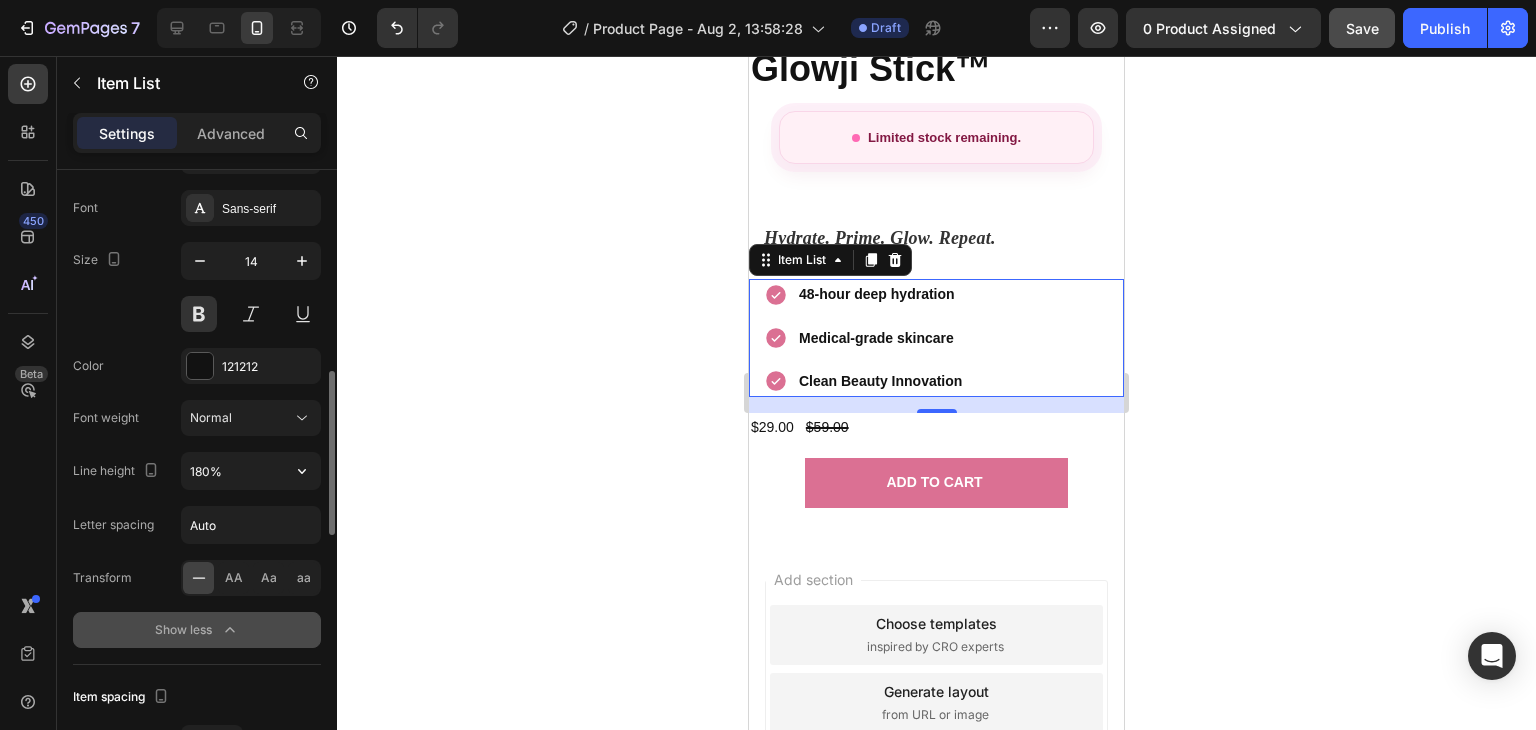 scroll, scrollTop: 787, scrollLeft: 0, axis: vertical 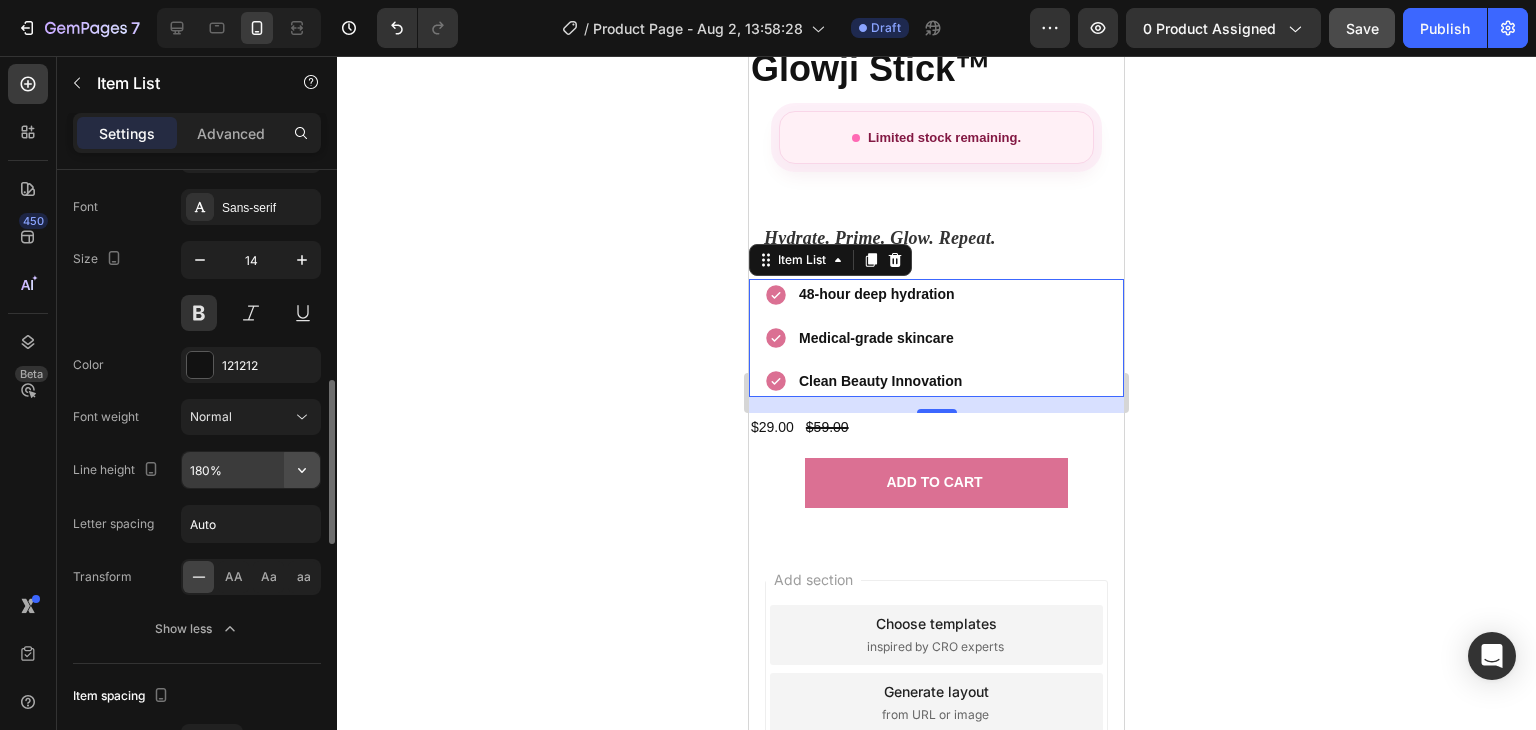 click 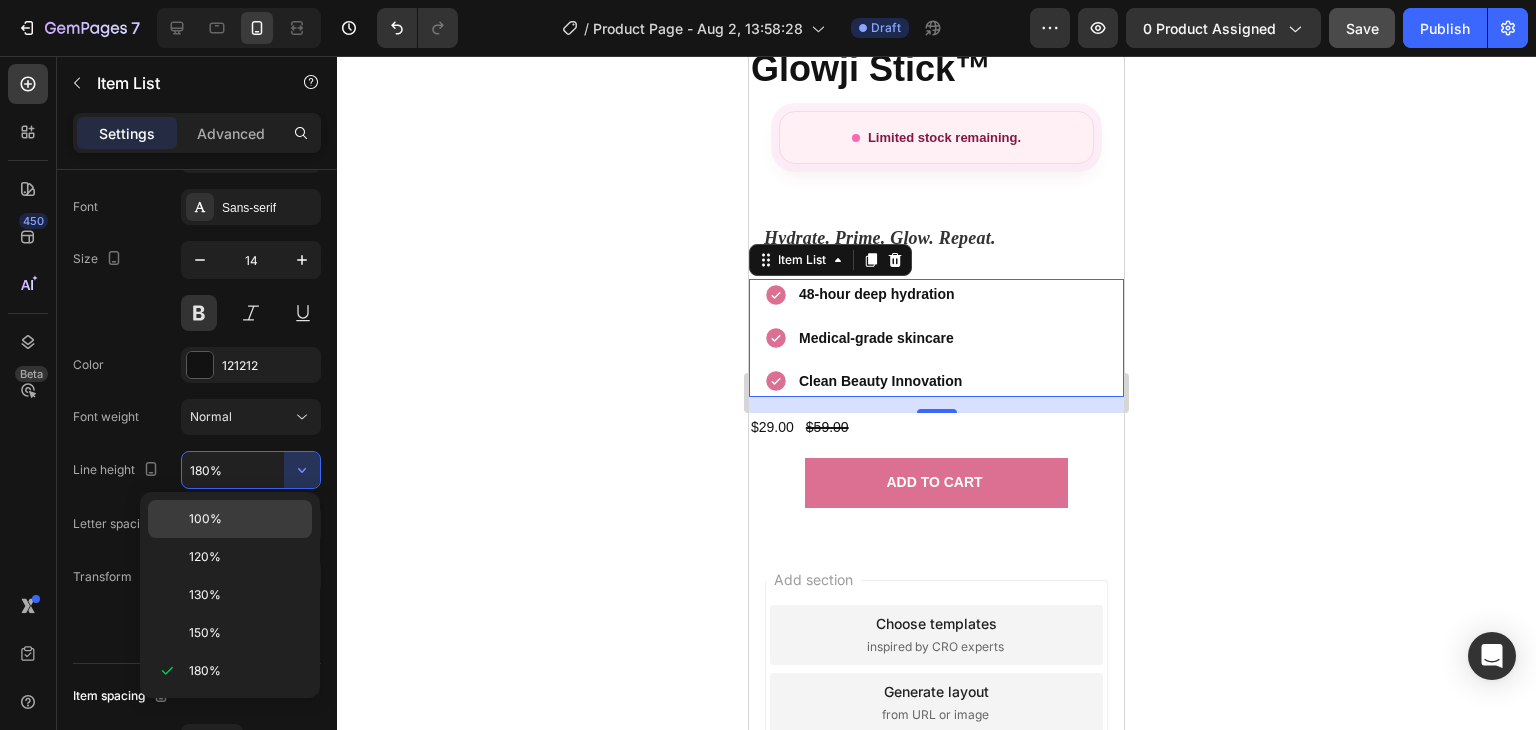 click on "100%" at bounding box center [246, 519] 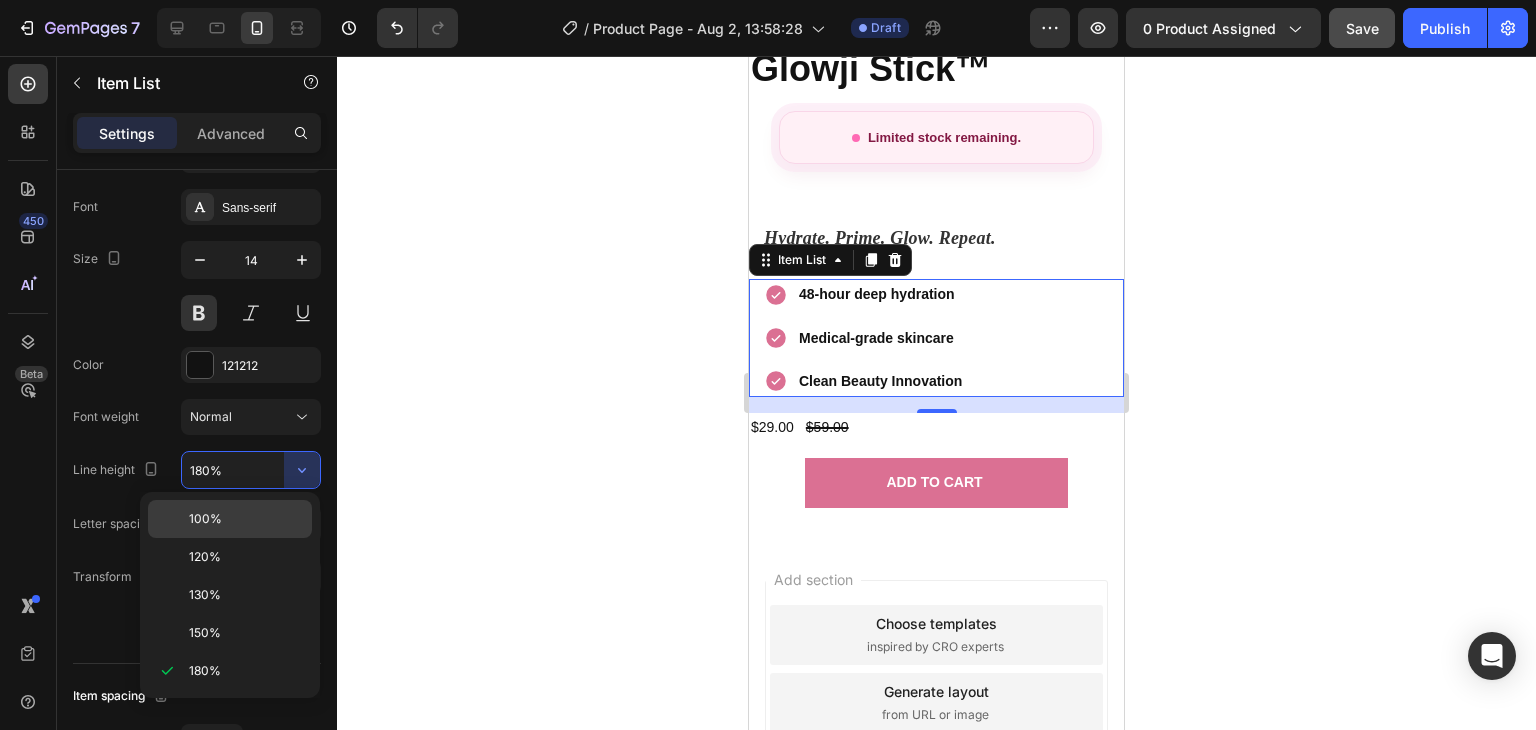type on "100%" 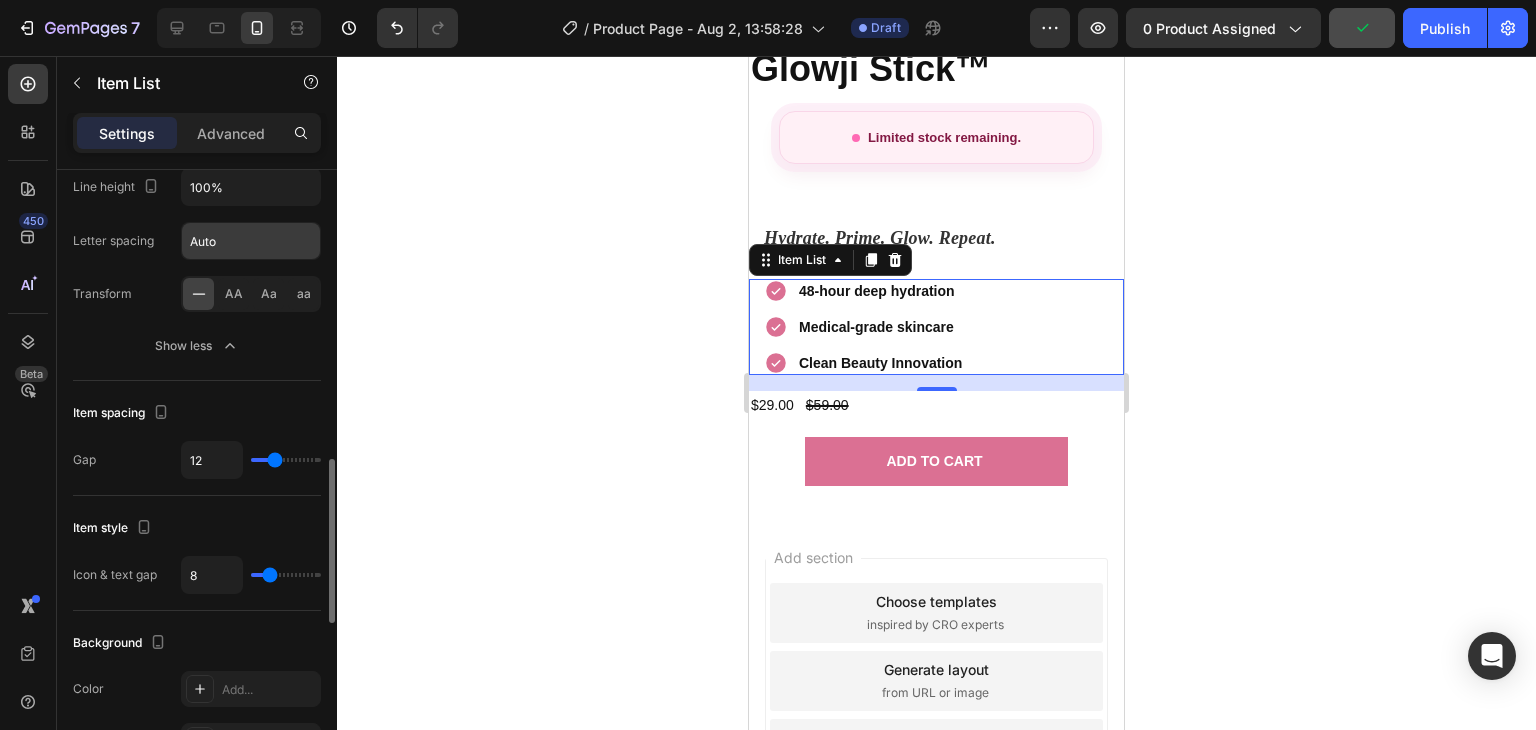 scroll, scrollTop: 1104, scrollLeft: 0, axis: vertical 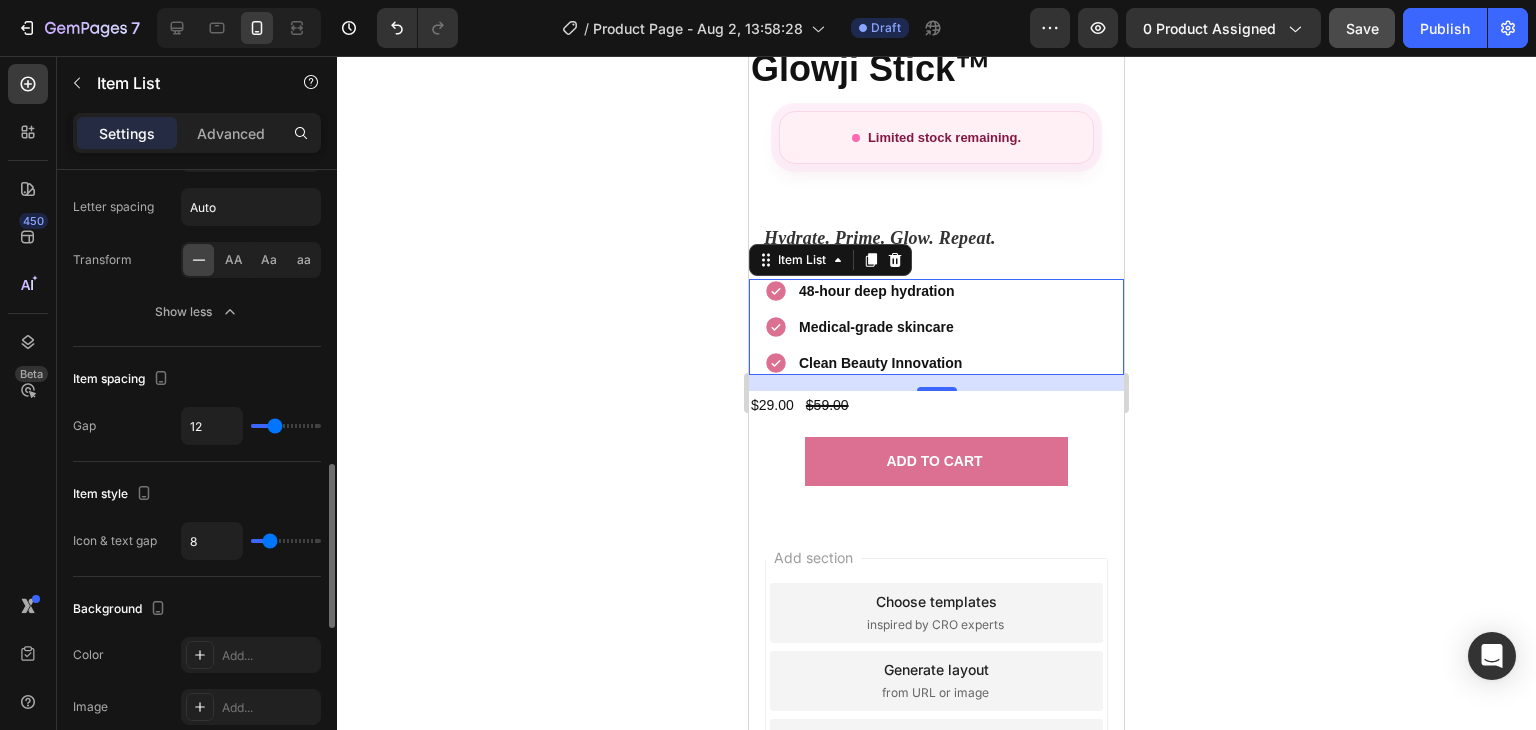 type on "11" 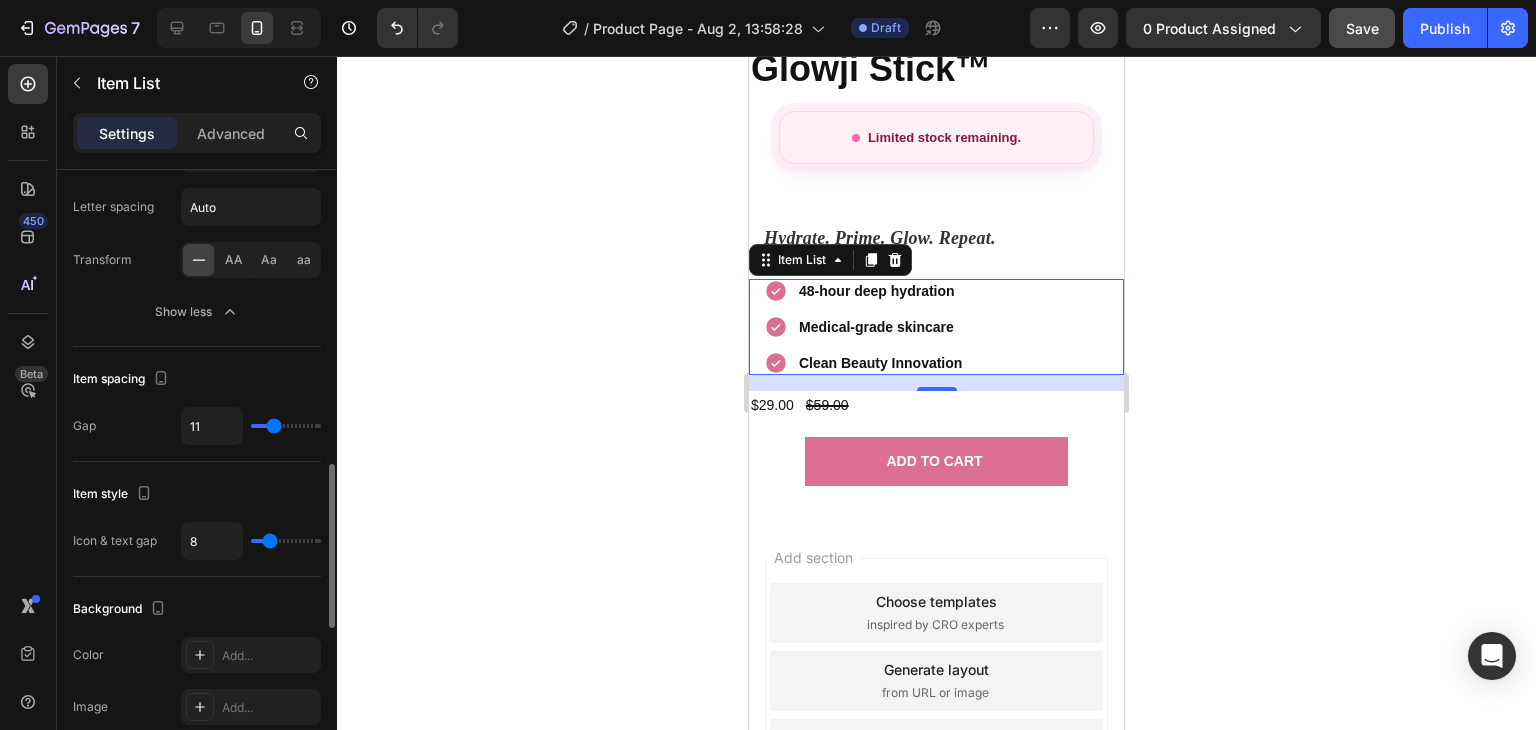 type on "10" 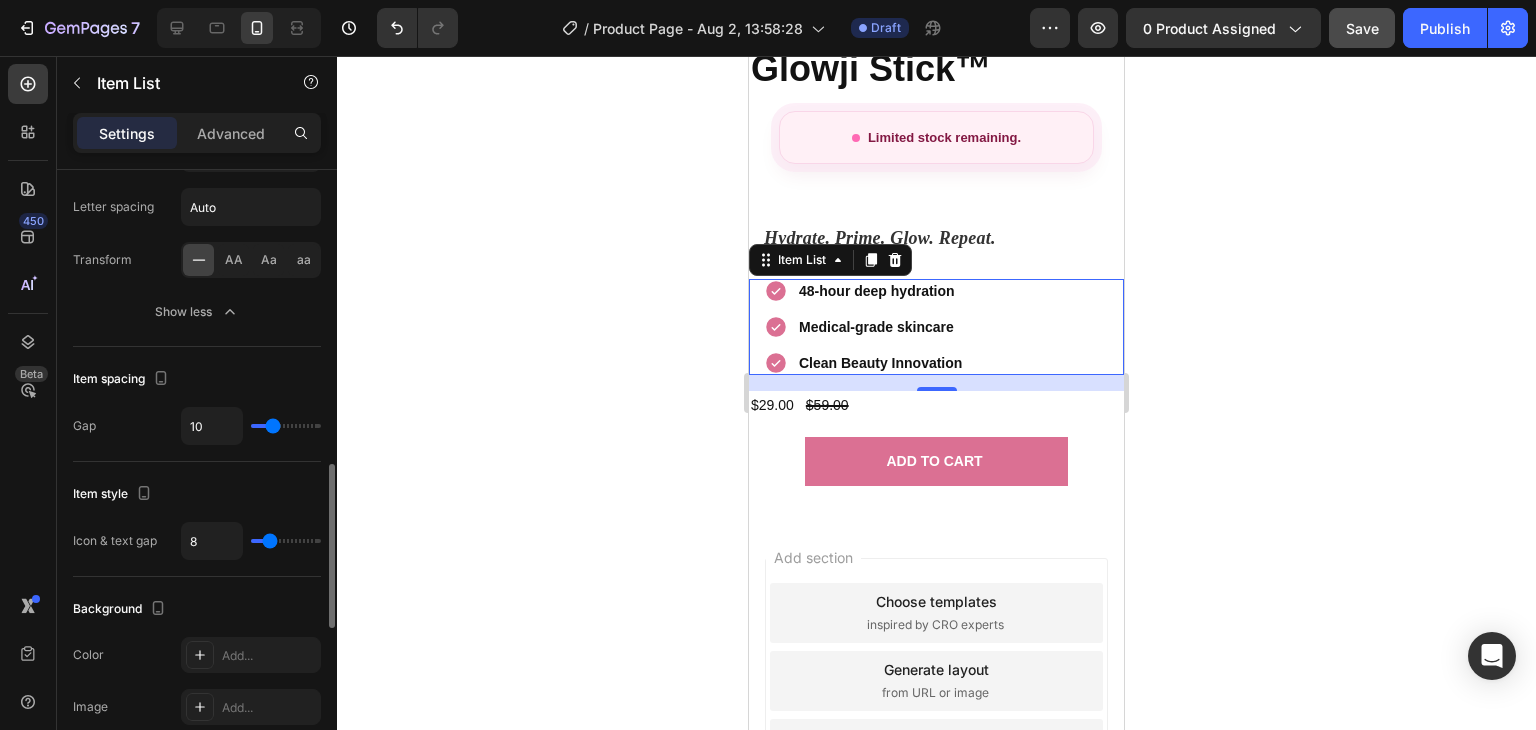 type on "7" 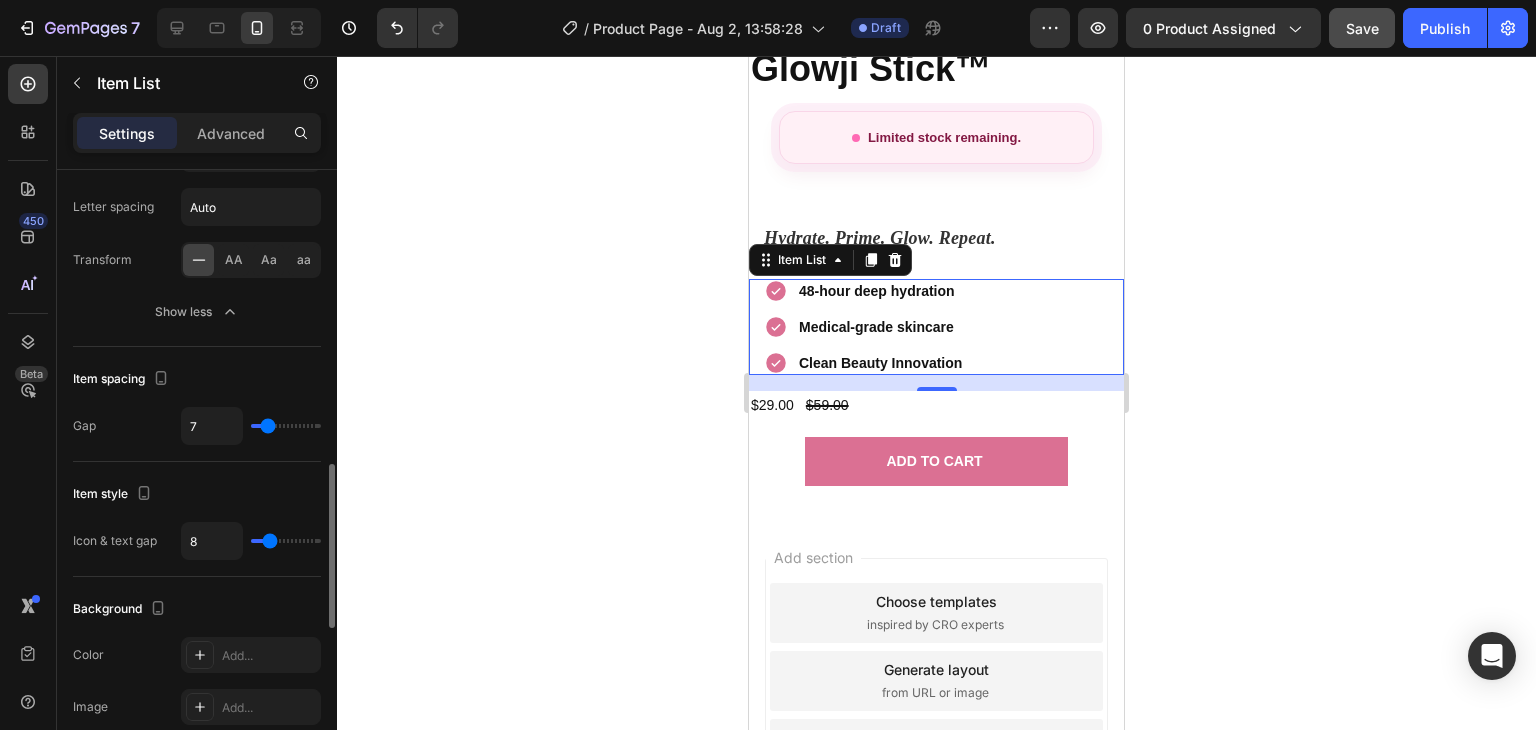 type on "6" 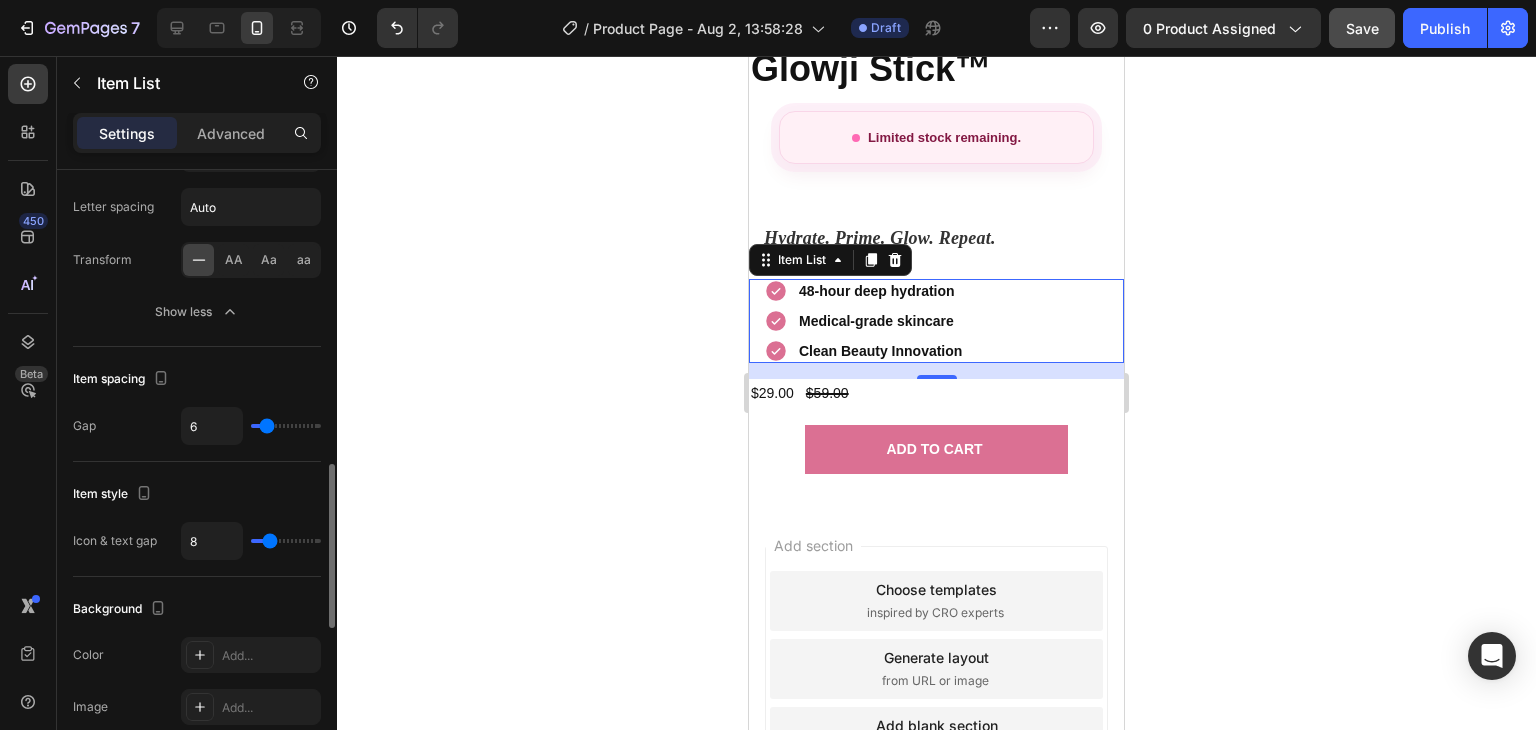 type on "5" 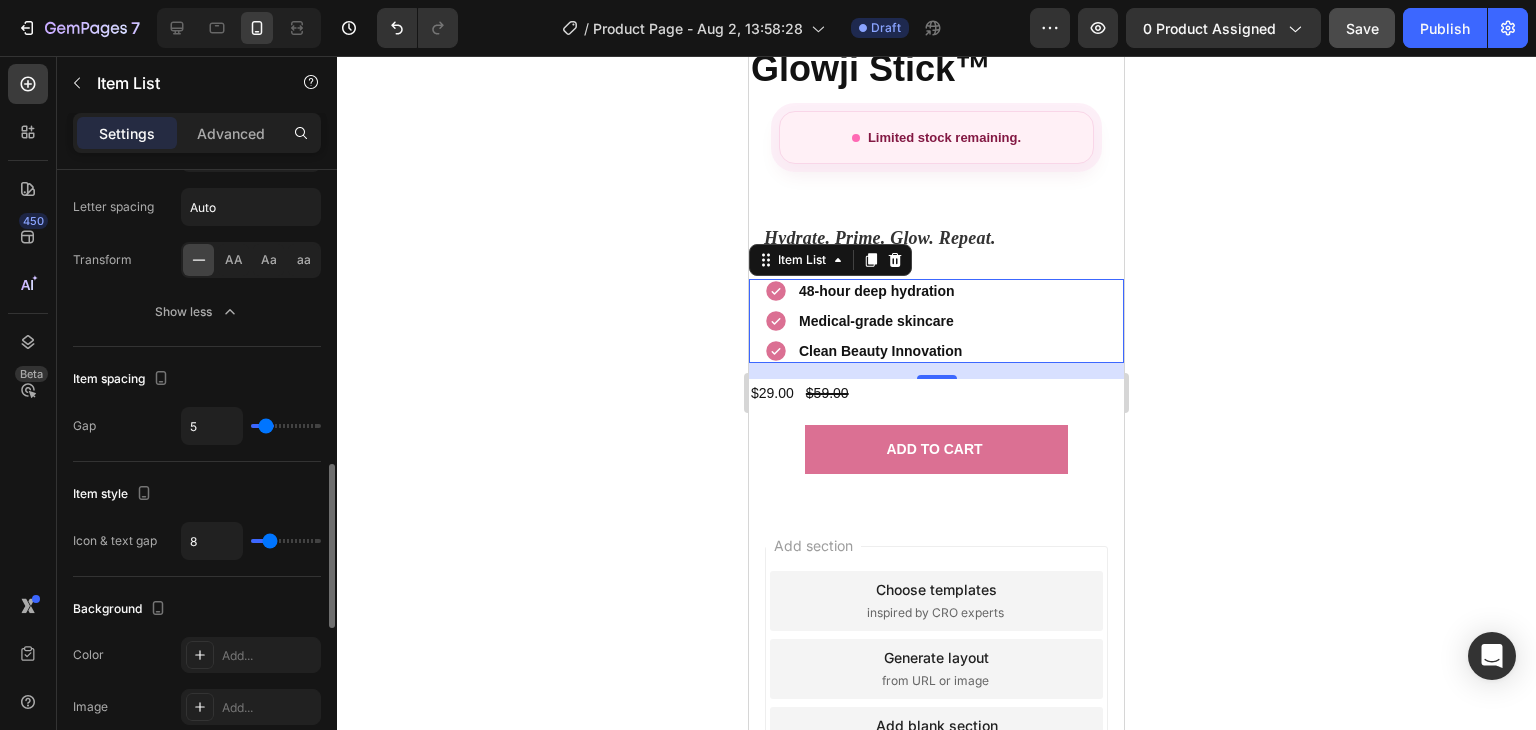 type on "4" 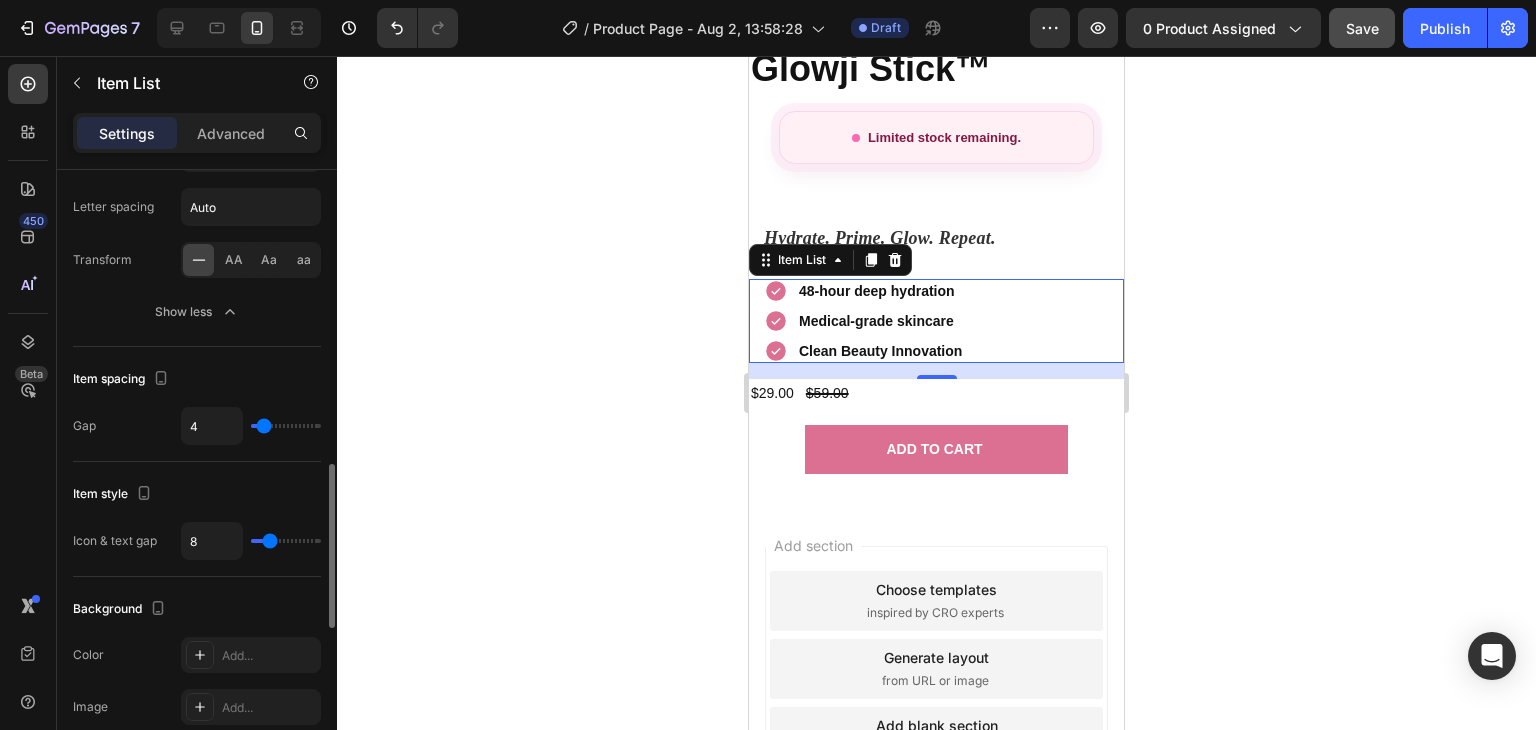 type on "3" 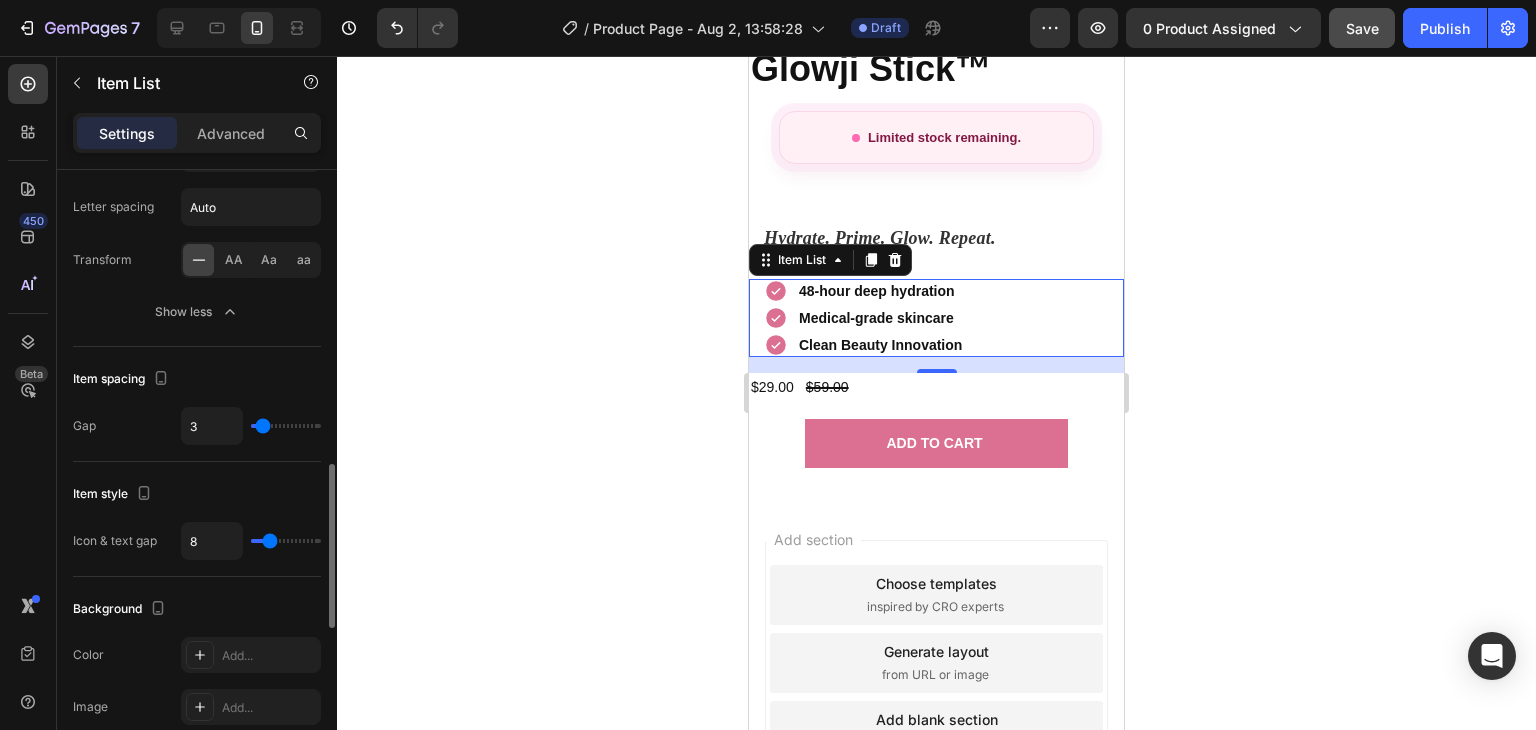 type on "4" 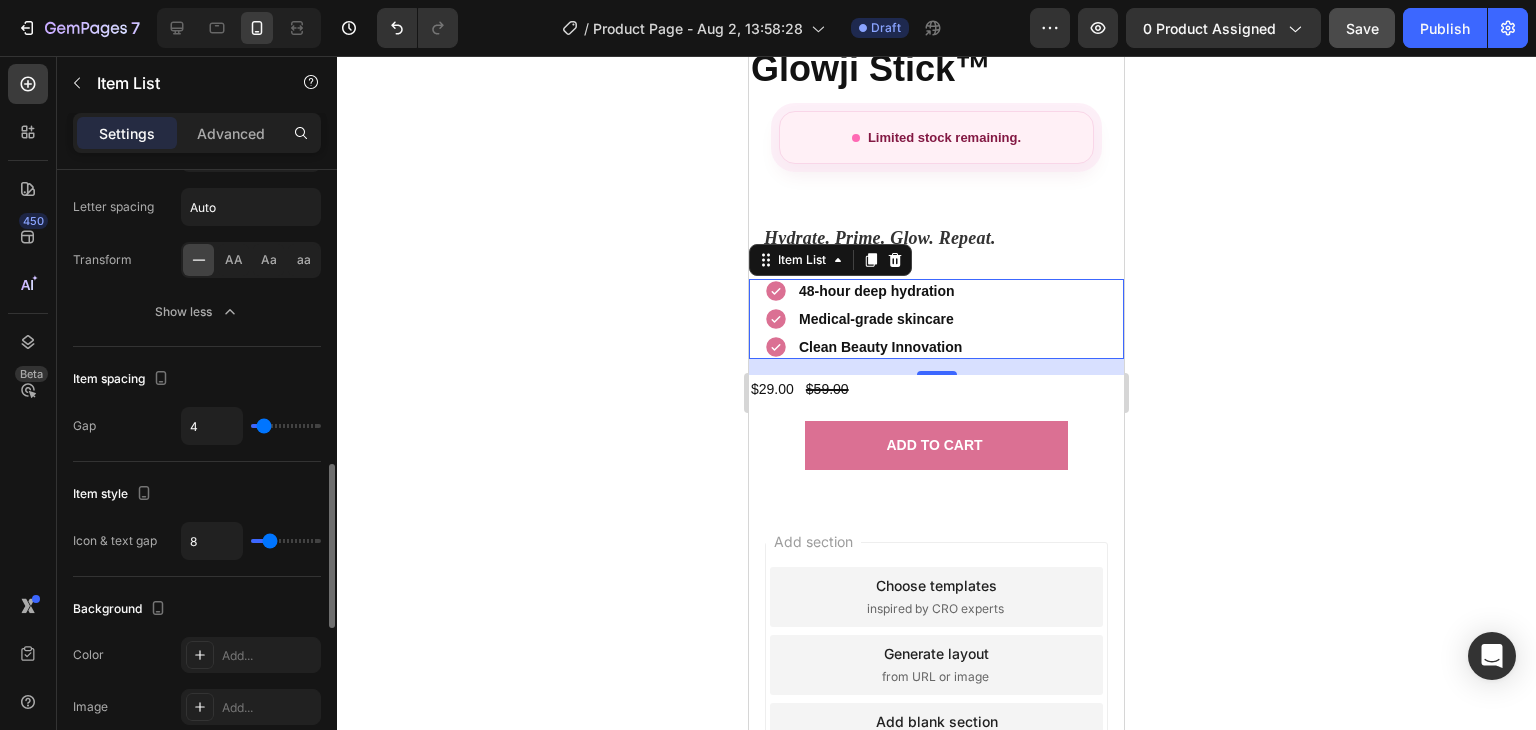 type on "5" 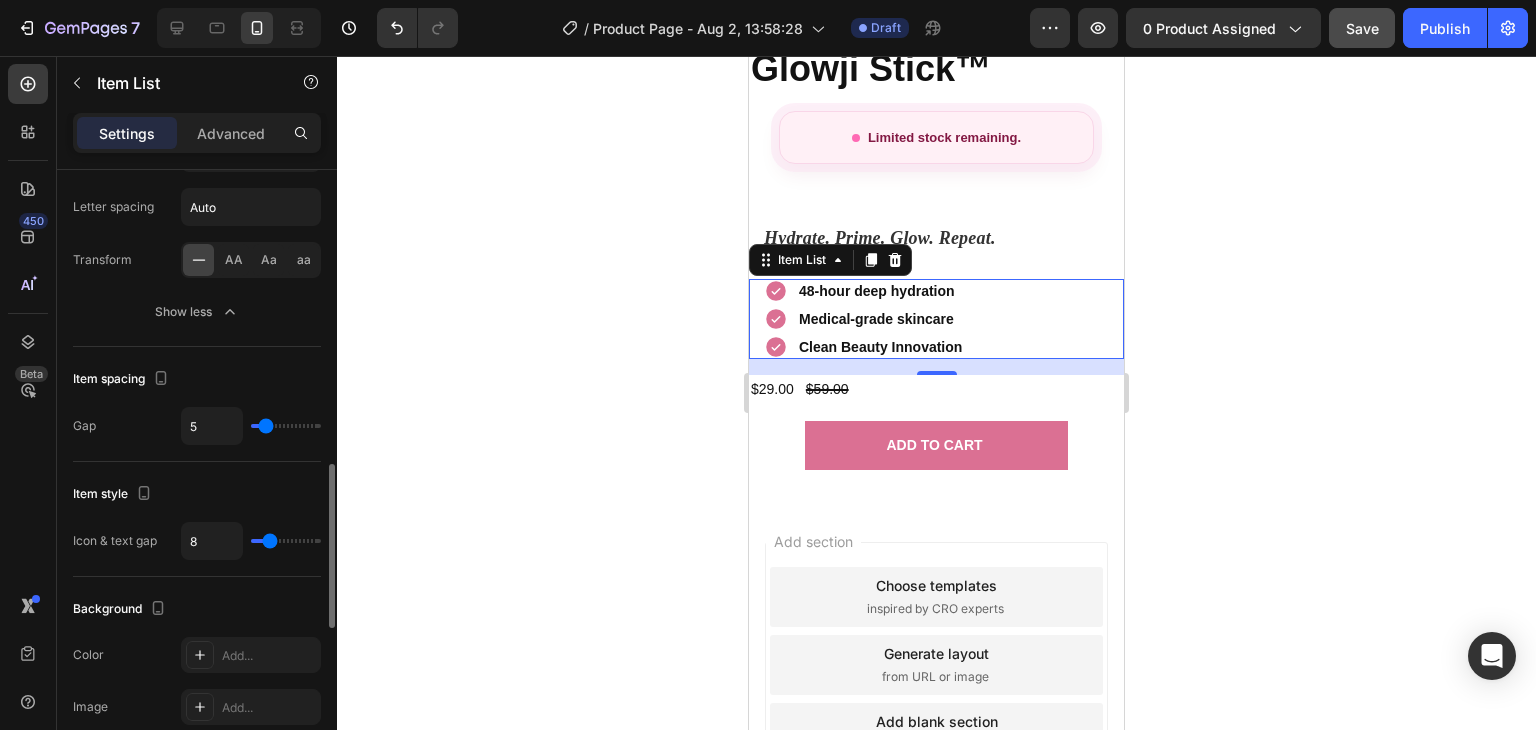 type on "6" 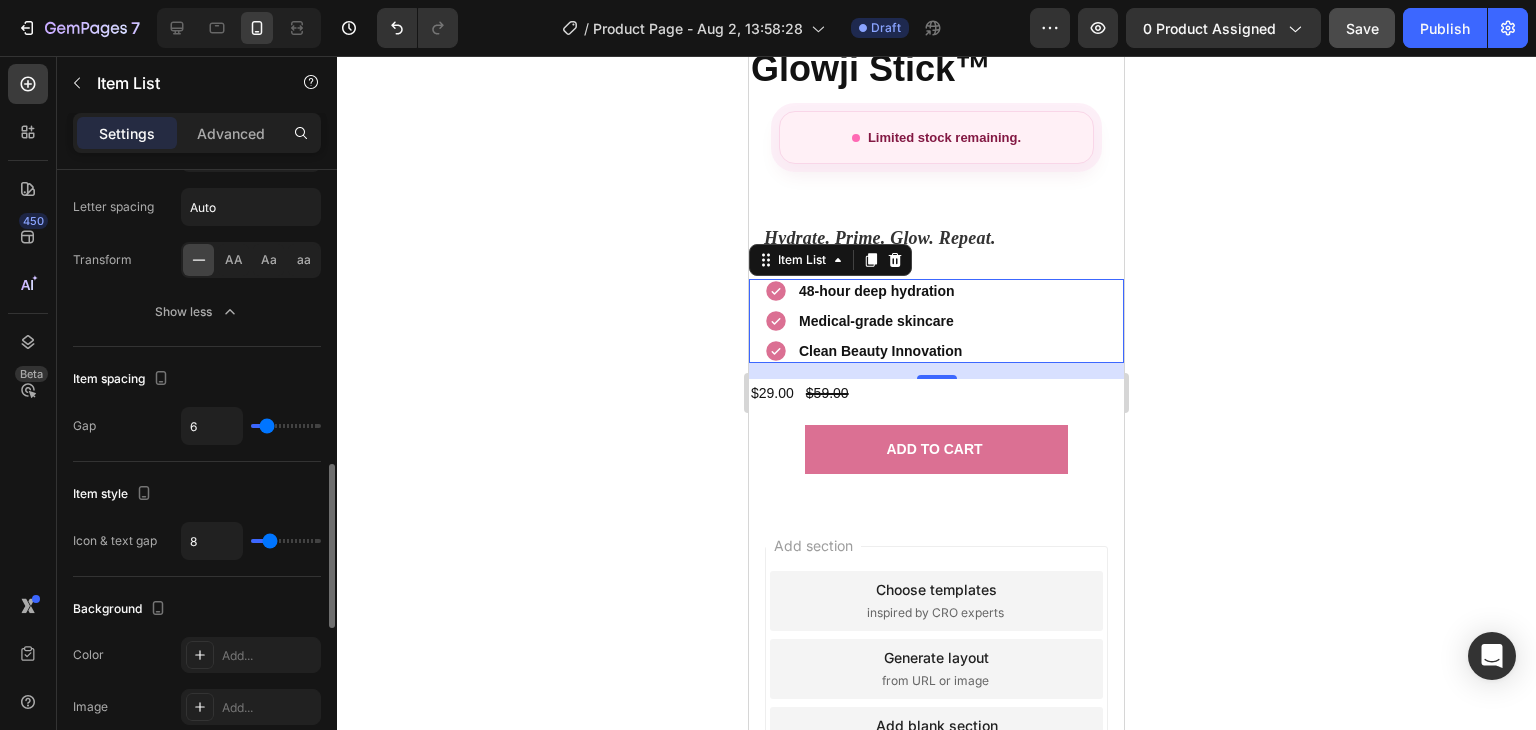 type on "7" 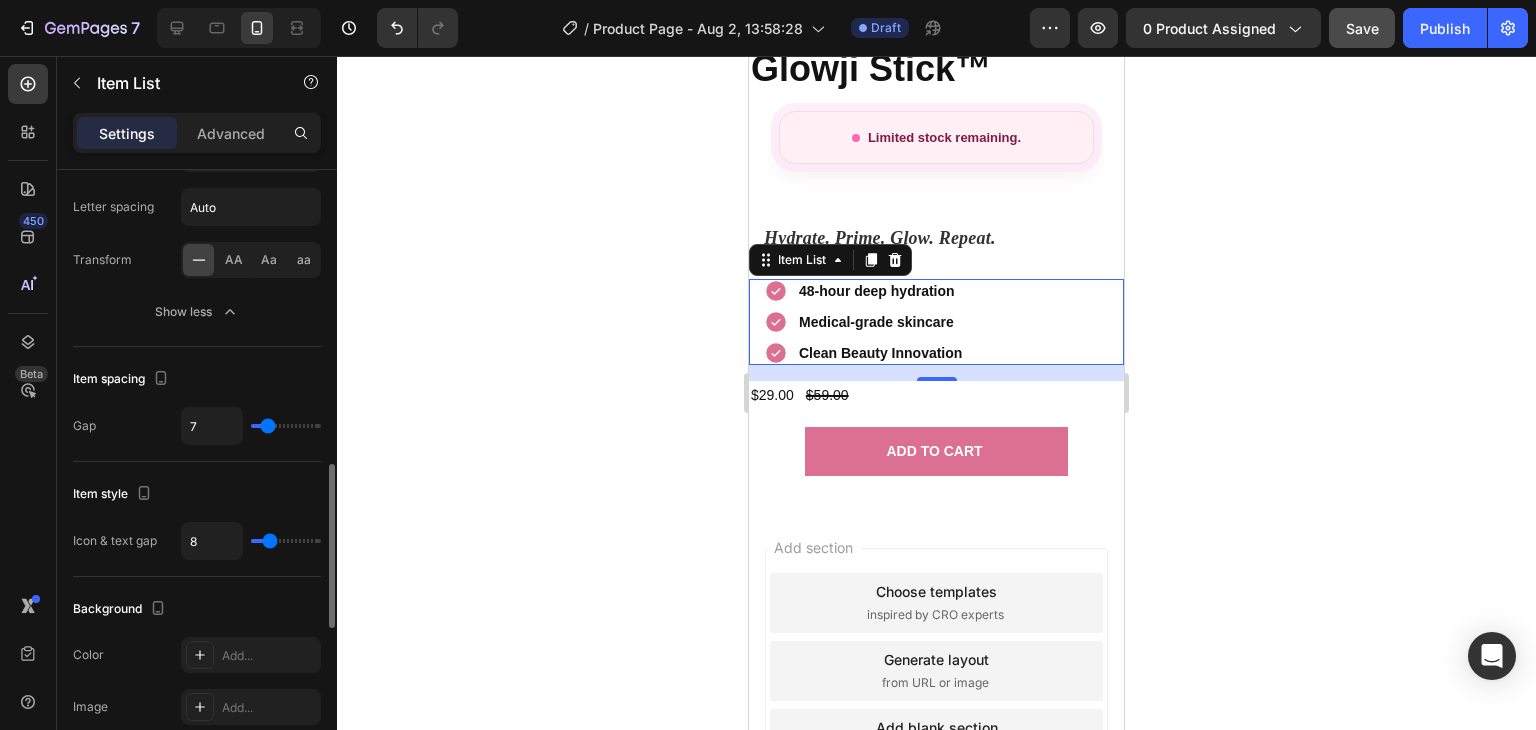 type on "7" 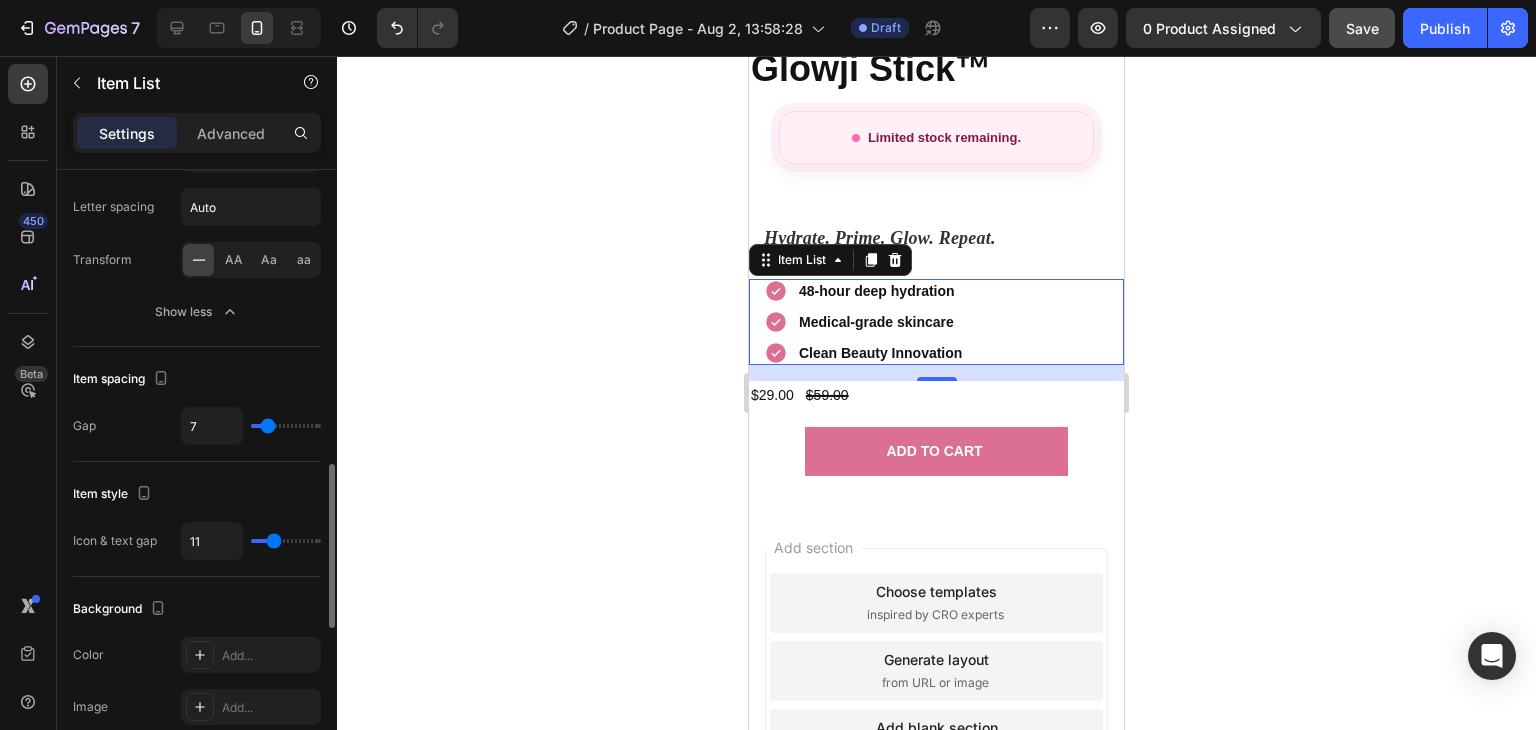 type on "10" 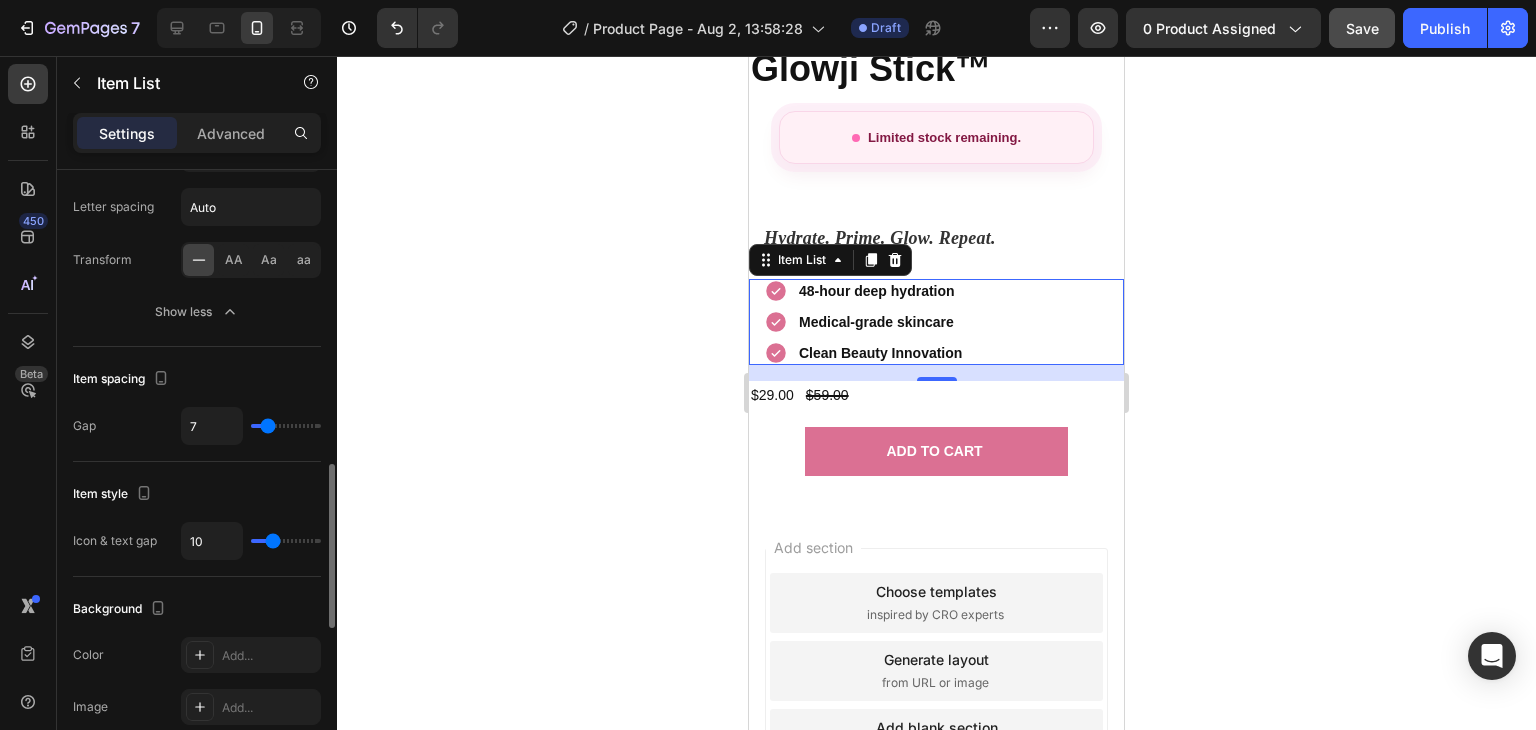 type on "9" 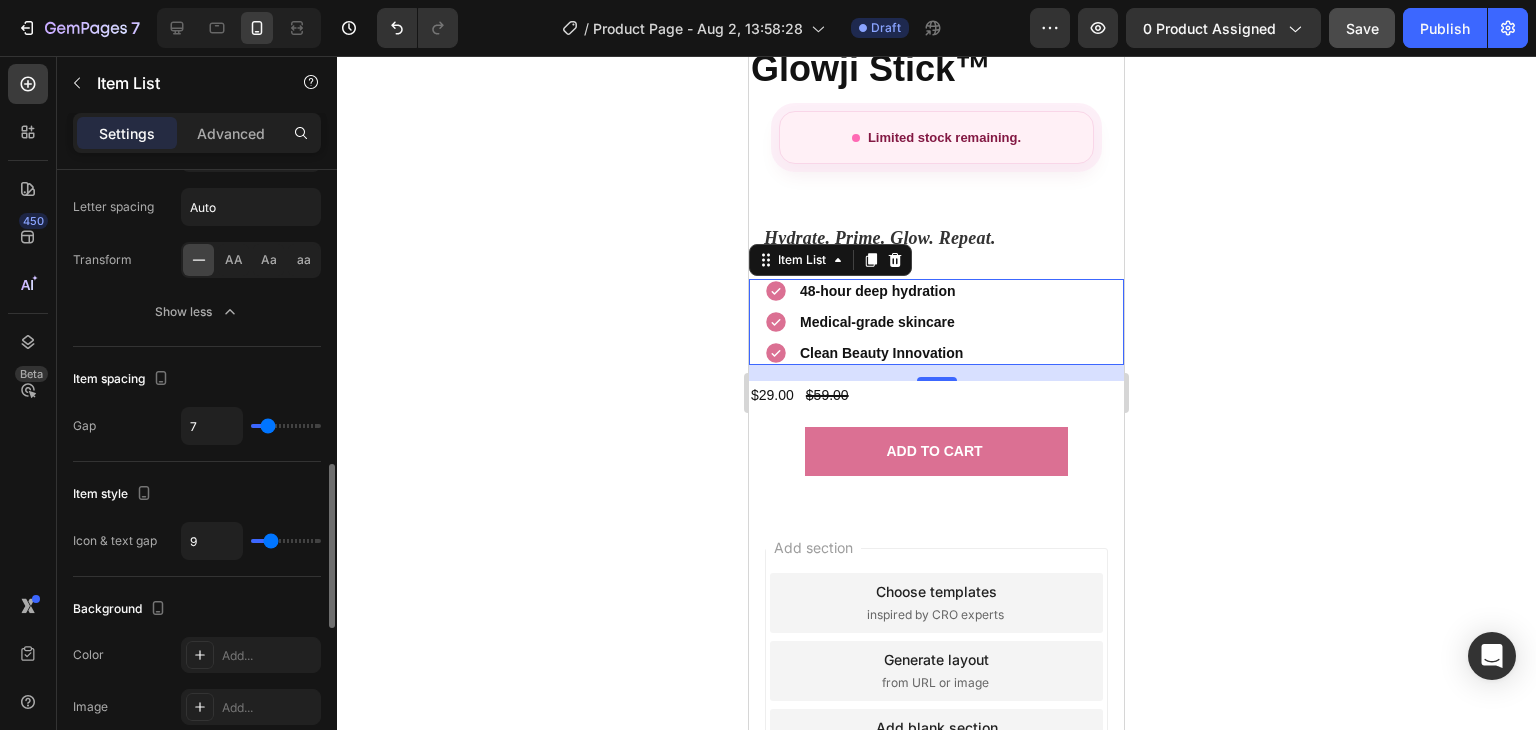 type on "8" 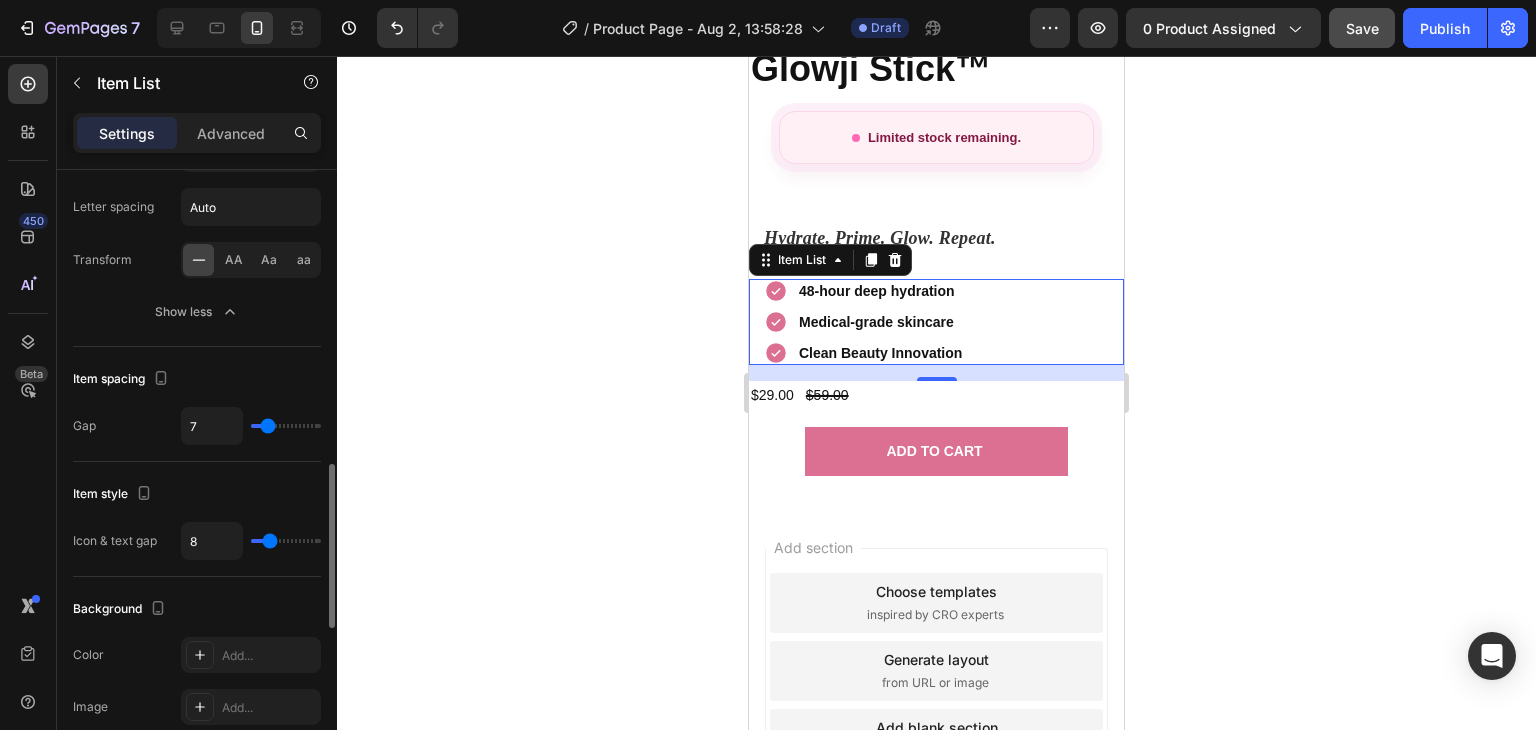 type on "9" 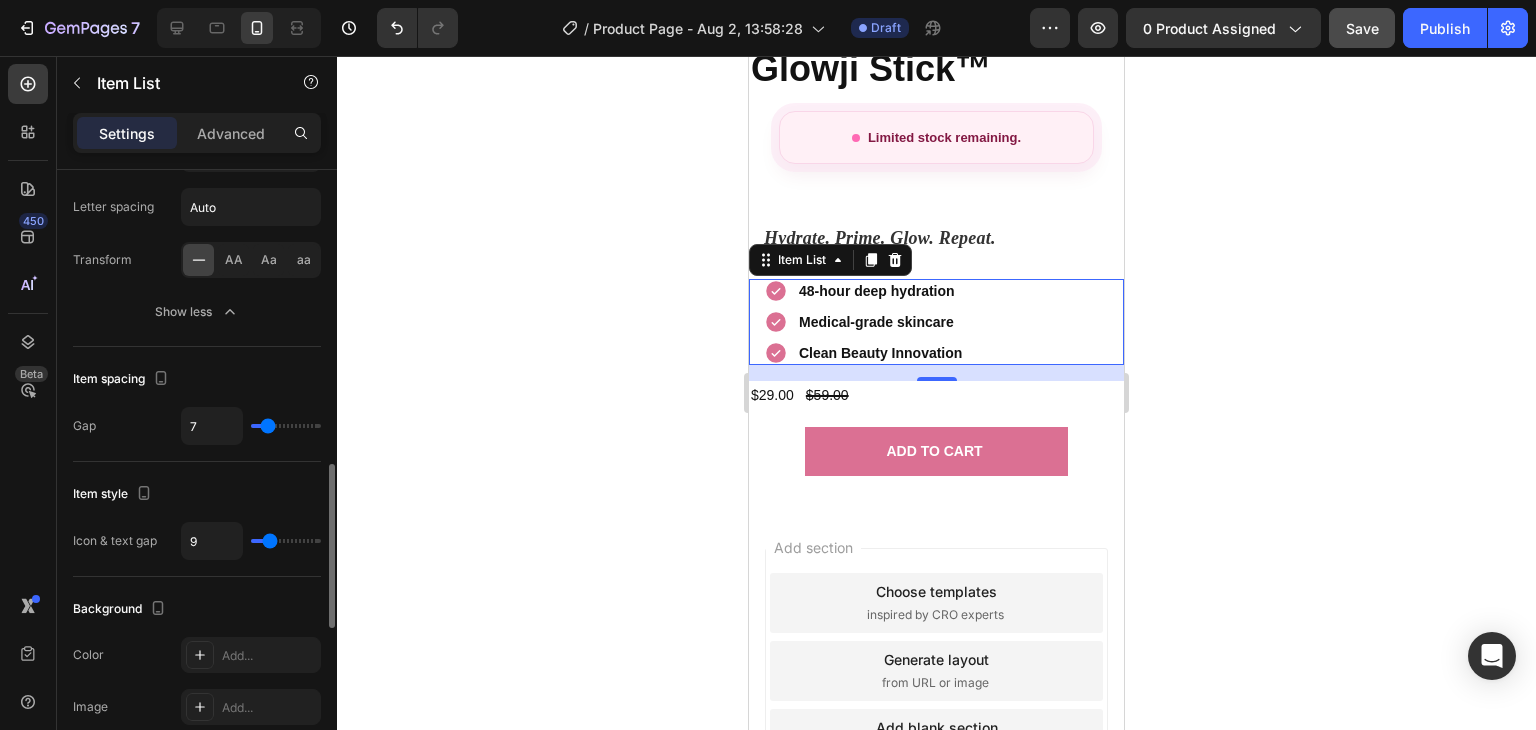 type on "9" 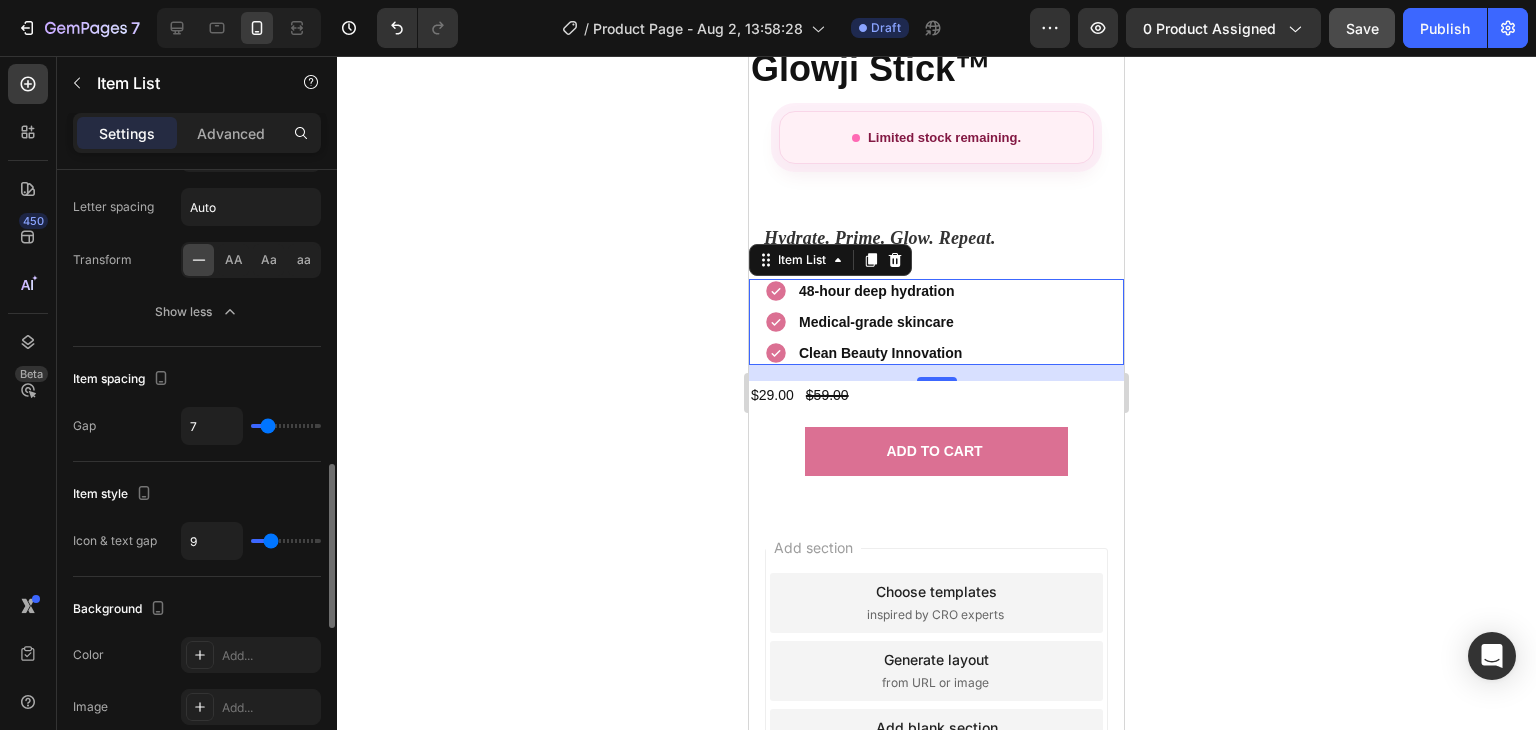 type on "11" 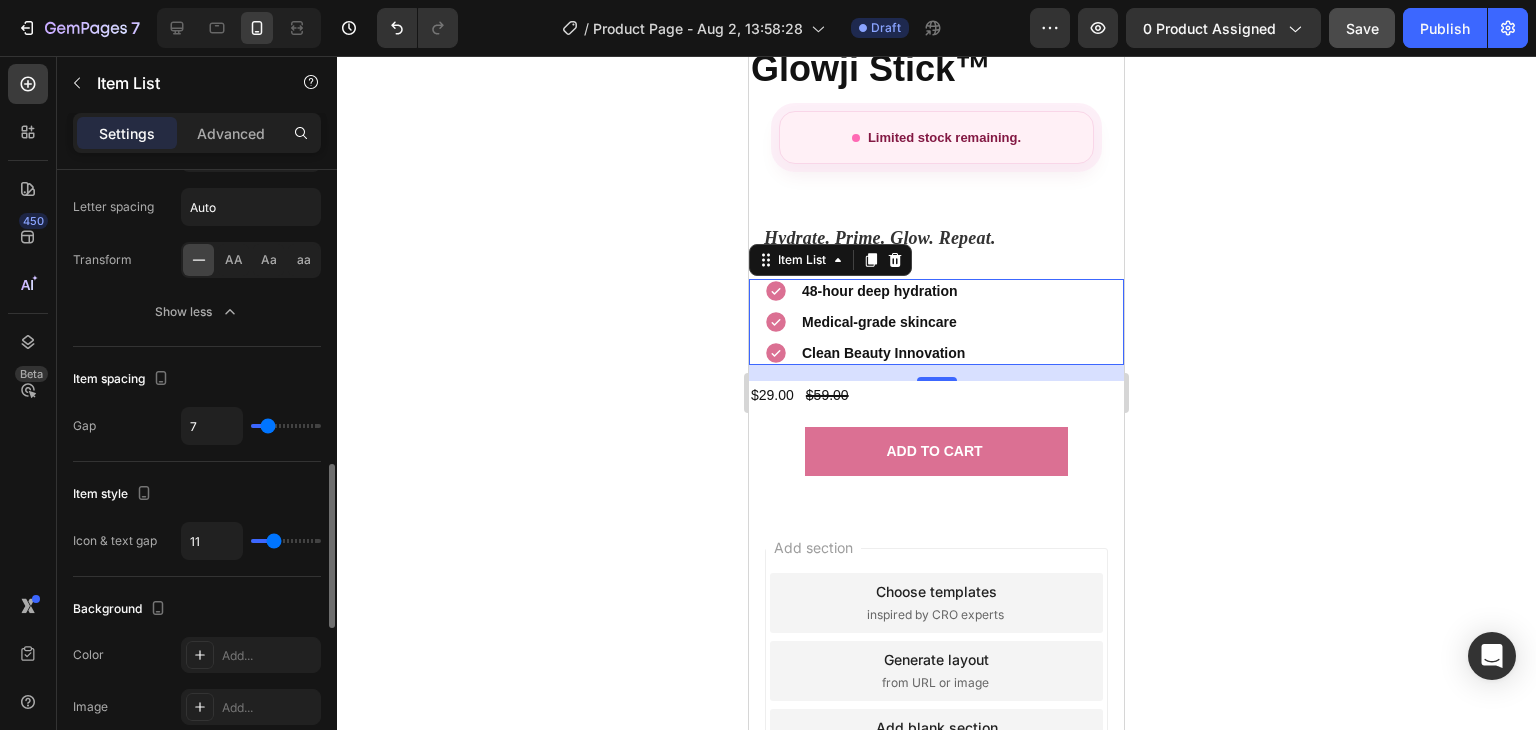 type on "13" 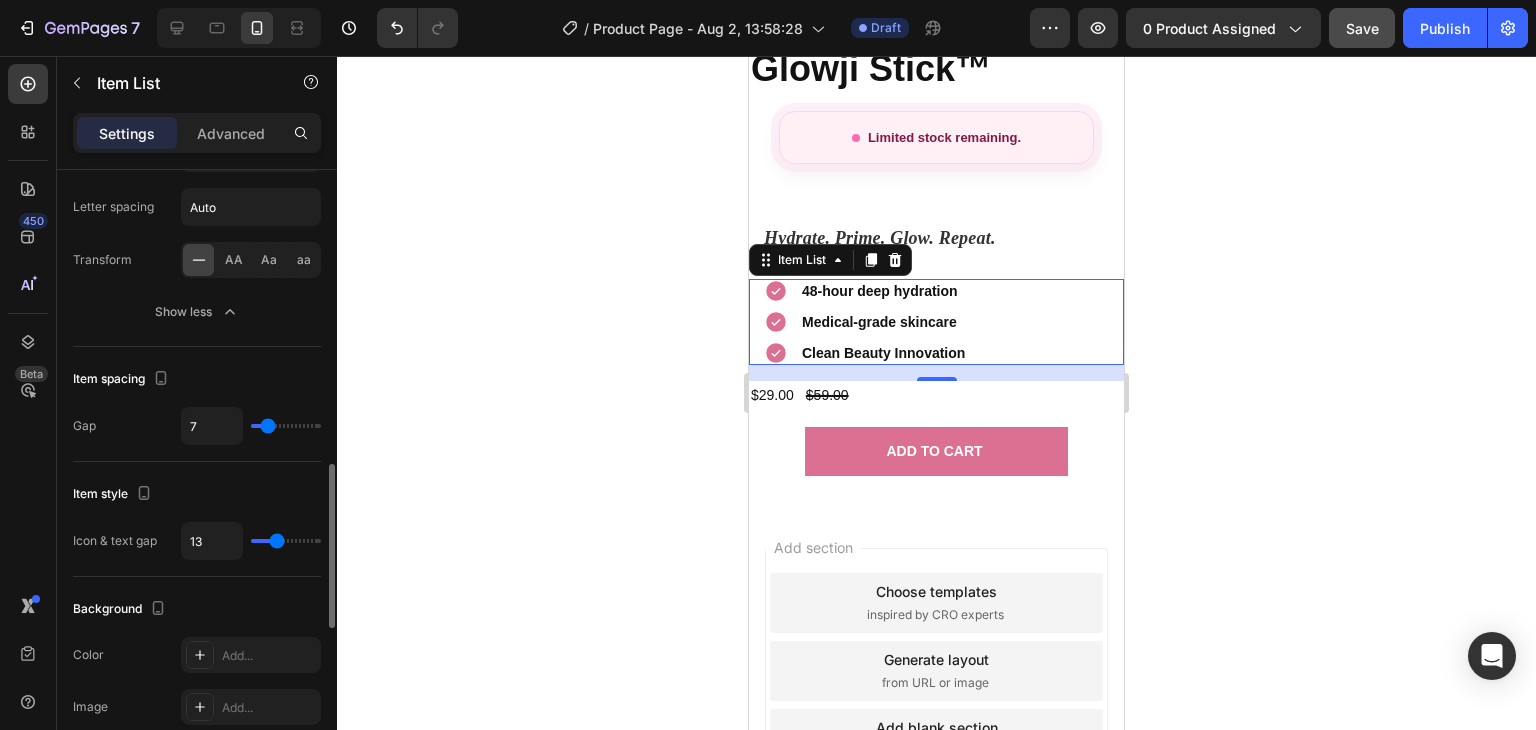 type on "24" 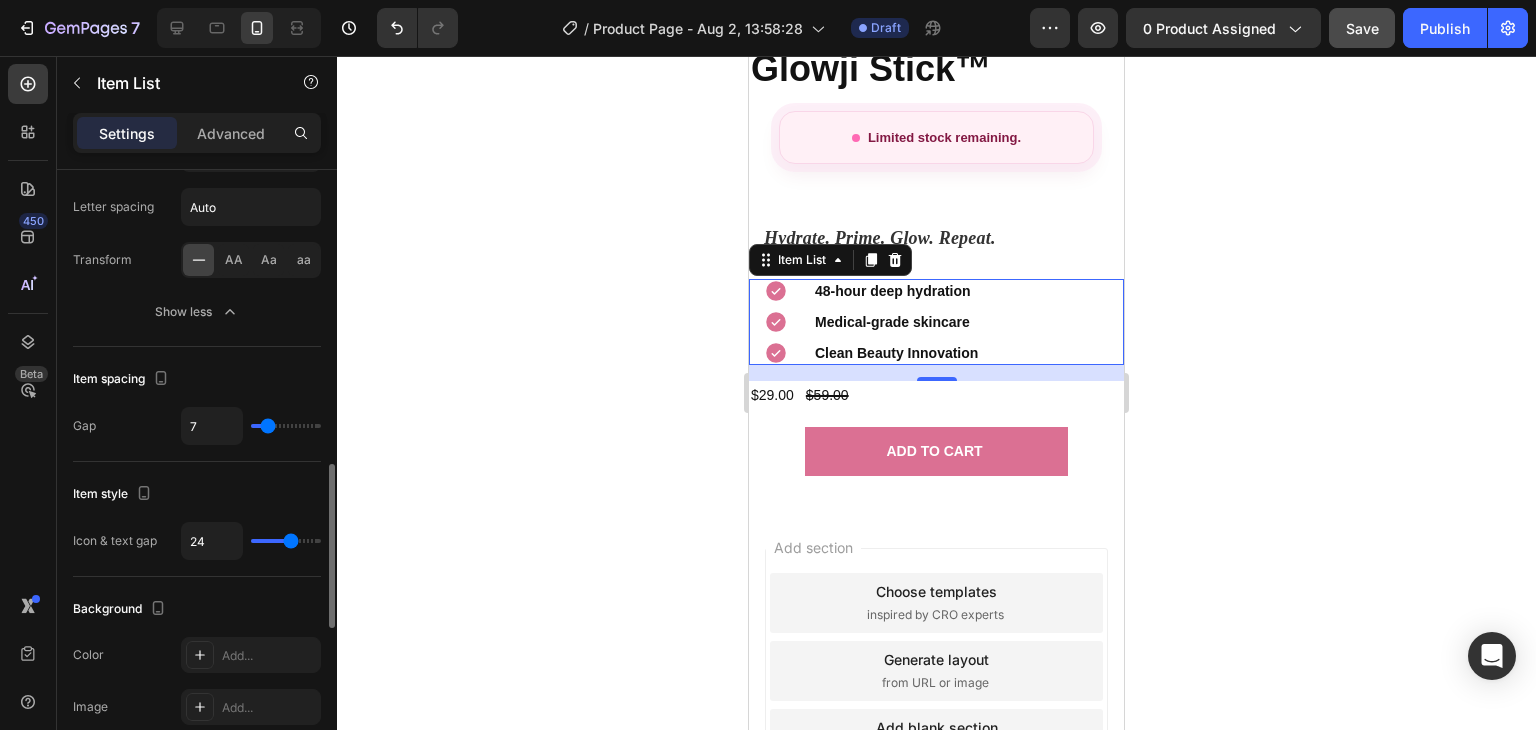 type on "36" 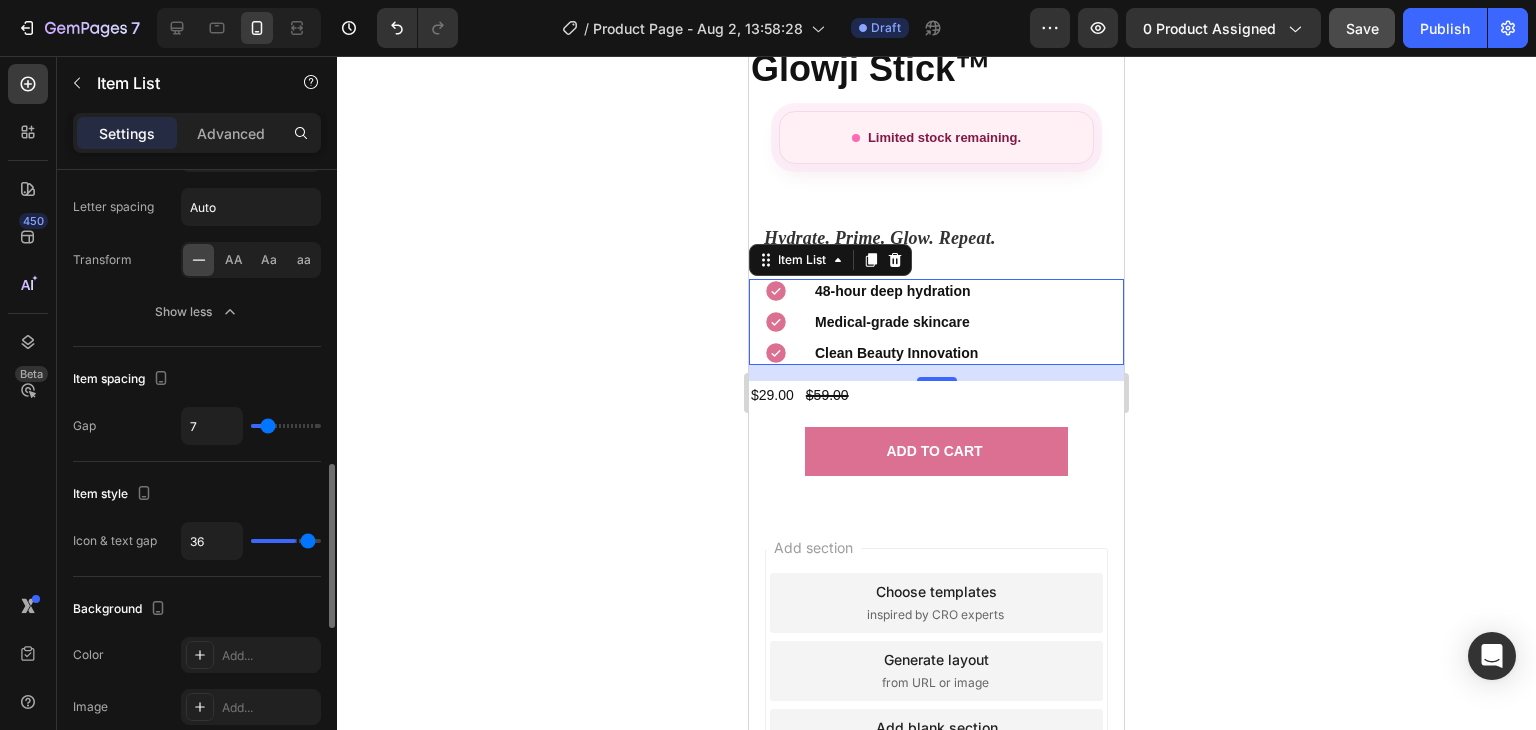 type on "38" 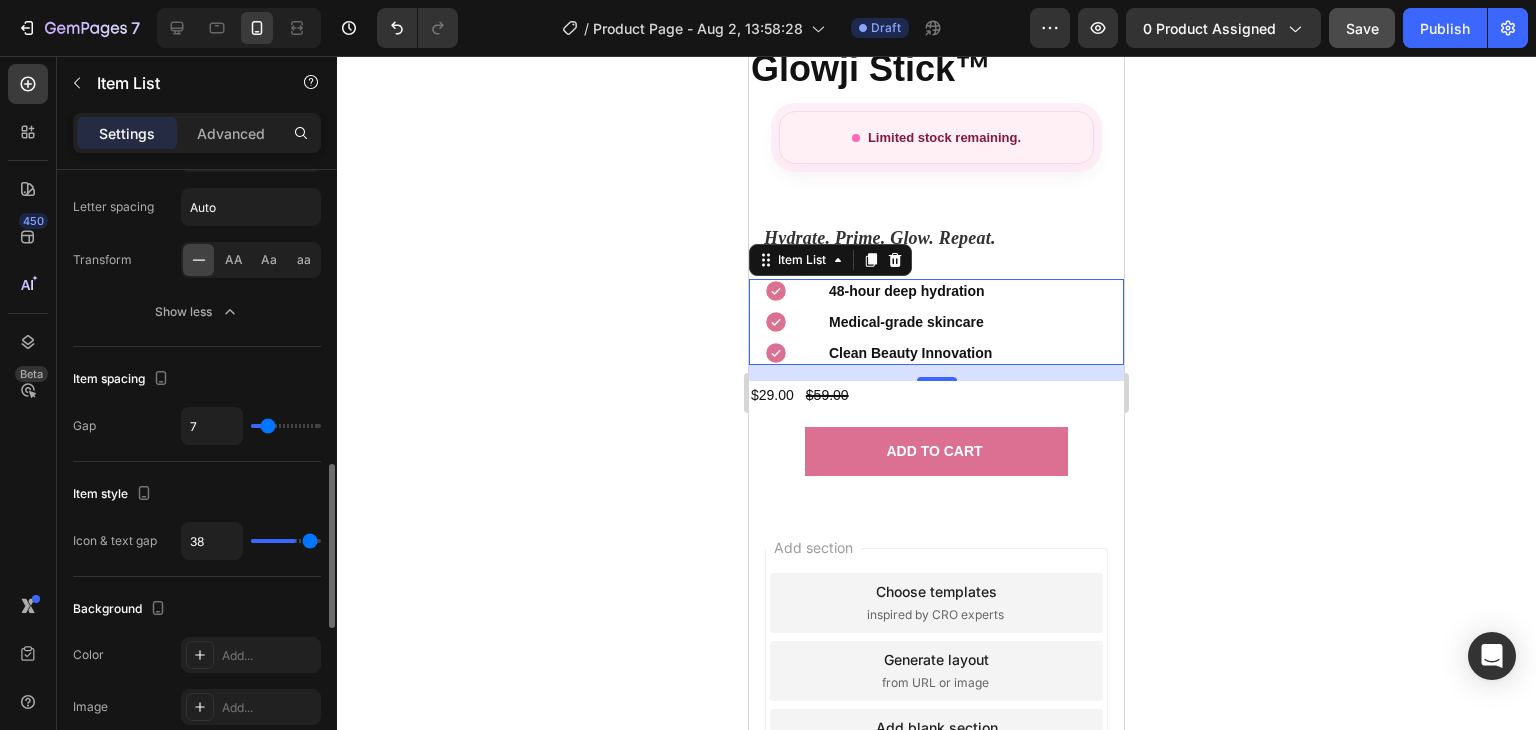 type on "39" 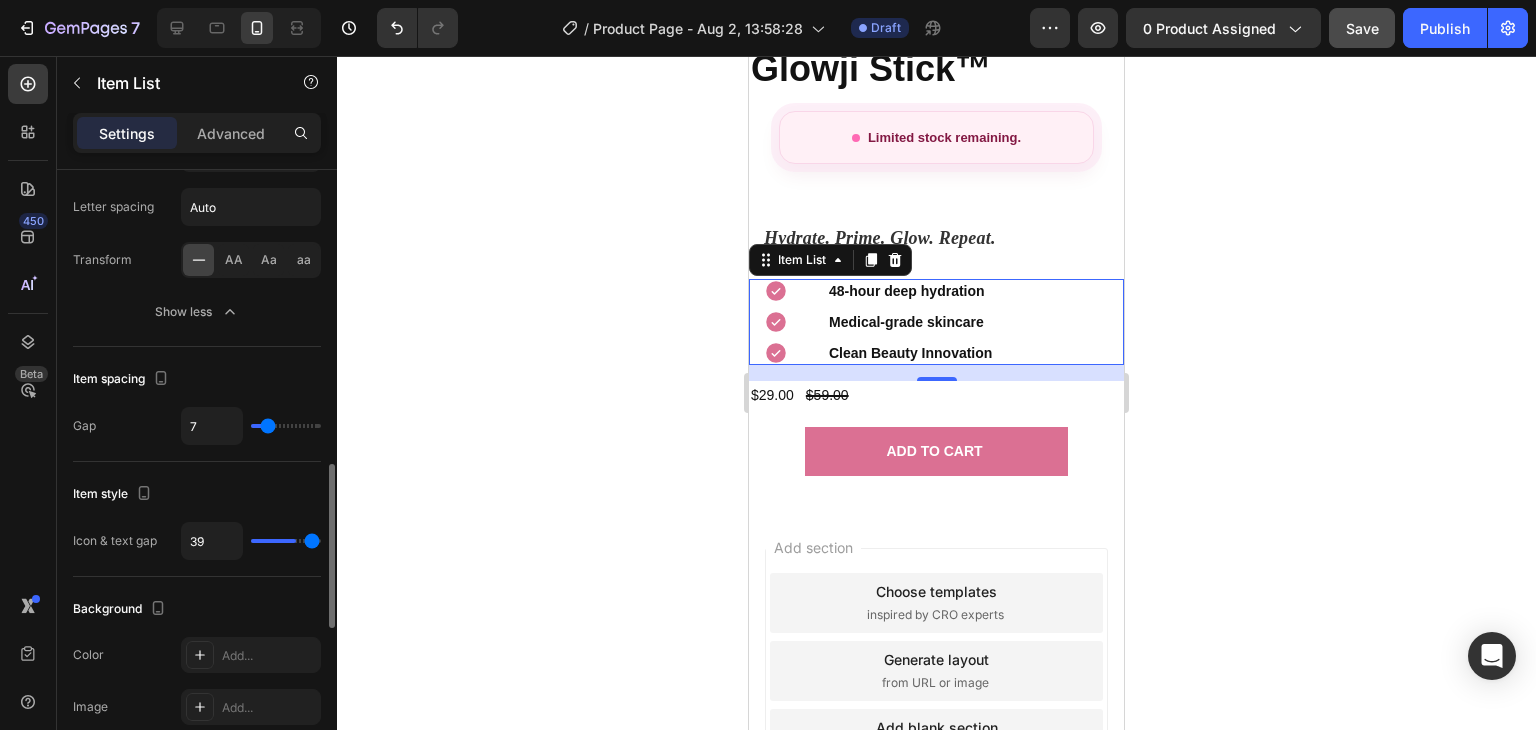 type on "40" 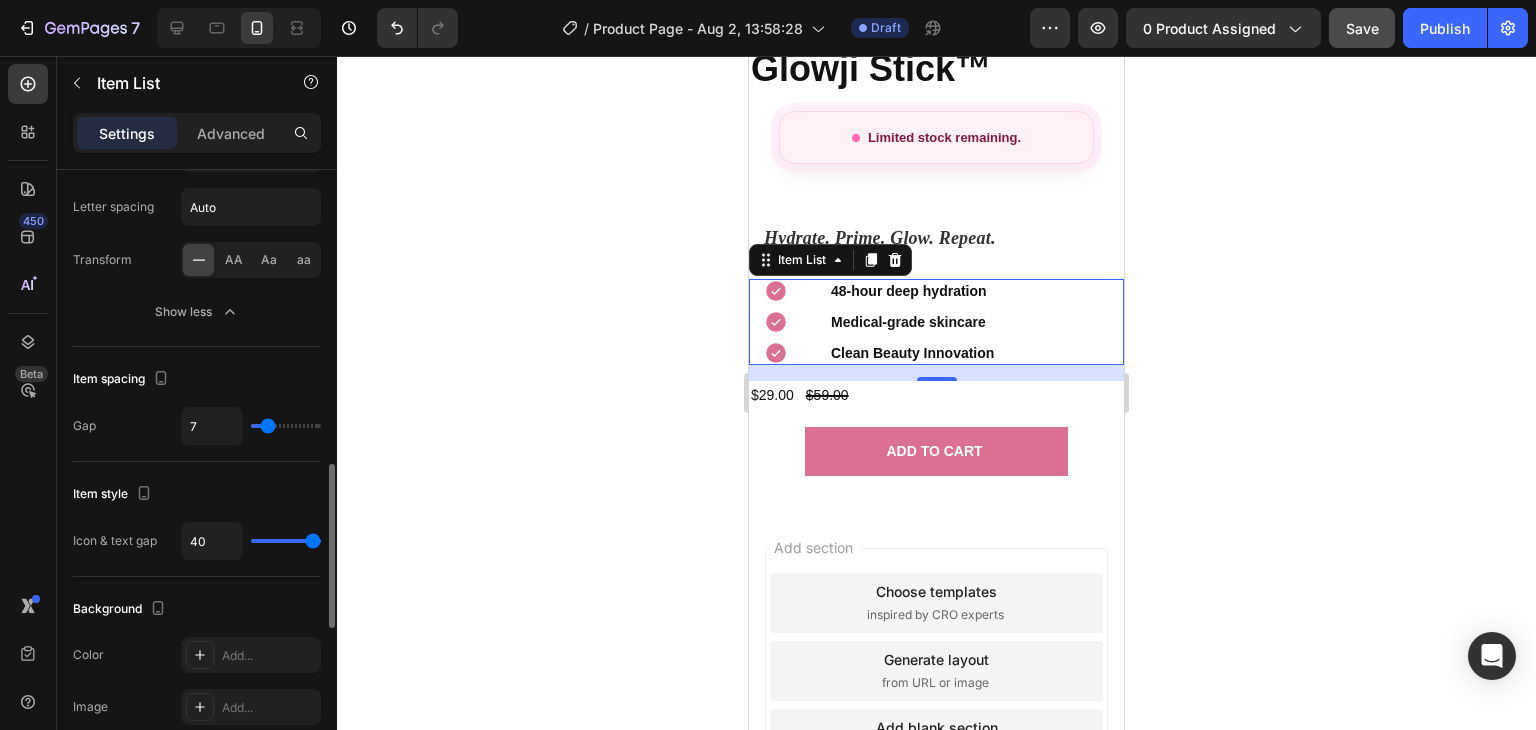 type on "39" 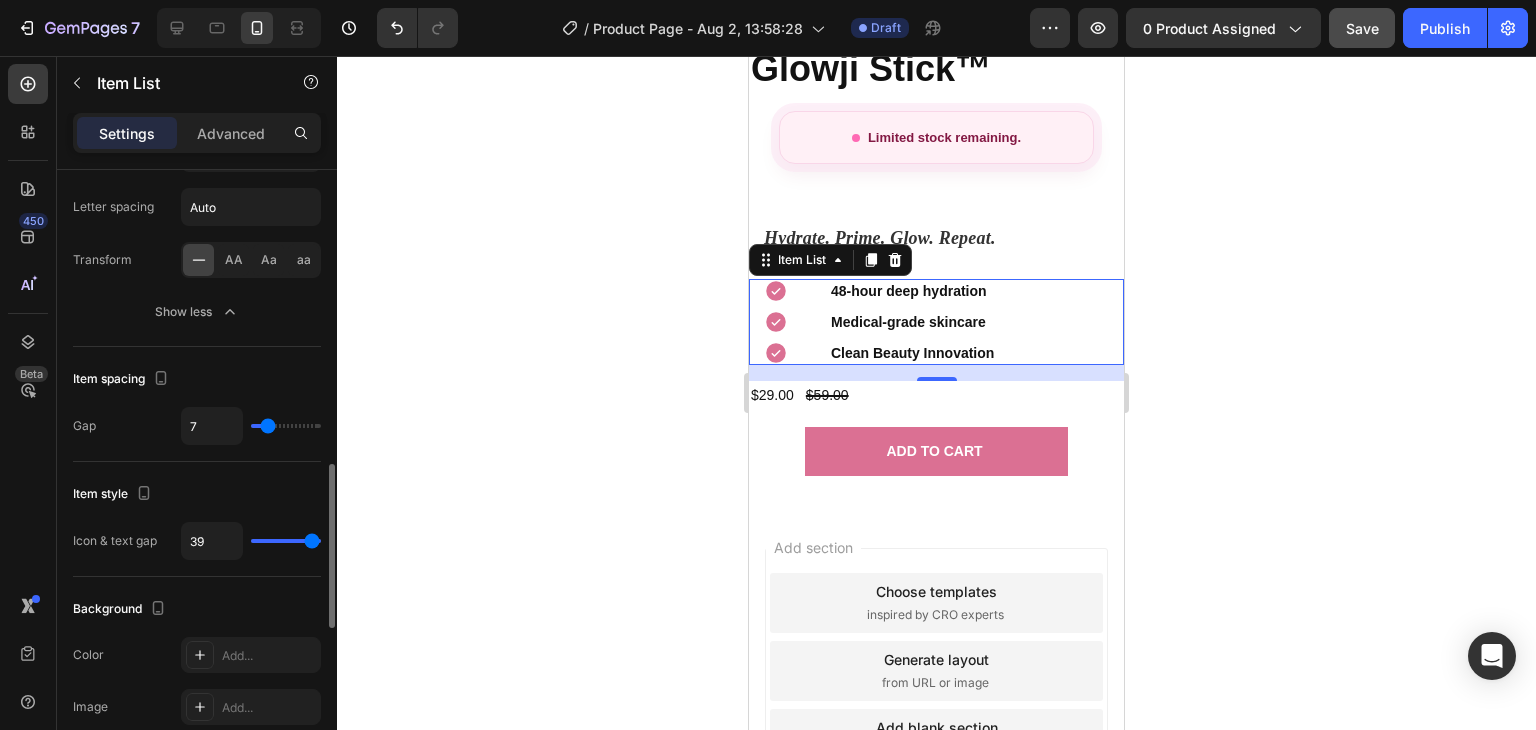 type on "35" 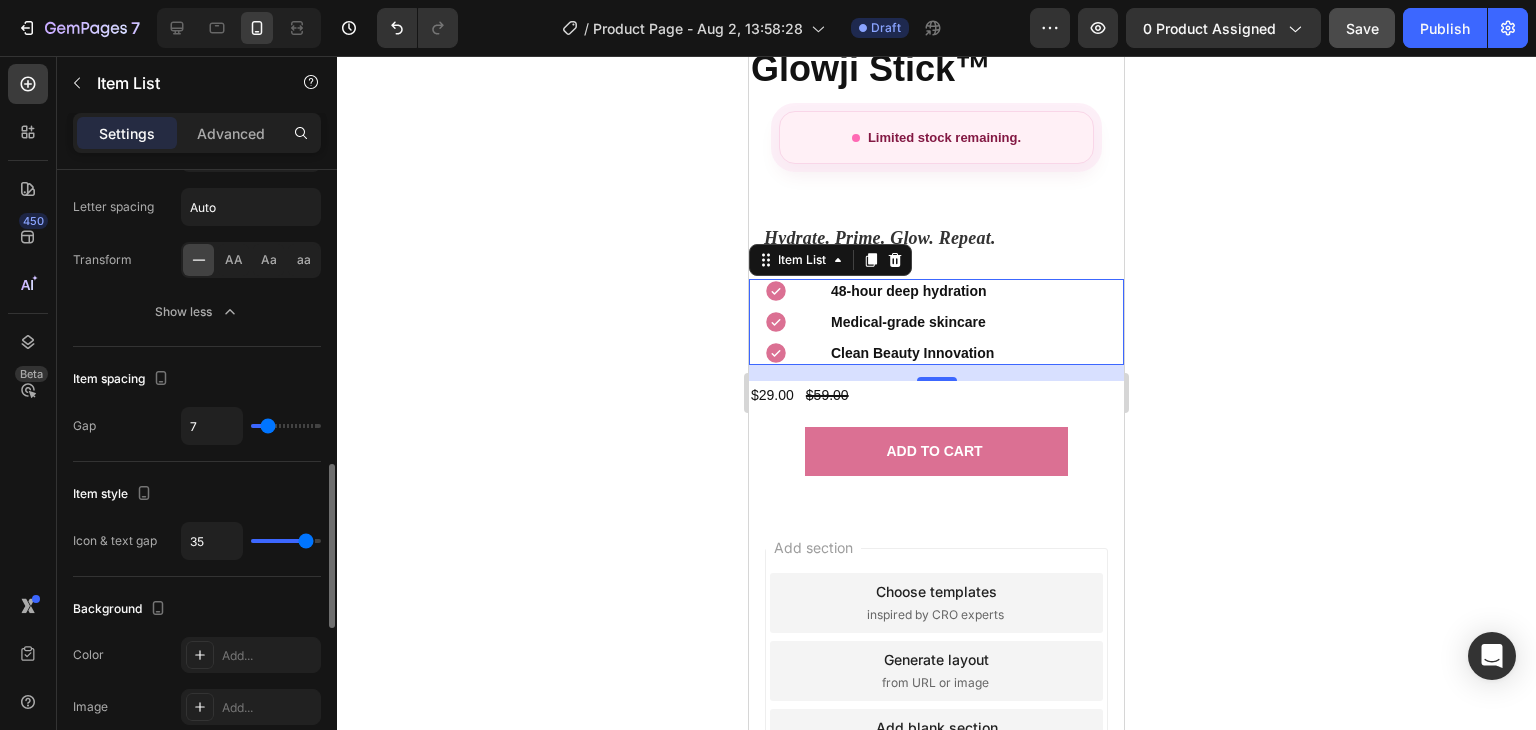 type on "32" 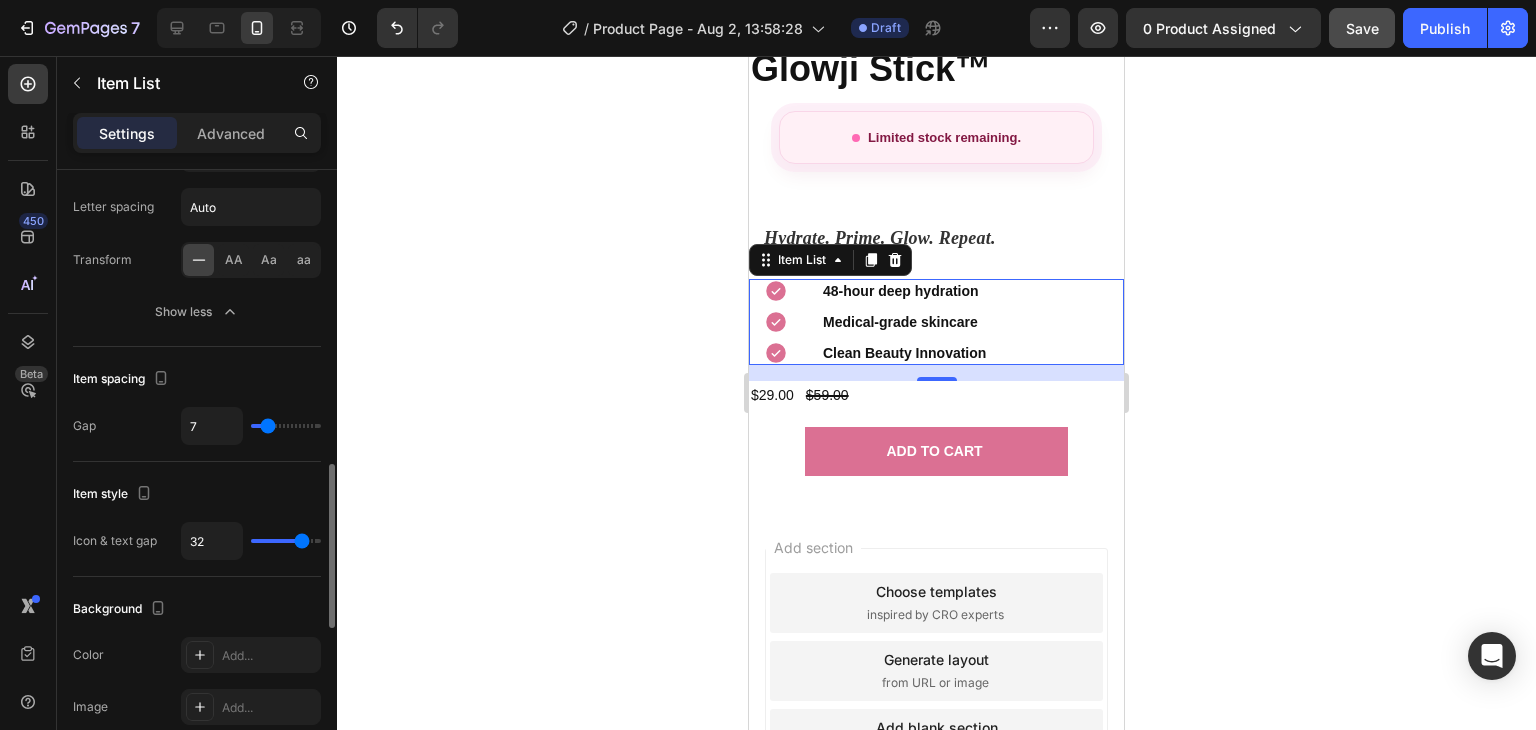 type on "30" 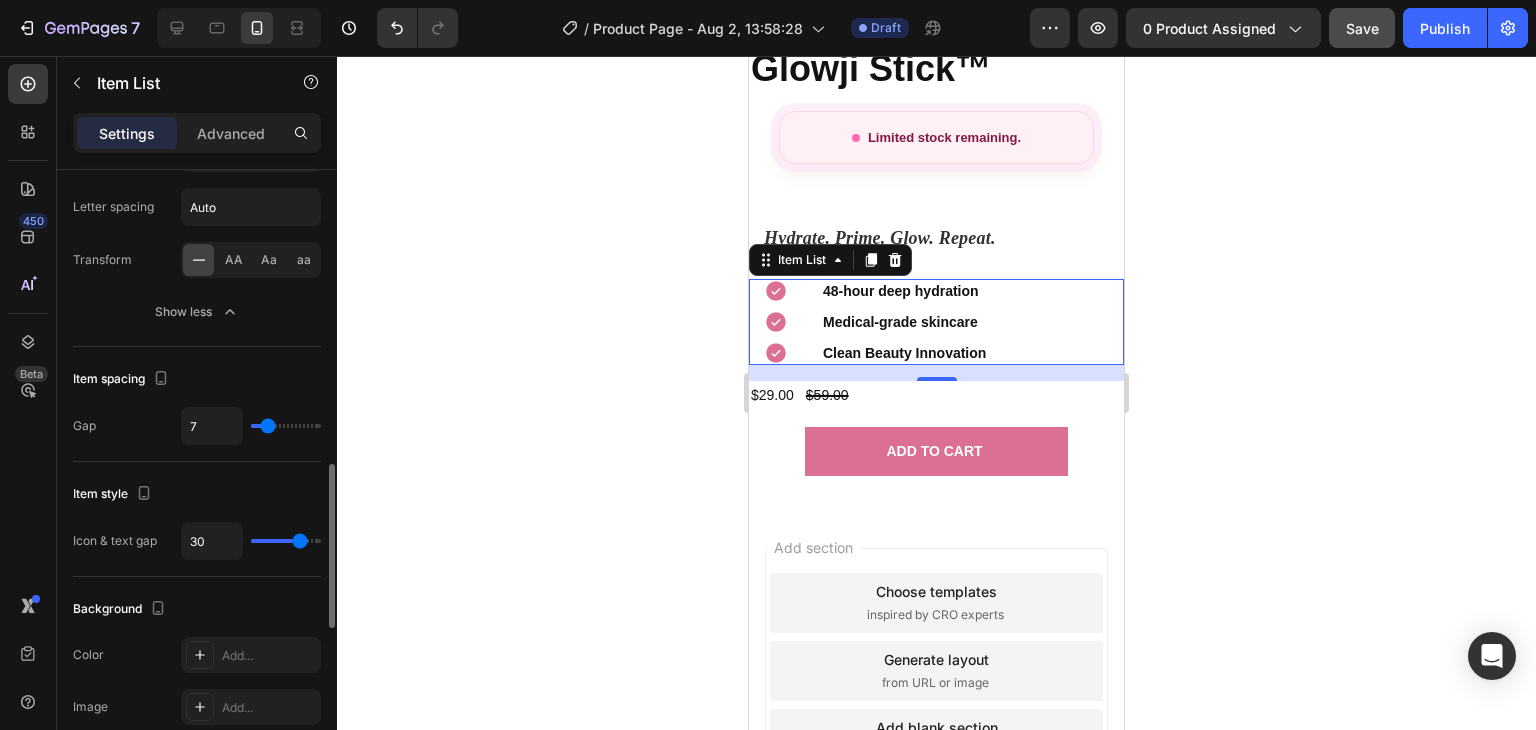 type on "29" 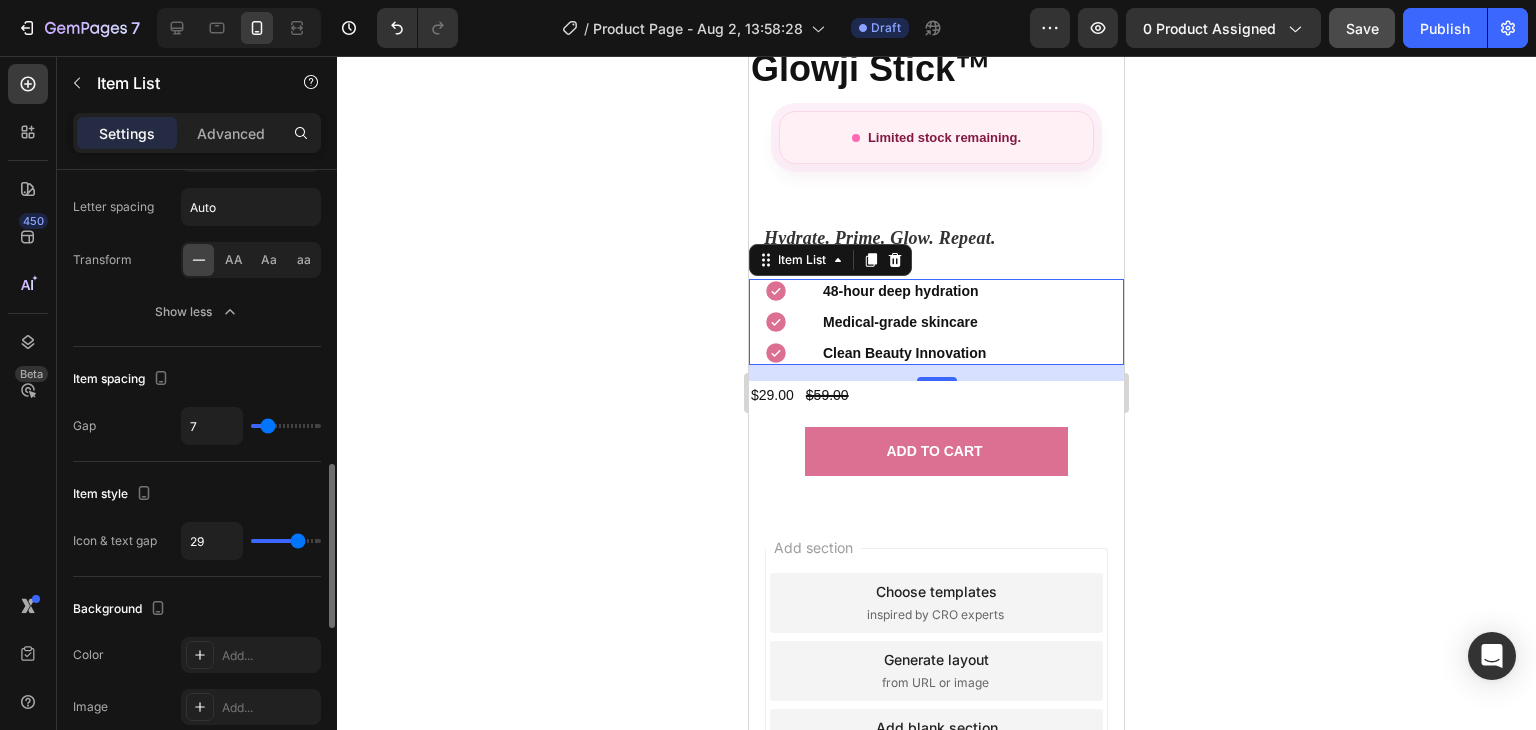 type on "28" 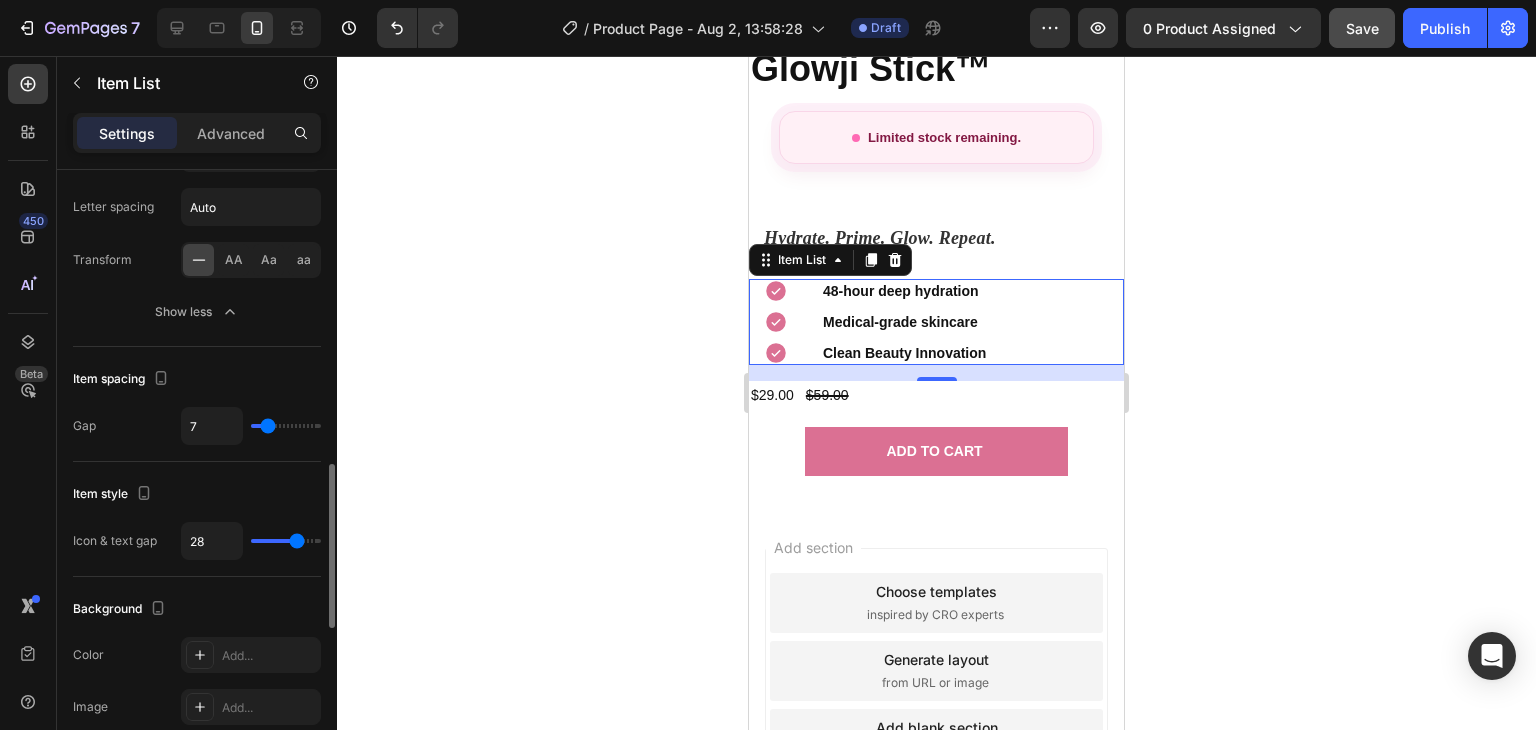 type on "26" 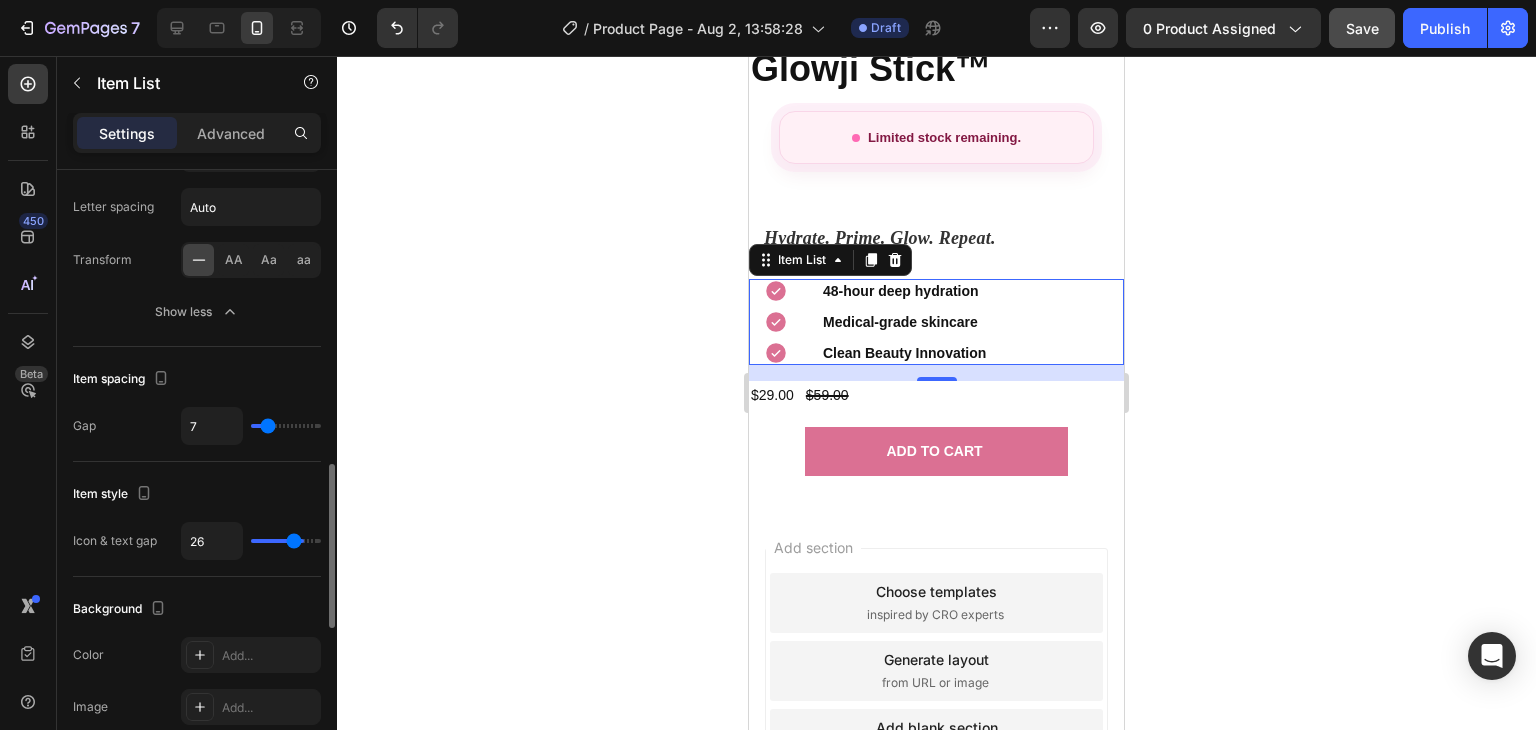 type on "25" 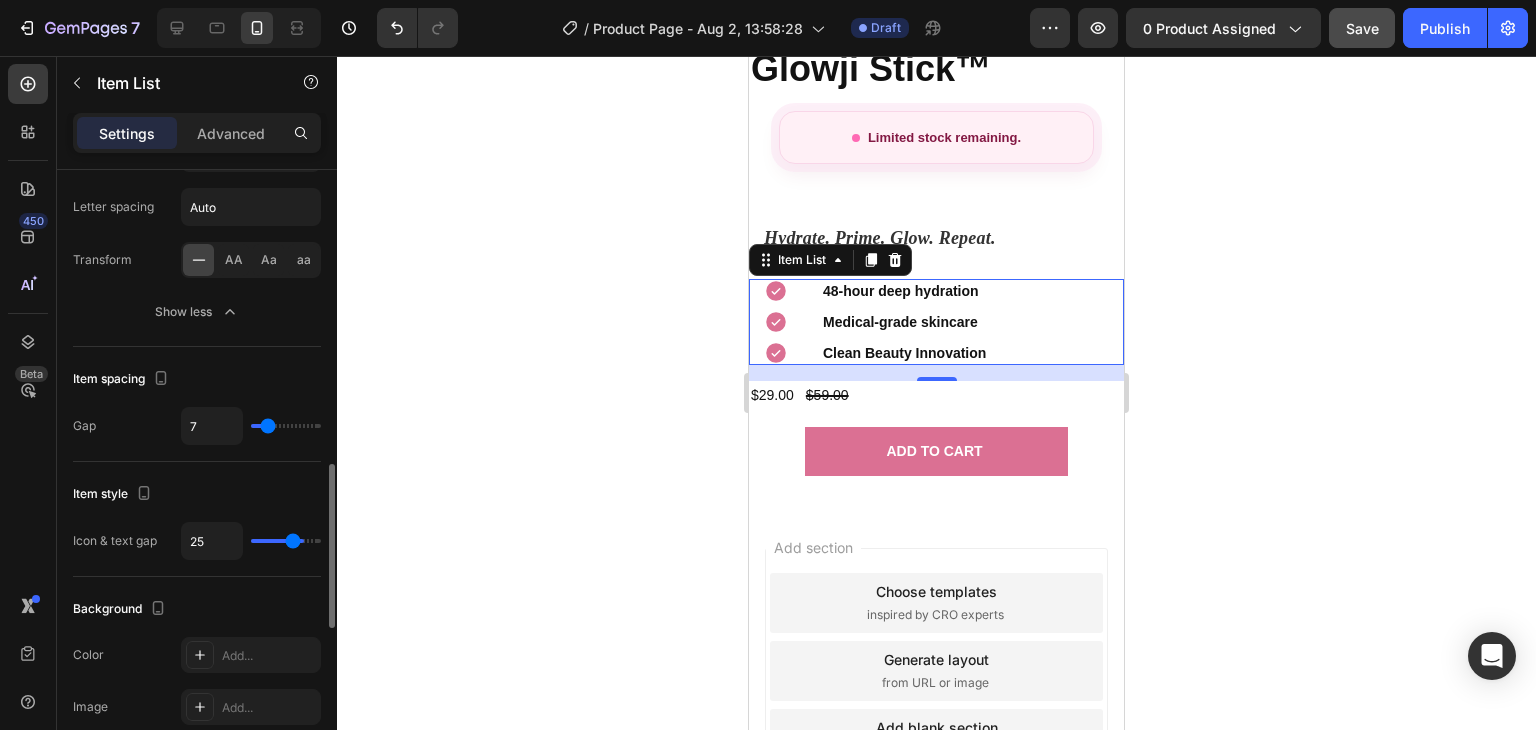 type on "24" 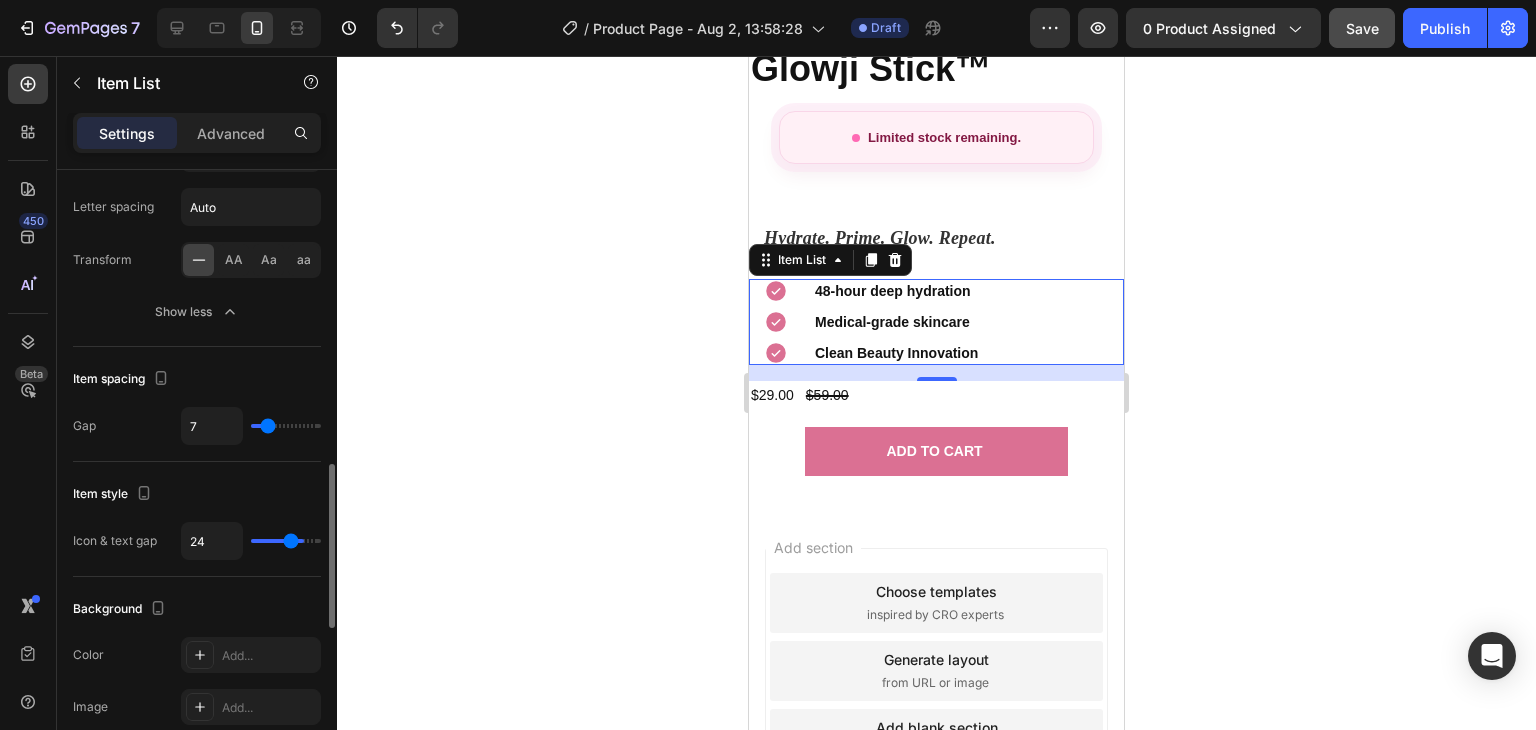 type on "23" 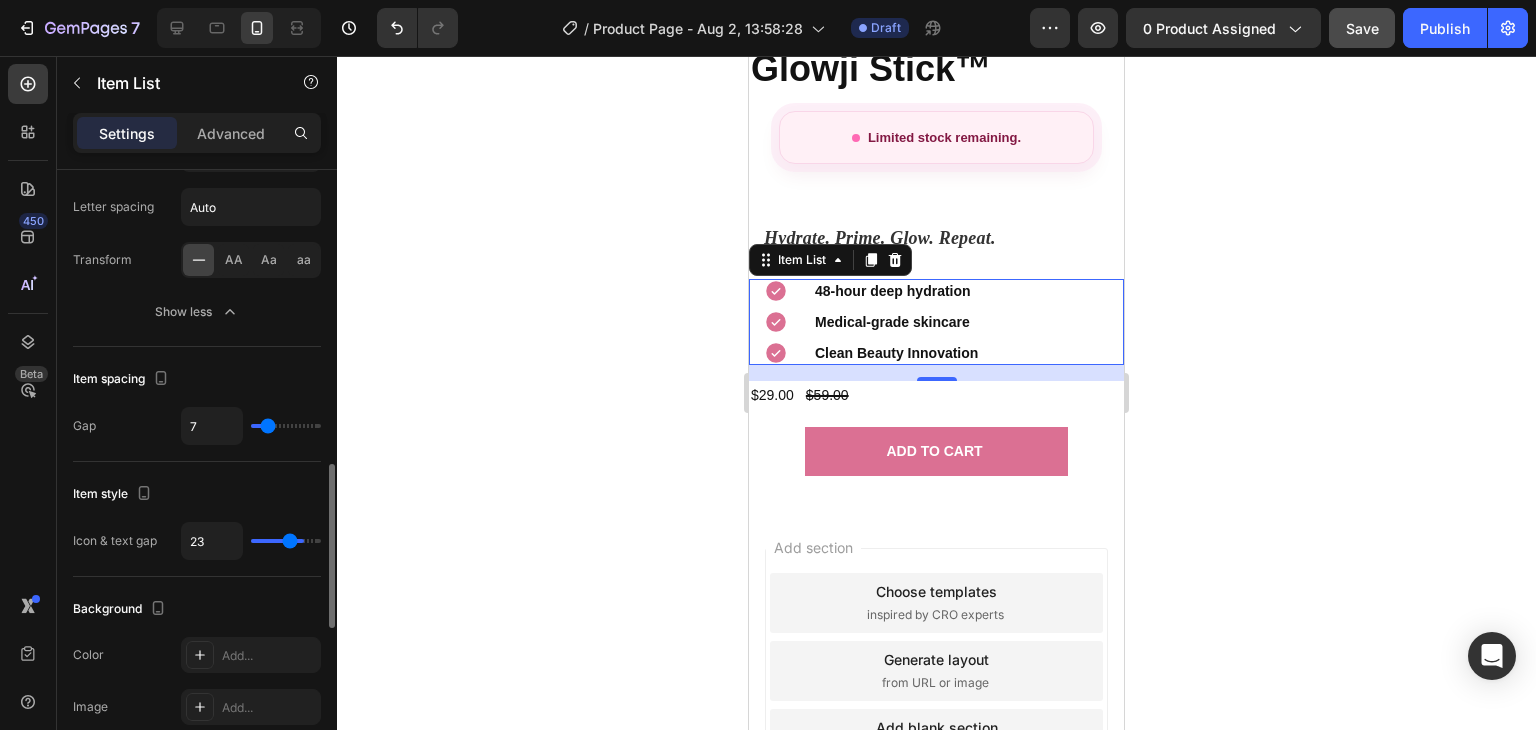 type on "18" 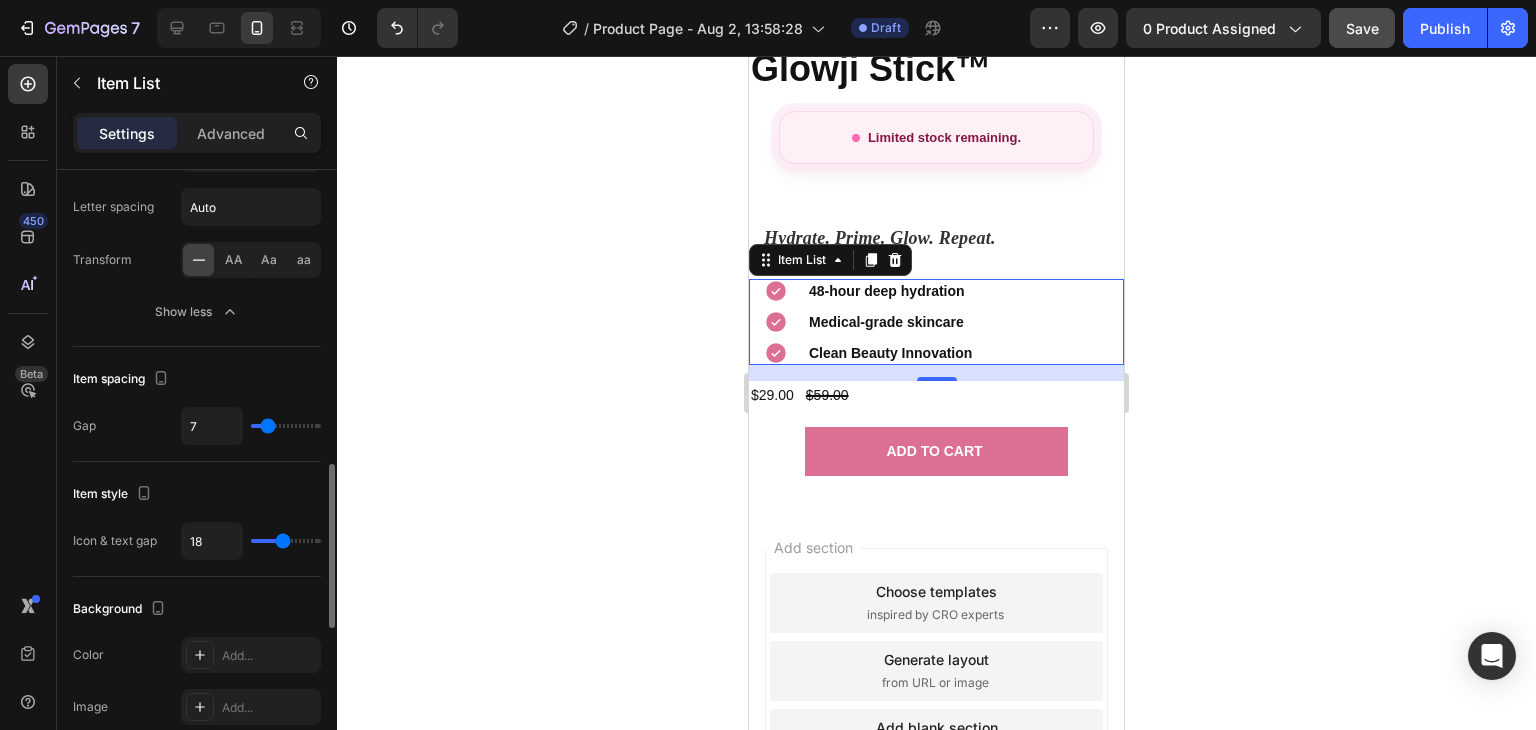 type on "14" 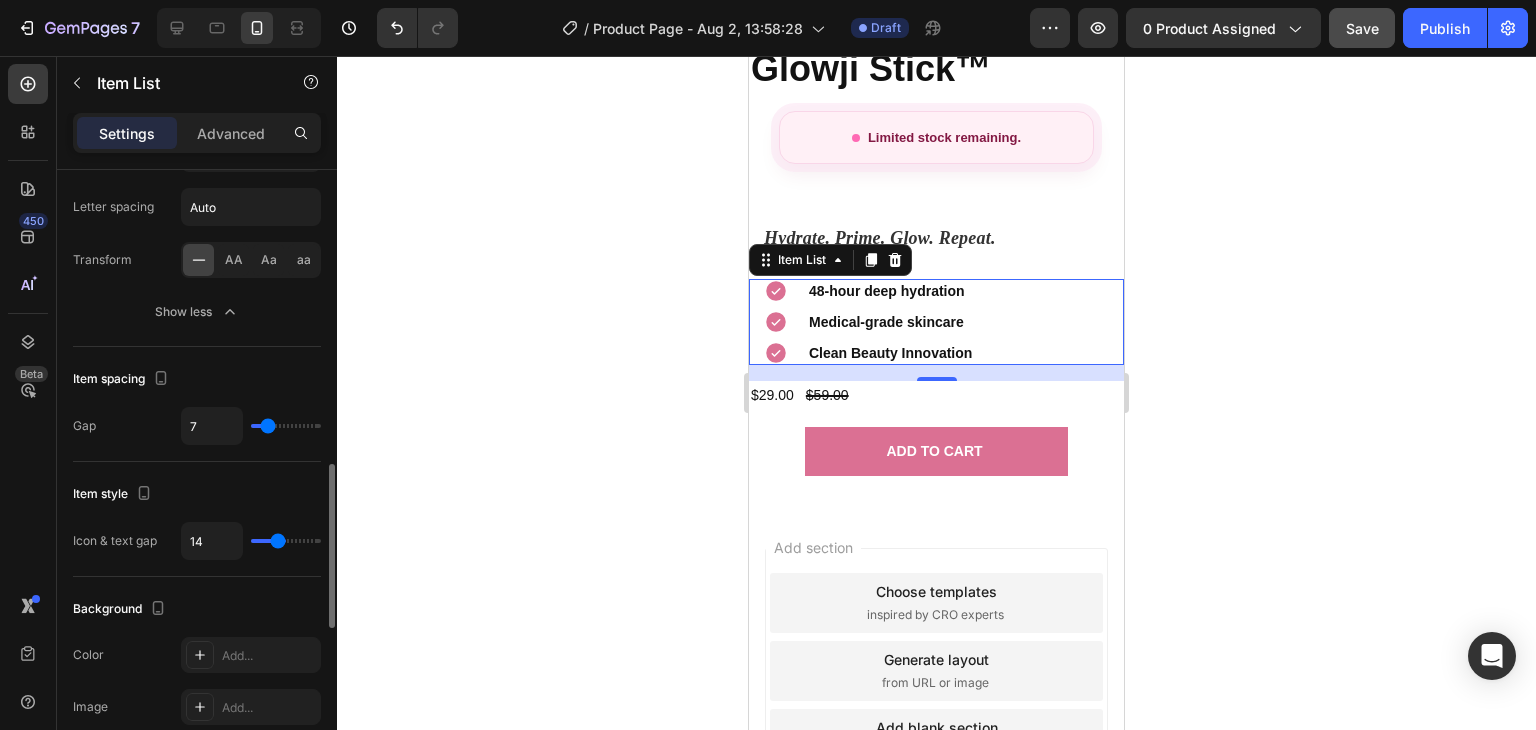 type on "12" 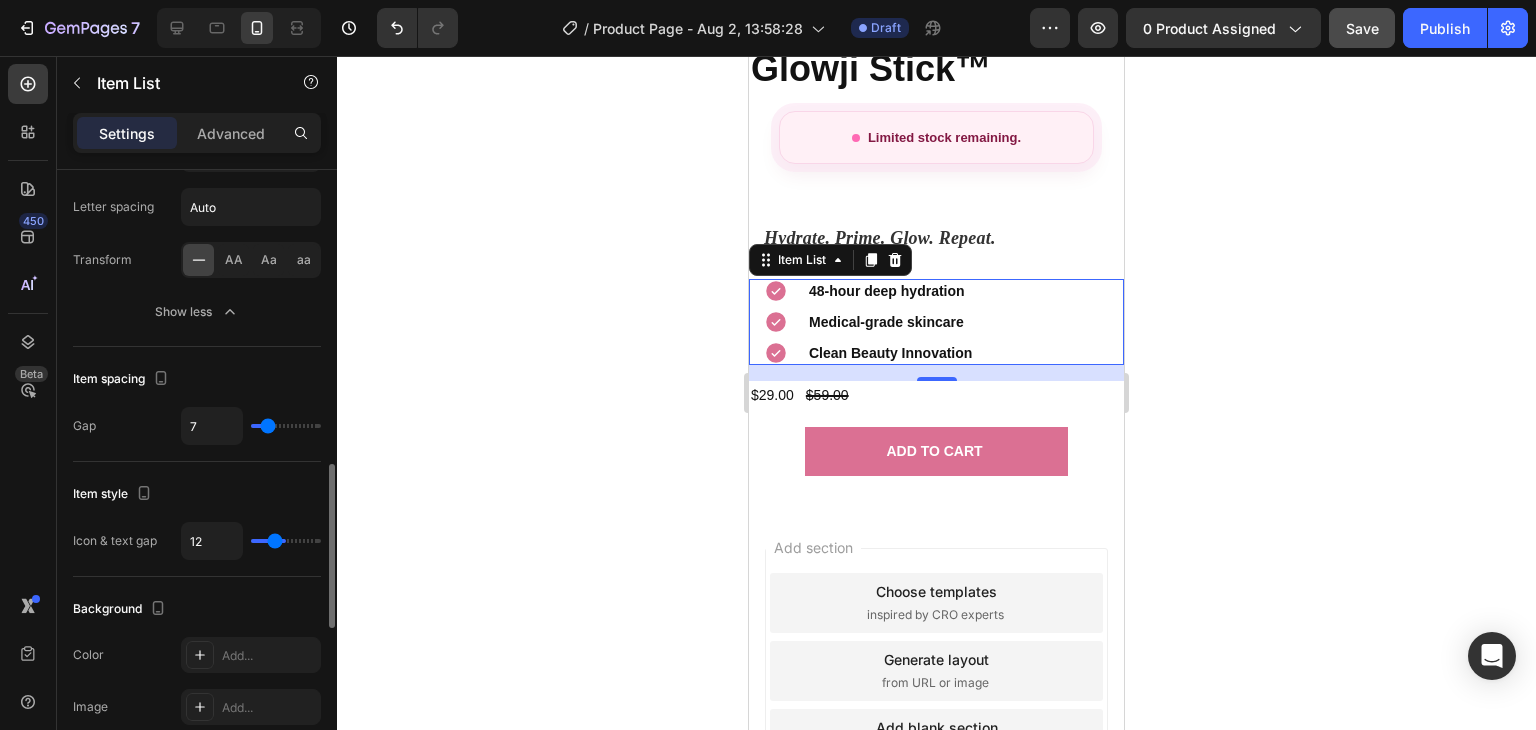 type on "11" 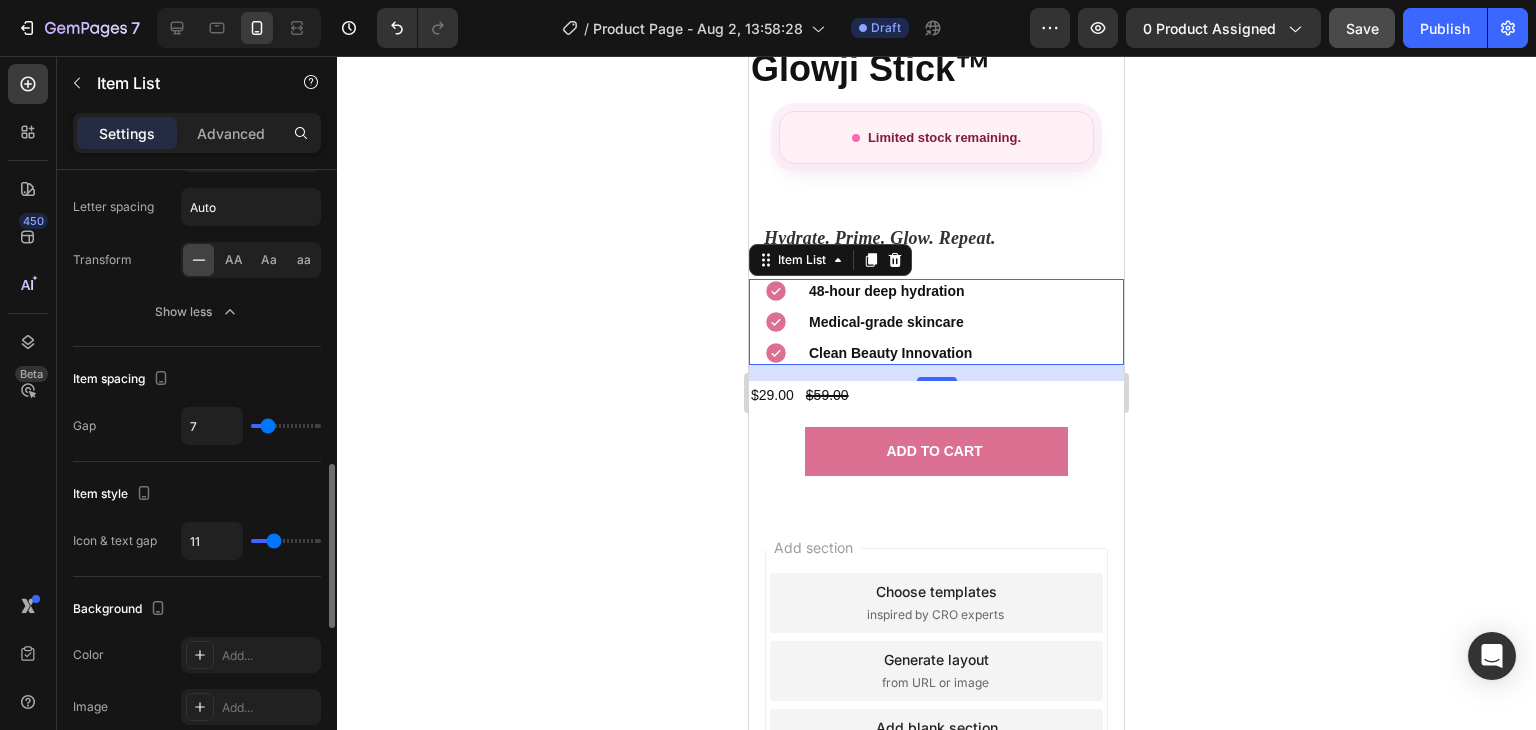 type on "10" 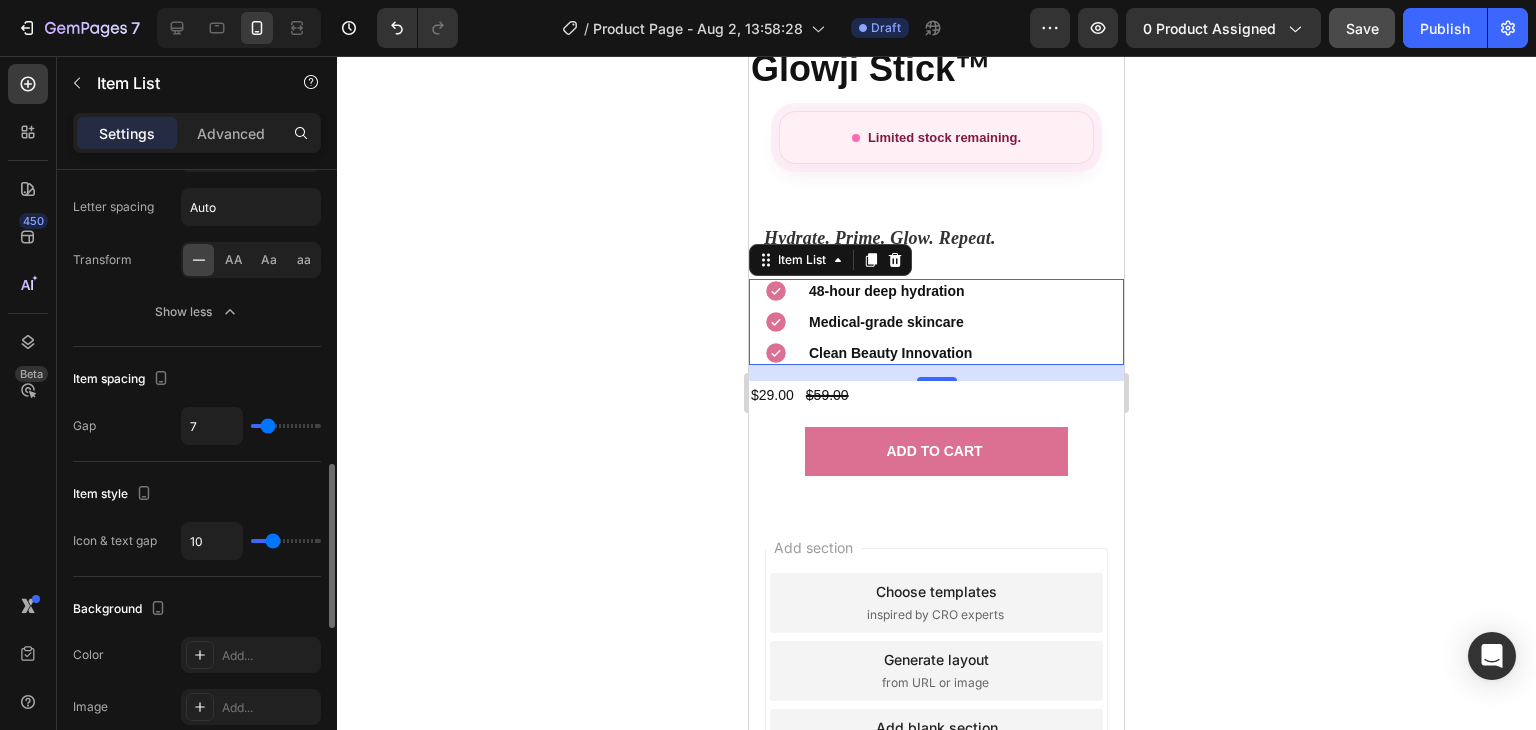 type on "8" 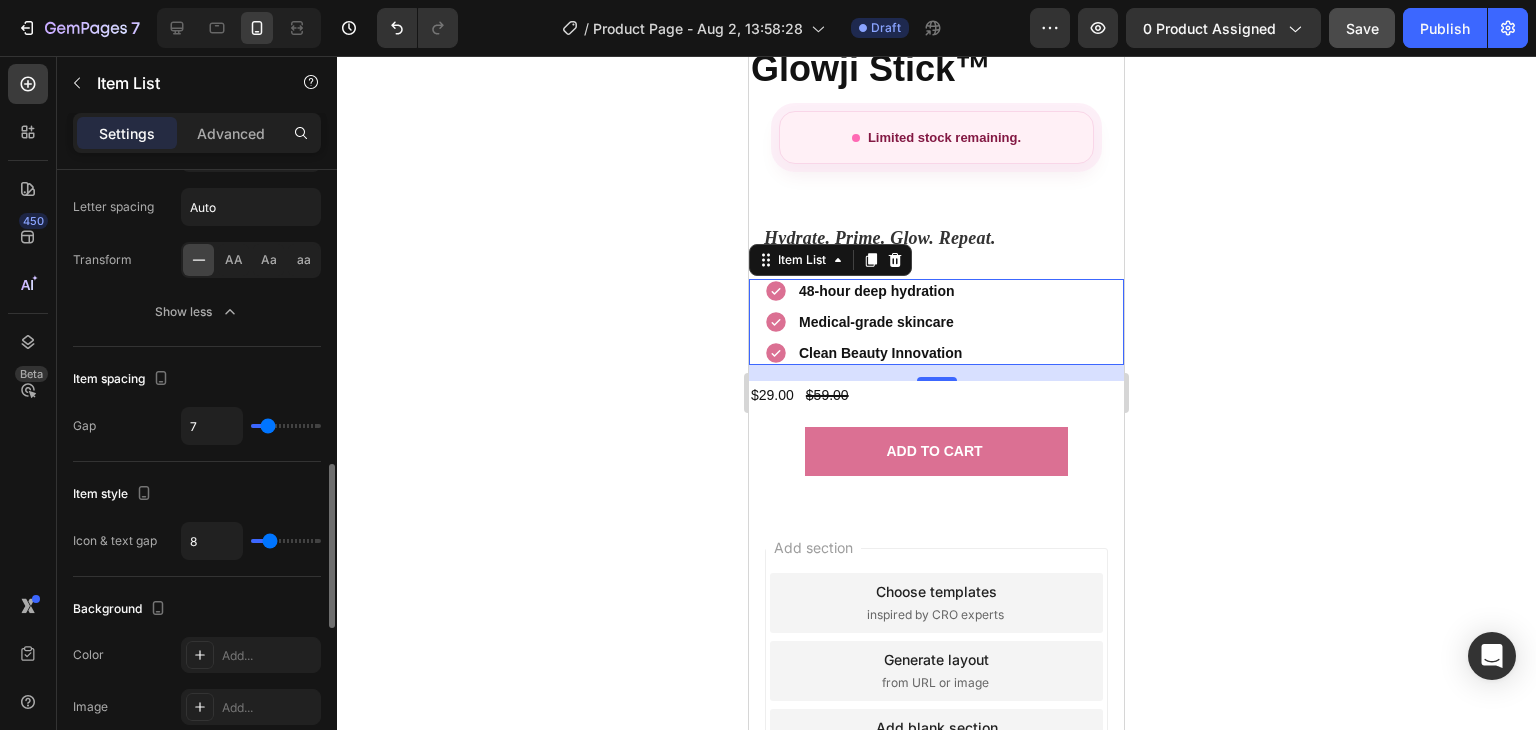 type on "7" 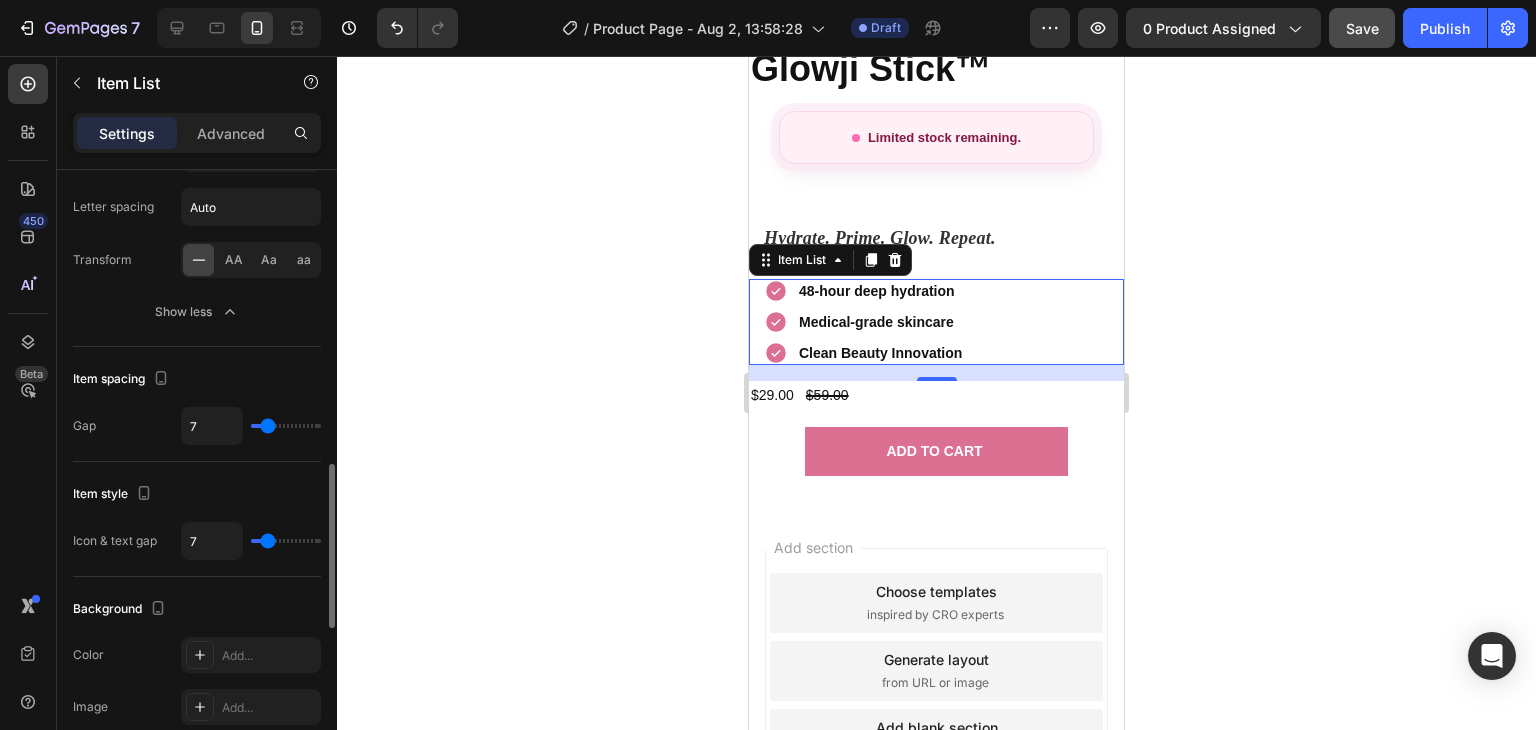 type on "6" 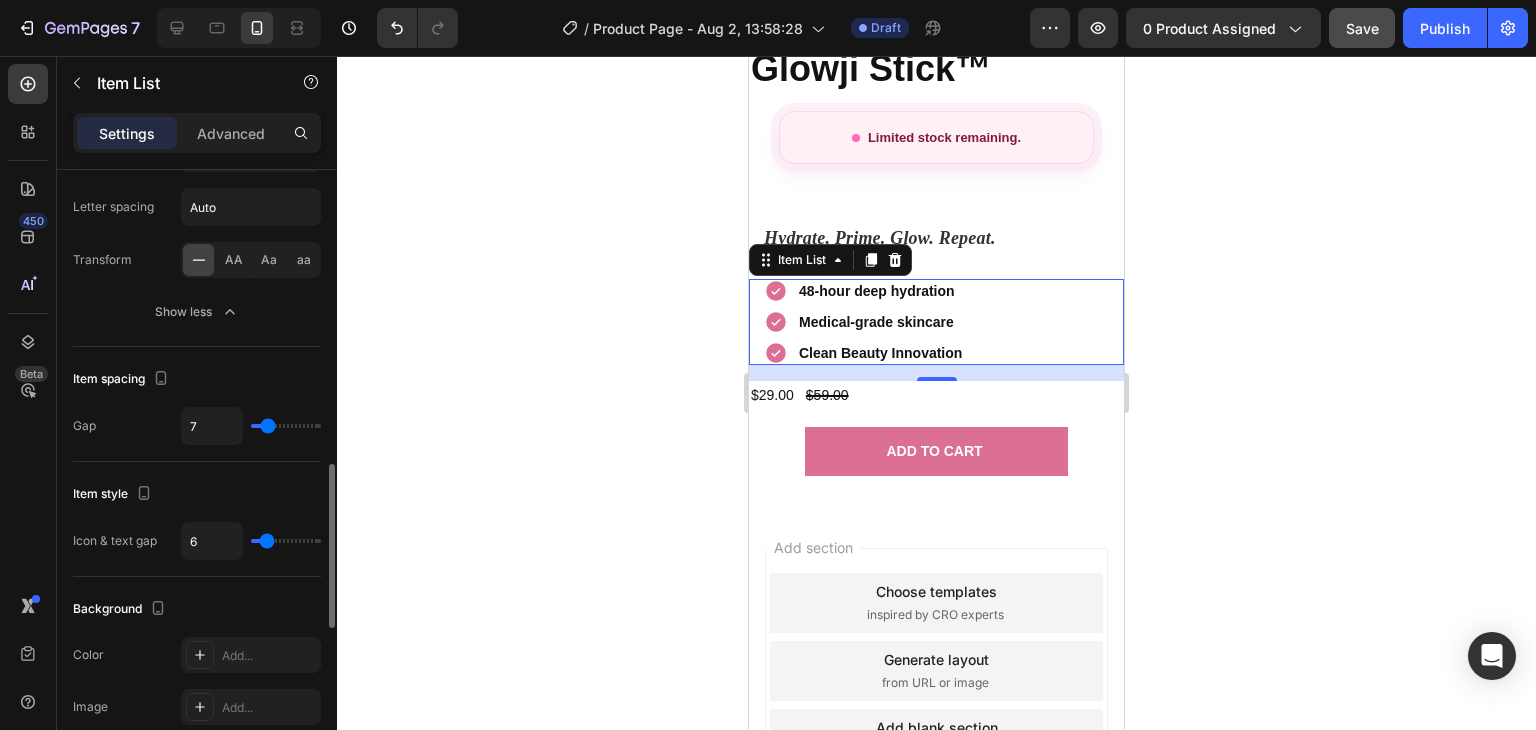 type on "5" 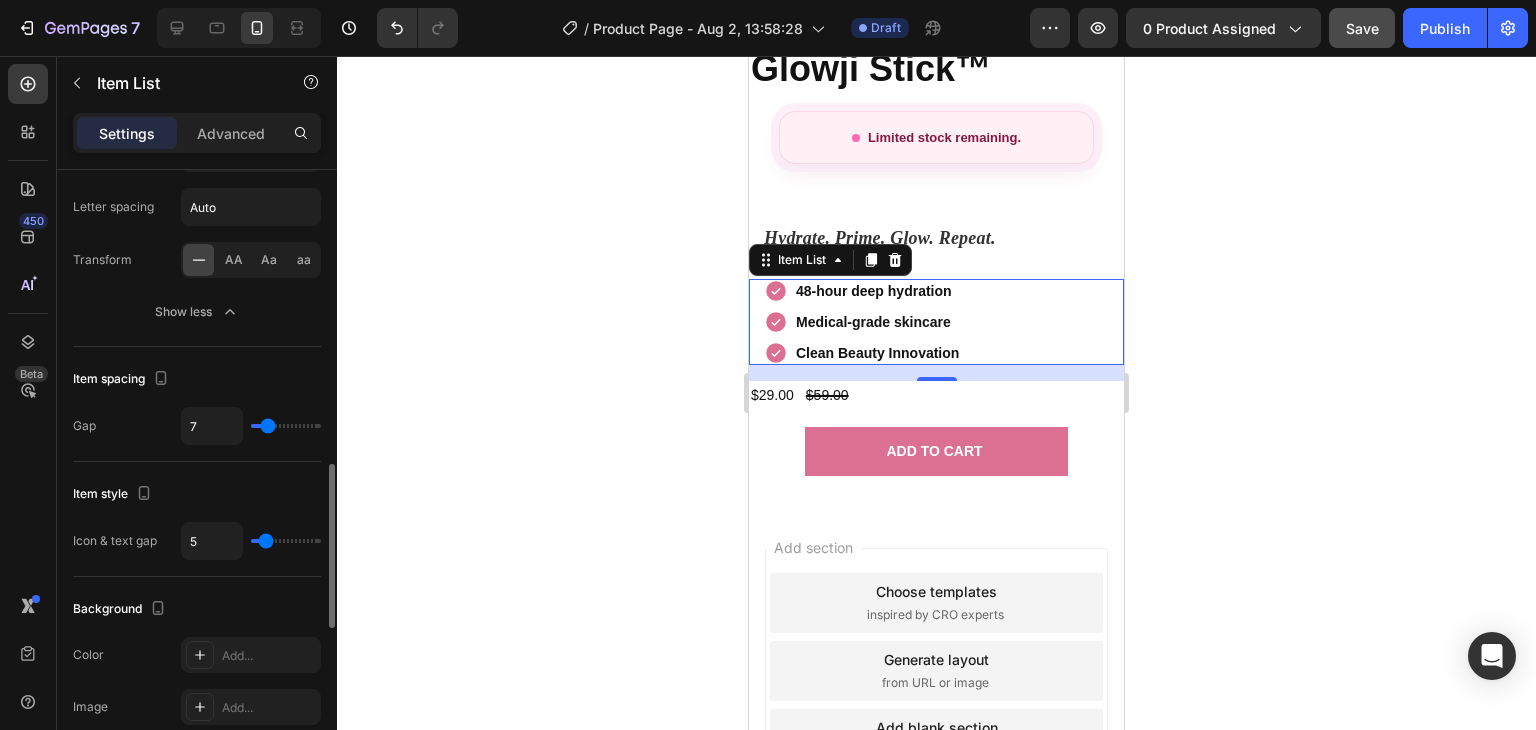 type on "4" 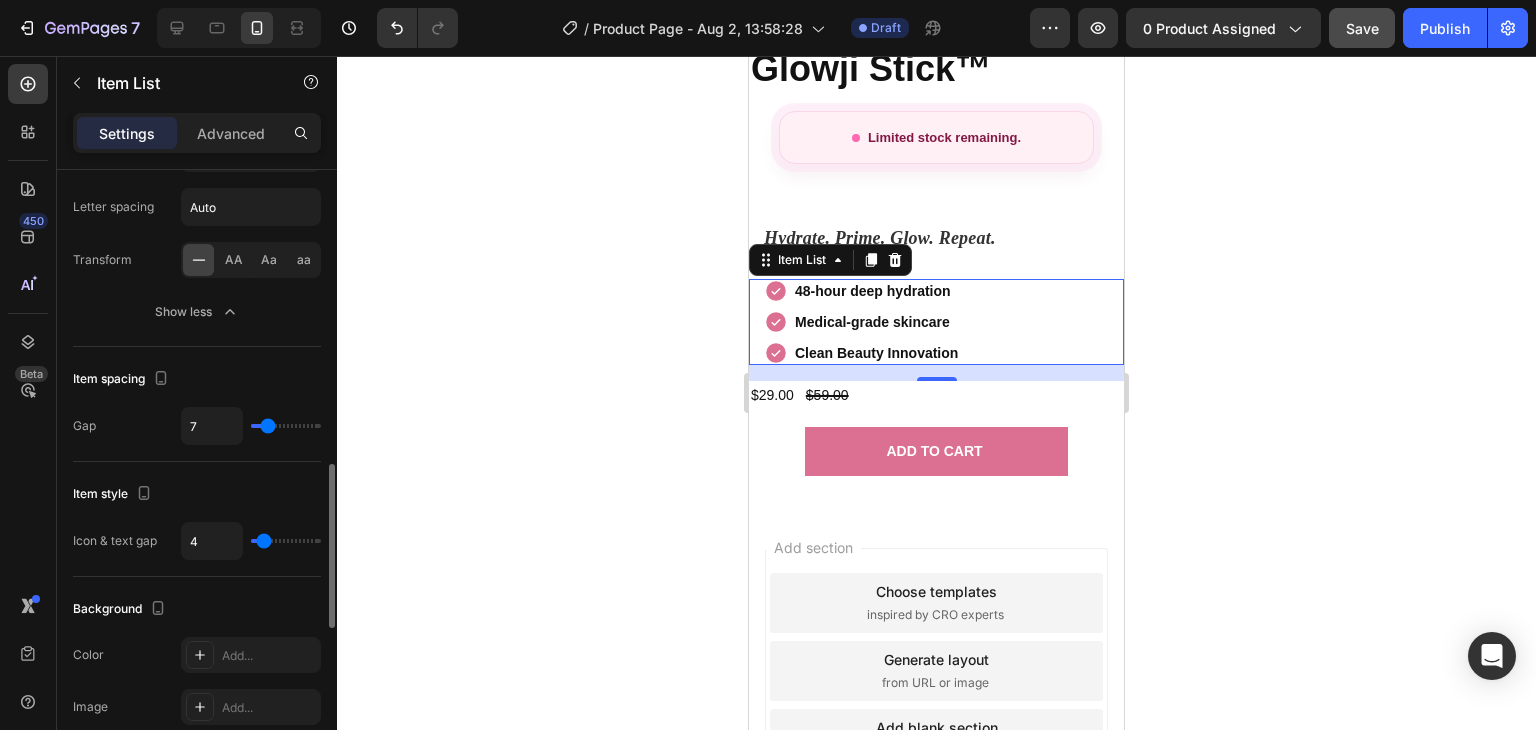 type on "3" 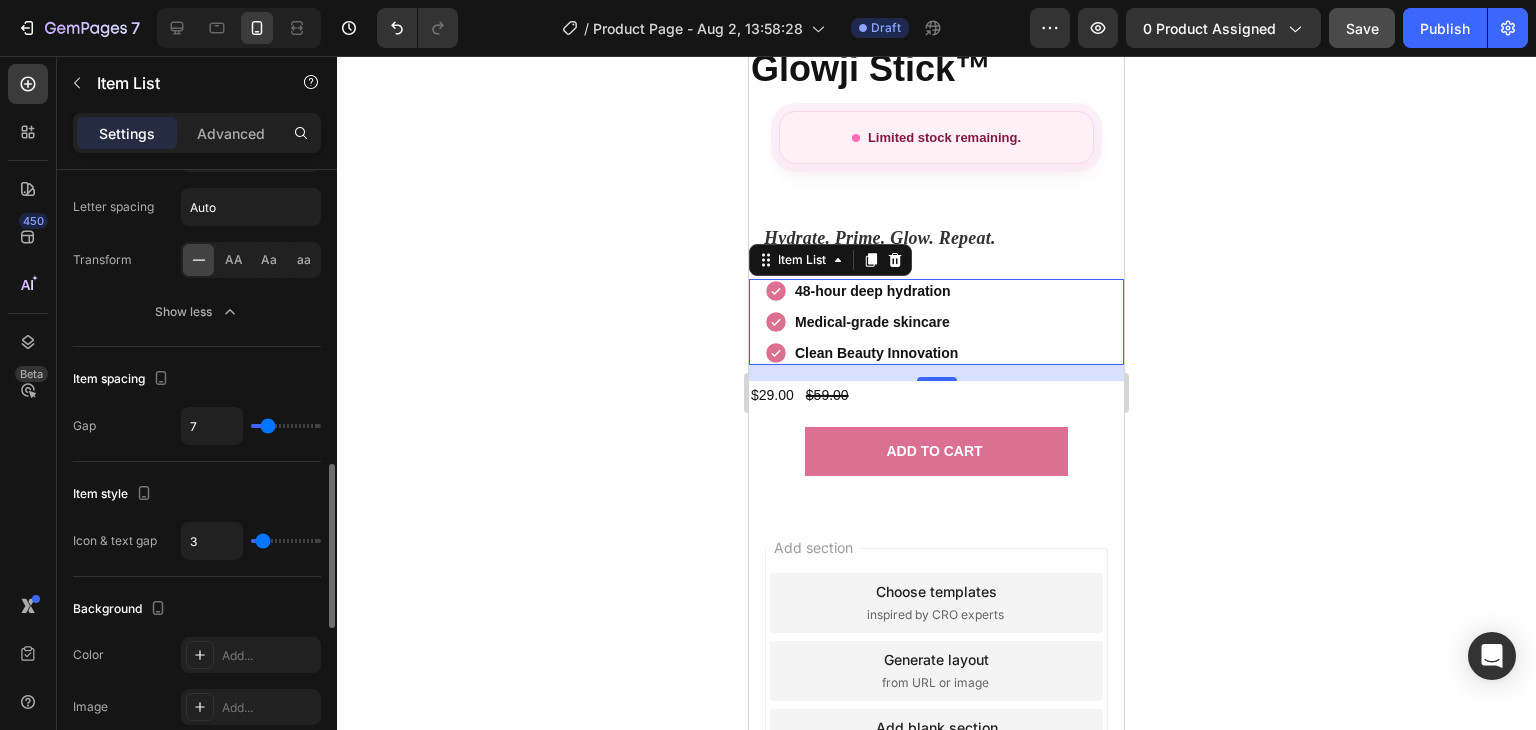 type on "2" 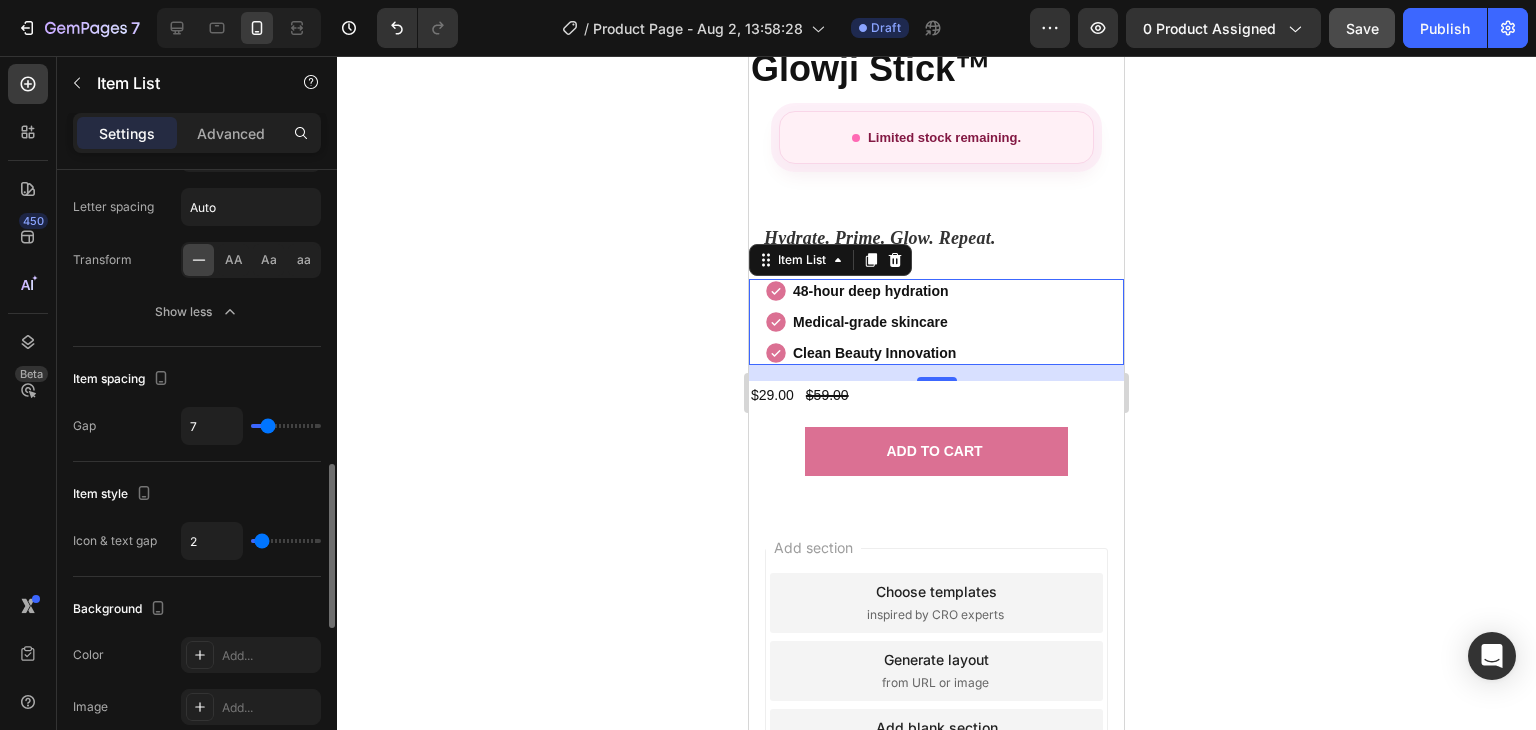 drag, startPoint x: 274, startPoint y: 538, endPoint x: 261, endPoint y: 530, distance: 15.264338 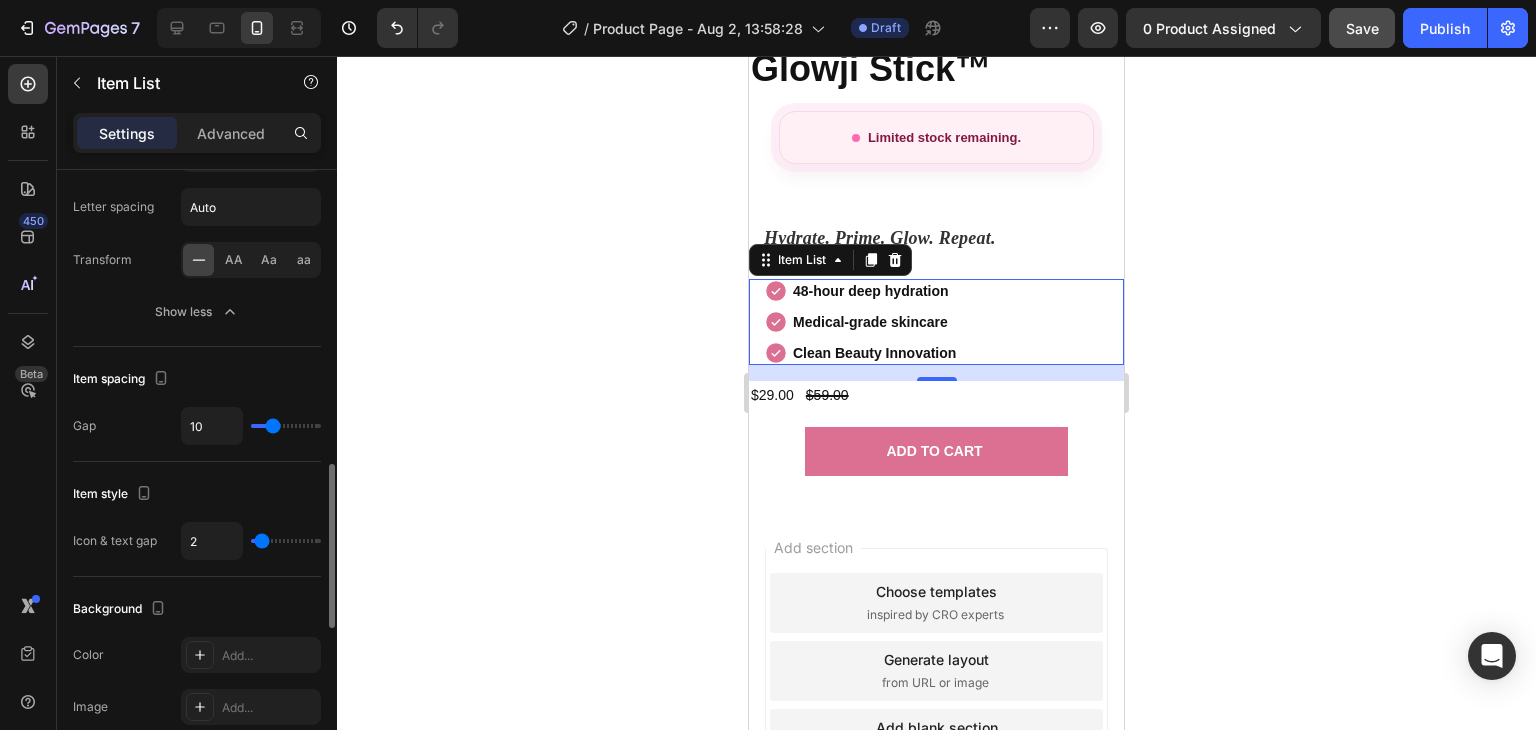 type on "11" 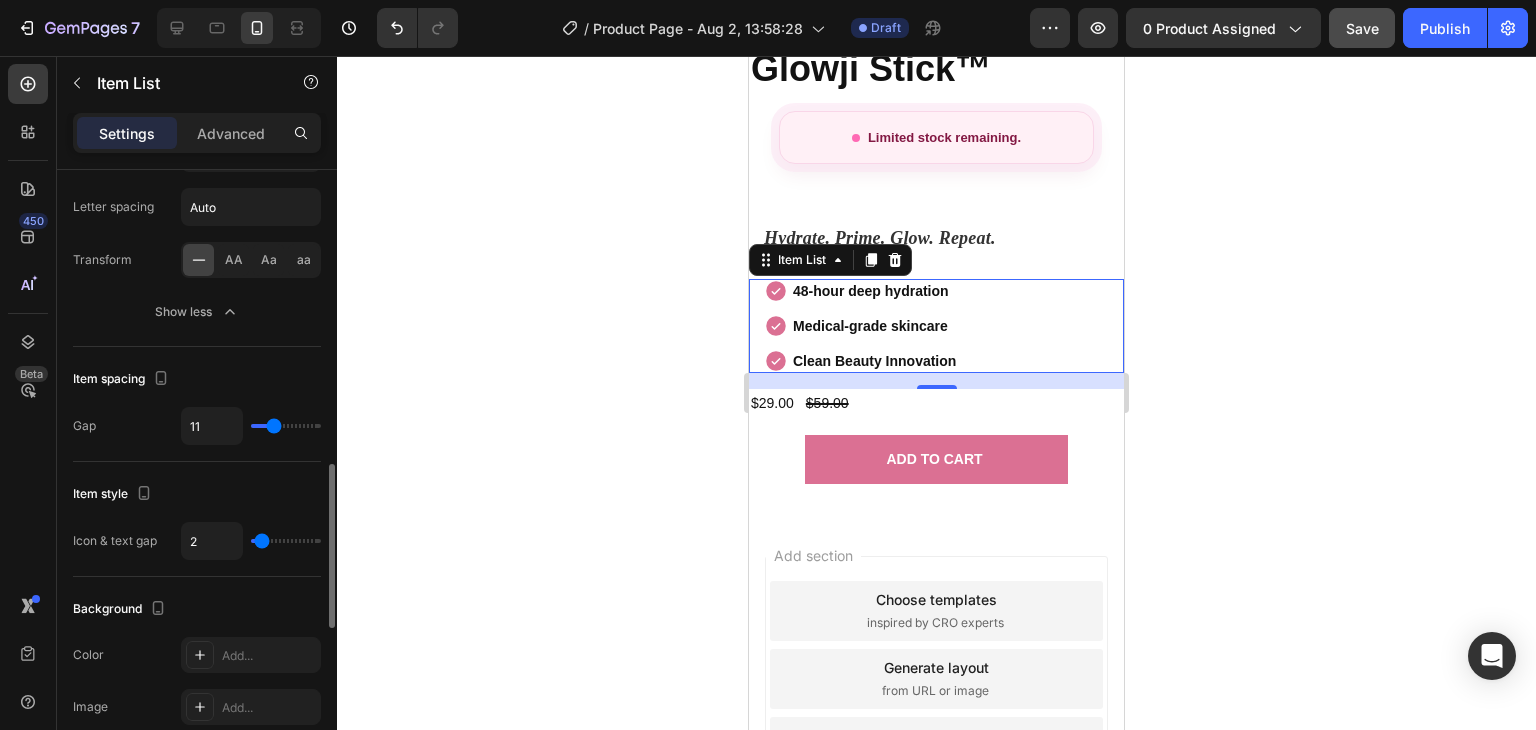 type on "12" 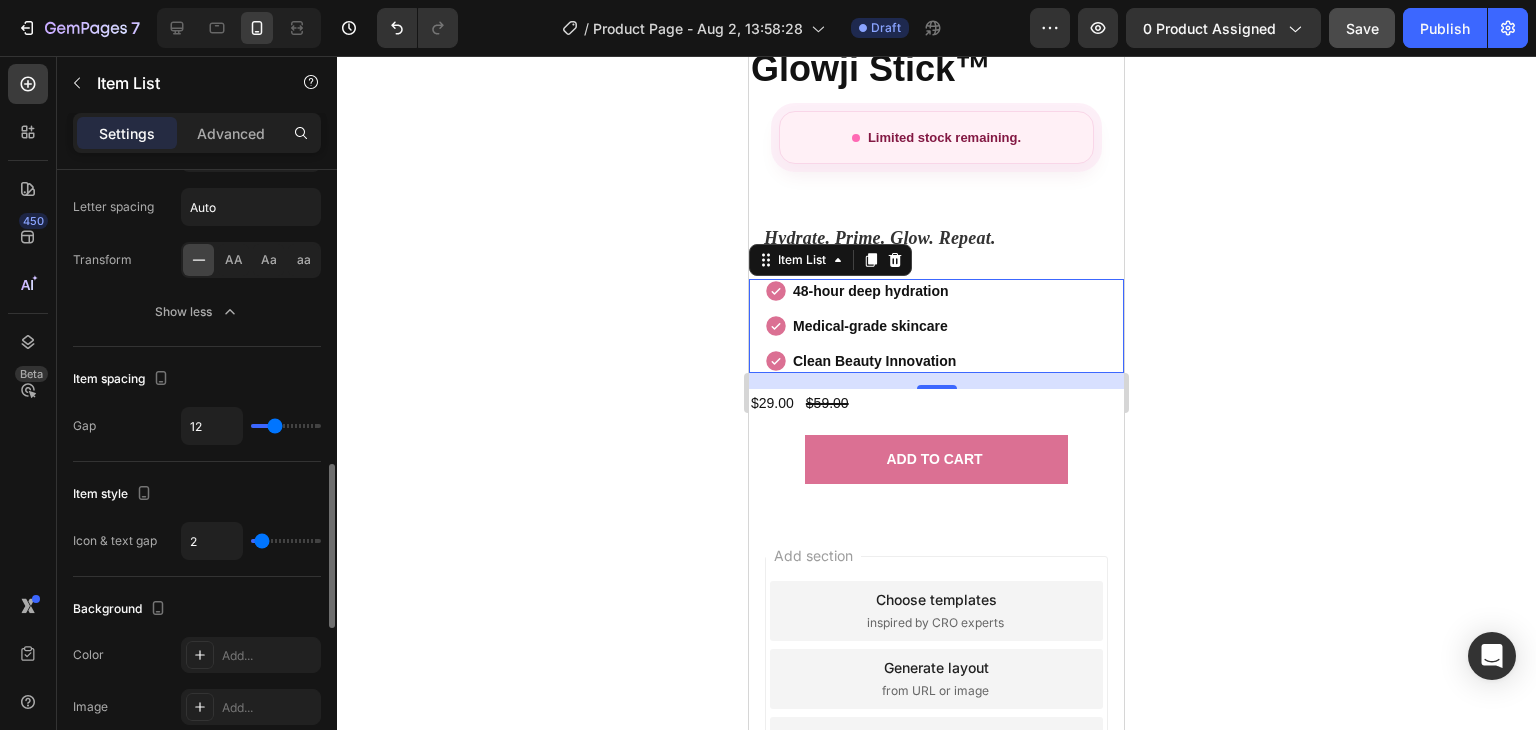 type on "13" 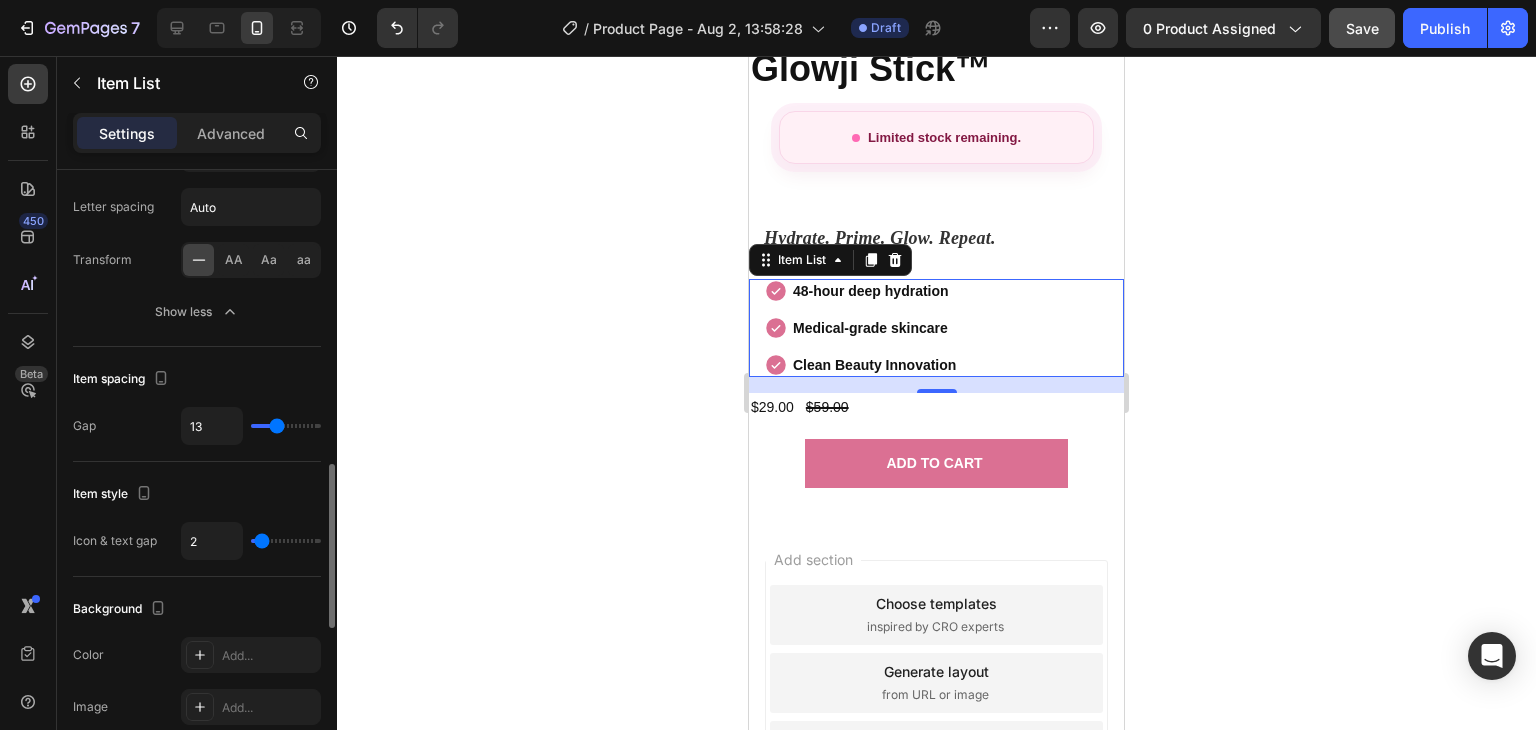 type on "12" 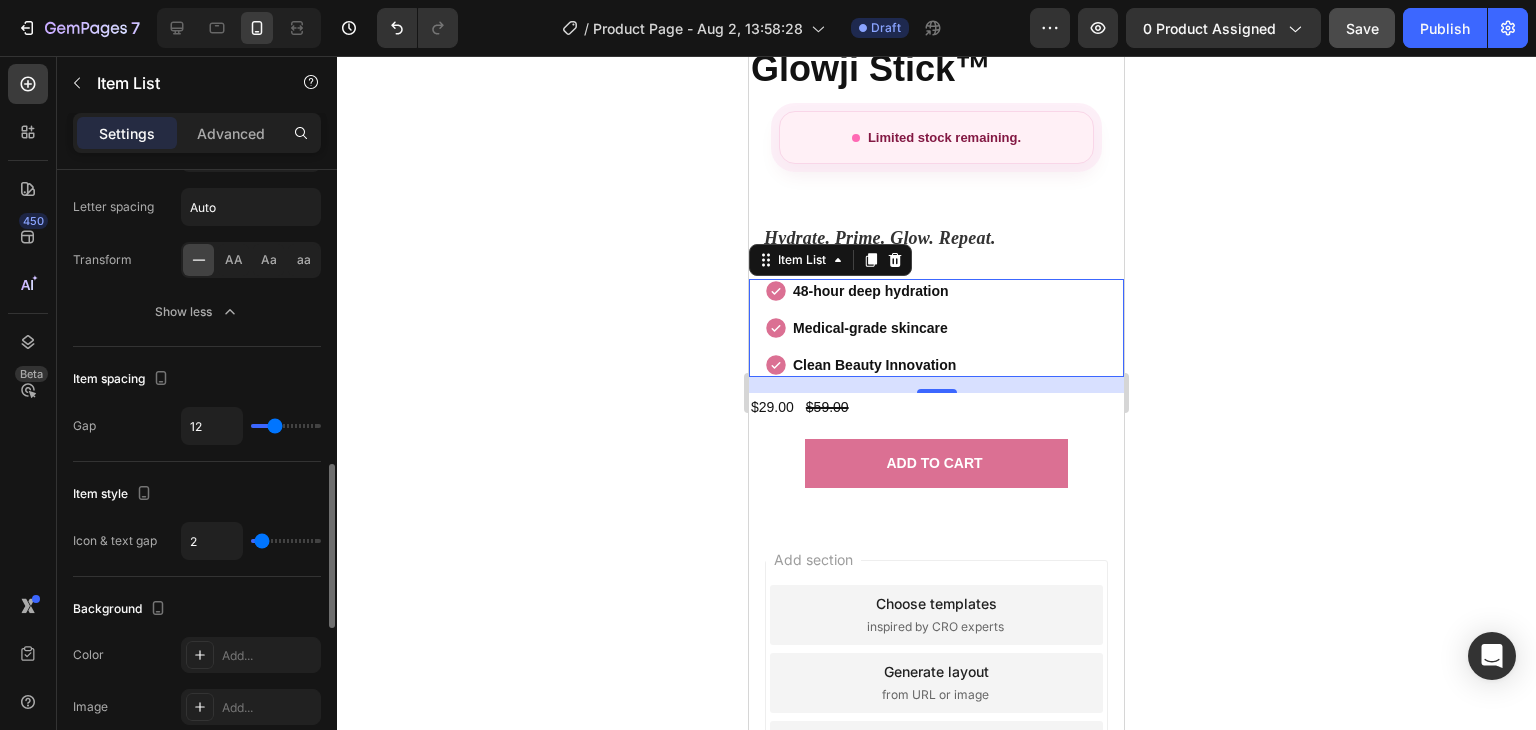 type on "11" 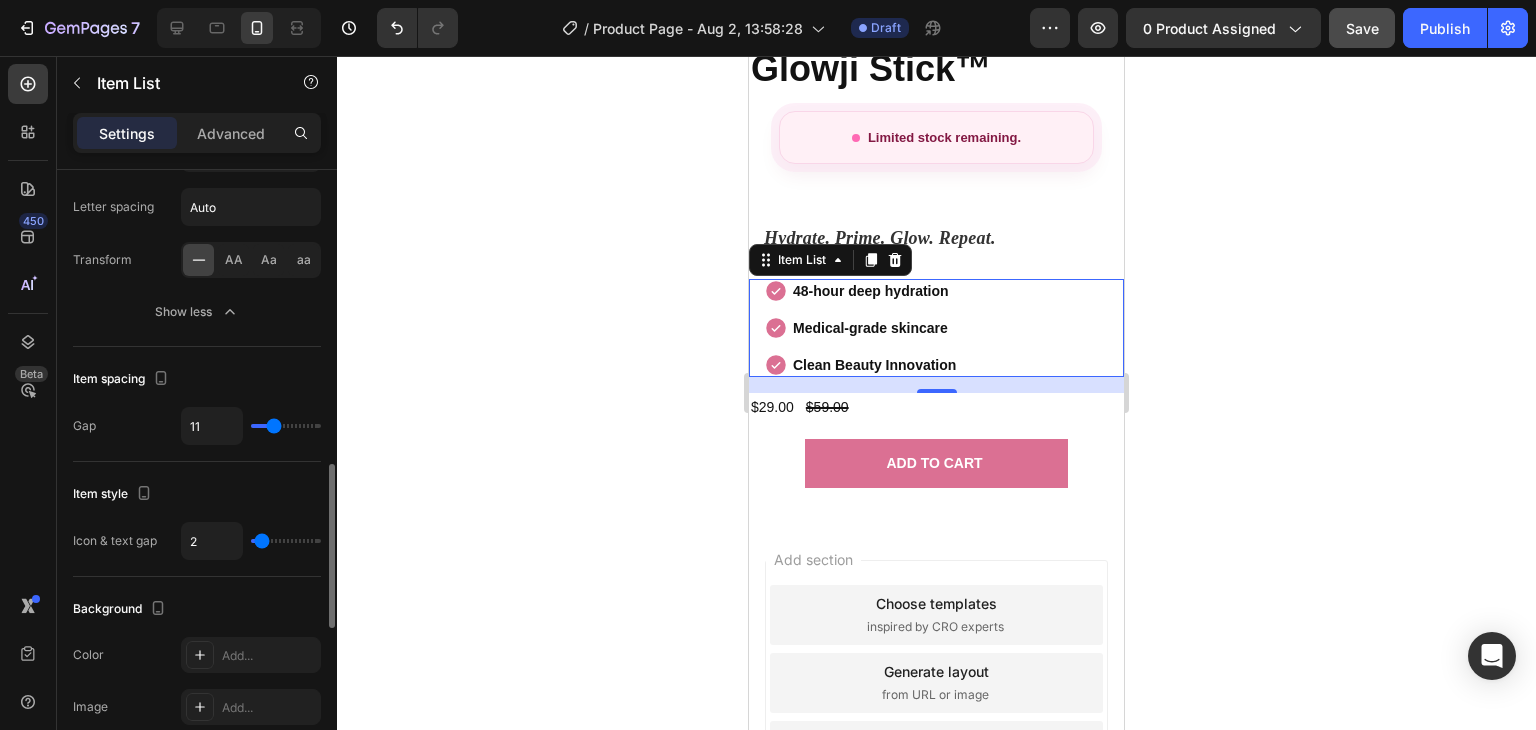 type on "10" 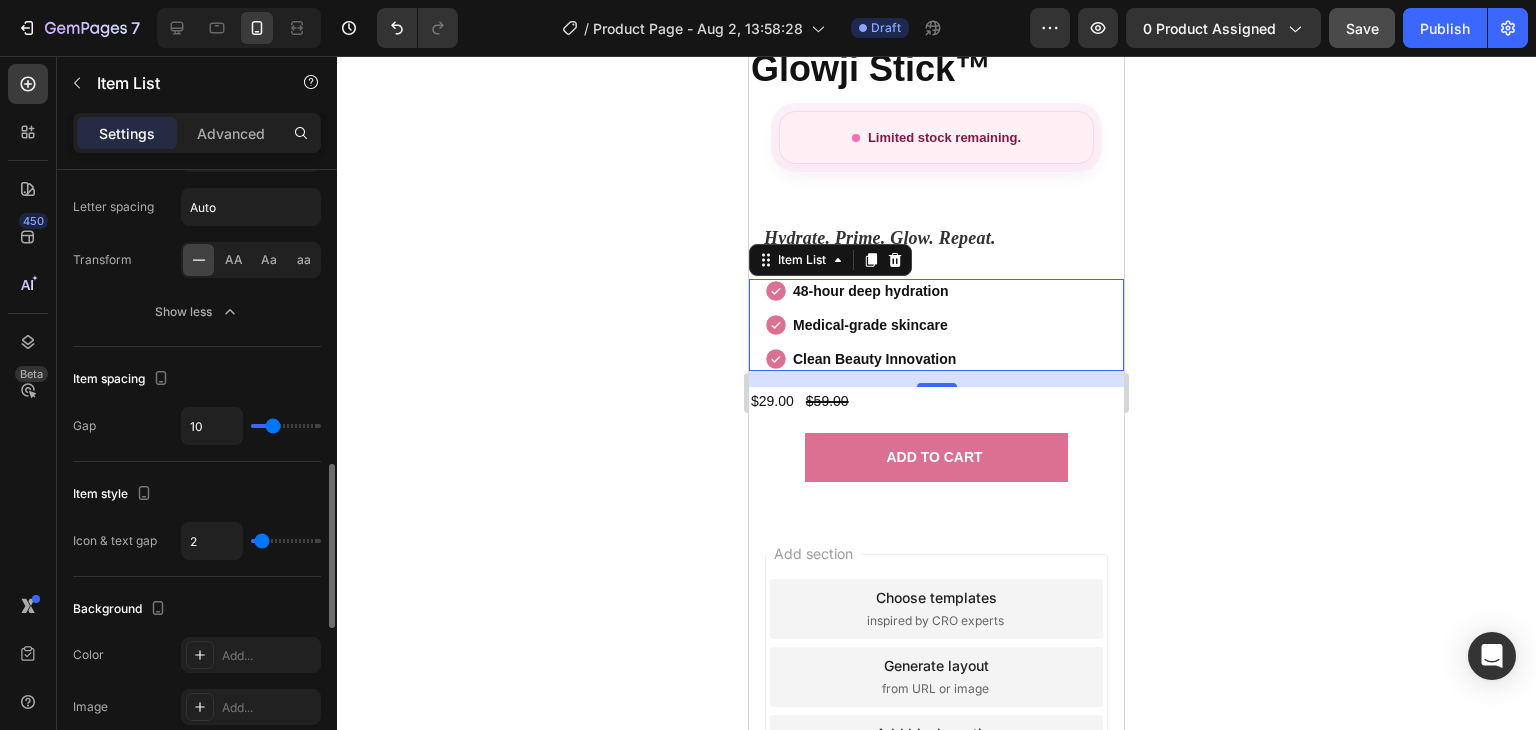 type on "9" 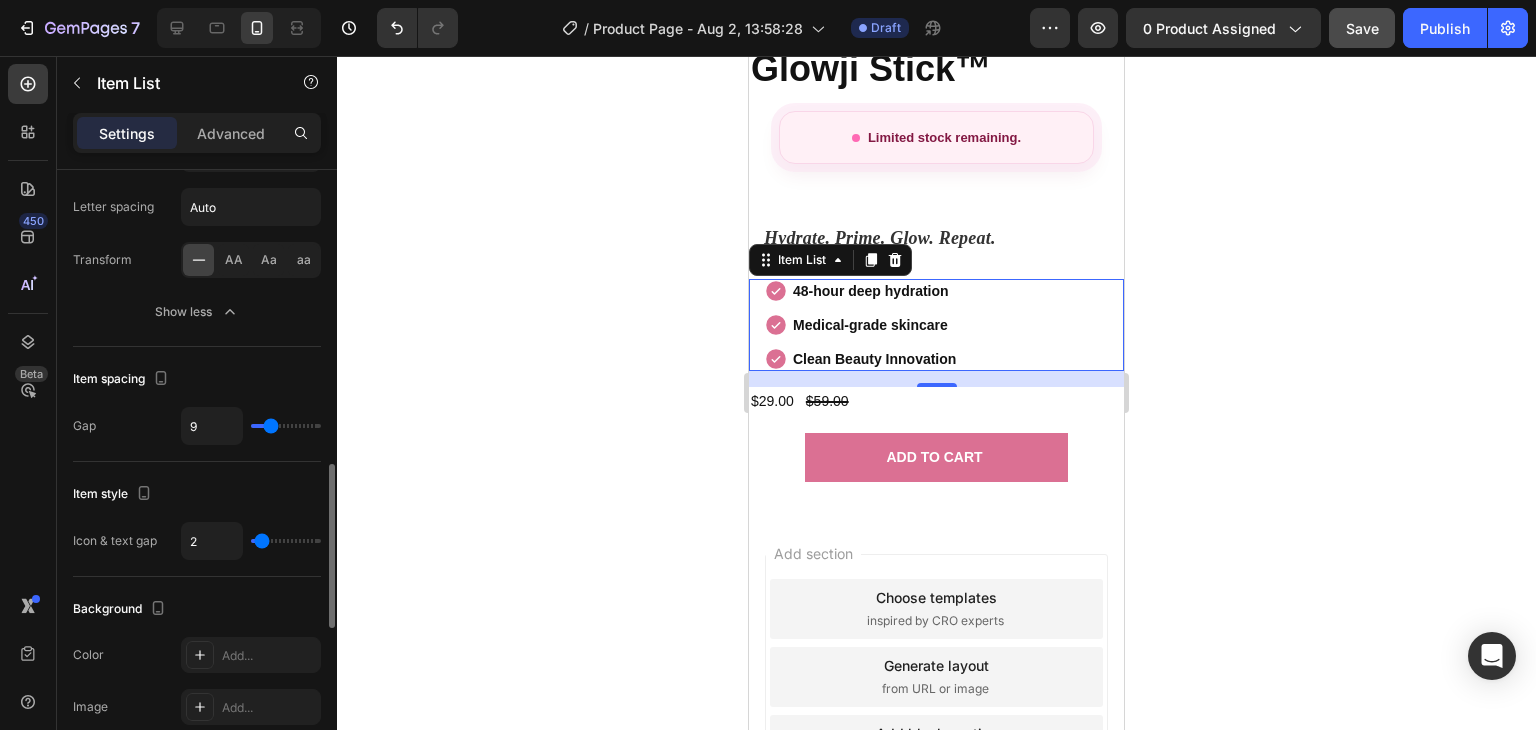 type on "8" 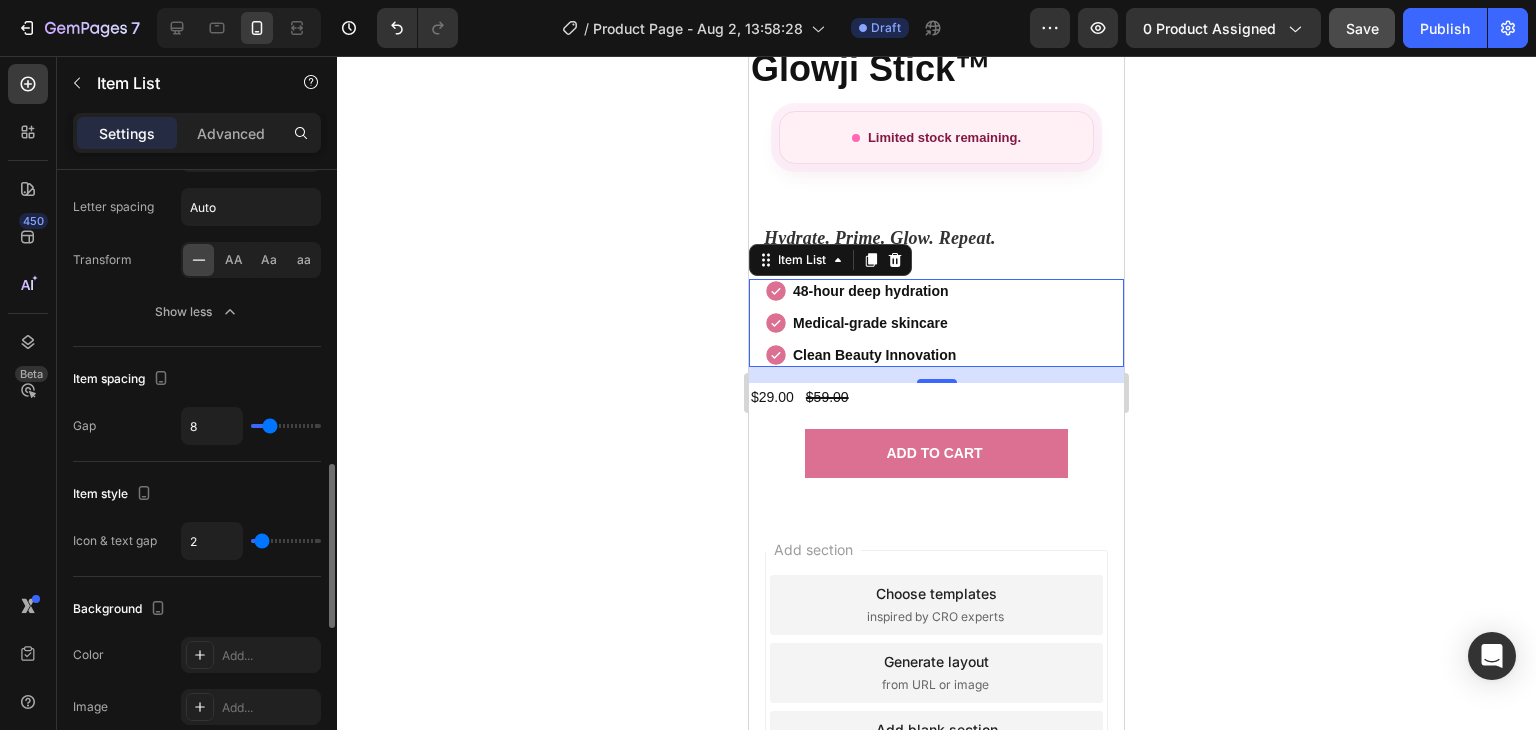 type on "8" 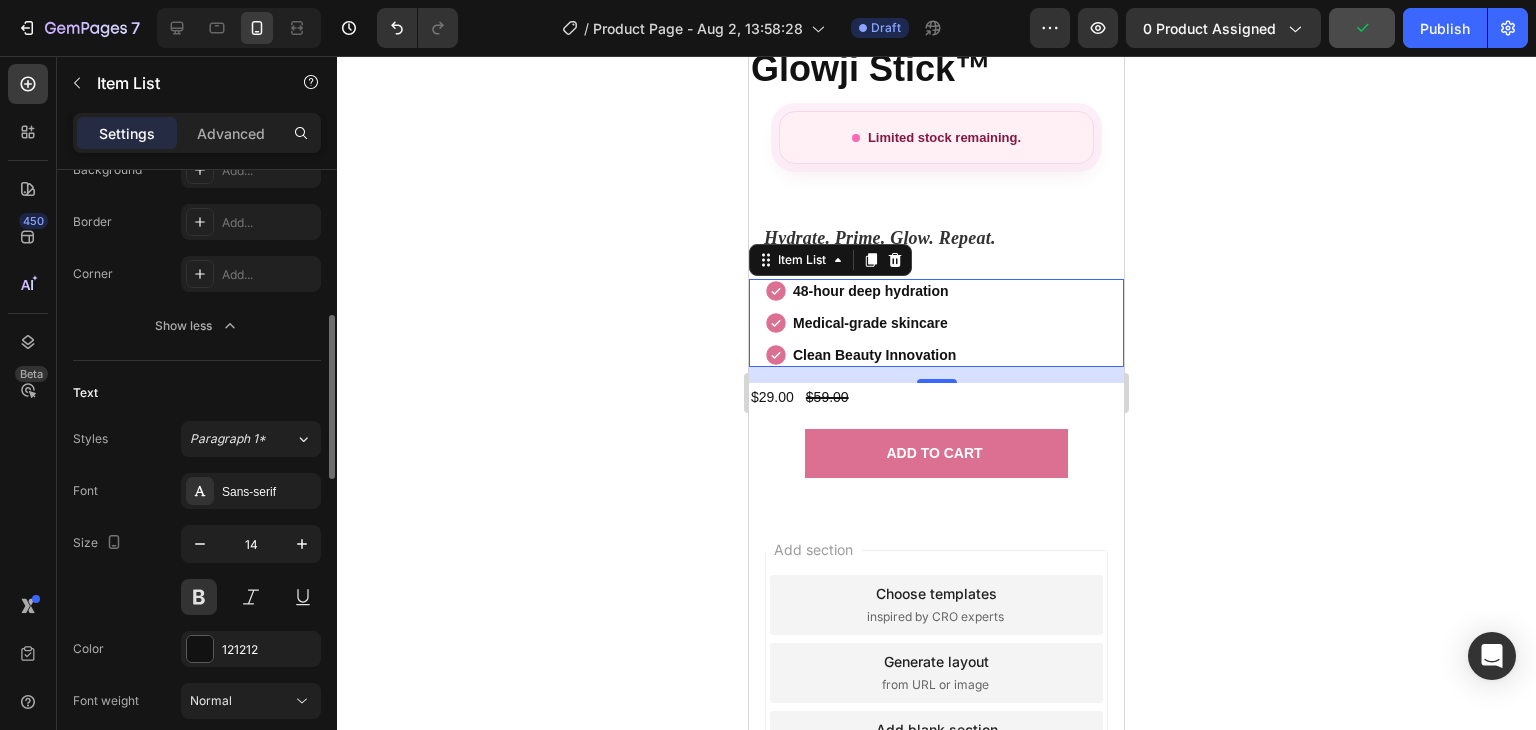 scroll, scrollTop: 469, scrollLeft: 0, axis: vertical 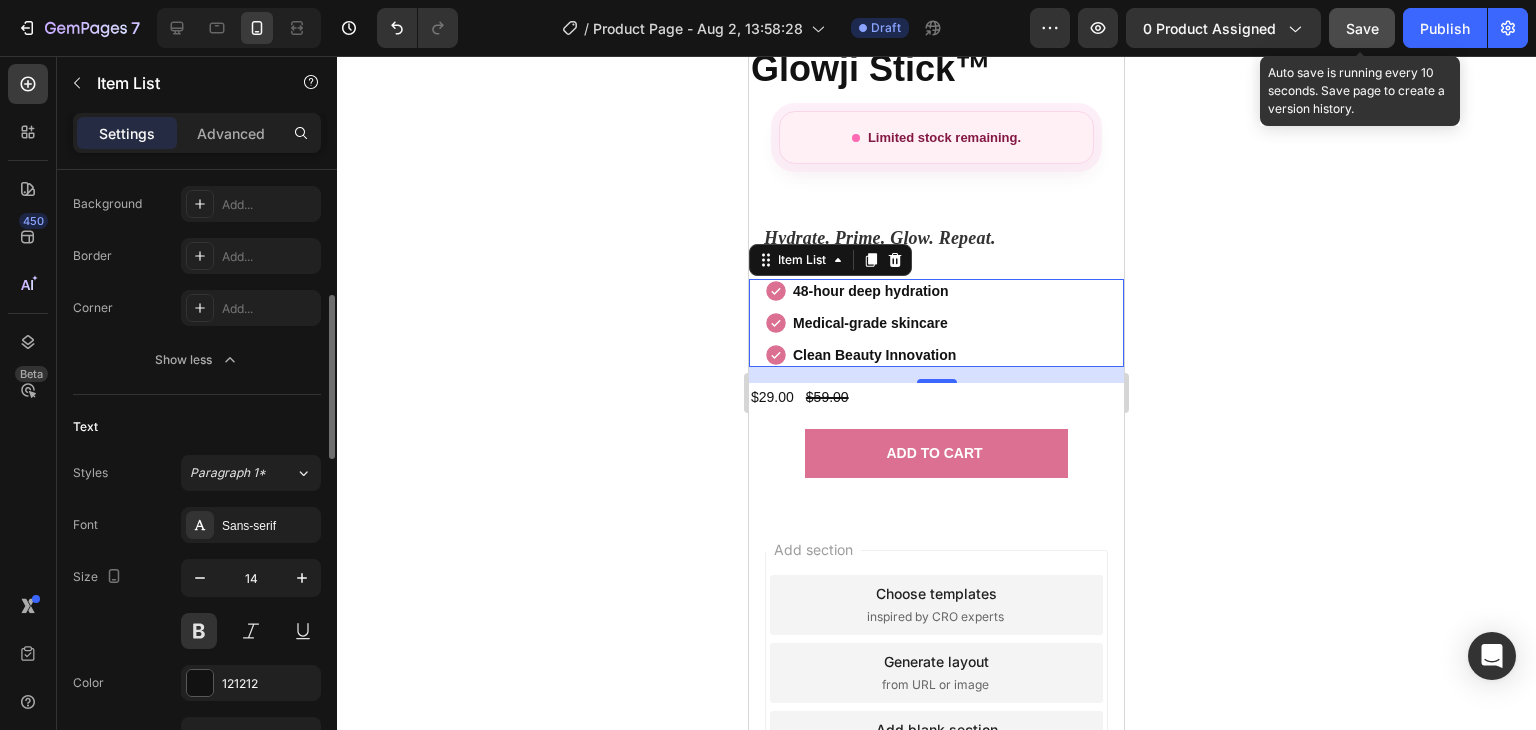 click on "Save" at bounding box center (1362, 28) 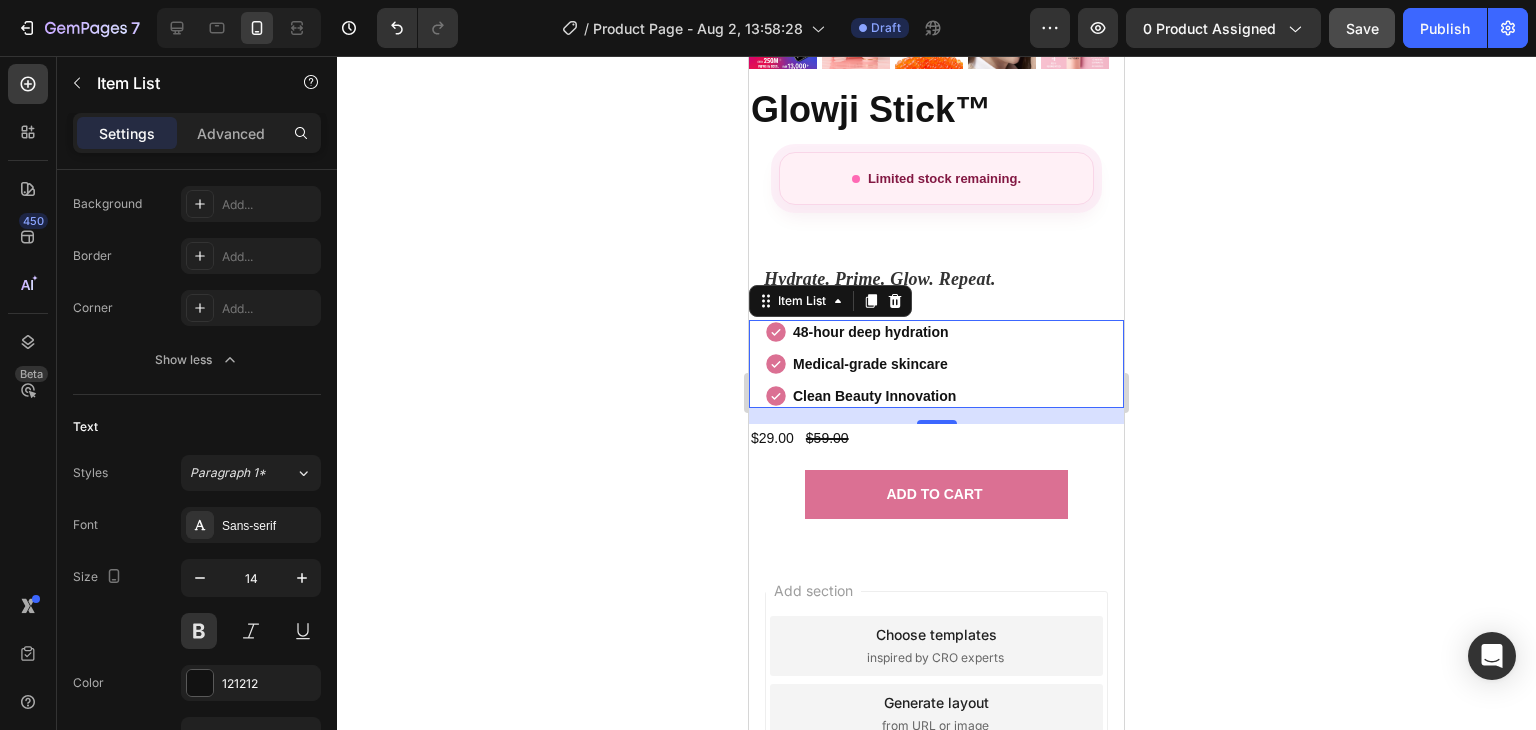 scroll, scrollTop: 484, scrollLeft: 0, axis: vertical 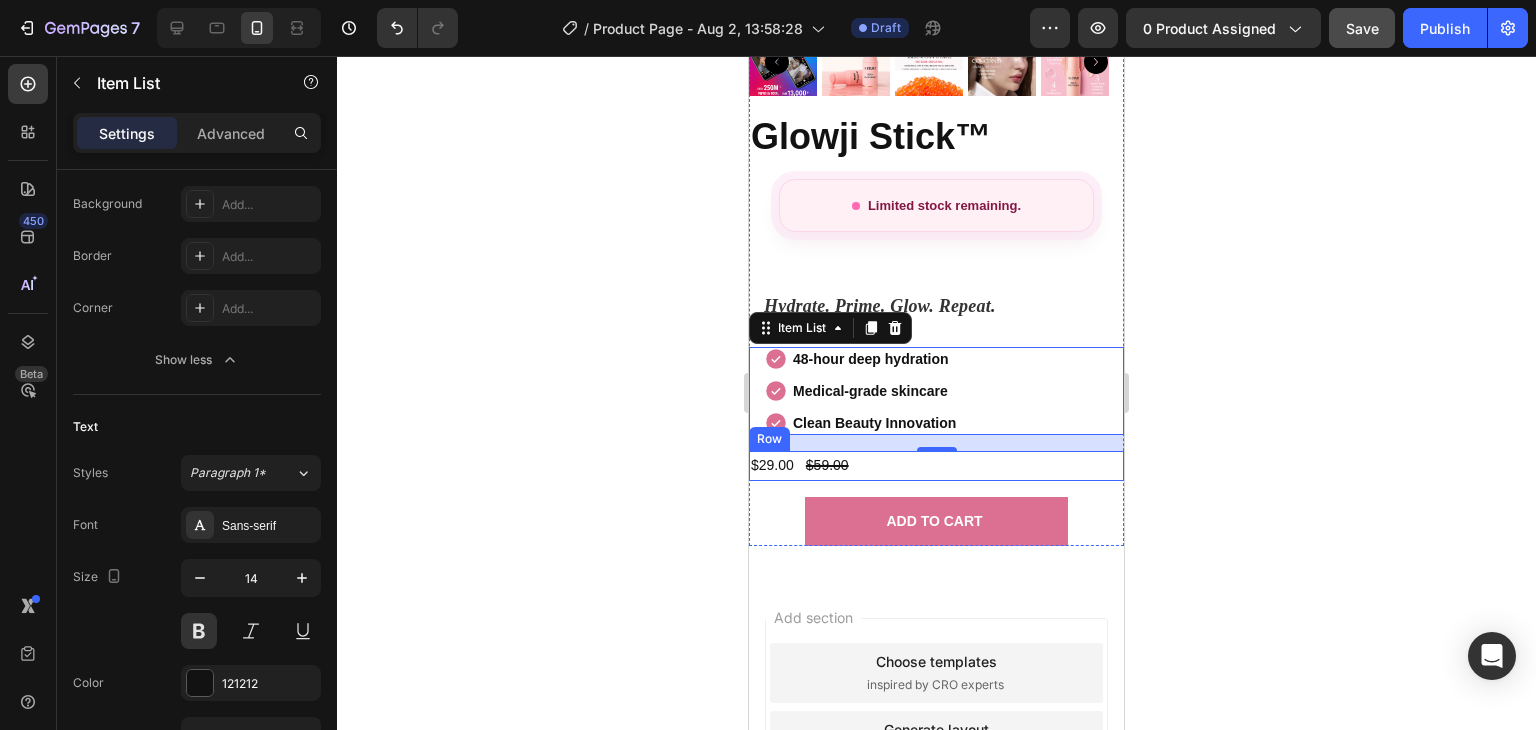click on "$29.00 Product Price Product Price $59.00 Product Price Product Price Row" at bounding box center [936, 465] 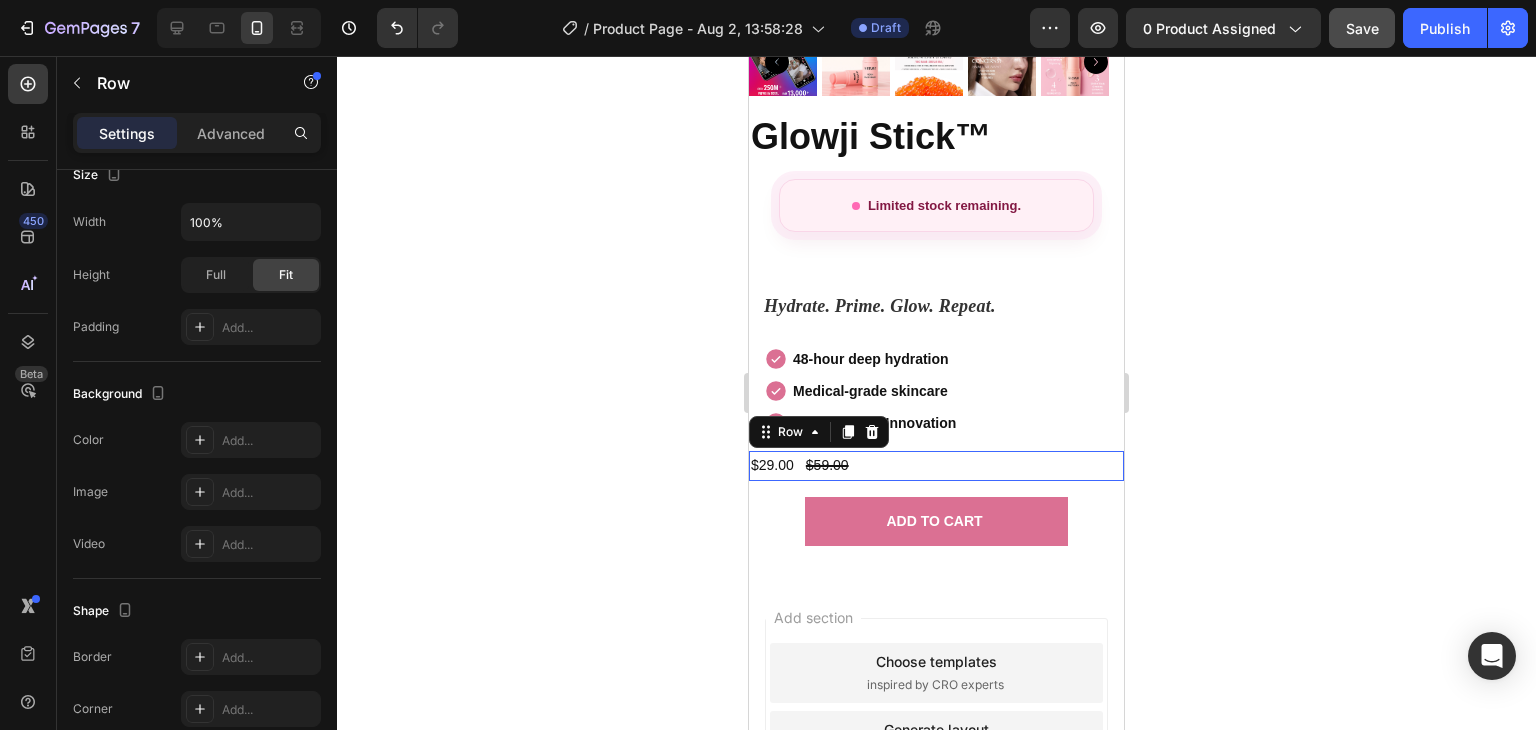 scroll, scrollTop: 0, scrollLeft: 0, axis: both 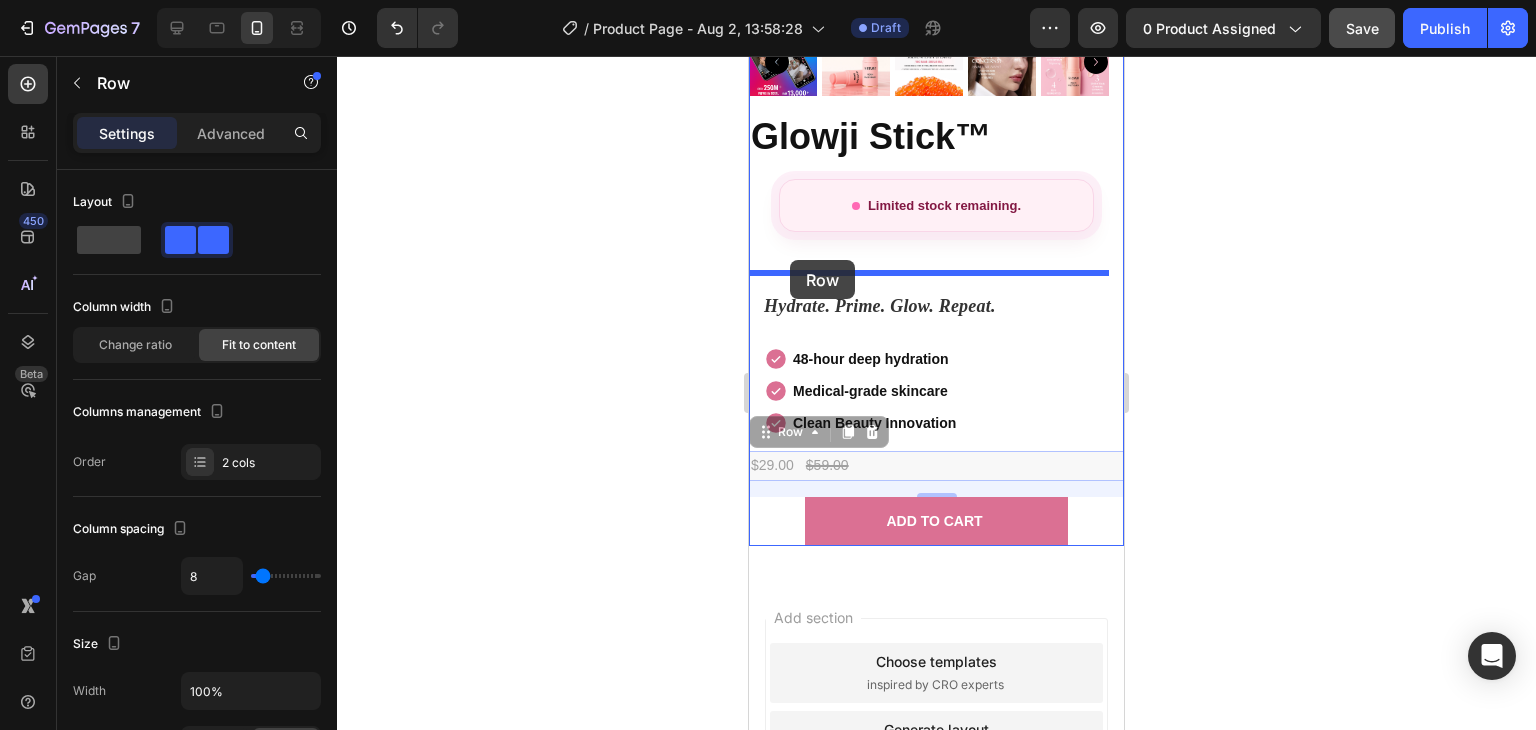 drag, startPoint x: 772, startPoint y: 421, endPoint x: 790, endPoint y: 260, distance: 162.00308 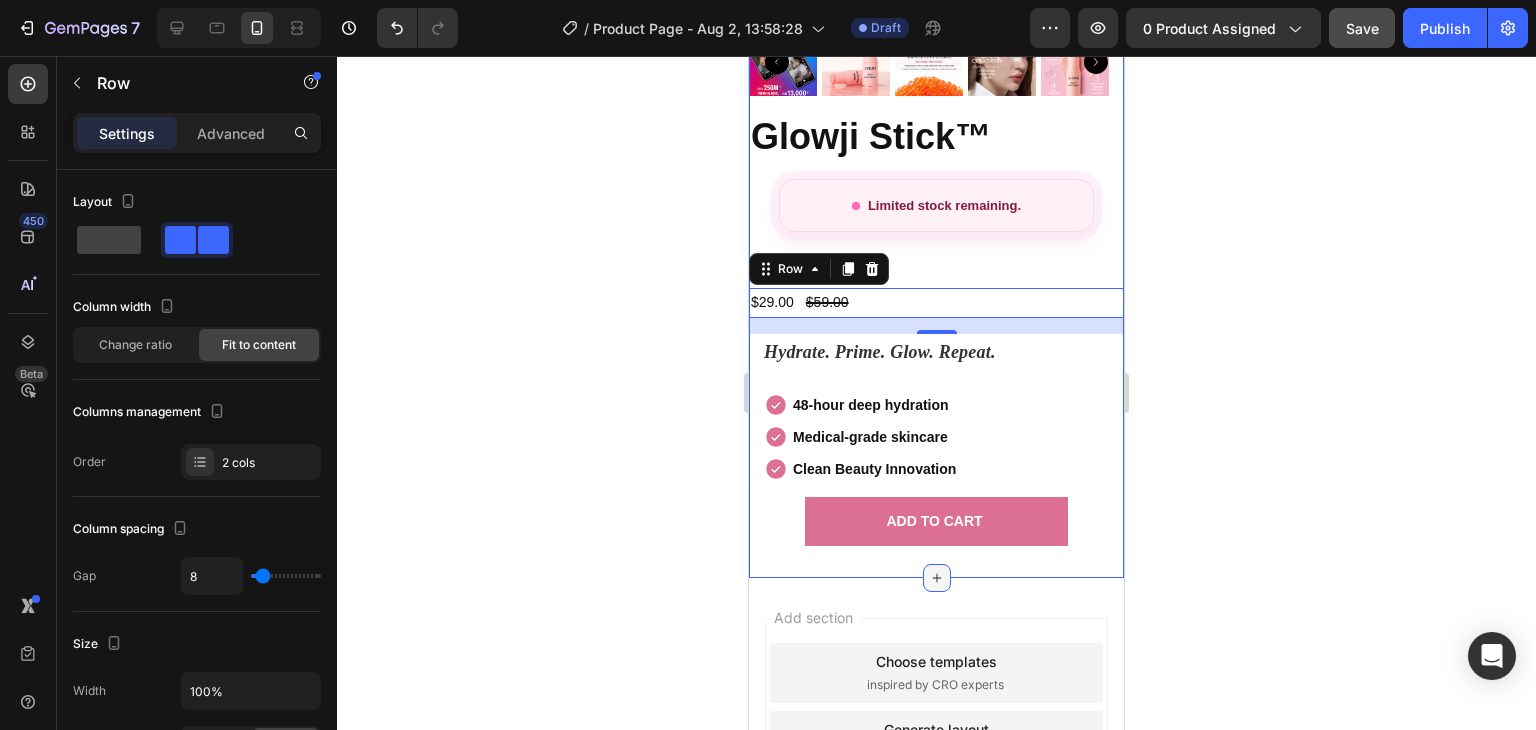 click 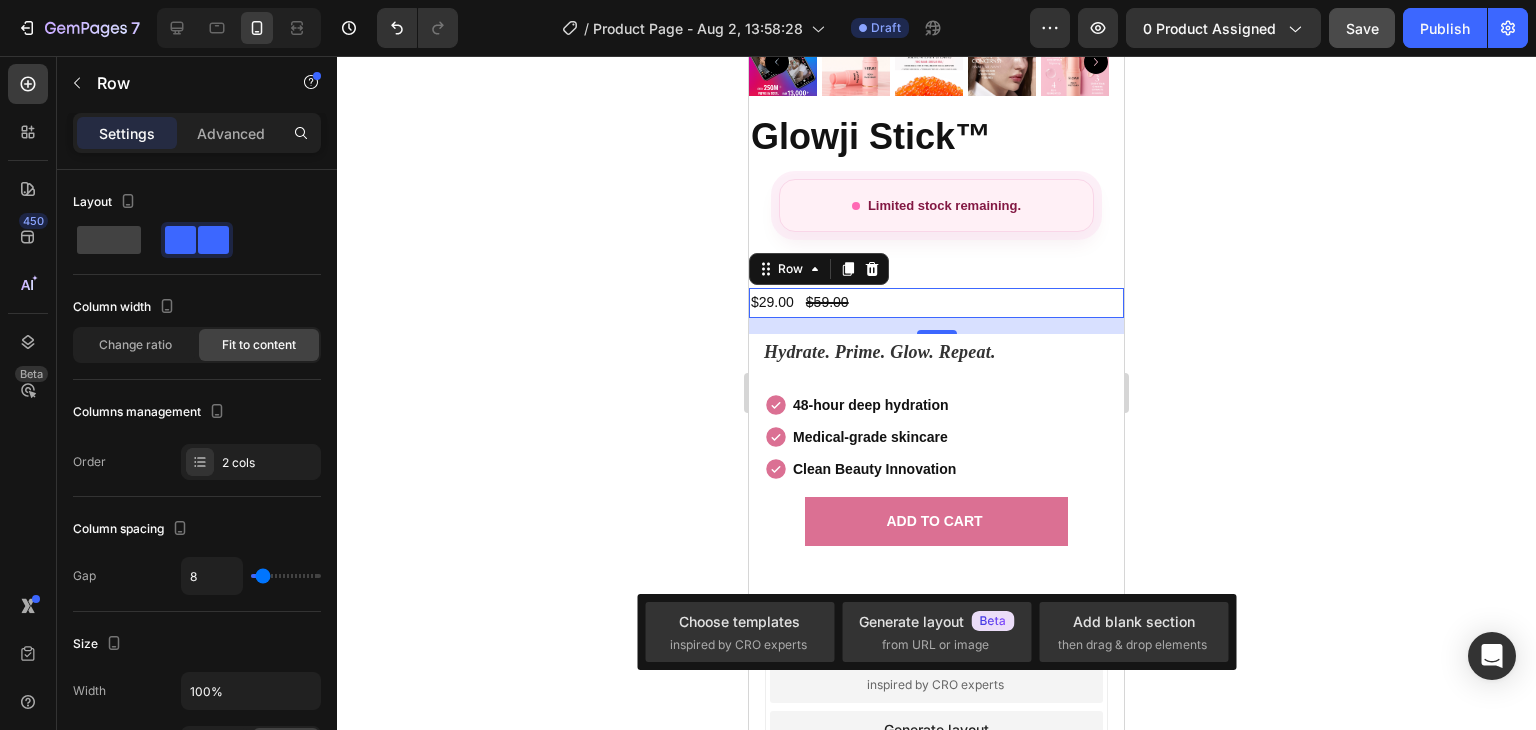 click 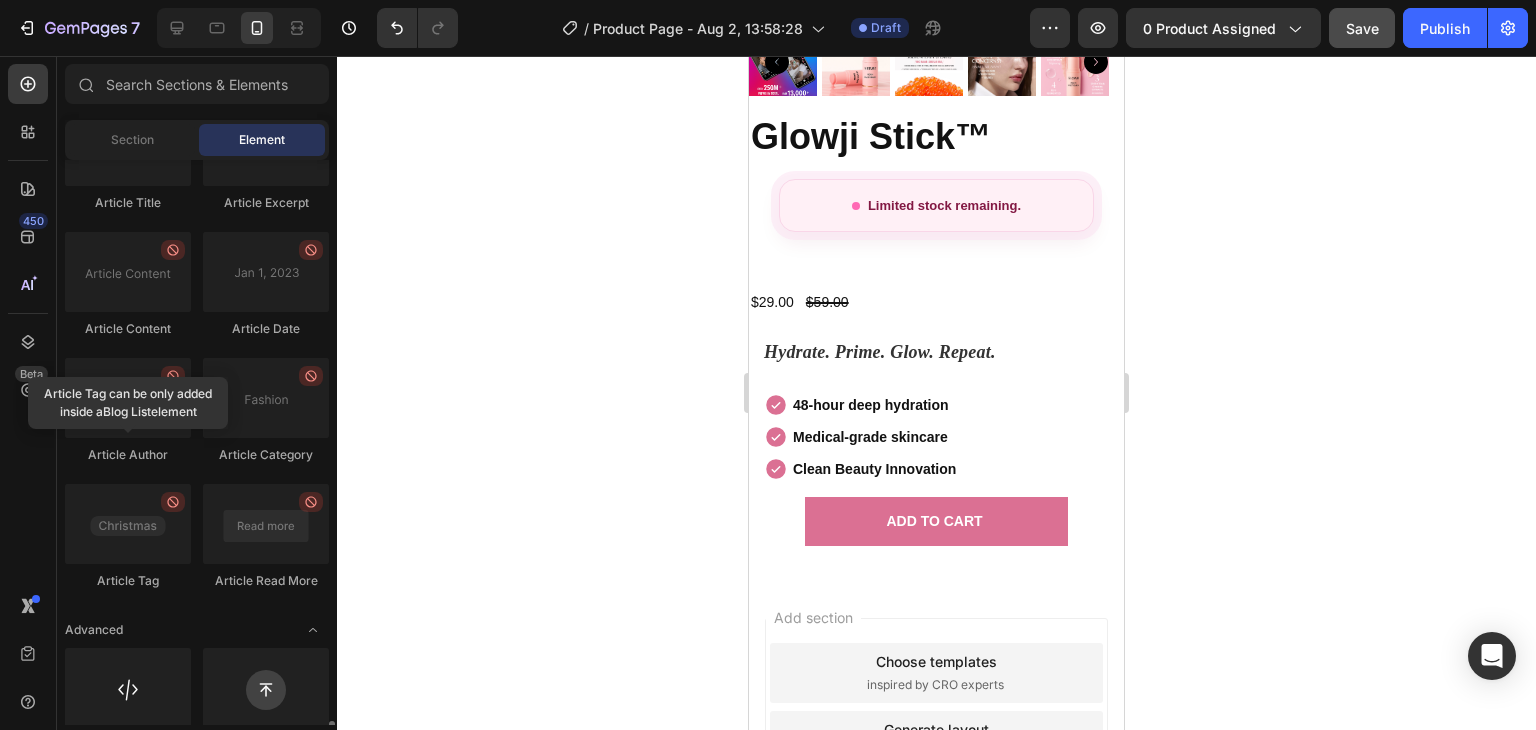 scroll, scrollTop: 5494, scrollLeft: 0, axis: vertical 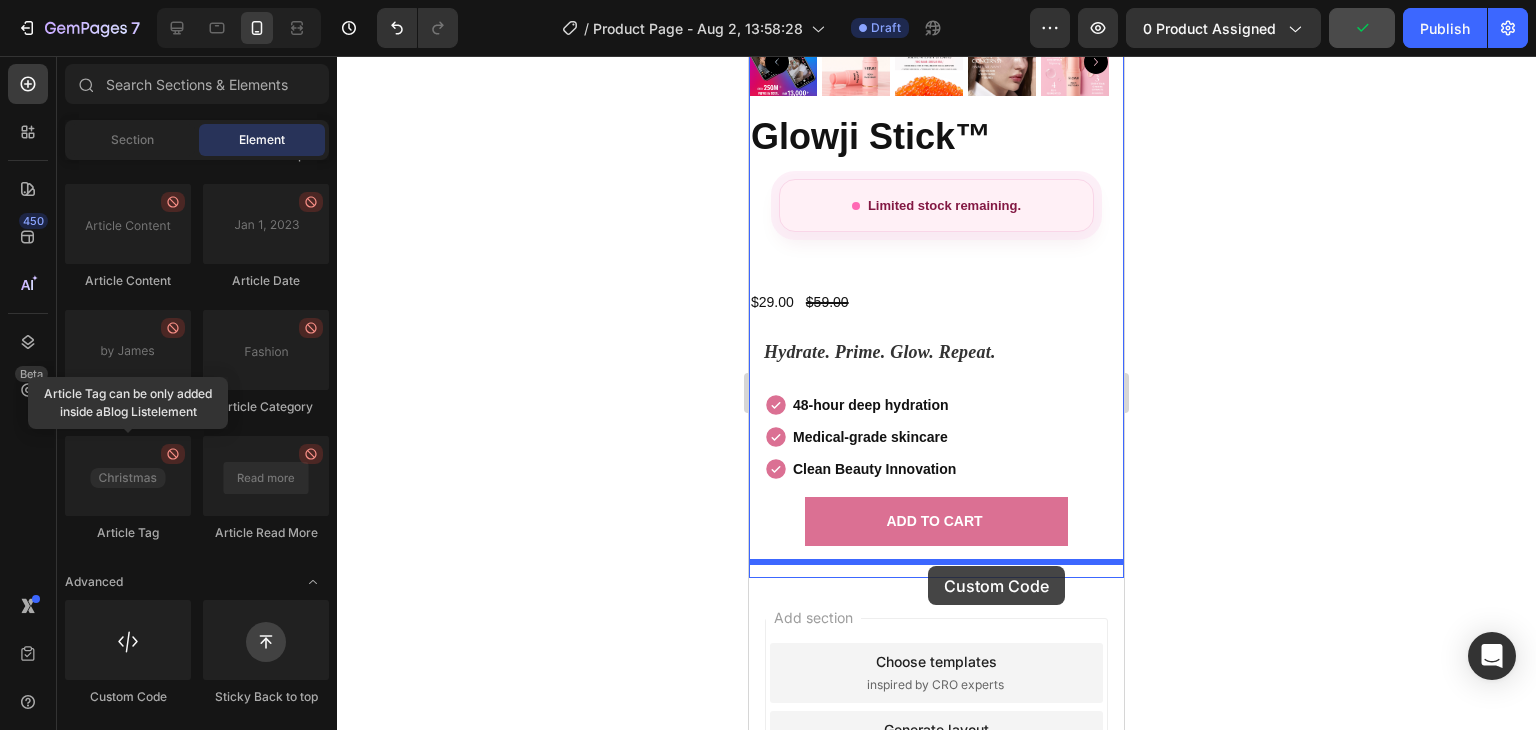 drag, startPoint x: 899, startPoint y: 713, endPoint x: 928, endPoint y: 566, distance: 149.83324 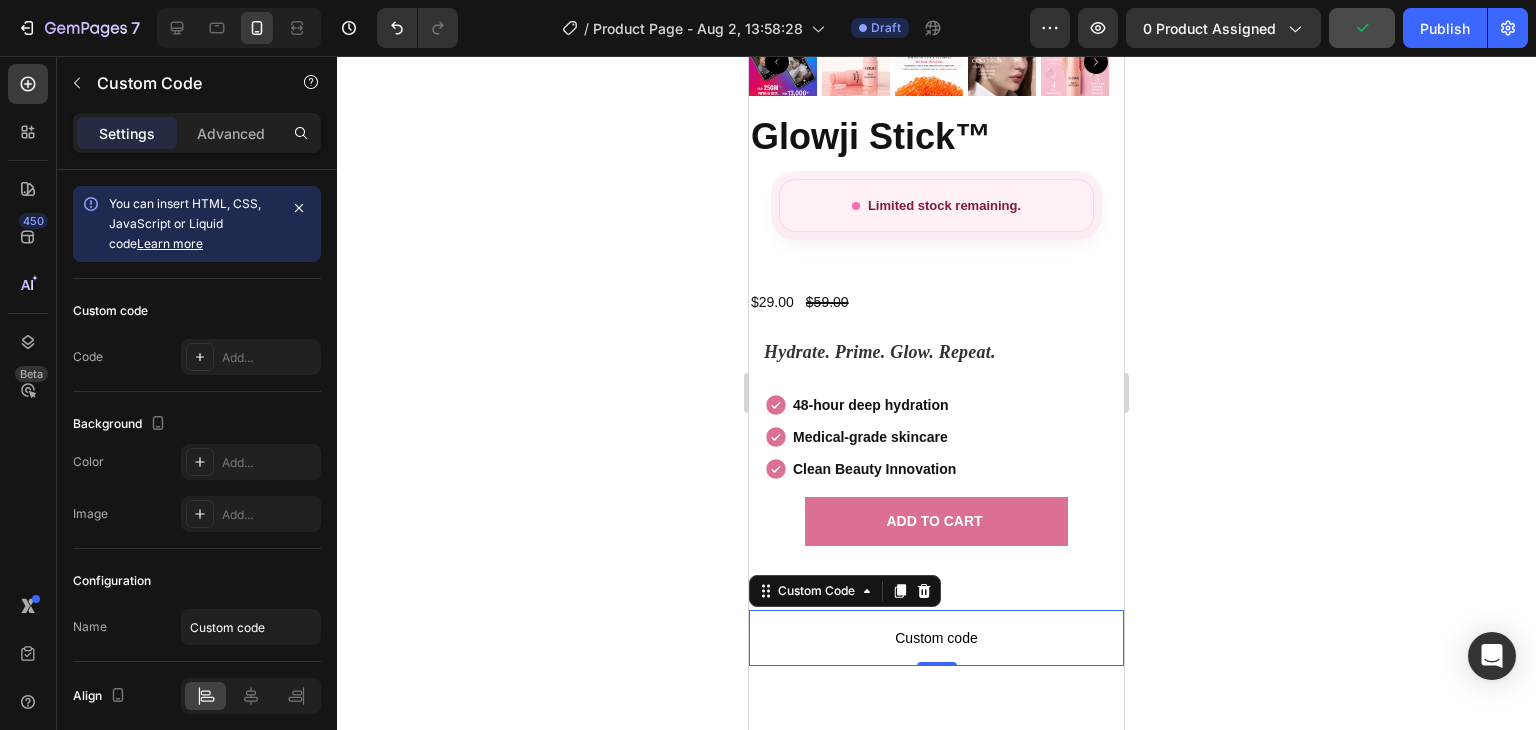 click on "Custom code" at bounding box center [936, 638] 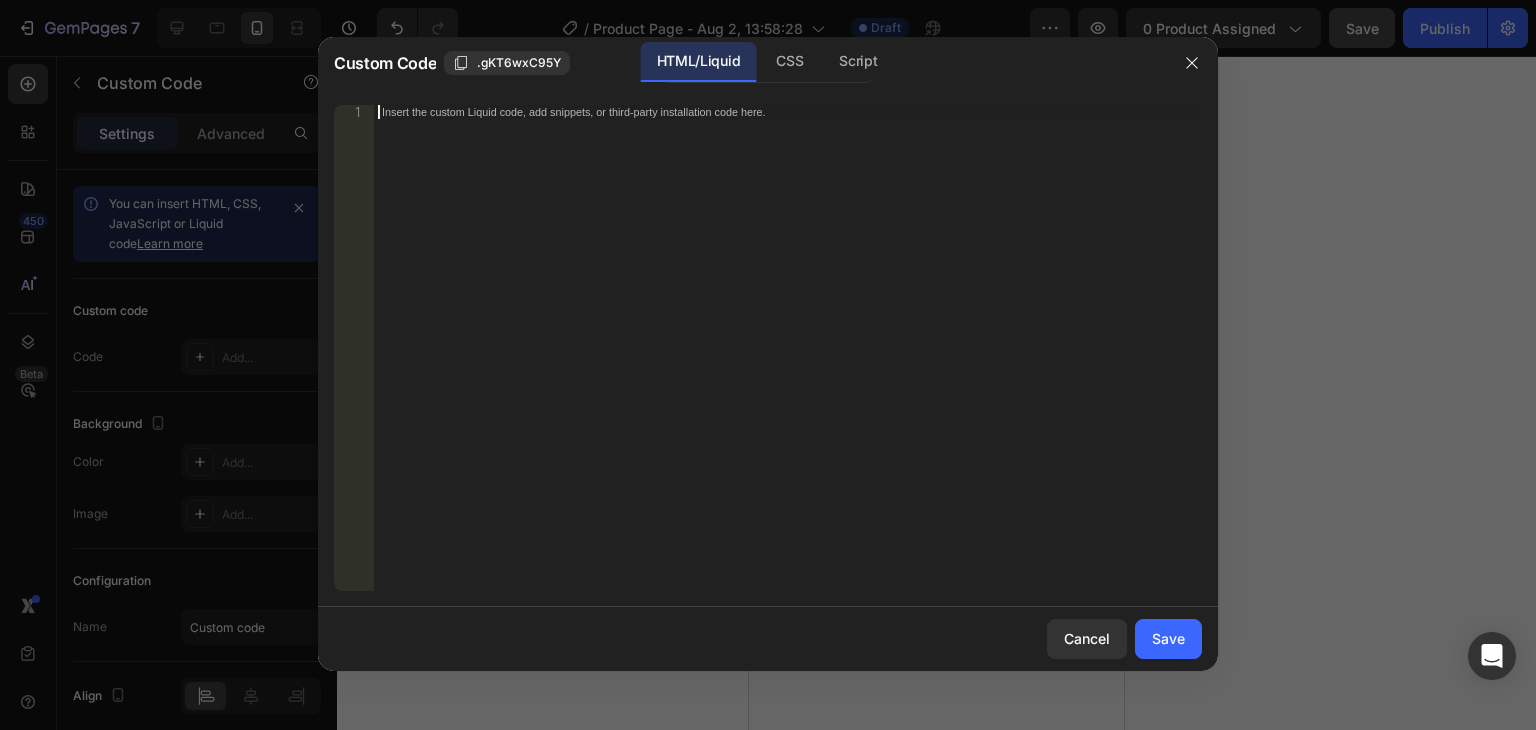 click on "Insert the custom Liquid code, add snippets, or third-party installation code here." at bounding box center (788, 362) 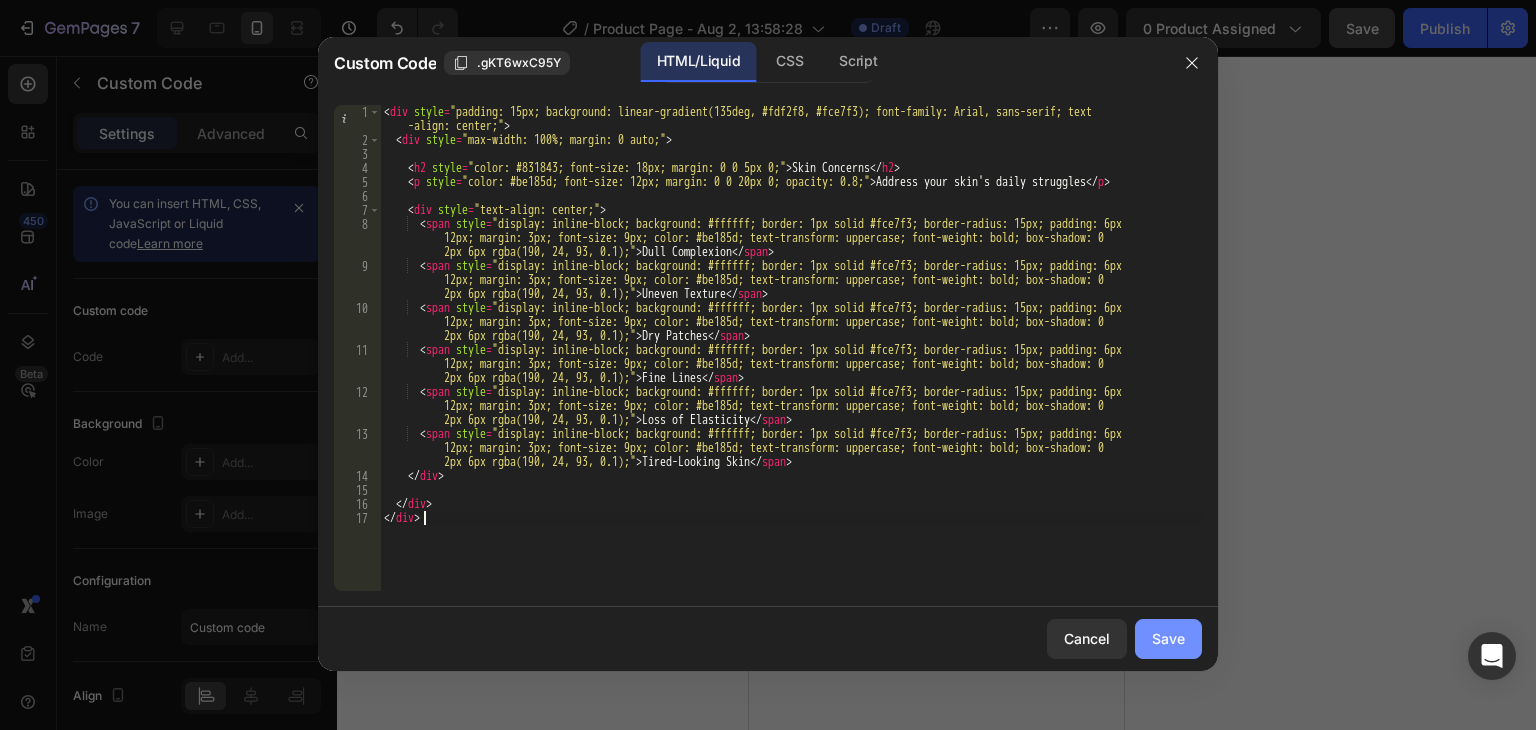 click on "Save" at bounding box center [1168, 638] 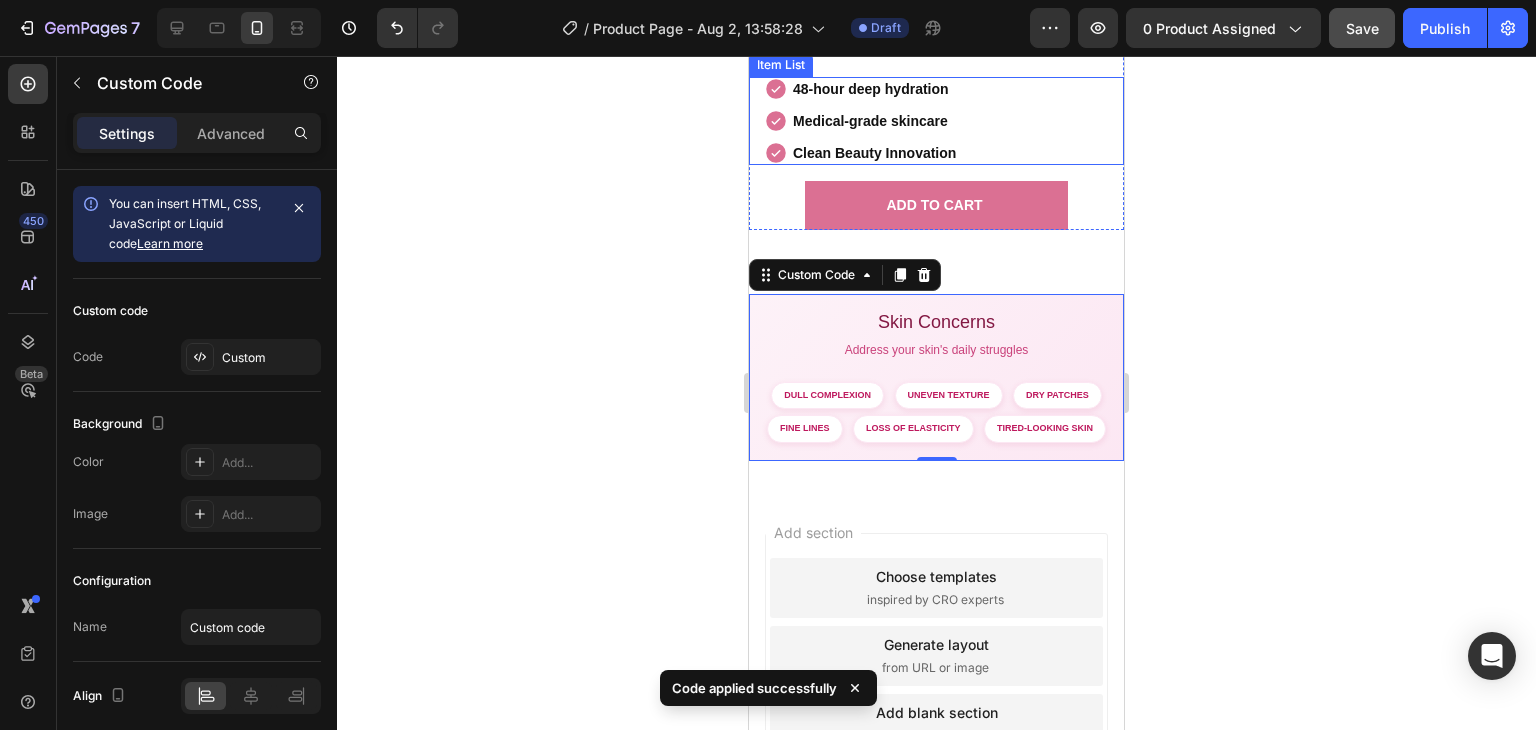 scroll, scrollTop: 828, scrollLeft: 0, axis: vertical 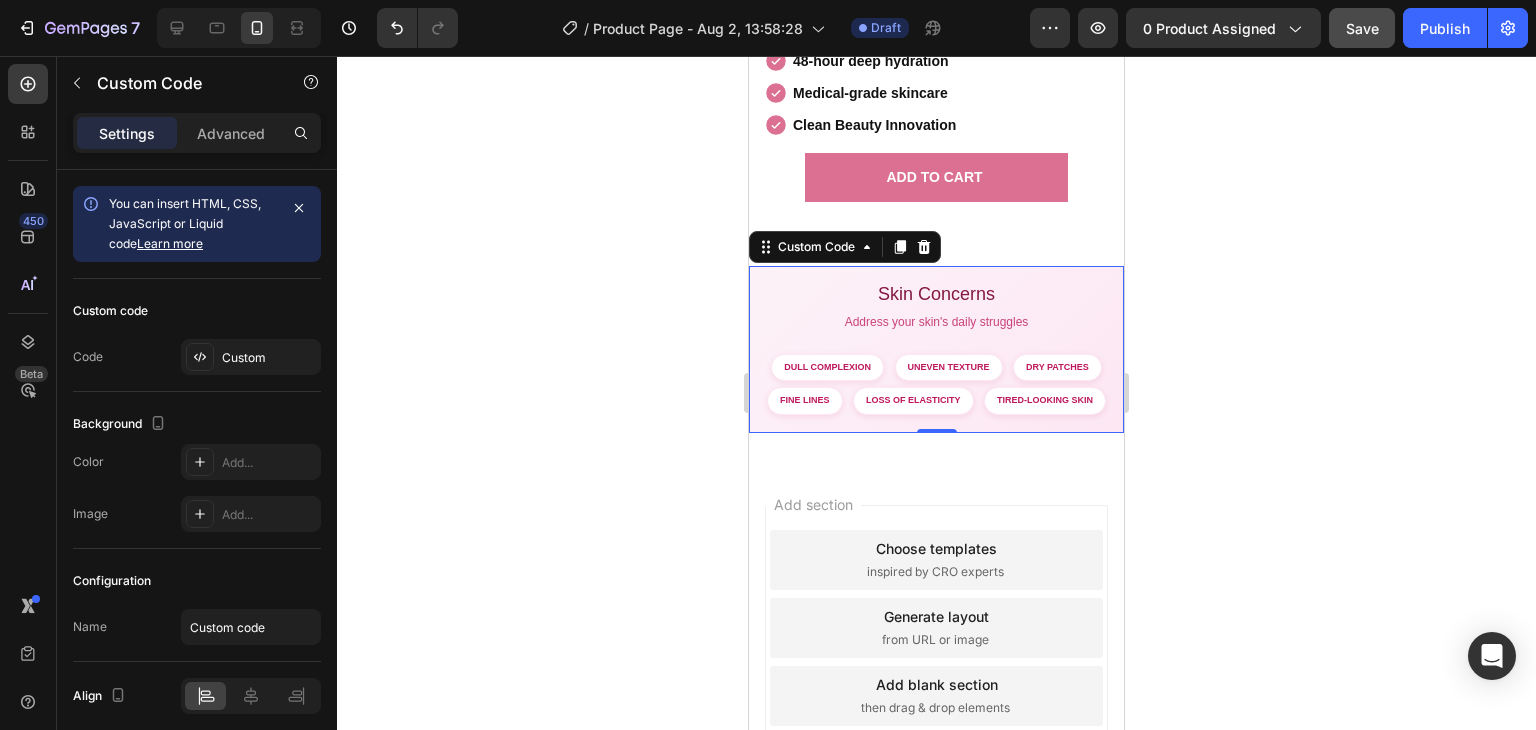 click 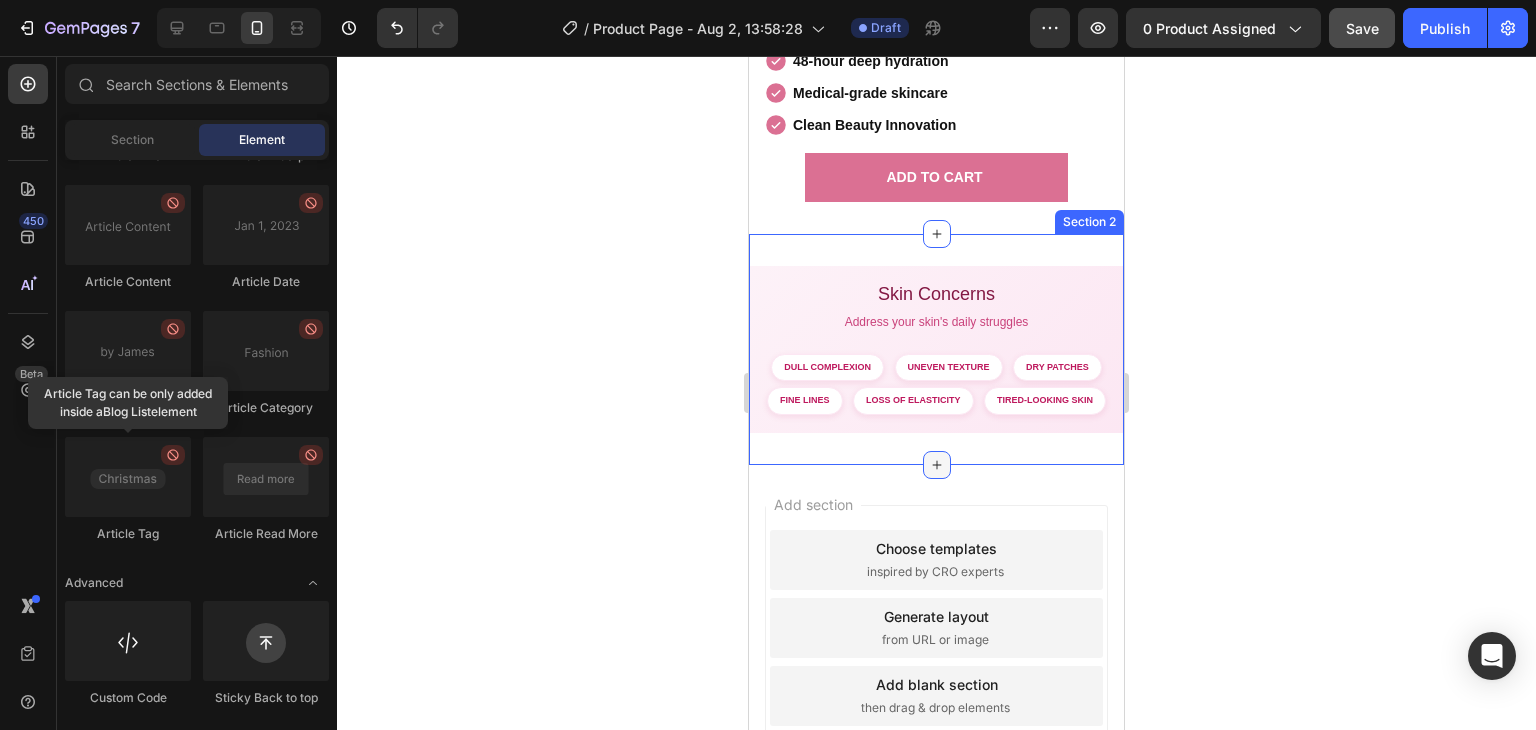 click 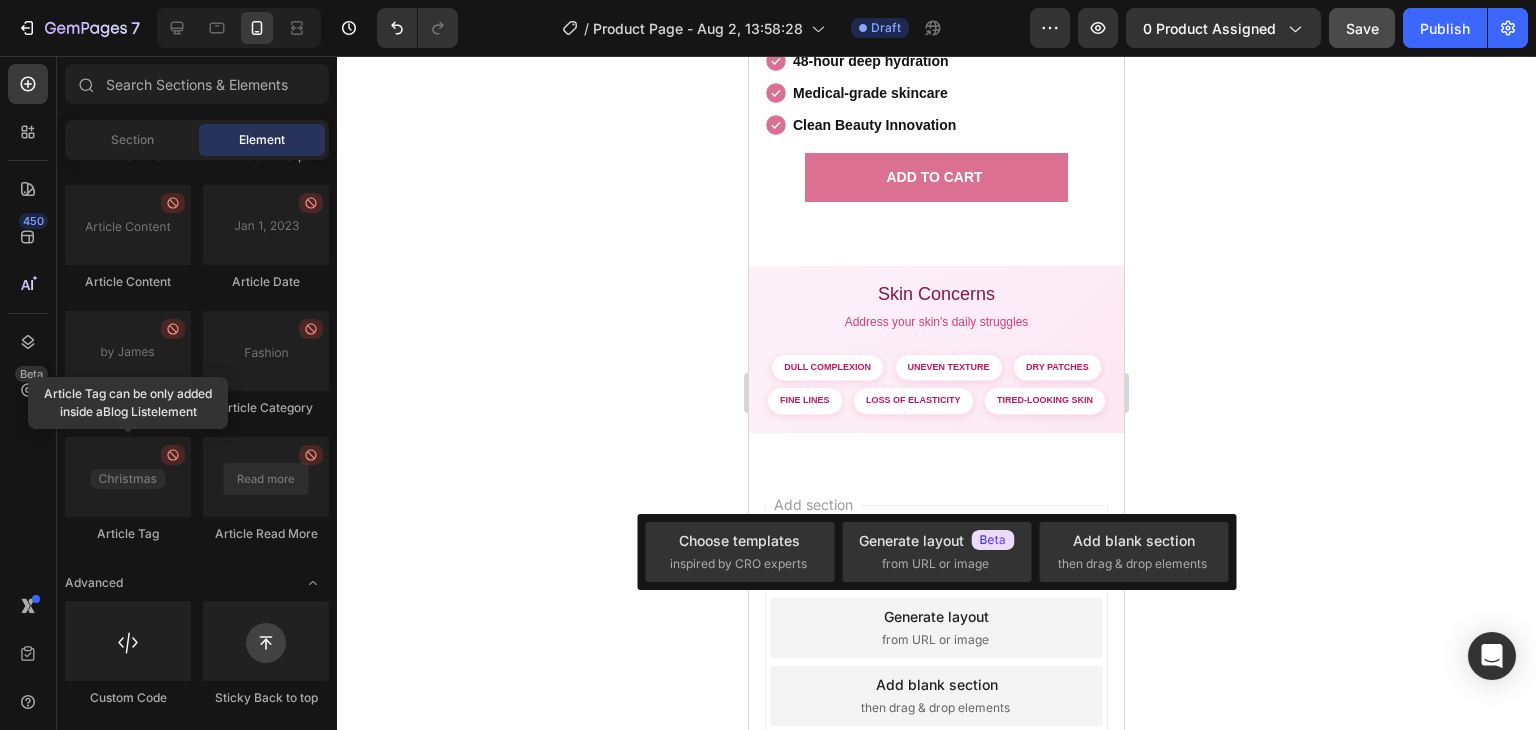 click 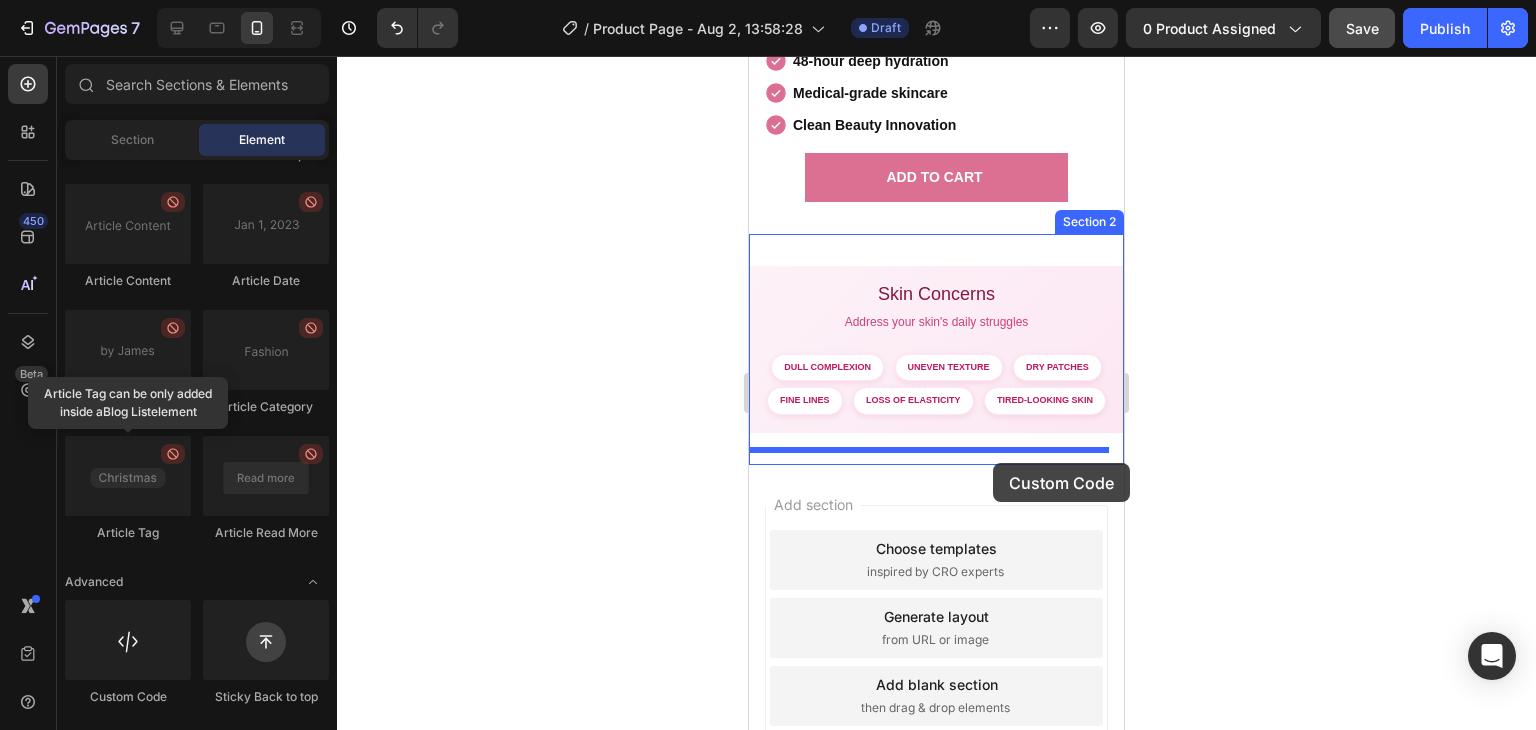 drag, startPoint x: 873, startPoint y: 706, endPoint x: 992, endPoint y: 463, distance: 270.57346 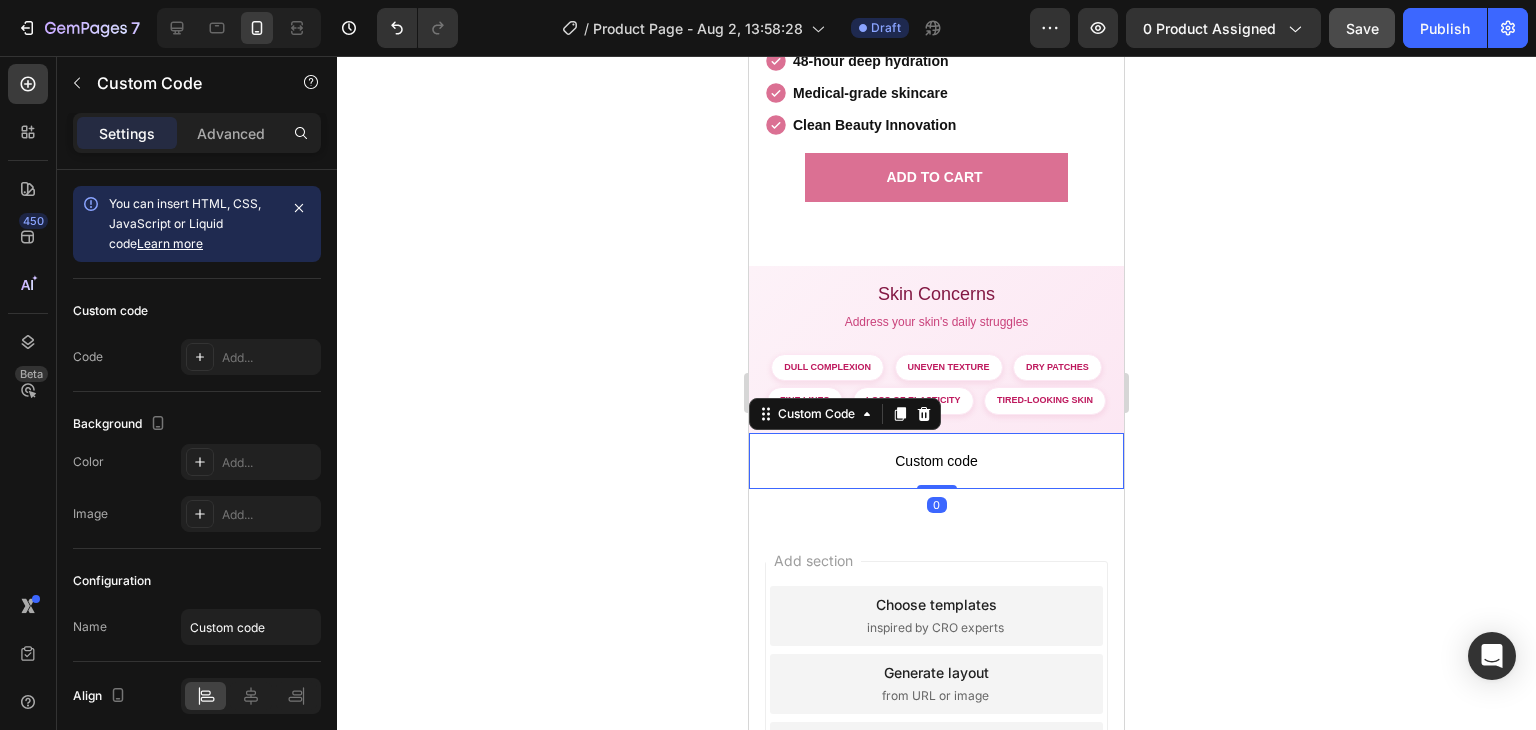 click on "Custom code" at bounding box center (936, 461) 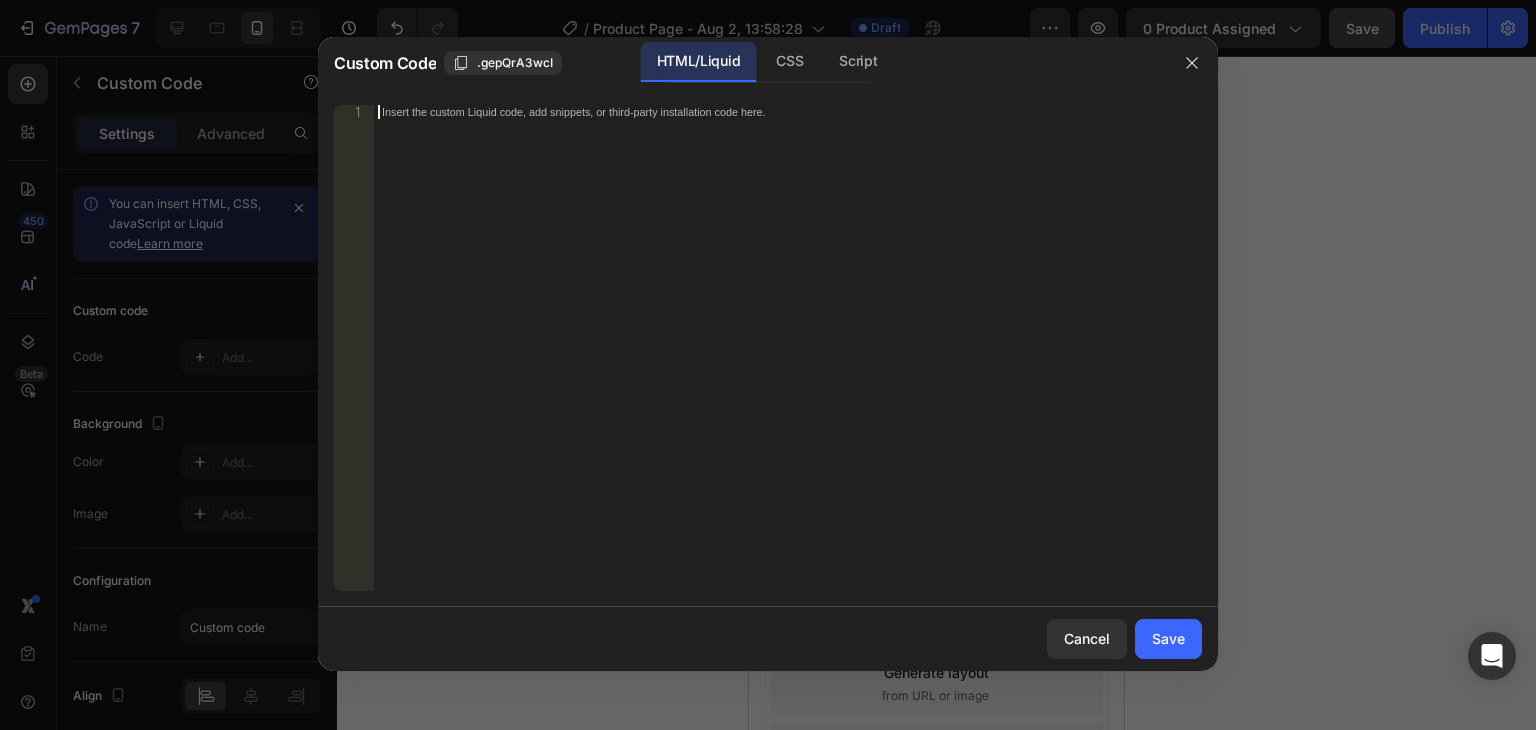 click on "Insert the custom Liquid code, add snippets, or third-party installation code here." at bounding box center (788, 362) 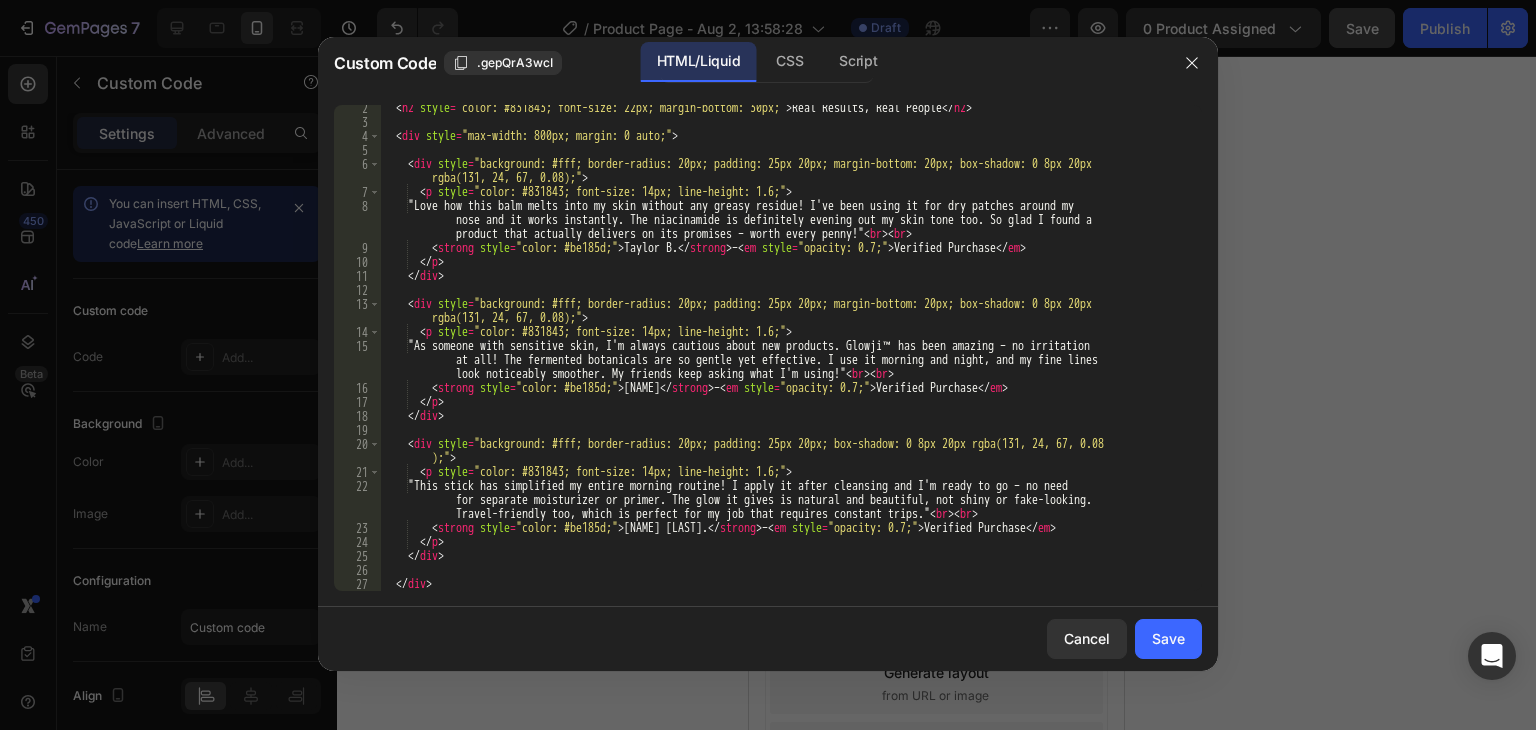 scroll, scrollTop: 32, scrollLeft: 0, axis: vertical 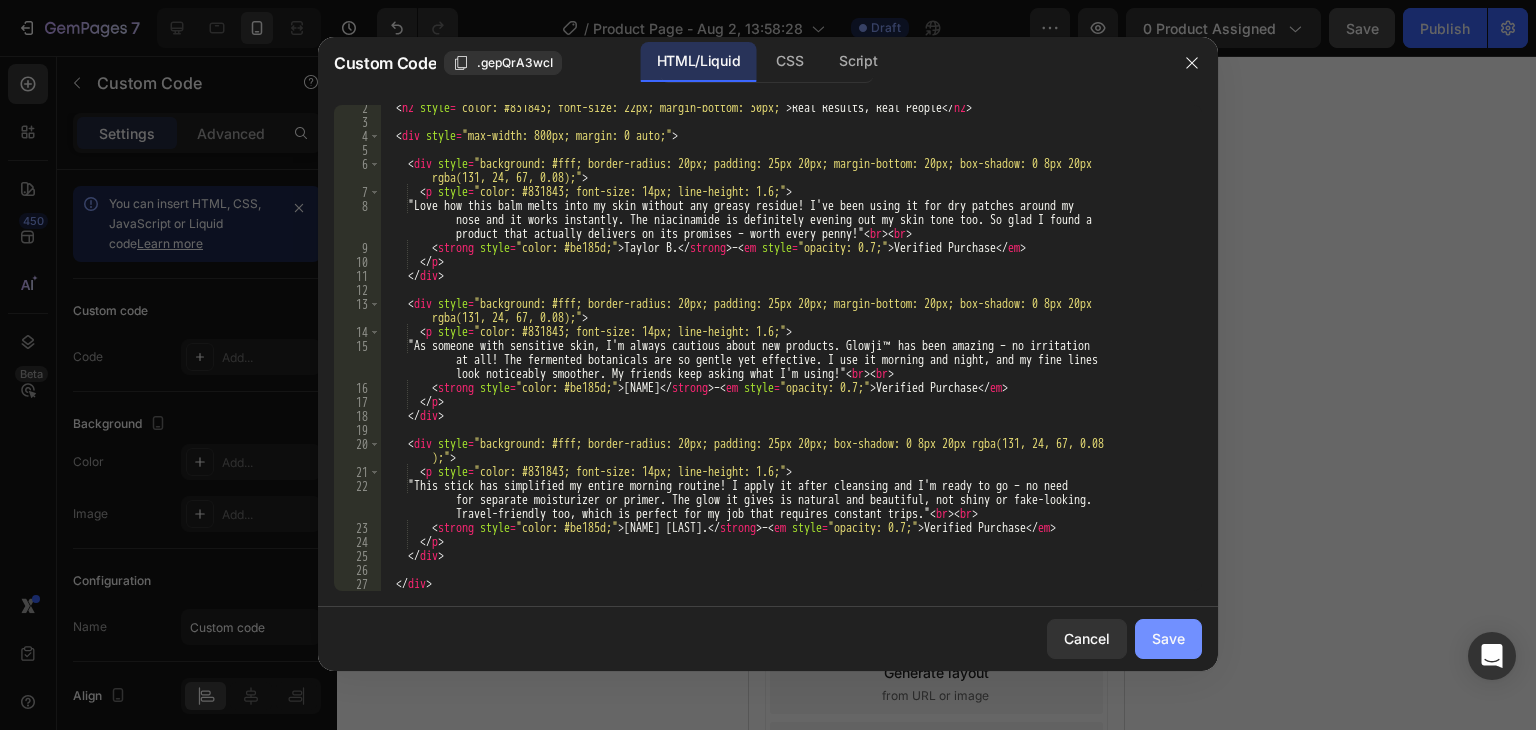 click on "Save" 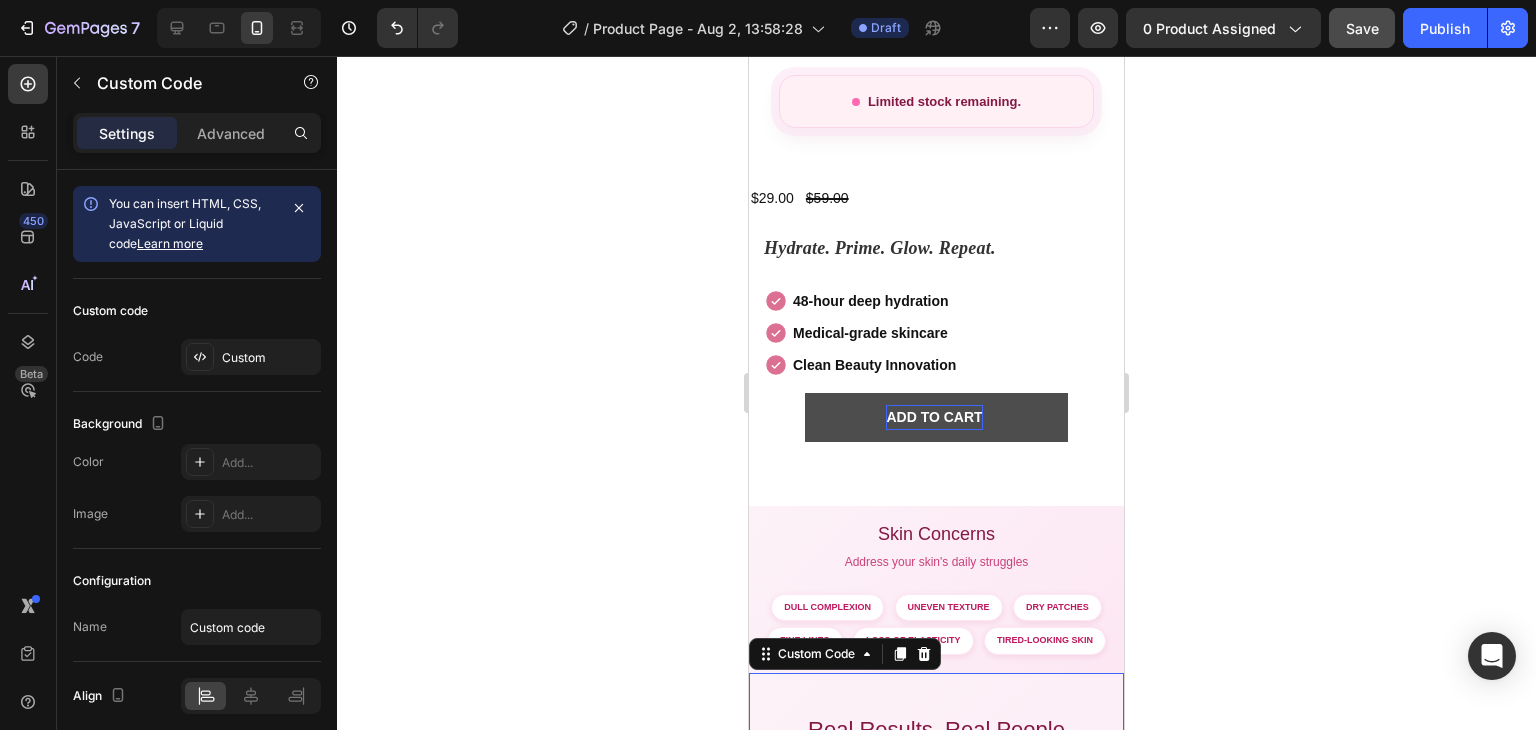 scroll, scrollTop: 528, scrollLeft: 0, axis: vertical 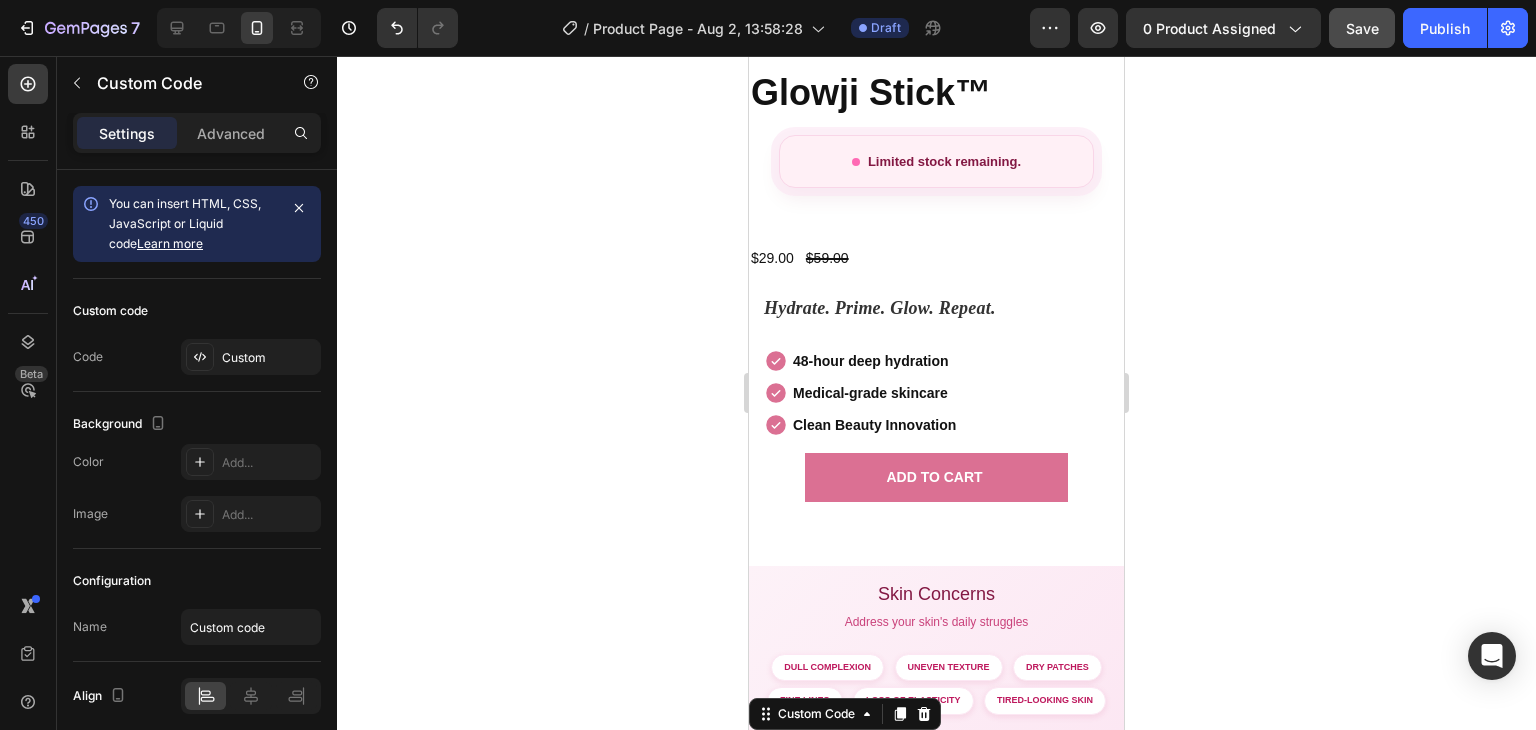 click 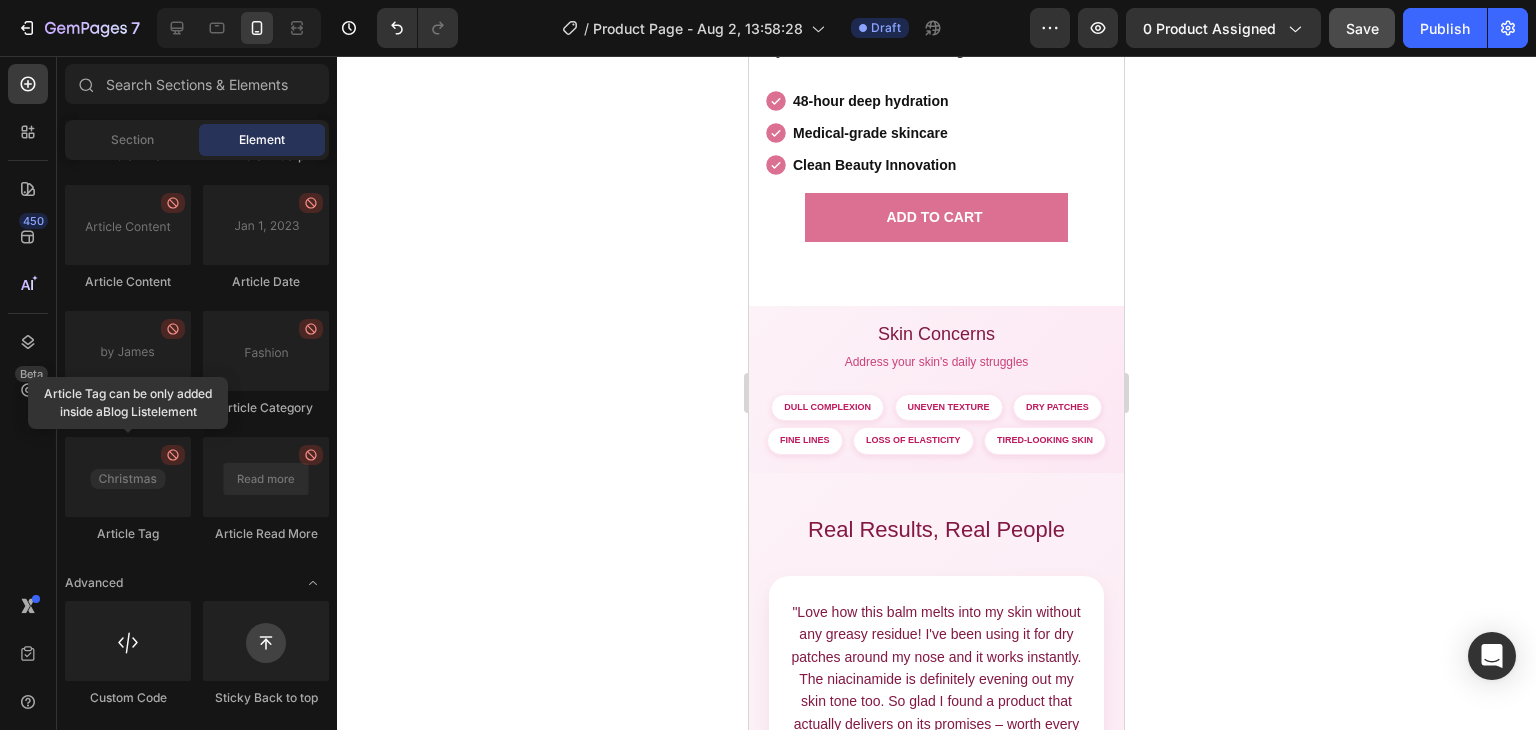 scroll, scrollTop: 790, scrollLeft: 0, axis: vertical 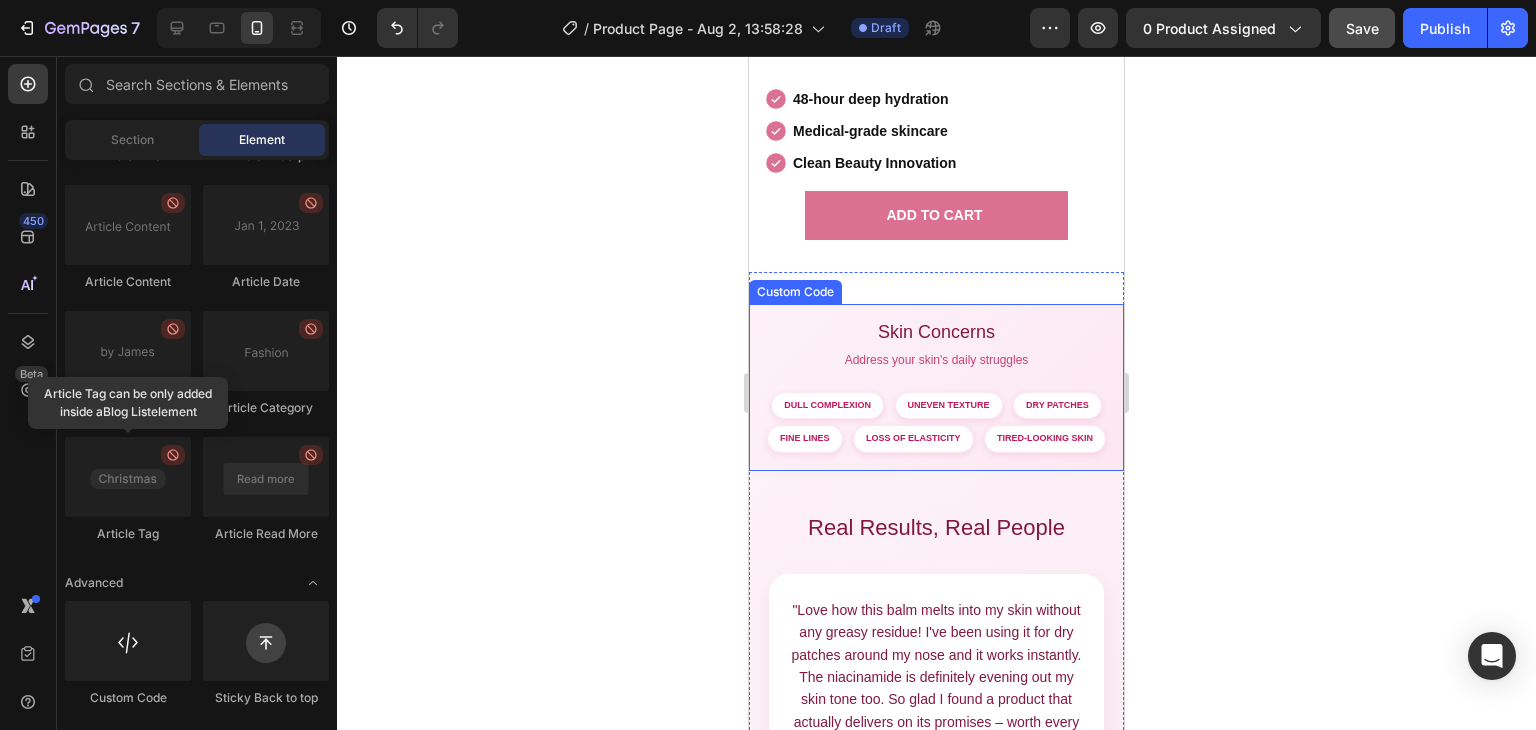 click on "Dull Complexion
Uneven Texture
Dry Patches
Fine Lines
Loss of Elasticity
Tired-Looking Skin" at bounding box center (936, 422) 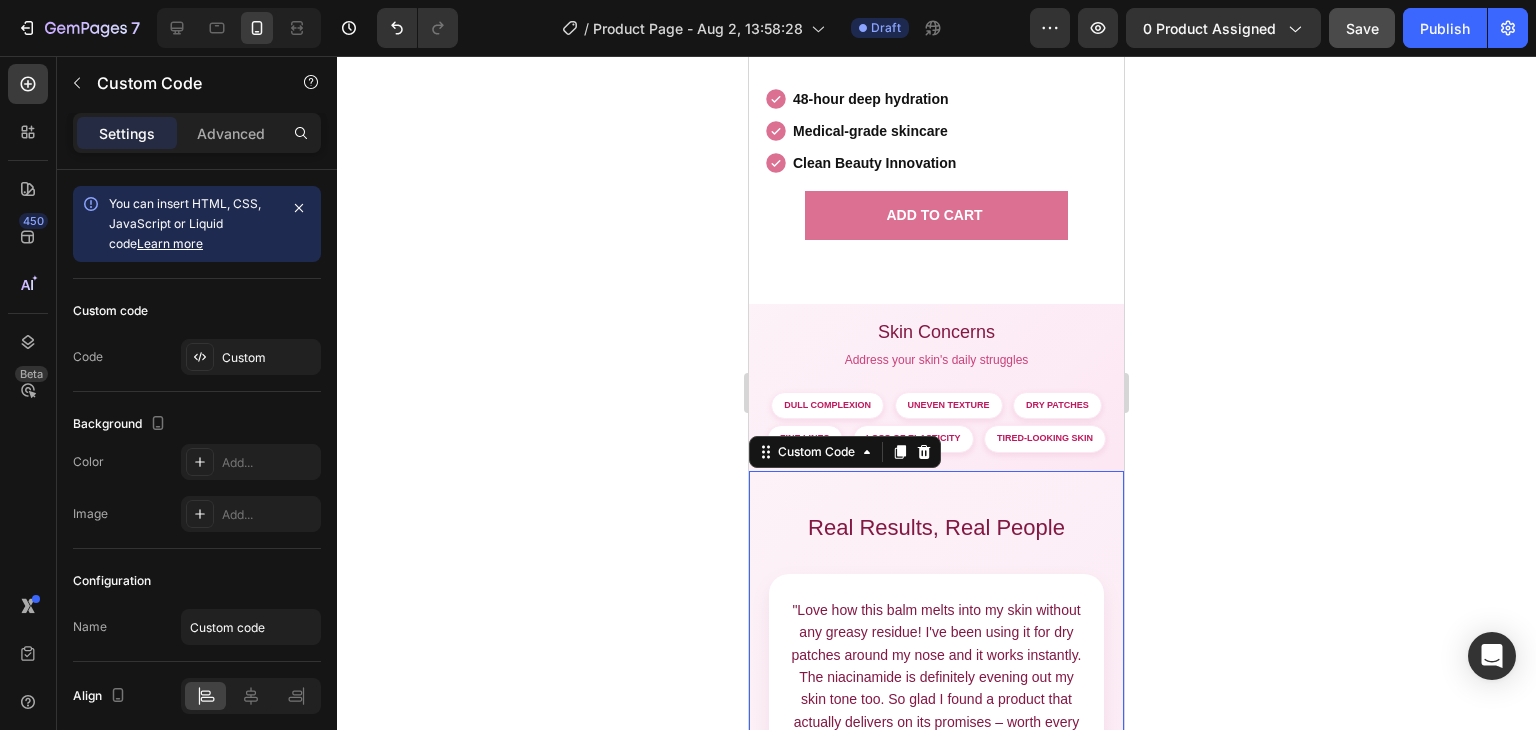 click on "Real Results, Real People
"Love how this balm melts into my skin without any greasy residue! I've been using it for dry patches around my nose and it works instantly. The niacinamide is definitely evening out my skin tone too. So glad I found a product that actually delivers on its promises – worth every penny!"
[NAME] [LAST]  –  Verified Purchase
"As someone with sensitive skin, I'm always cautious about new products. Glowji™ has been amazing – no irritation at all! The fermented botanicals are so gentle yet effective. I use it morning and night, and my fine lines look noticeably smoother. My friends keep asking what I'm using!"
[NAME] [LAST]  –  Verified Purchase
[NAME] [LAST]  –  Verified Purchase" at bounding box center (936, 940) 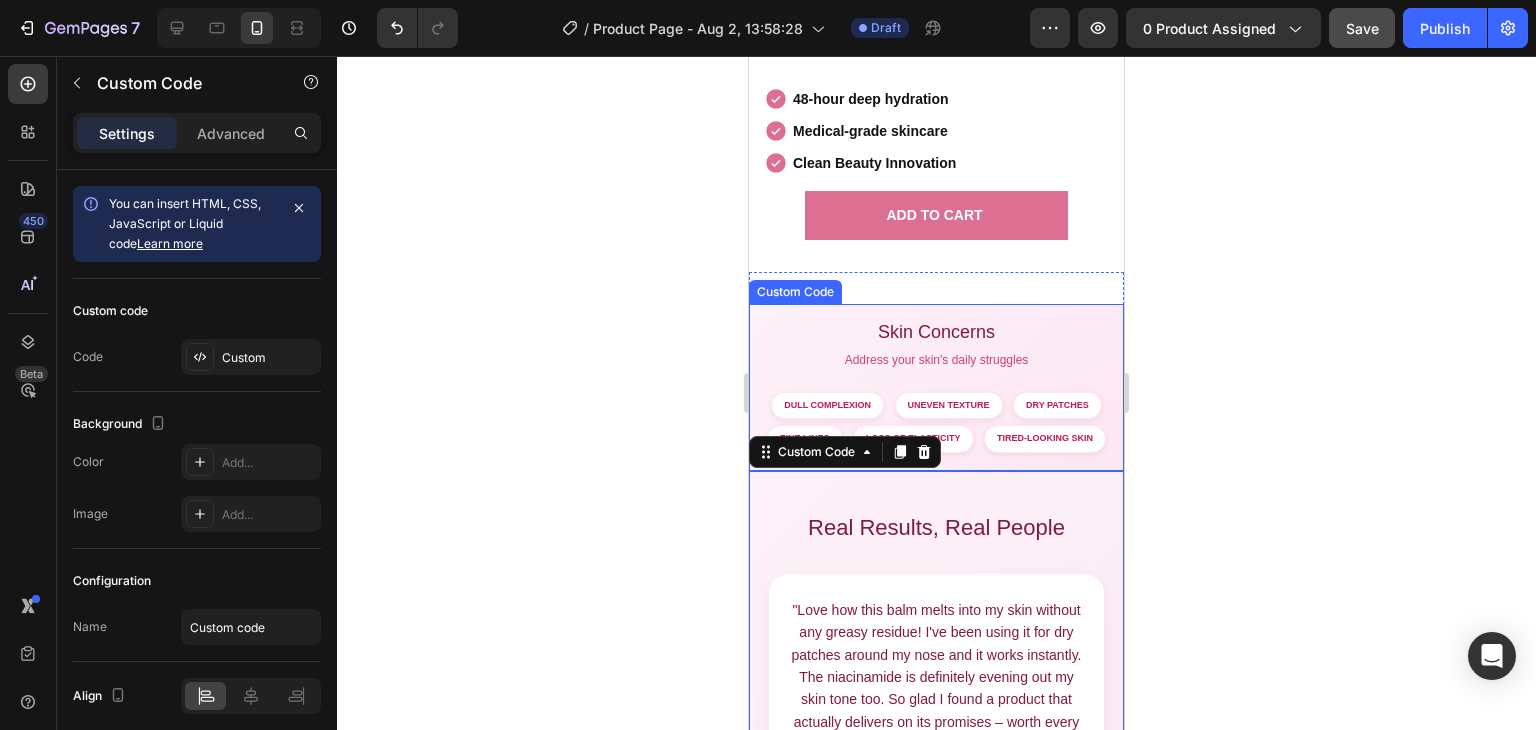 click on "Skin Concerns
Address your skin's daily struggles
Dull Complexion
Uneven Texture
Dry Patches
Fine Lines
Loss of Elasticity
Tired-Looking Skin" at bounding box center (936, 387) 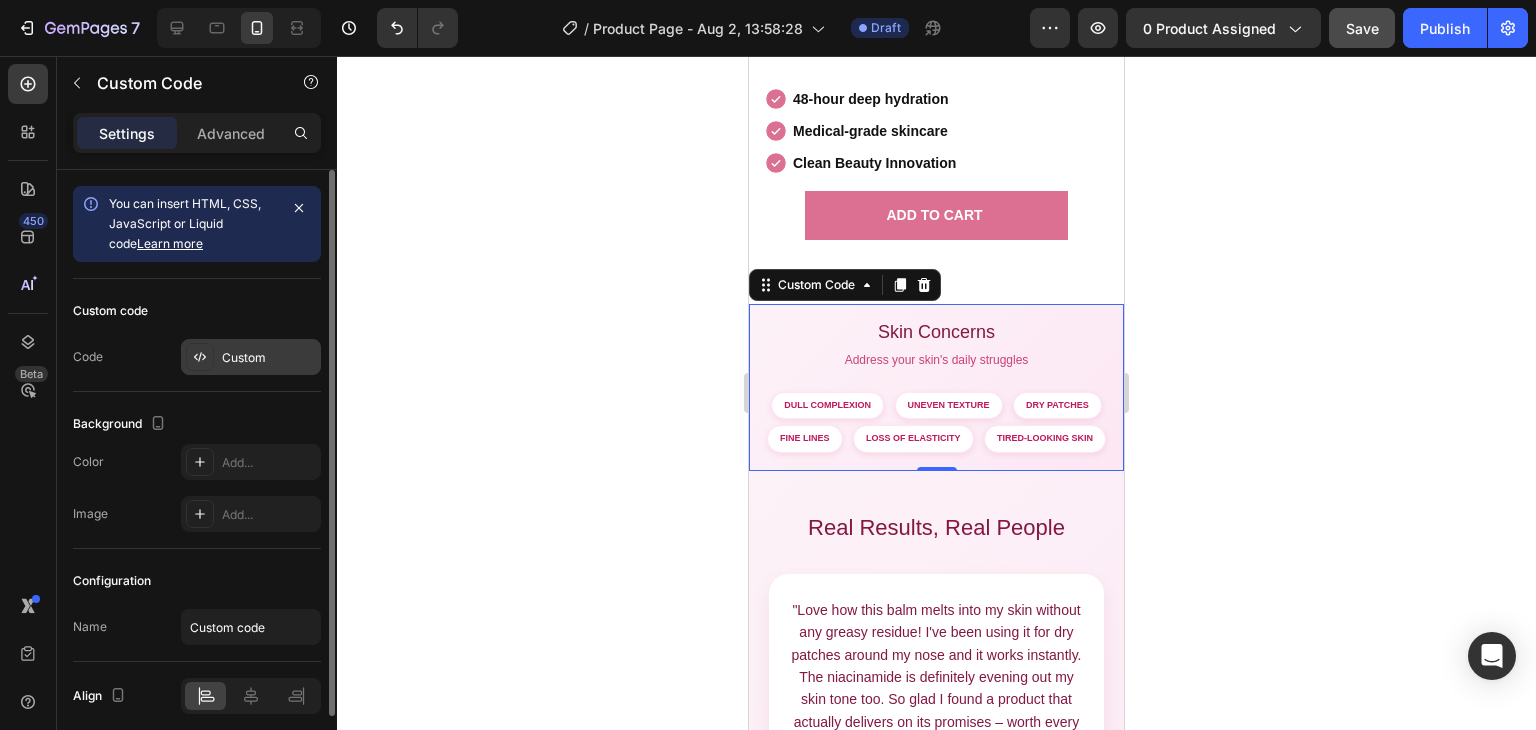 click on "Custom" at bounding box center (269, 358) 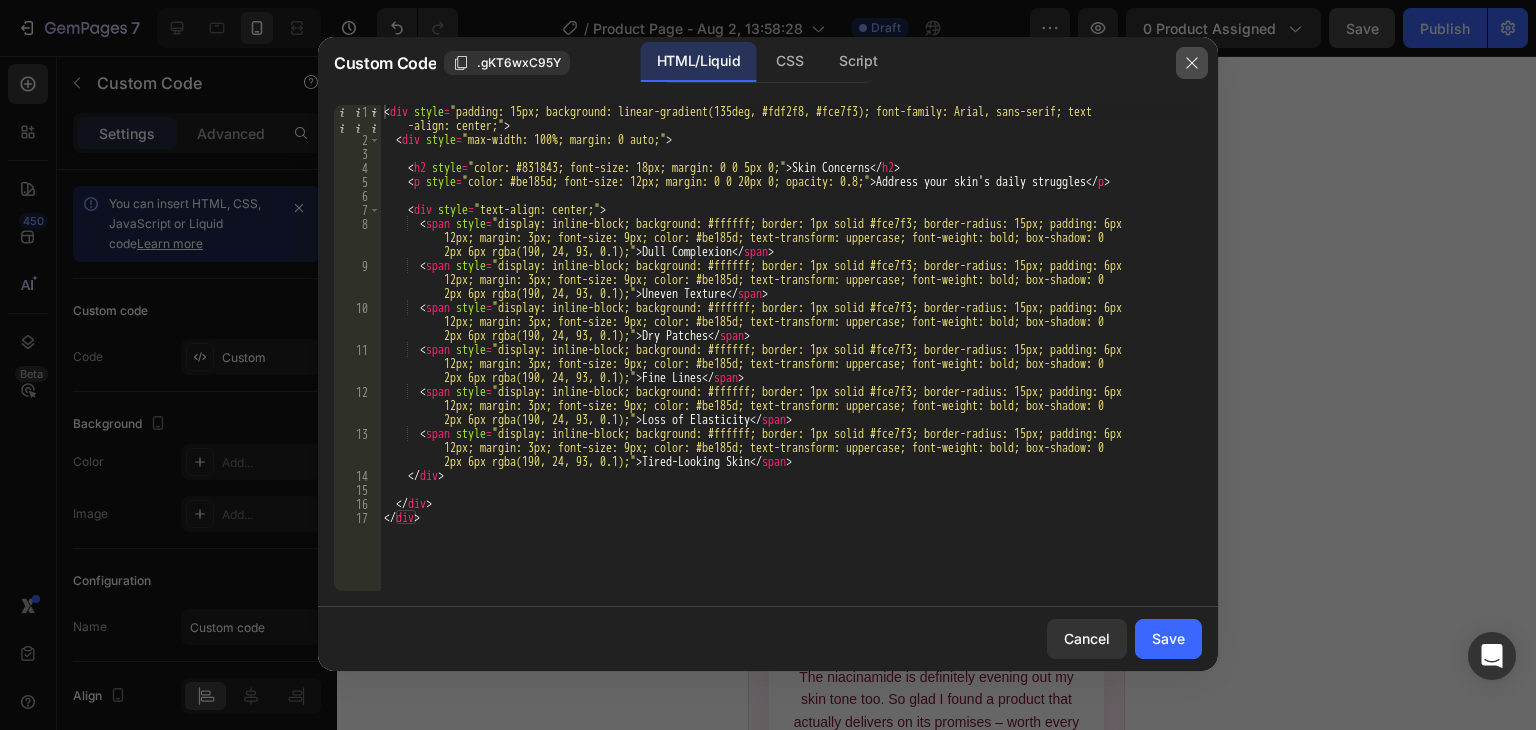 click at bounding box center (1192, 63) 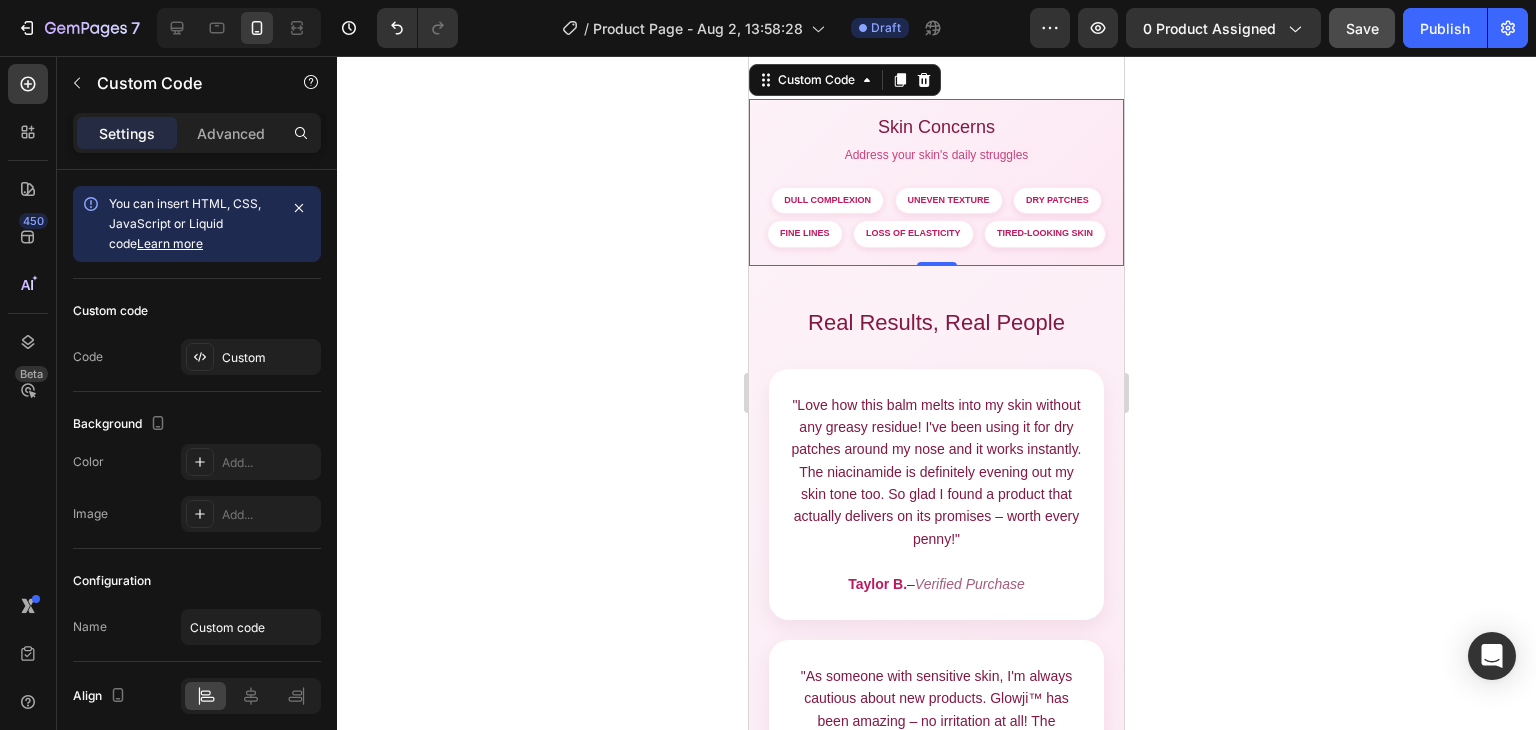 scroll, scrollTop: 992, scrollLeft: 0, axis: vertical 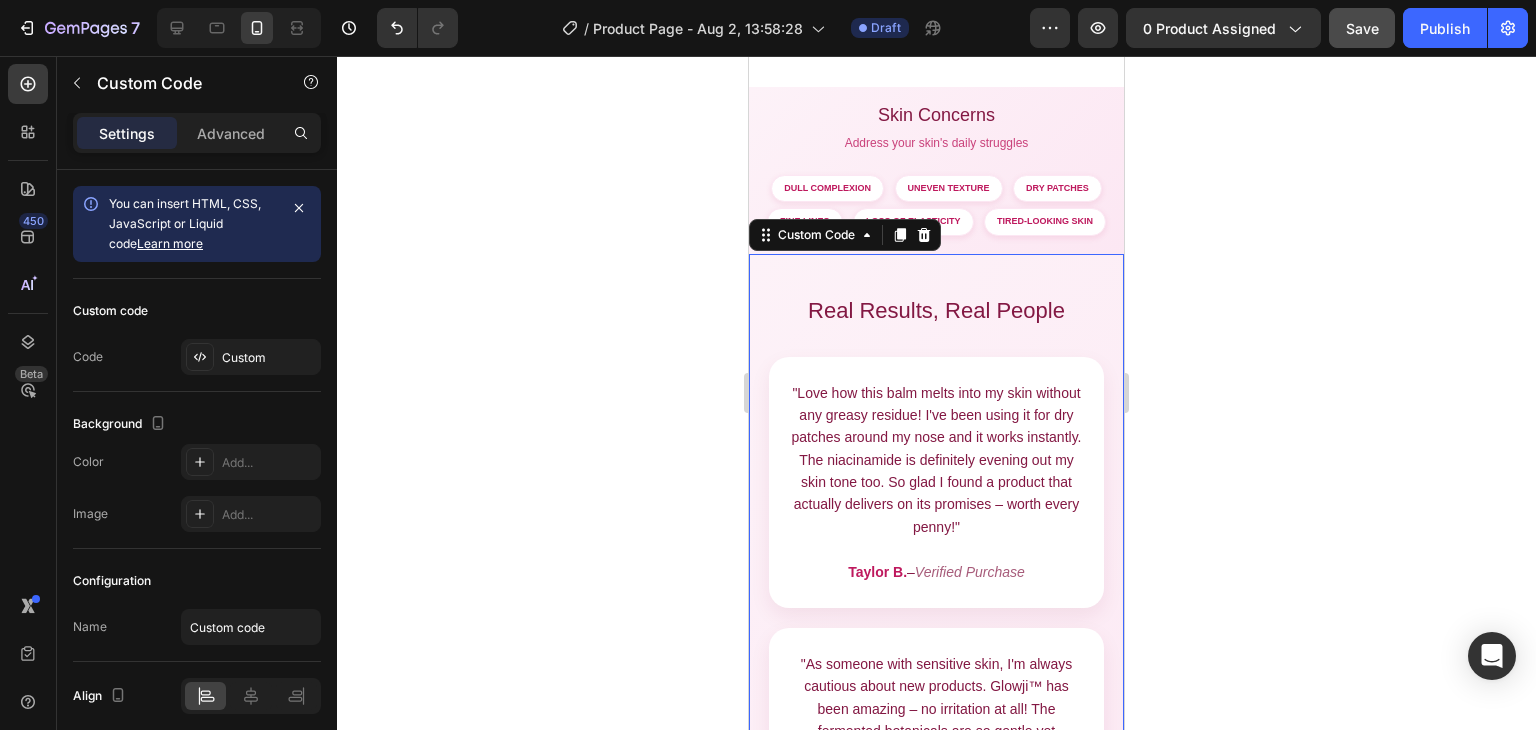 click on ""Love how this balm melts into my skin without any greasy residue! I've been using it for dry patches around my nose and it works instantly. The niacinamide is definitely evening out my skin tone too. So glad I found a product that actually delivers on its promises – worth every penny!"
[NAME]  –  Verified Purchase" at bounding box center (936, 483) 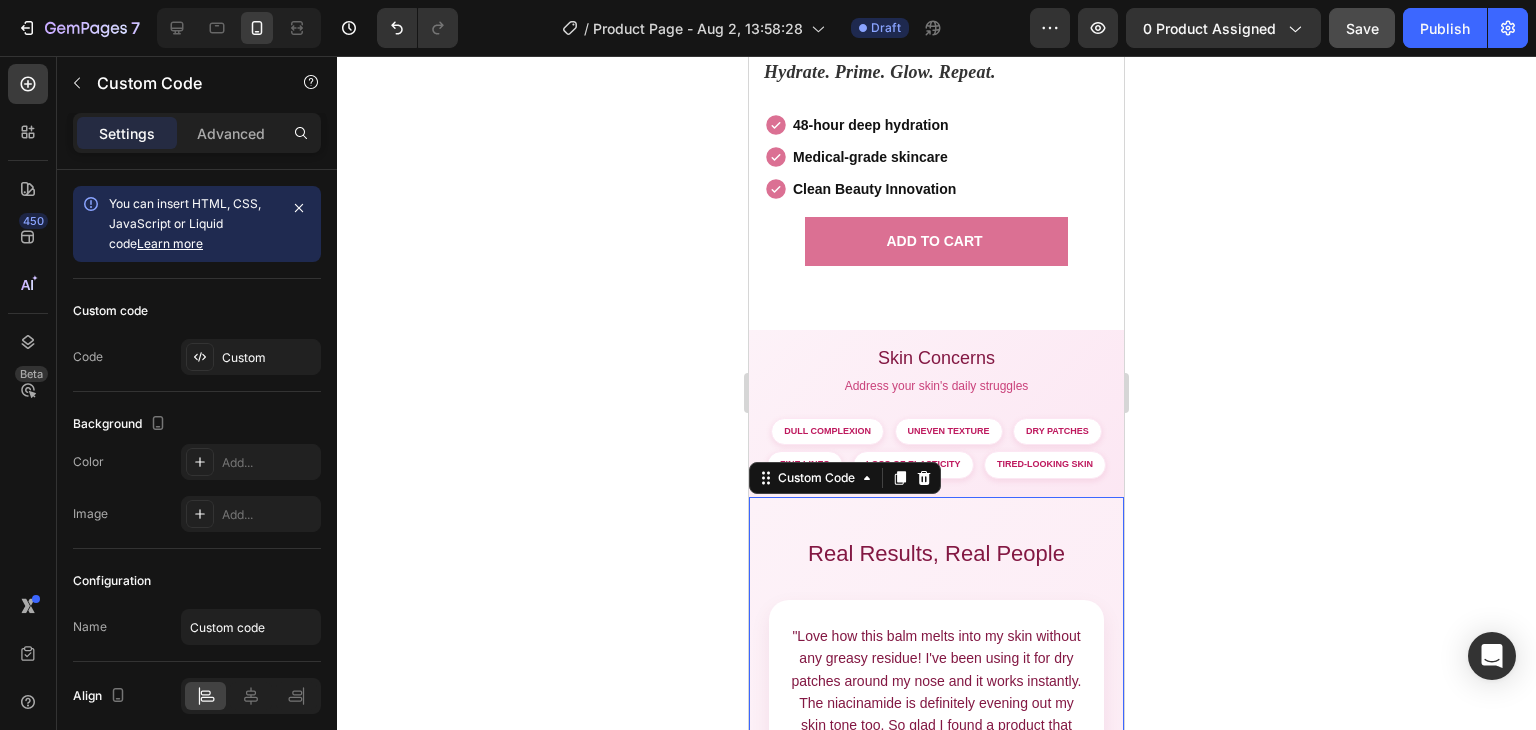 scroll, scrollTop: 756, scrollLeft: 0, axis: vertical 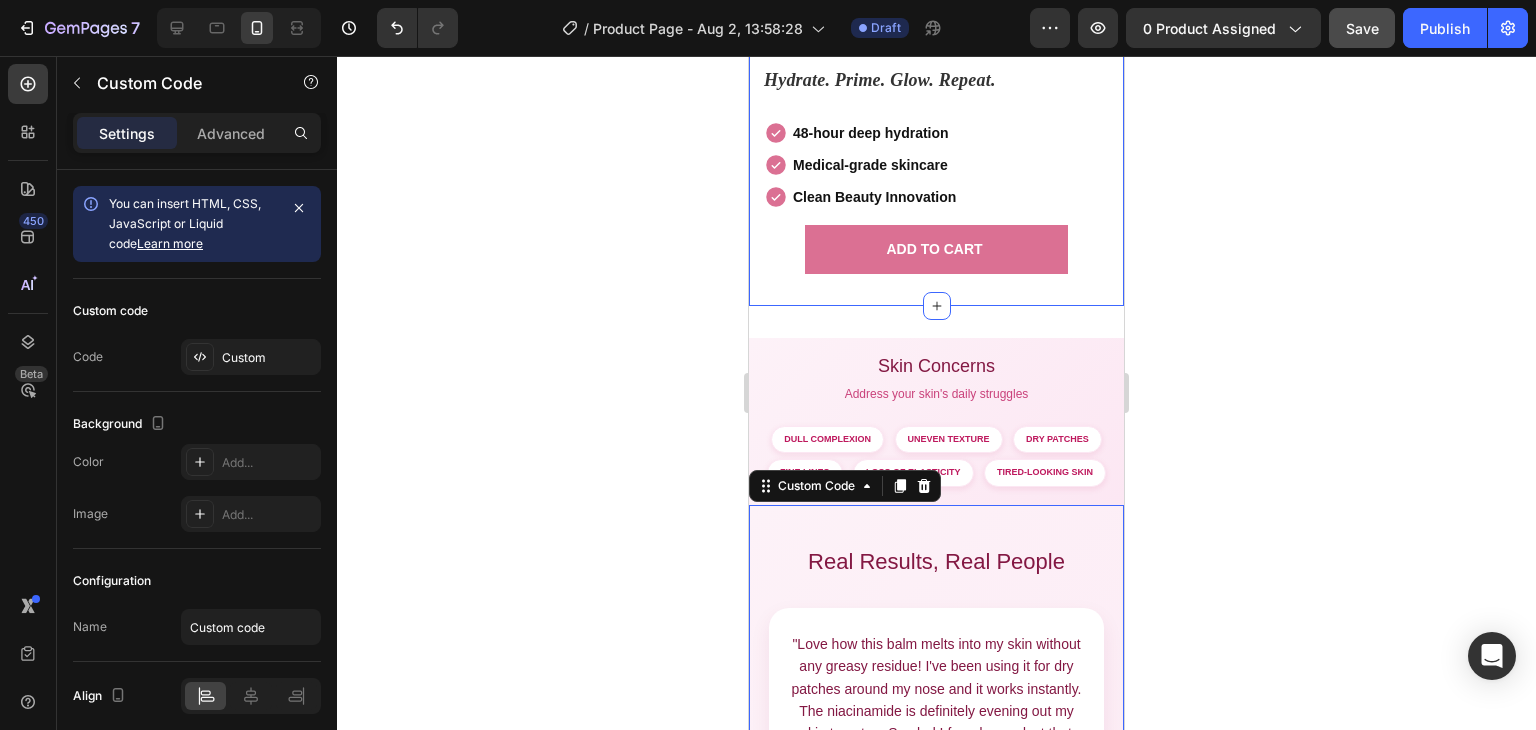 click on "Product Images Glowji Stick™ Product Title
Limited stock remaining.
Custom Code $29.00 Product Price Product Price $59.00 Product Price Product Price Row
Hydrate. Prime. Glow. Repeat.
Custom Code 48-hour deep hydration Medical-grade skincare Clean Beauty Innovation Item List ADD TO CART Add to Cart Product Section 1" at bounding box center [936, -177] 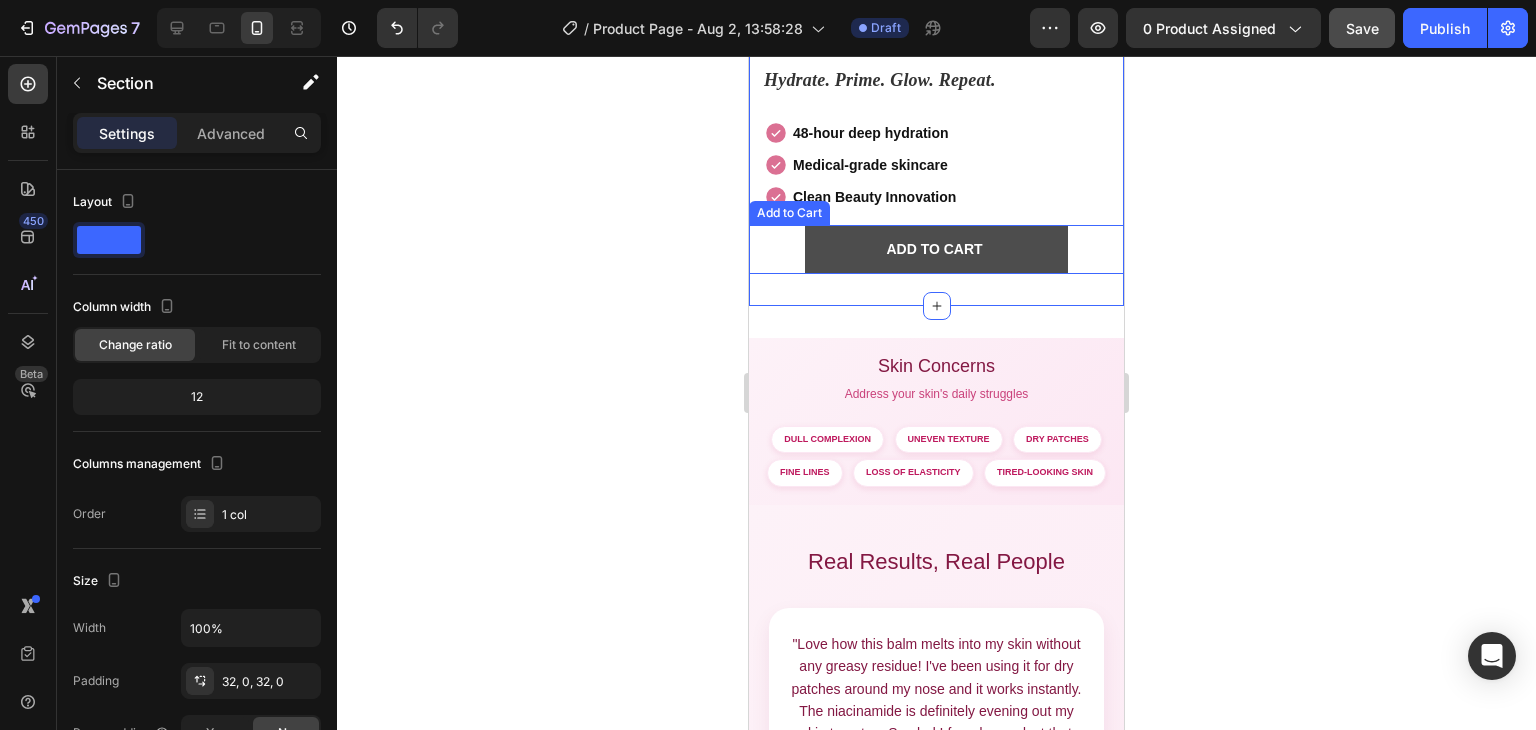 click on "ADD TO CART" at bounding box center [936, 249] 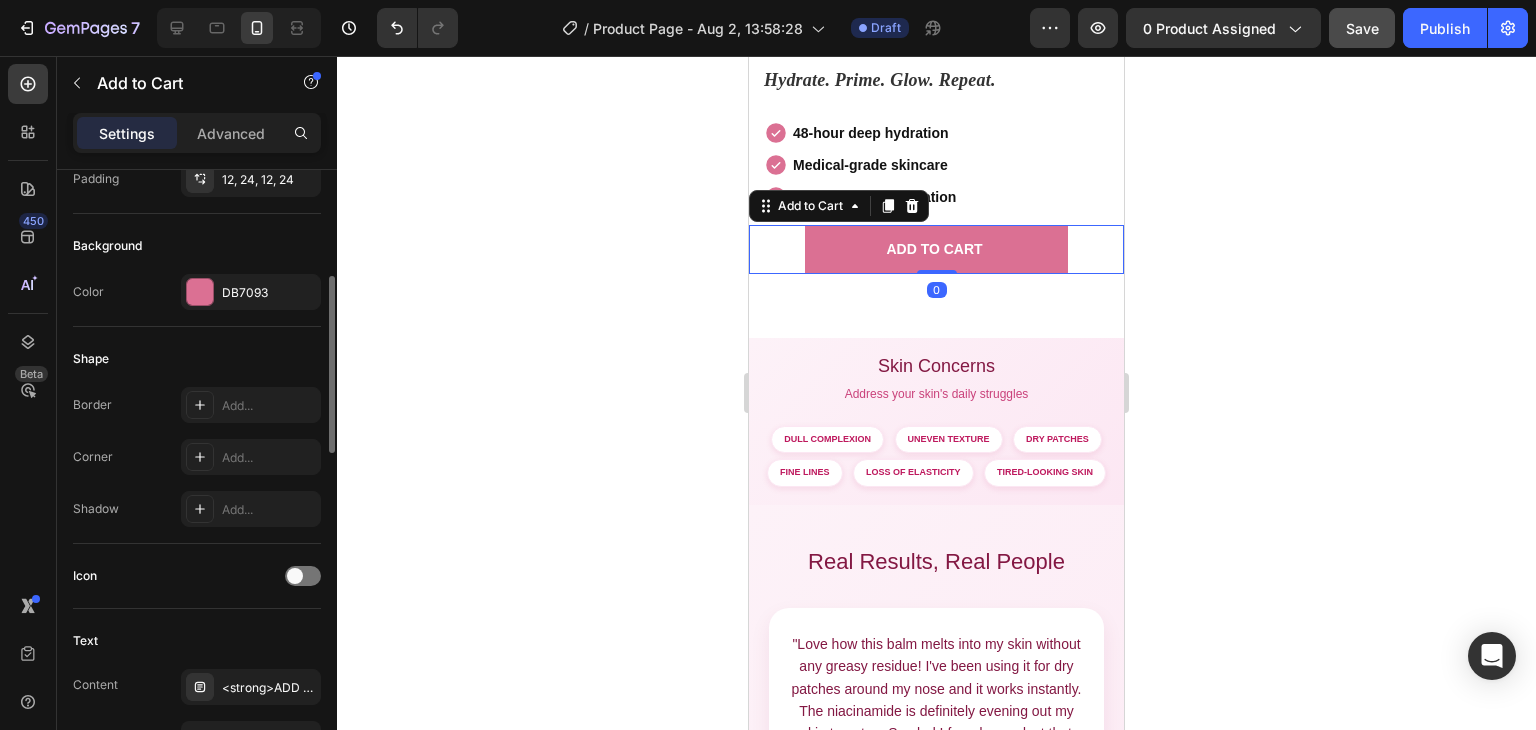 scroll, scrollTop: 420, scrollLeft: 0, axis: vertical 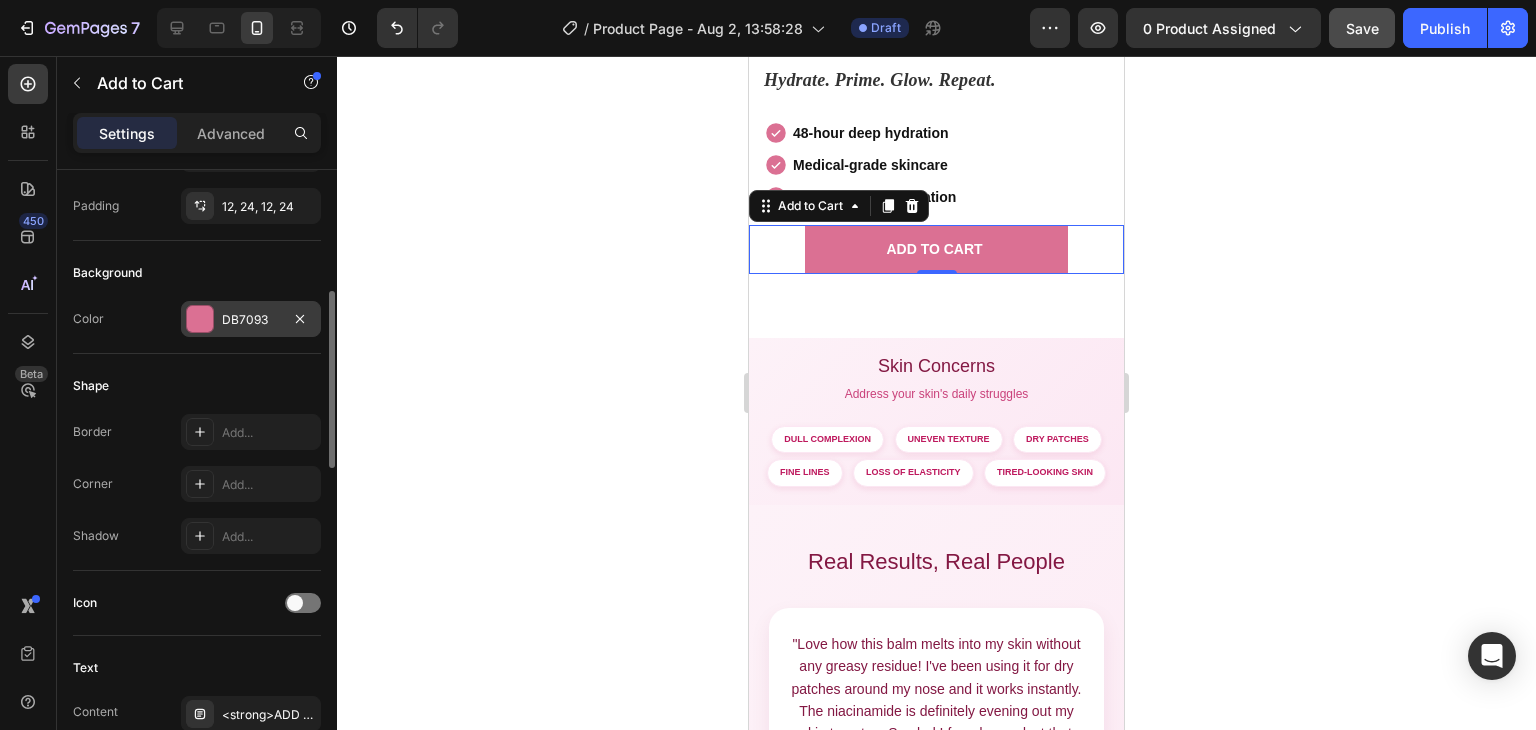 click at bounding box center (200, 319) 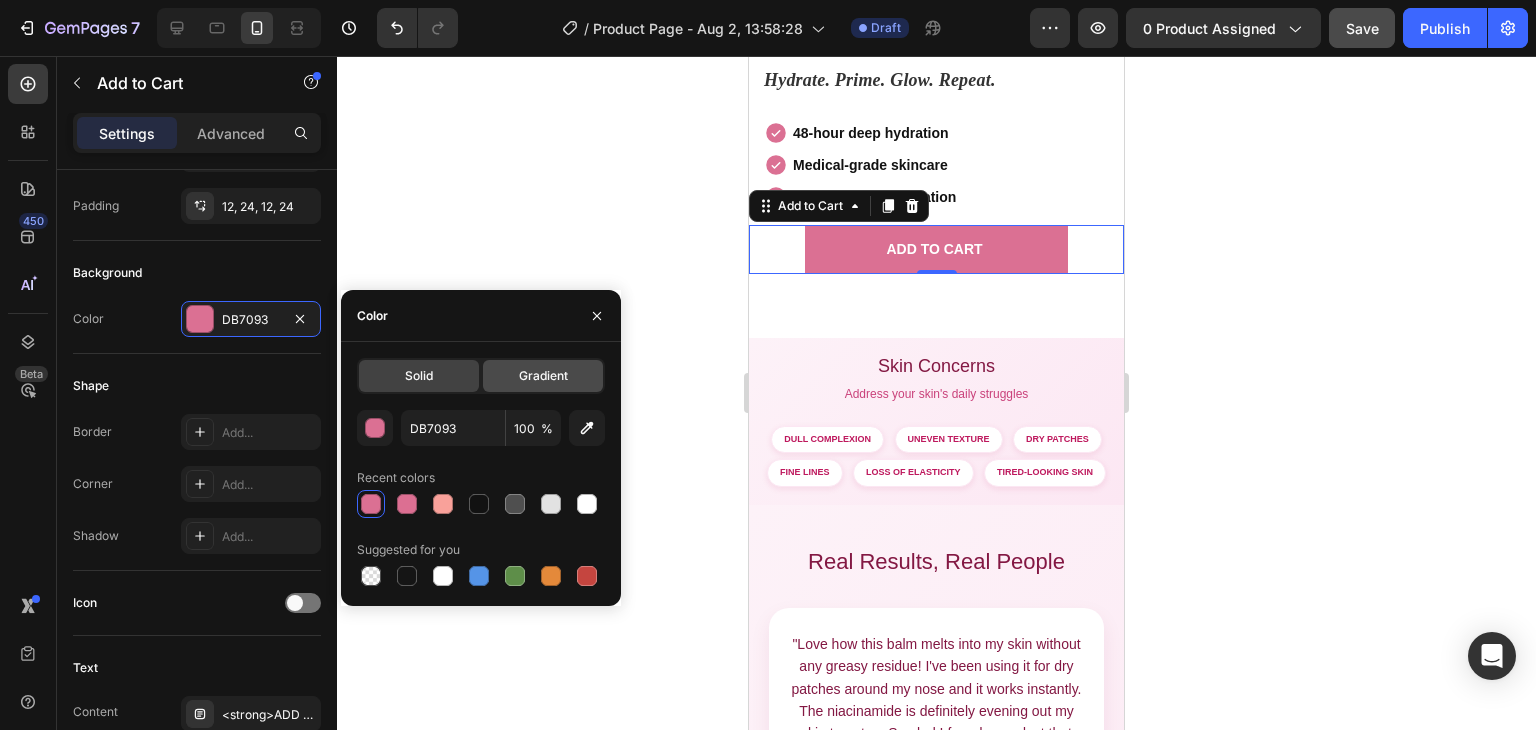 click on "Gradient" 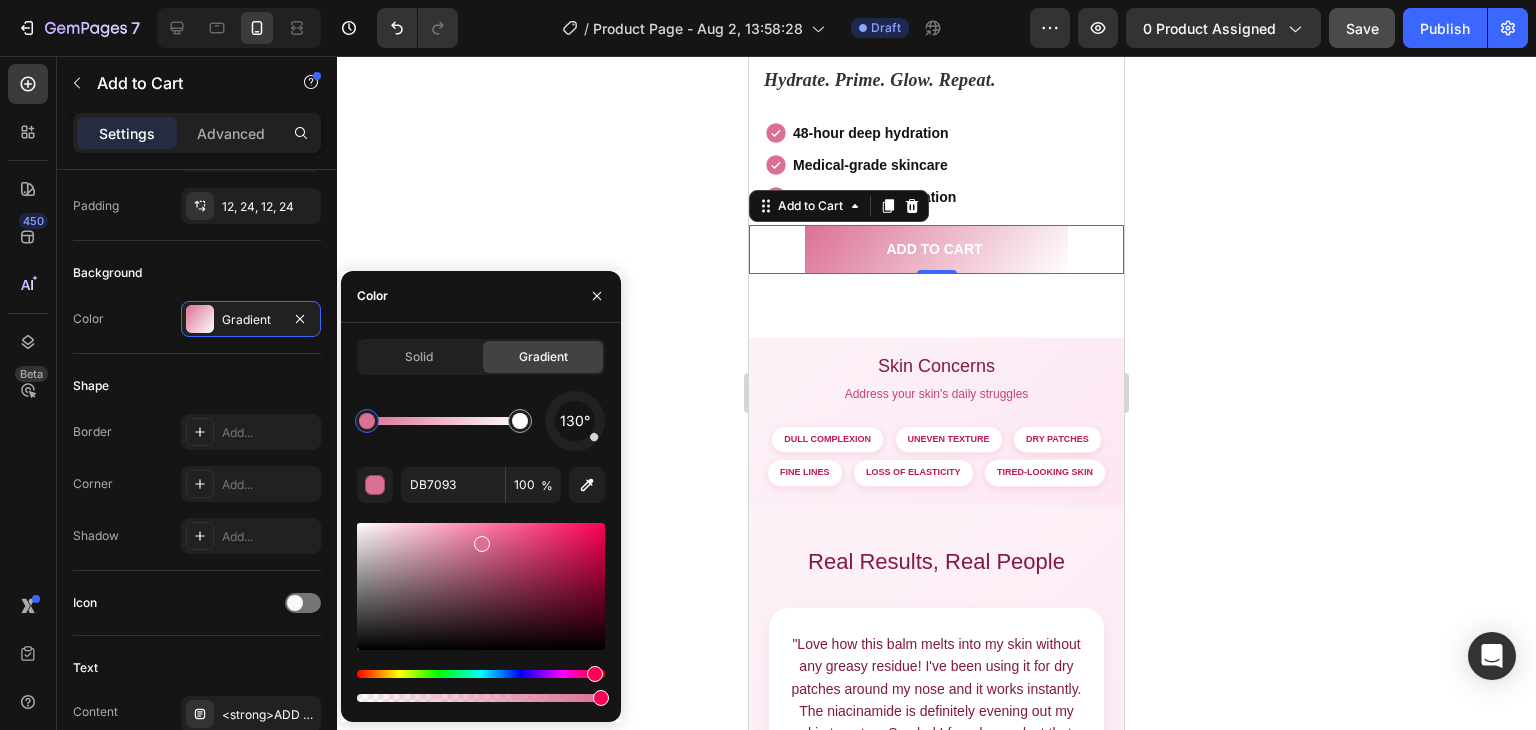drag, startPoint x: 594, startPoint y: 445, endPoint x: 542, endPoint y: 419, distance: 58.137768 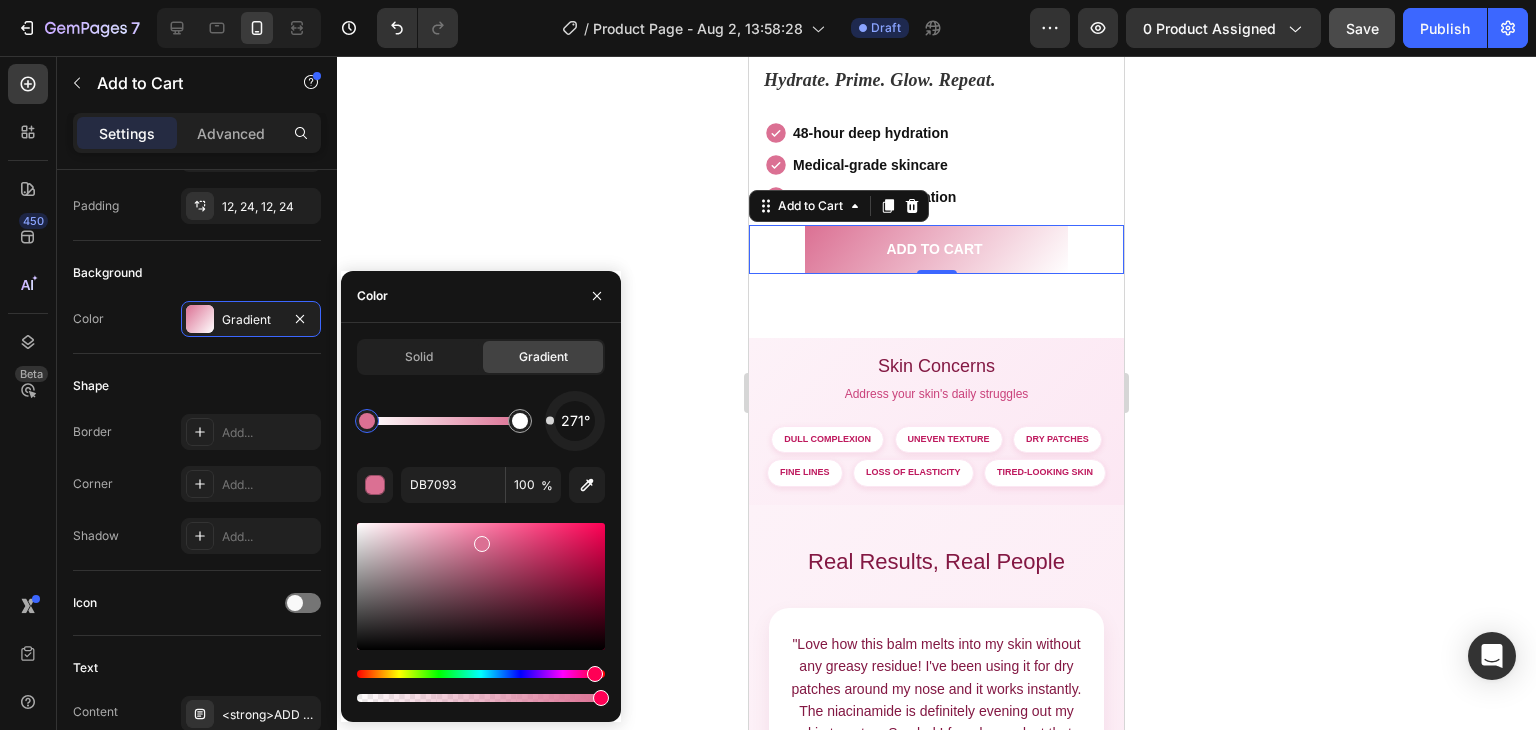 drag, startPoint x: 592, startPoint y: 438, endPoint x: 541, endPoint y: 420, distance: 54.08327 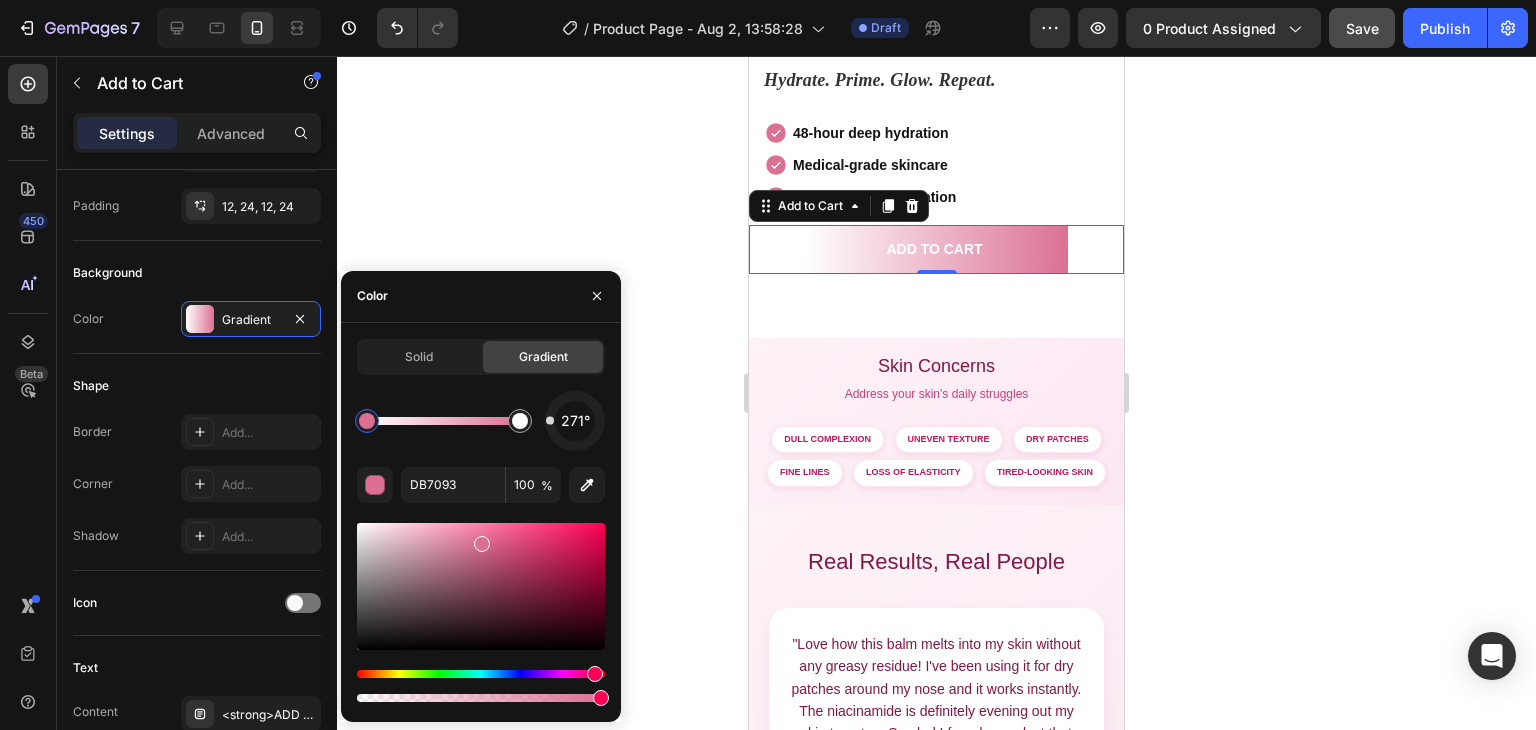 click at bounding box center [367, 421] 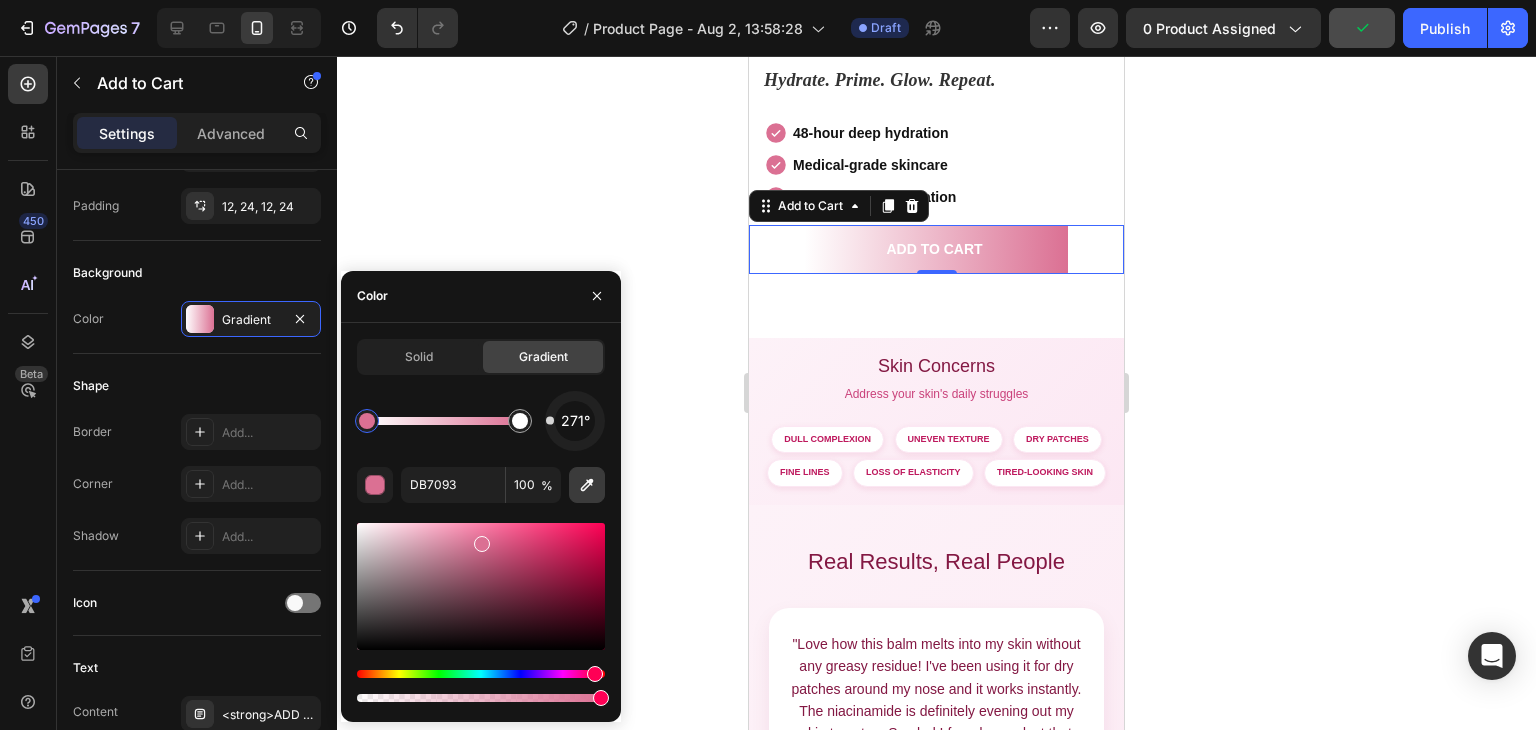 click 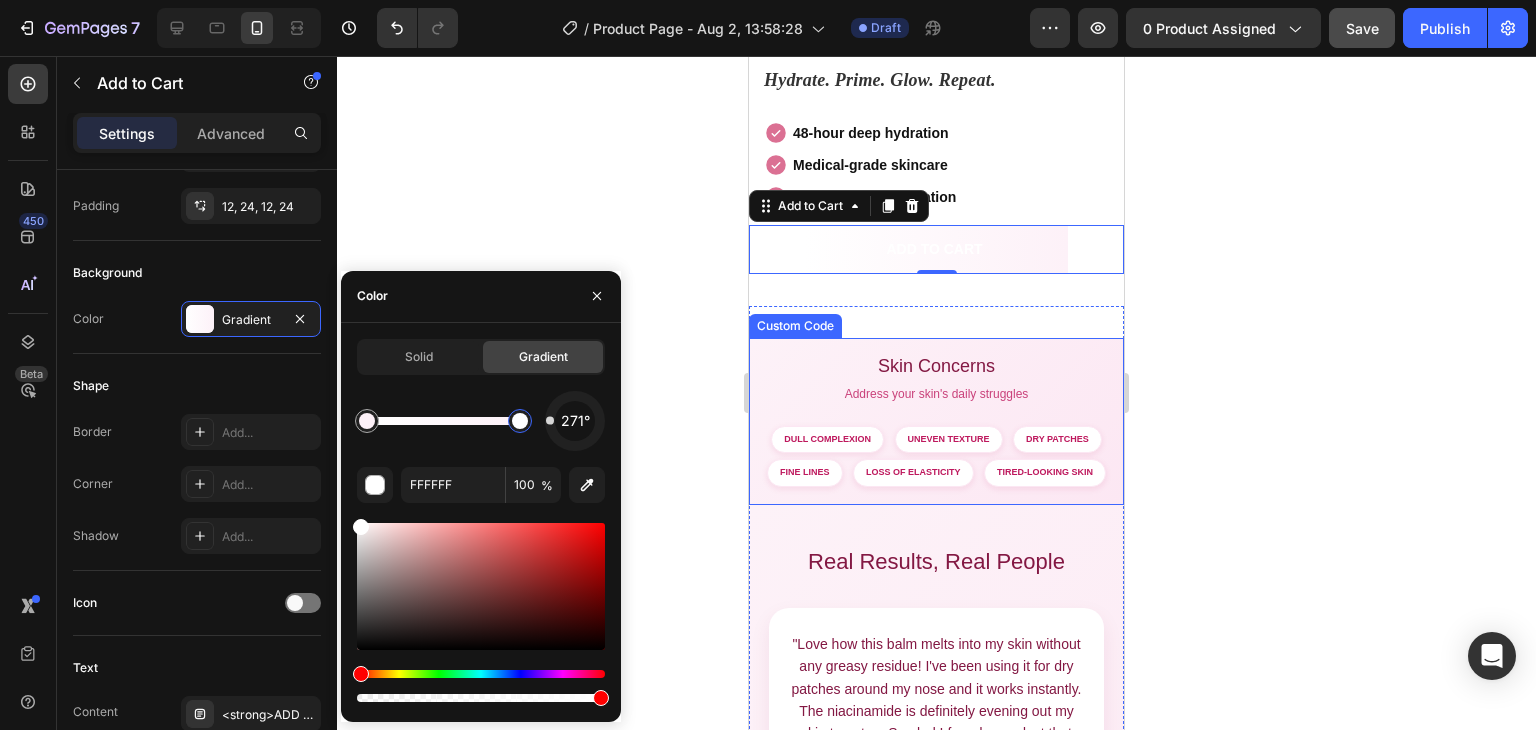 click at bounding box center (520, 421) 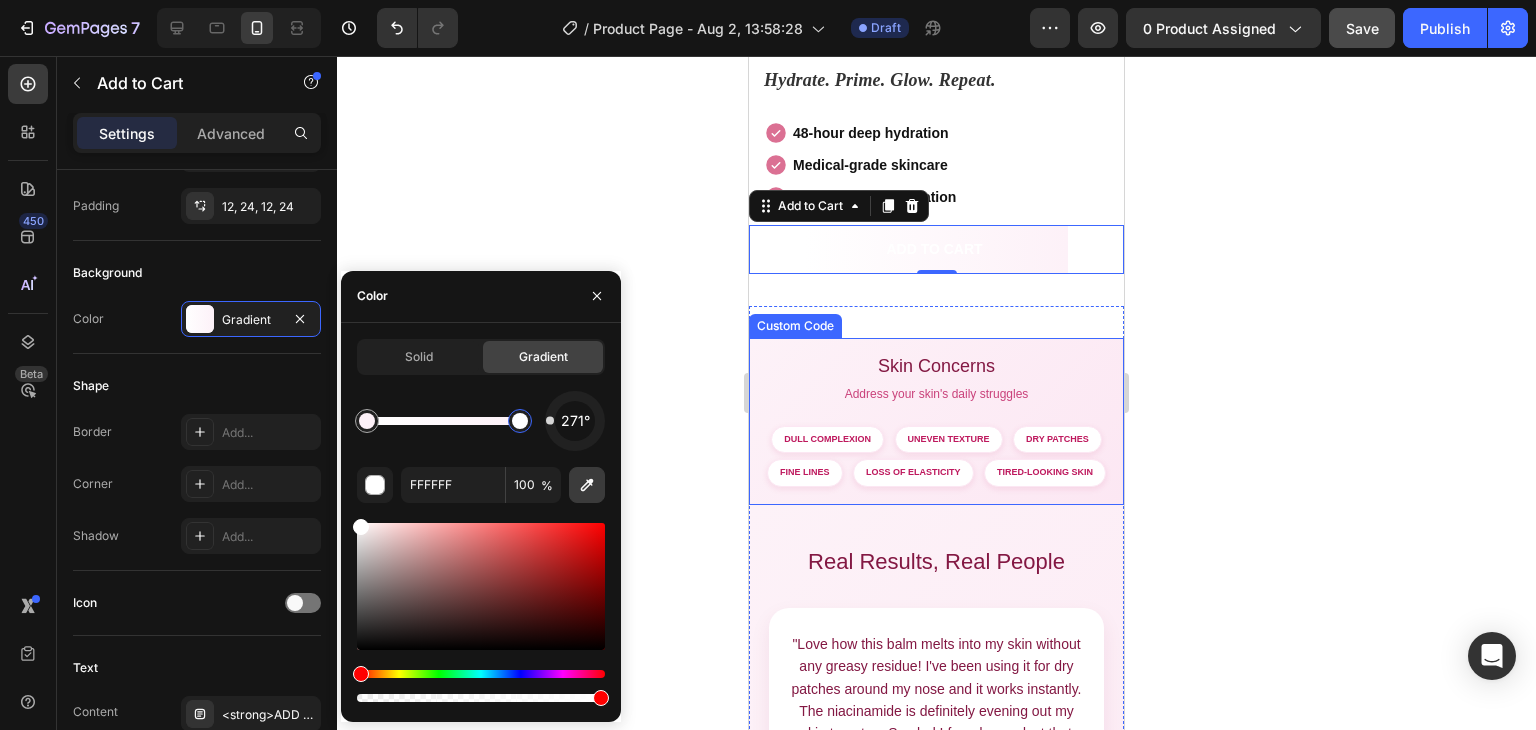 click 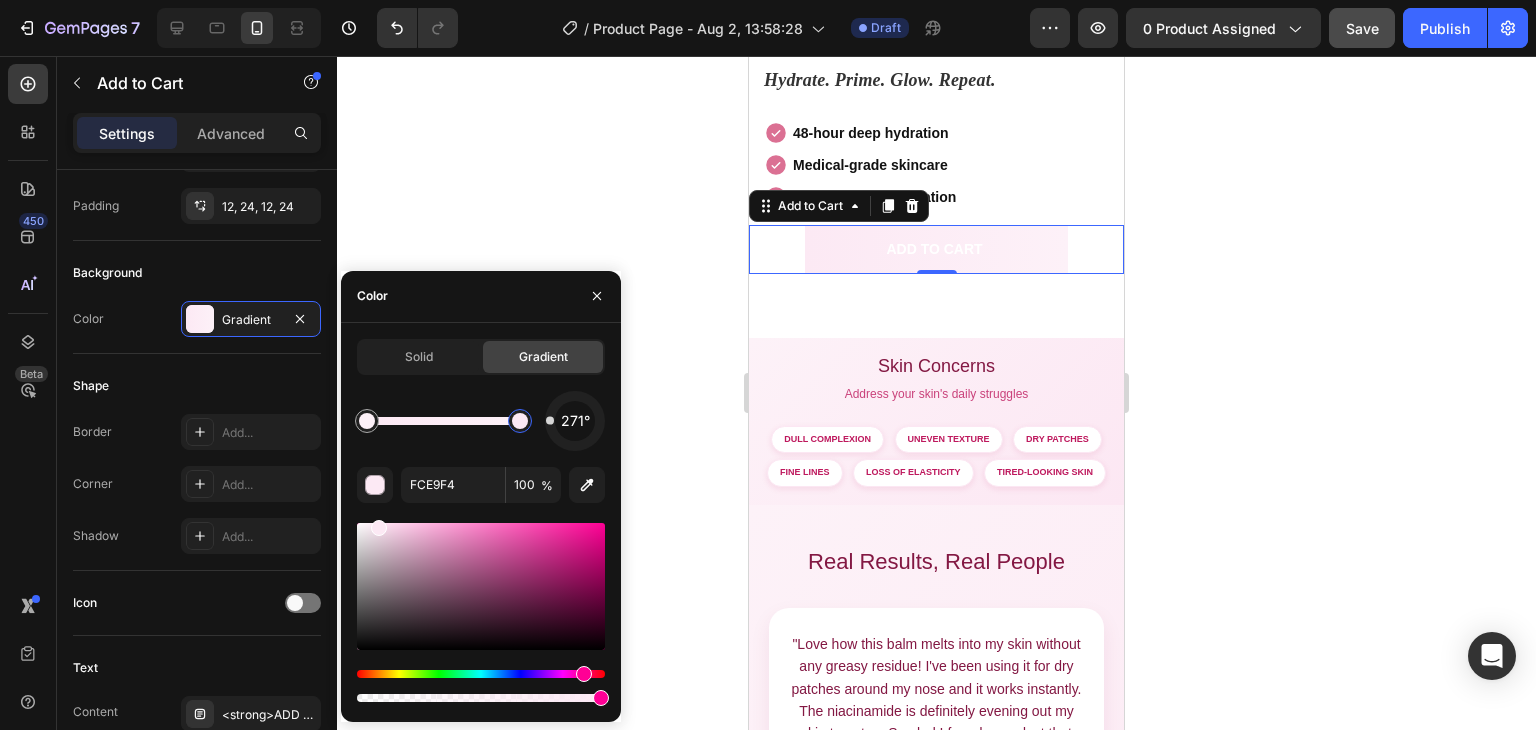 click 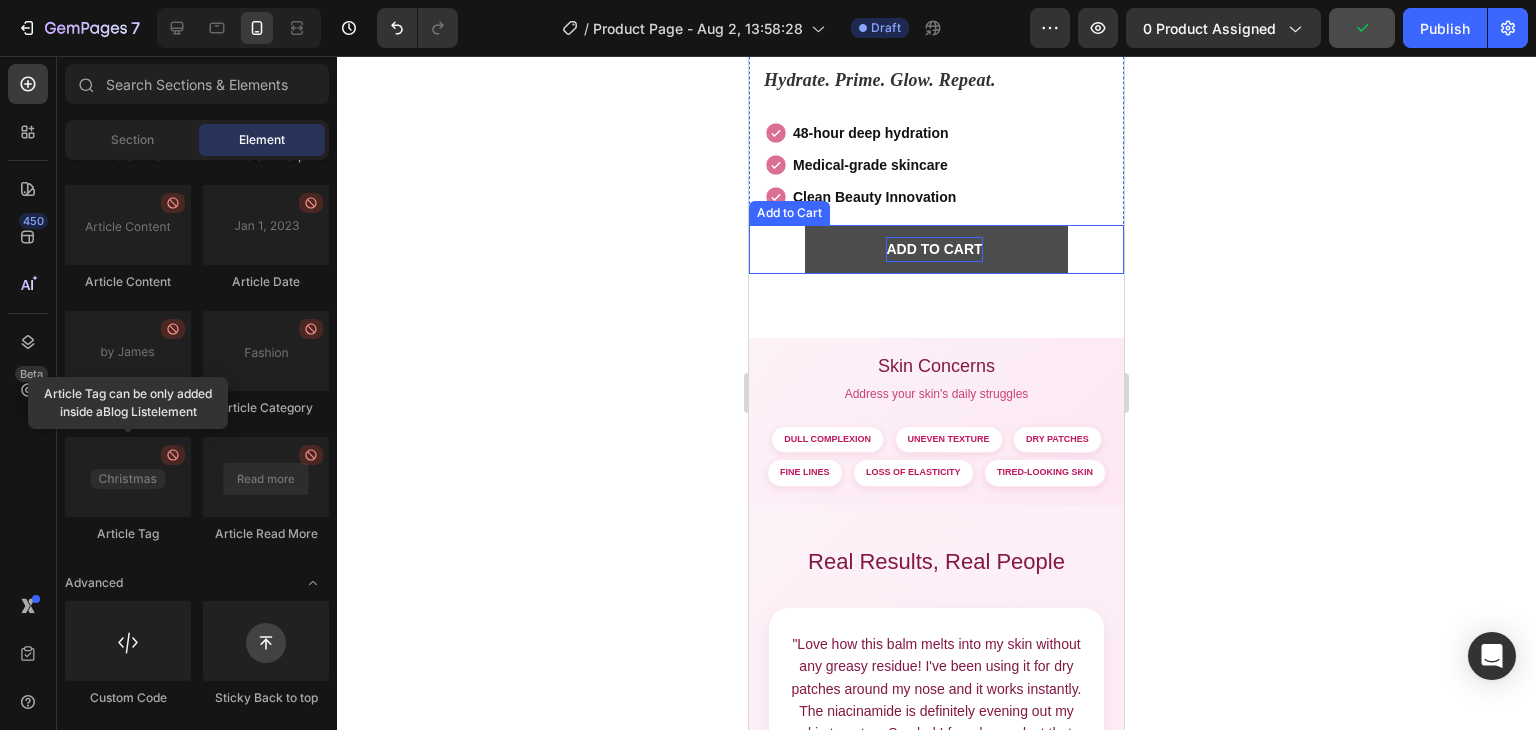 click on "ADD TO CART" at bounding box center (934, 249) 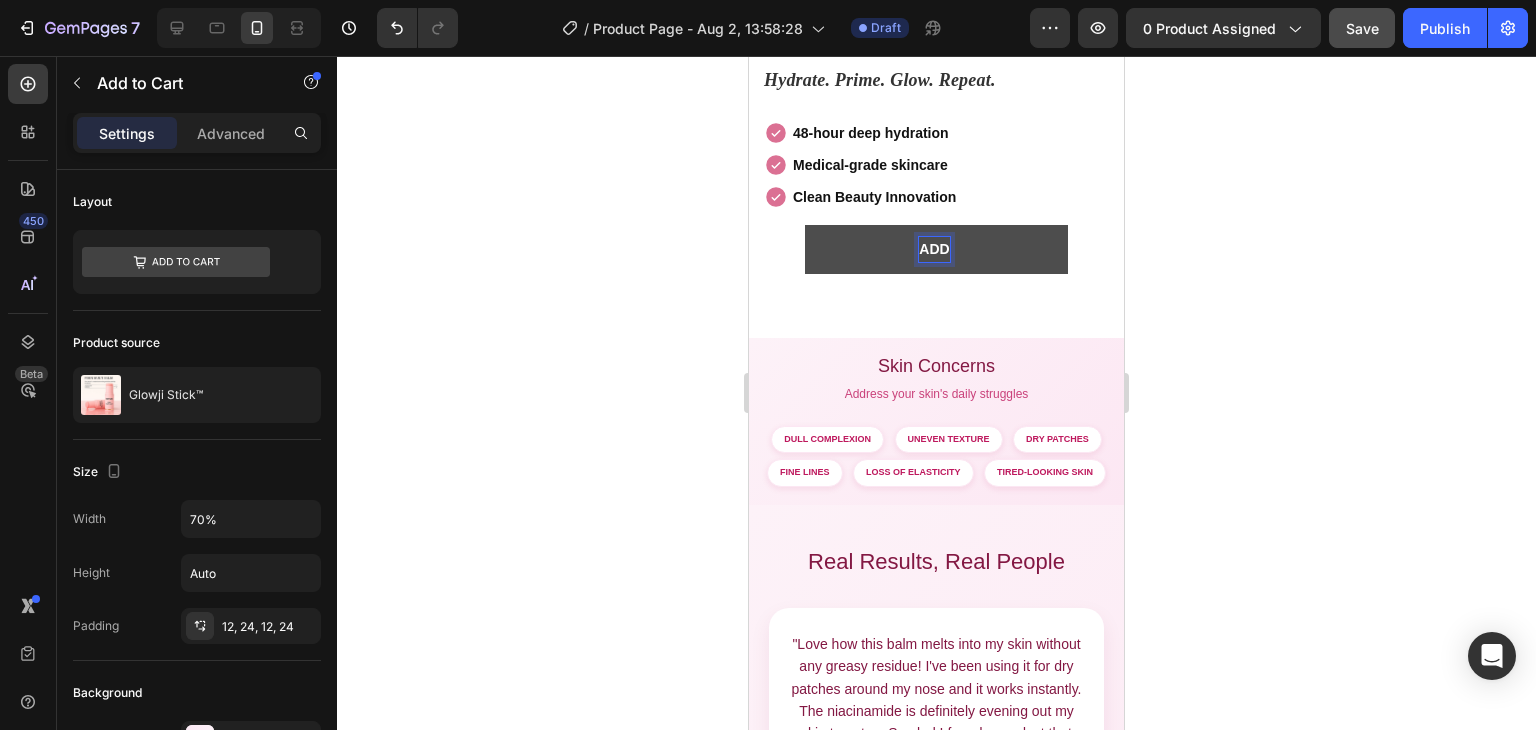 click on "ADD" at bounding box center [936, 249] 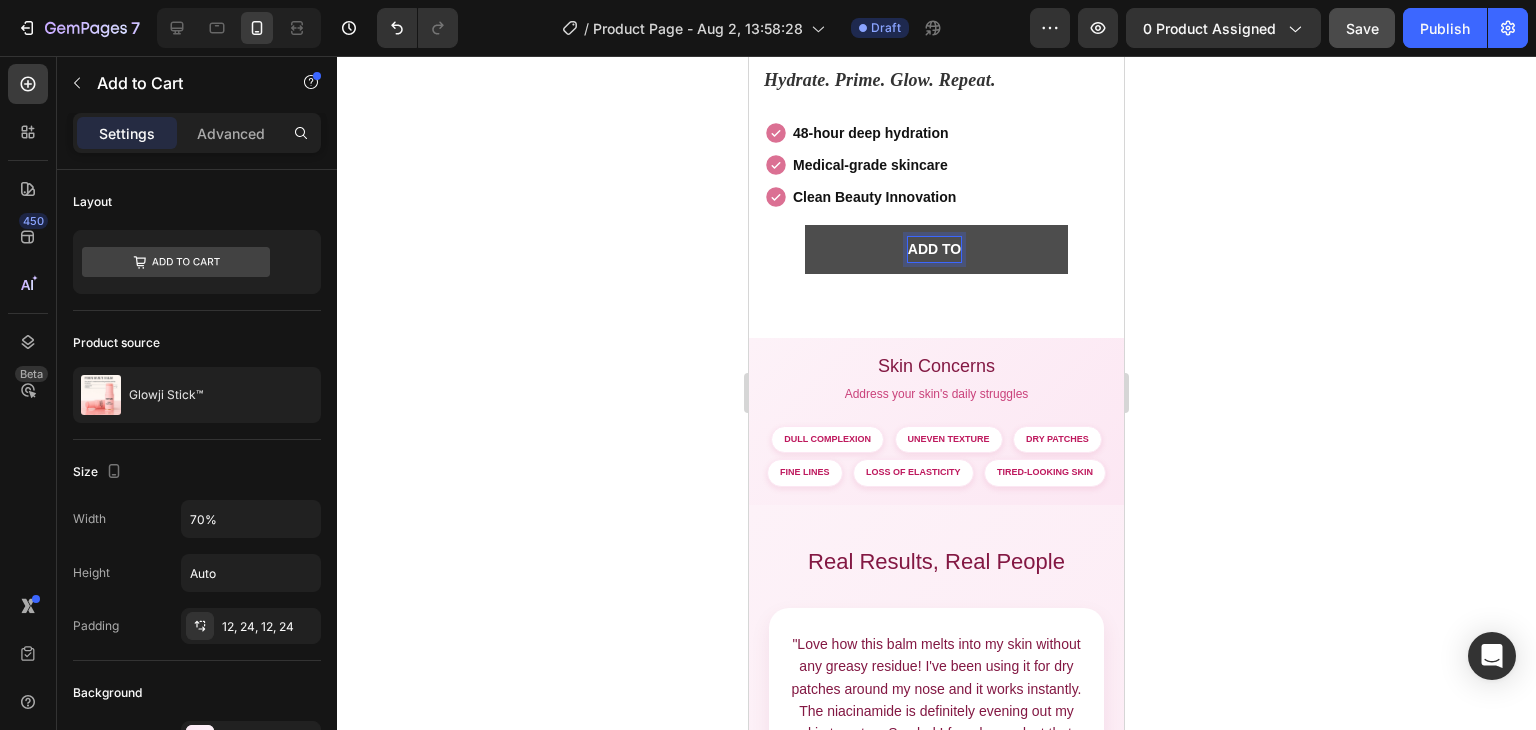 click on "ADD TO" at bounding box center [936, 249] 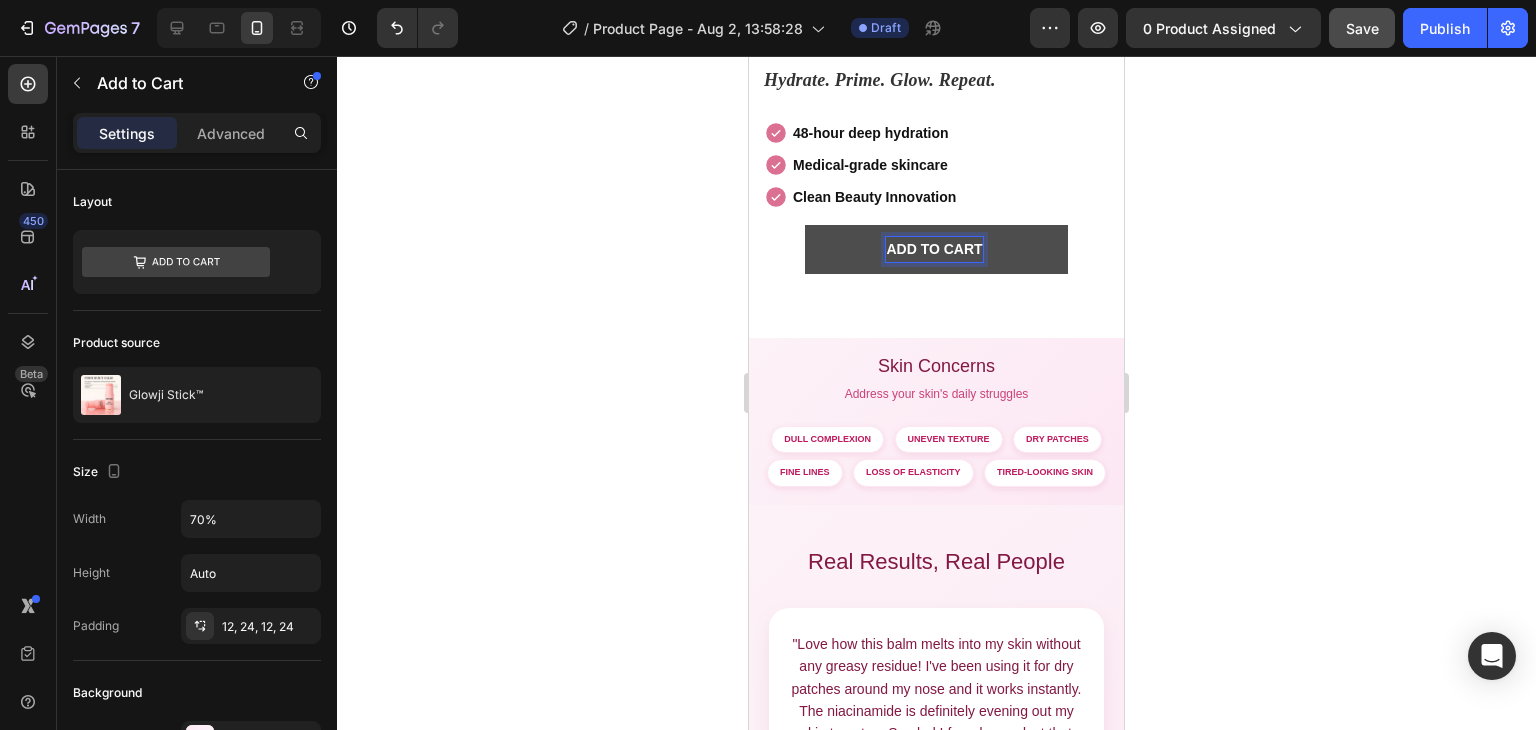 click 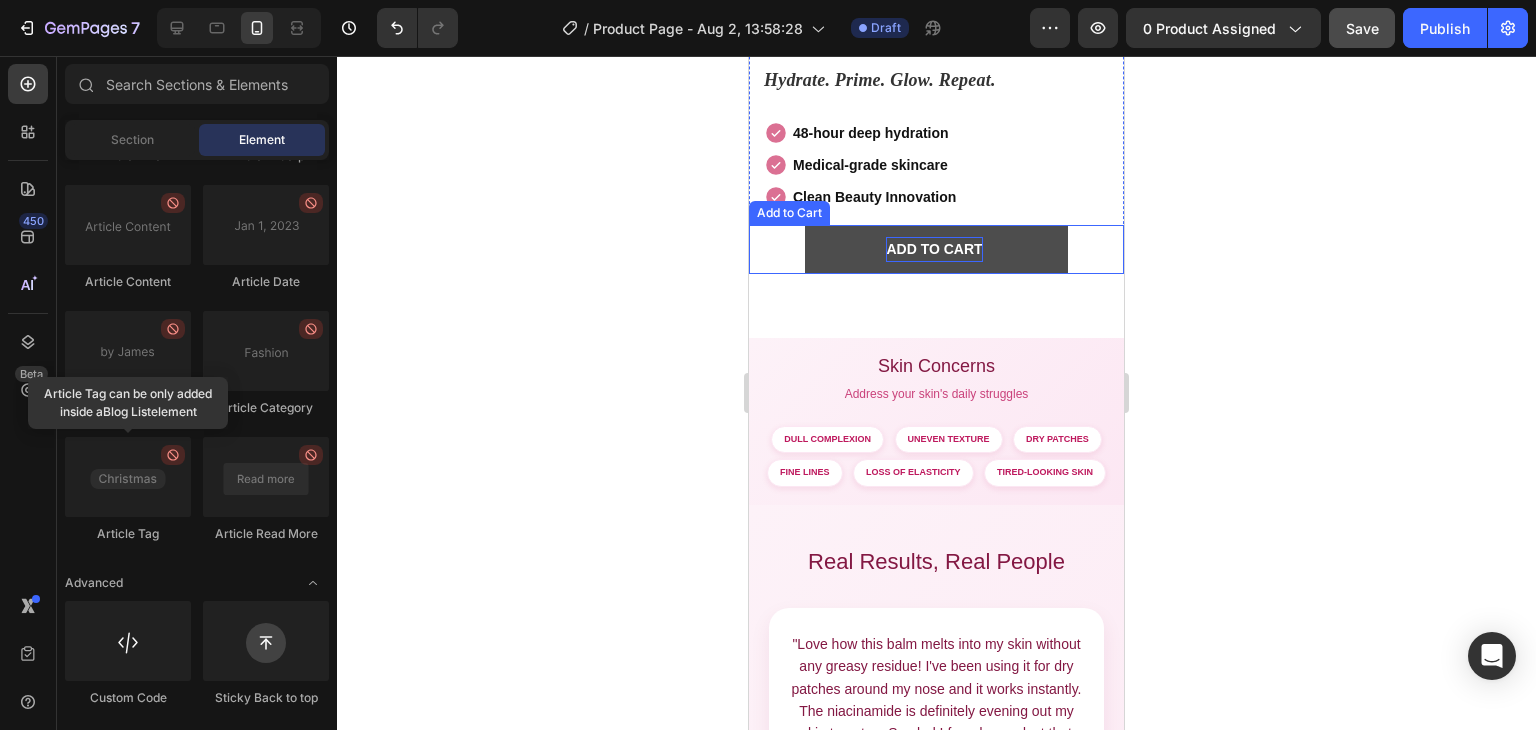 click on "ADD TO CART" at bounding box center [934, 249] 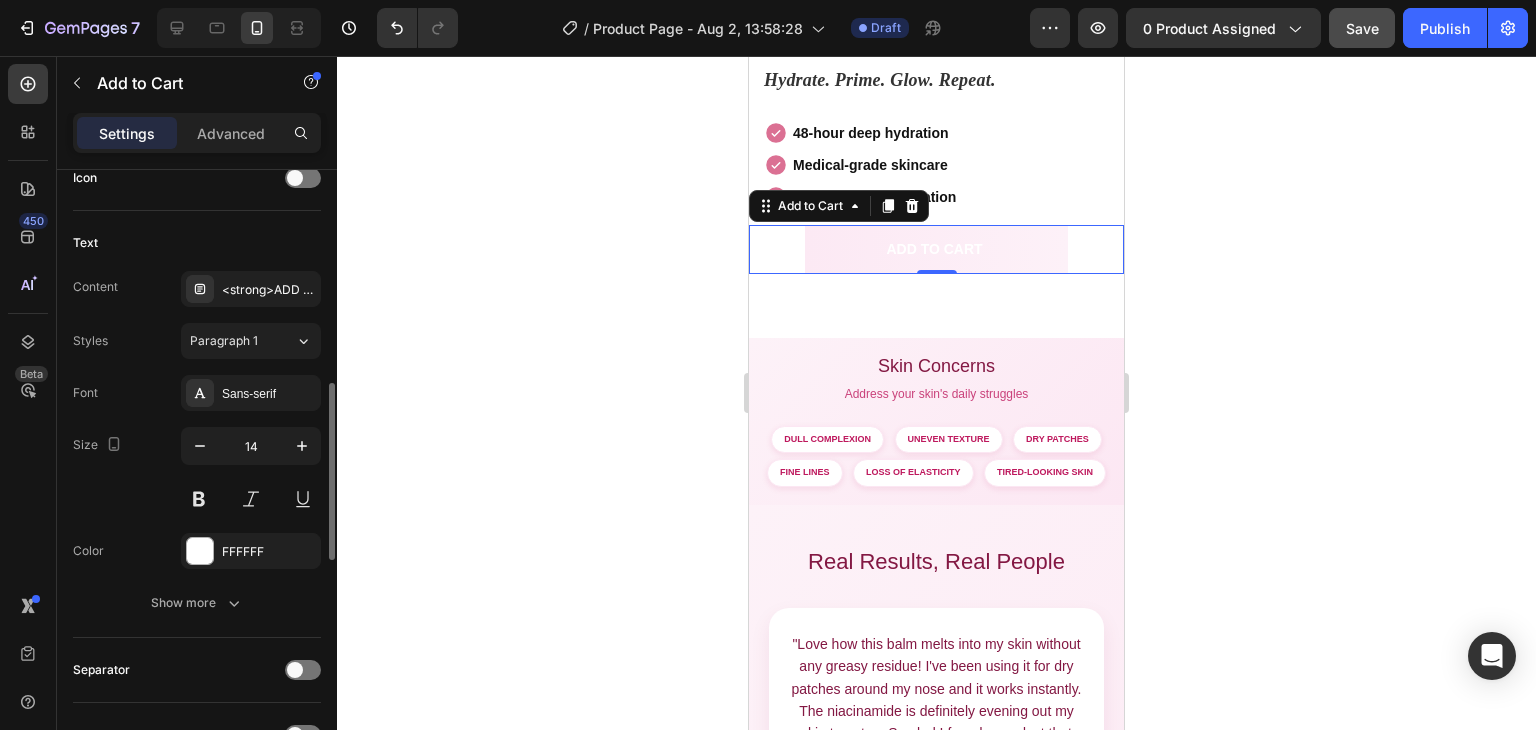 scroll, scrollTop: 846, scrollLeft: 0, axis: vertical 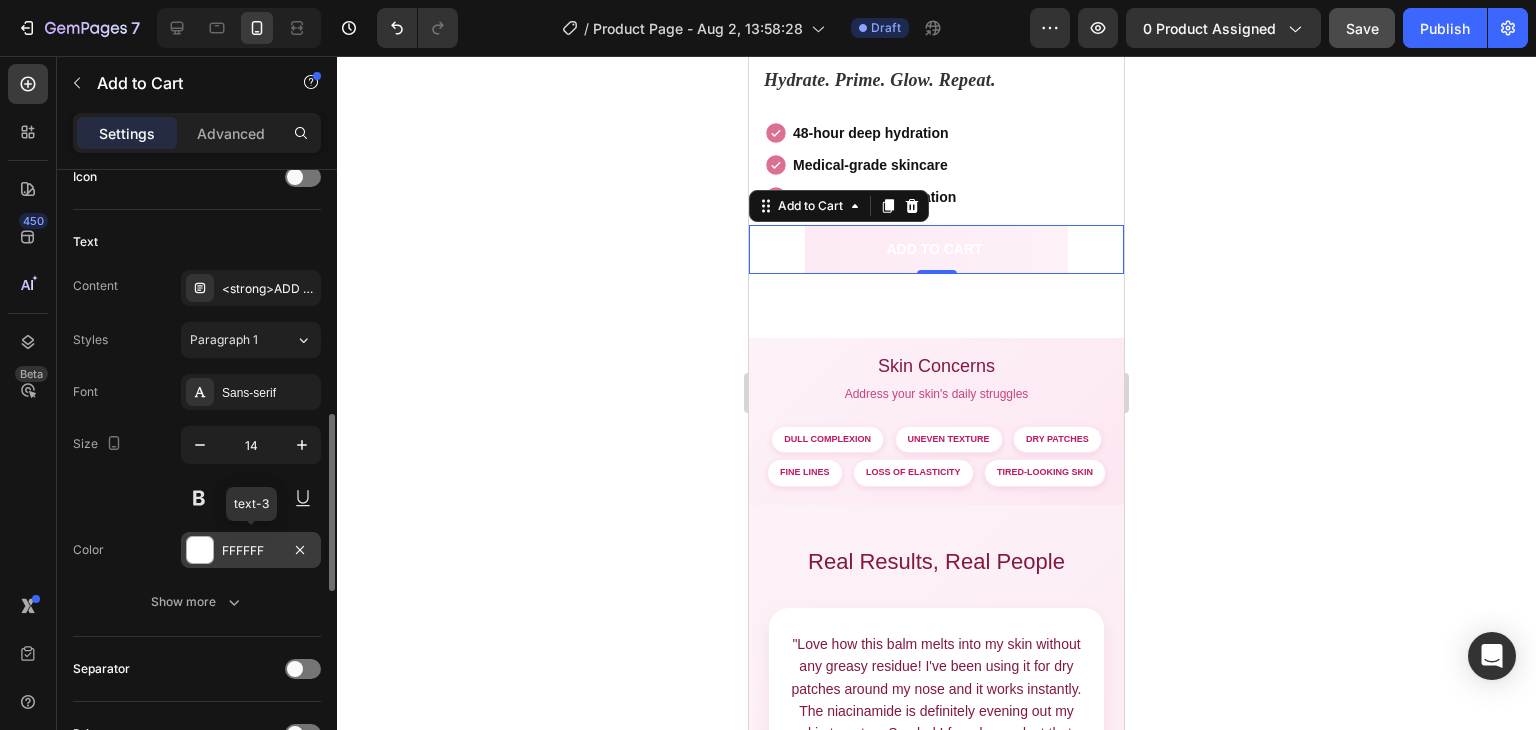 click at bounding box center [200, 550] 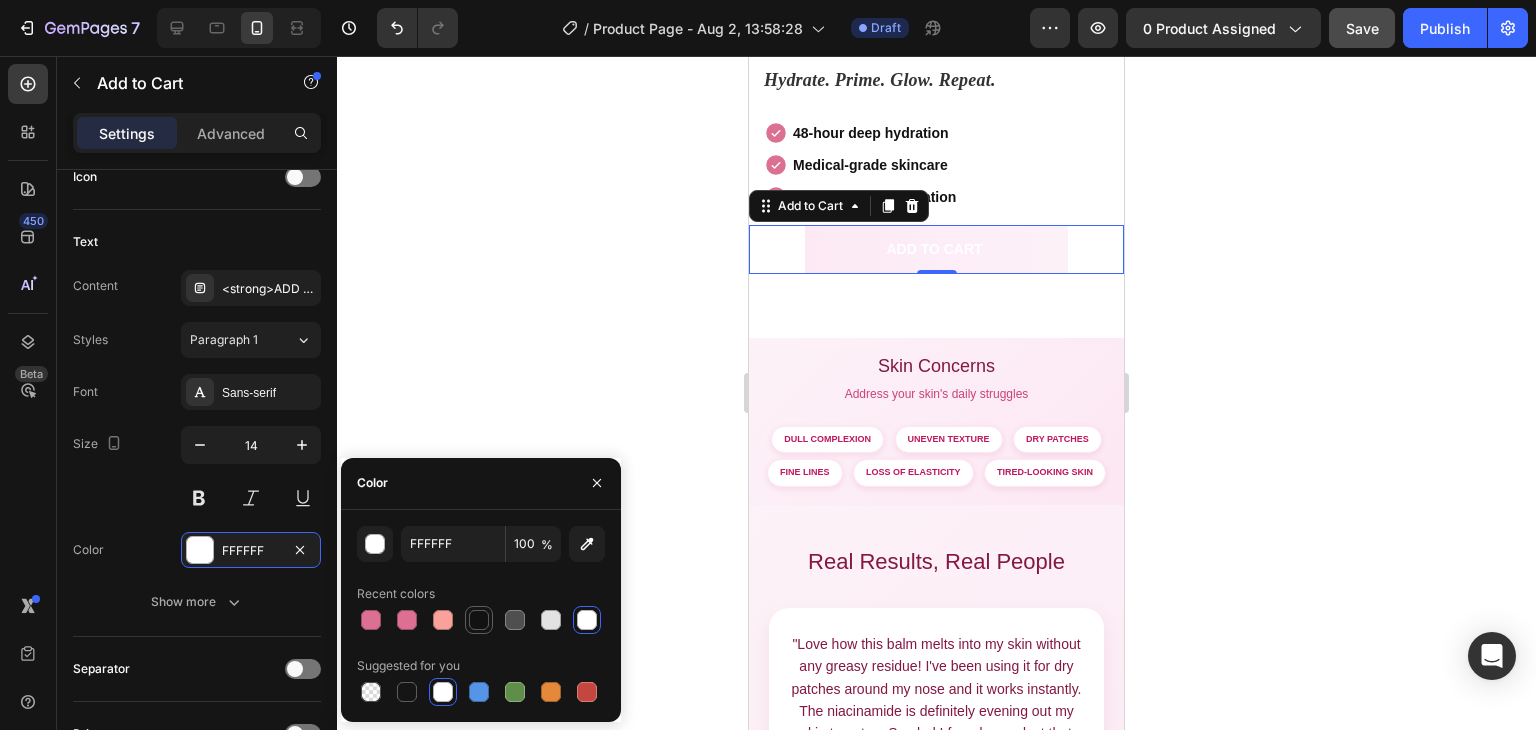 click at bounding box center (479, 620) 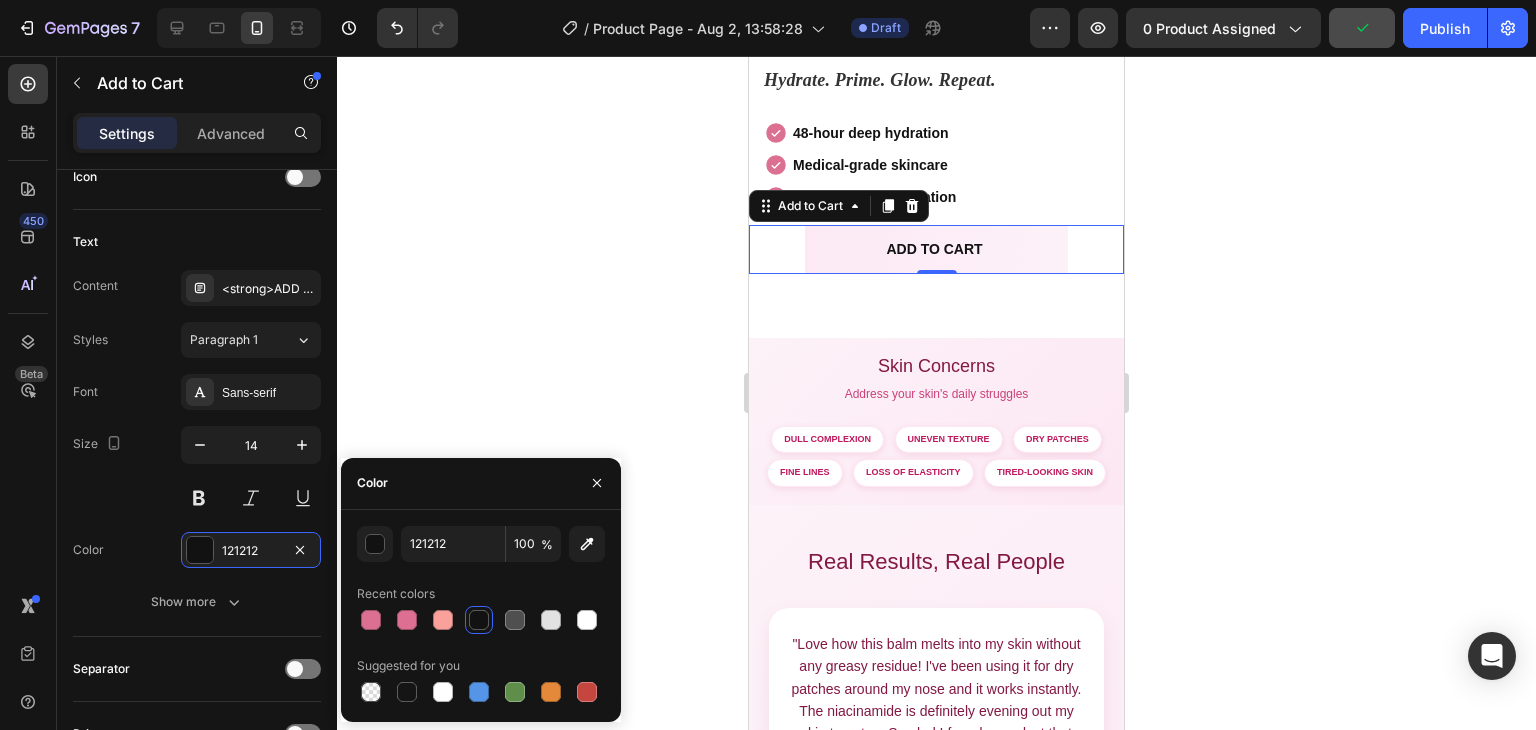 click 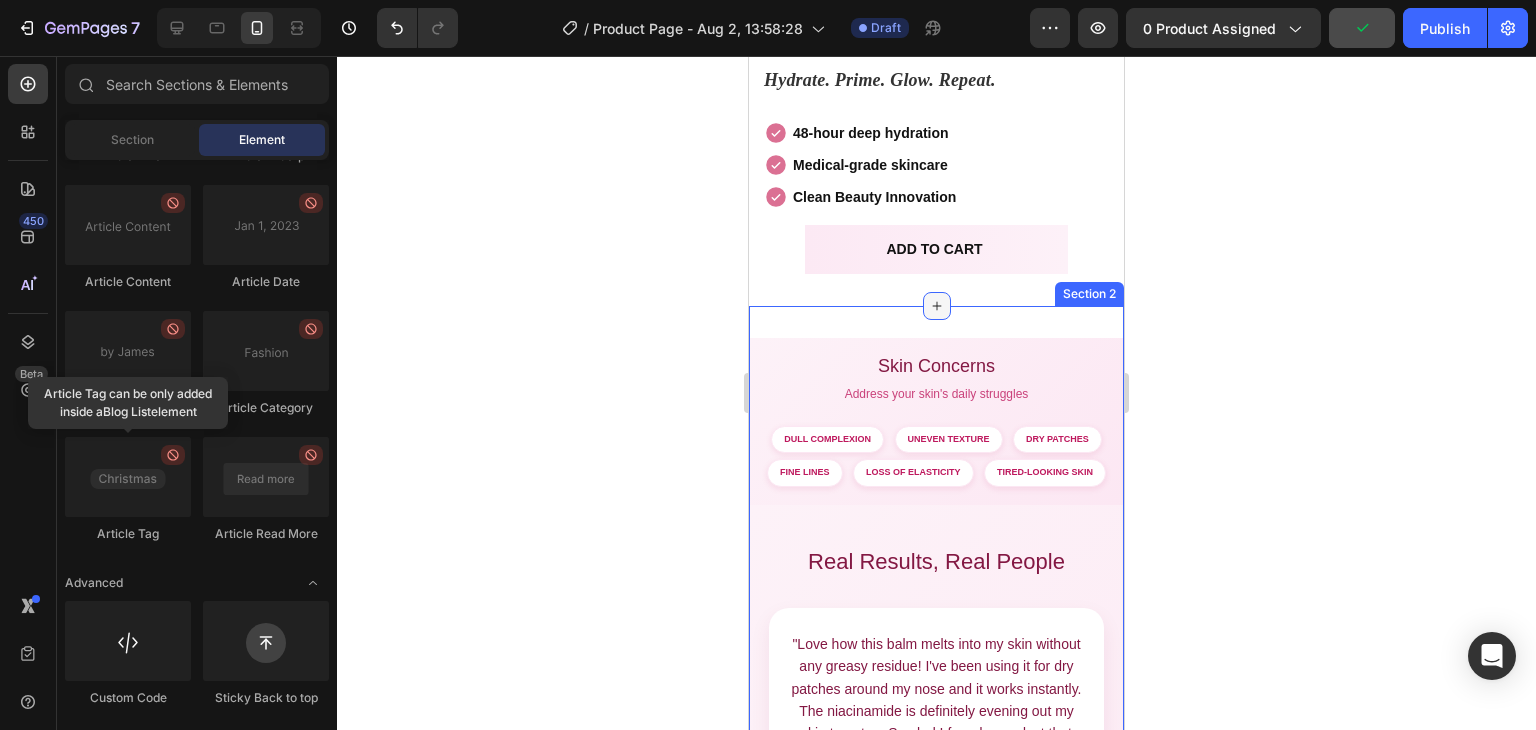 click at bounding box center (937, 306) 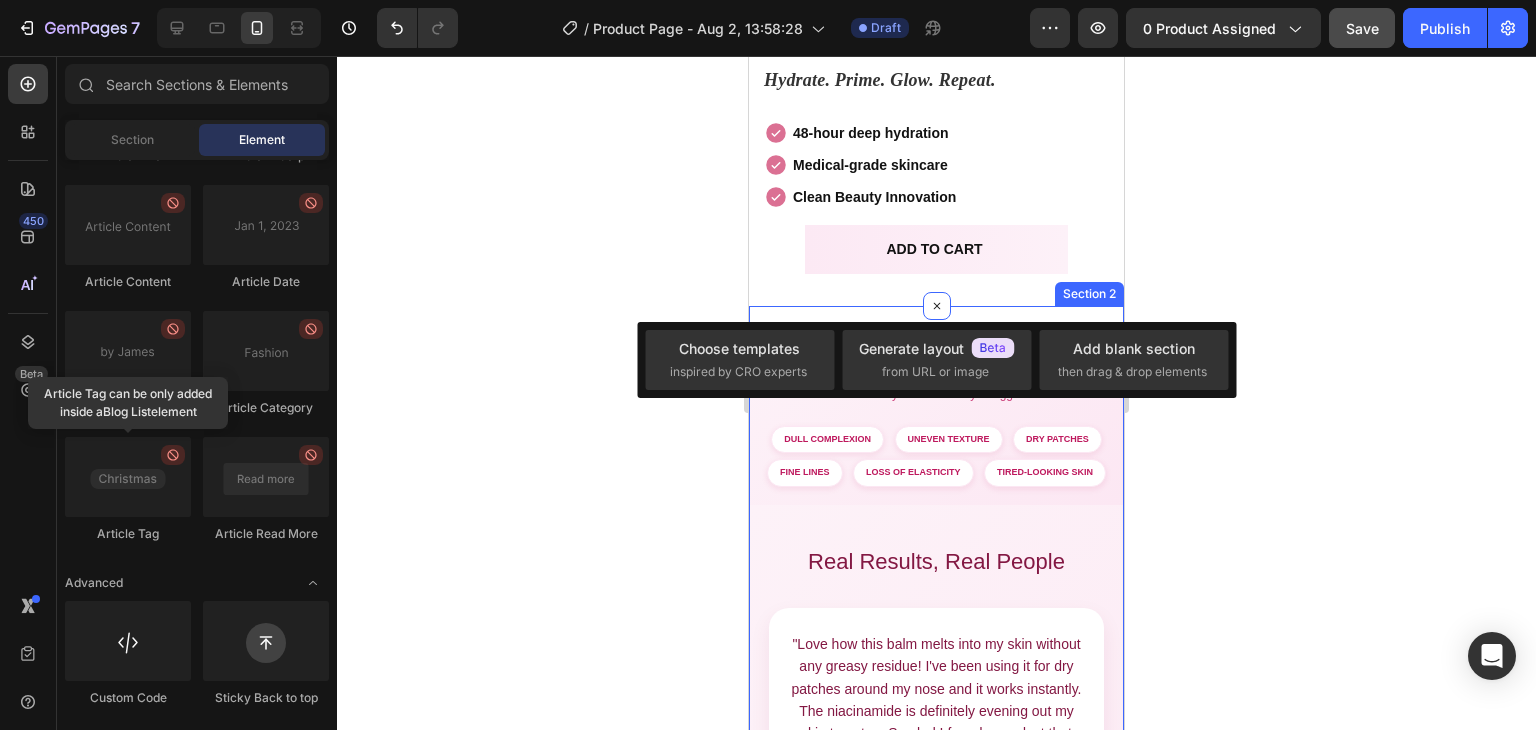 click on "Skin Concerns
Address your skin's daily struggles
Dull Complexion
Uneven Texture
Dry Patches
Fine Lines
Loss of Elasticity
Tired-Looking Skin
Custom Code
Real Results, Real People
"Love how this balm melts into my skin without any greasy residue! I've been using it for dry patches around my nose and it works instantly. The niacinamide is definitely evening out my skin tone too. So glad I found a product that actually delivers on its promises – worth every penny!"
[NAME] [LAST]  –  Verified Purchase
"As someone with sensitive skin, I'm always cautious about new products. Glowji™ has been amazing – no irritation at all! The fermented botanicals are so gentle yet effective. I use it morning and night, and my fine lines look noticeably smoother. My friends keep asking what I'm using!"
[NAME] [LAST]  –  Verified Purchase" at bounding box center (936, 890) 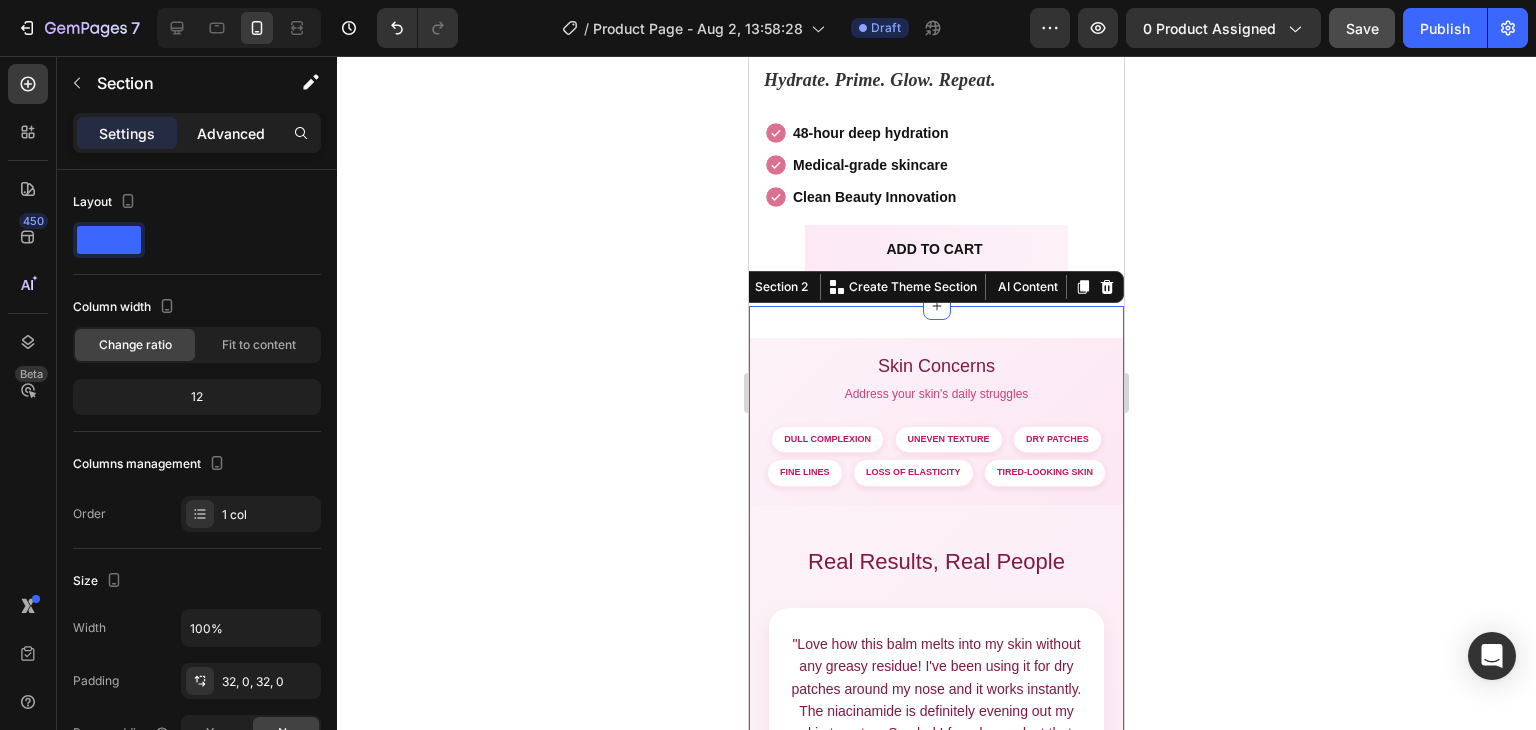 click on "Advanced" 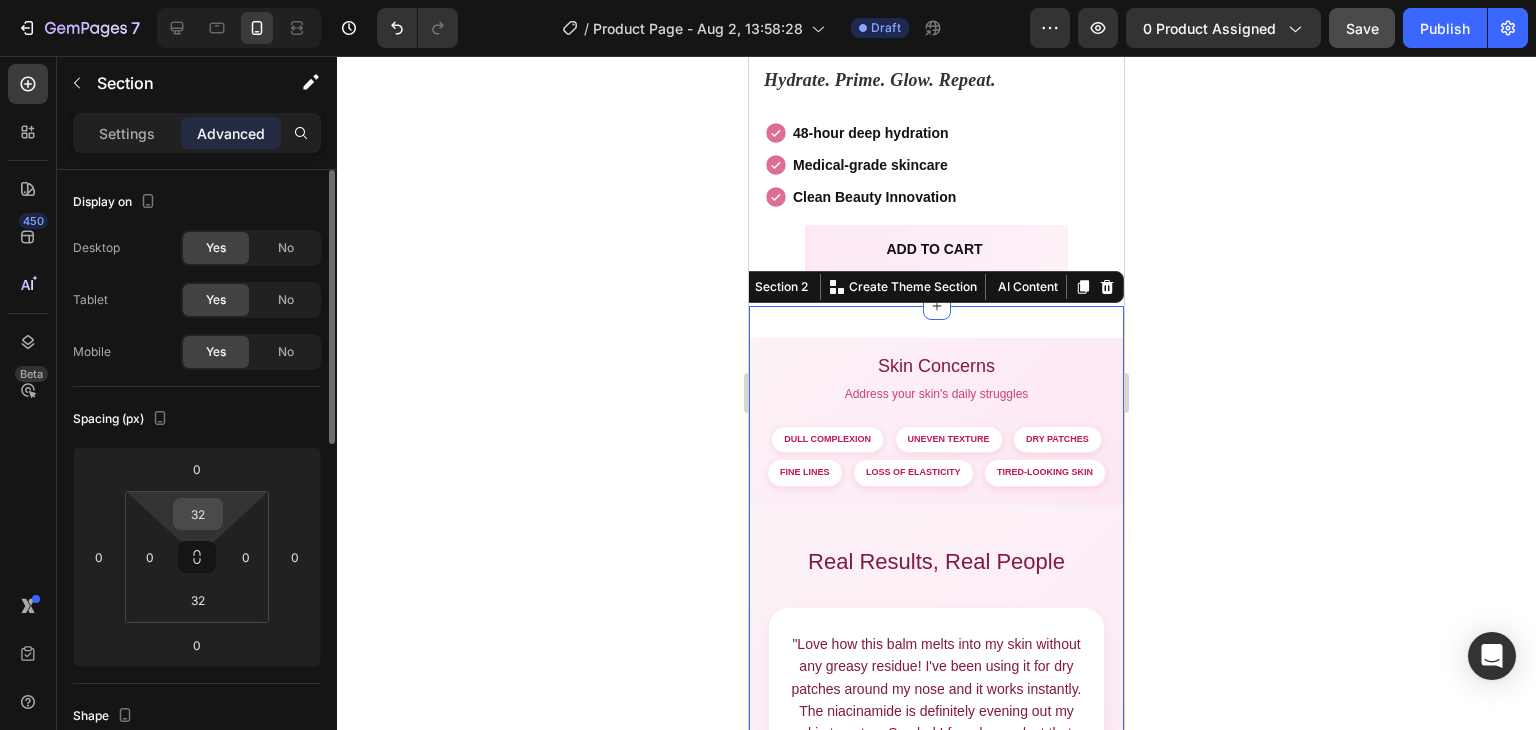 click on "32" at bounding box center (198, 514) 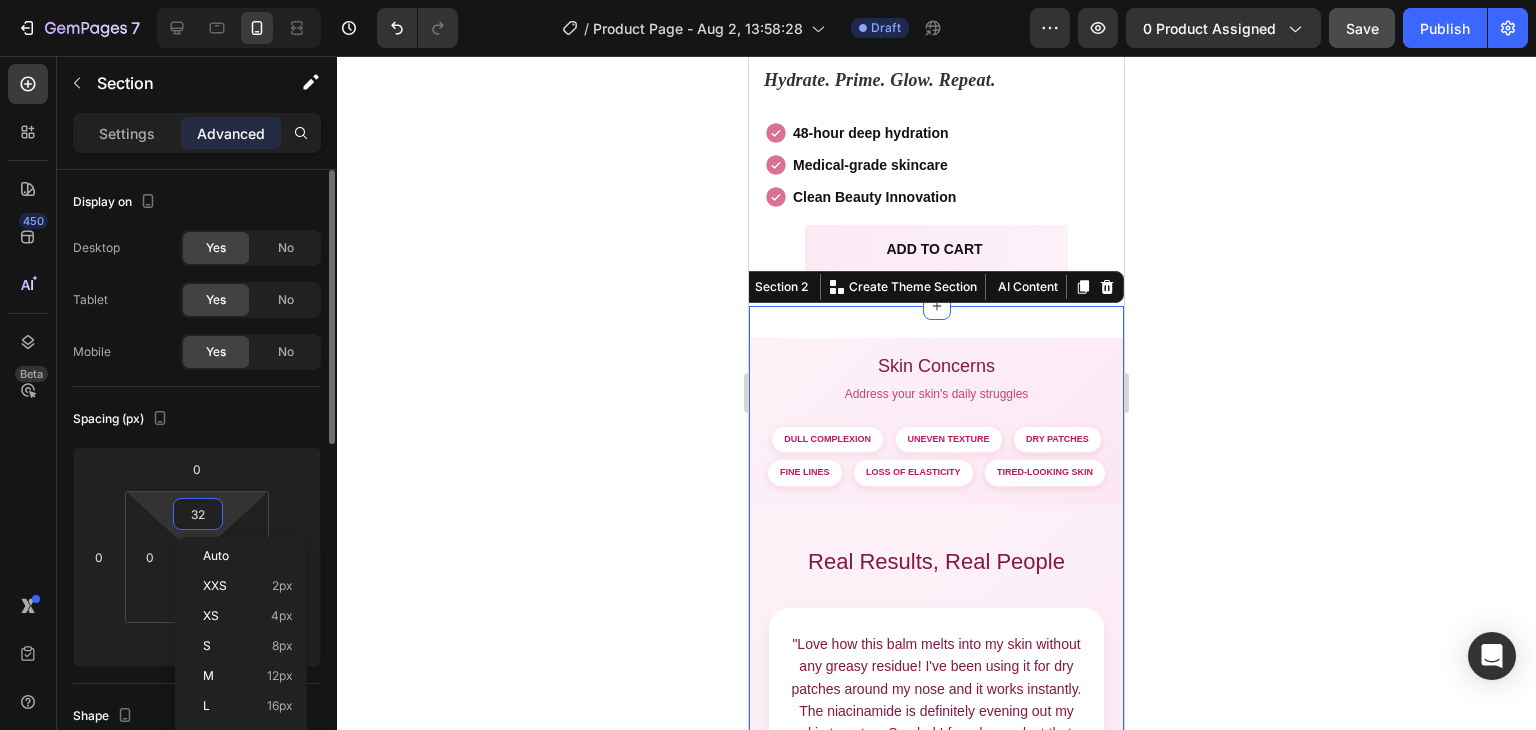 type 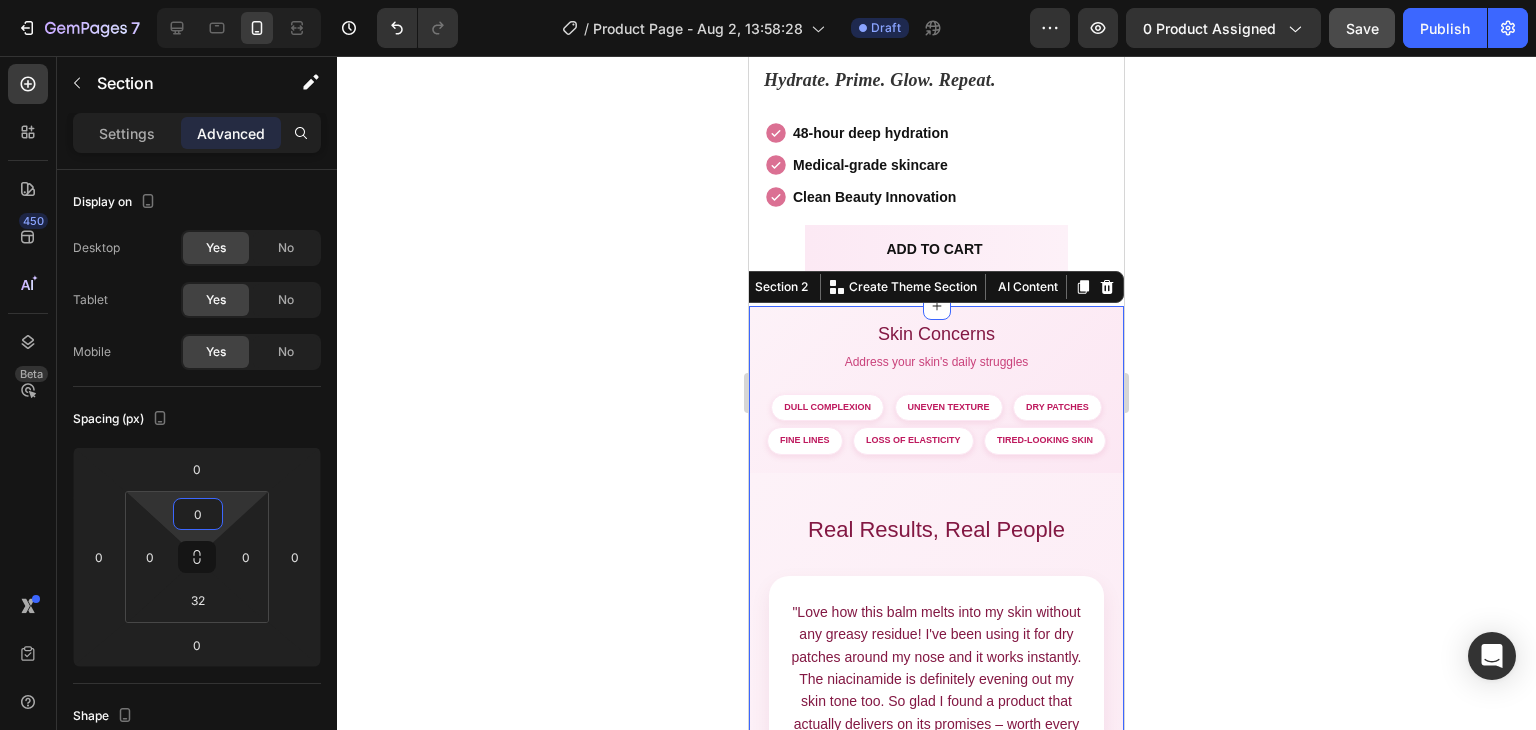 click 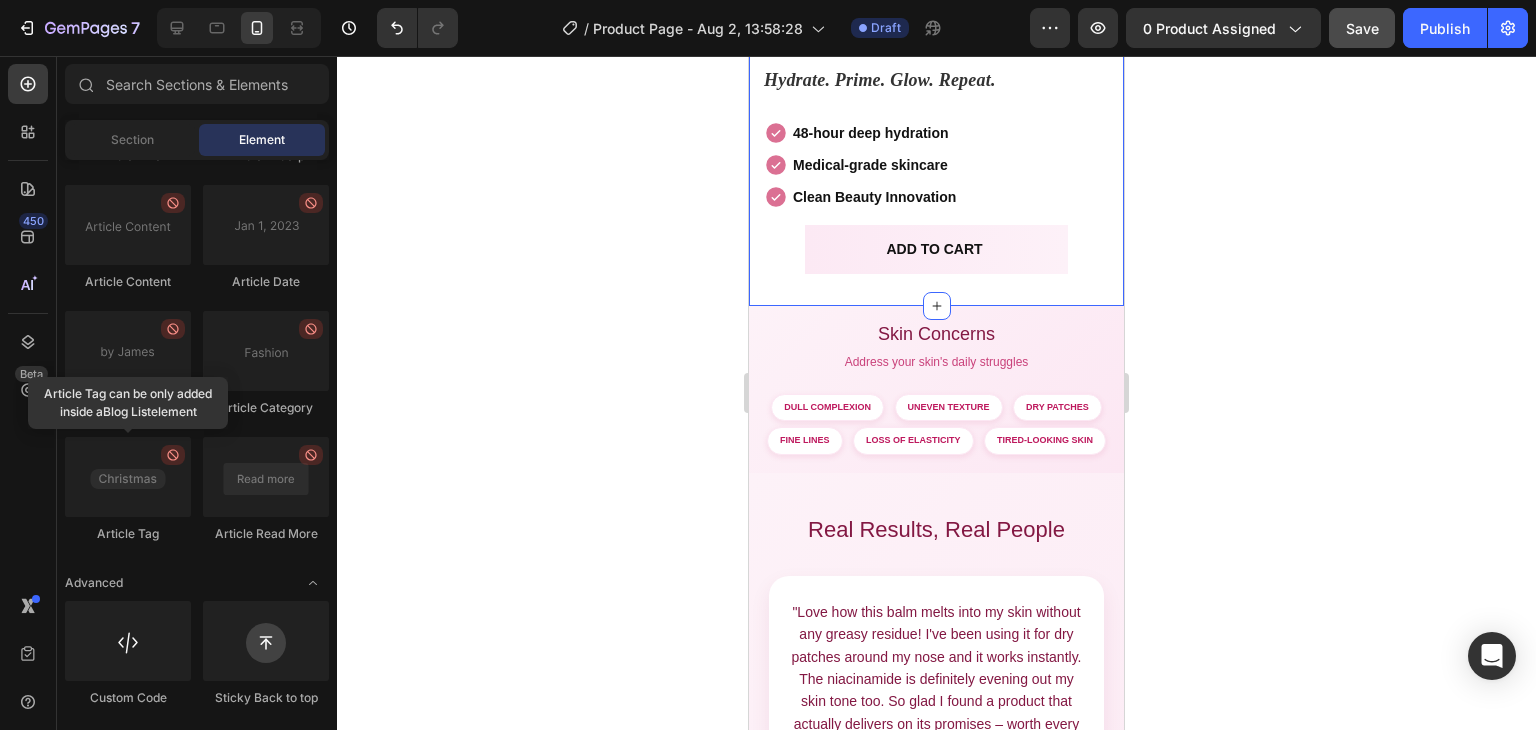 click on "Product Images Glowji Stick™ Product Title
Limited stock remaining.
Custom Code $29.00 Product Price Product Price $59.00 Product Price Product Price Row
Hydrate. Prime. Glow. Repeat.
Custom Code 48-hour deep hydration Medical-grade skincare Clean Beauty Innovation Item List ADD TO CART Add to Cart Product Section 1" at bounding box center [936, -177] 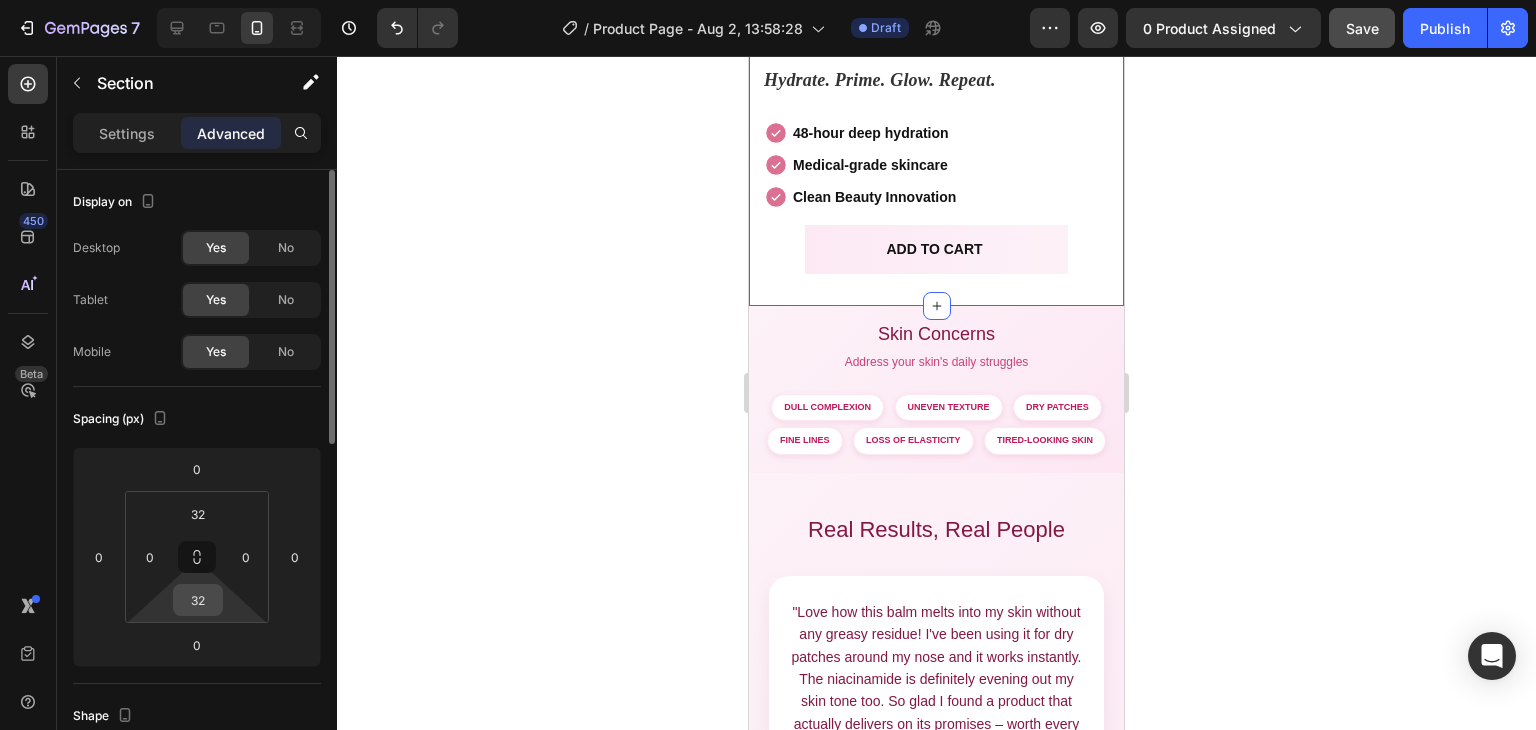 click on "32" at bounding box center (198, 600) 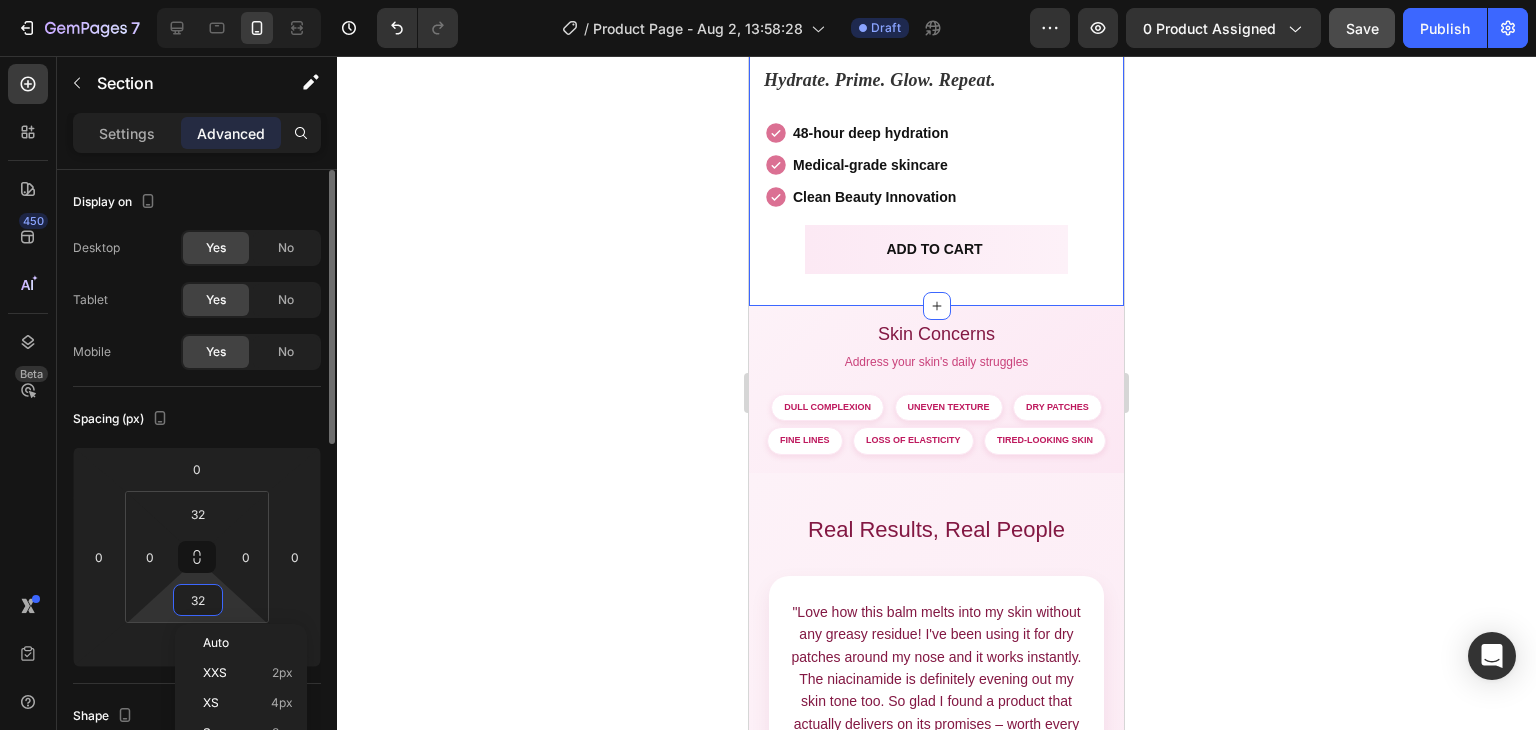 type 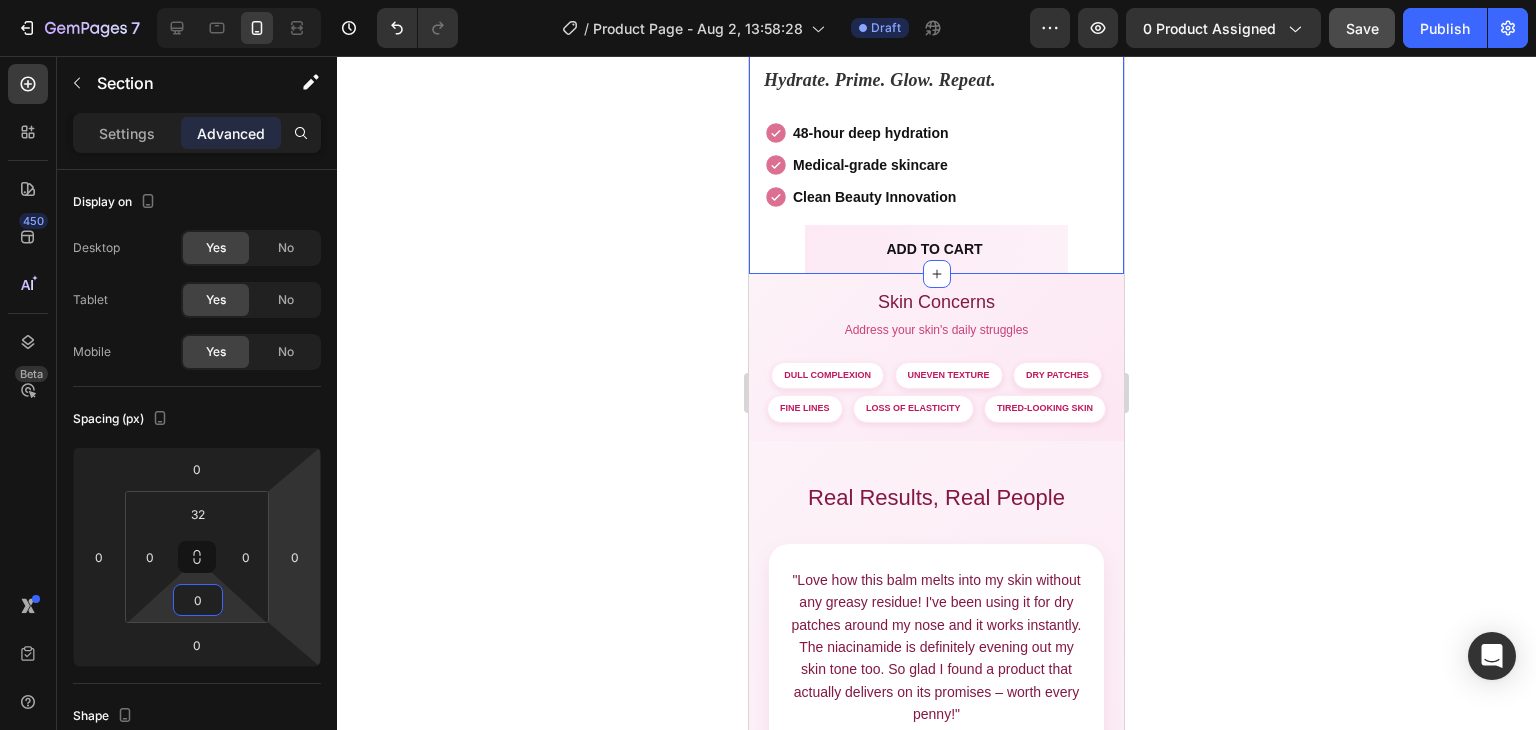 click 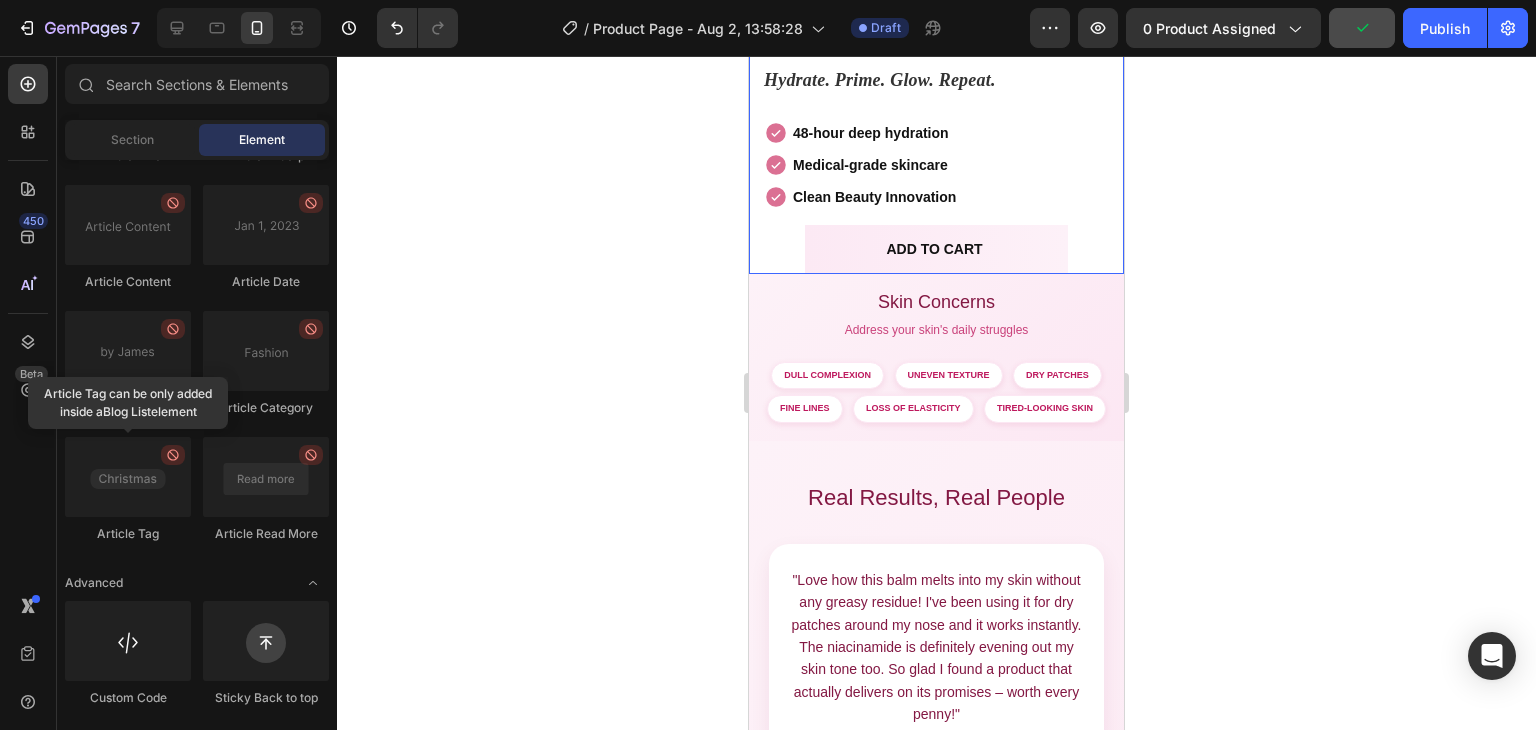 click on "Glowji Stick™ Product Title
Limited stock remaining.
Custom Code 48-hour deep hydration Medical-grade skincare Clean Beauty Innovation Item List ADD TO CART Add to Cart" at bounding box center [936, 57] 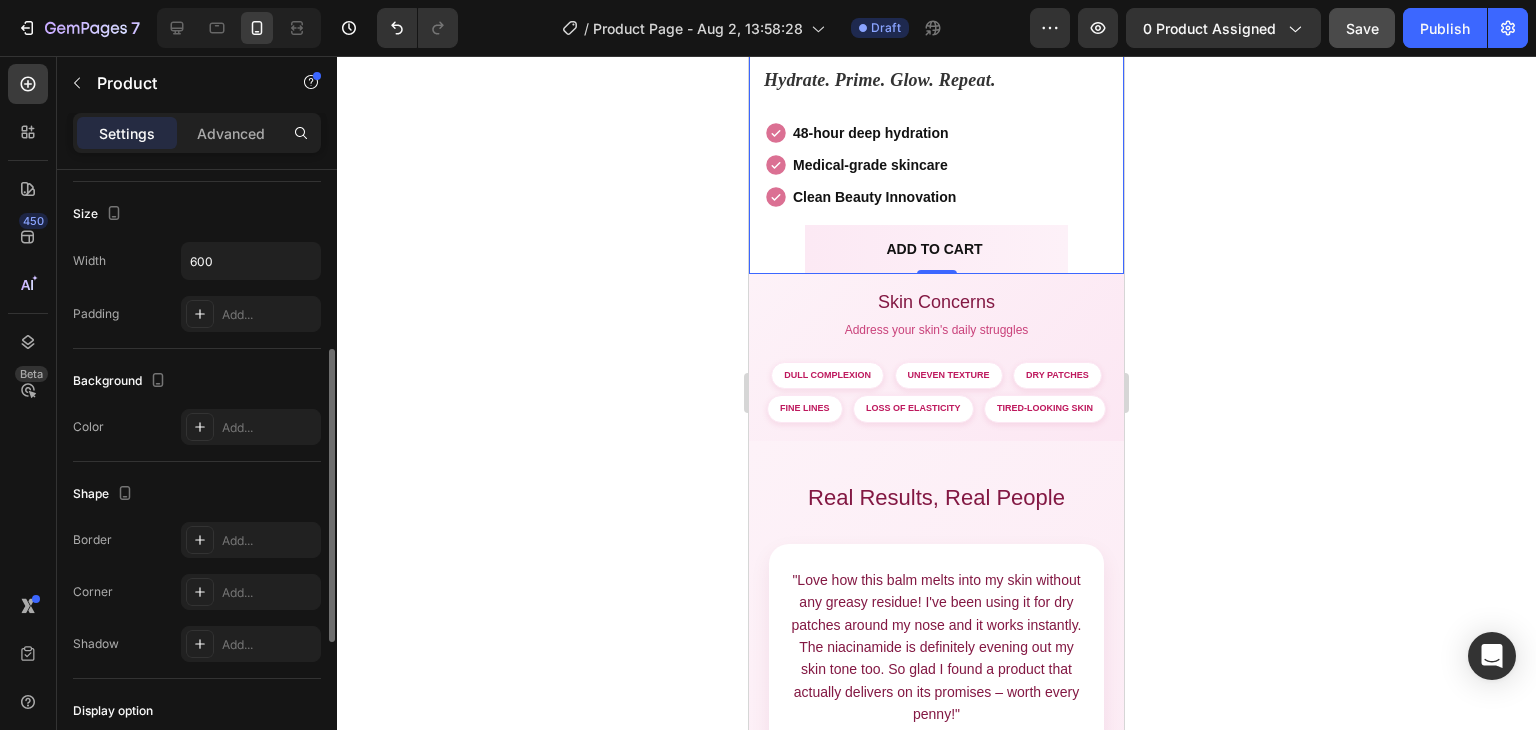 scroll, scrollTop: 680, scrollLeft: 0, axis: vertical 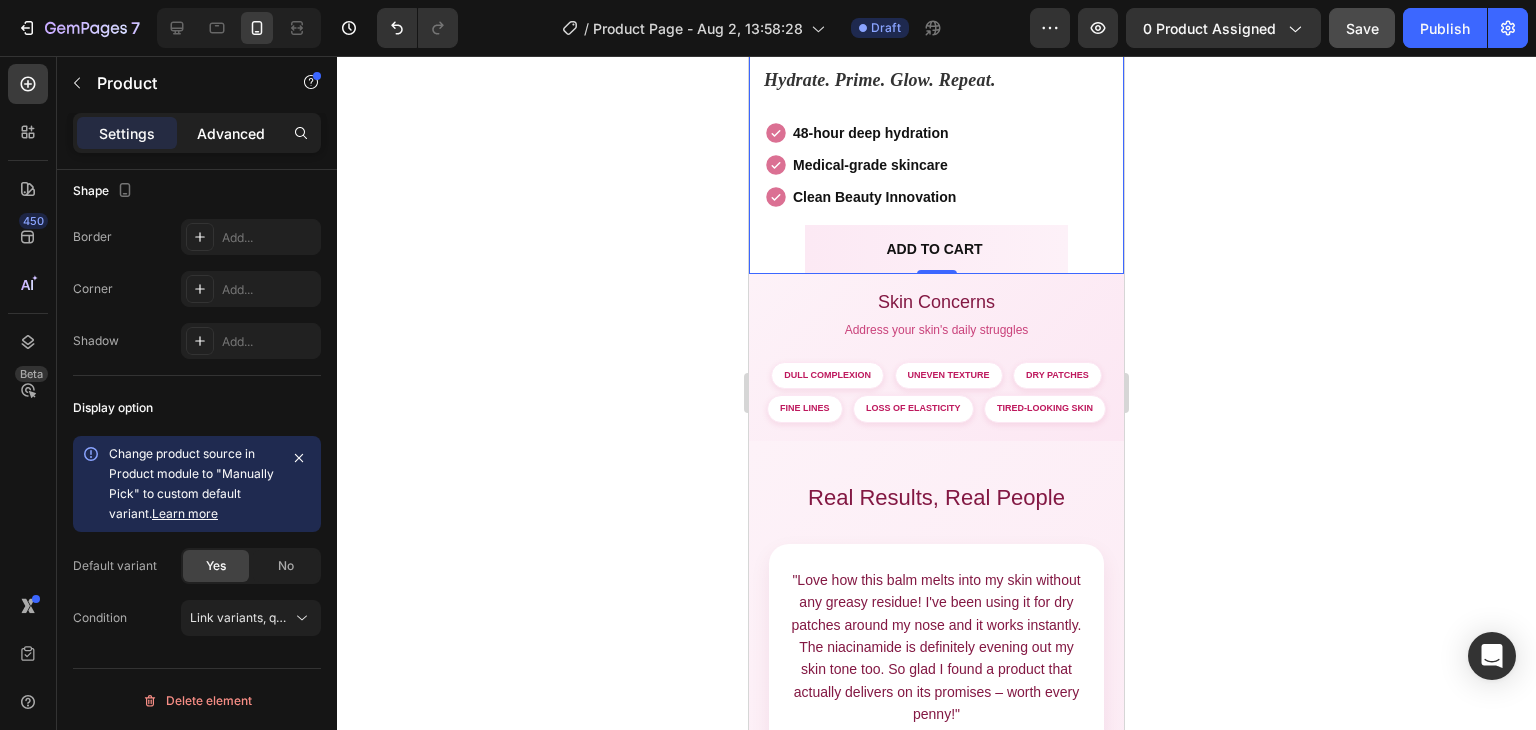 click on "Advanced" at bounding box center [231, 133] 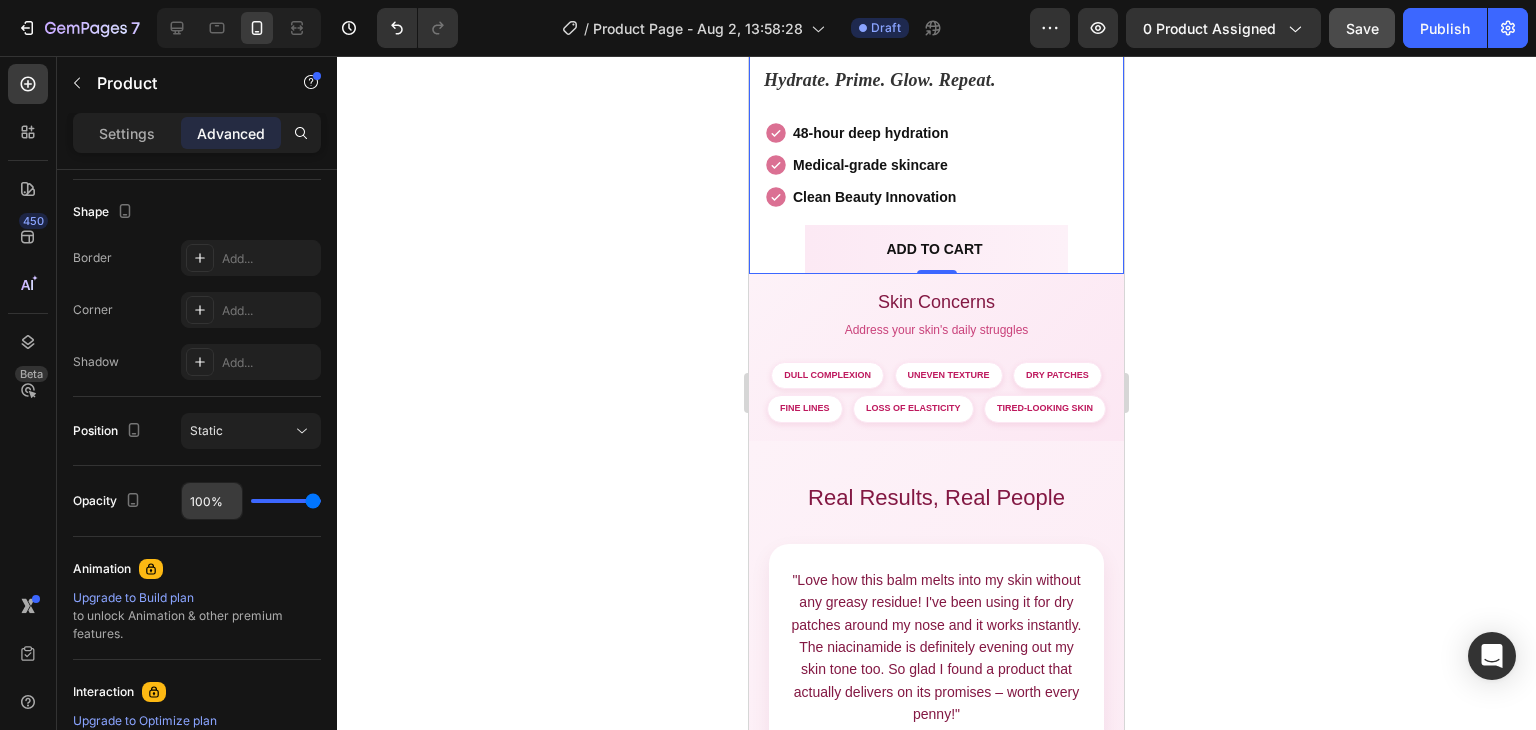 scroll, scrollTop: 0, scrollLeft: 0, axis: both 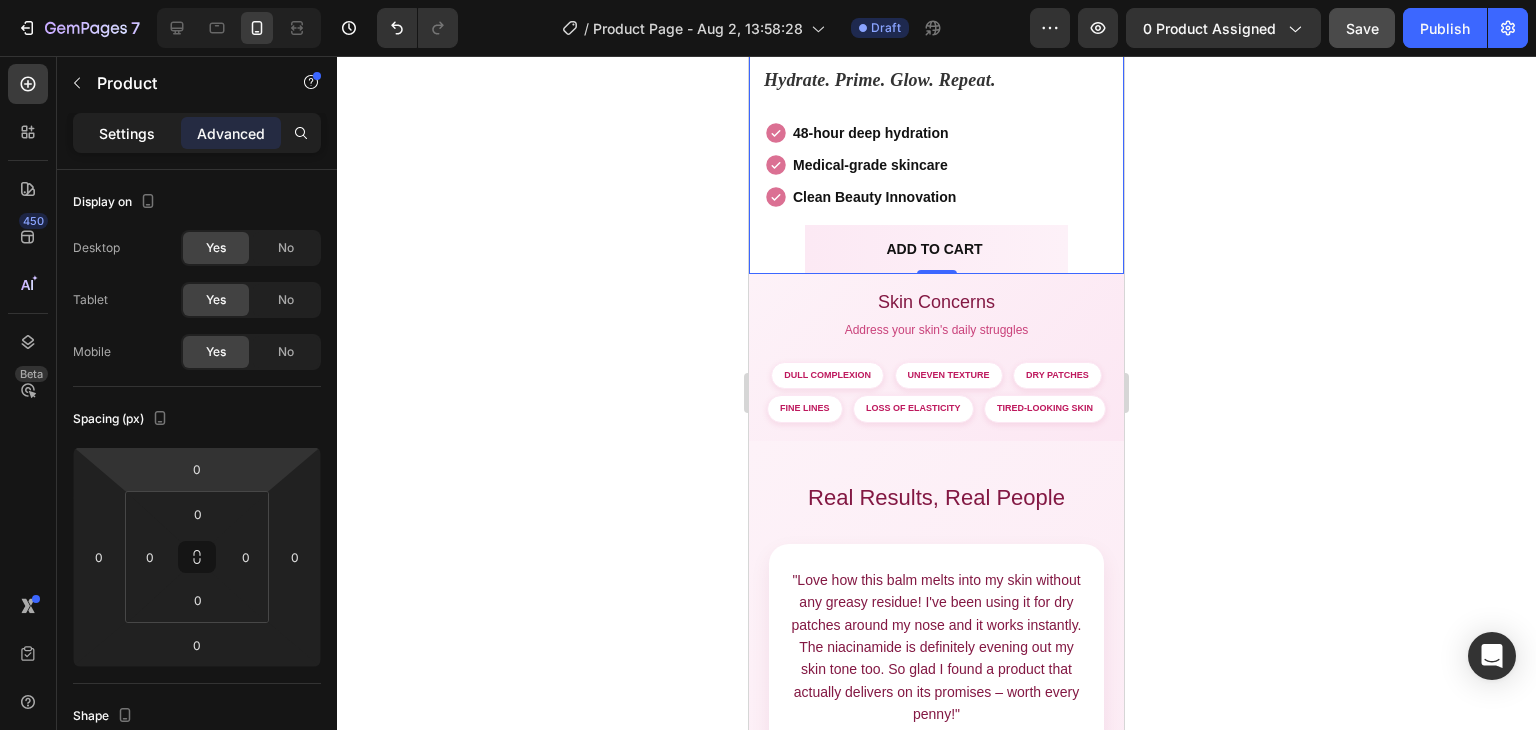click on "Settings" at bounding box center [127, 133] 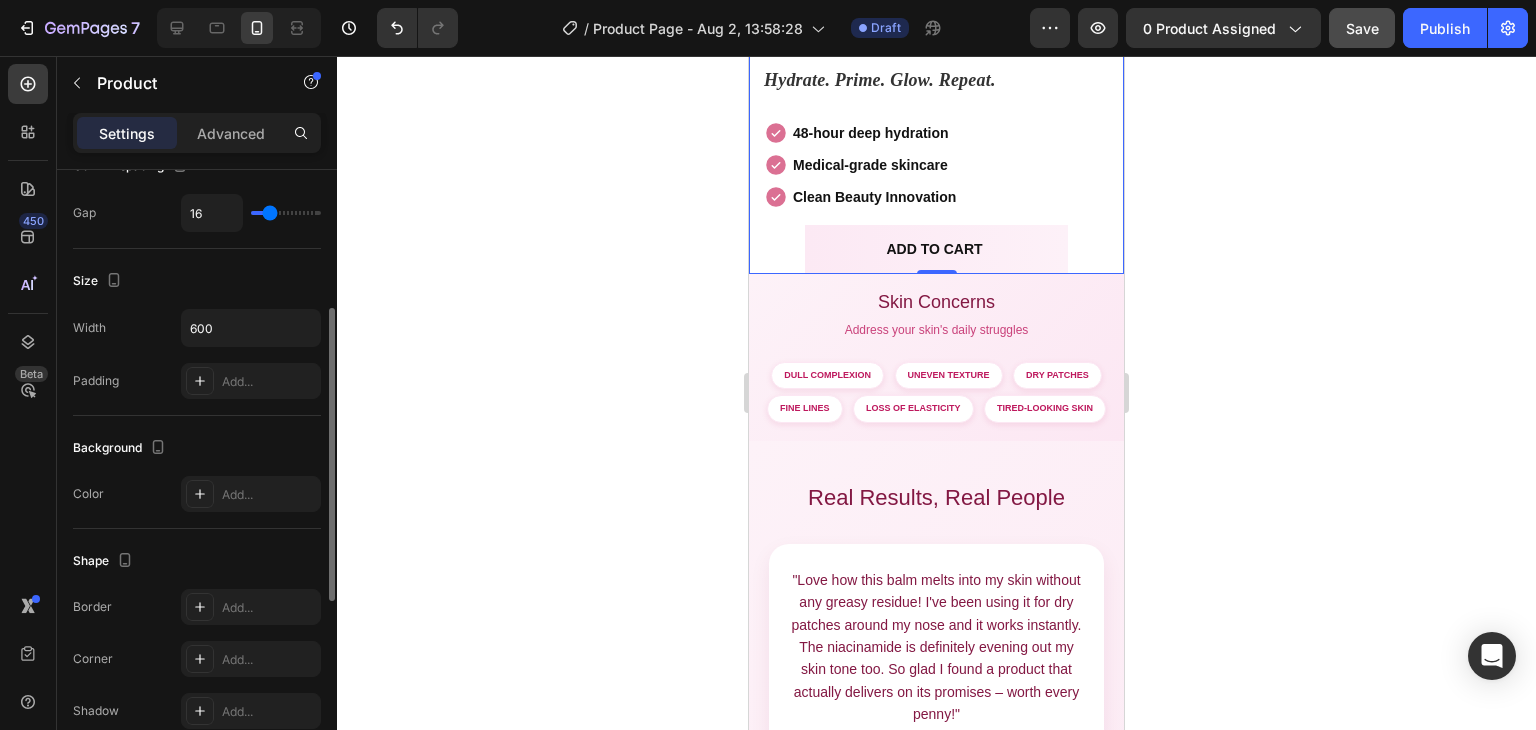 scroll, scrollTop: 311, scrollLeft: 0, axis: vertical 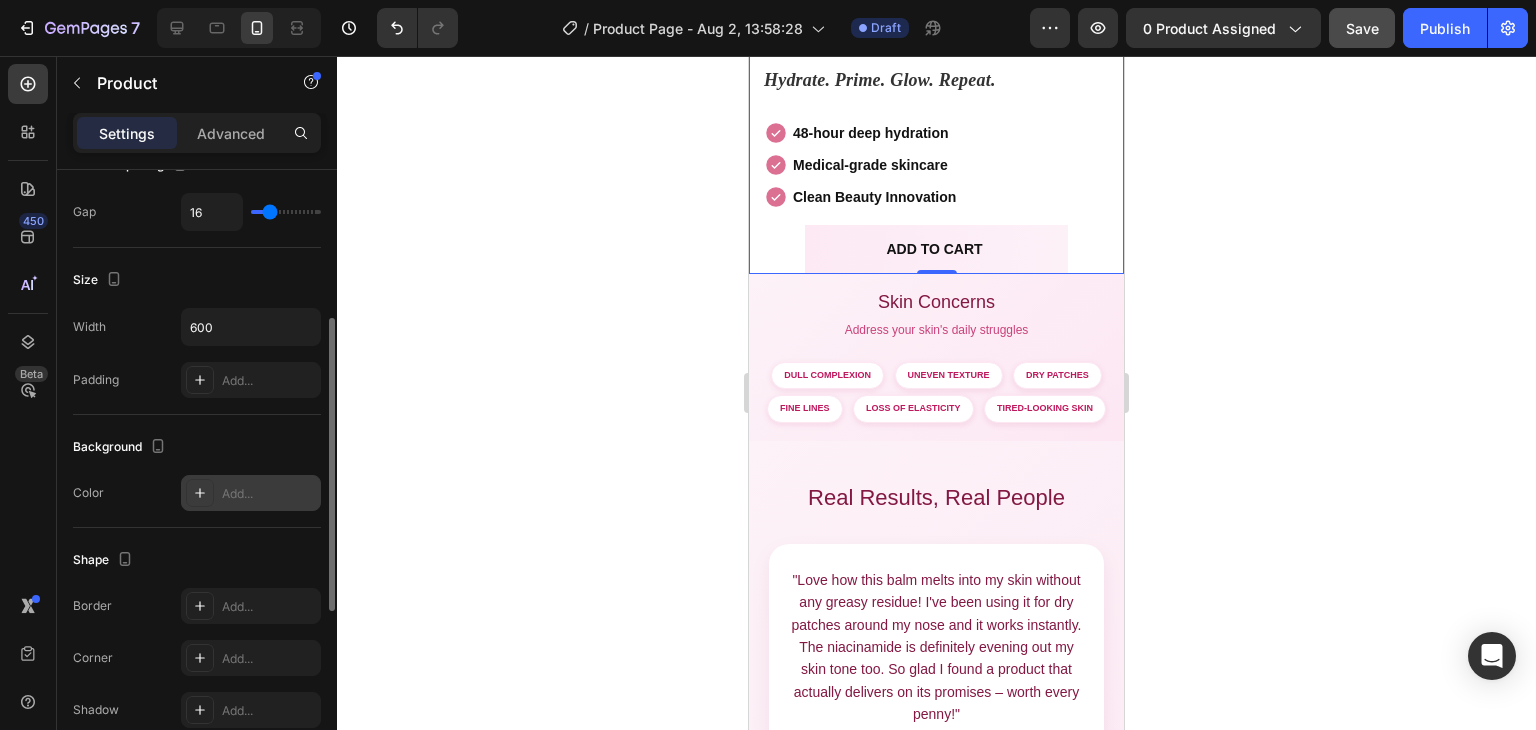 click on "Add..." at bounding box center (269, 494) 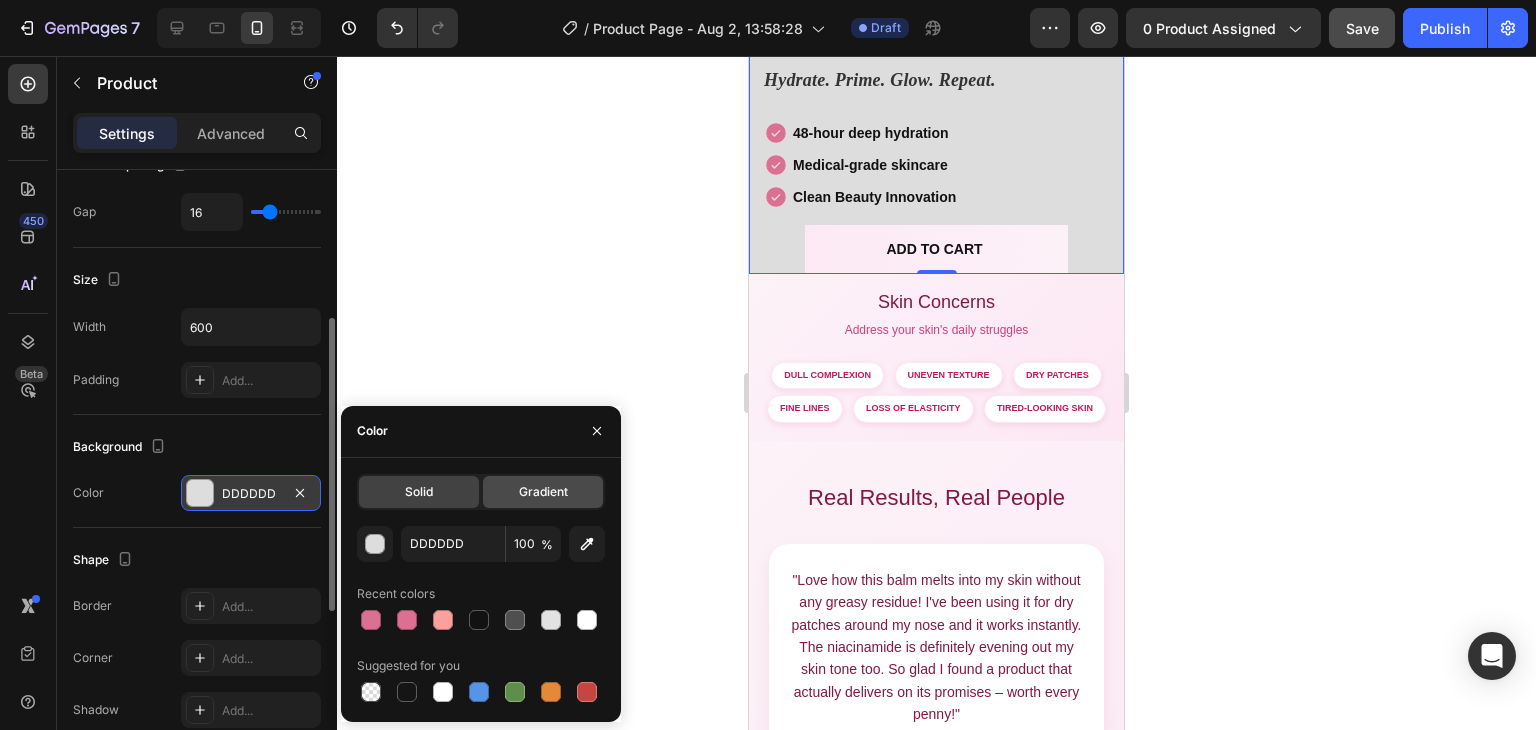 click on "Gradient" 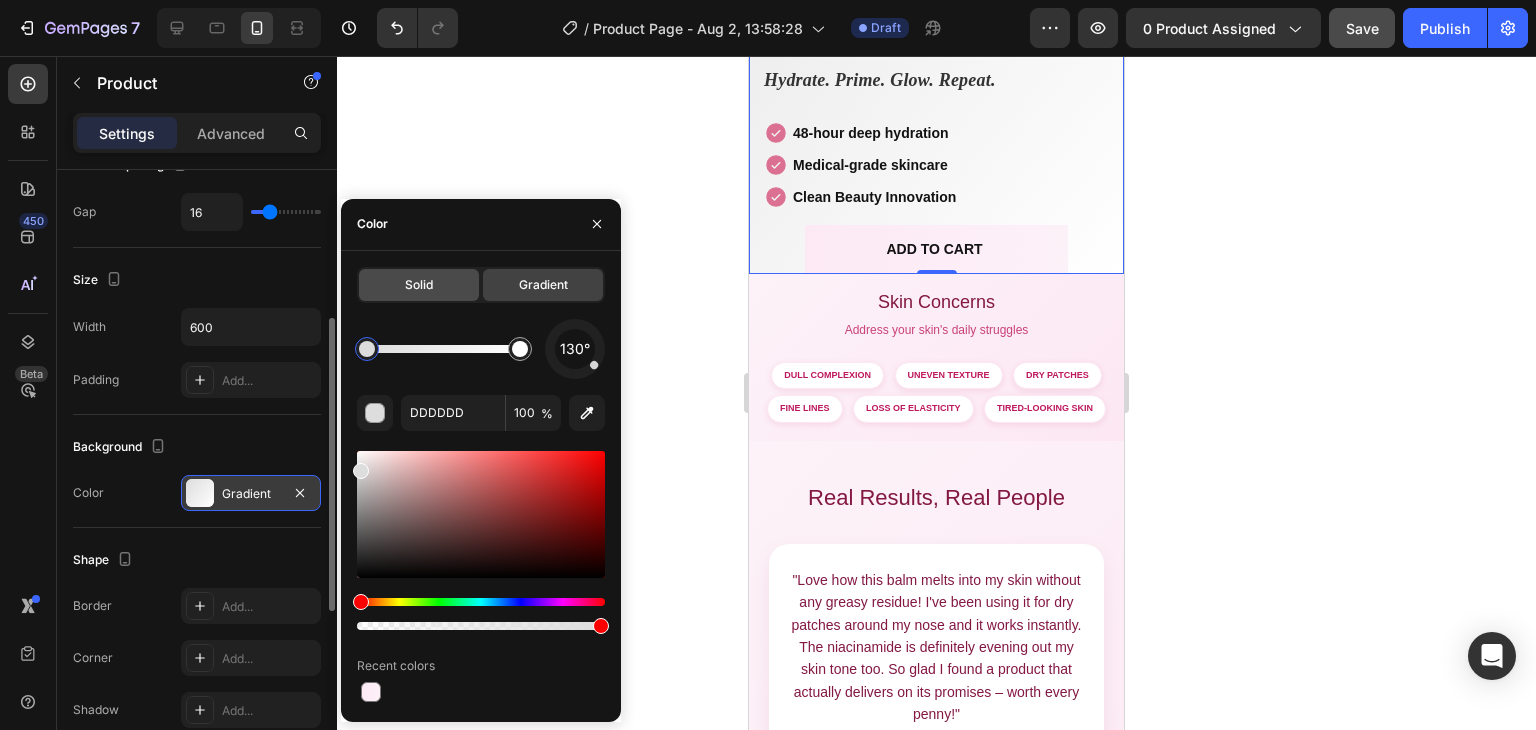 click on "Solid" 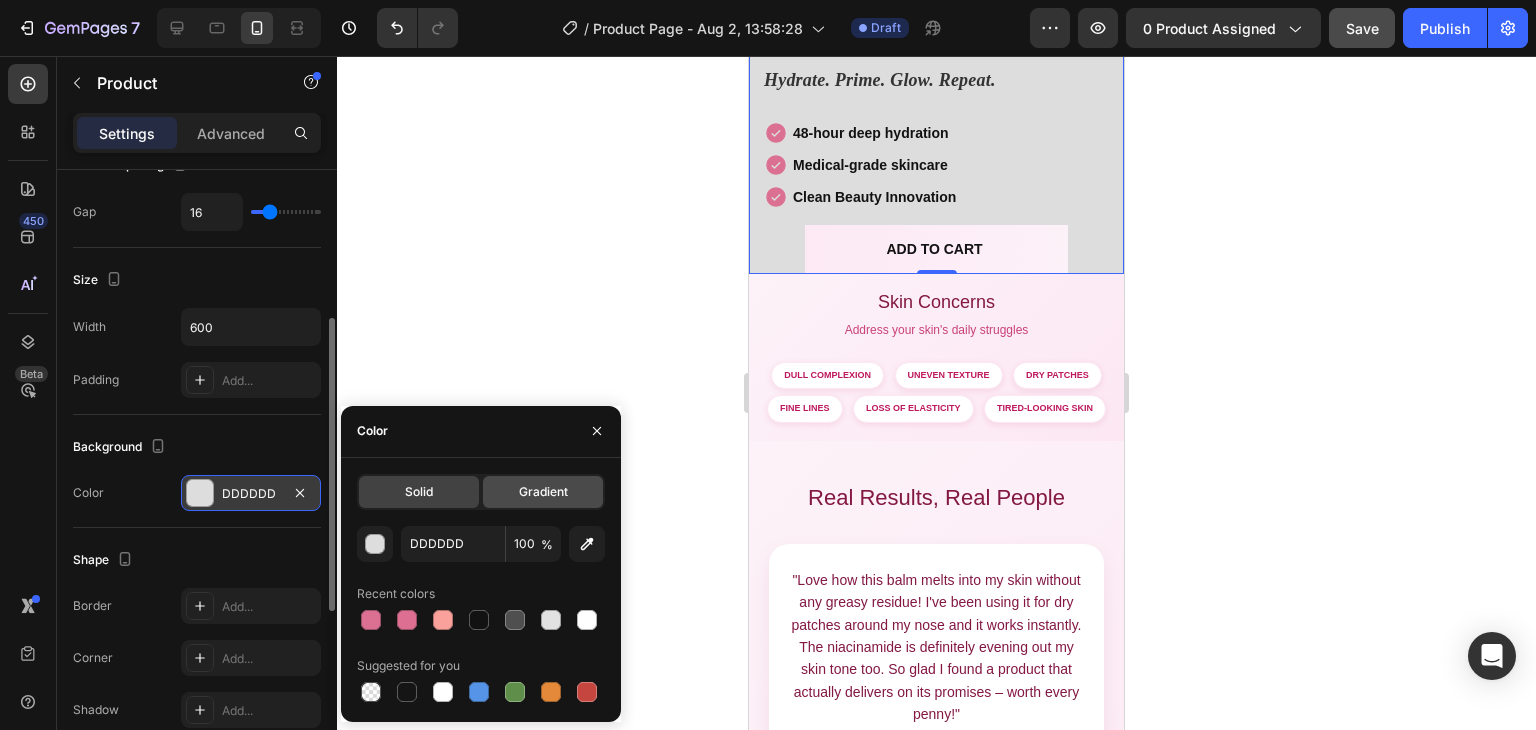 click on "Gradient" 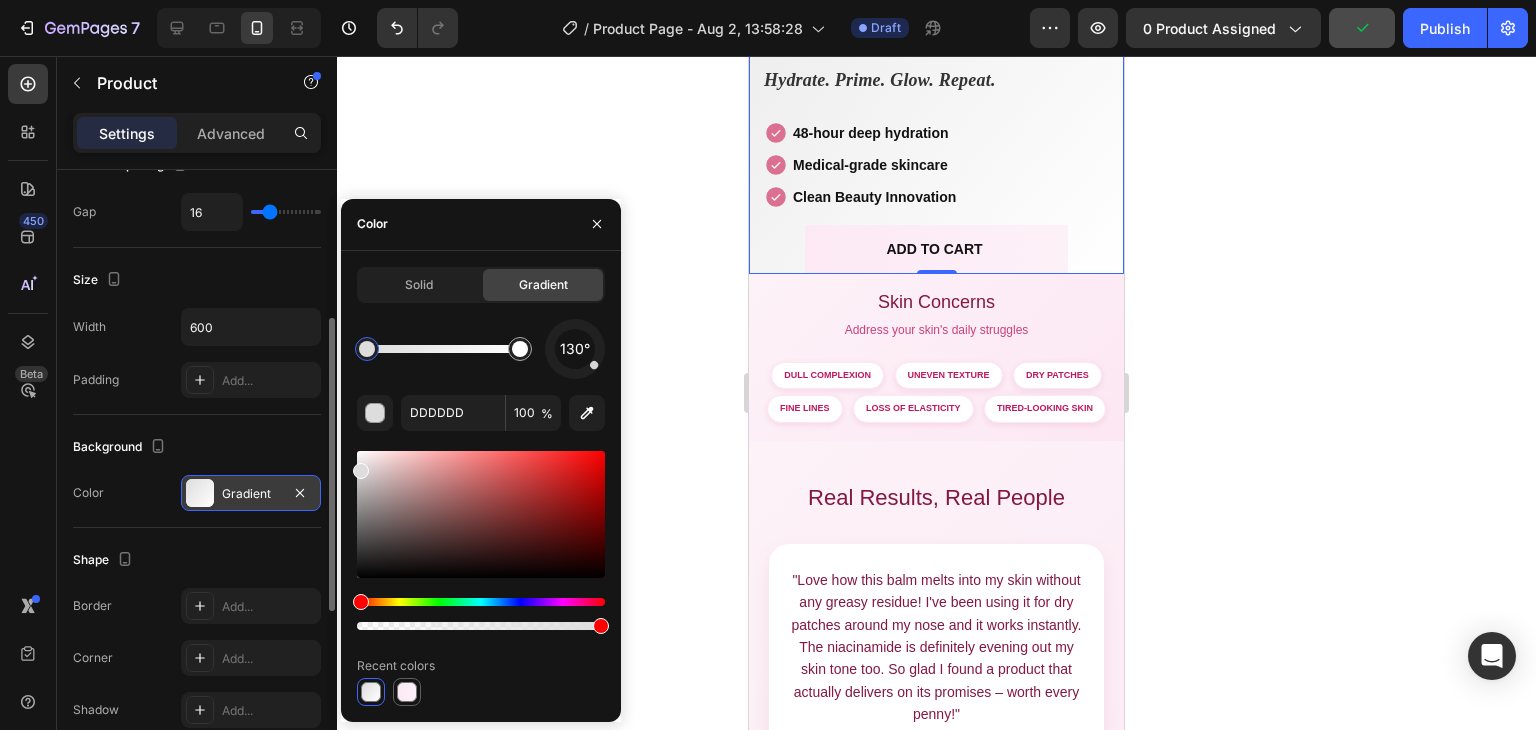 click at bounding box center [407, 692] 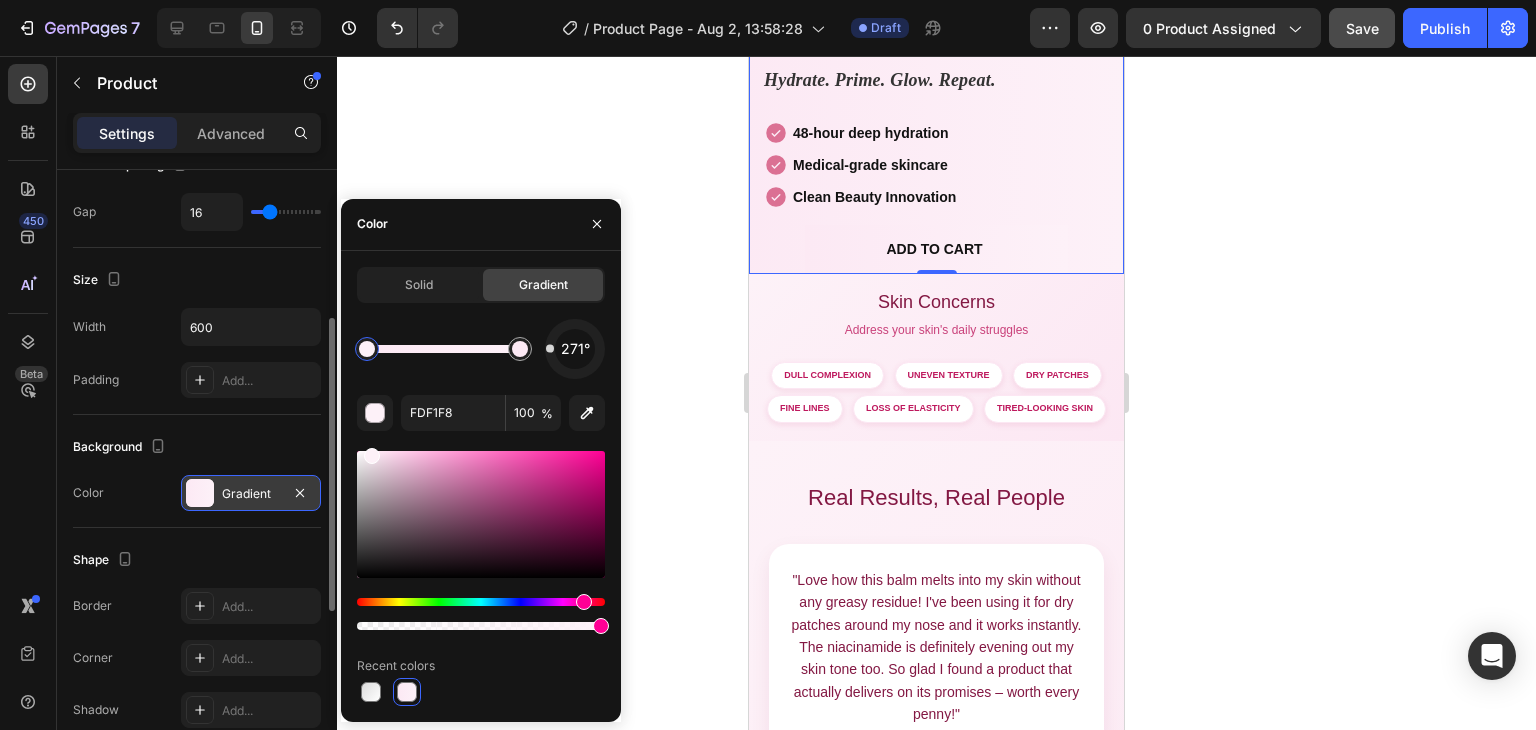 click 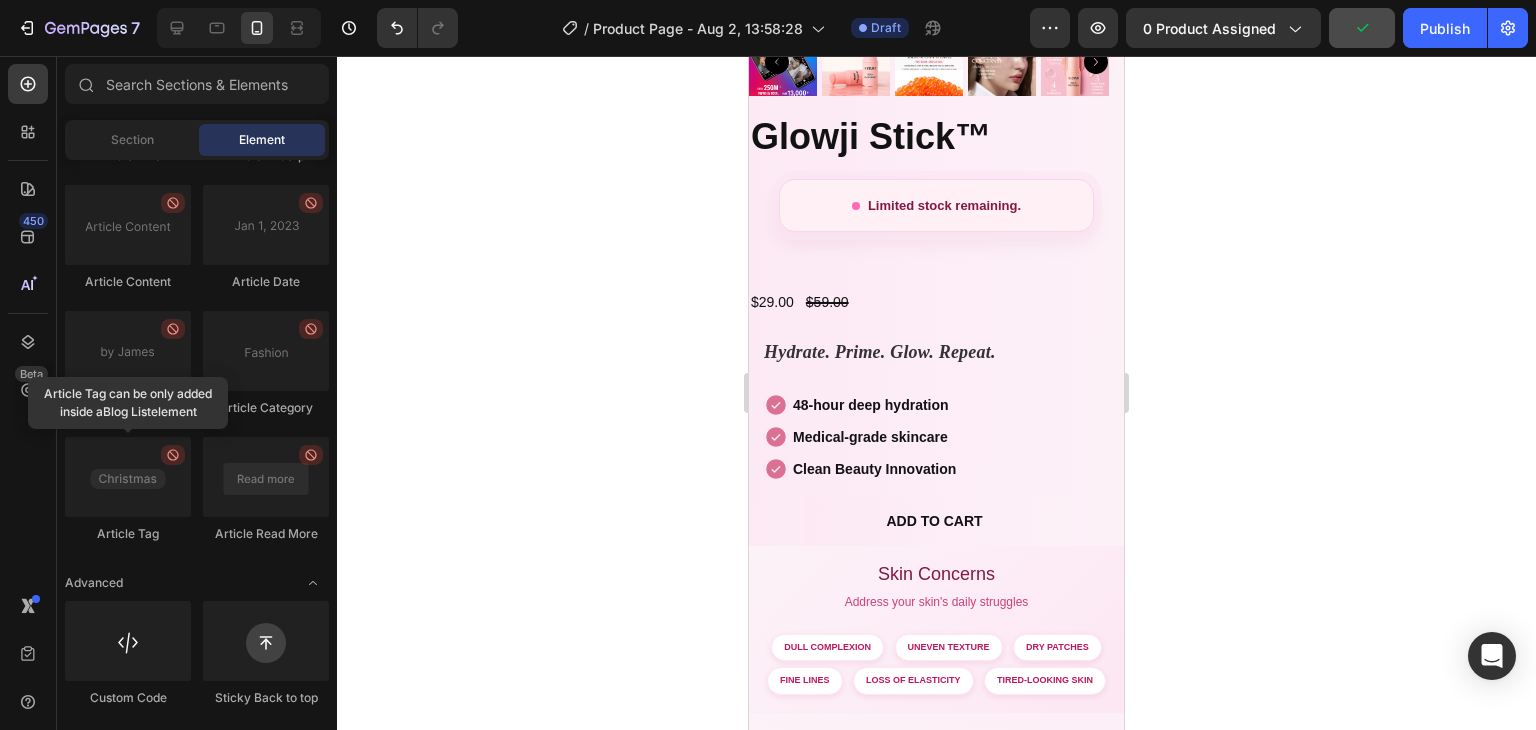 scroll, scrollTop: 484, scrollLeft: 0, axis: vertical 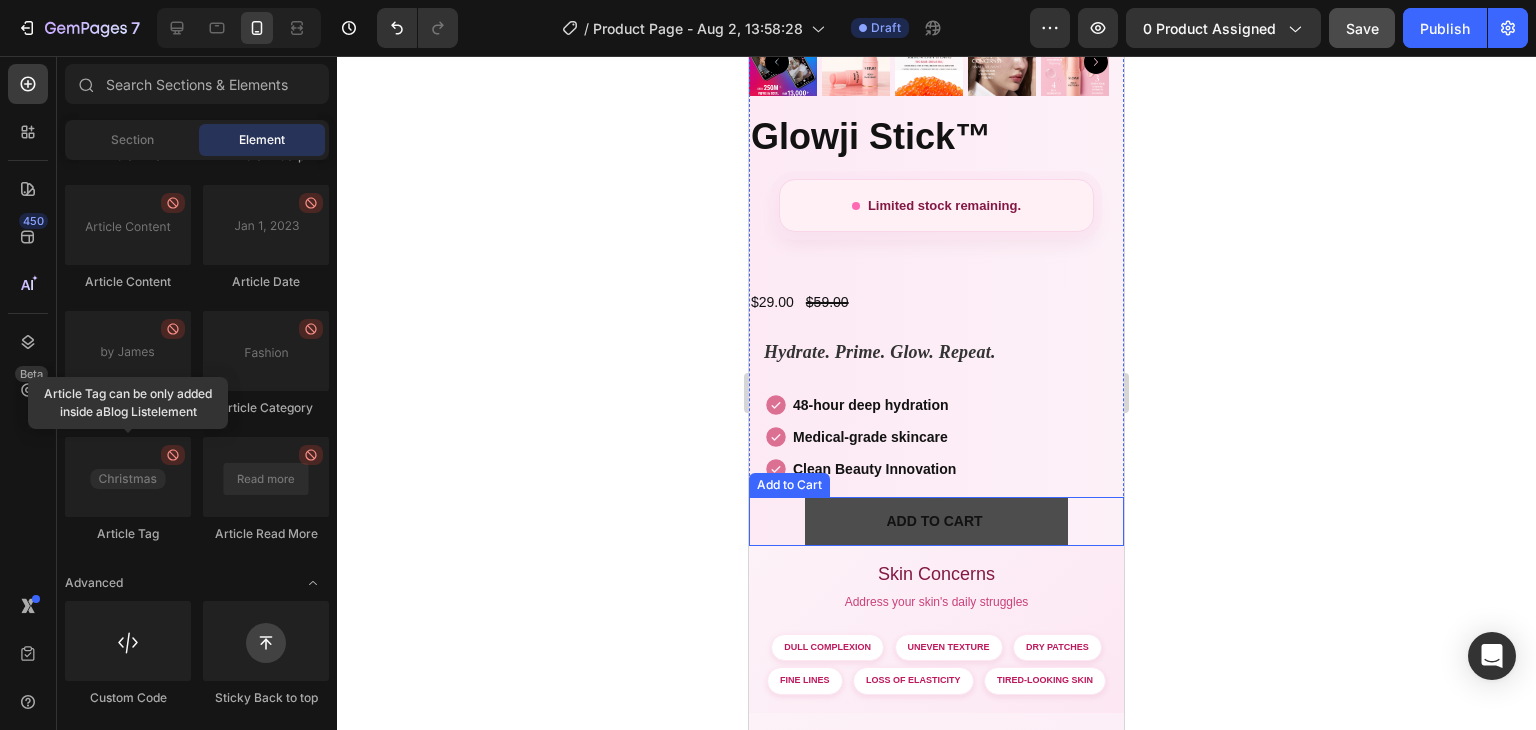 click on "ADD TO CART" at bounding box center (936, 521) 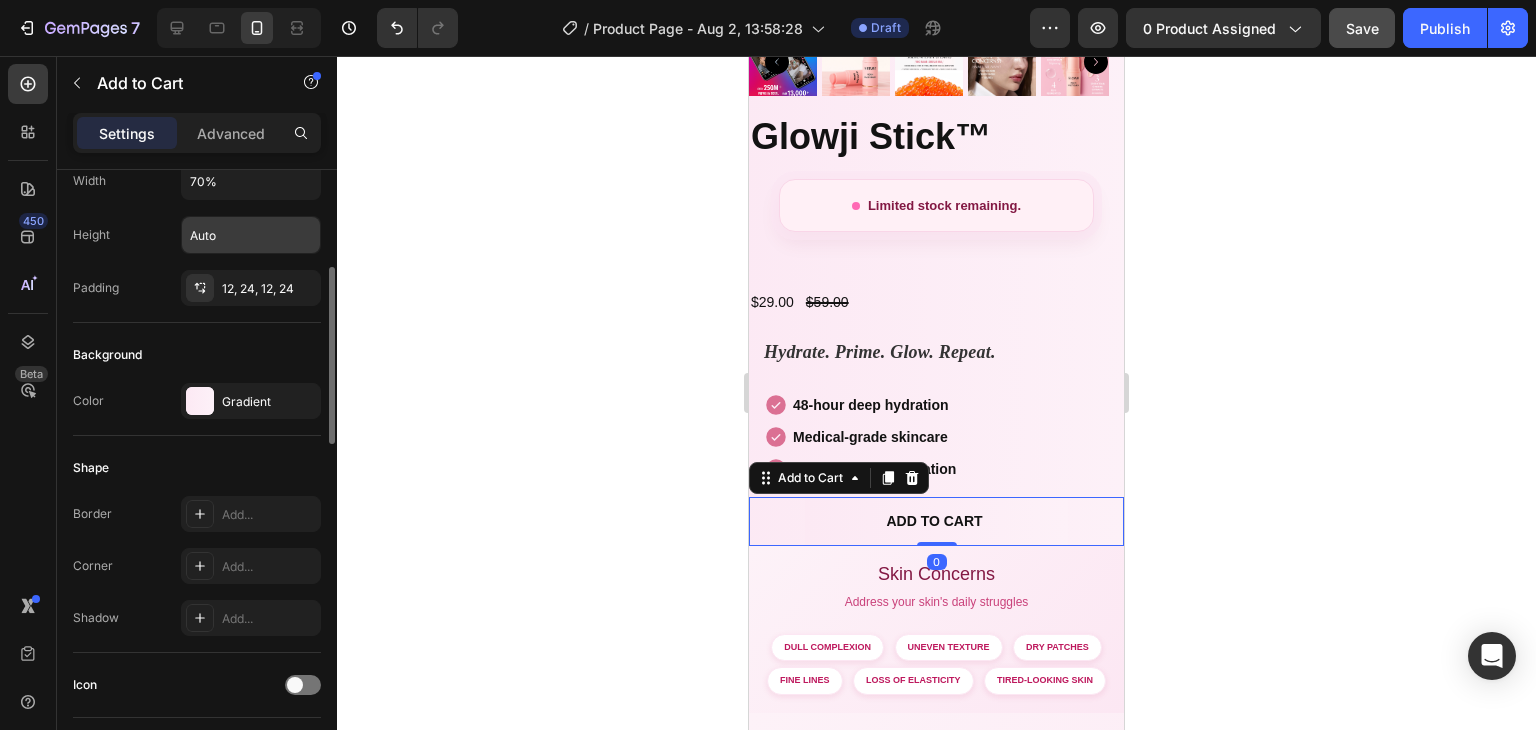 scroll, scrollTop: 339, scrollLeft: 0, axis: vertical 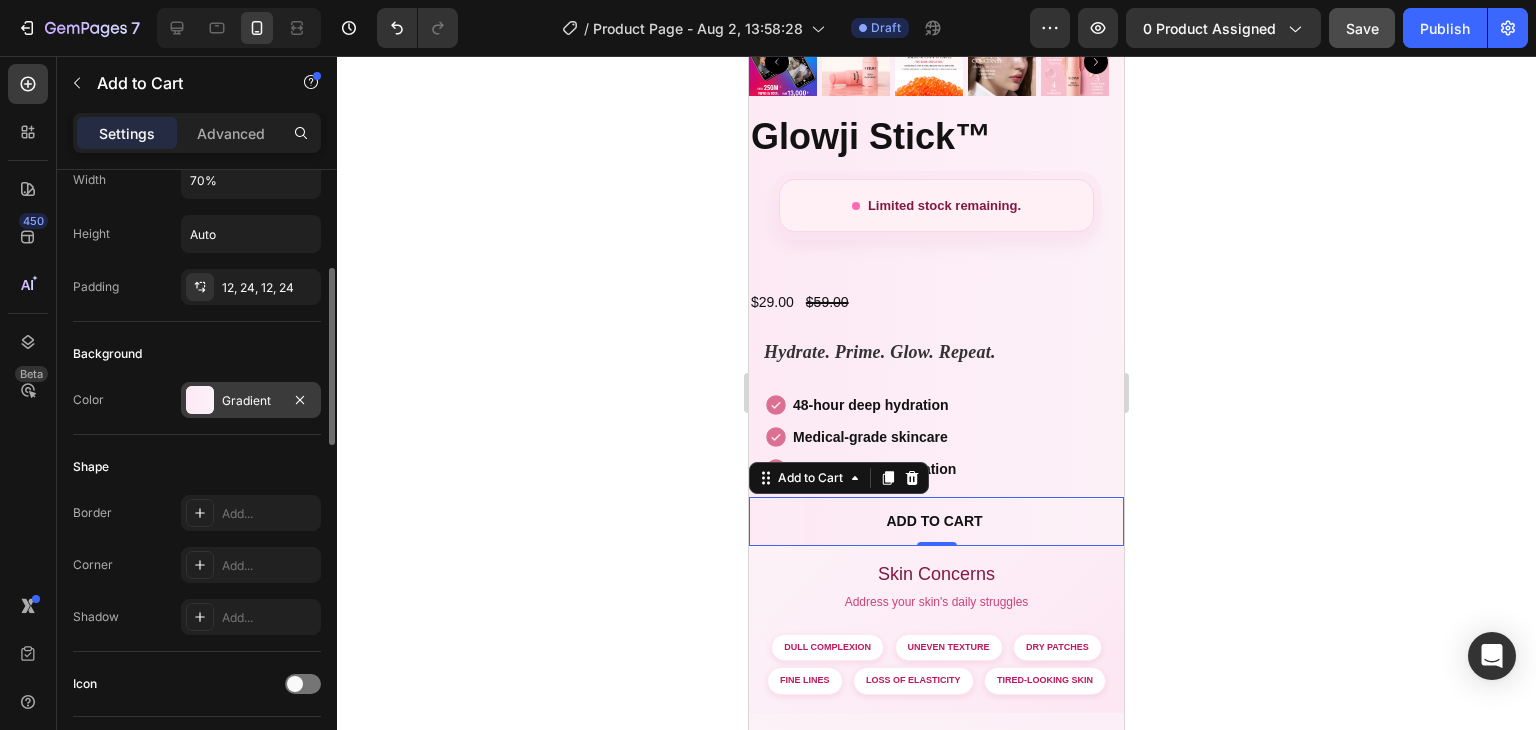 click on "Gradient" at bounding box center (251, 400) 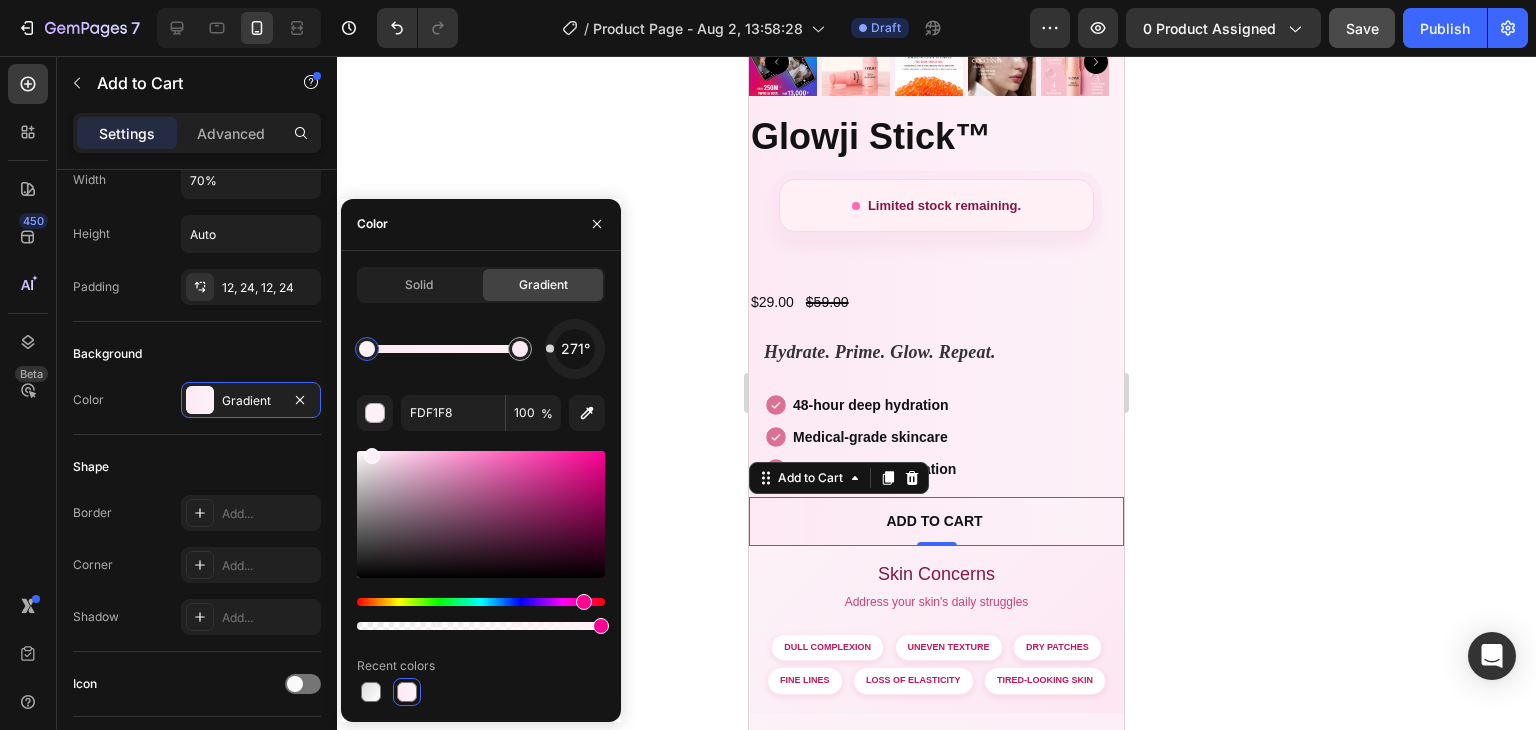 click on "Solid Gradient" at bounding box center (481, 285) 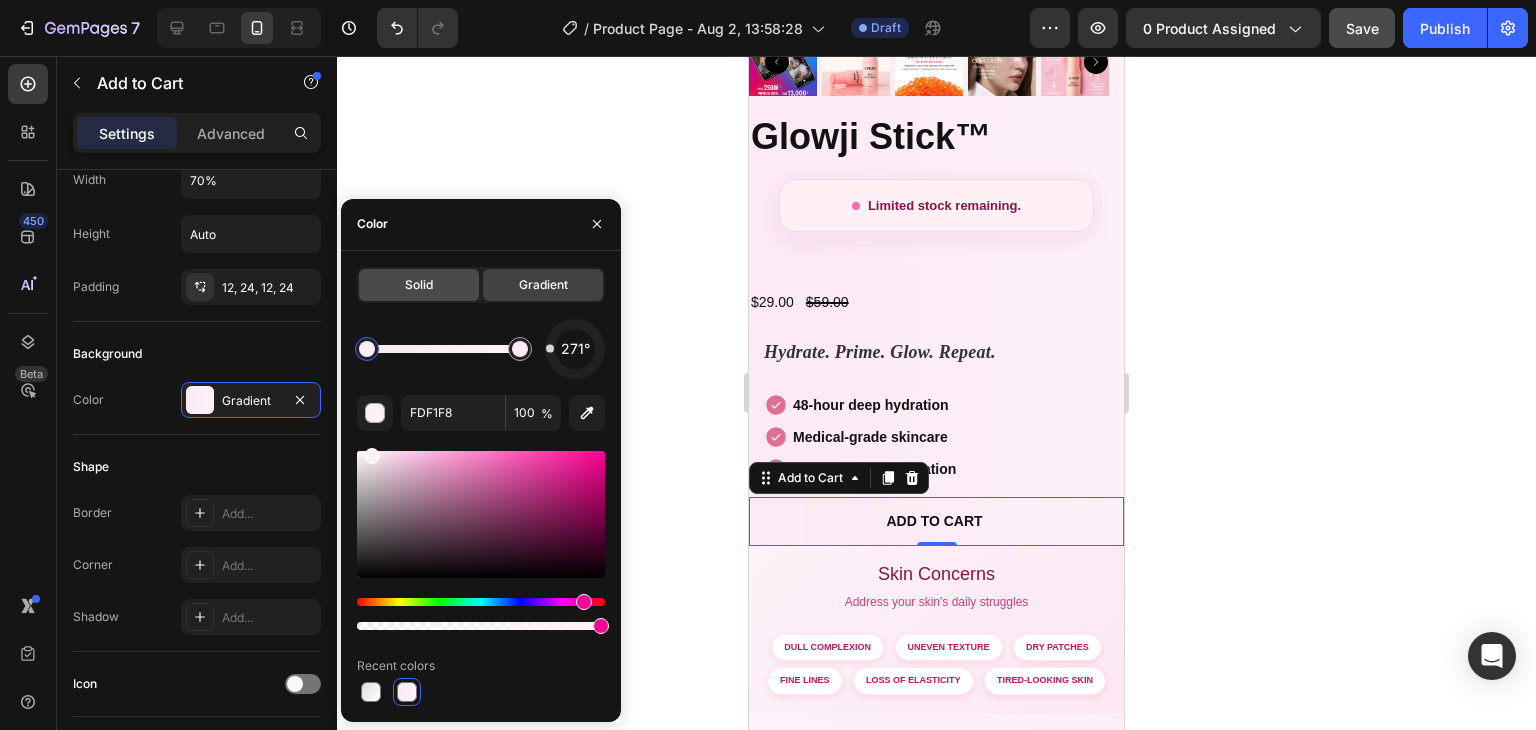 click on "Solid" 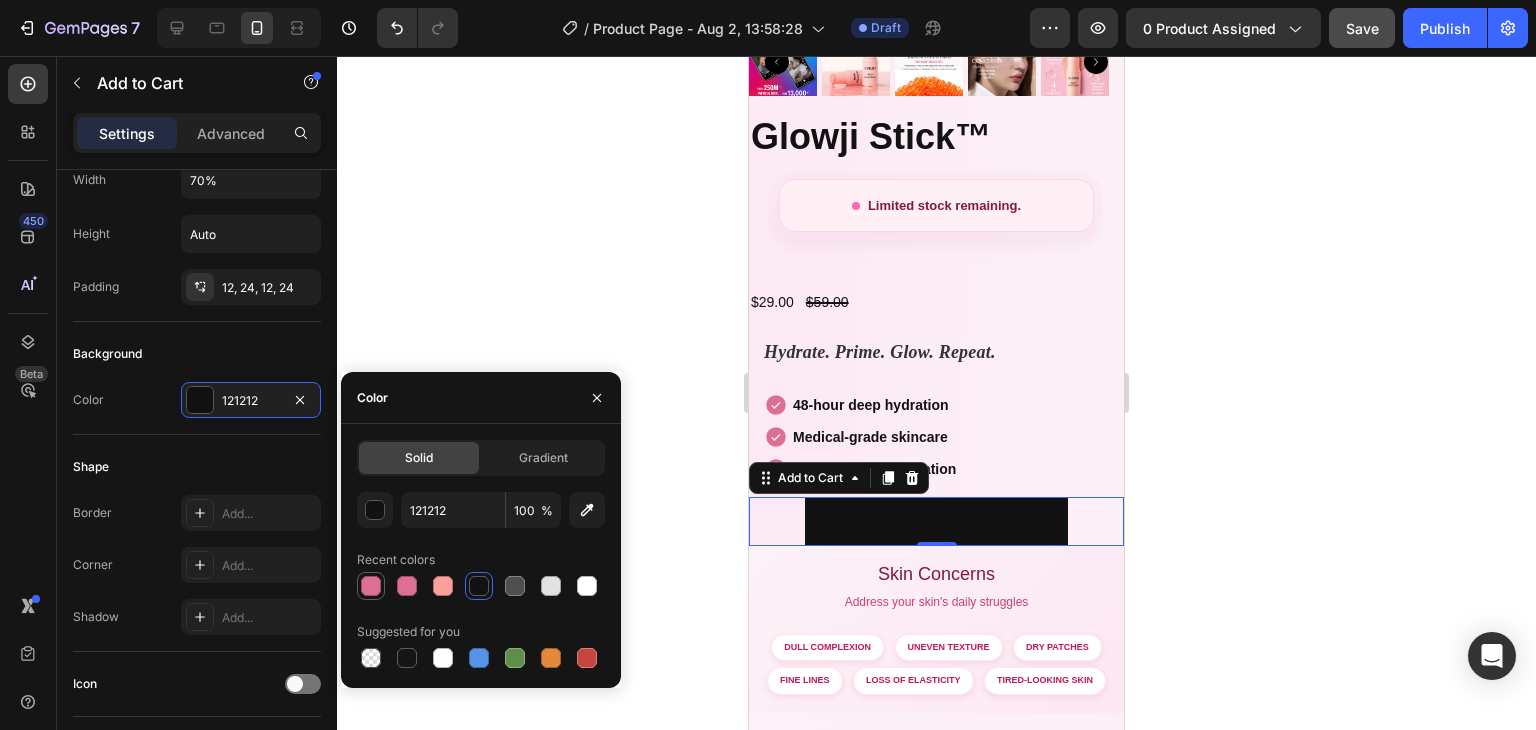 click at bounding box center (371, 586) 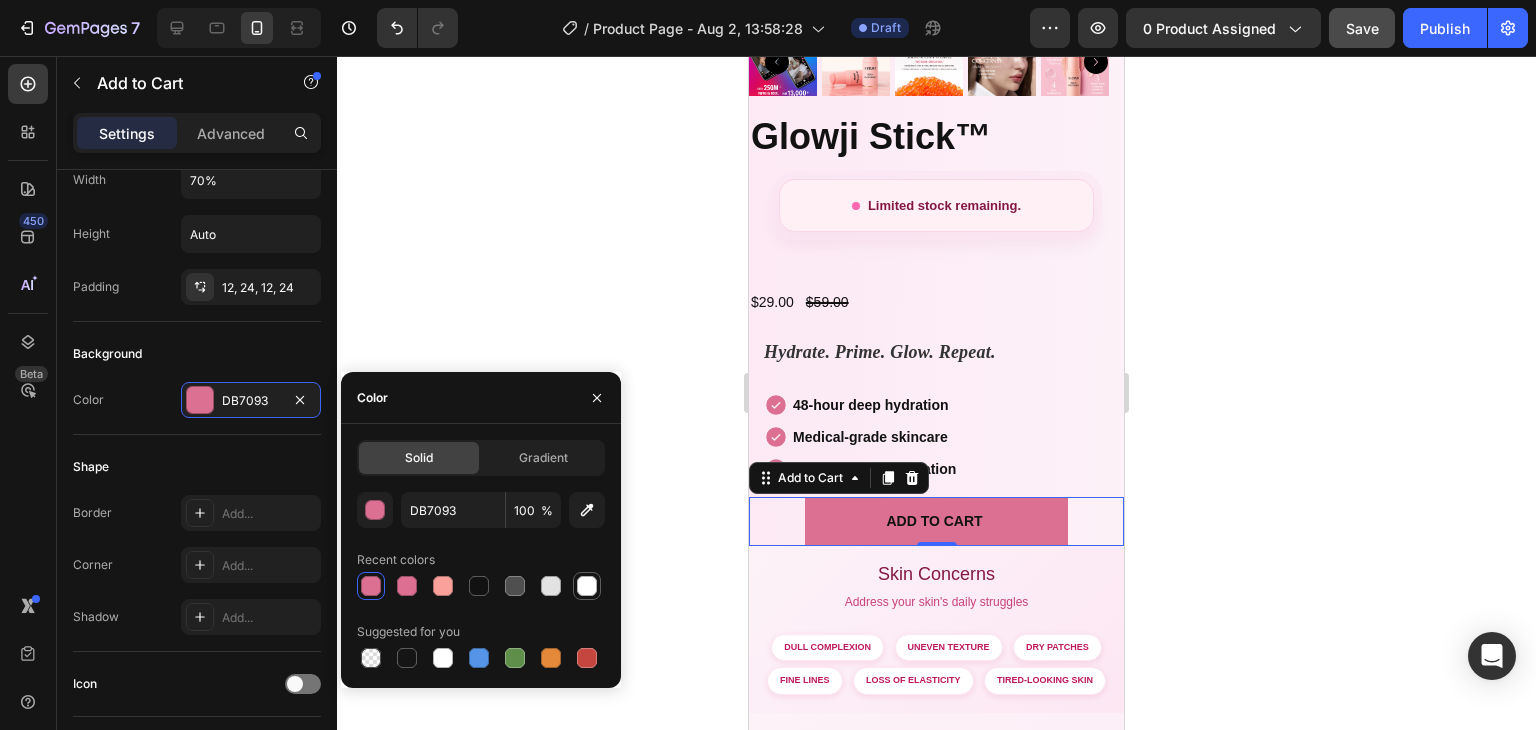 click at bounding box center [587, 586] 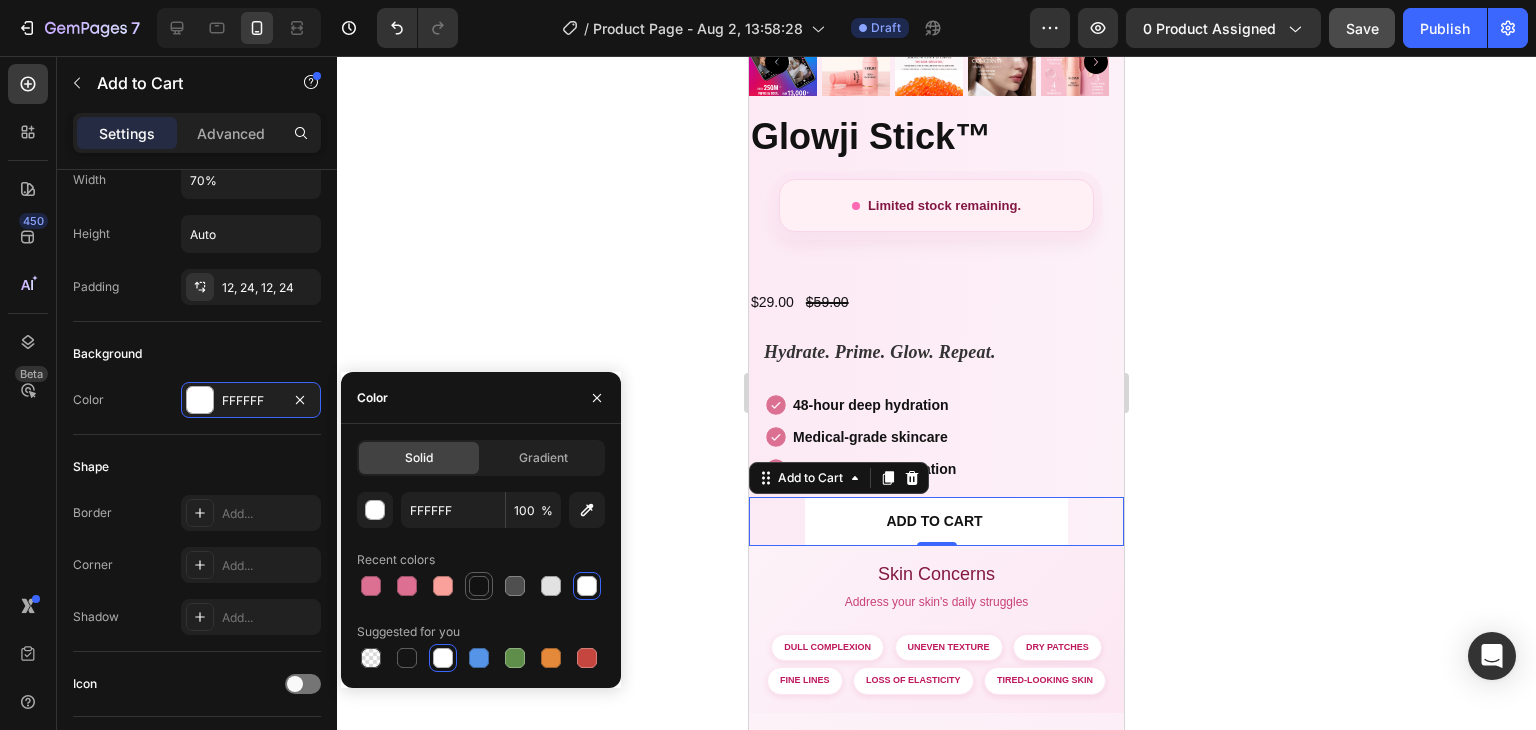 click at bounding box center [479, 586] 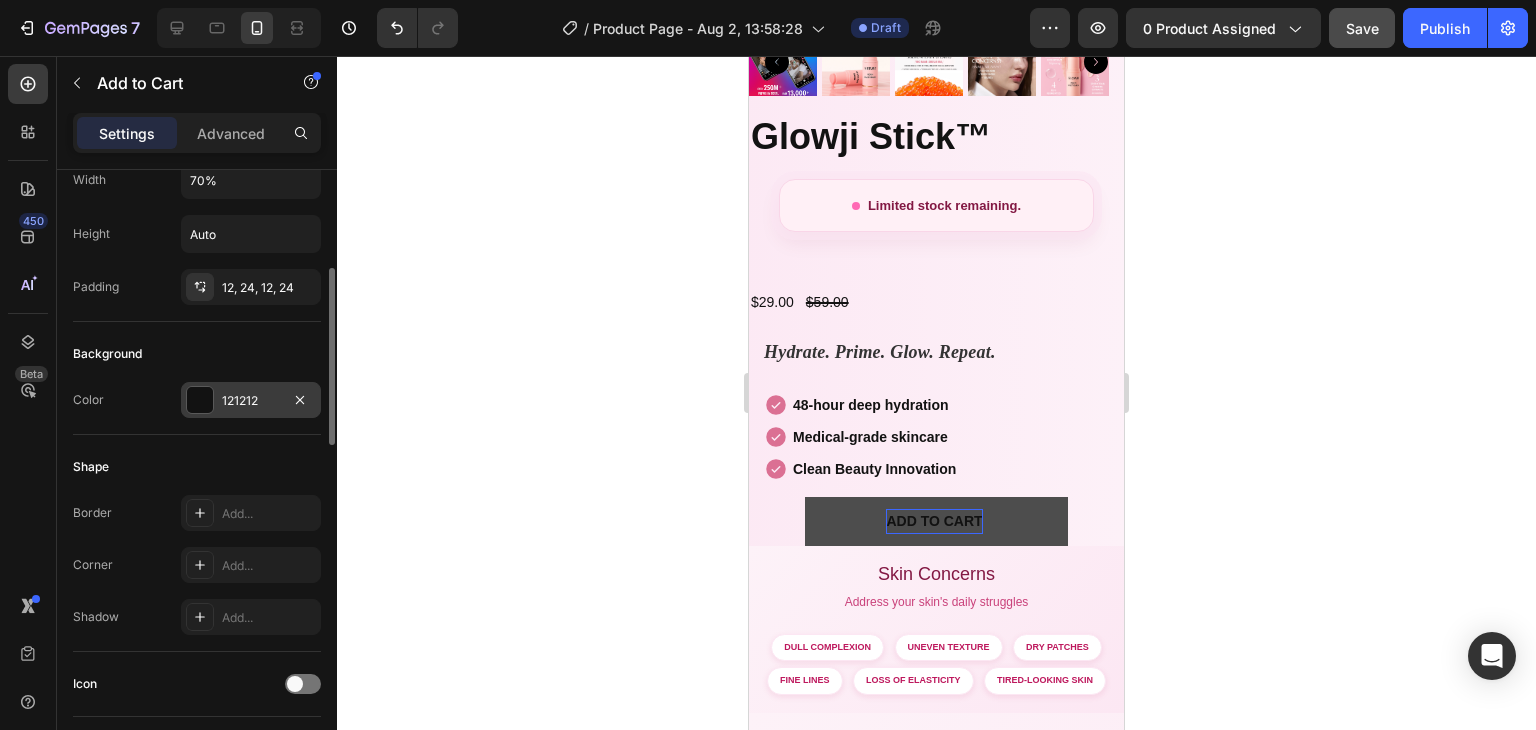 click at bounding box center [200, 400] 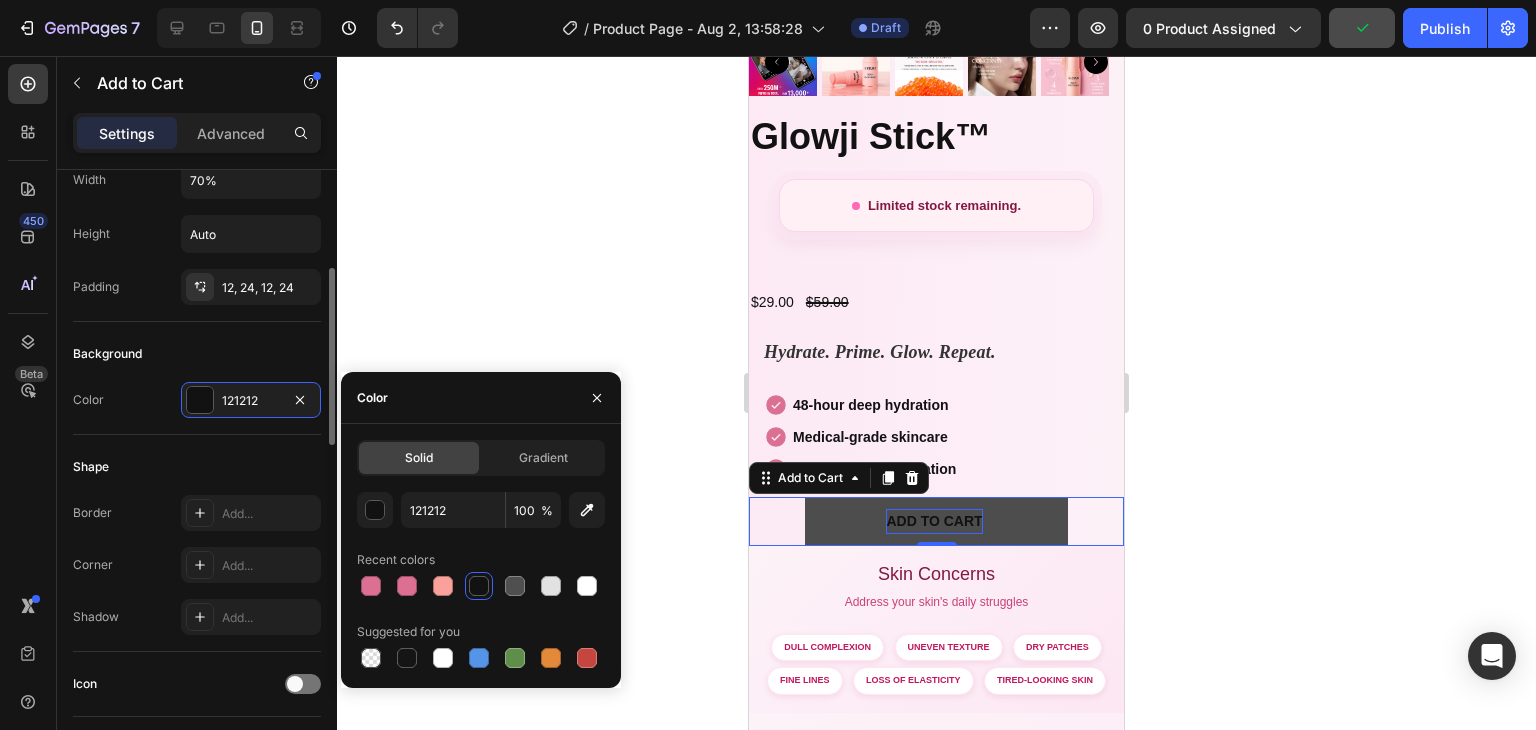 click on "Shape" at bounding box center [197, 467] 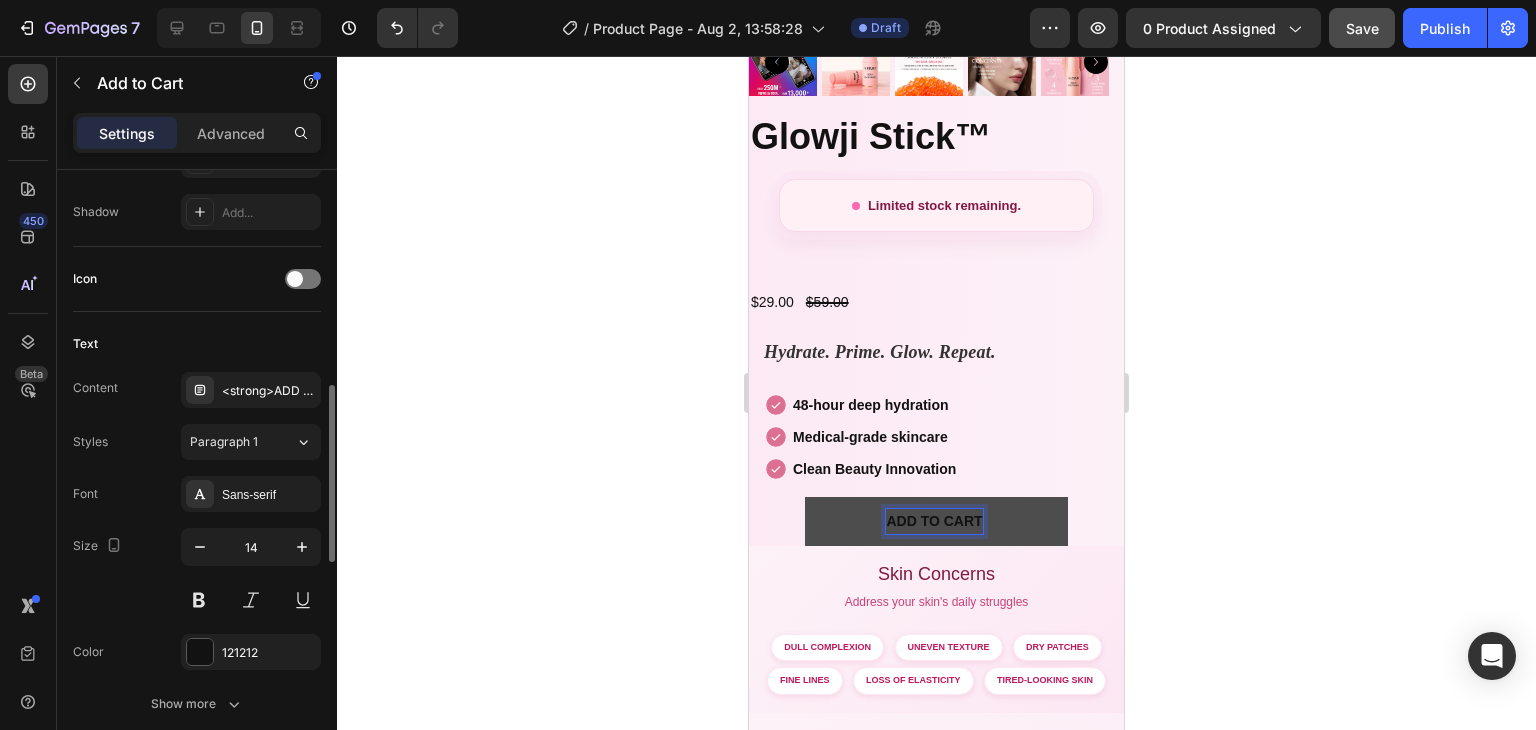 scroll, scrollTop: 747, scrollLeft: 0, axis: vertical 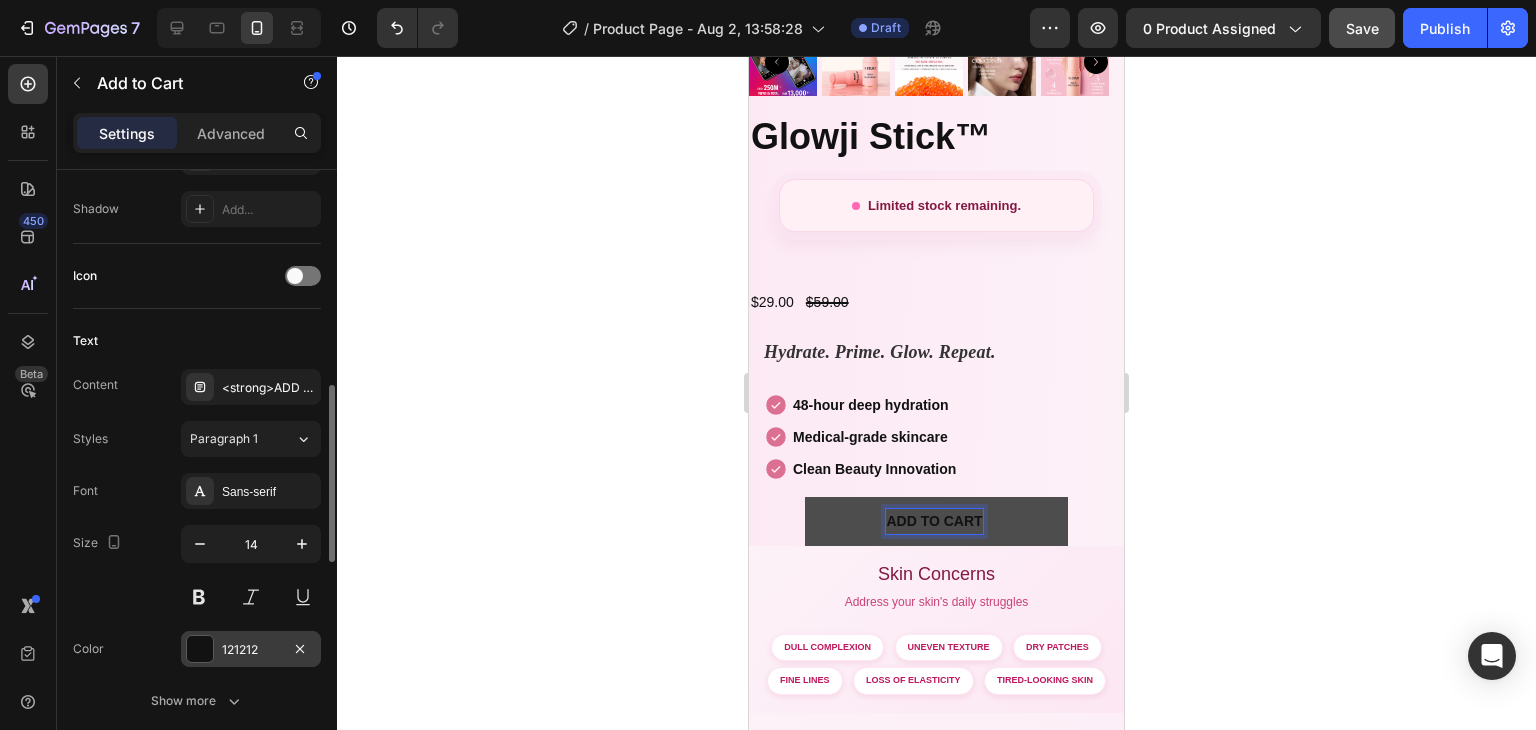 click on "121212" at bounding box center (251, 649) 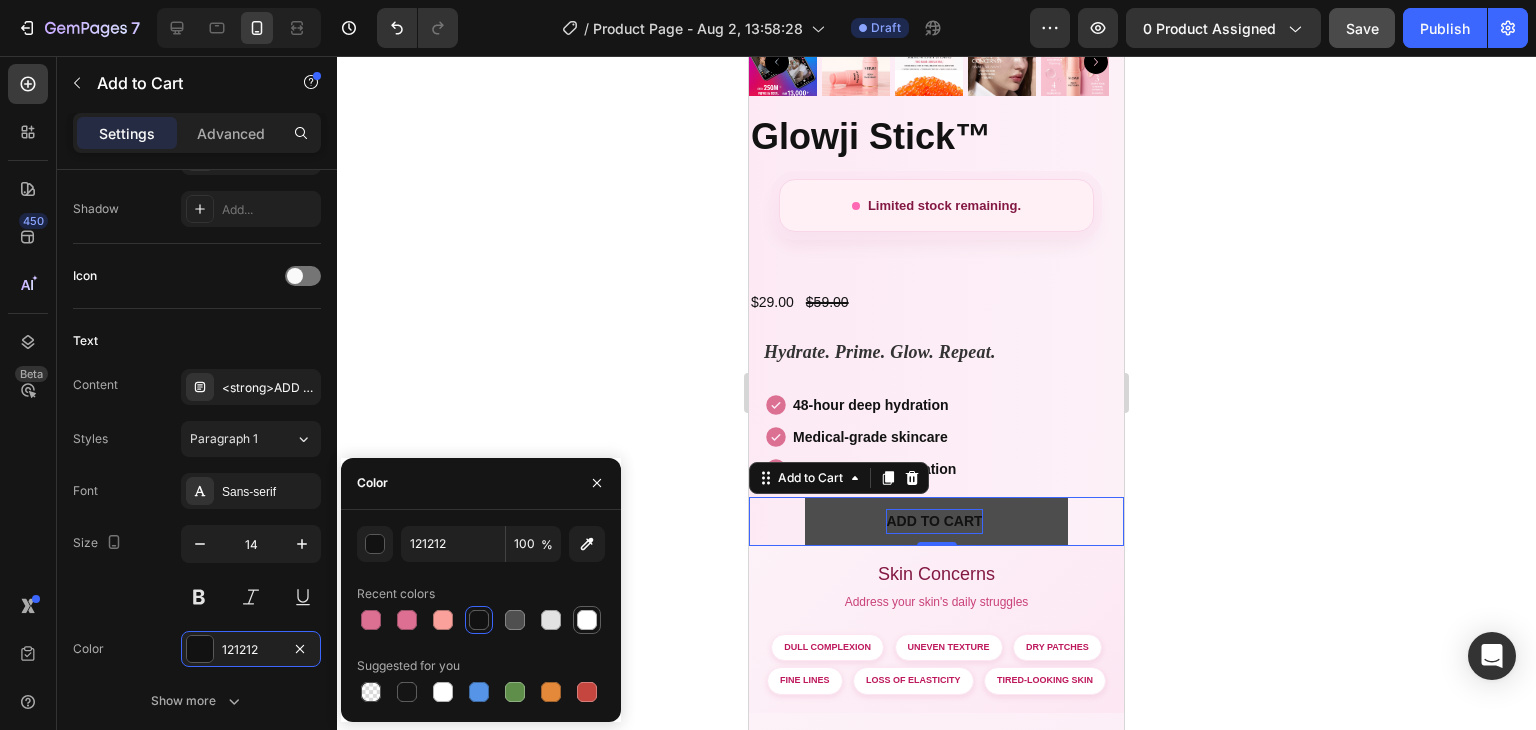 click at bounding box center (587, 620) 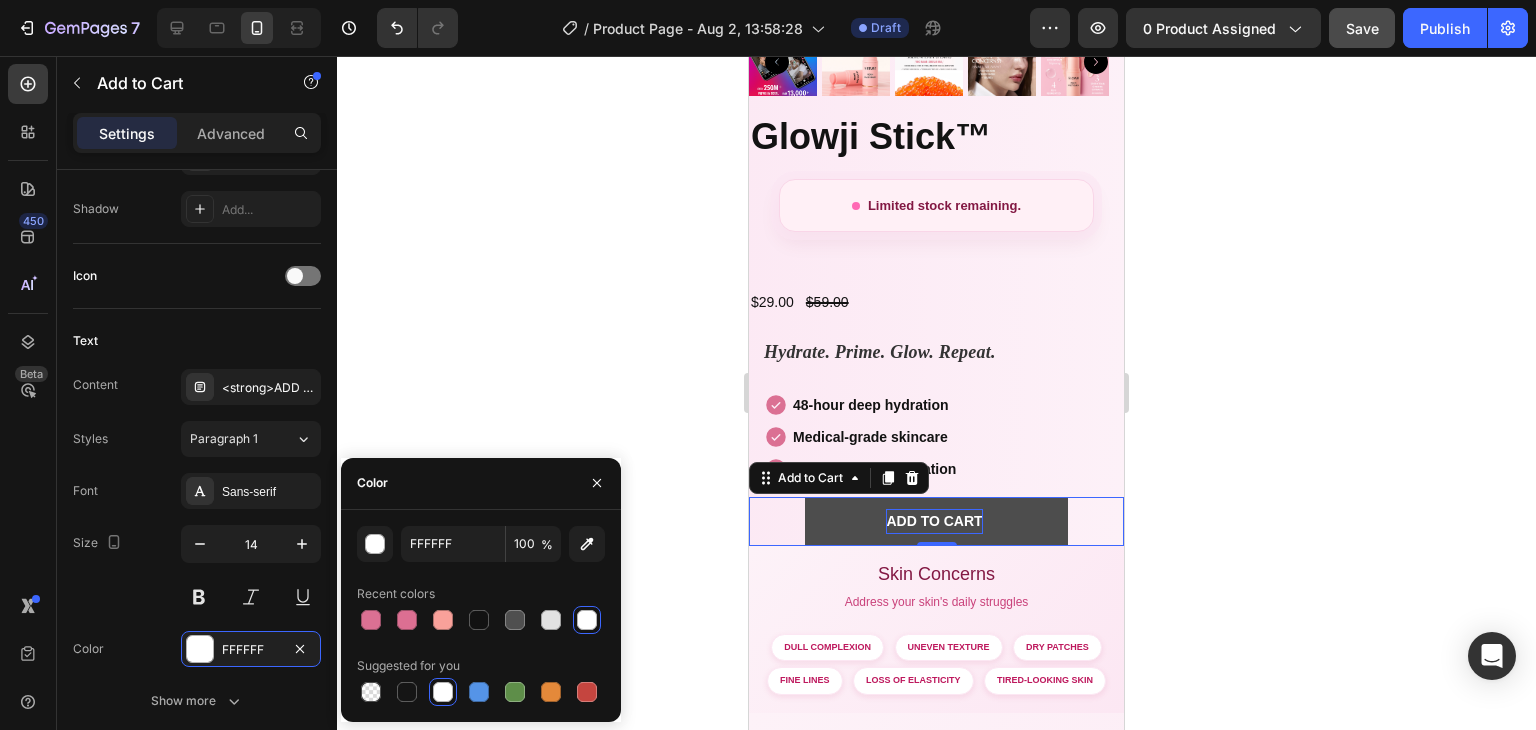 click 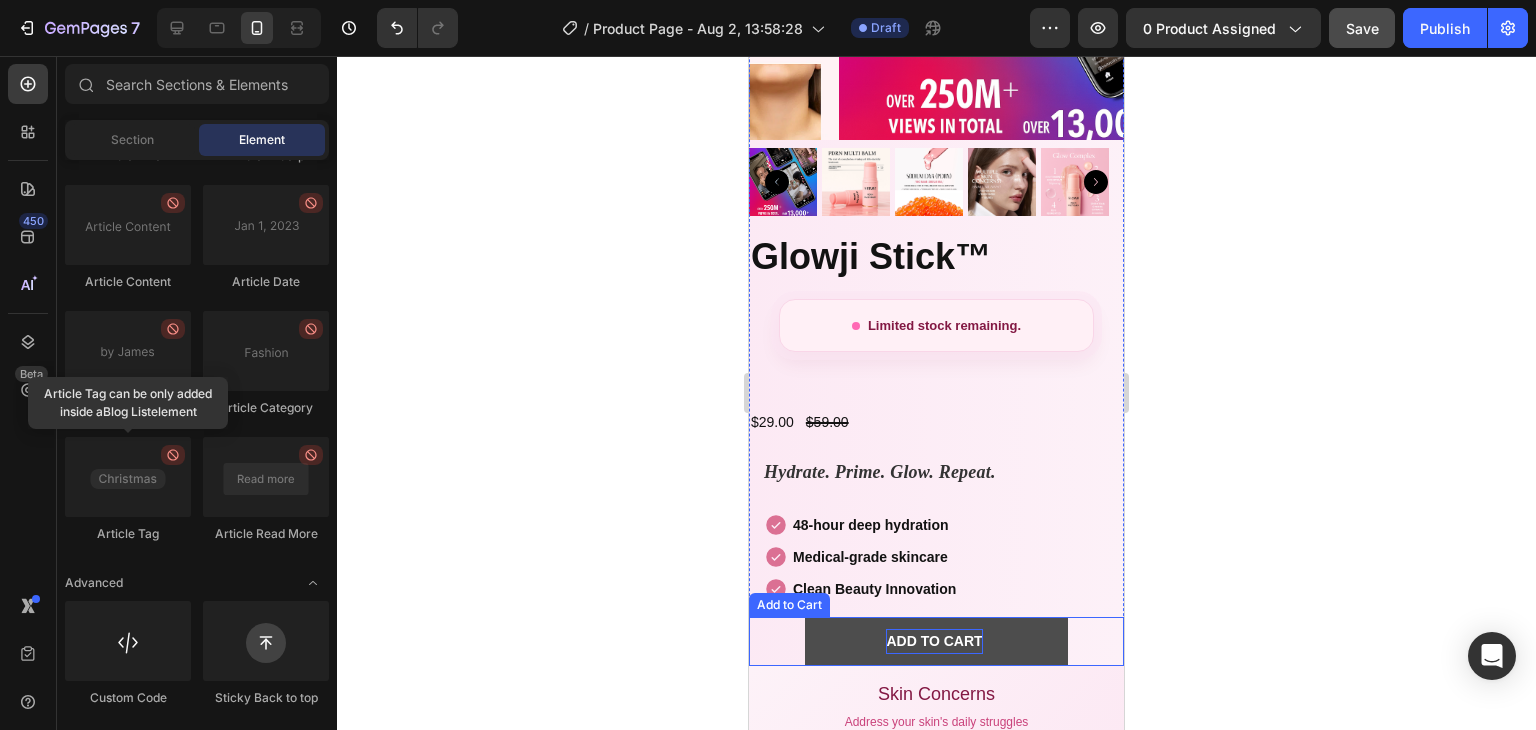 scroll, scrollTop: 359, scrollLeft: 0, axis: vertical 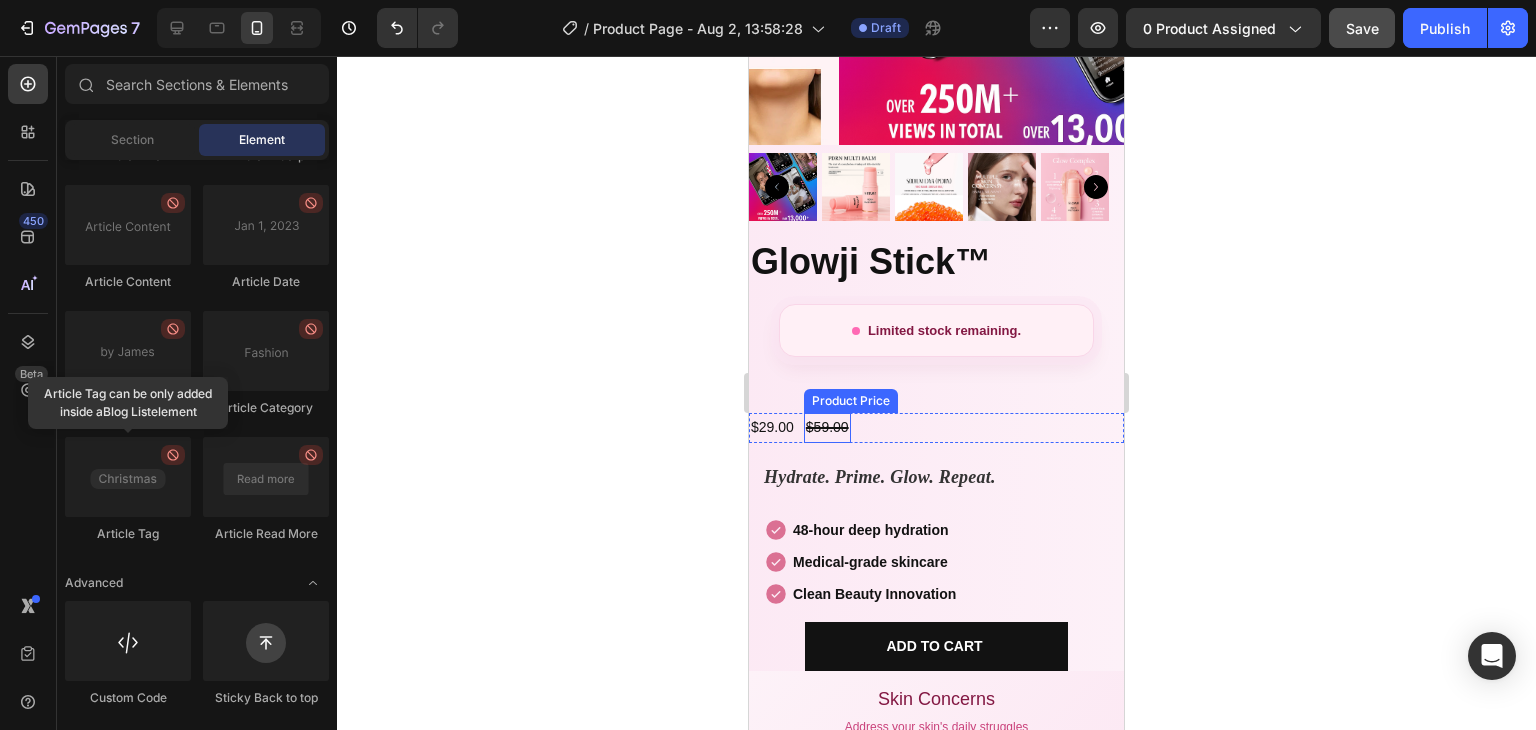 click on "$59.00" at bounding box center [827, 427] 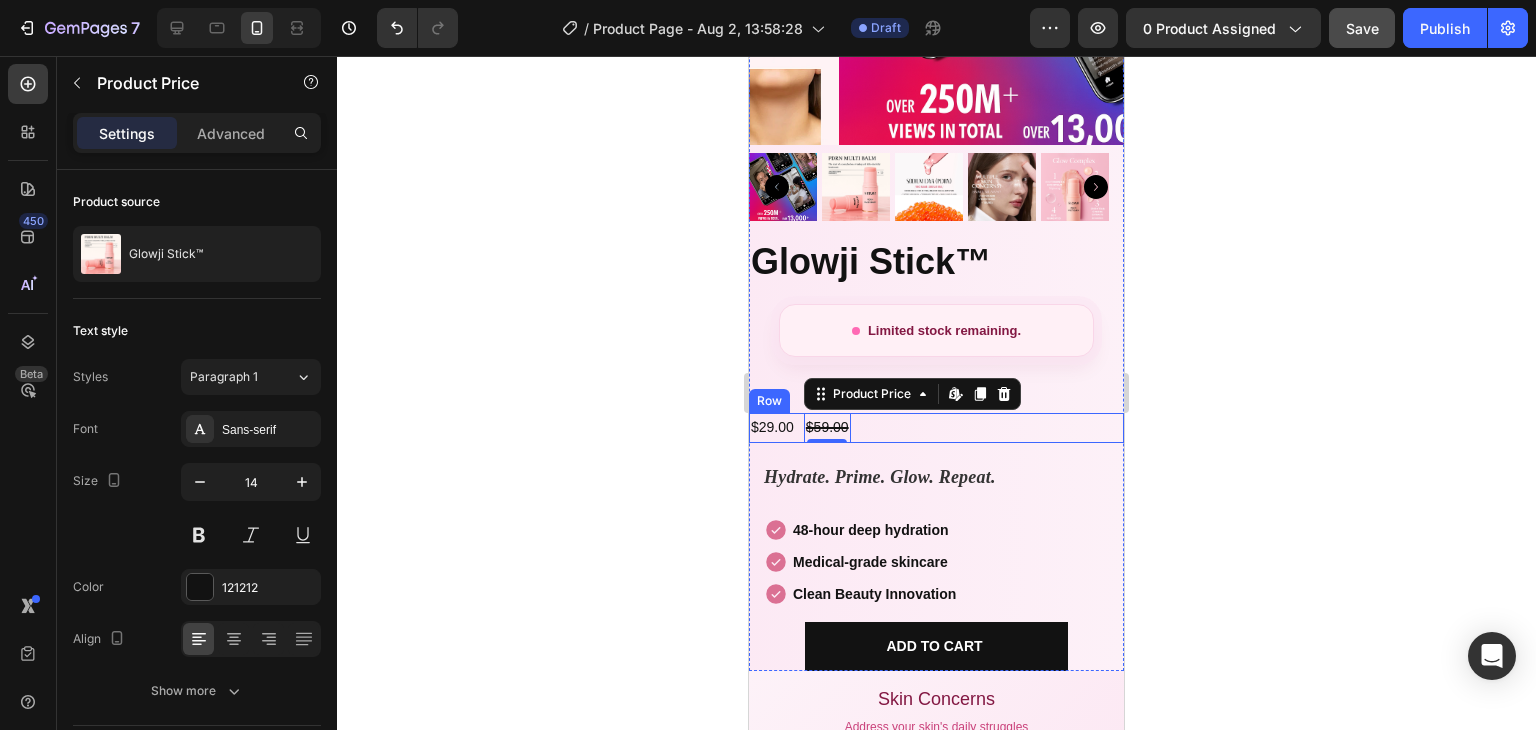 click on "$29.00 Product Price Product Price $59.00 Product Price   Edit content in Shopify 0 Product Price   Edit content in Shopify 0 Row" at bounding box center (936, 427) 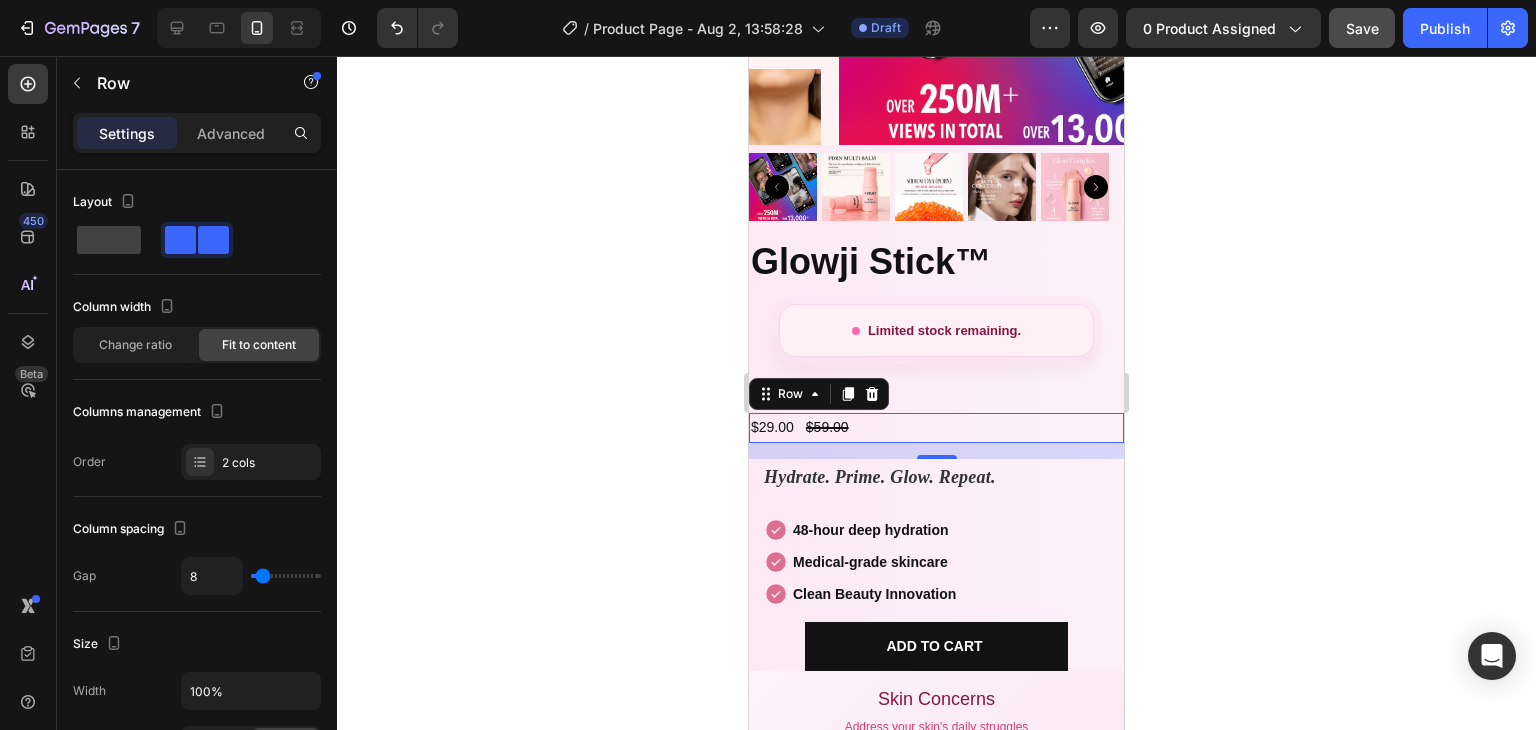 click on "$29.00 Product Price Product Price $59.00 Product Price Product Price Row   16" at bounding box center [936, 427] 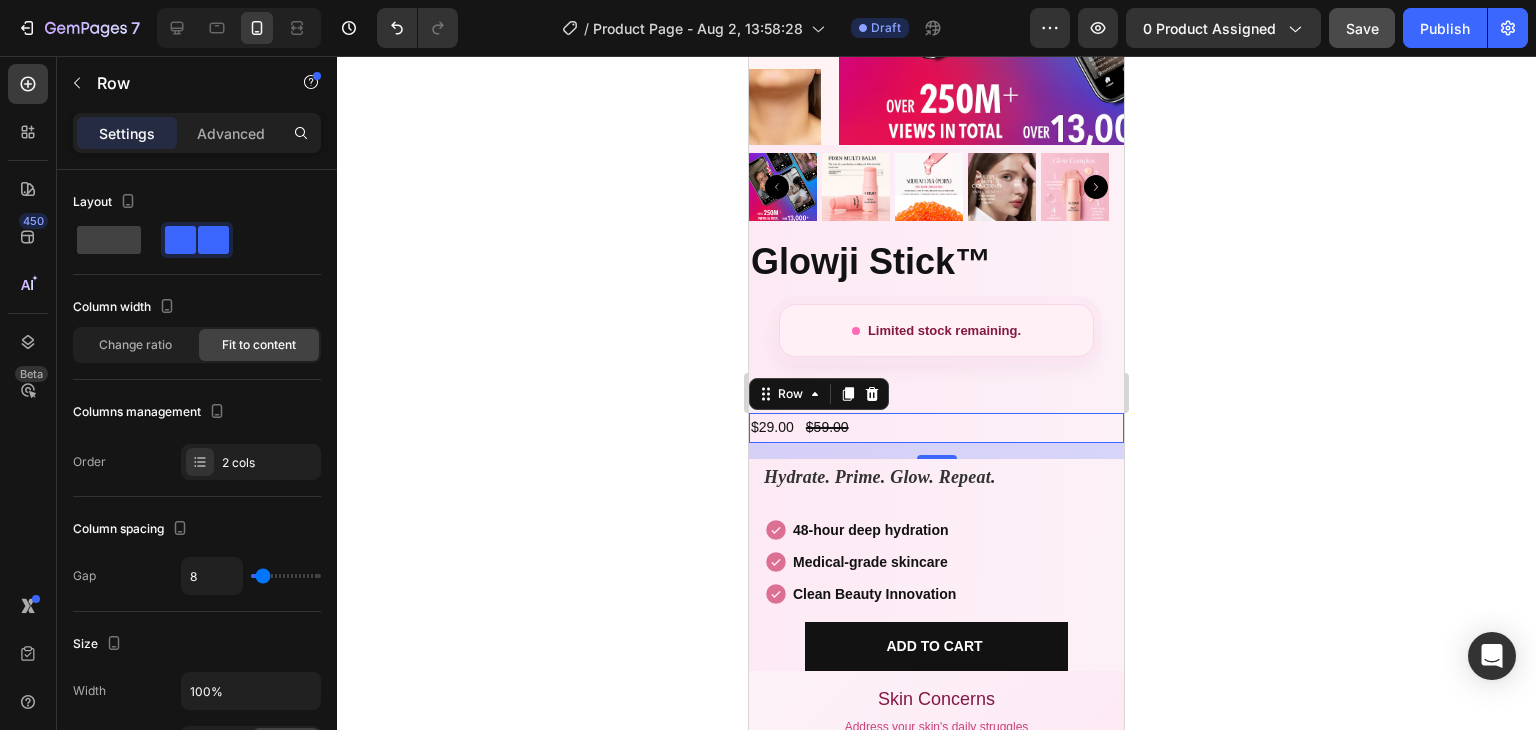 click on "$29.00 Product Price Product Price $59.00 Product Price Product Price Row   16" at bounding box center (936, 427) 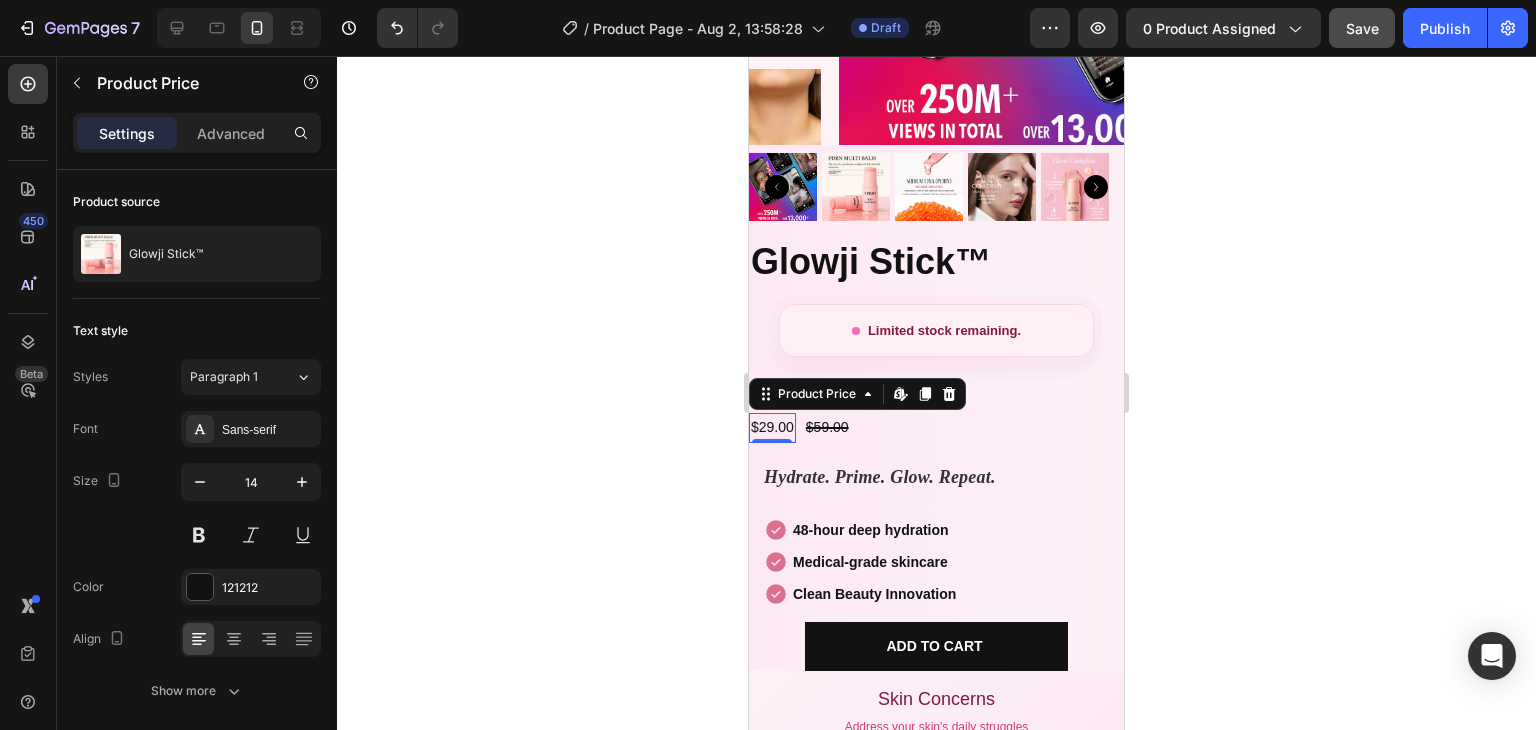 click on "$29.00" at bounding box center (772, 427) 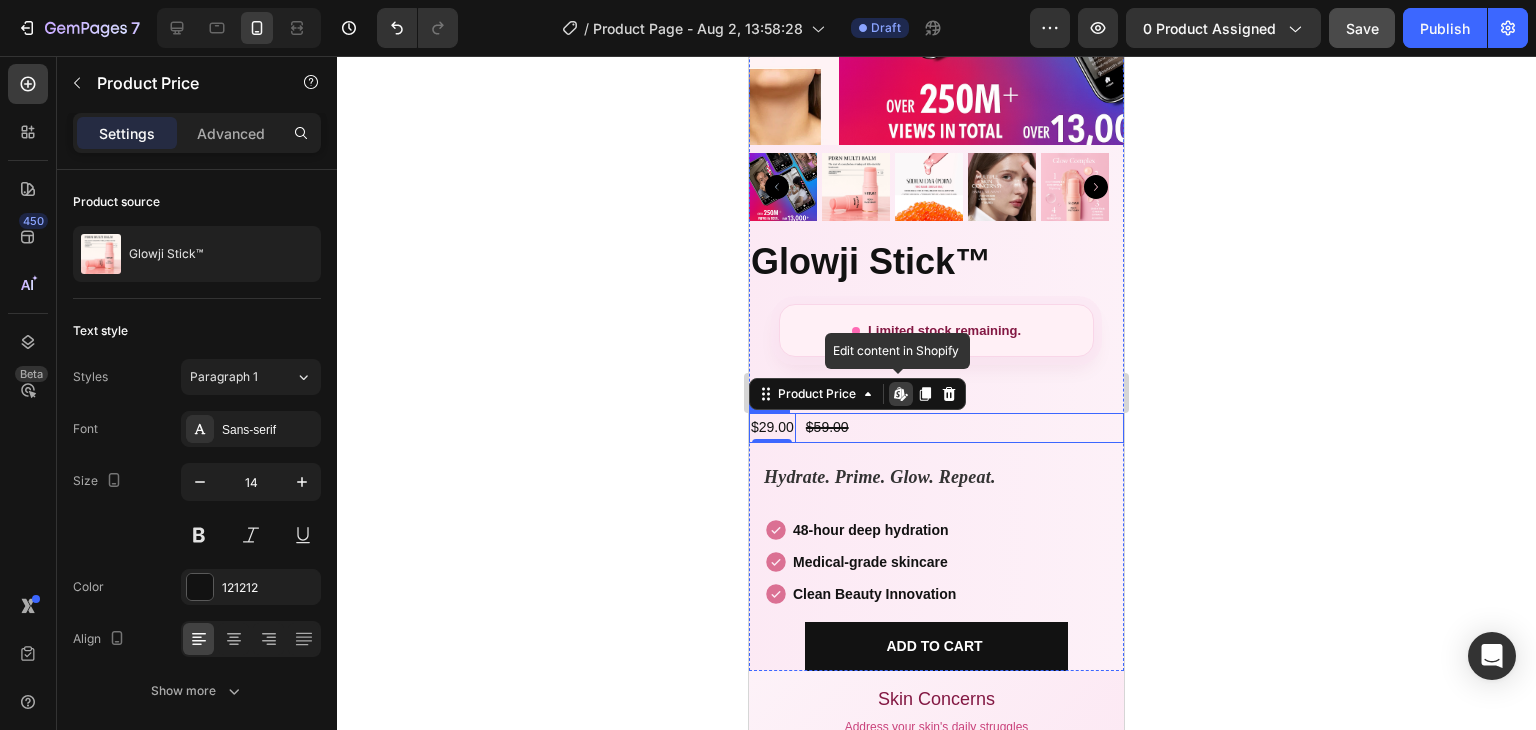 click on "$29.00 Product Price   Edit content in Shopify 0 Product Price   Edit content in Shopify 0 $59.00 Product Price Product Price Row" at bounding box center (936, 427) 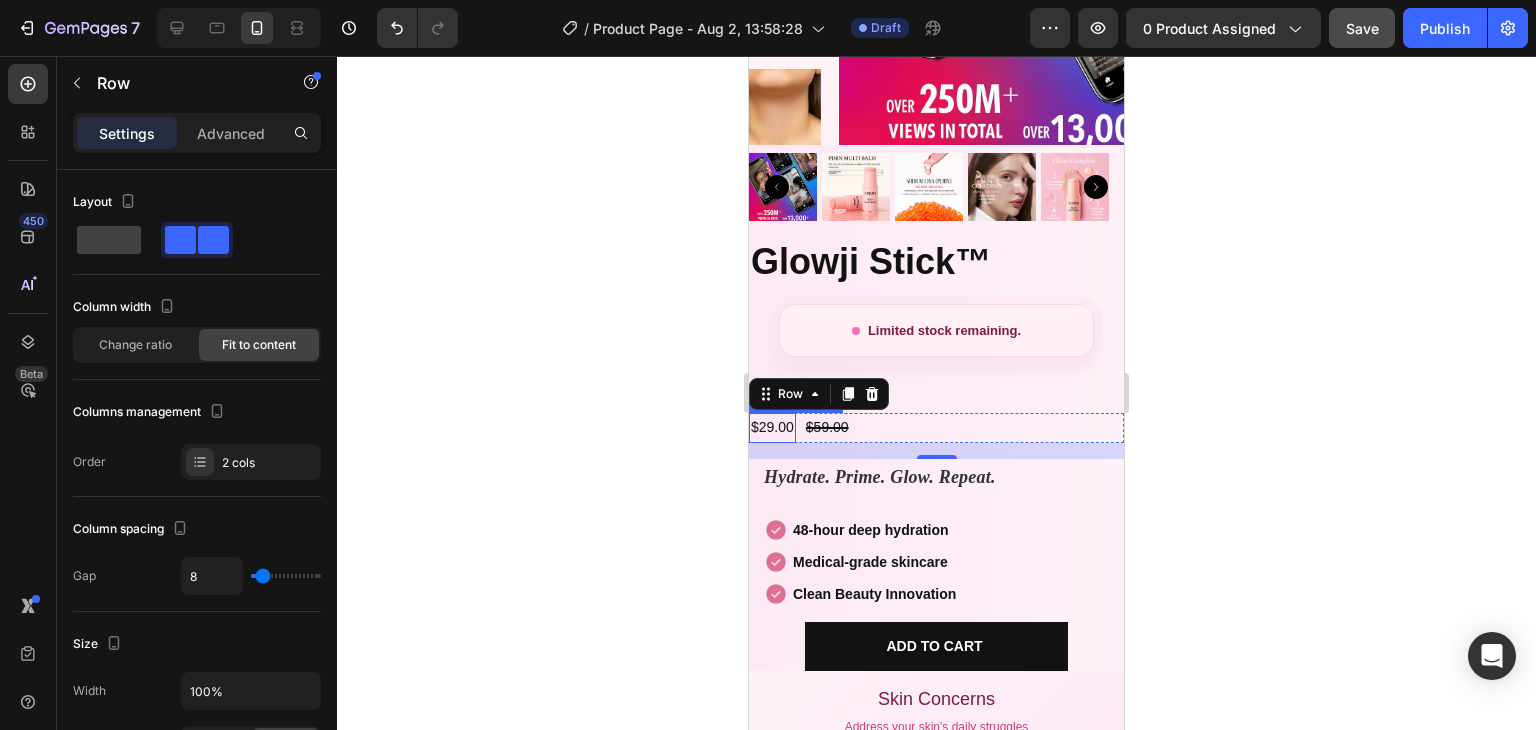 click on "$29.00" at bounding box center [772, 427] 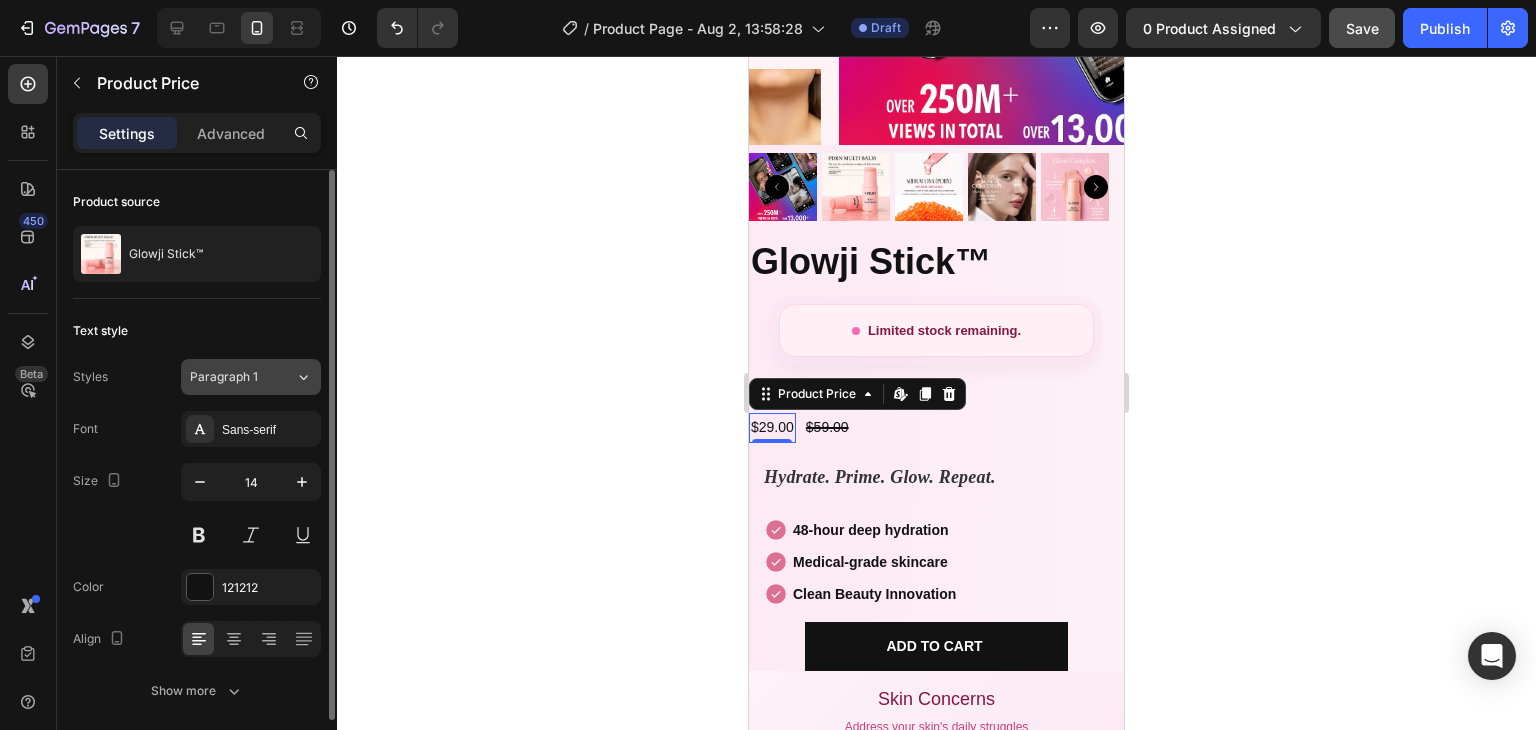 scroll, scrollTop: 74, scrollLeft: 0, axis: vertical 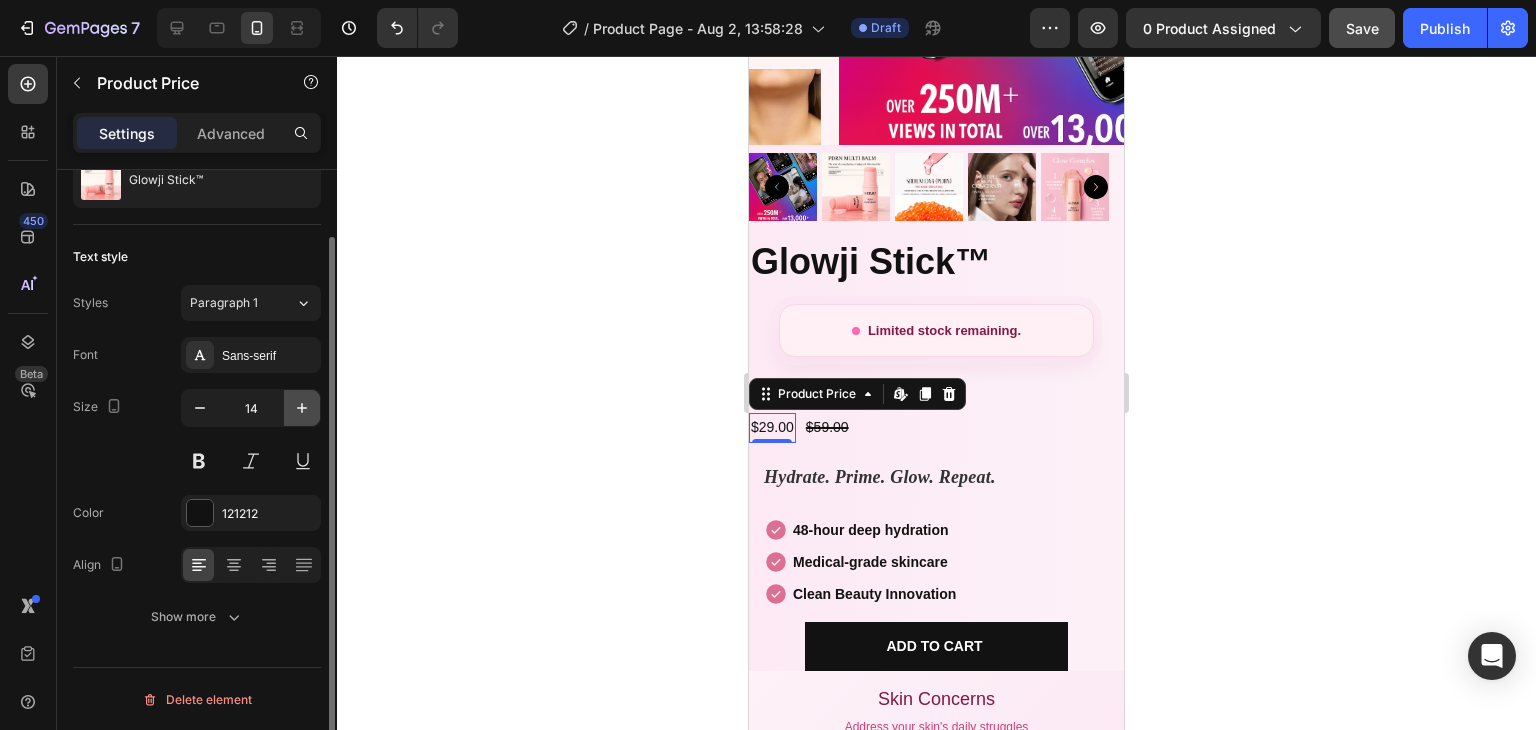 click 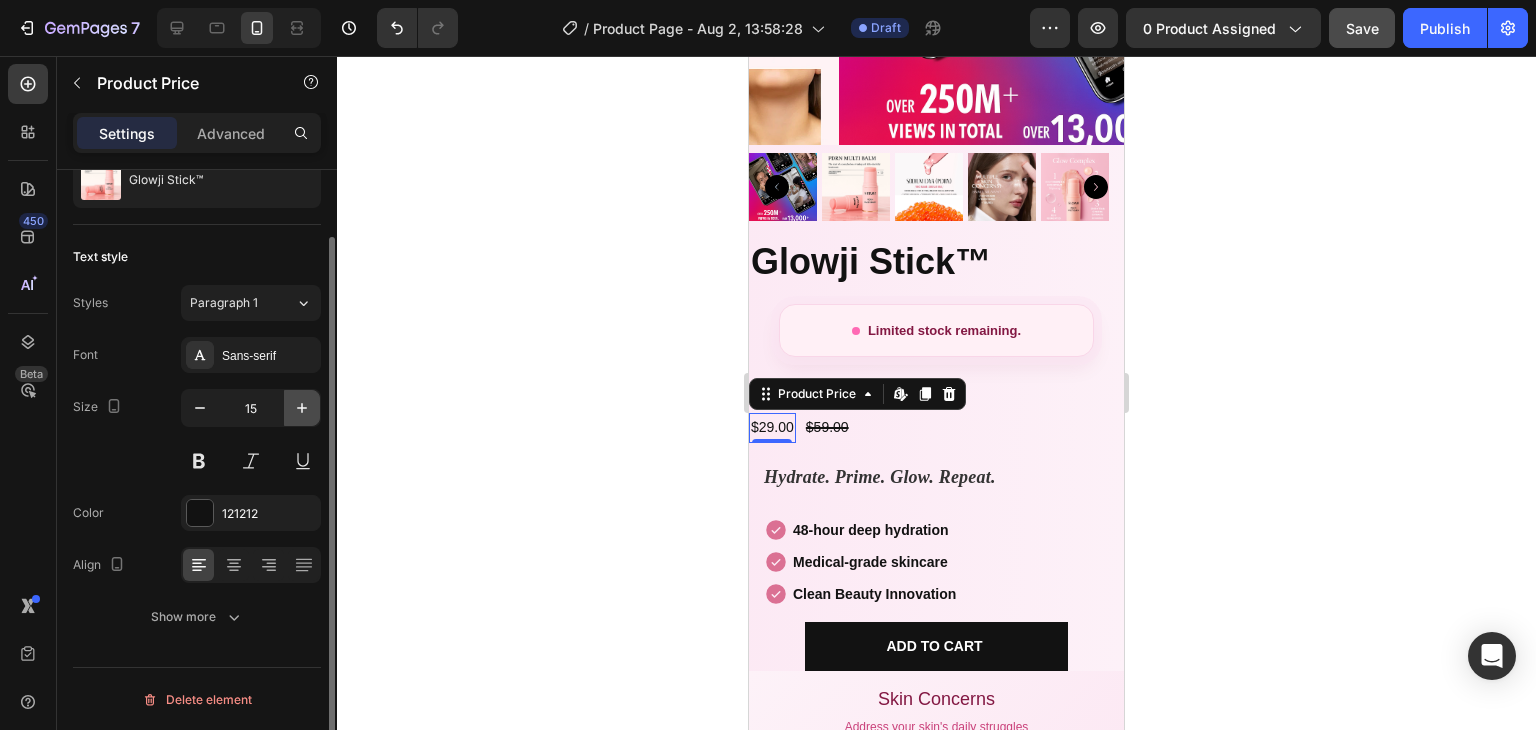 click 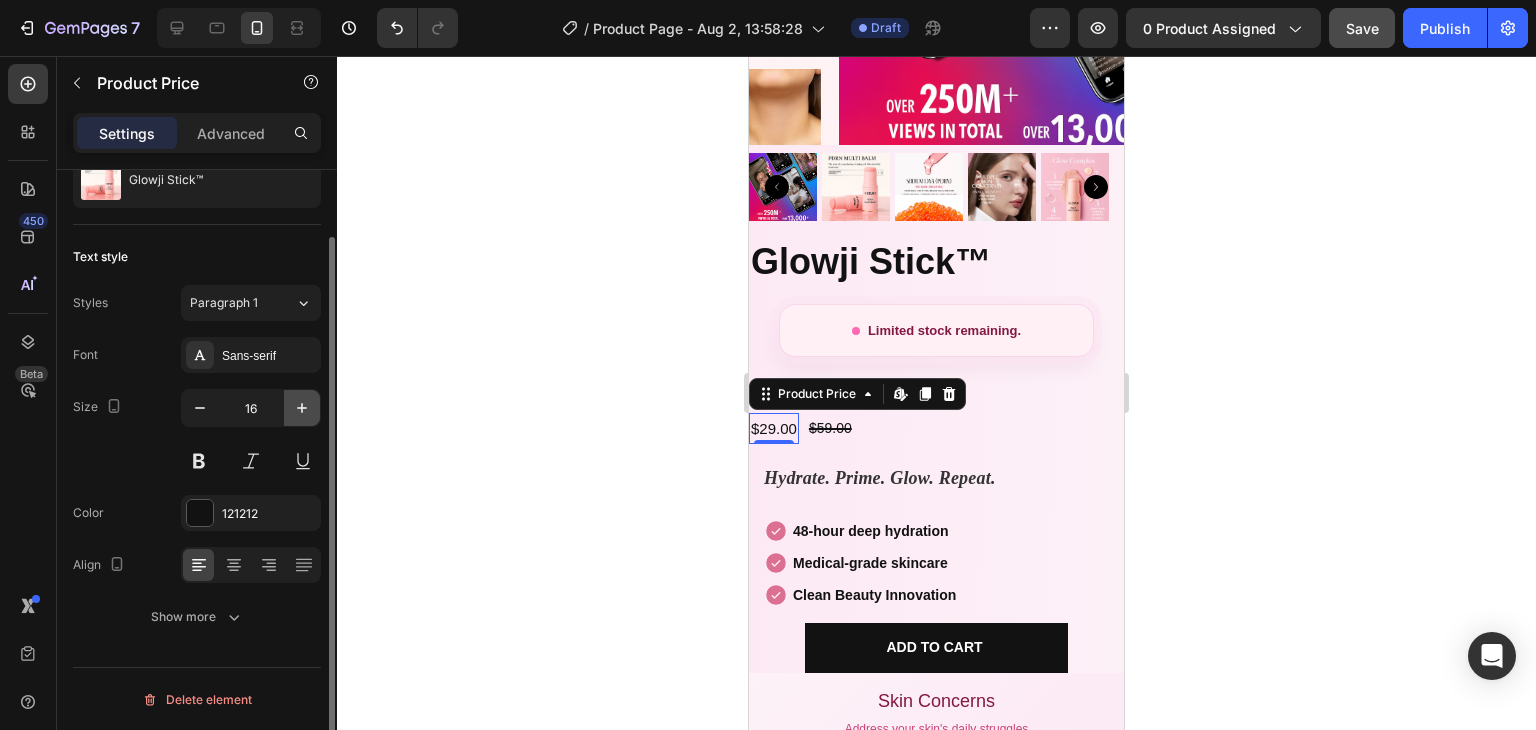 click 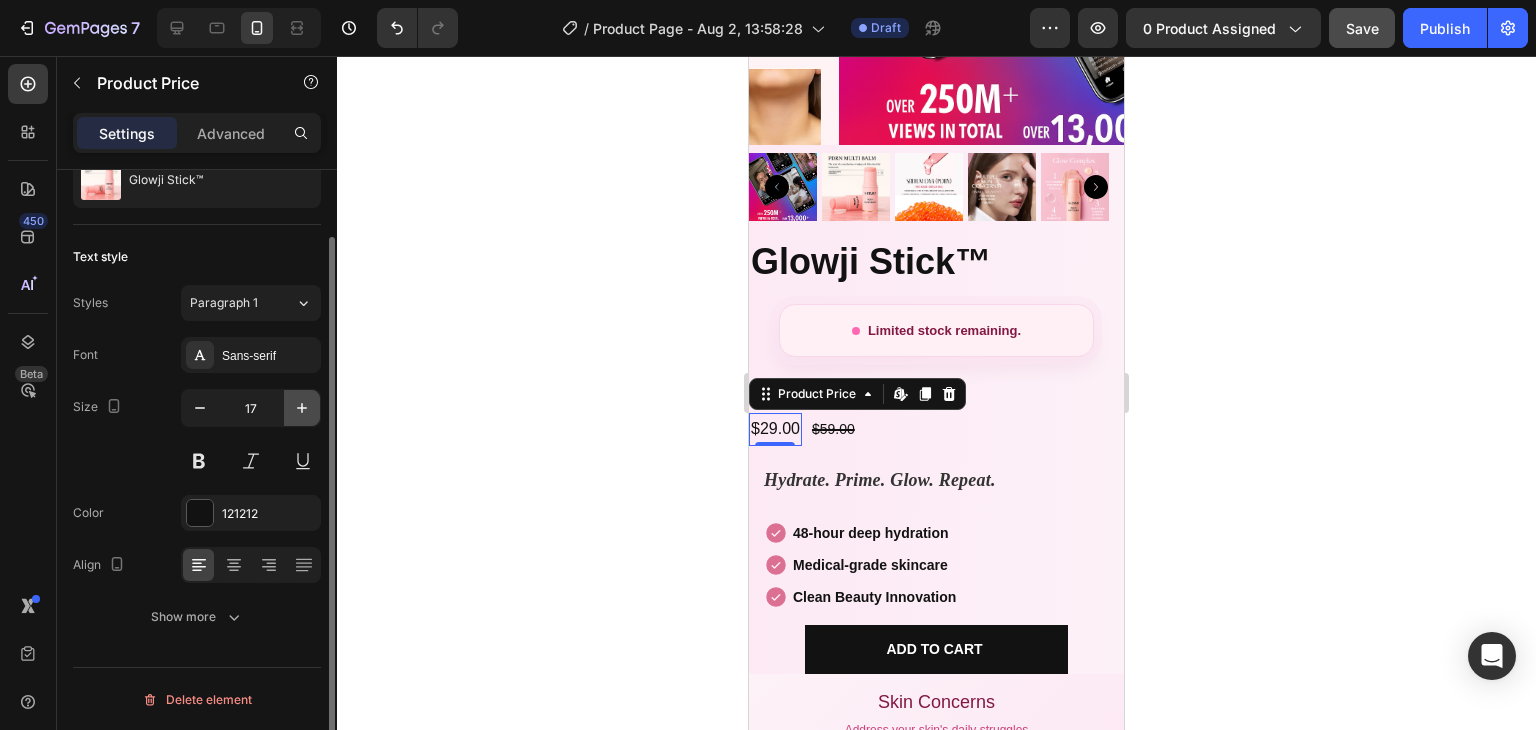click 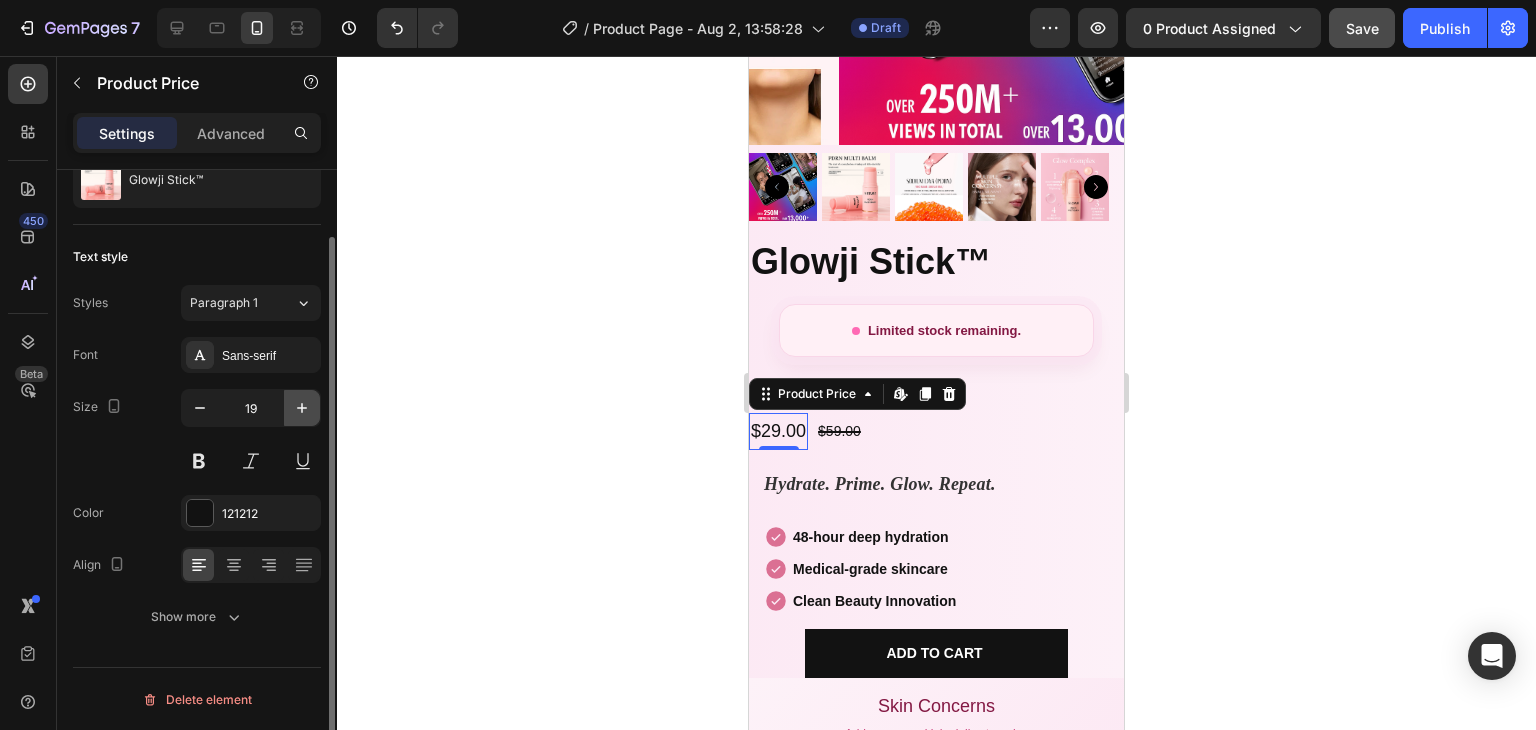 click 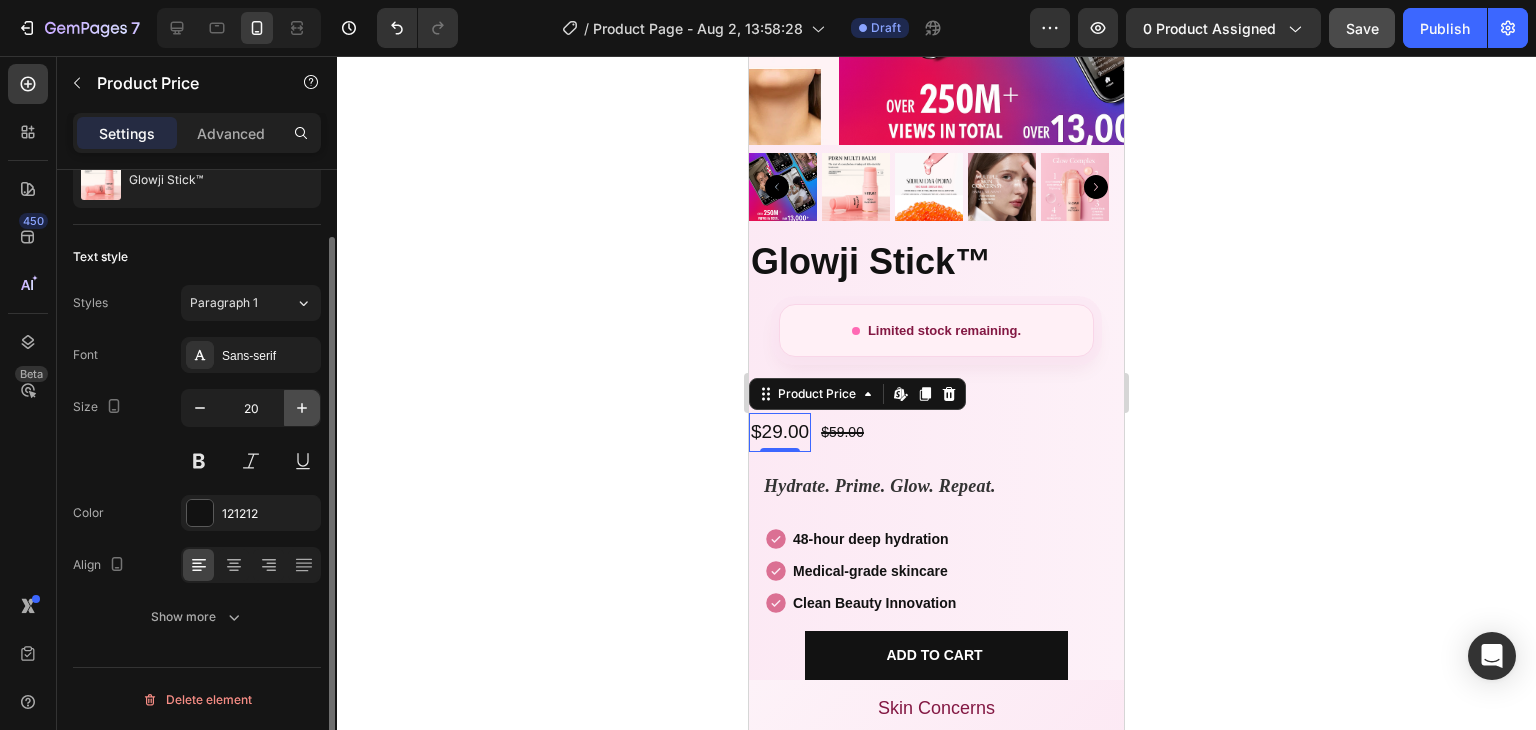 click 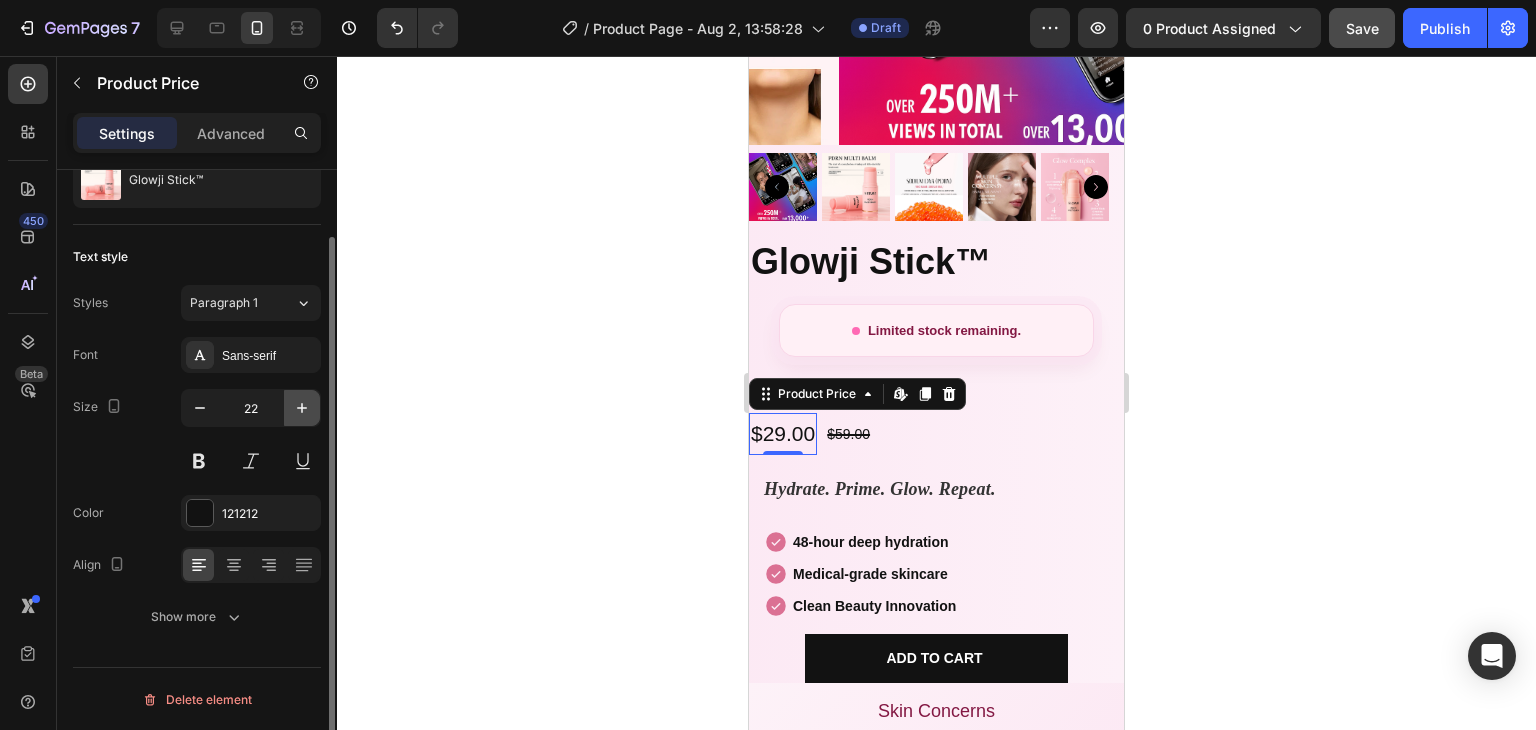 click 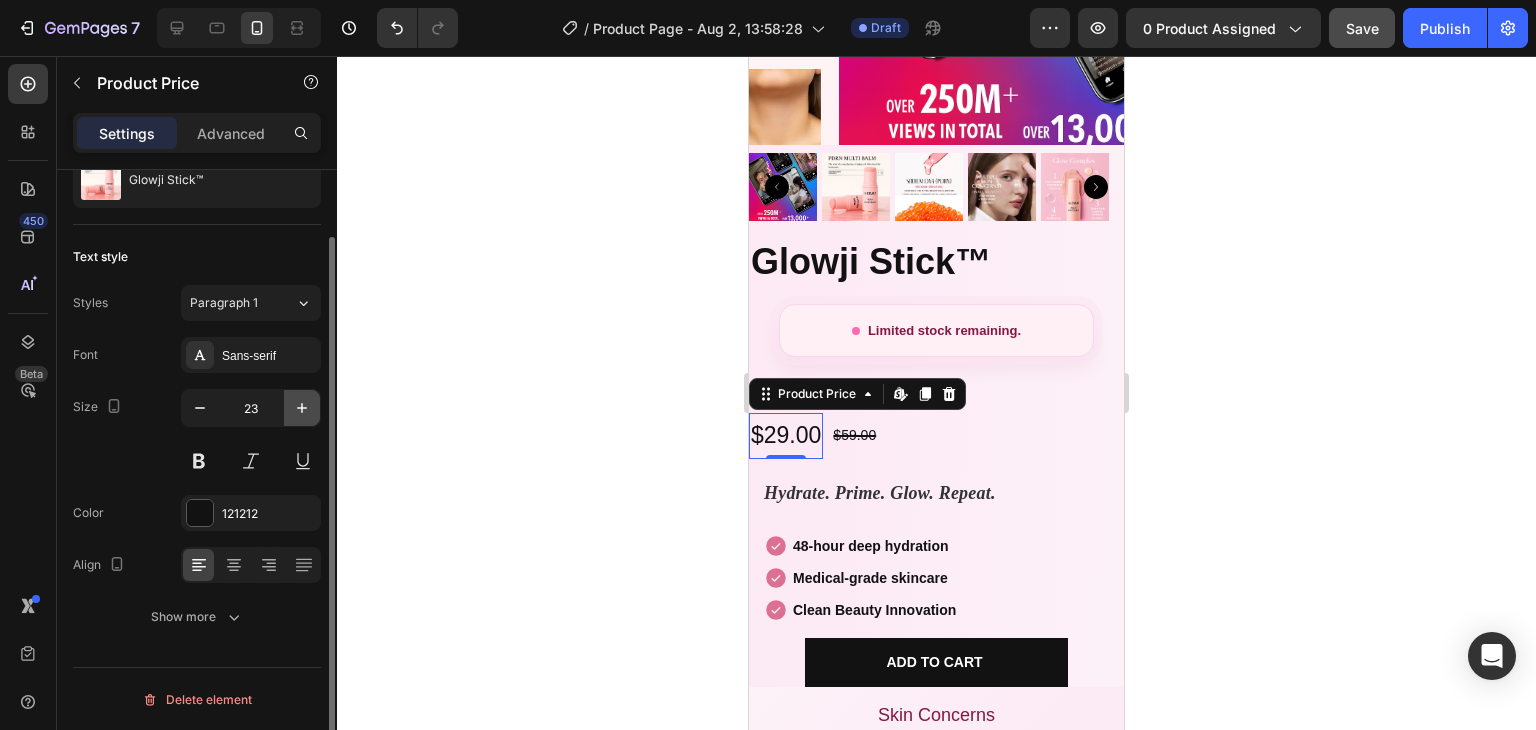 click 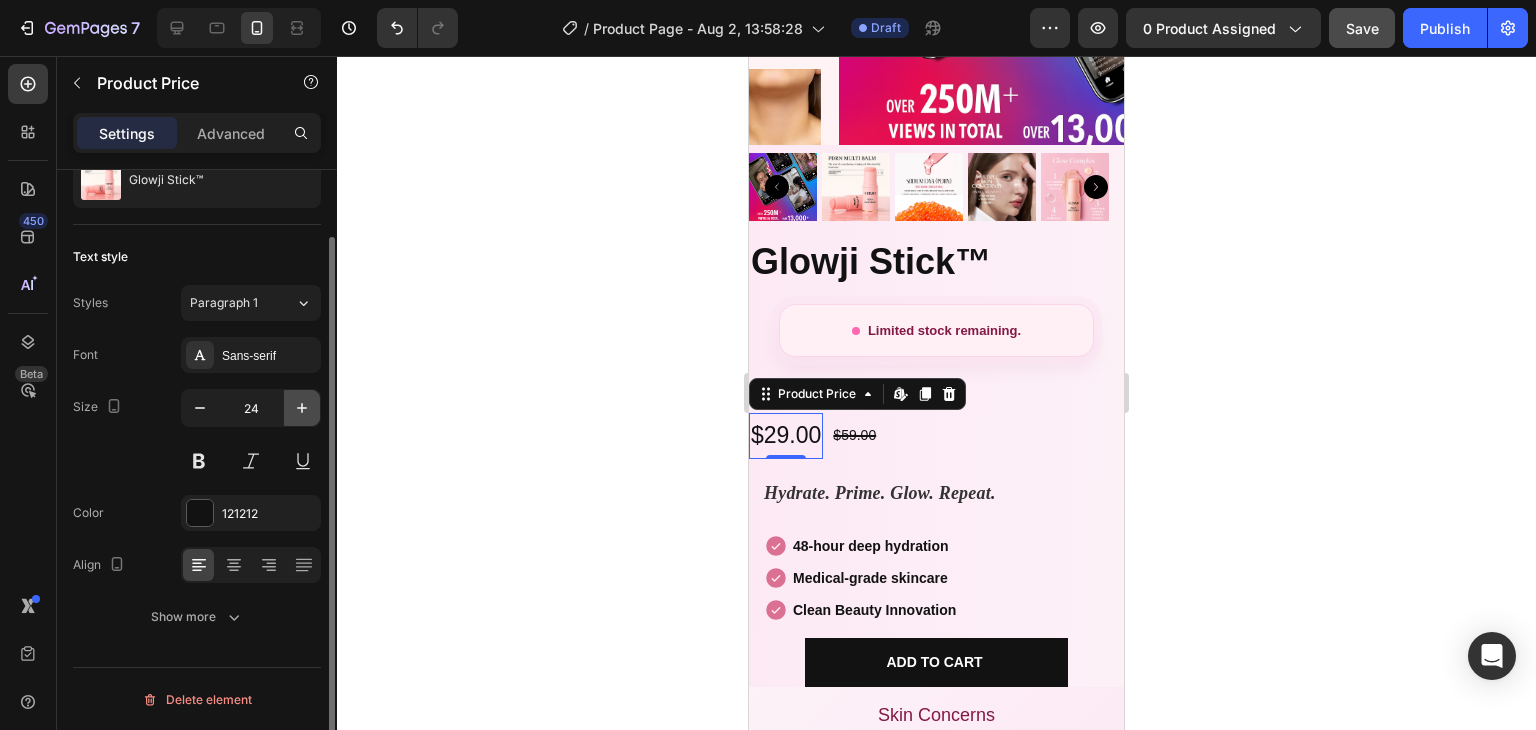 click 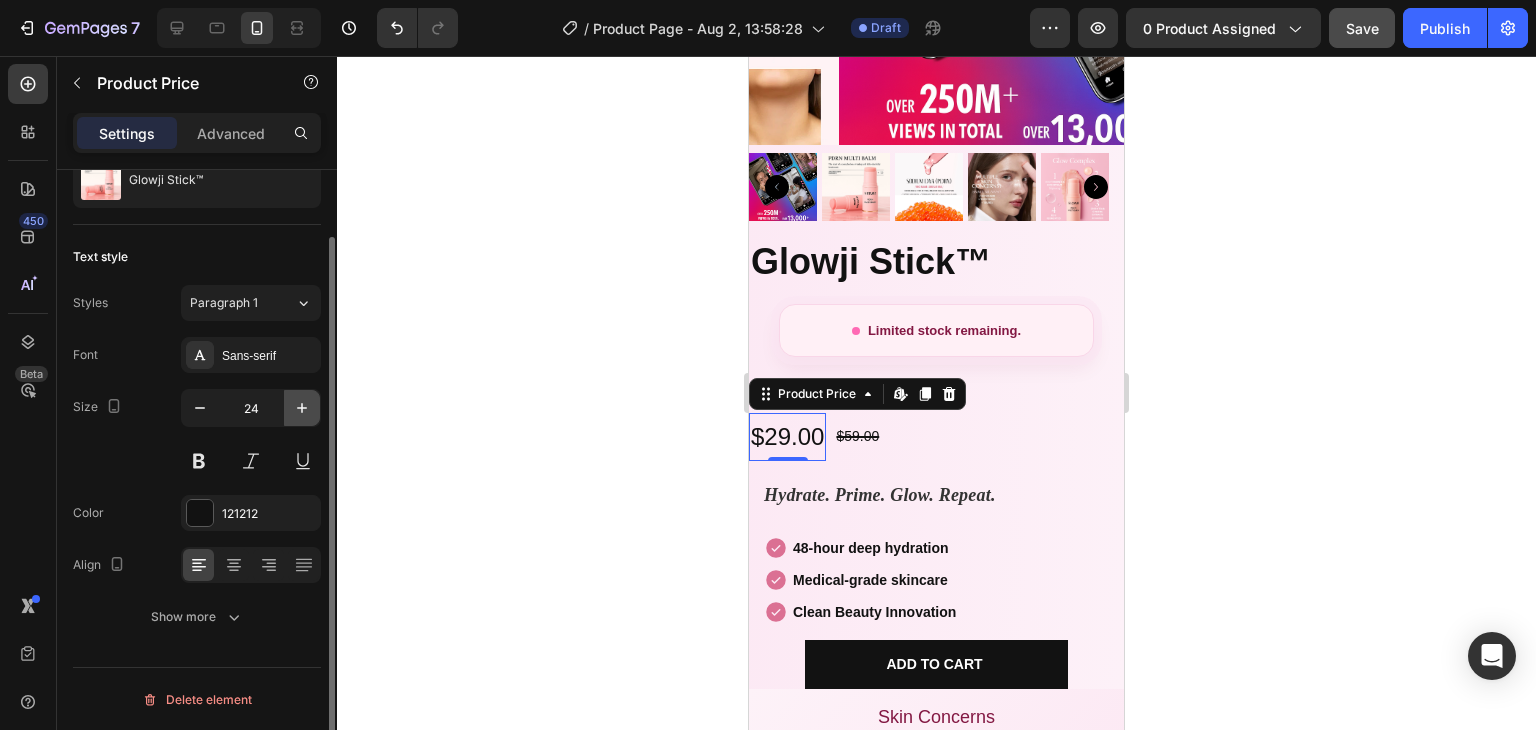 type on "25" 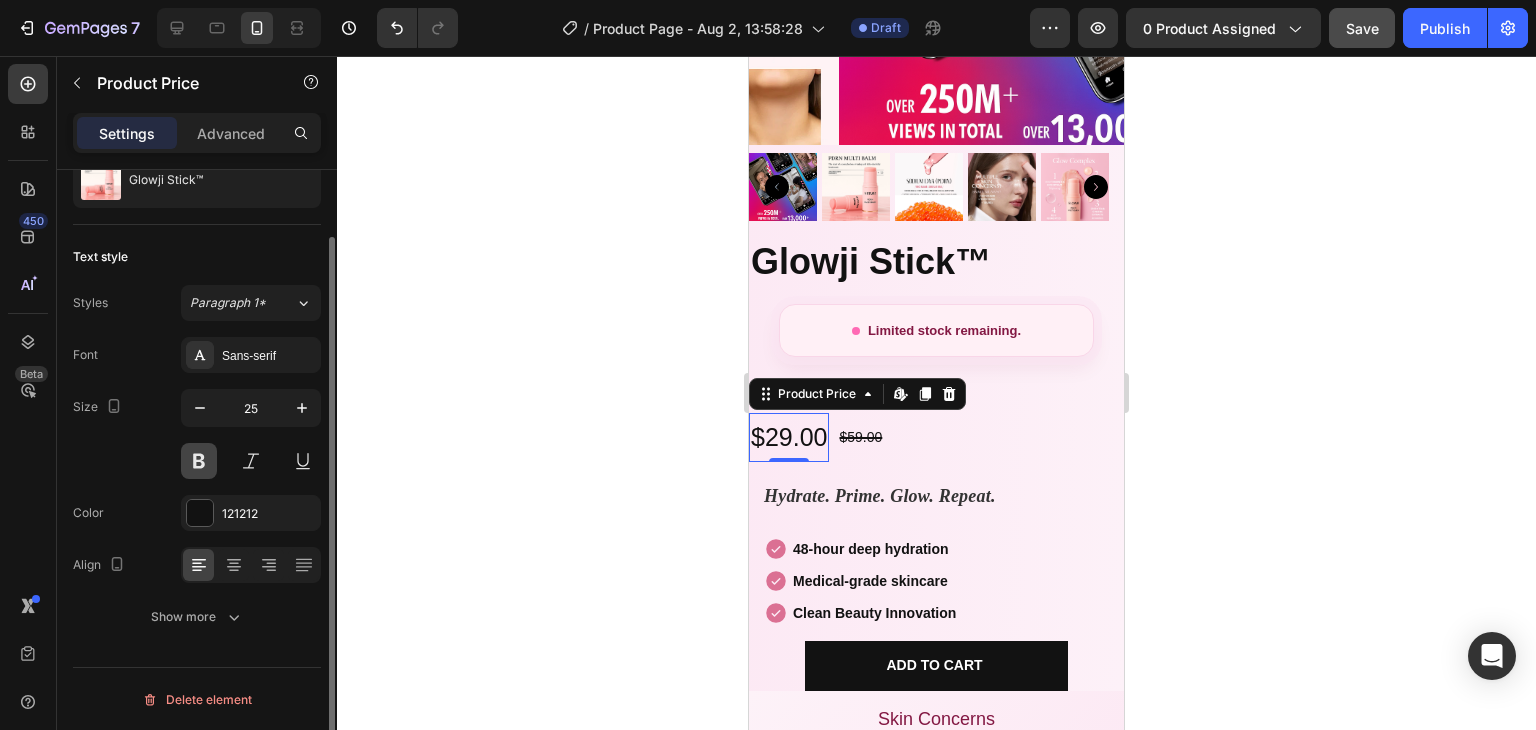 click at bounding box center [199, 461] 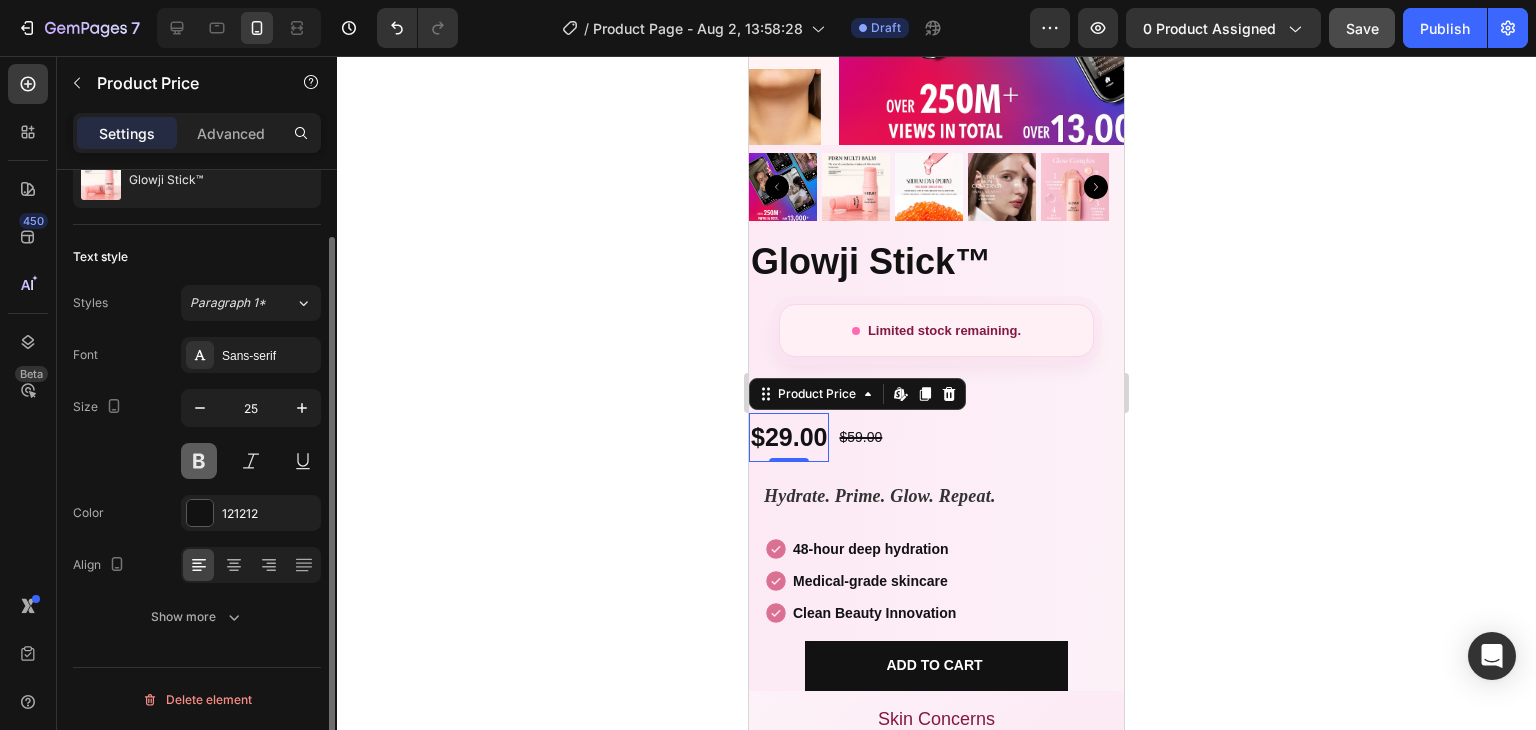 click at bounding box center (199, 461) 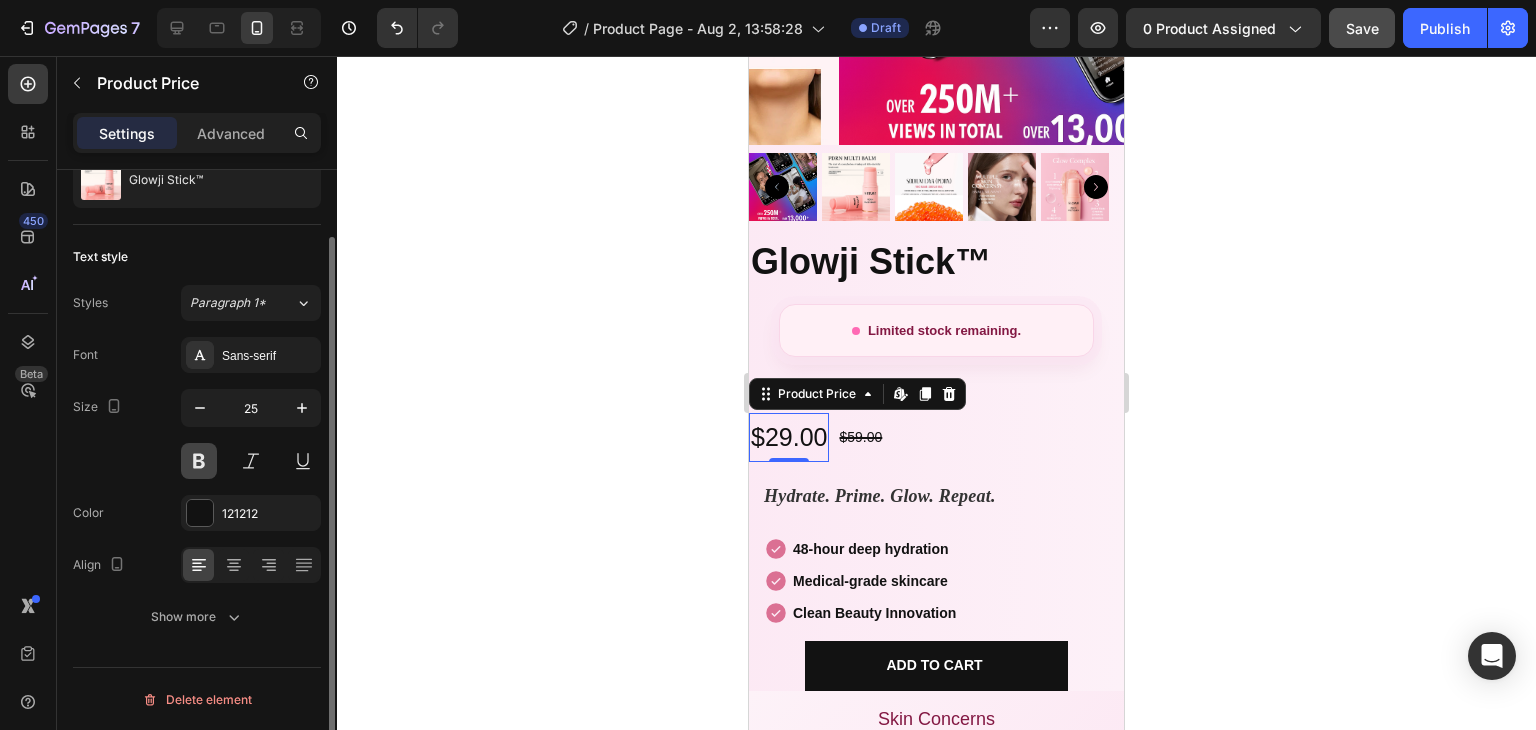 click at bounding box center (199, 461) 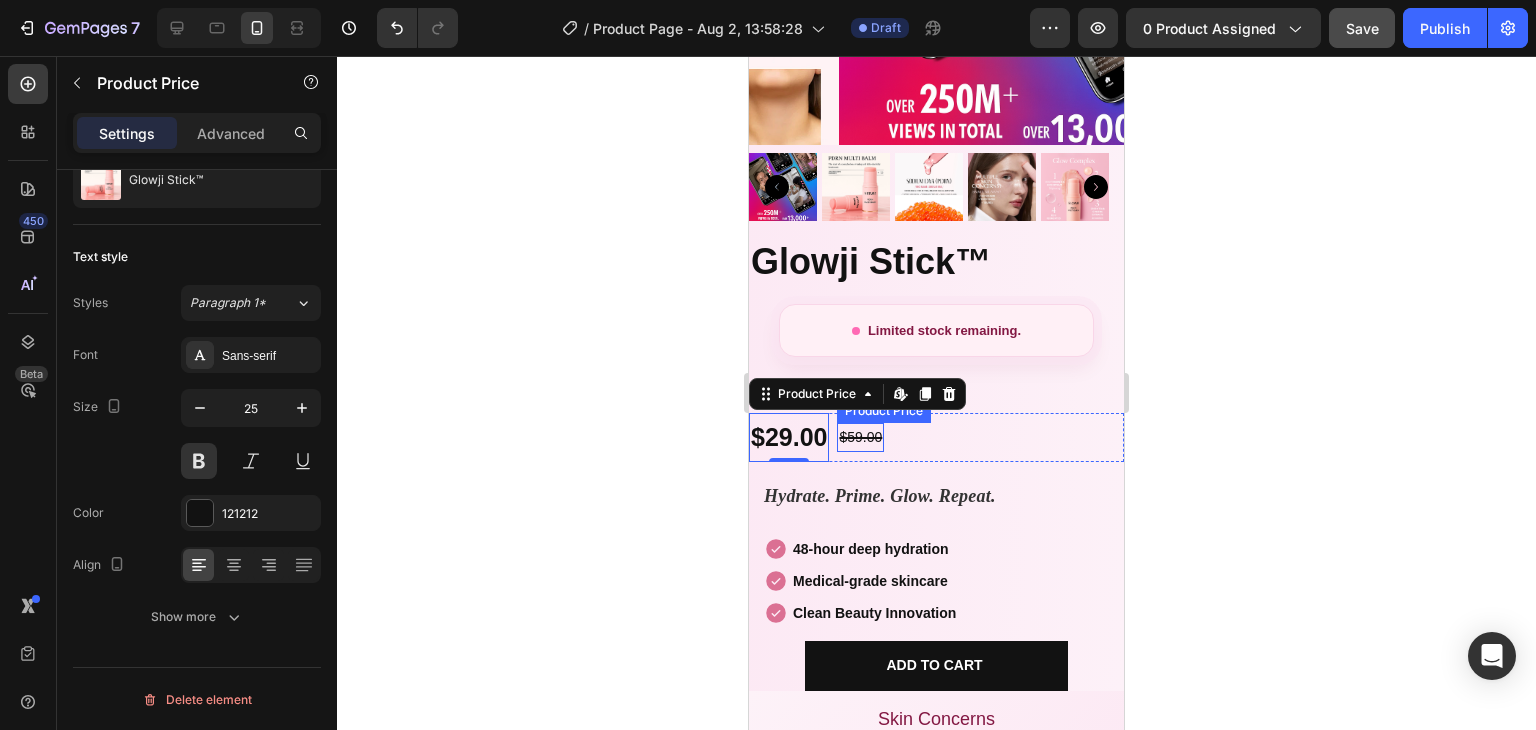 click on "$59.00" at bounding box center [860, 437] 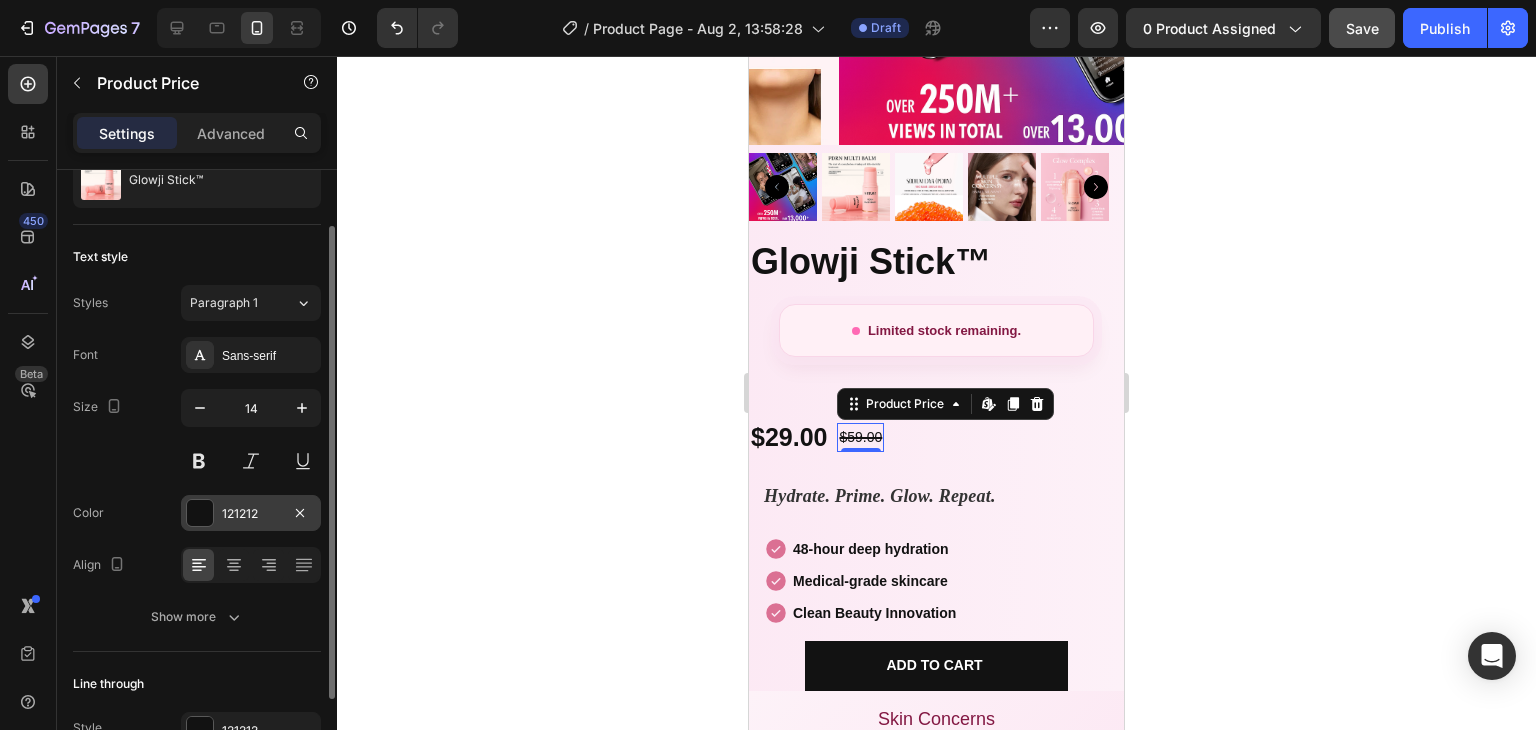 click at bounding box center (200, 513) 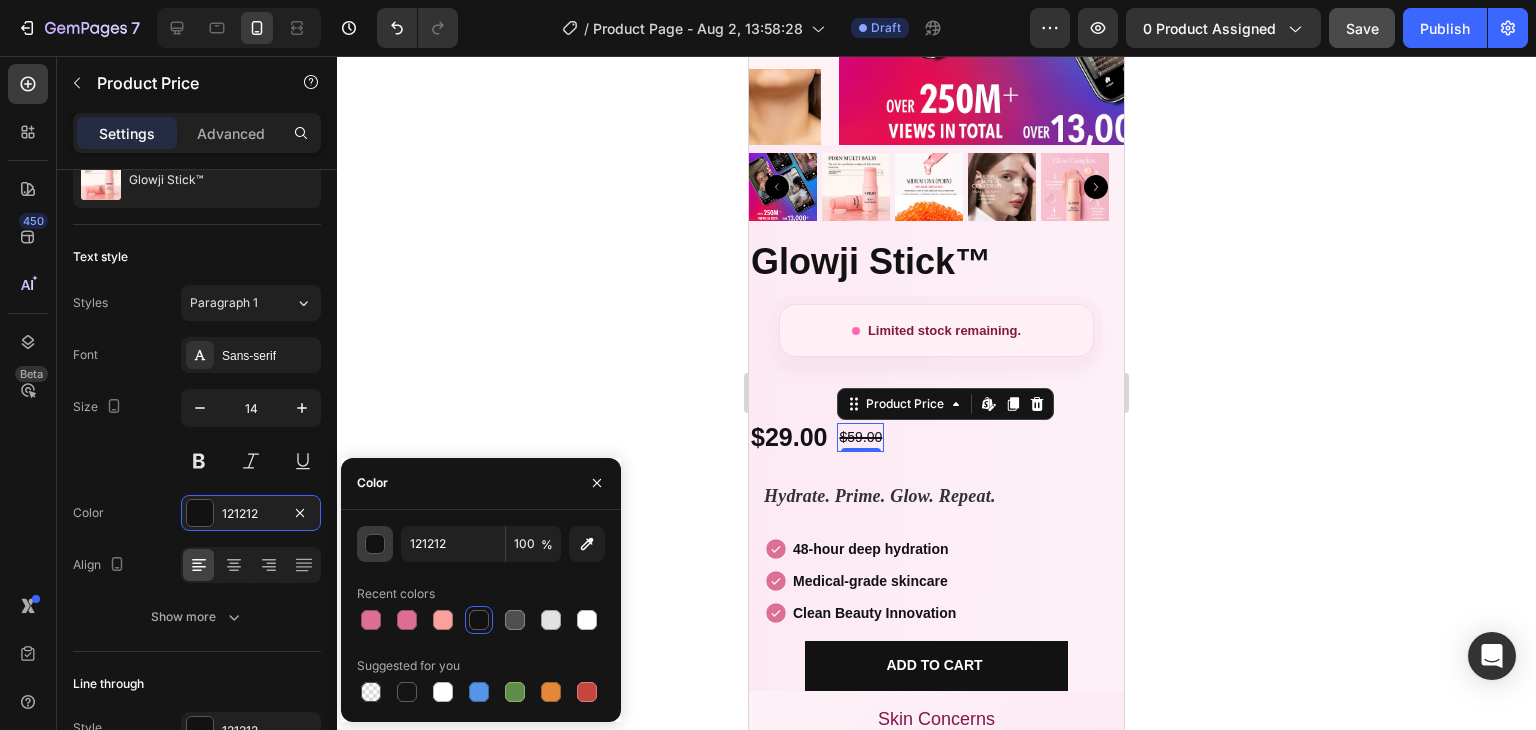 click at bounding box center (376, 545) 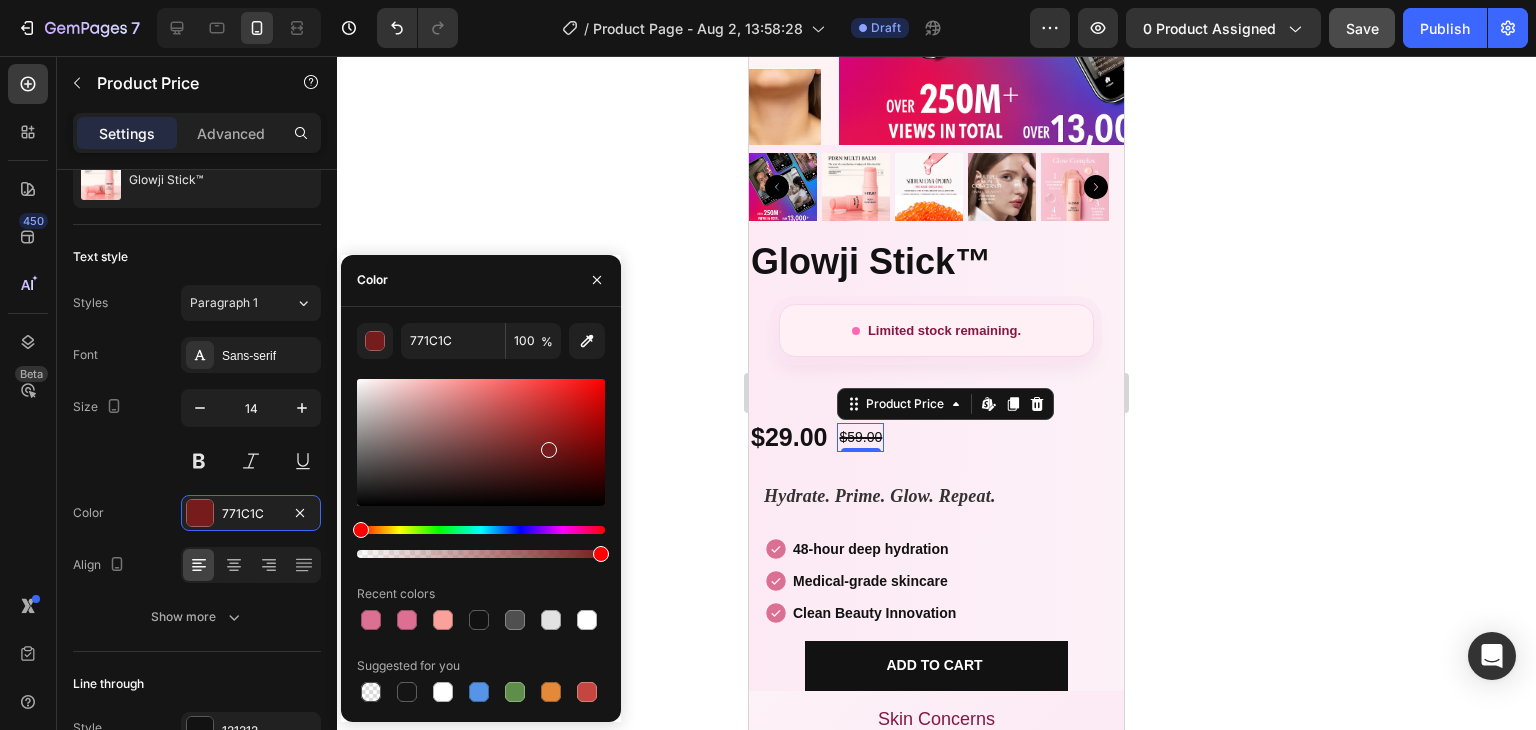 type on "FF0000" 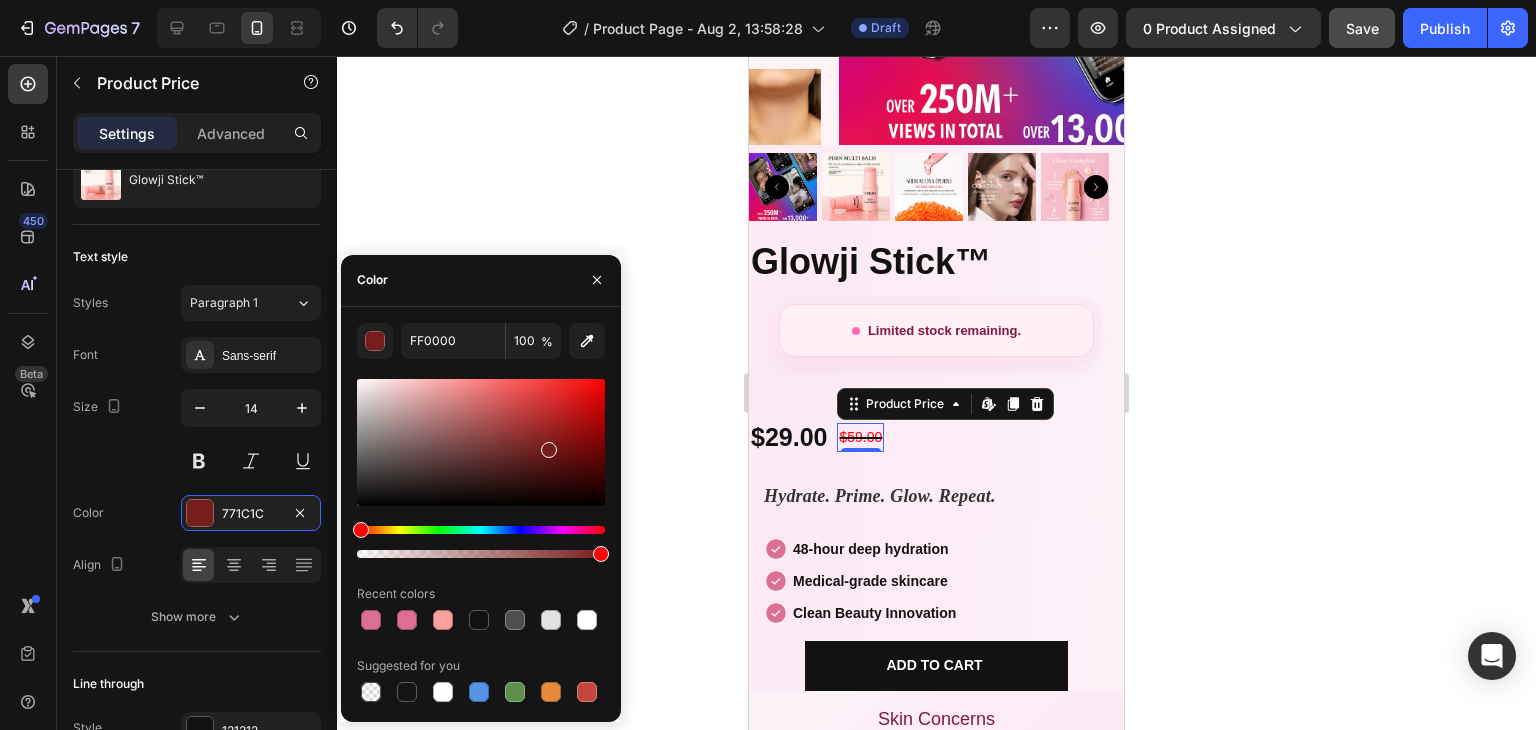 drag, startPoint x: 546, startPoint y: 445, endPoint x: 612, endPoint y: 363, distance: 105.26158 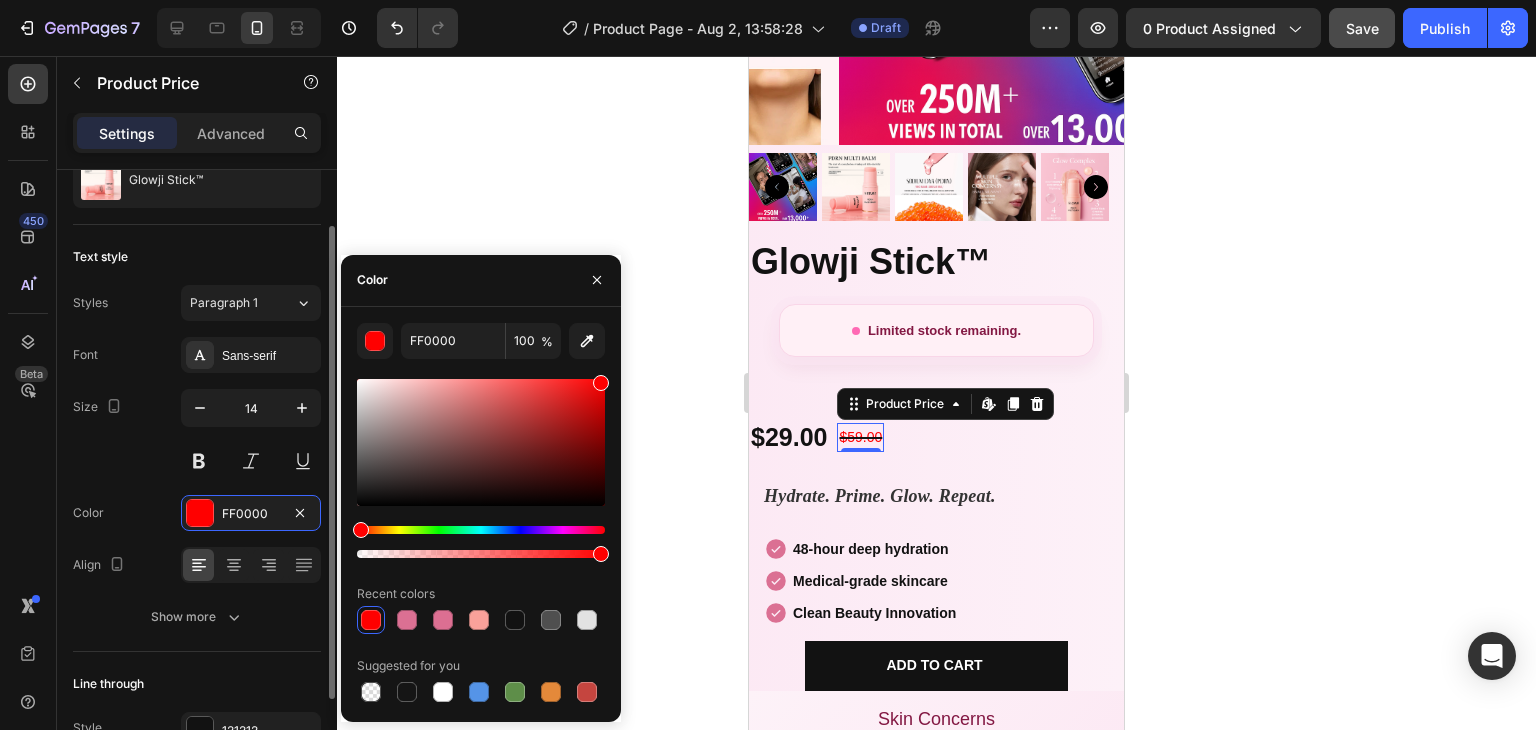 click on "Size 14" at bounding box center (197, 434) 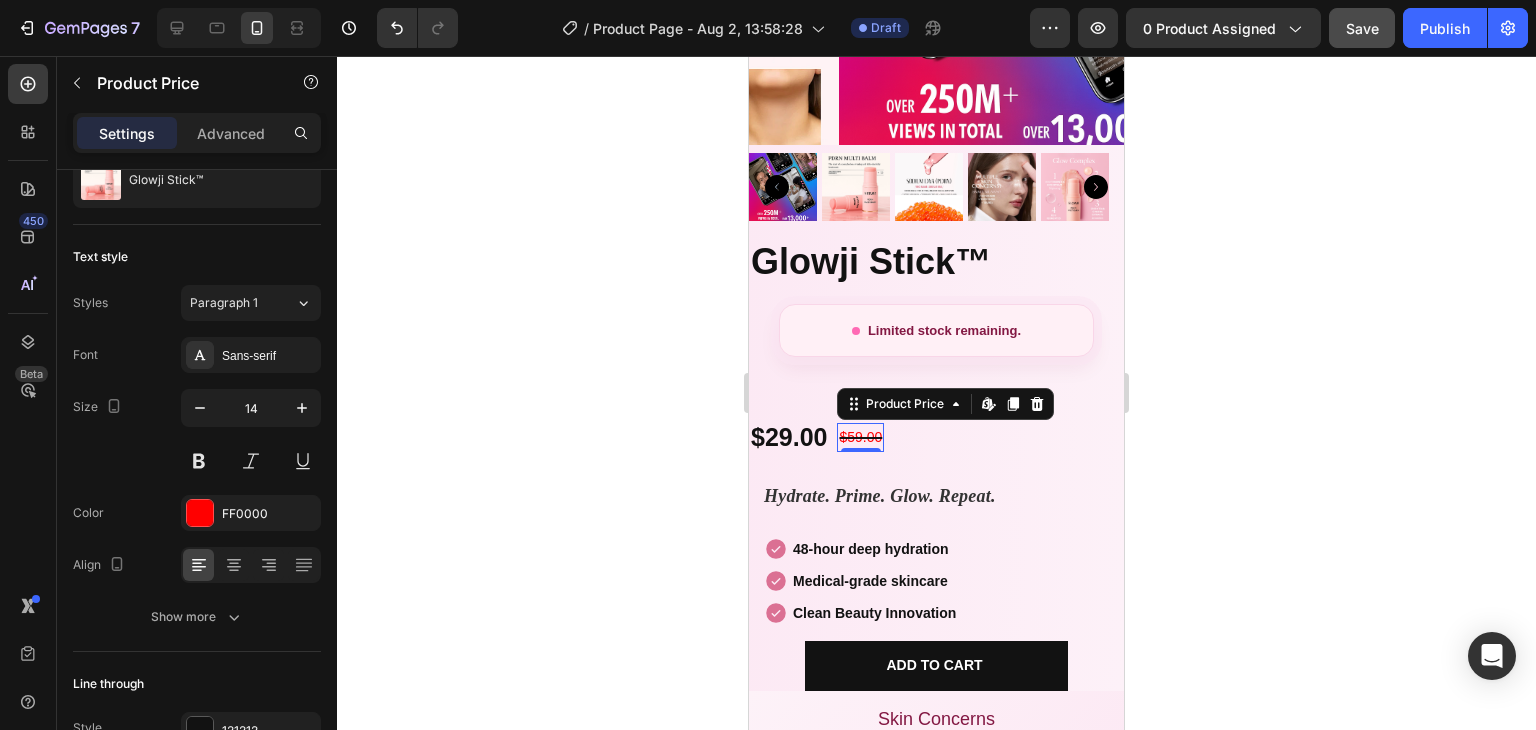 click 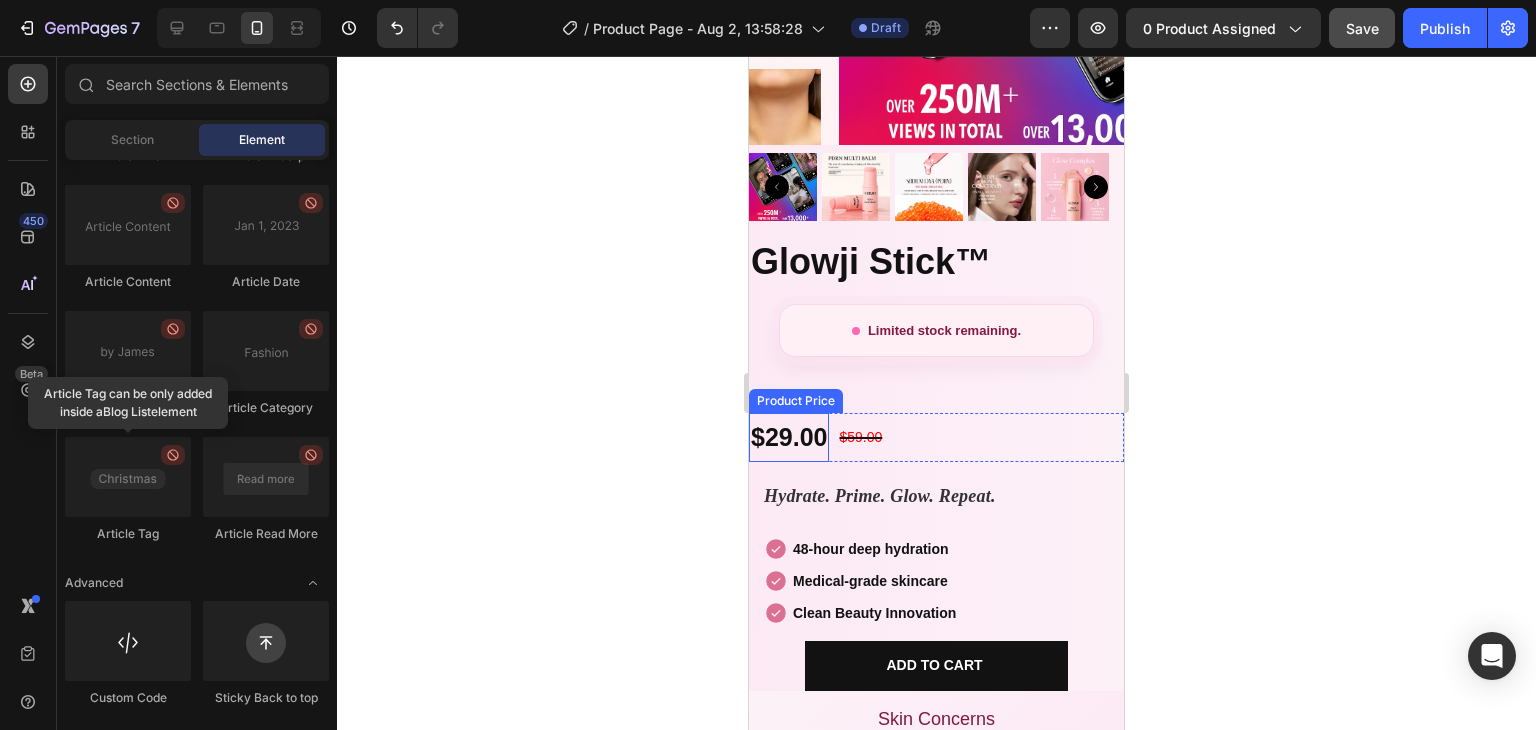 click on "$29.00" at bounding box center [789, 437] 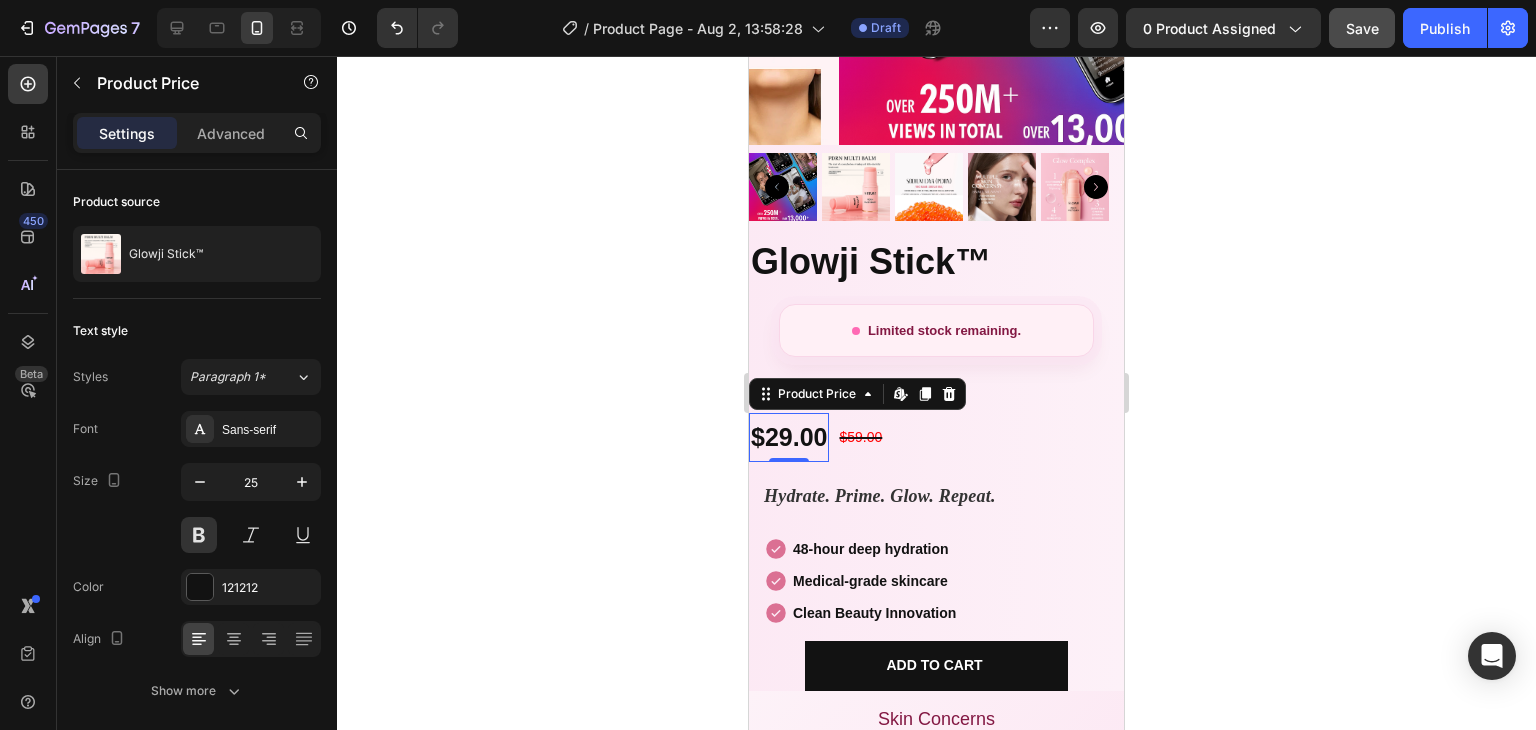 click on "Settings Advanced" at bounding box center (197, 133) 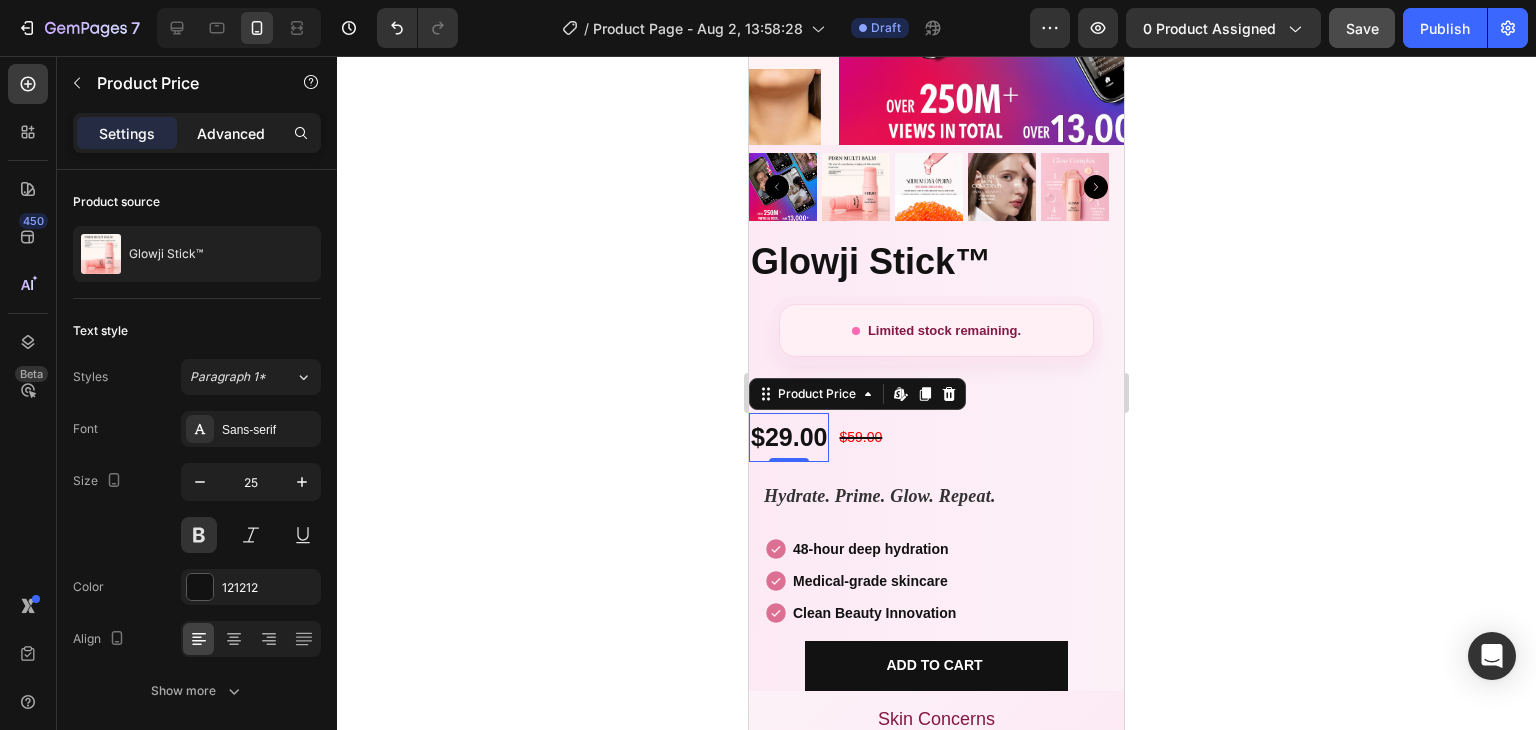 click on "Advanced" 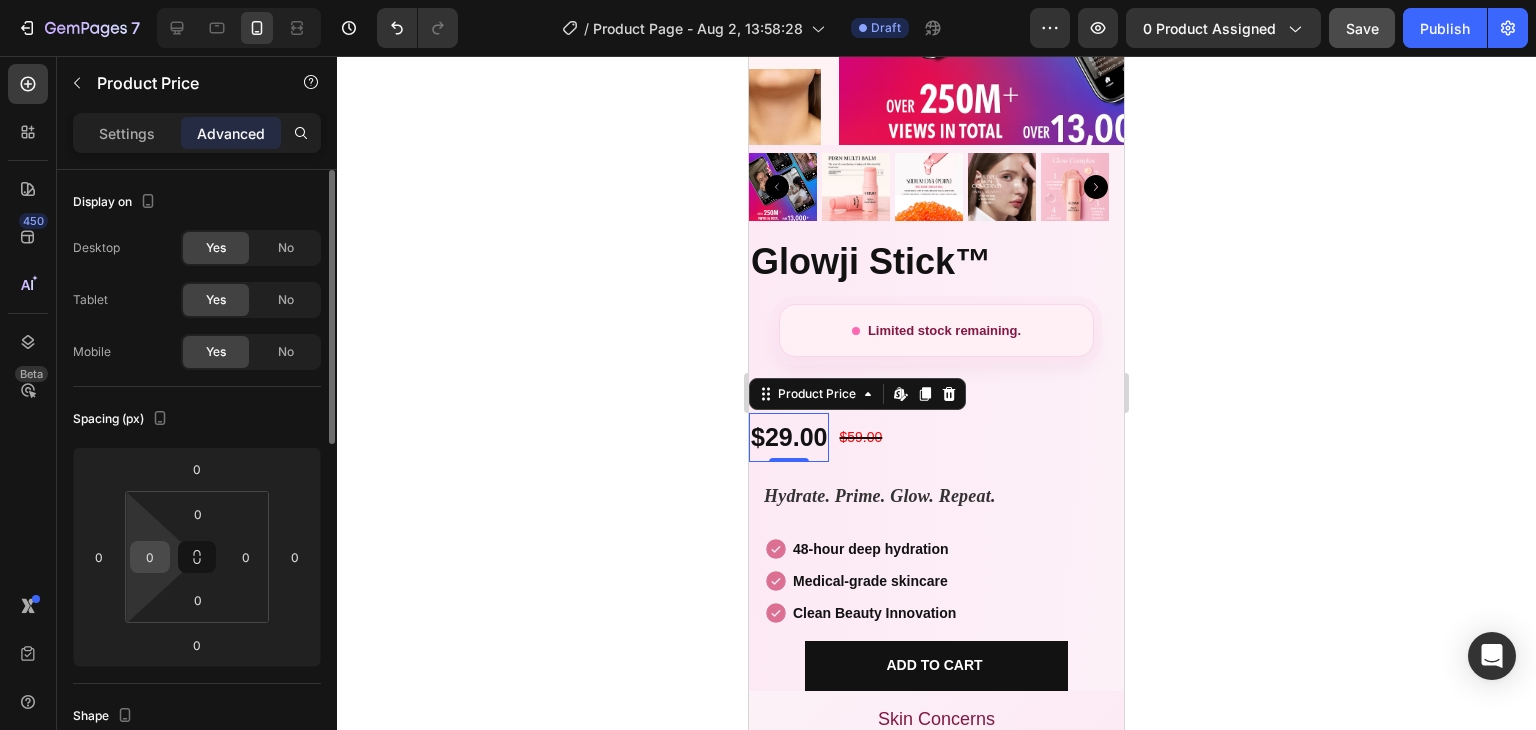 click on "0" at bounding box center (150, 557) 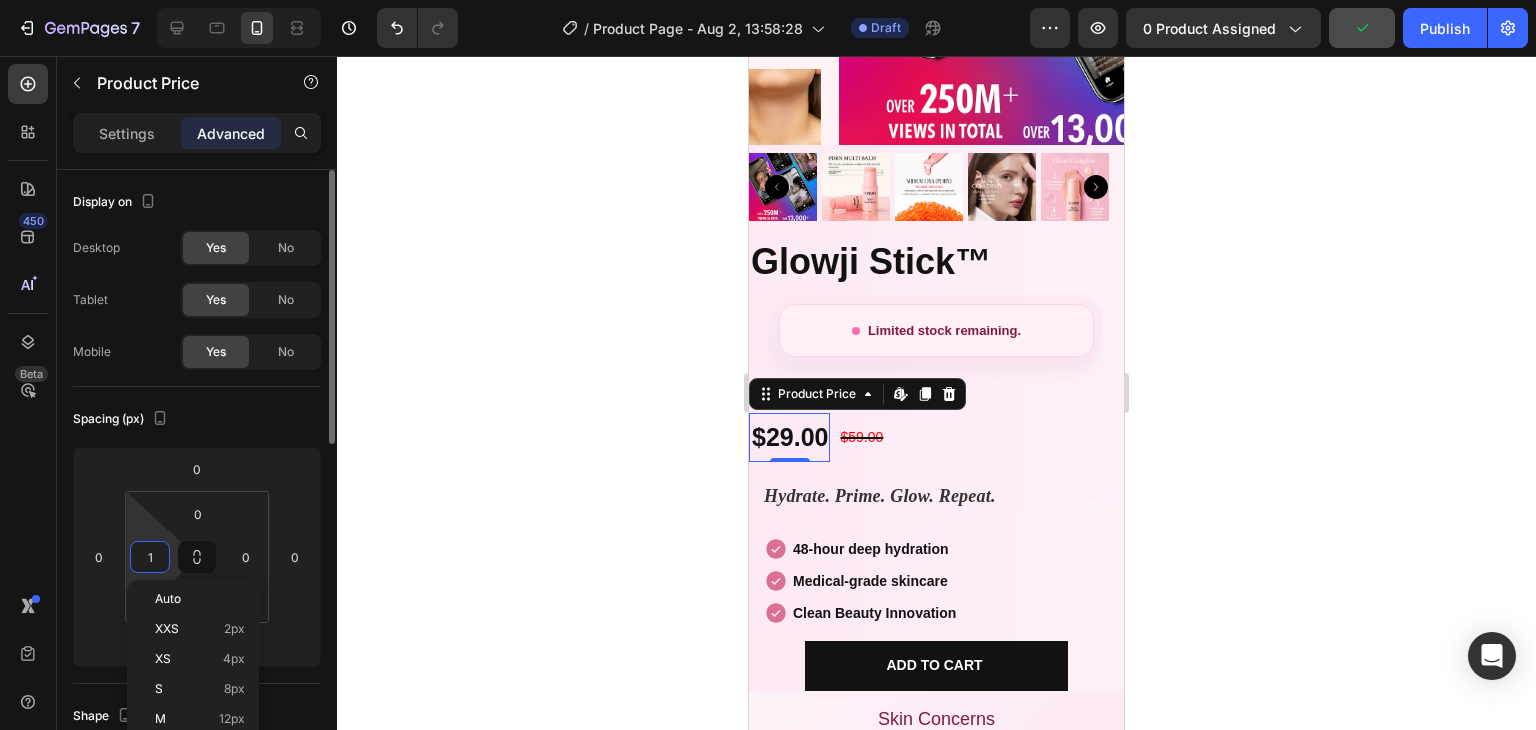 type on "15" 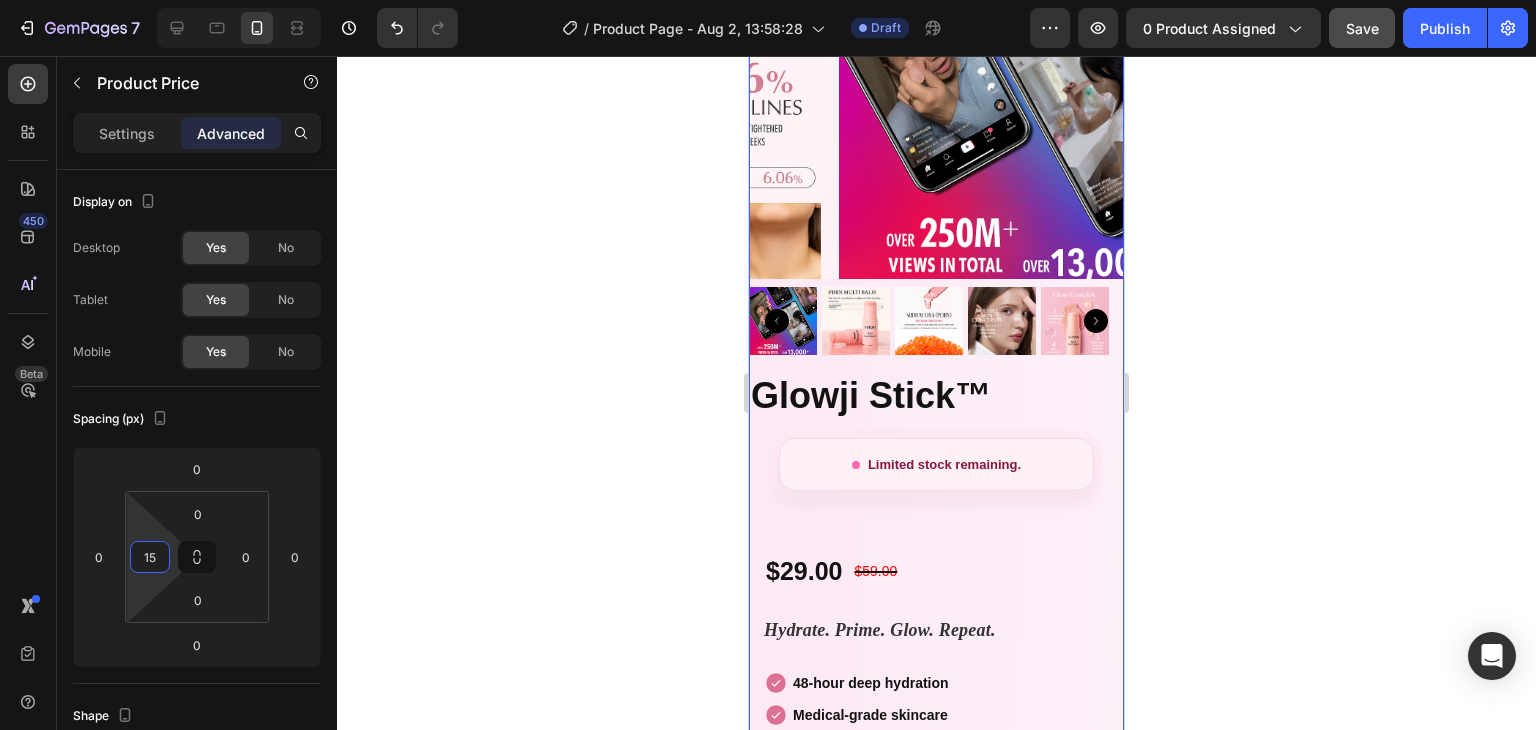 scroll, scrollTop: 296, scrollLeft: 0, axis: vertical 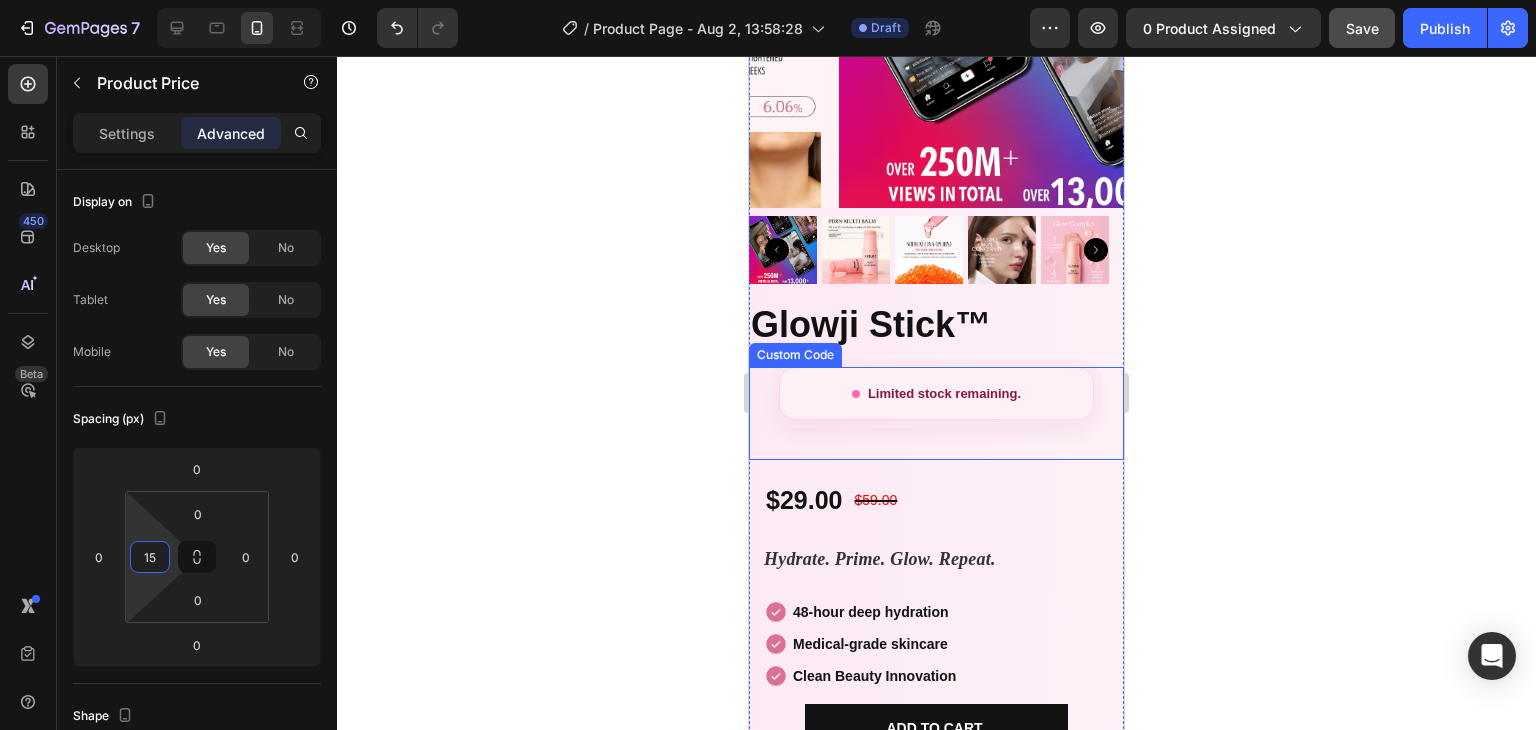 click on "Limited stock remaining.
Custom Code" at bounding box center (936, 414) 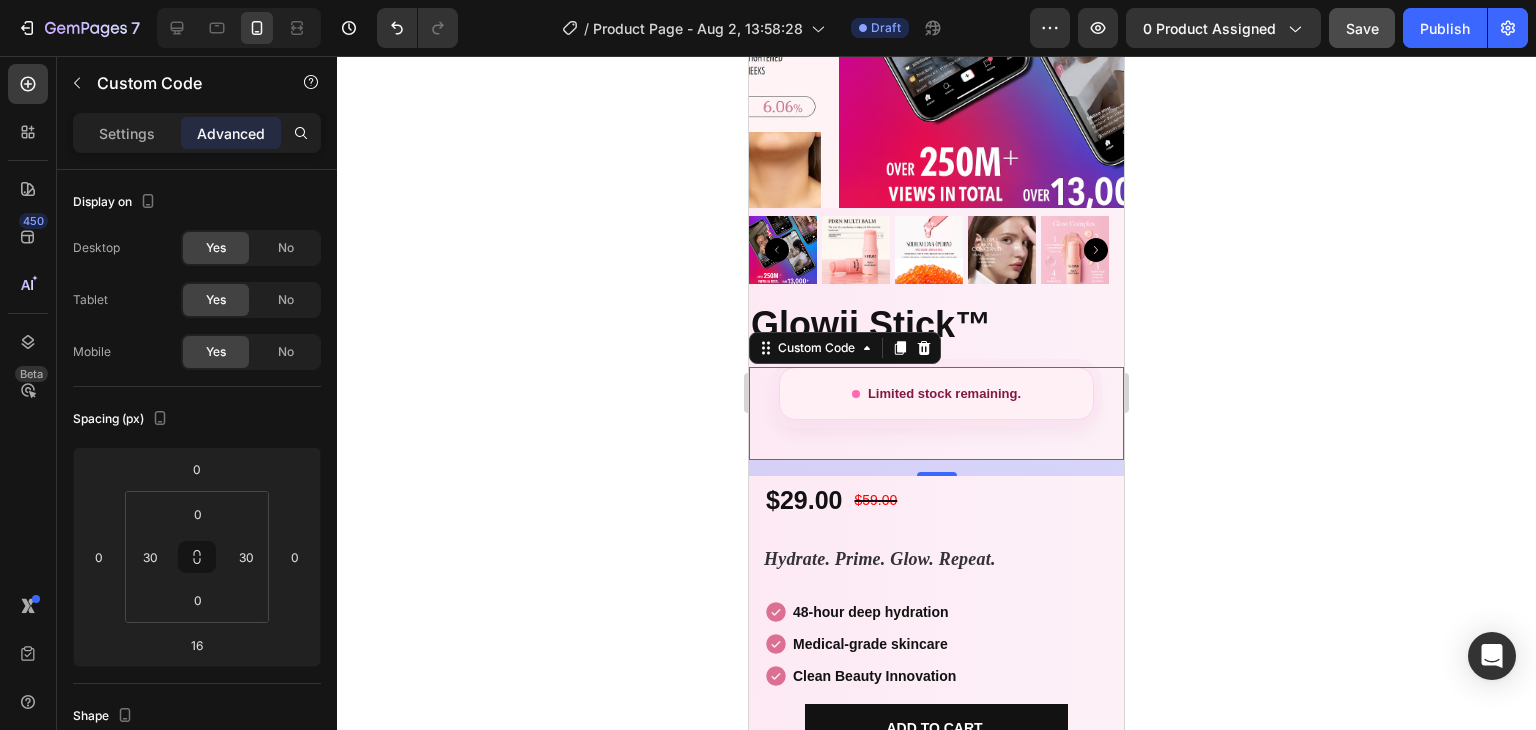 drag, startPoint x: 934, startPoint y: 459, endPoint x: 933, endPoint y: 384, distance: 75.00667 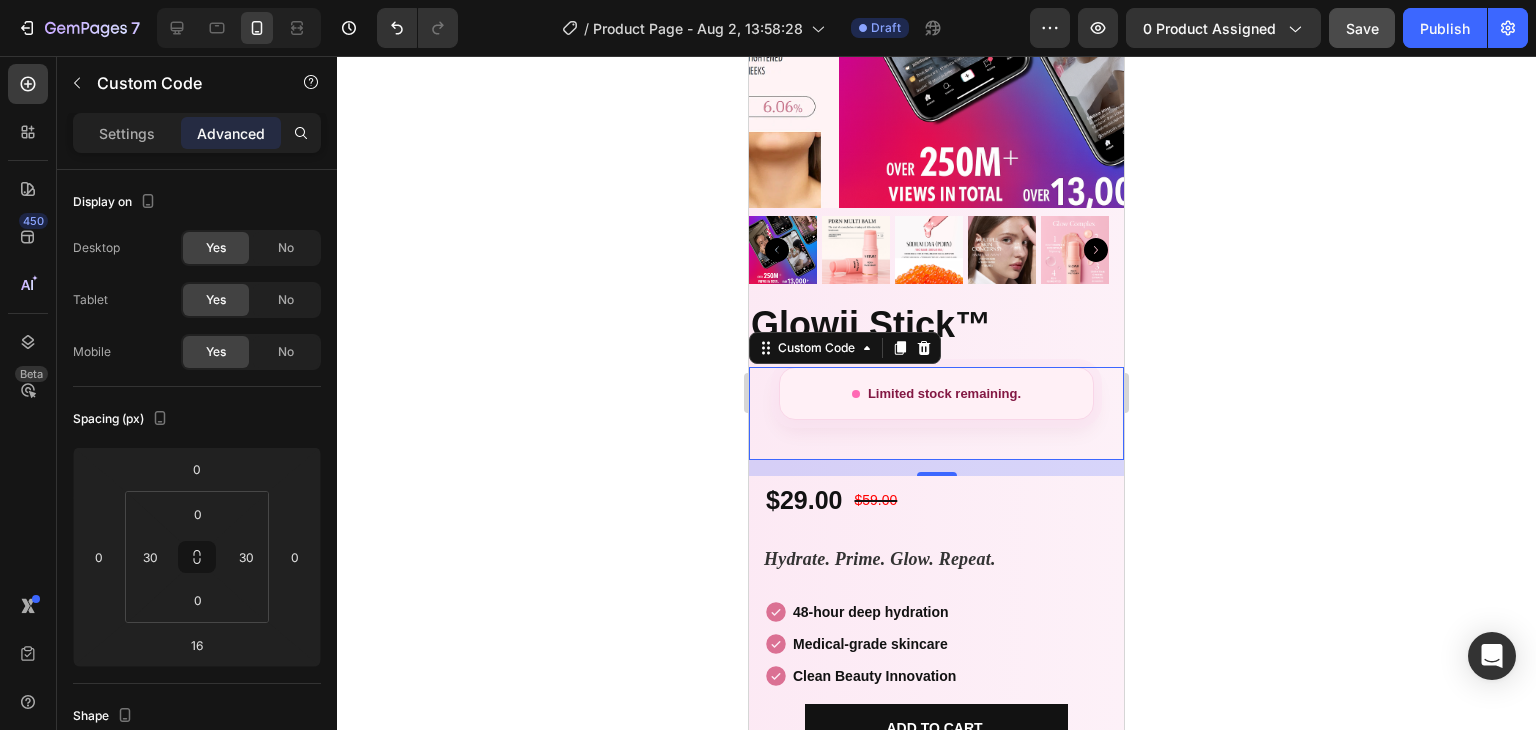 click on "Limited stock remaining.
Custom Code   16" at bounding box center [936, 414] 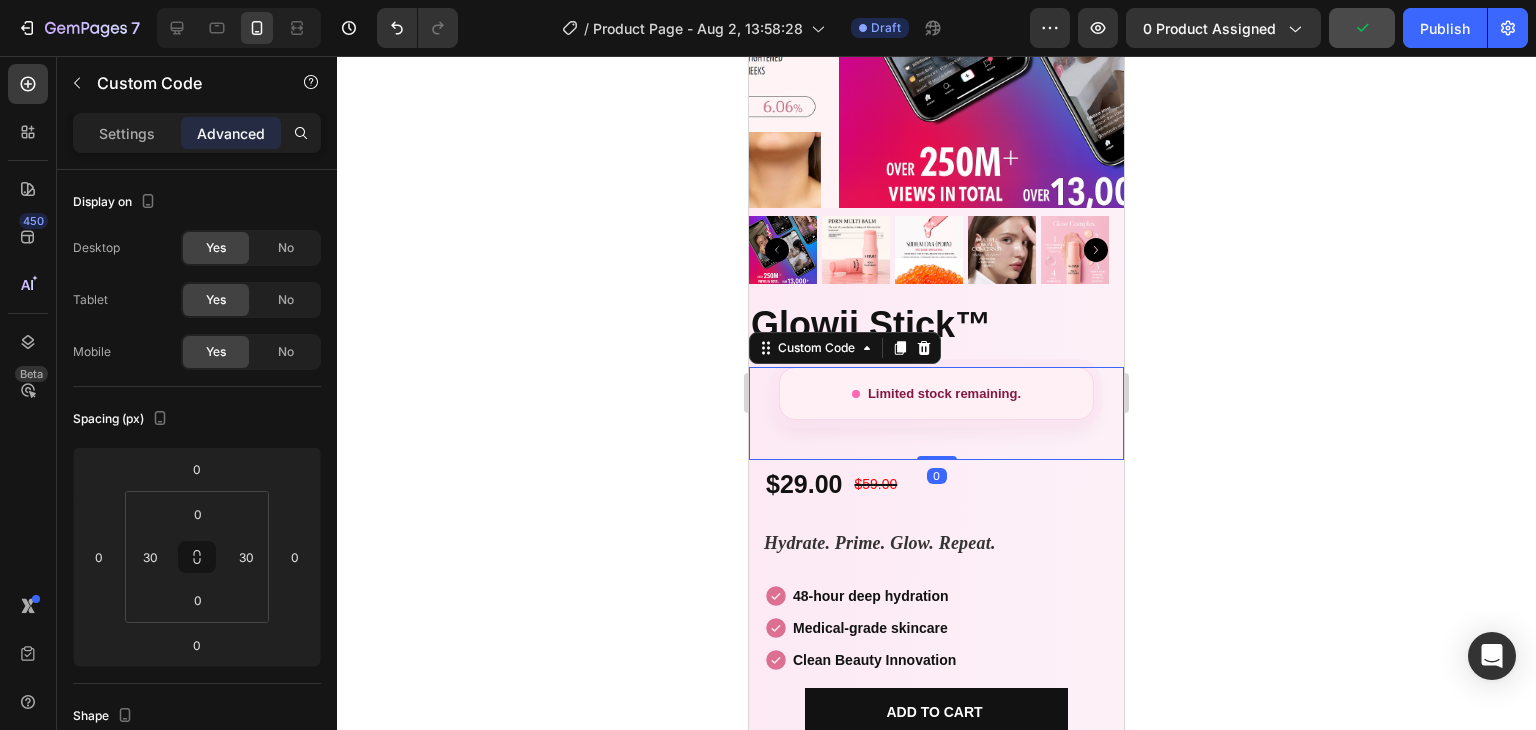drag, startPoint x: 929, startPoint y: 443, endPoint x: 932, endPoint y: 411, distance: 32.140316 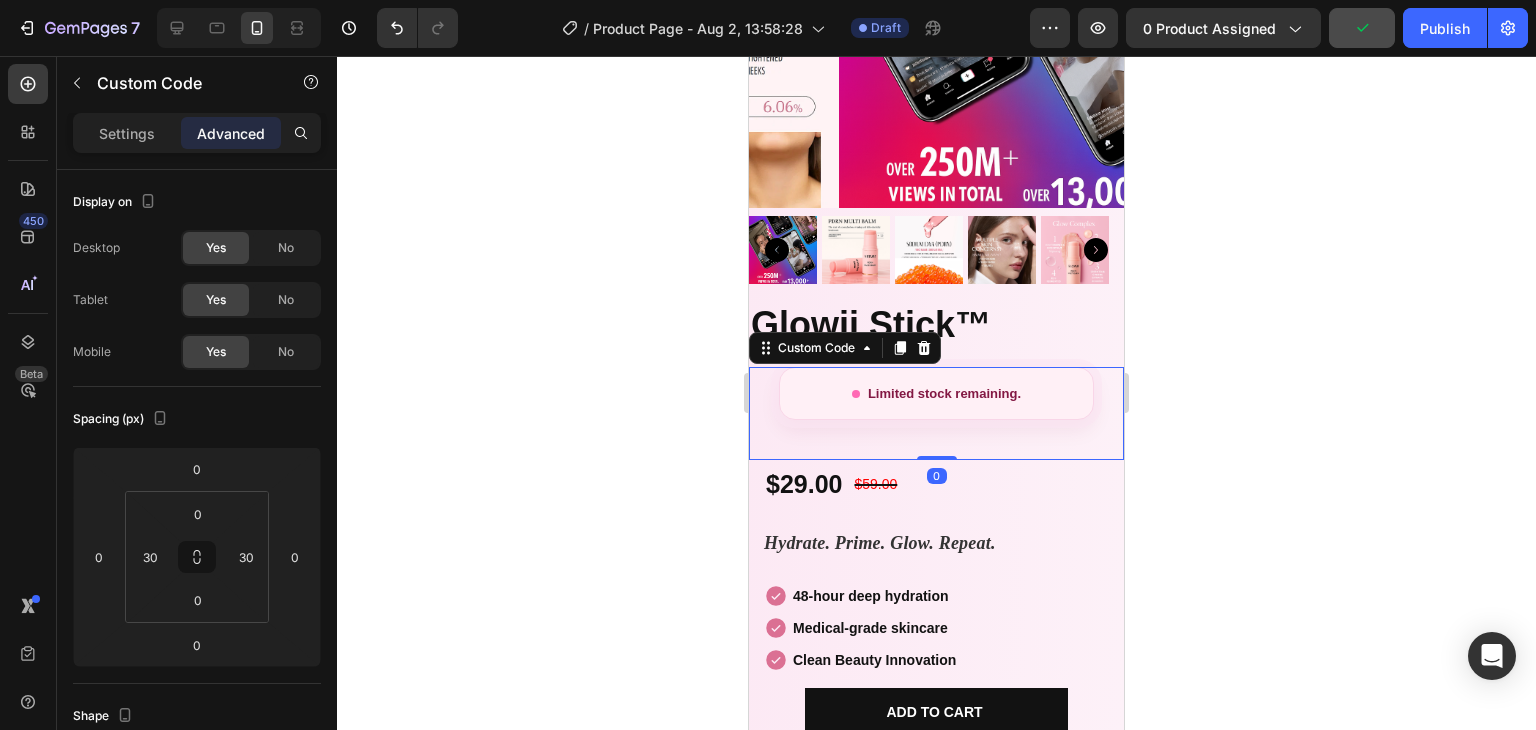 click on "Limited stock remaining.
Custom Code   0" at bounding box center (936, 414) 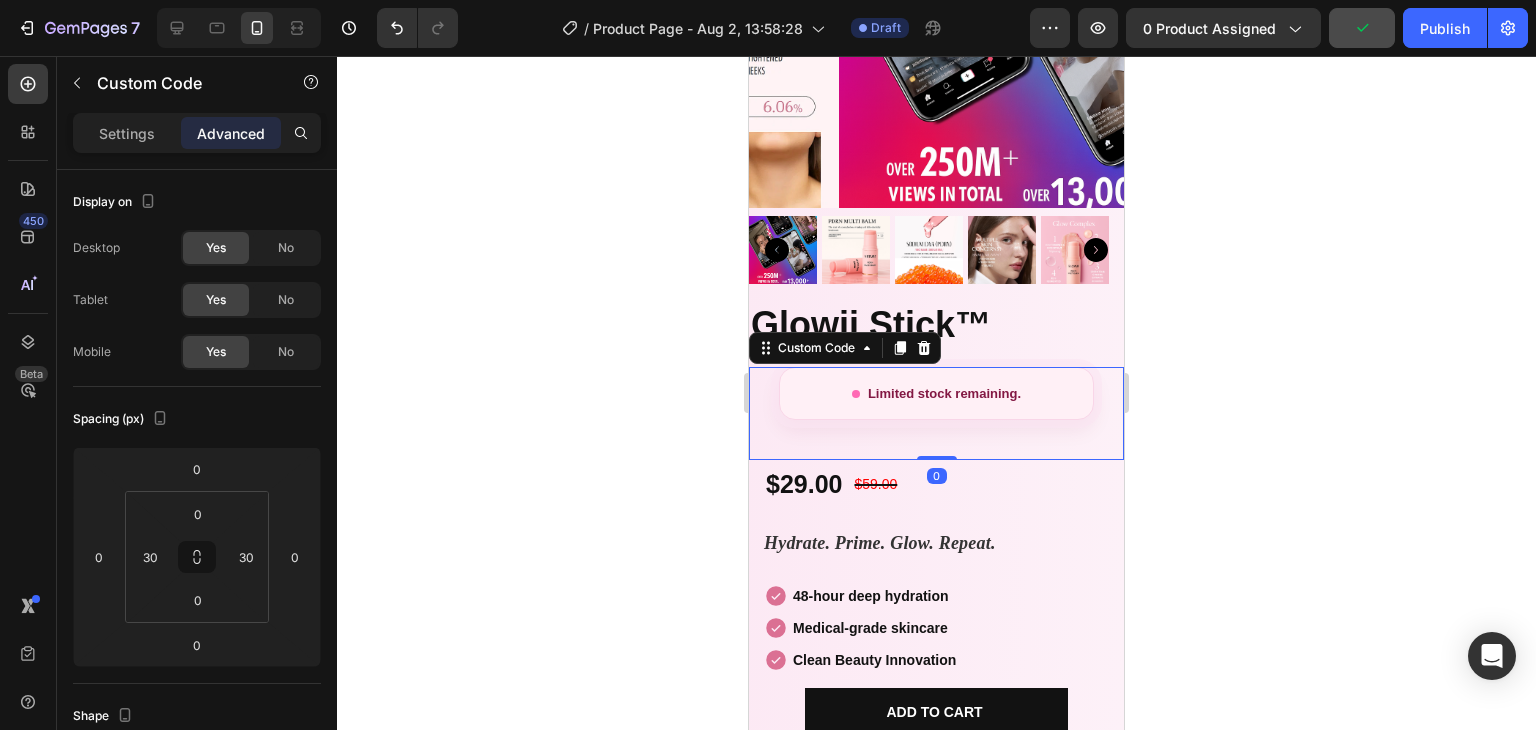 click 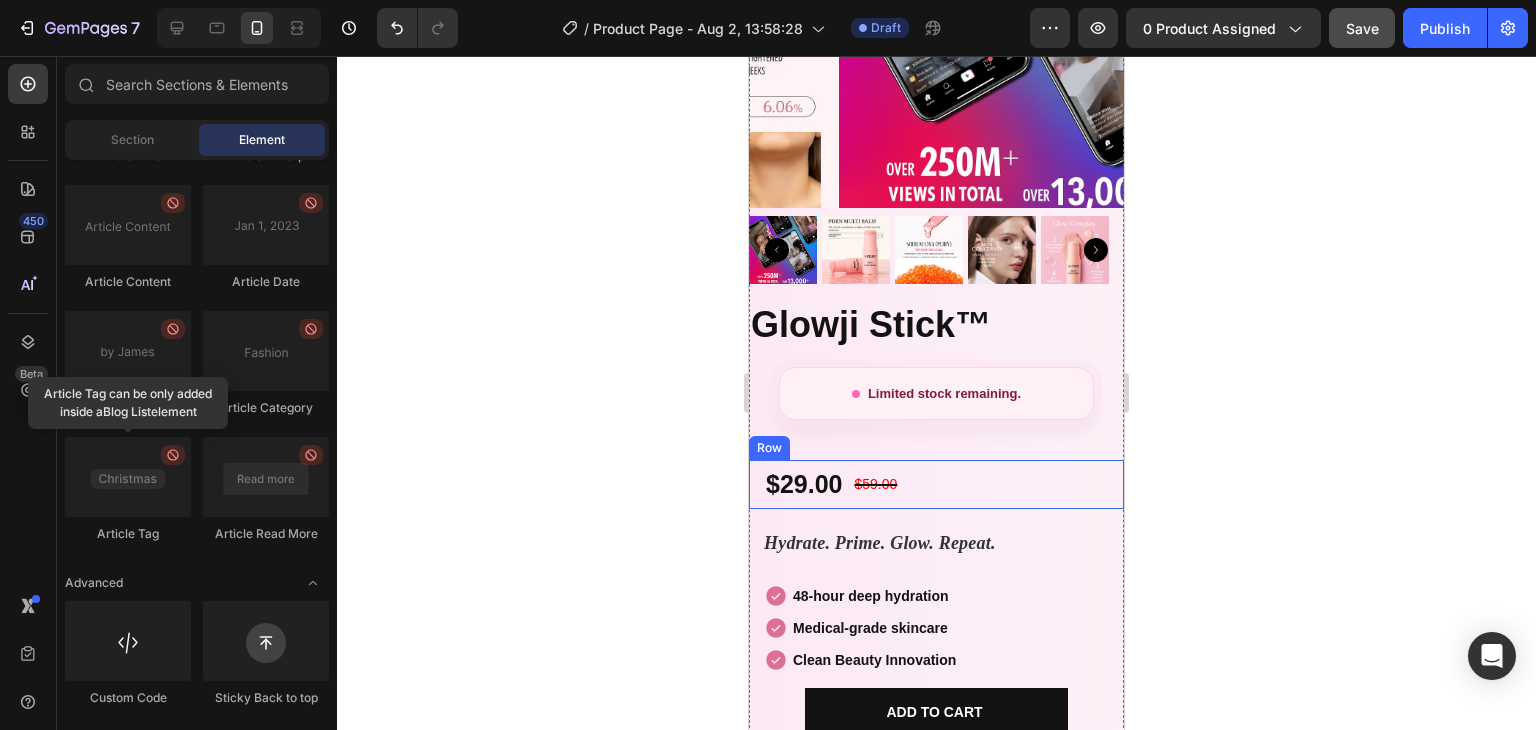 click on "$29.00 Product Price Product Price $59.00 Product Price Product Price Row" at bounding box center [936, 484] 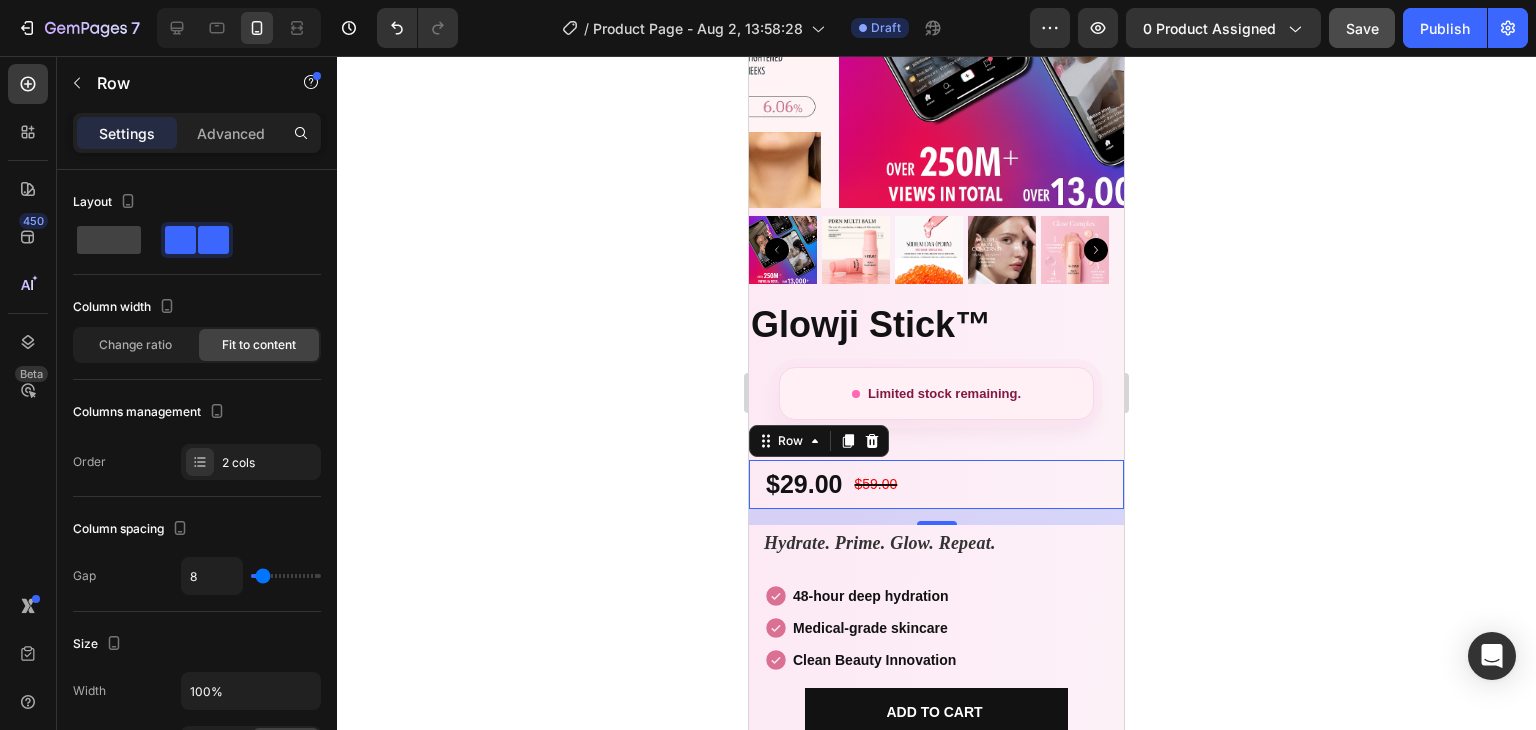 click on "$29.00 Product Price Product Price $59.00 Product Price Product Price Row   16" at bounding box center (936, 484) 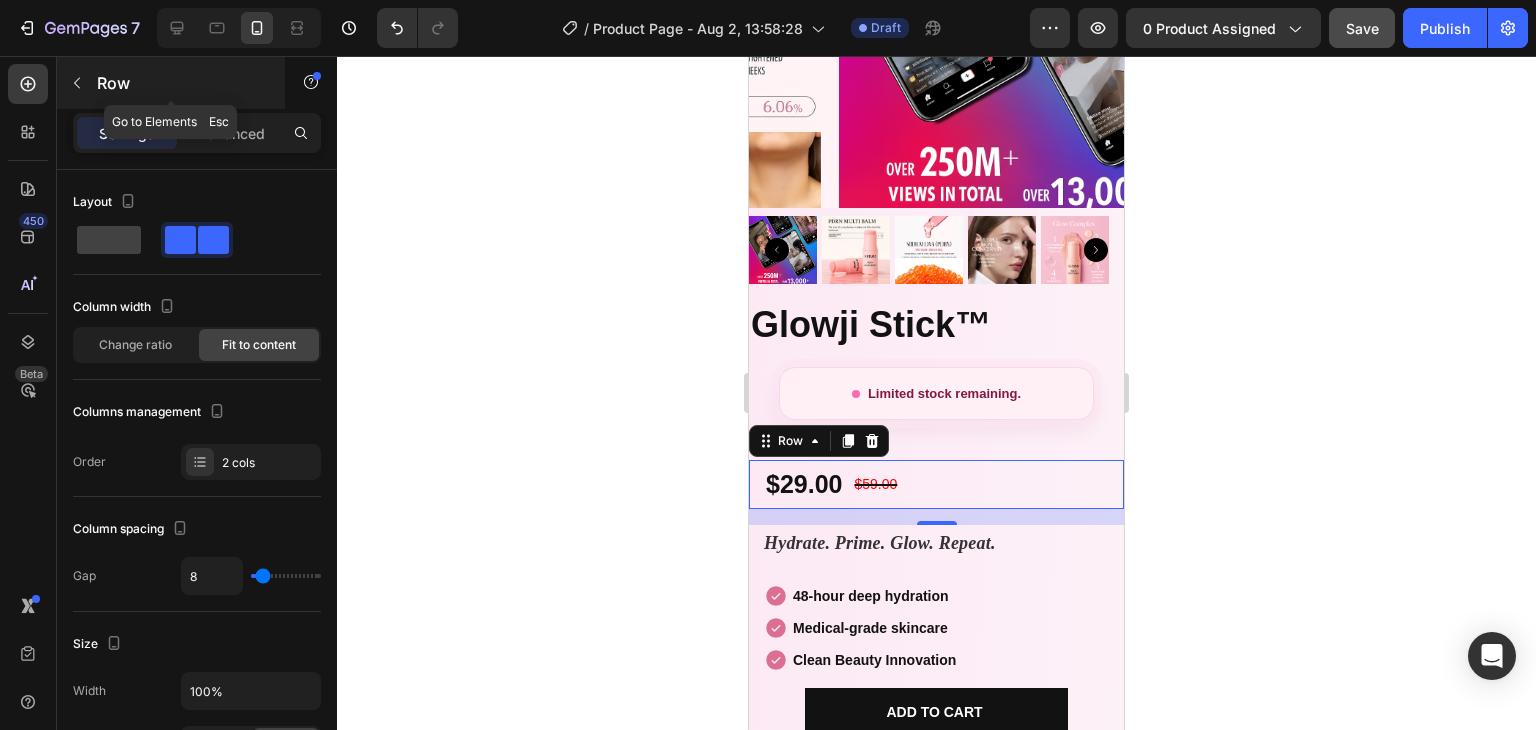 click at bounding box center [77, 83] 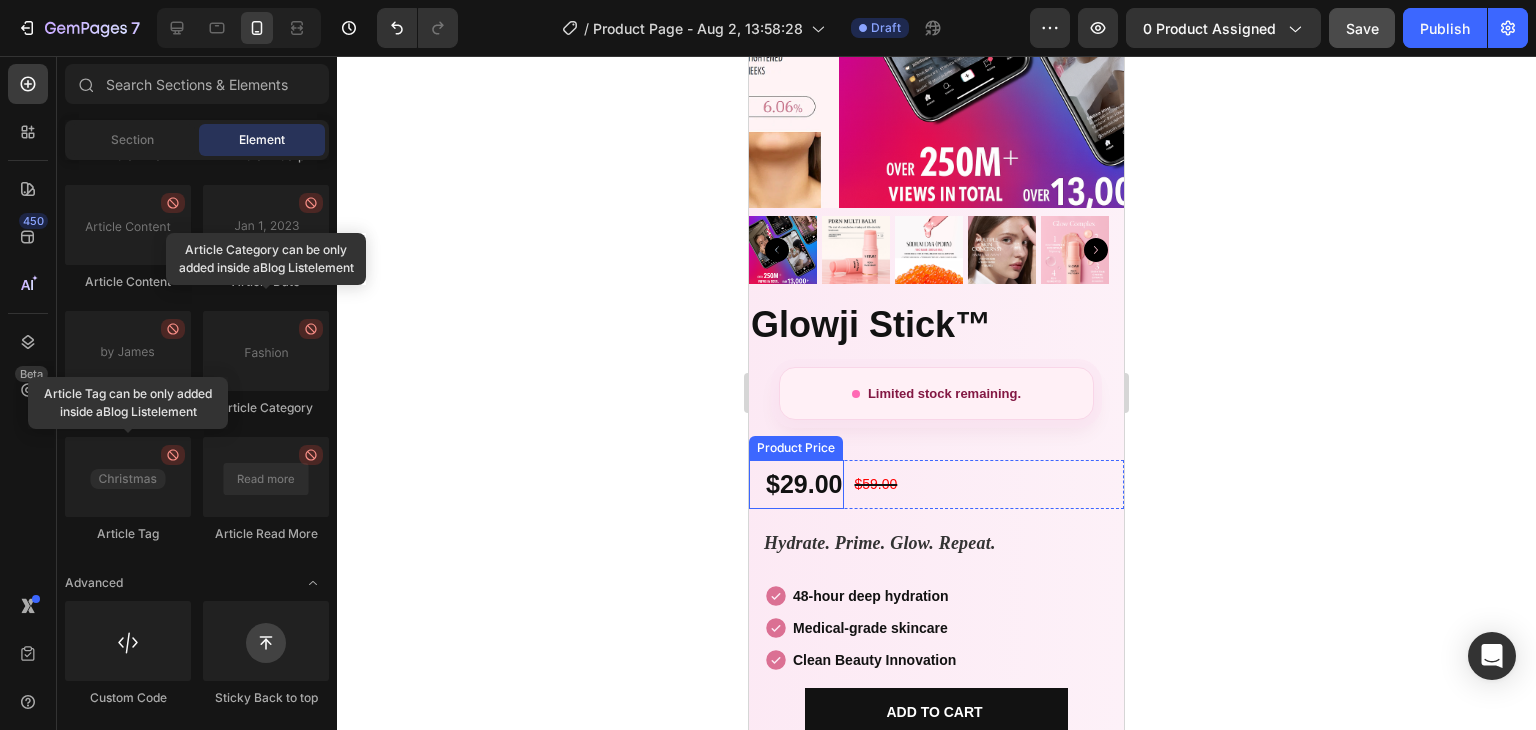 click on "$29.00" at bounding box center [804, 484] 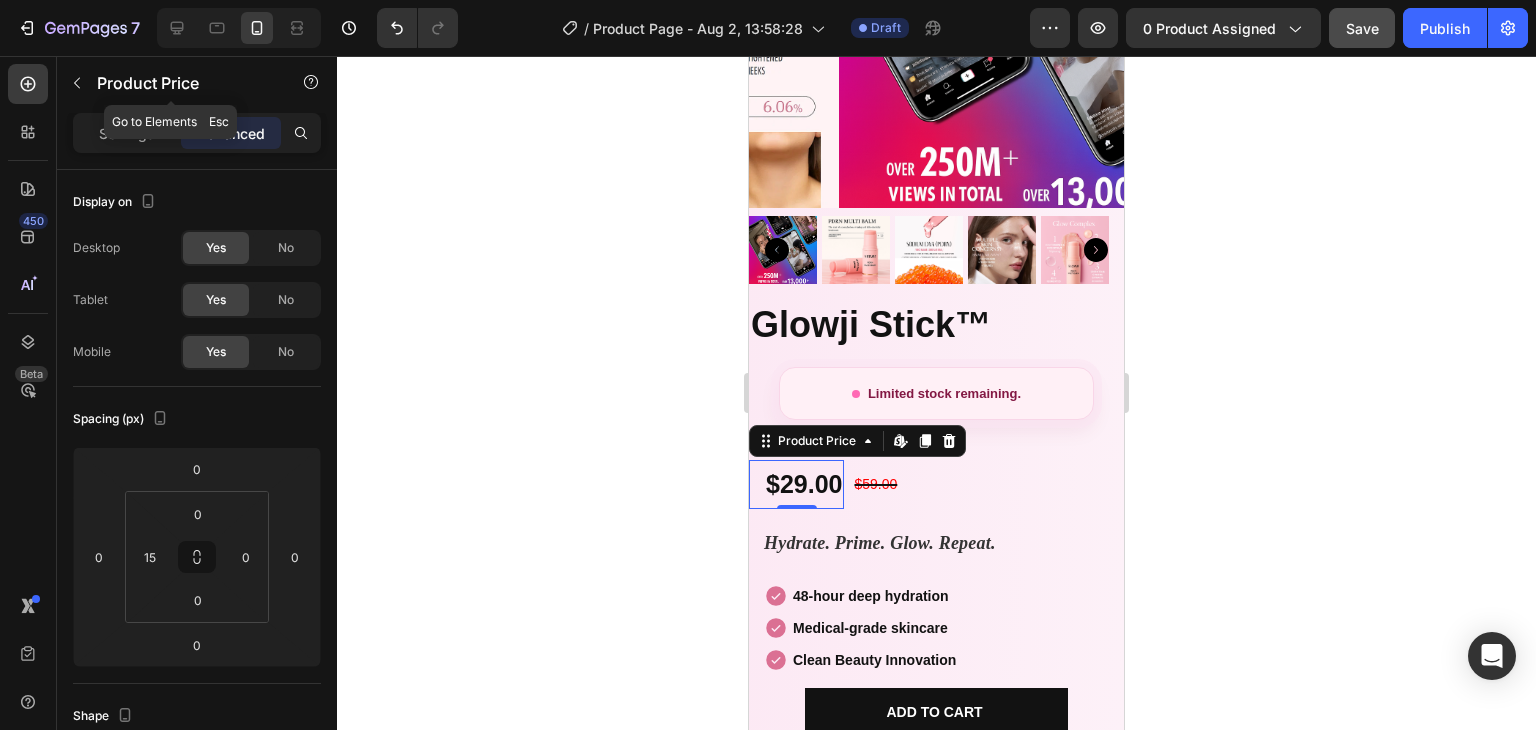 click on "Product Price" 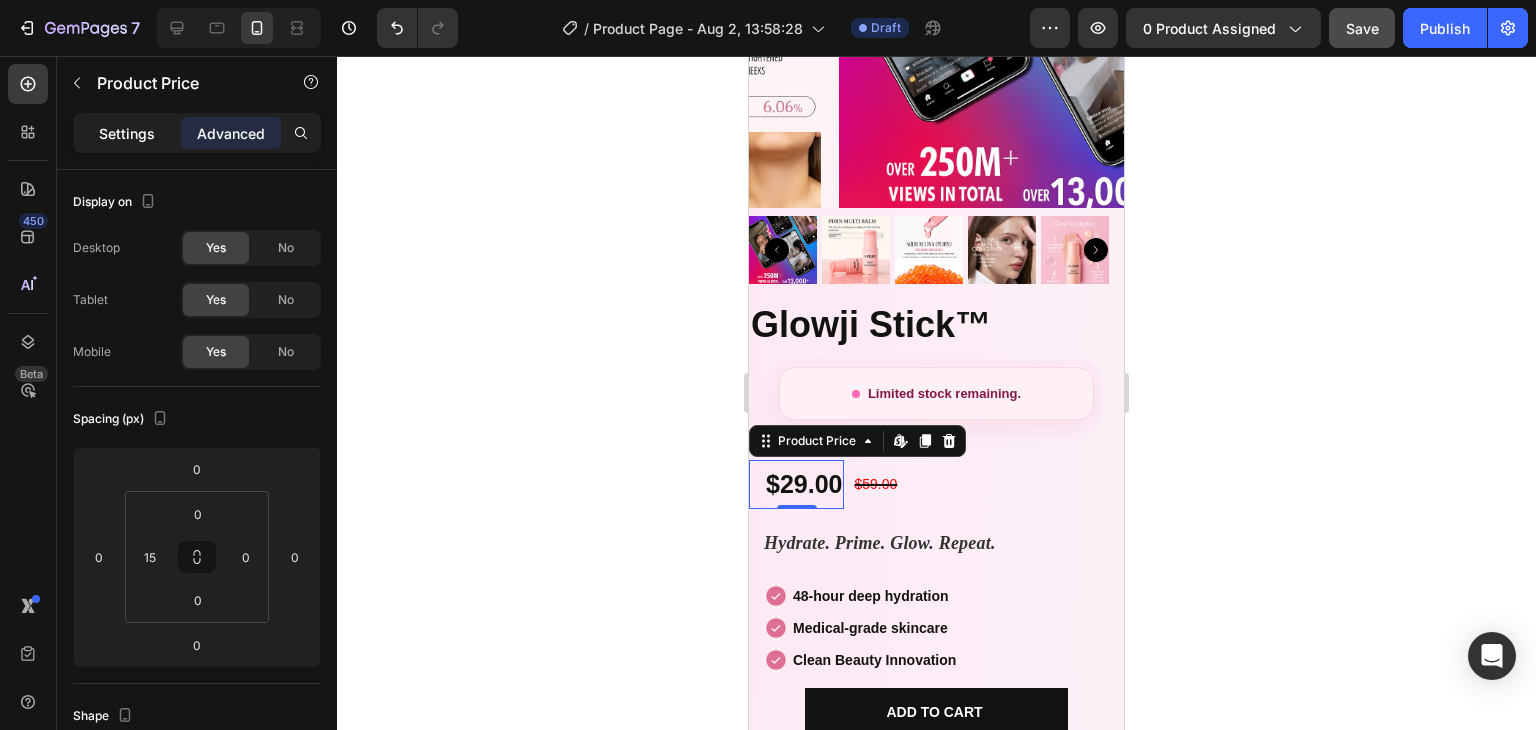 click on "Settings" 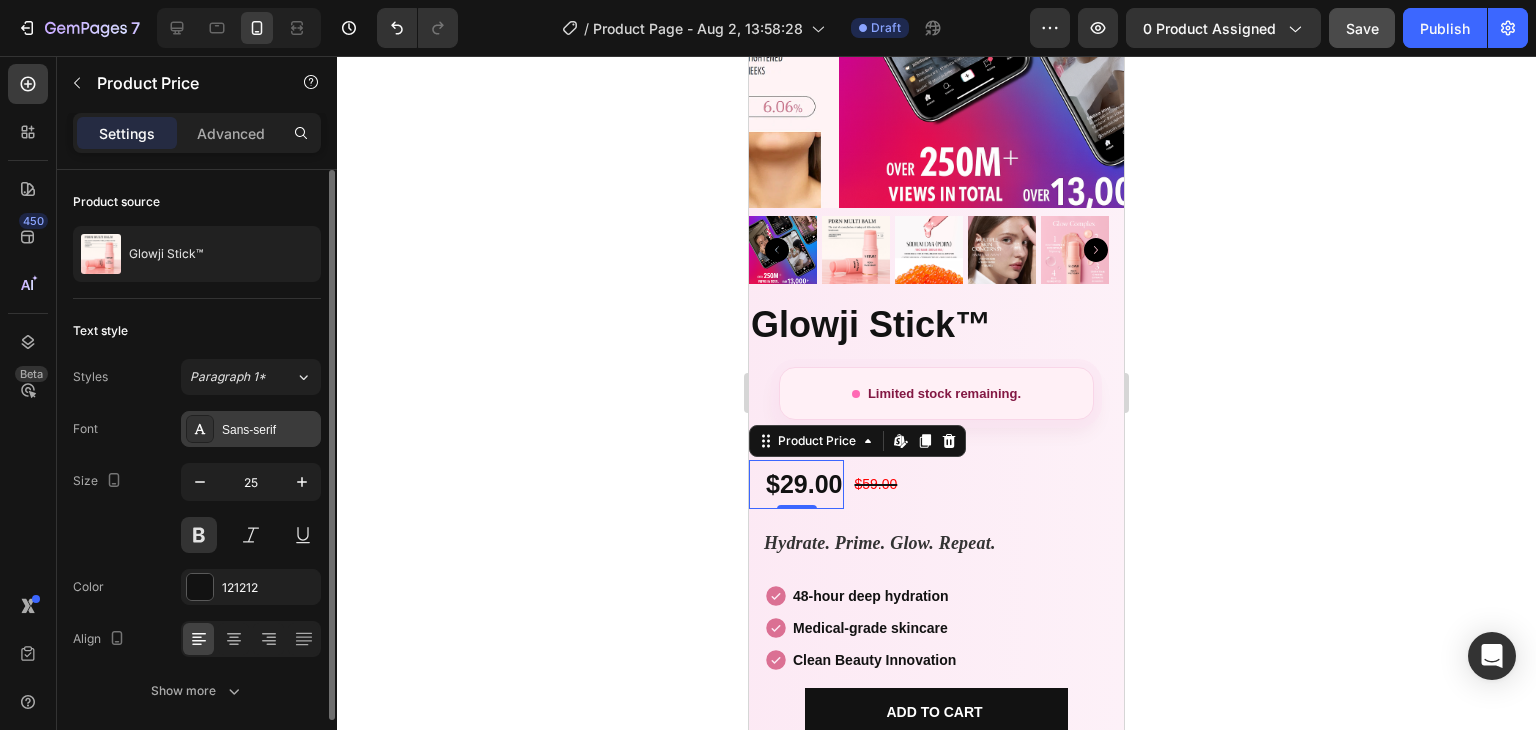 click on "Sans-serif" at bounding box center [269, 430] 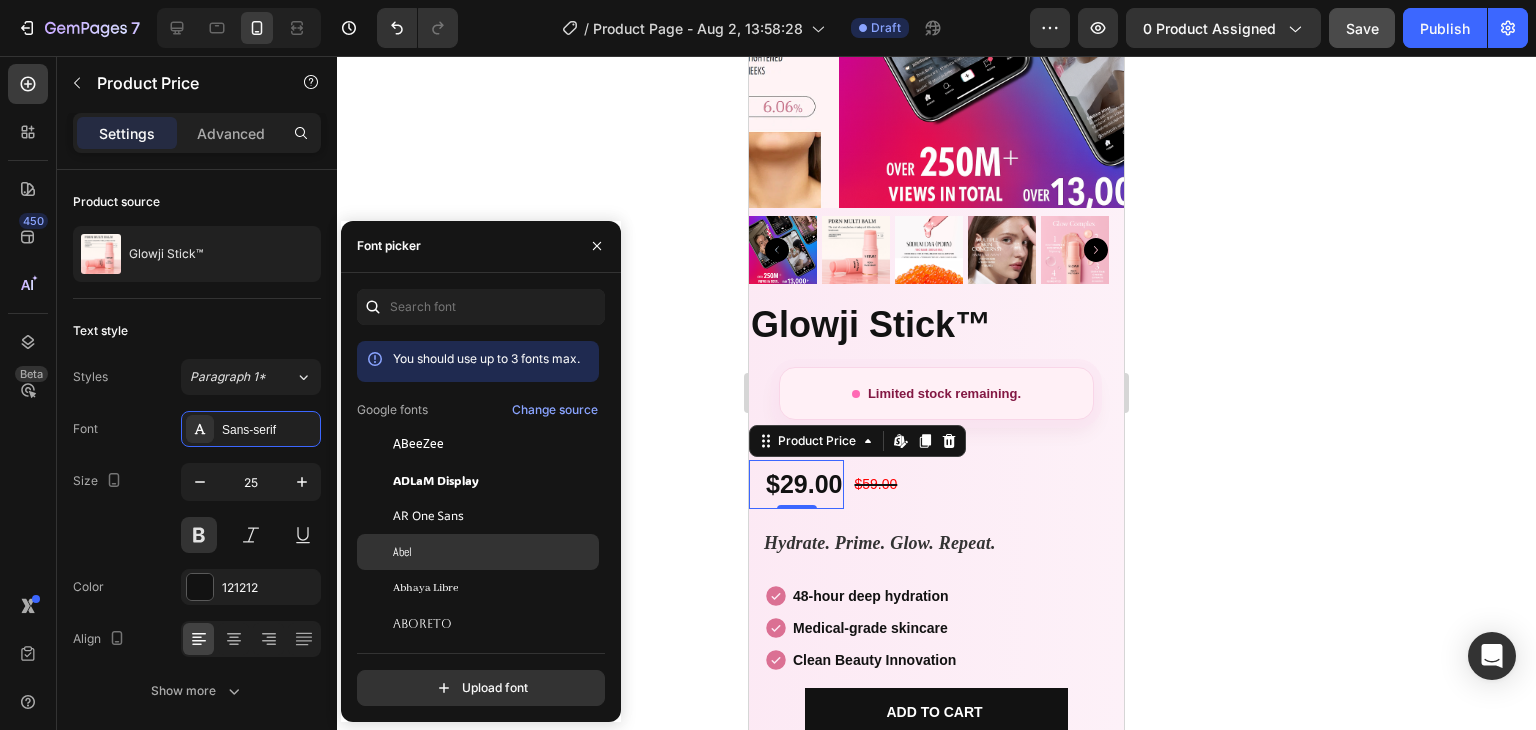 click on "Abel" at bounding box center (494, 552) 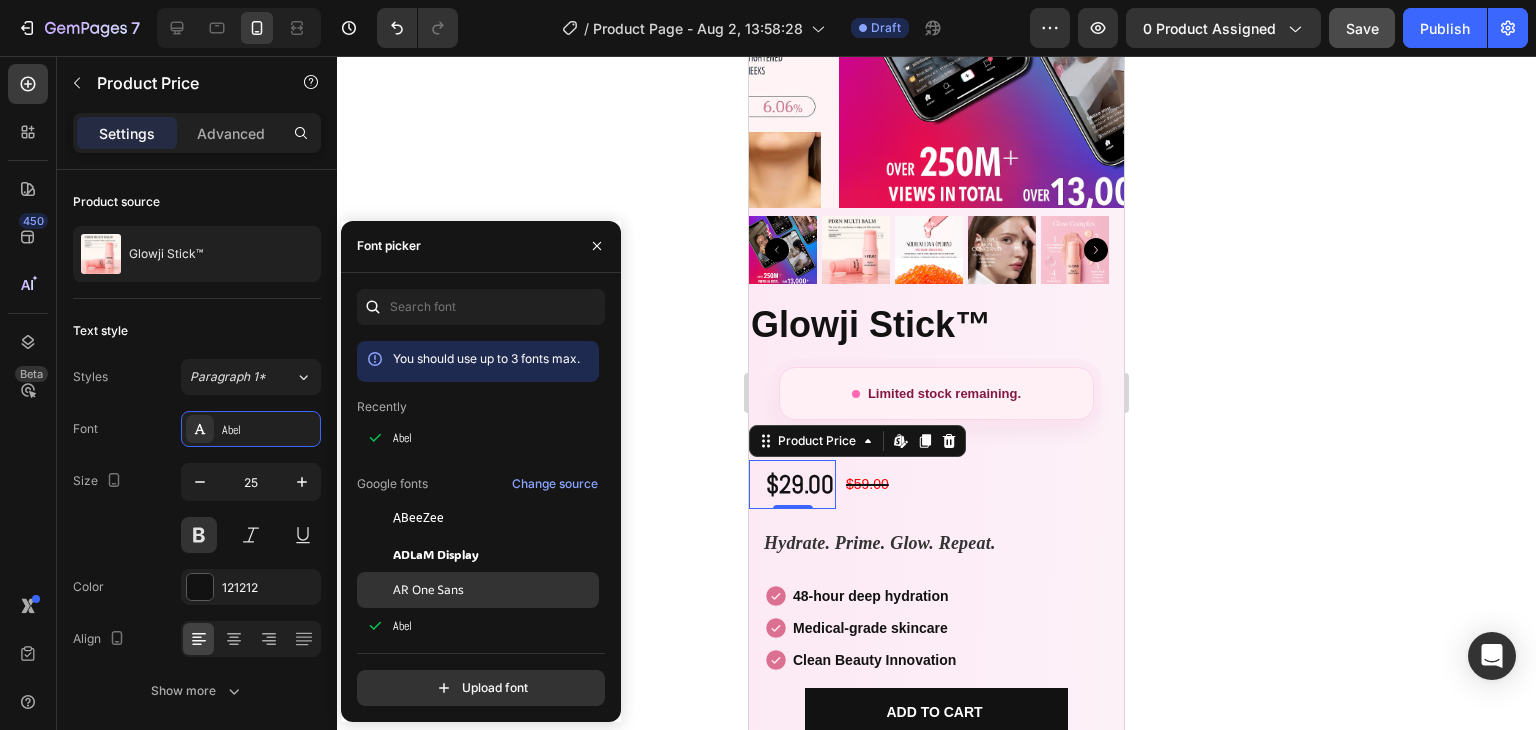 click on "AR One Sans" at bounding box center (428, 590) 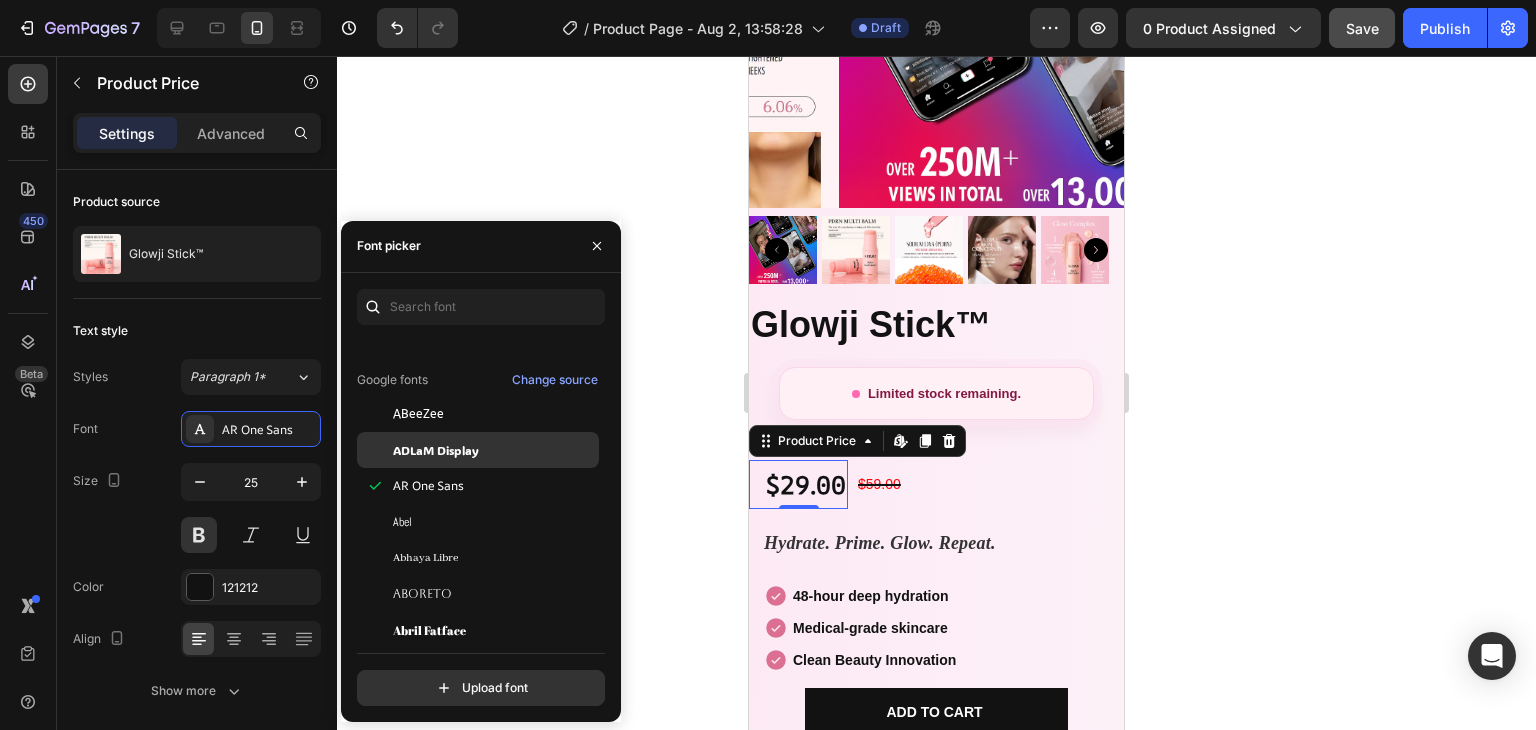 scroll, scrollTop: 158, scrollLeft: 0, axis: vertical 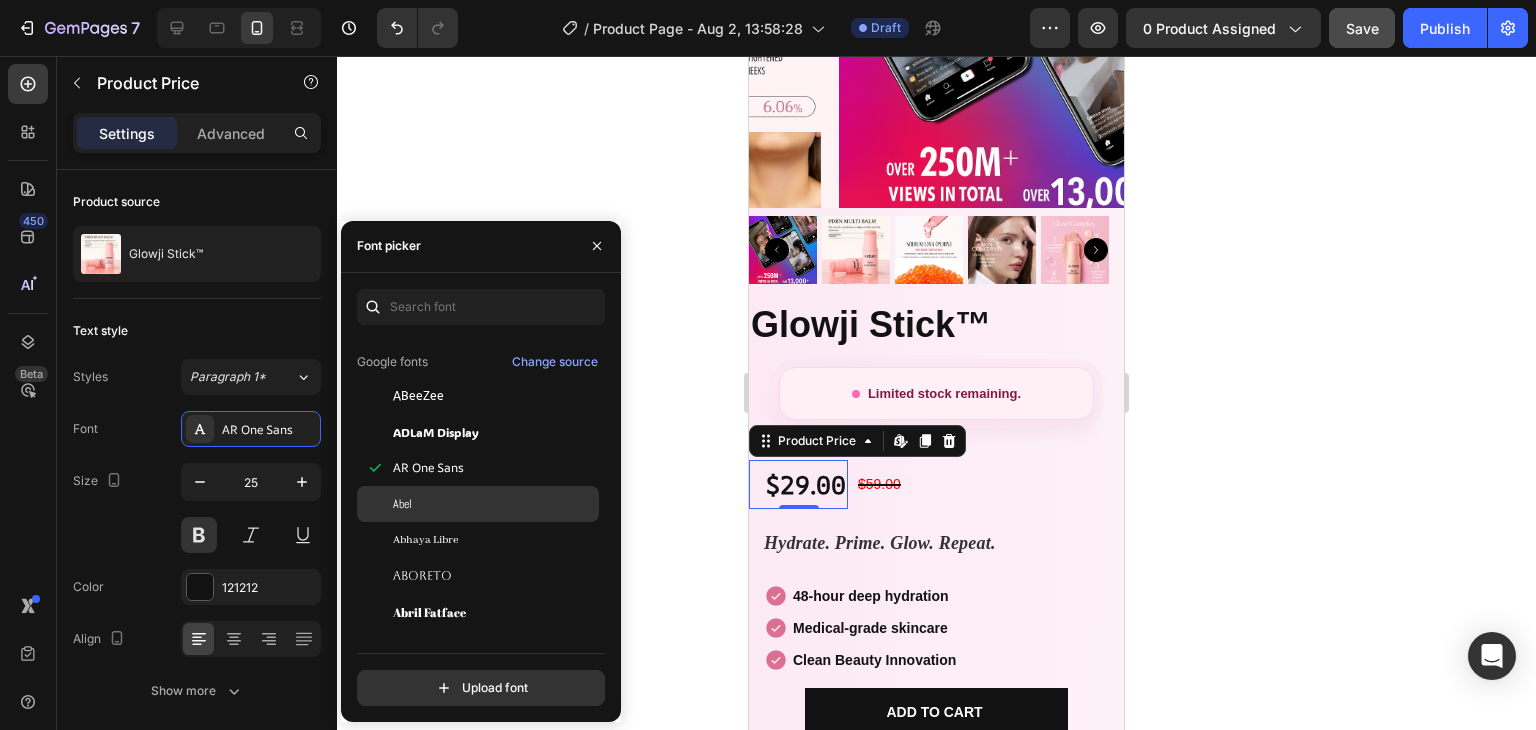 click on "Abel" at bounding box center (494, 504) 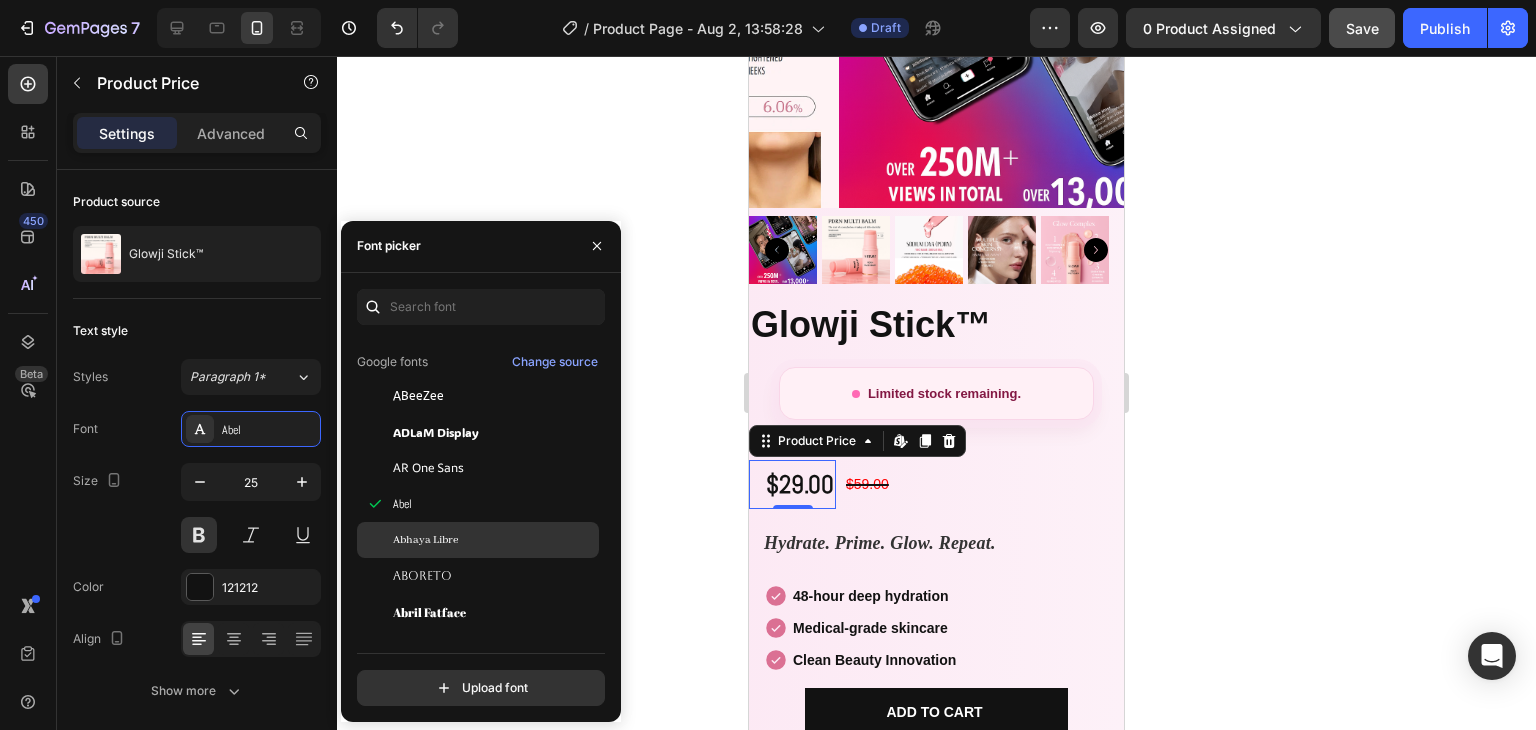click on "Abhaya Libre" at bounding box center (494, 540) 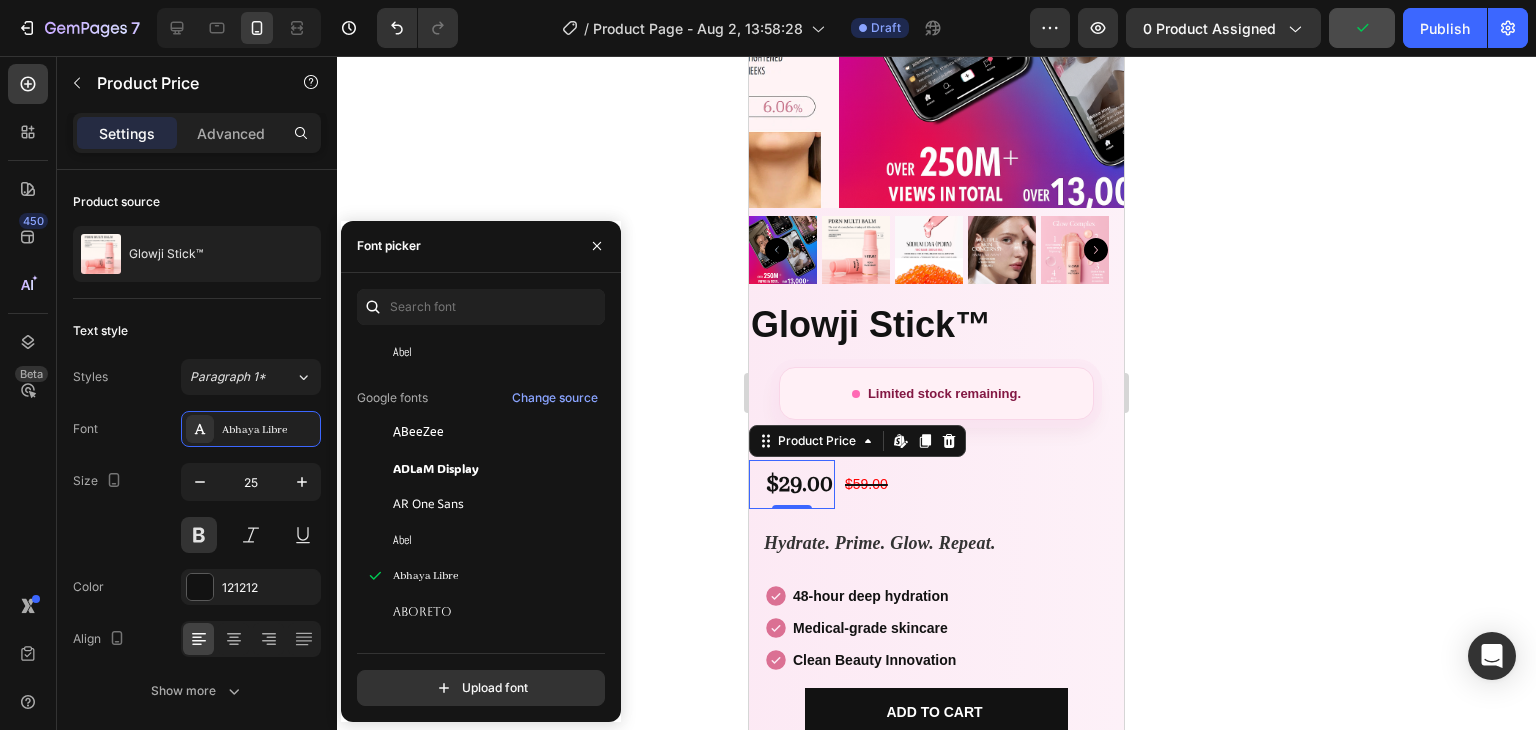 click 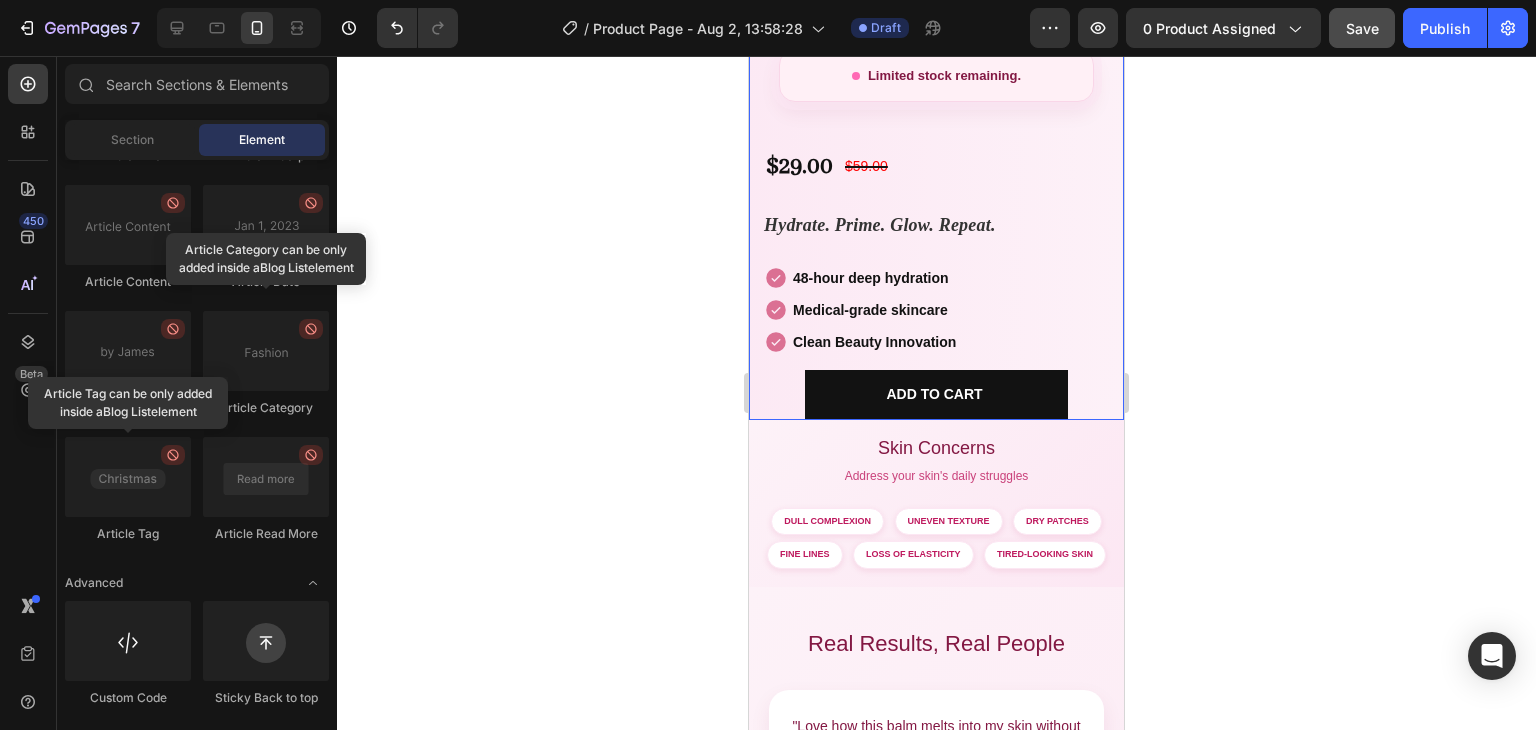 scroll, scrollTop: 618, scrollLeft: 0, axis: vertical 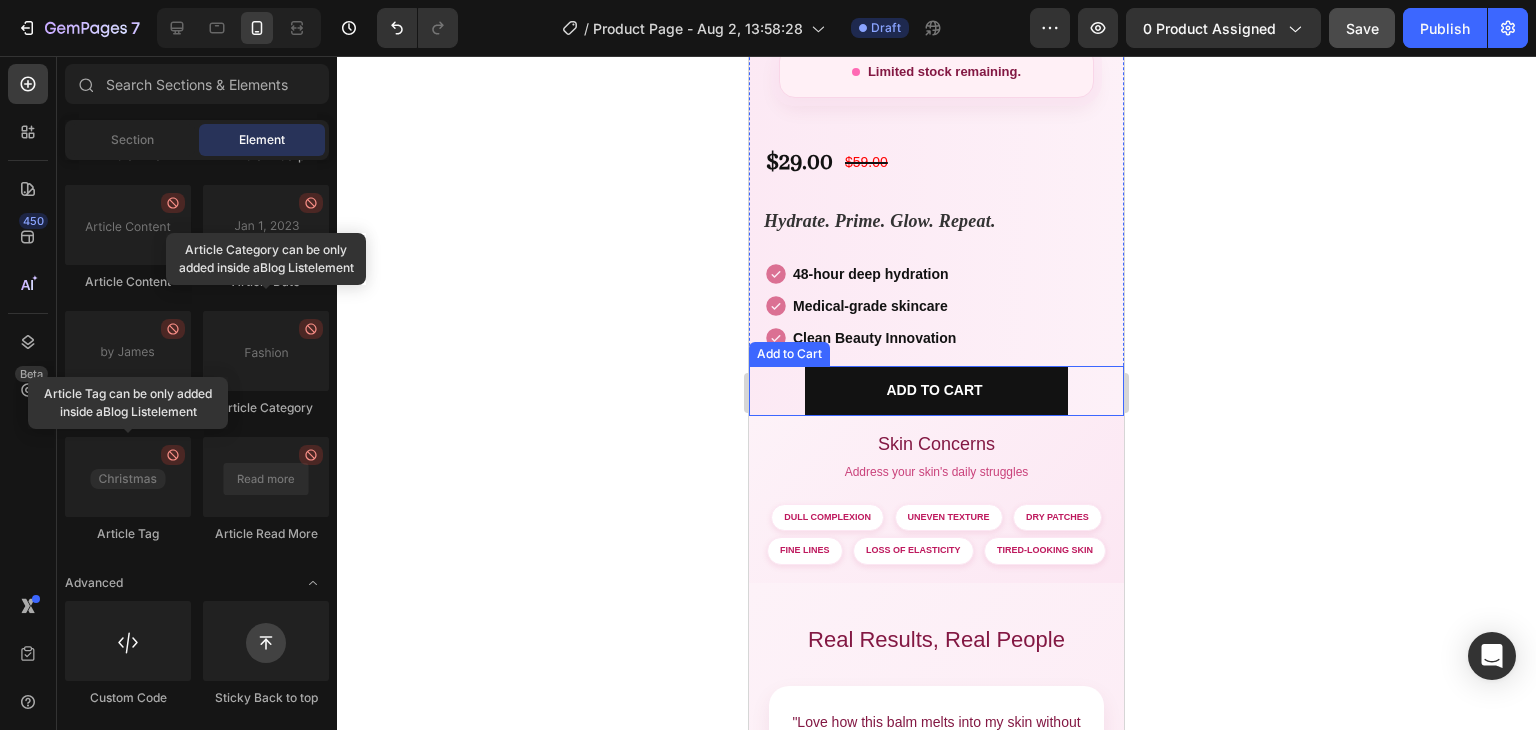 click on "ADD TO CART Add to Cart" at bounding box center (936, 390) 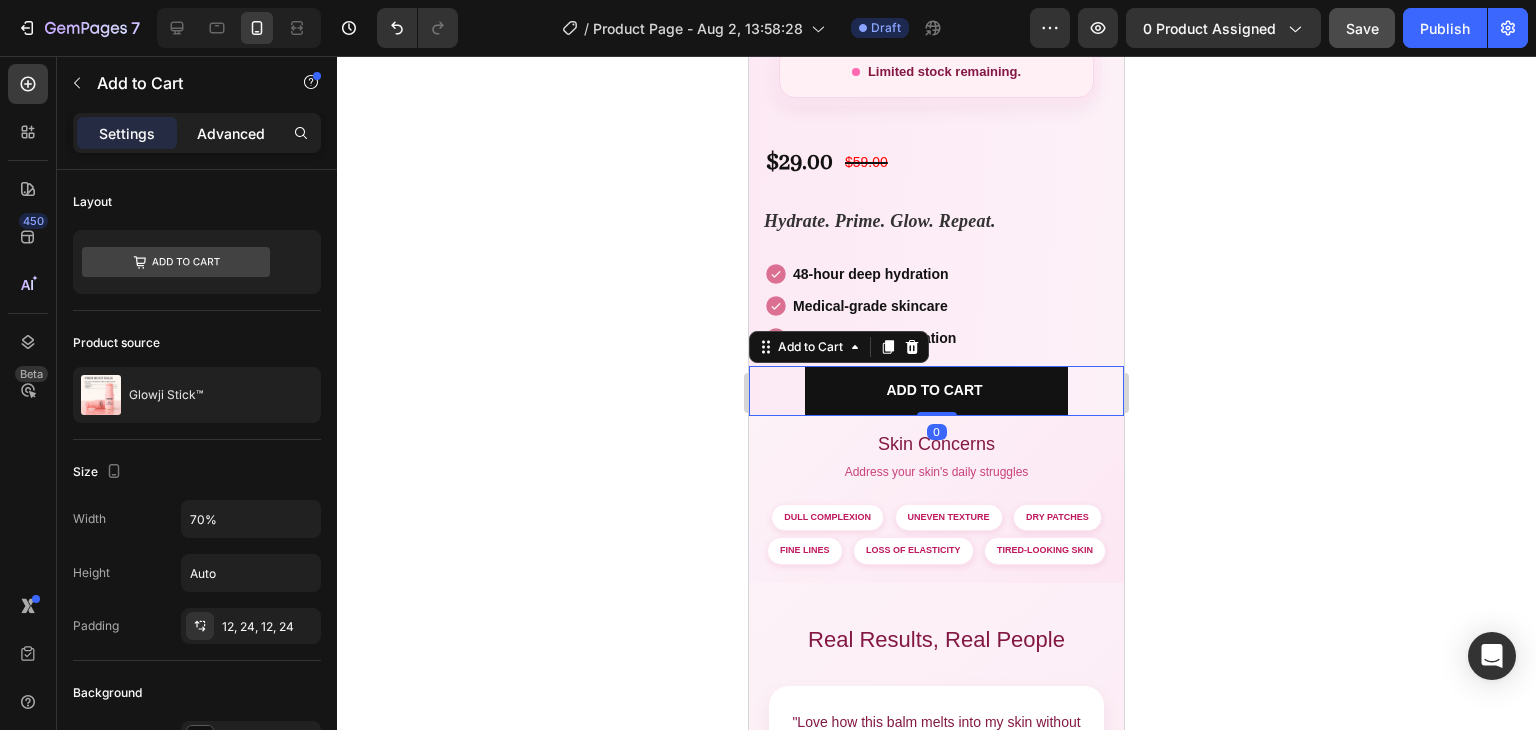 click on "Advanced" at bounding box center [231, 133] 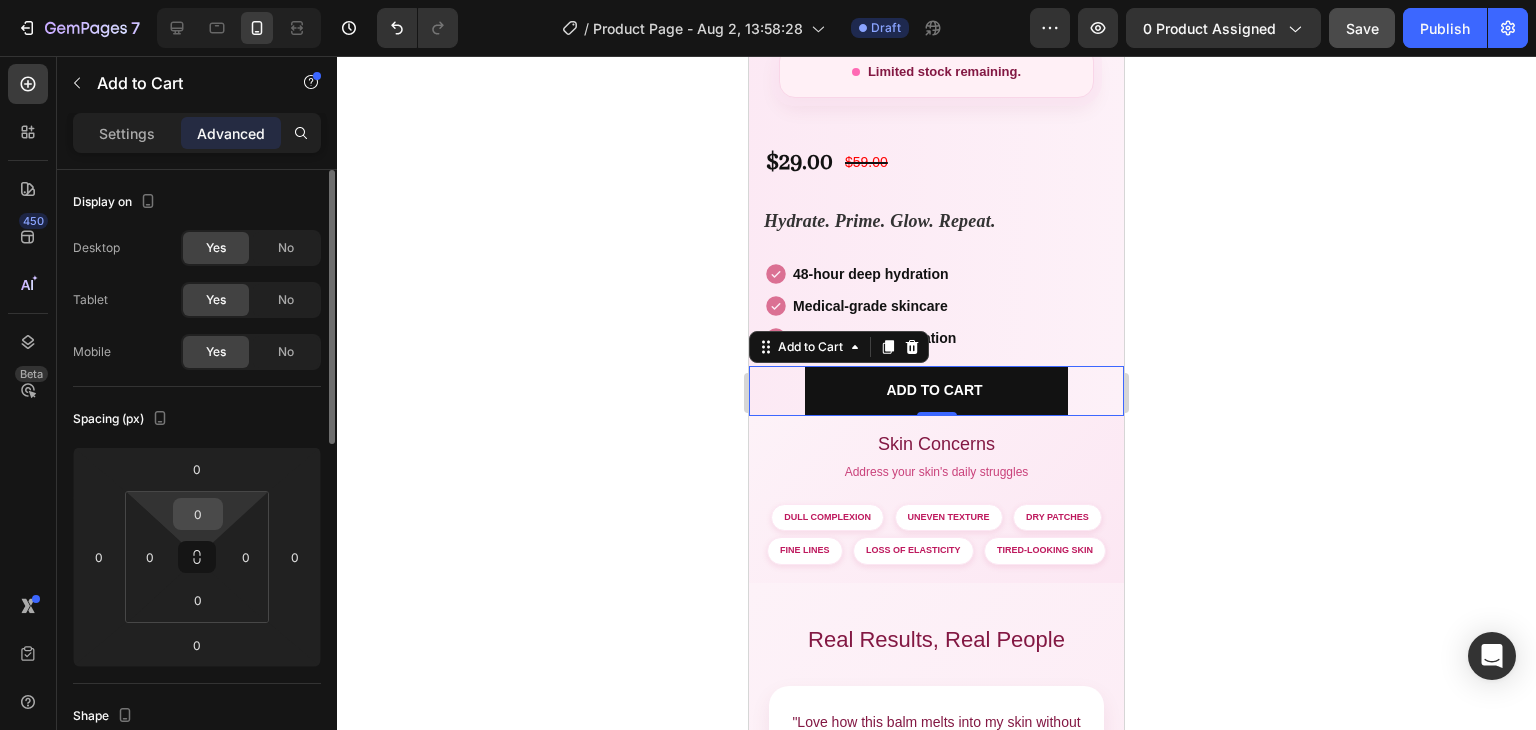 click on "0" at bounding box center (198, 514) 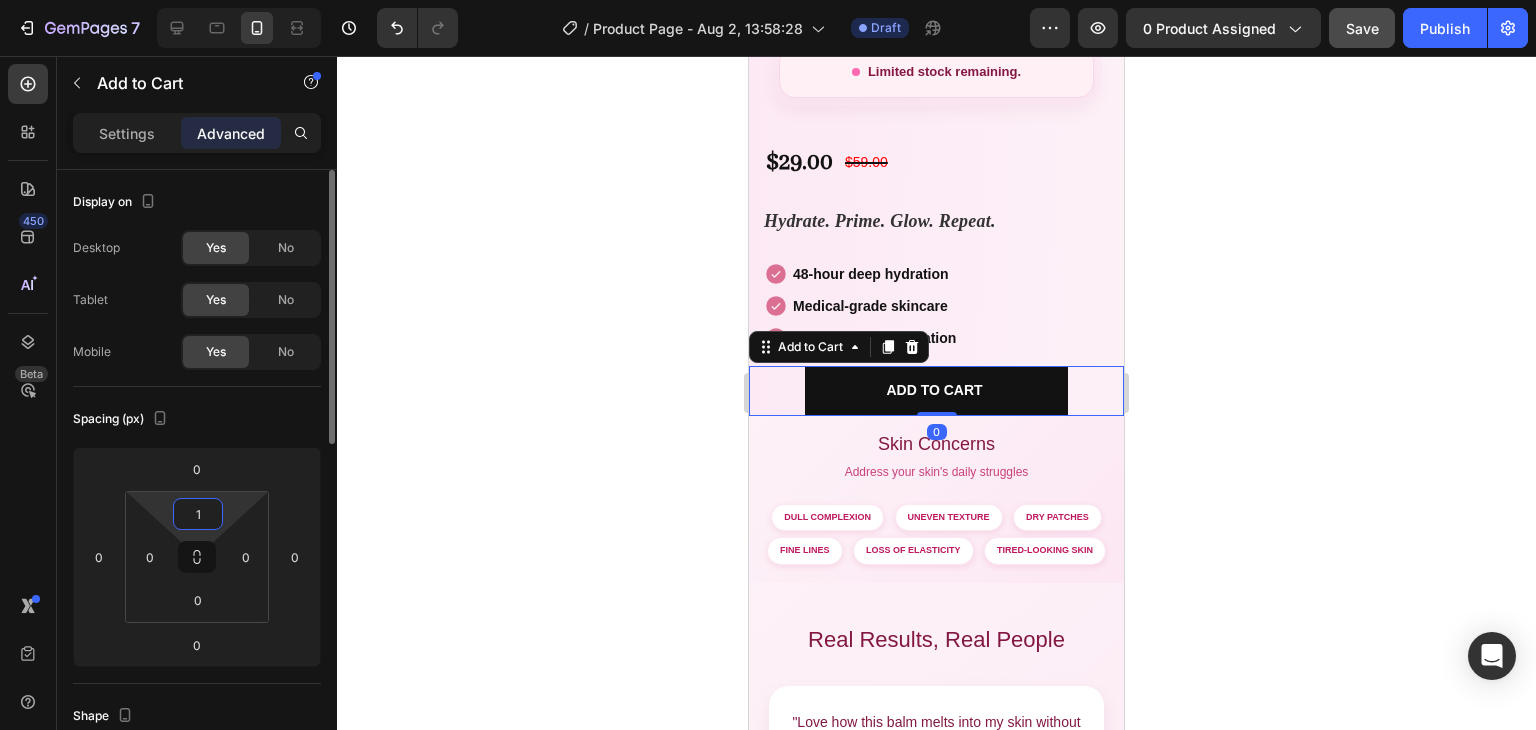 type on "15" 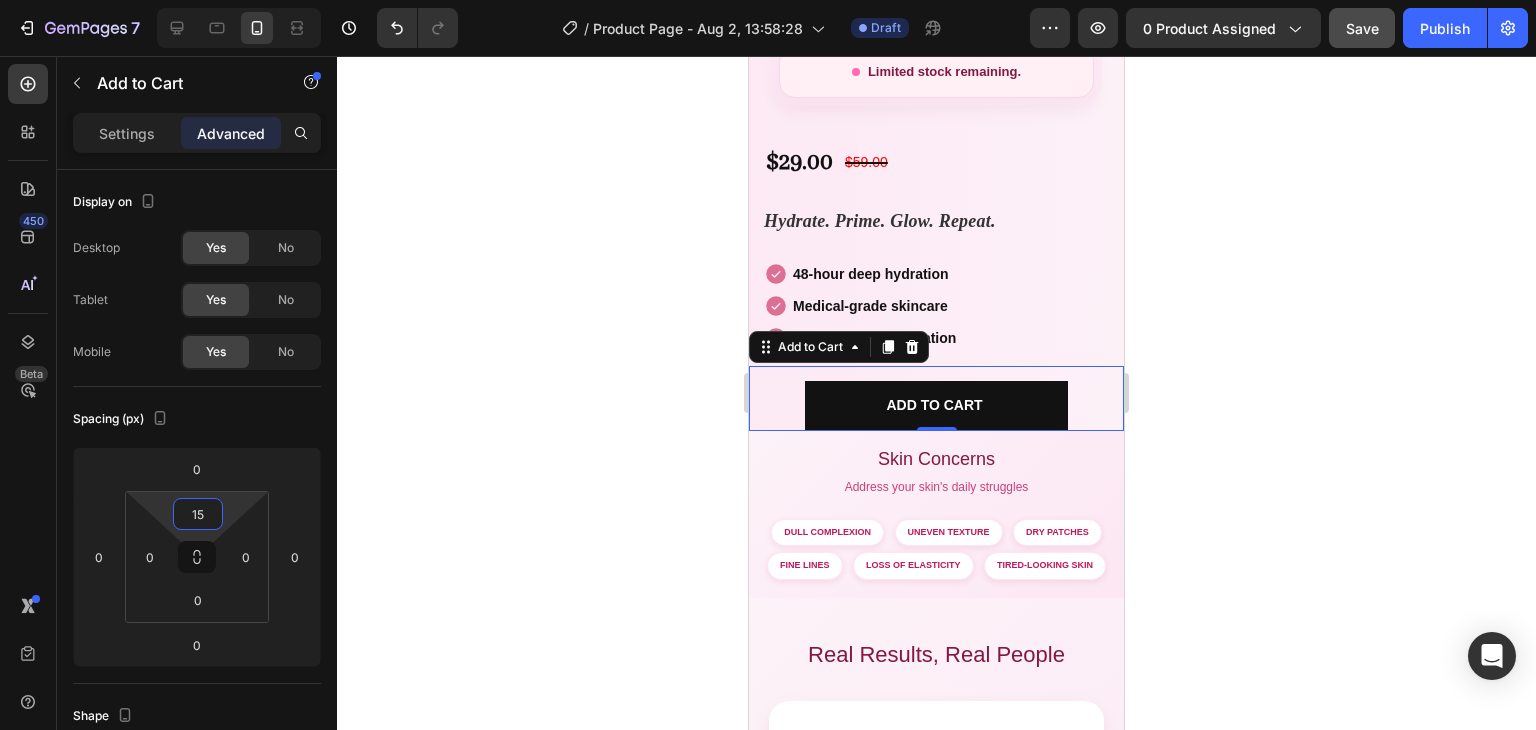 click 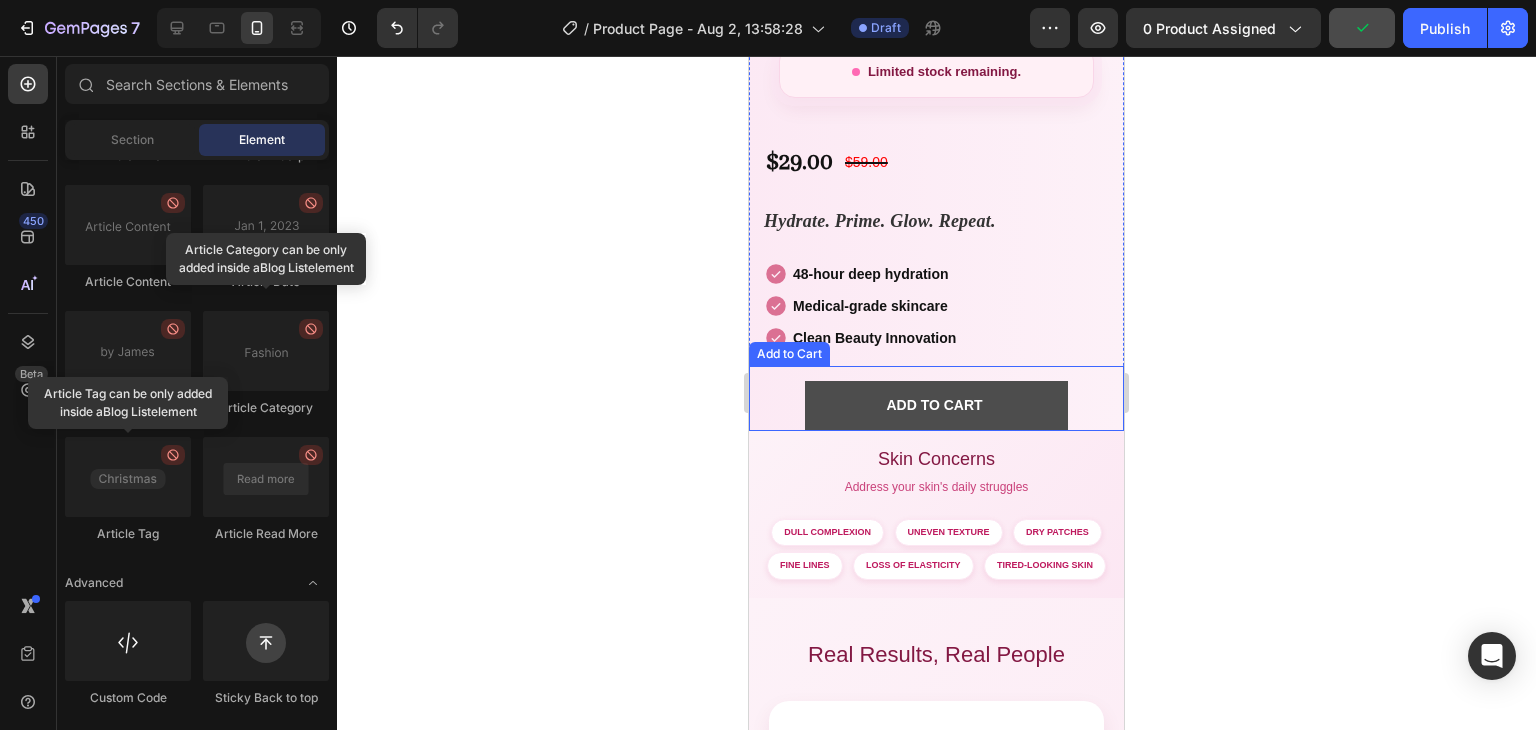 click on "ADD TO CART" at bounding box center [936, 405] 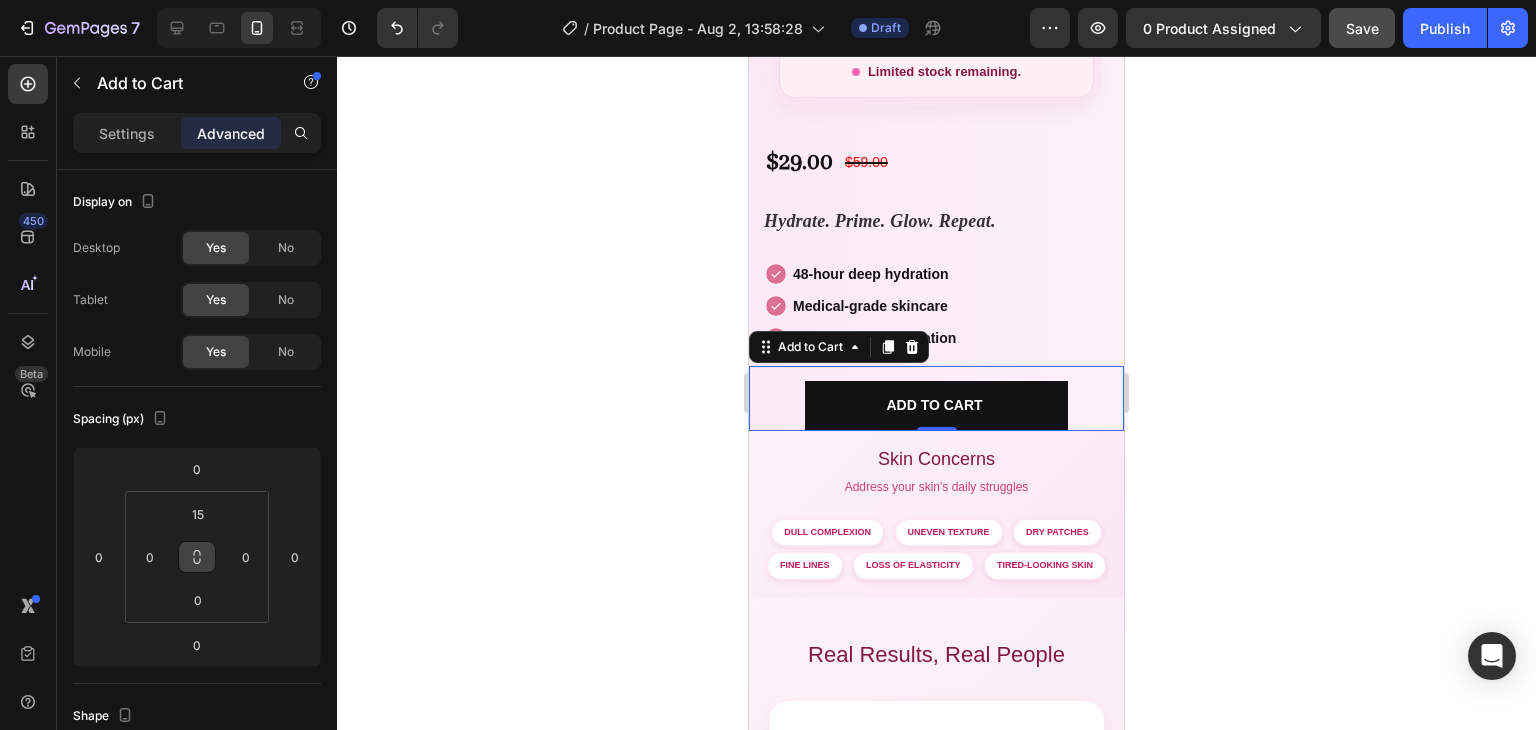 scroll, scrollTop: 769, scrollLeft: 0, axis: vertical 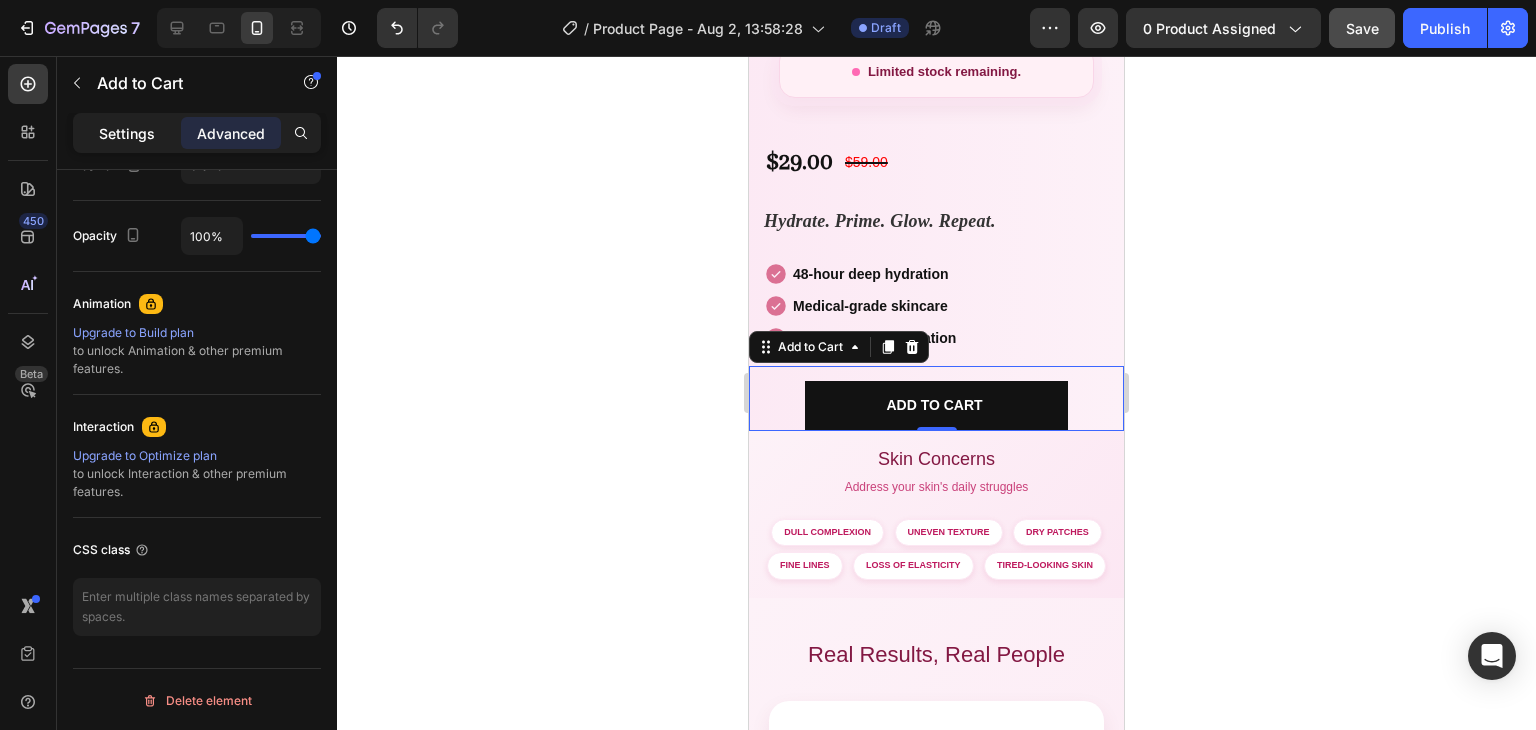 click on "Settings" 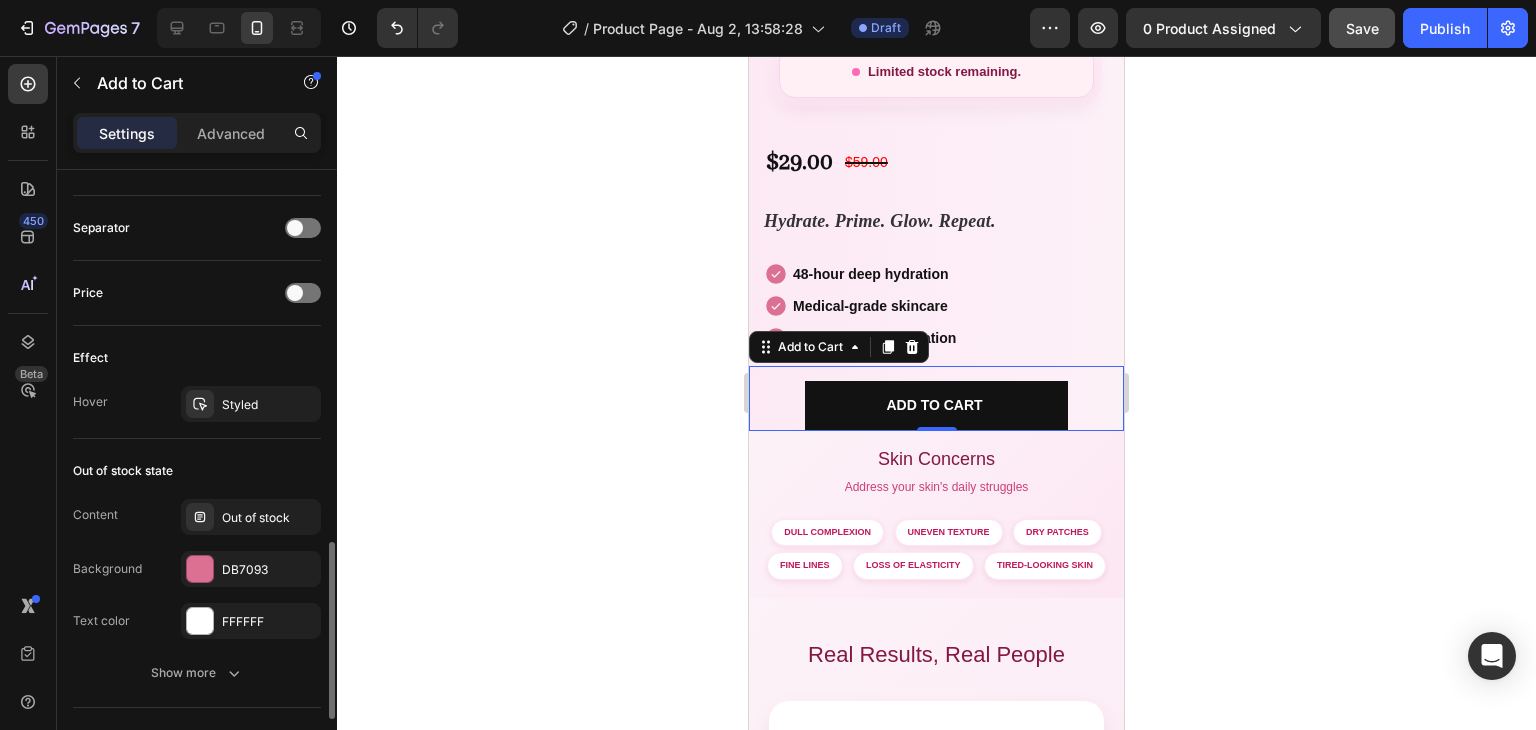 scroll, scrollTop: 1522, scrollLeft: 0, axis: vertical 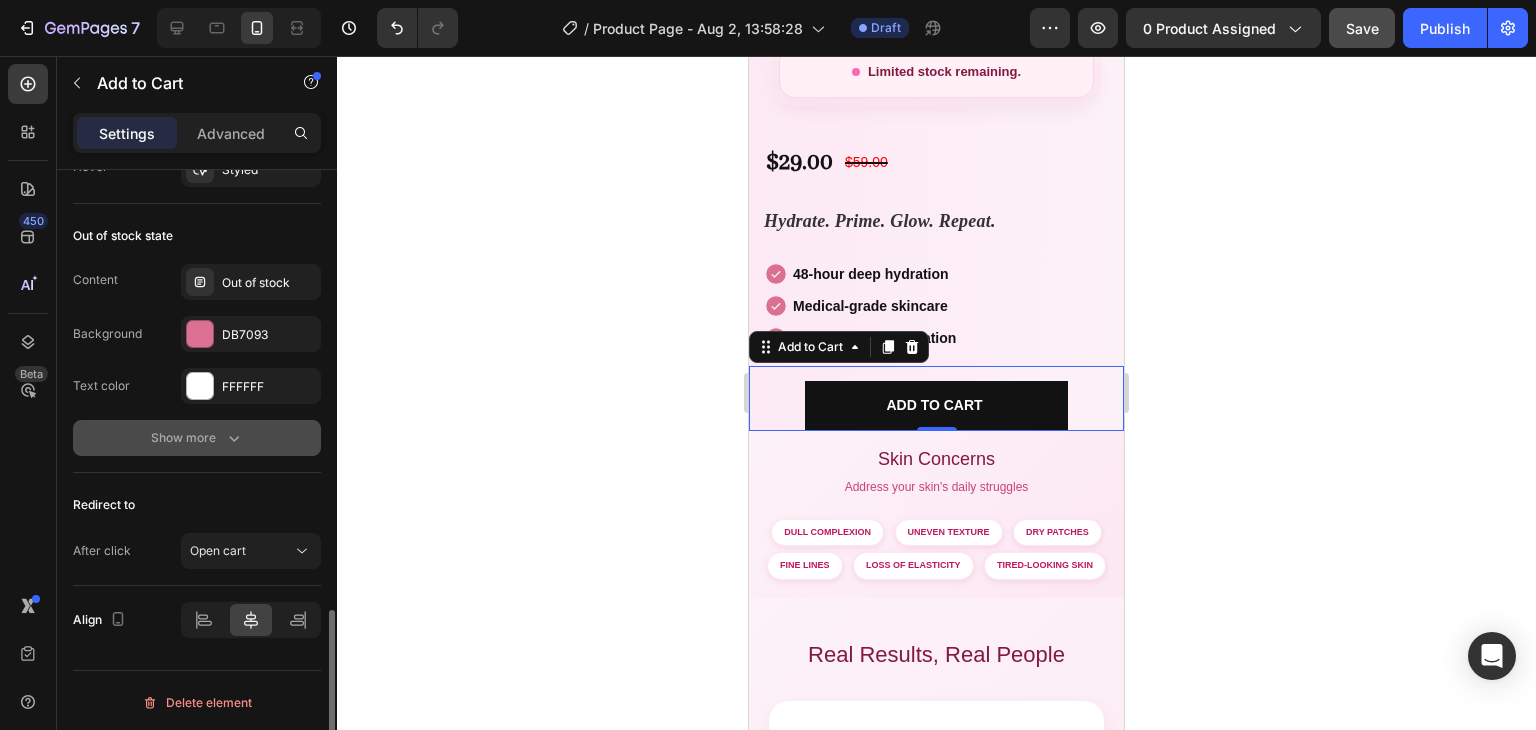 click 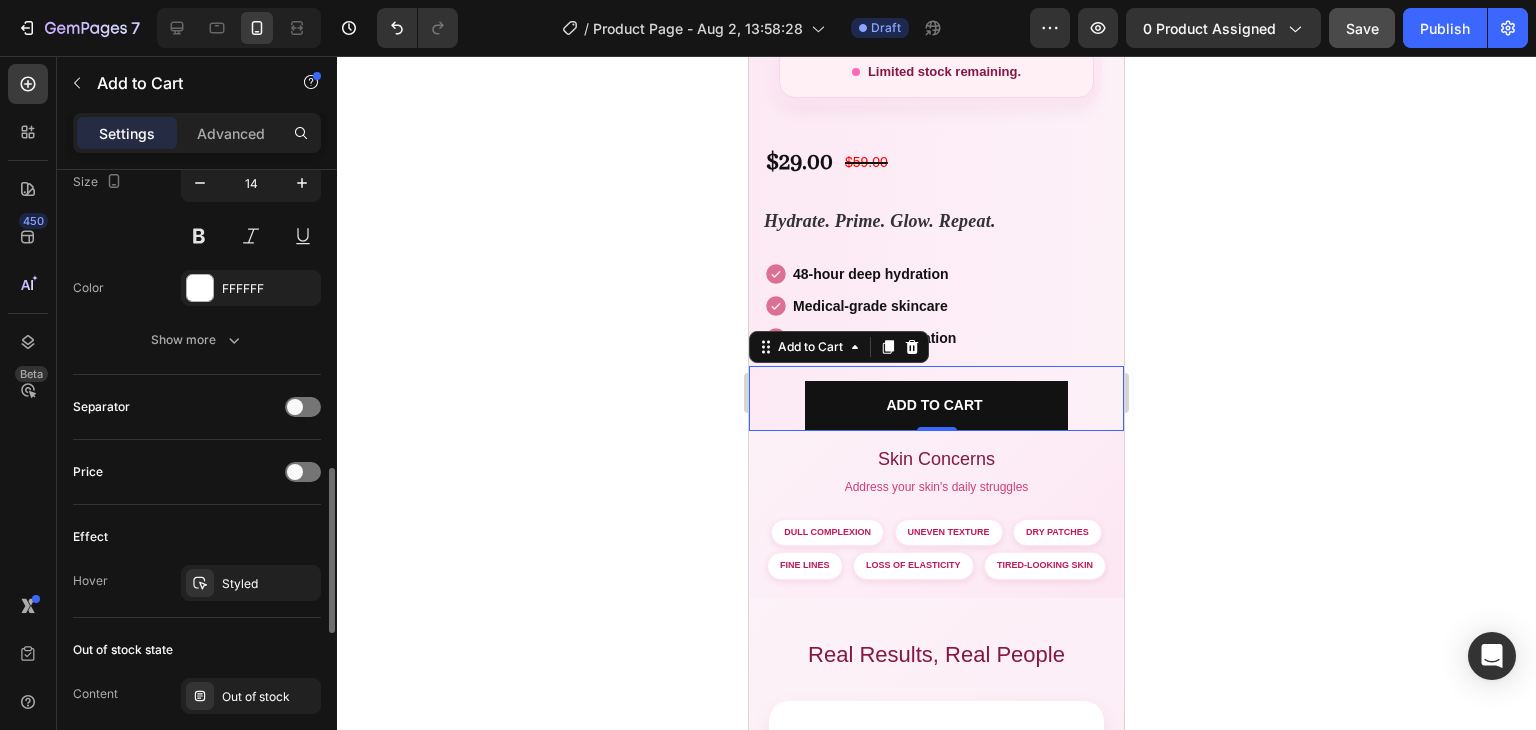 scroll, scrollTop: 1105, scrollLeft: 0, axis: vertical 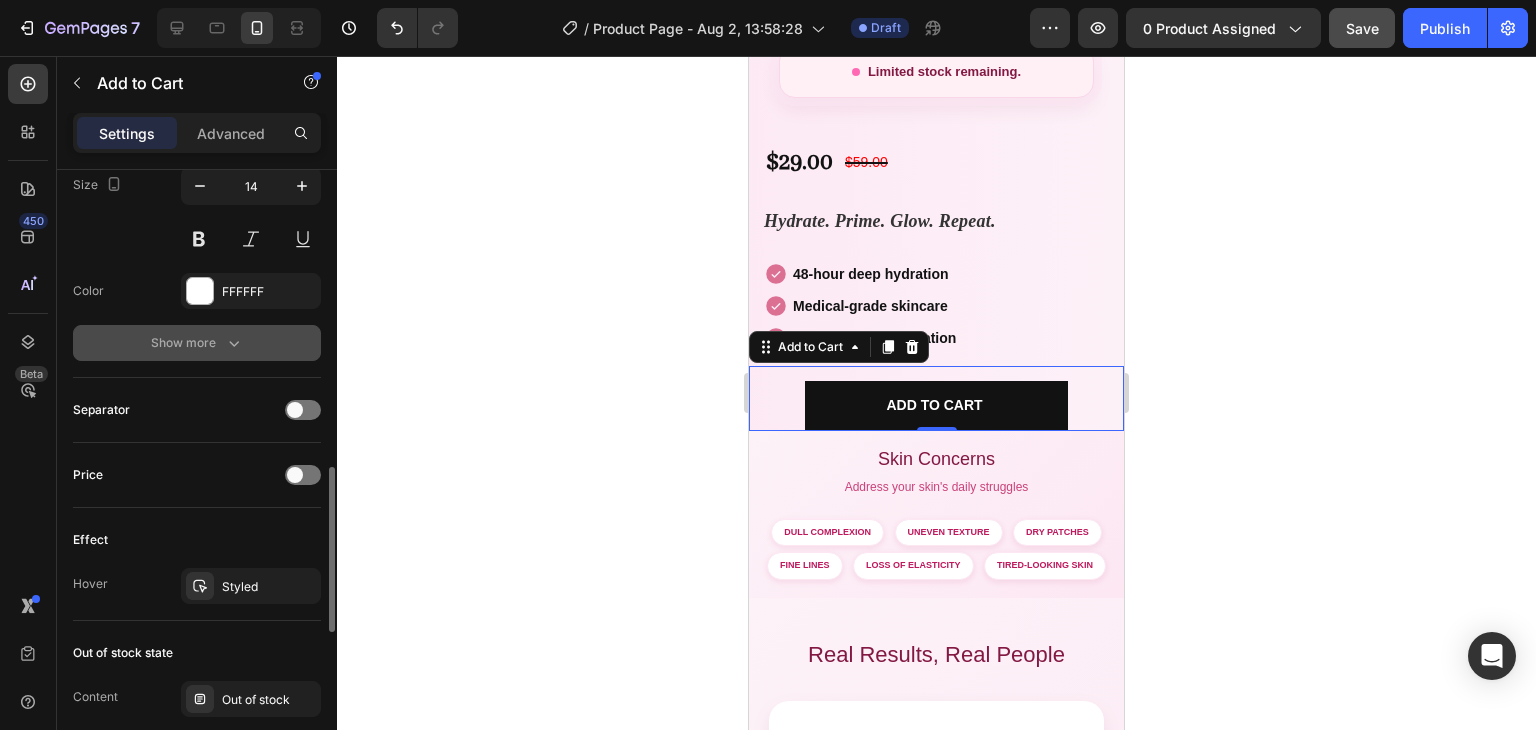 click on "Show more" at bounding box center (197, 343) 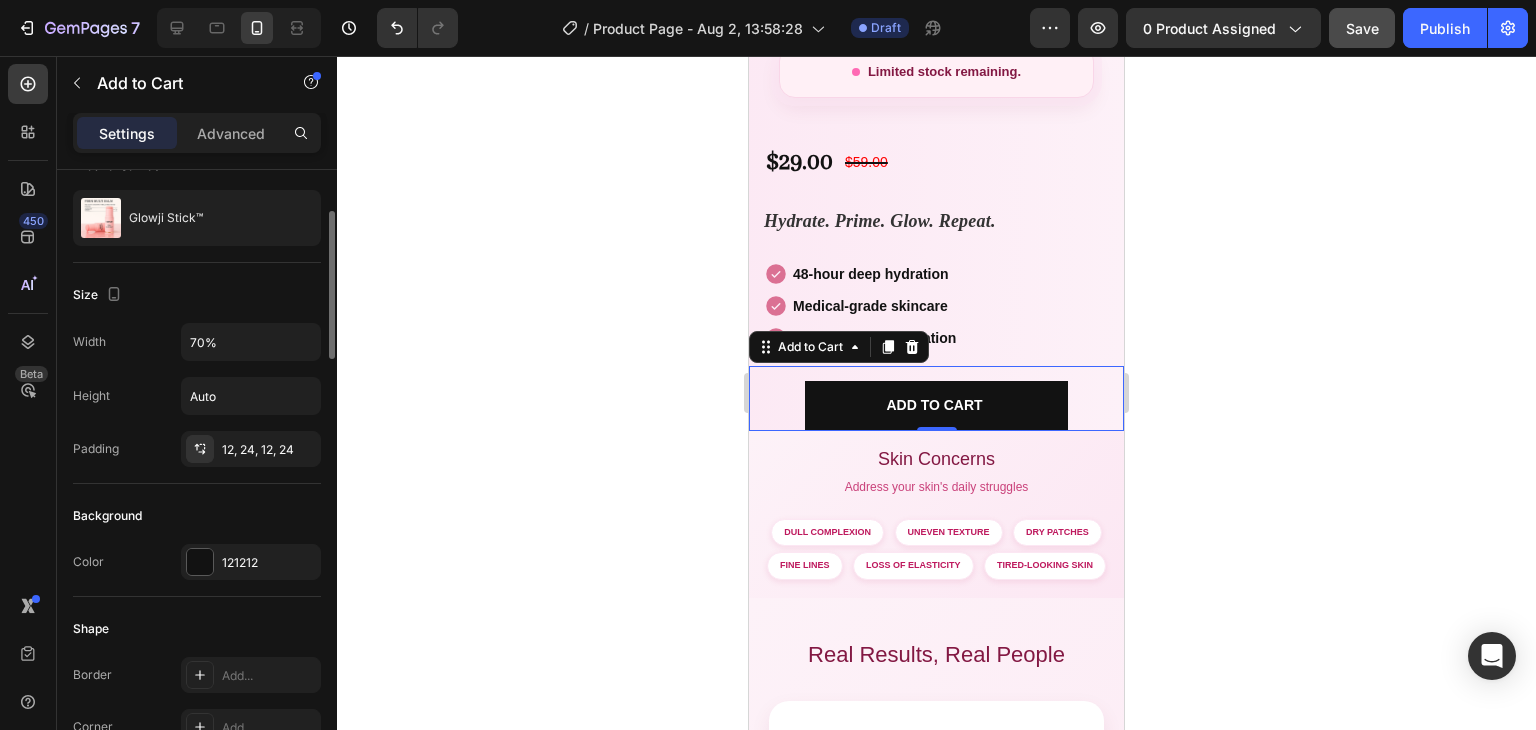 scroll, scrollTop: 176, scrollLeft: 0, axis: vertical 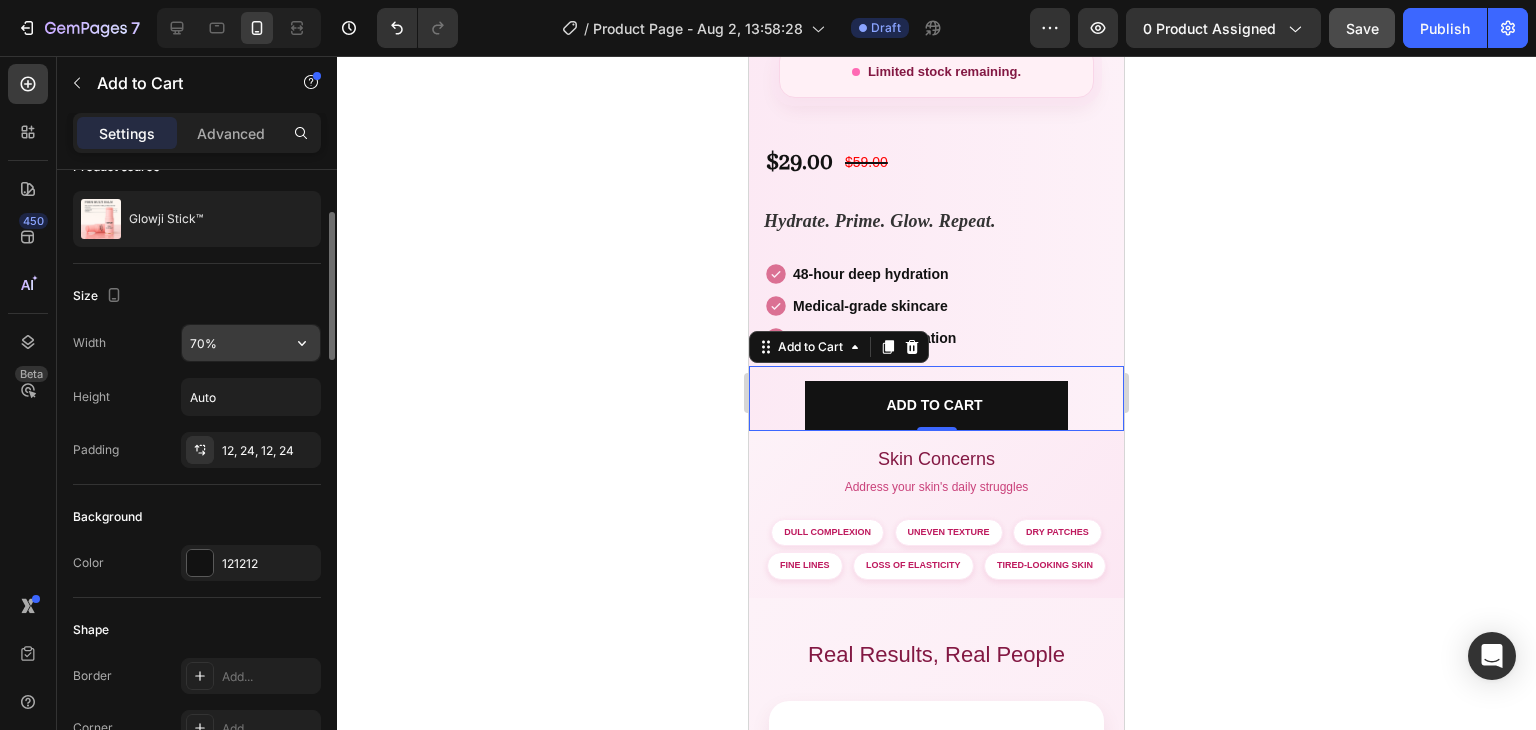 click on "70%" at bounding box center (251, 343) 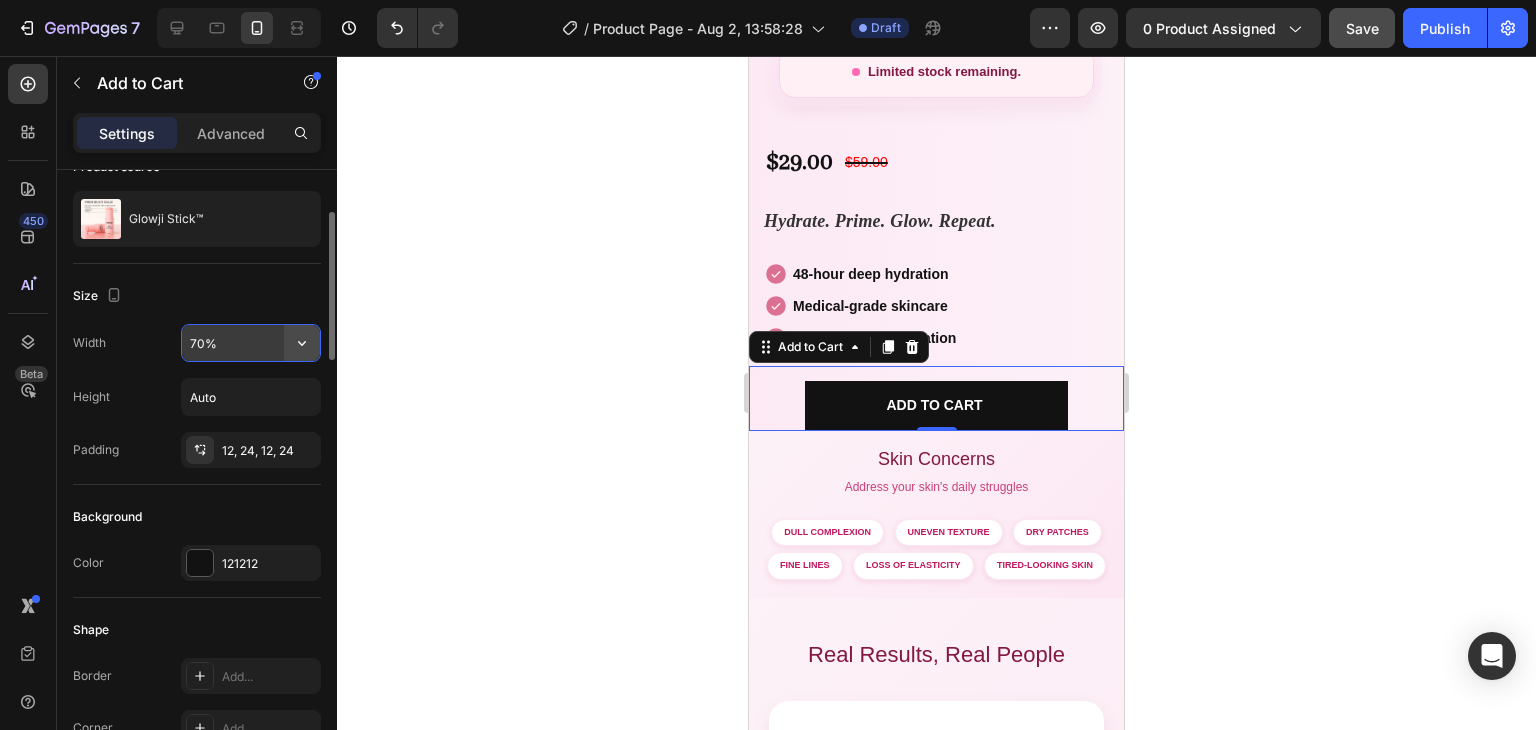click 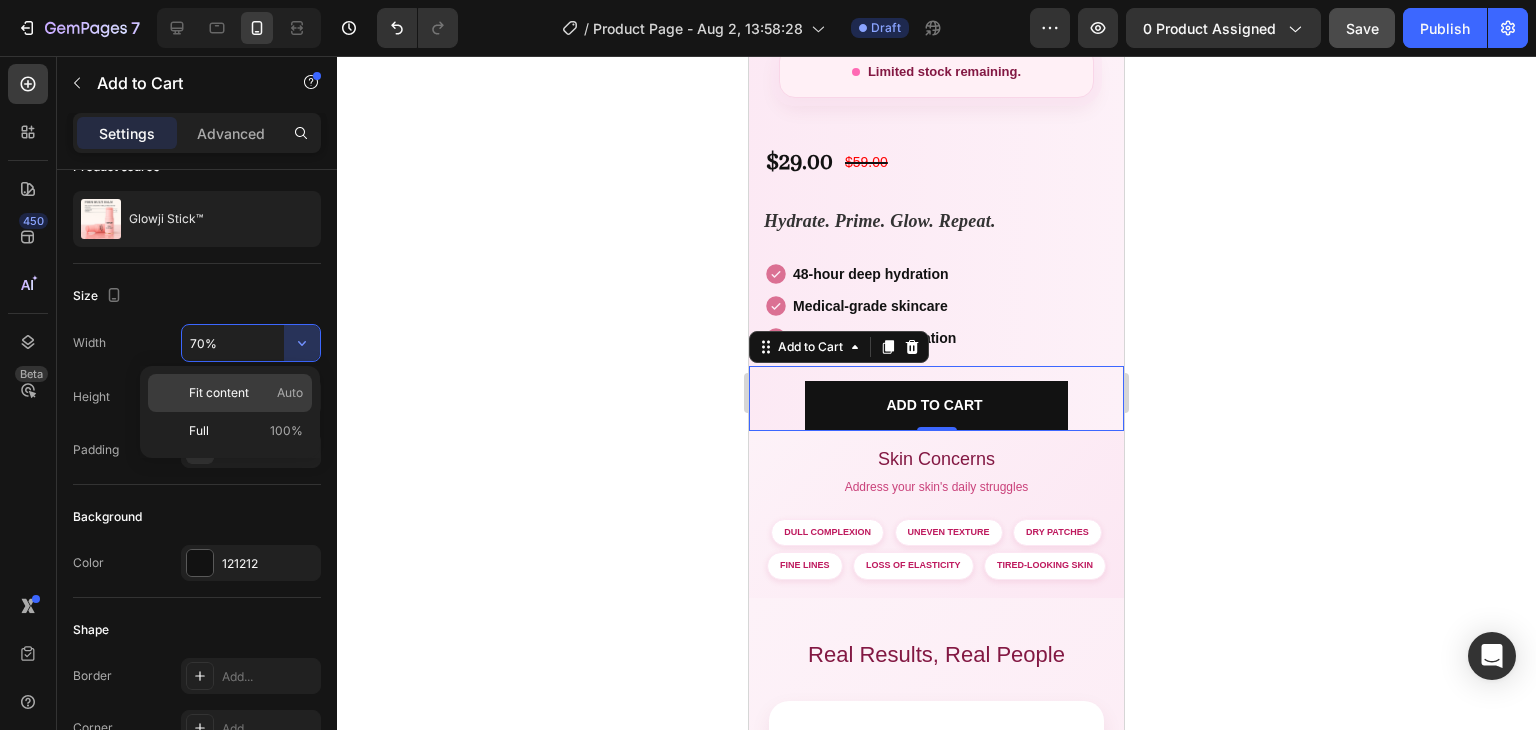 click on "Fit content Auto" at bounding box center [246, 393] 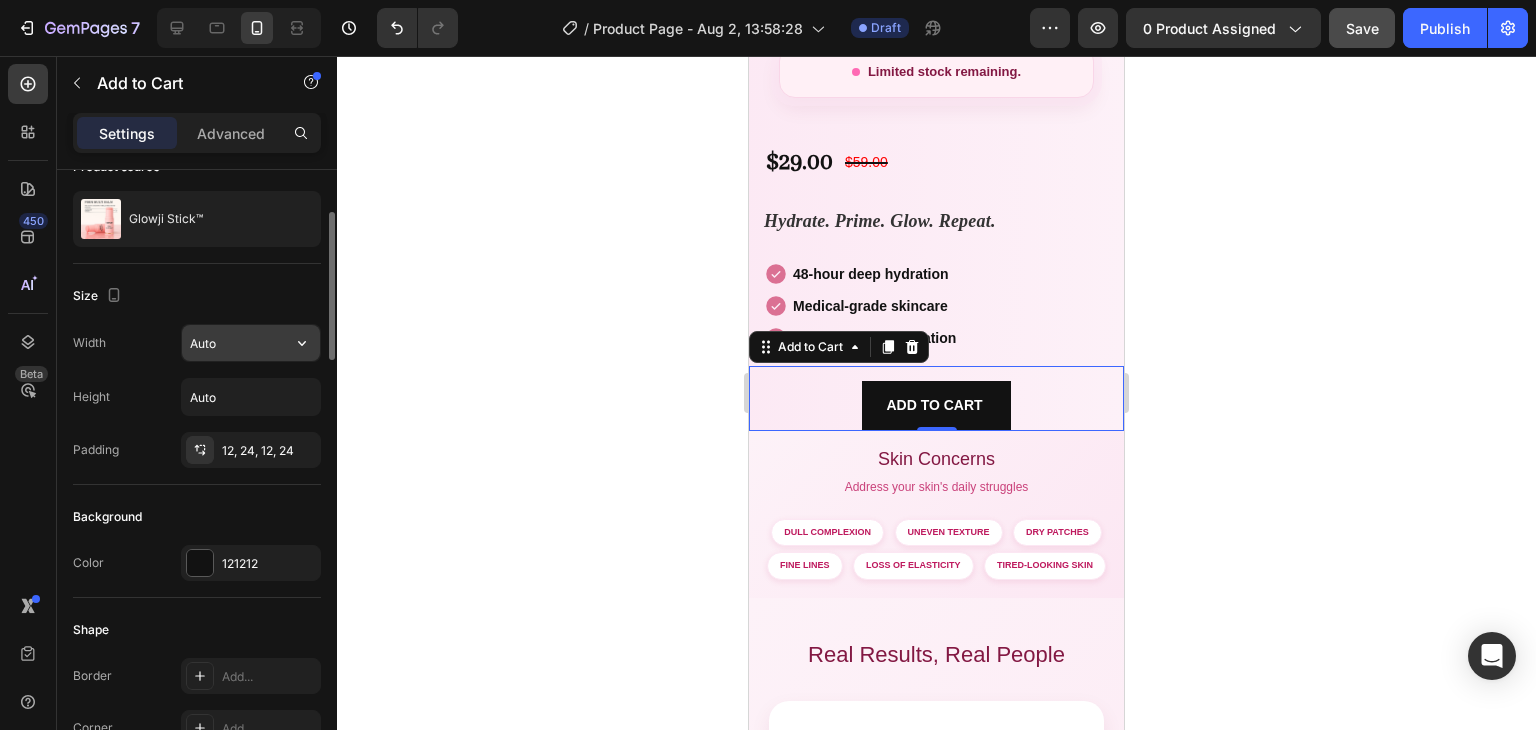 click on "Auto" at bounding box center (251, 343) 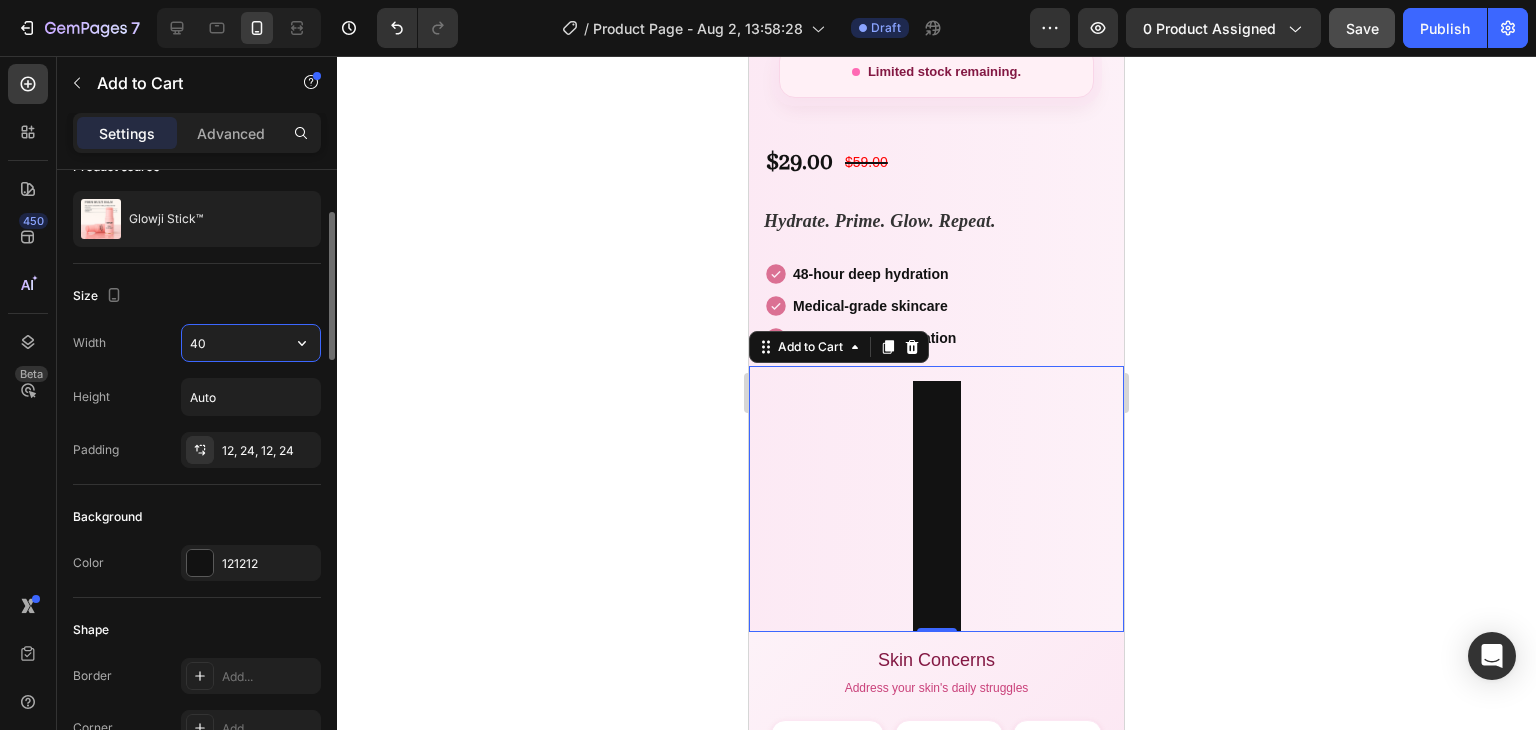 click on "Size" at bounding box center (197, 296) 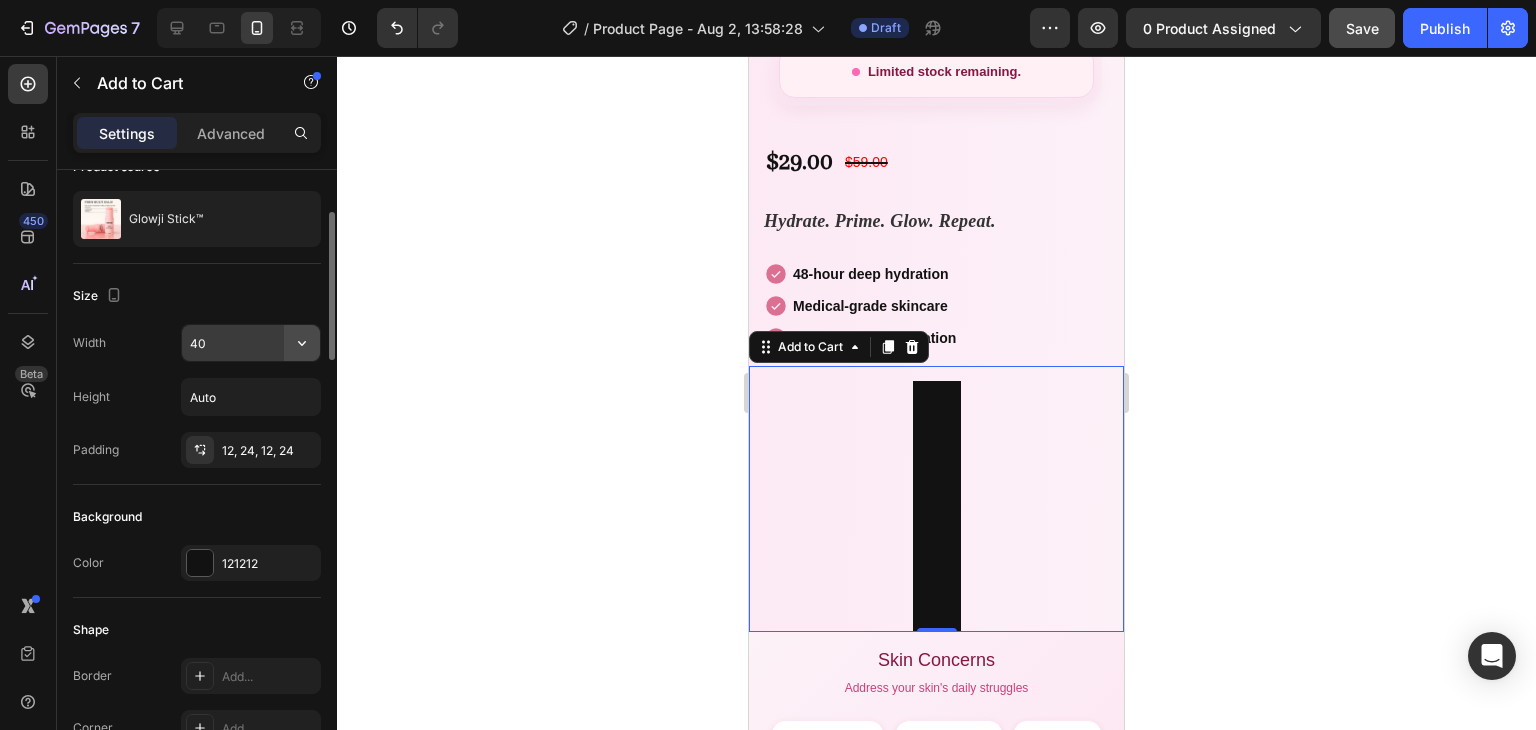 click 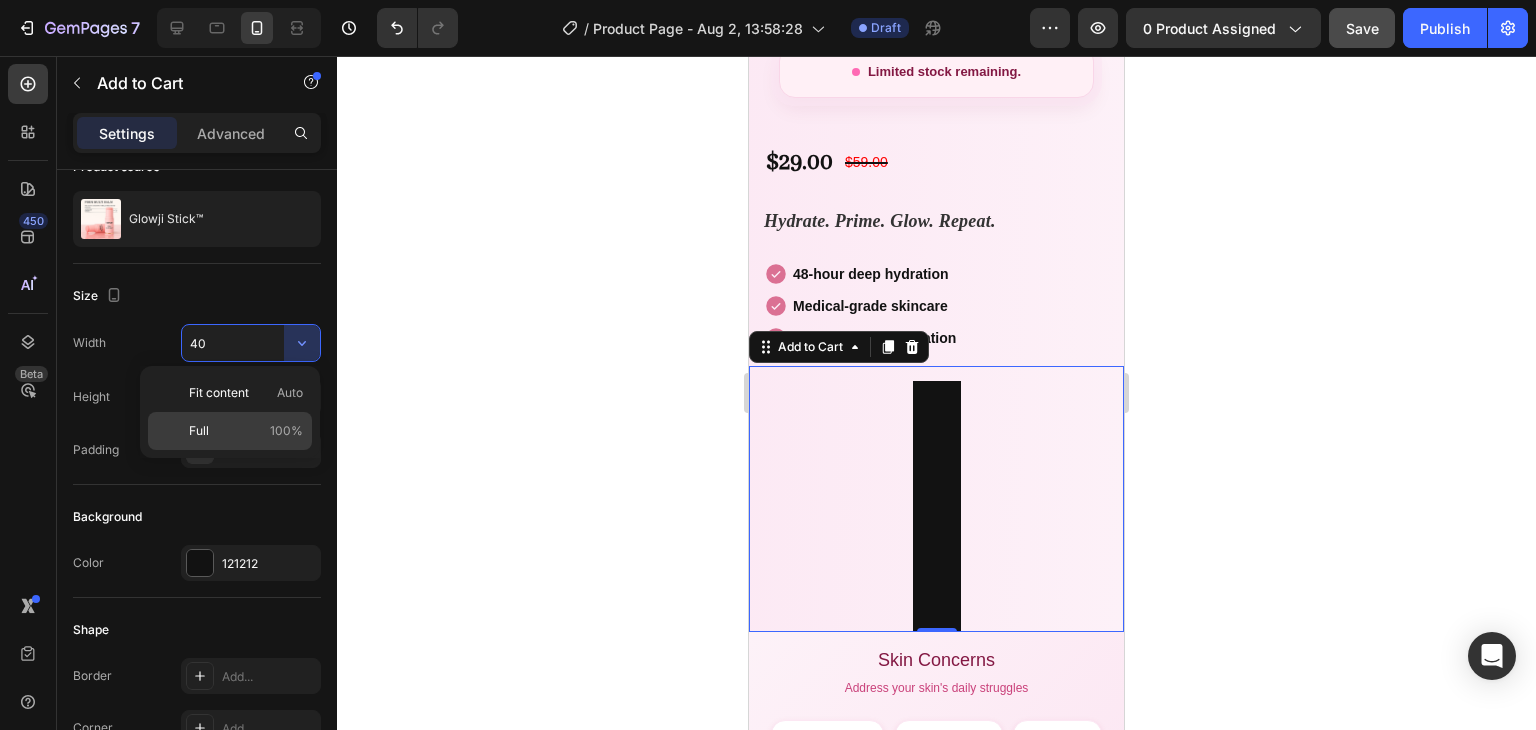 click on "Full 100%" 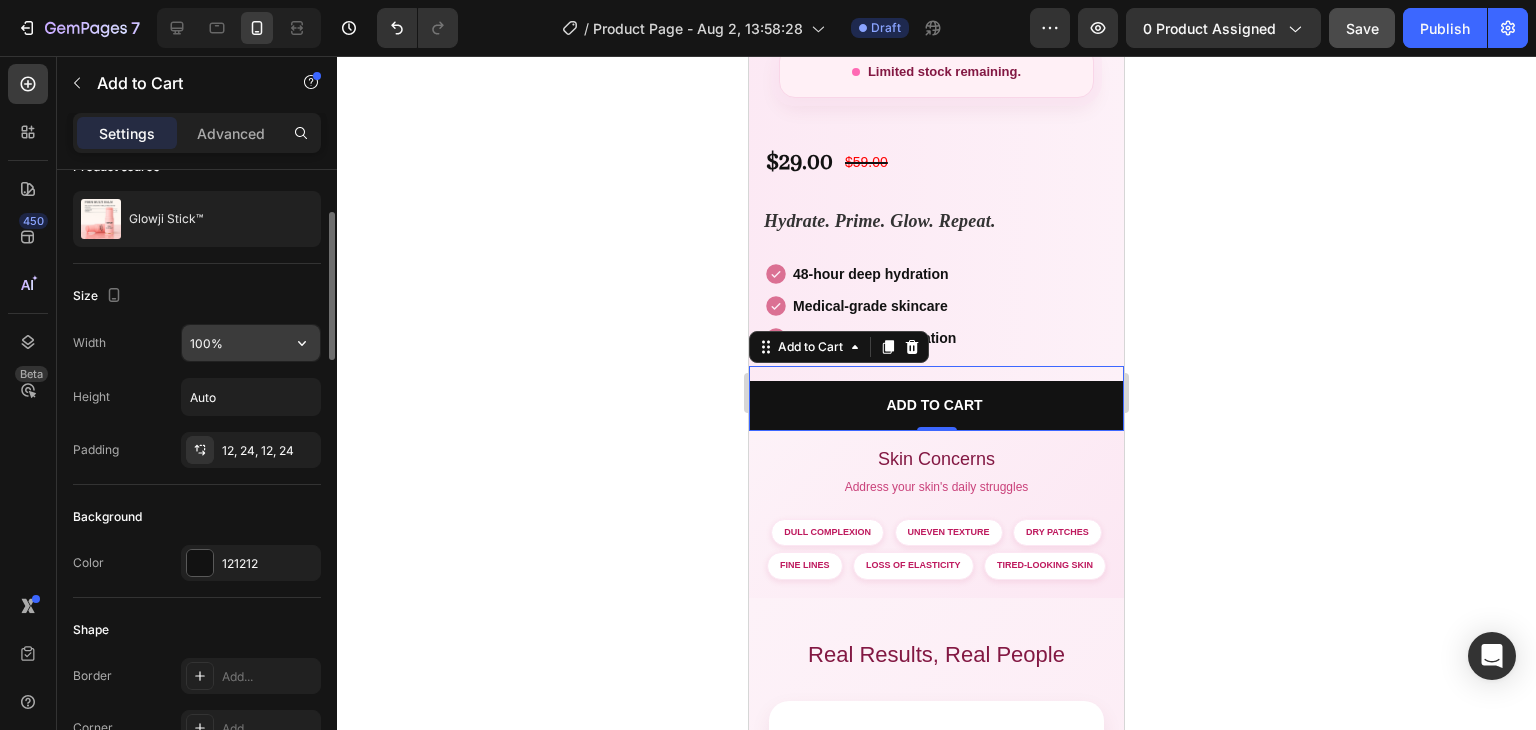 click on "100%" at bounding box center [251, 343] 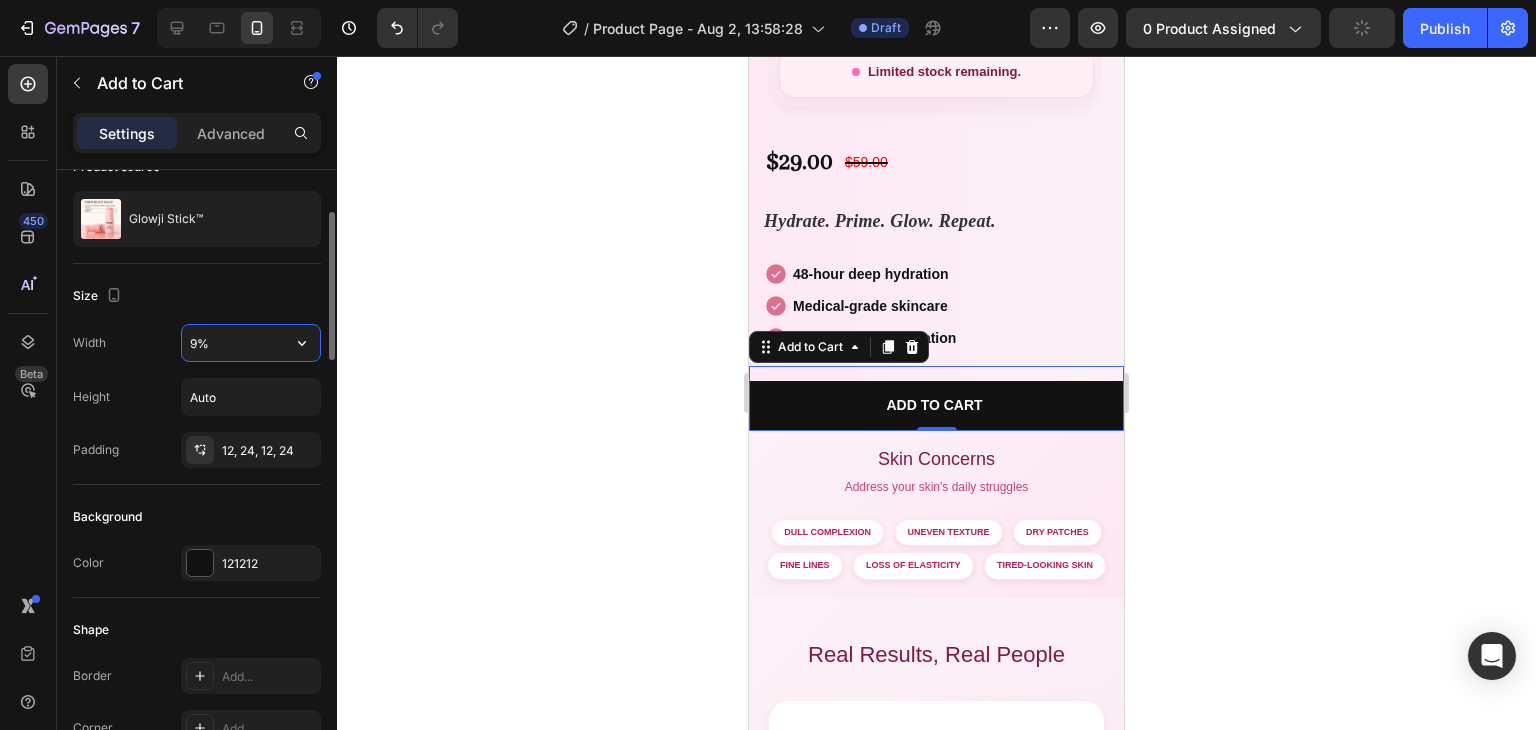 type on "90%" 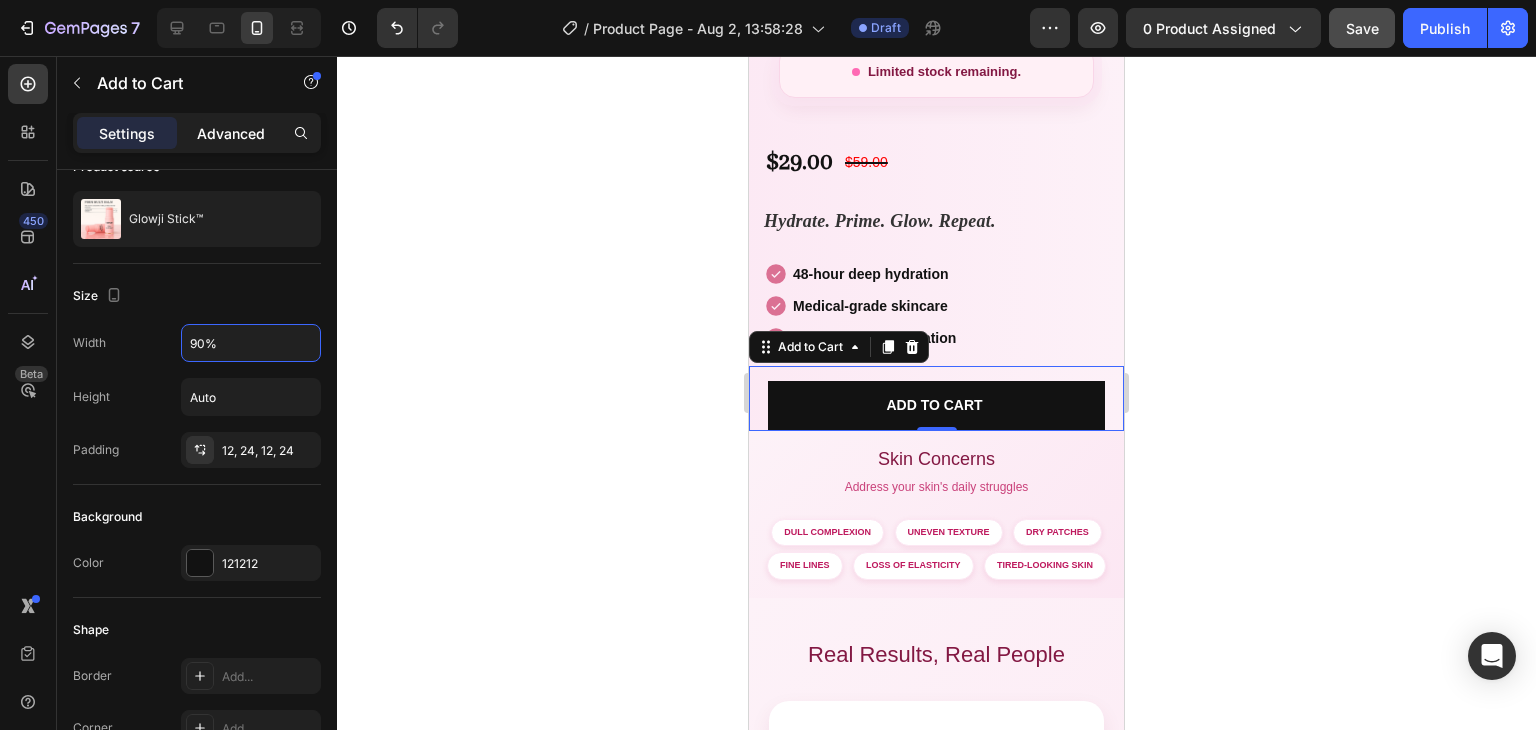 click on "Advanced" at bounding box center [231, 133] 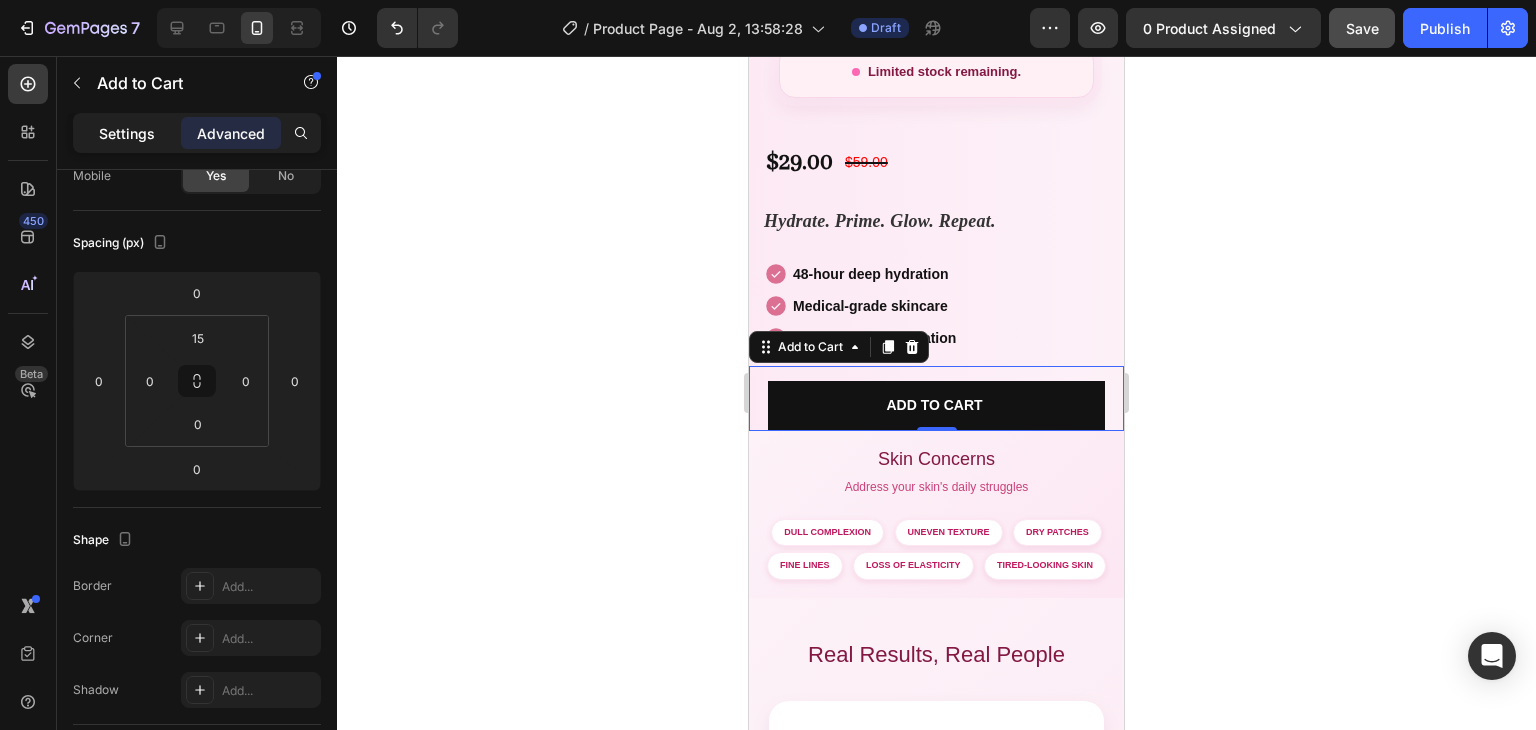 click on "Settings" at bounding box center [127, 133] 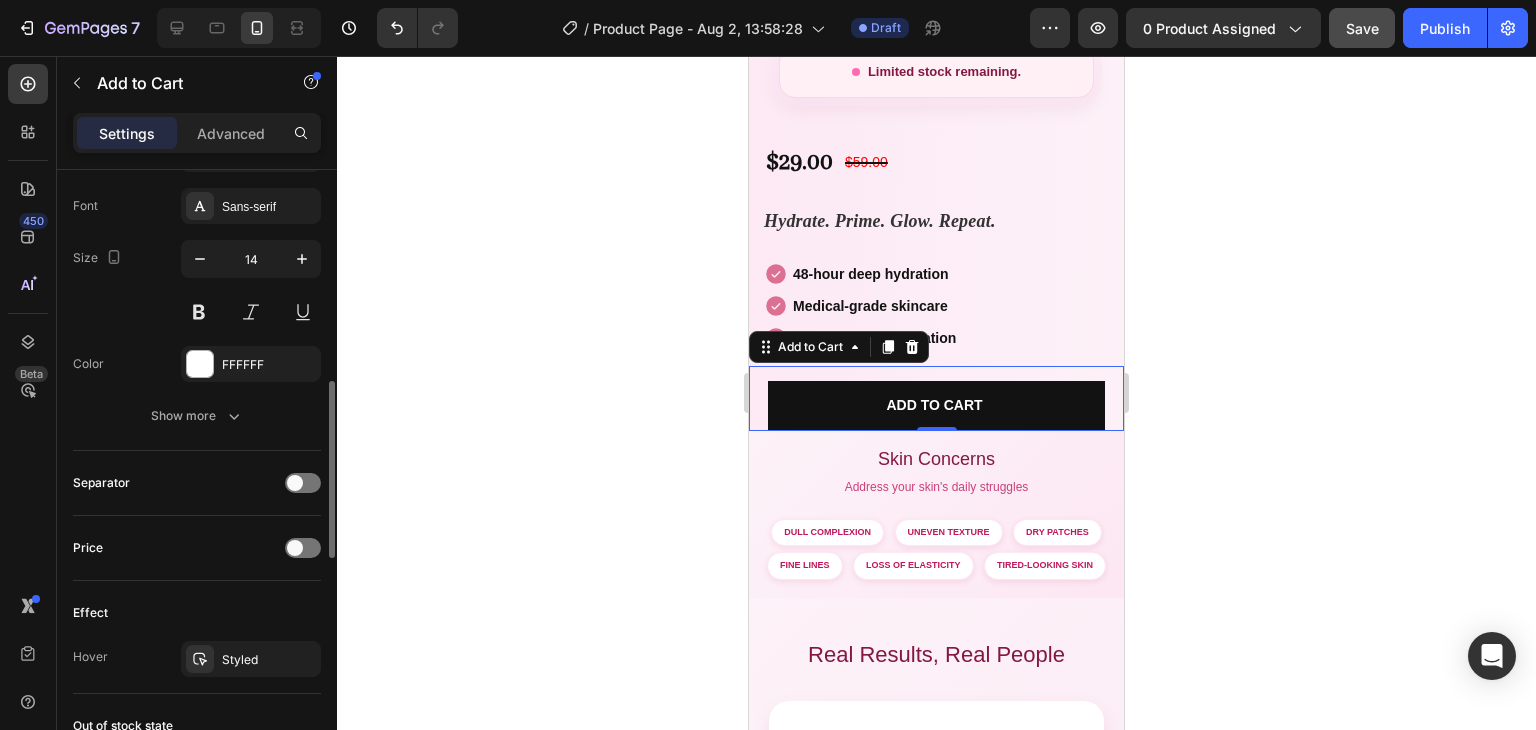 scroll, scrollTop: 1033, scrollLeft: 0, axis: vertical 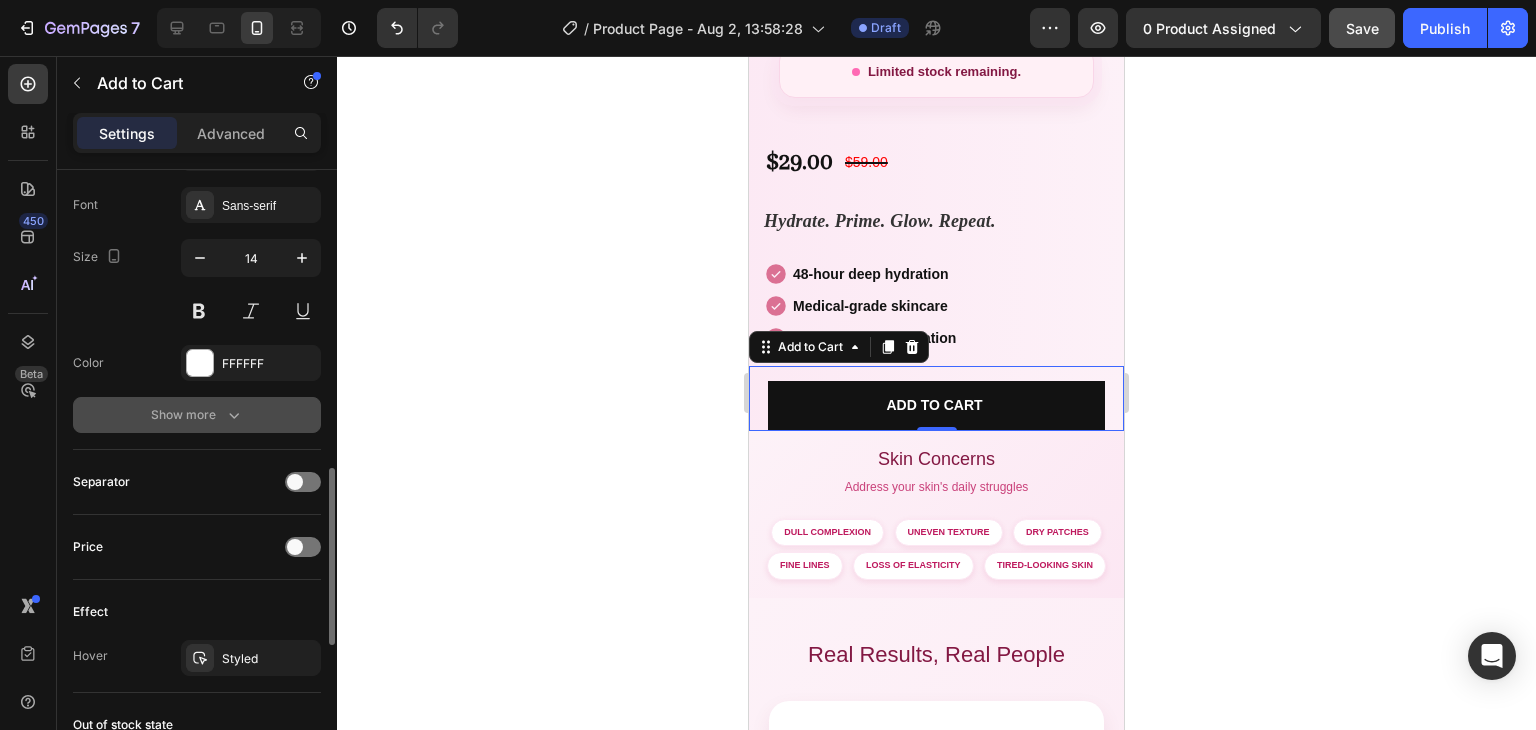 click on "Show more" at bounding box center (197, 415) 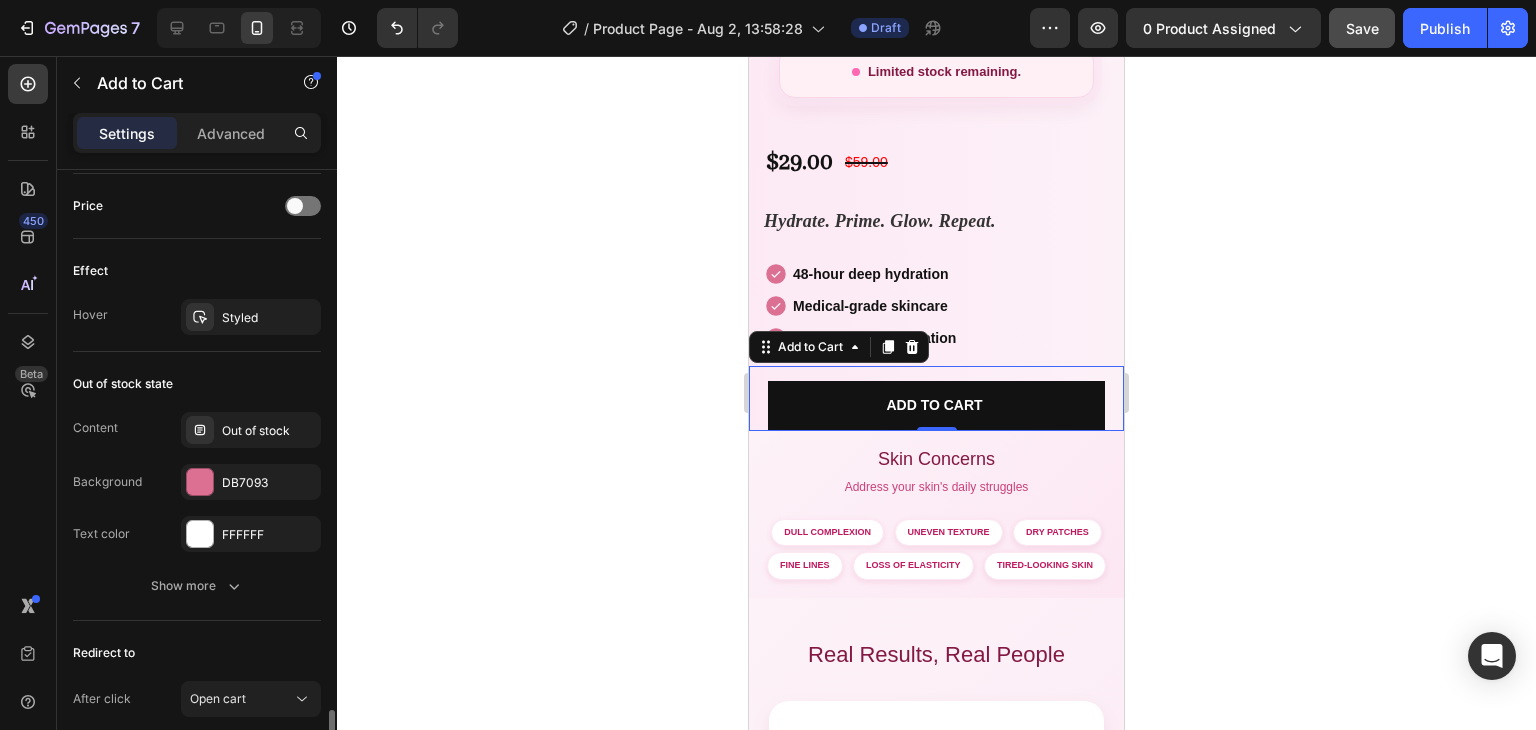 scroll, scrollTop: 1785, scrollLeft: 0, axis: vertical 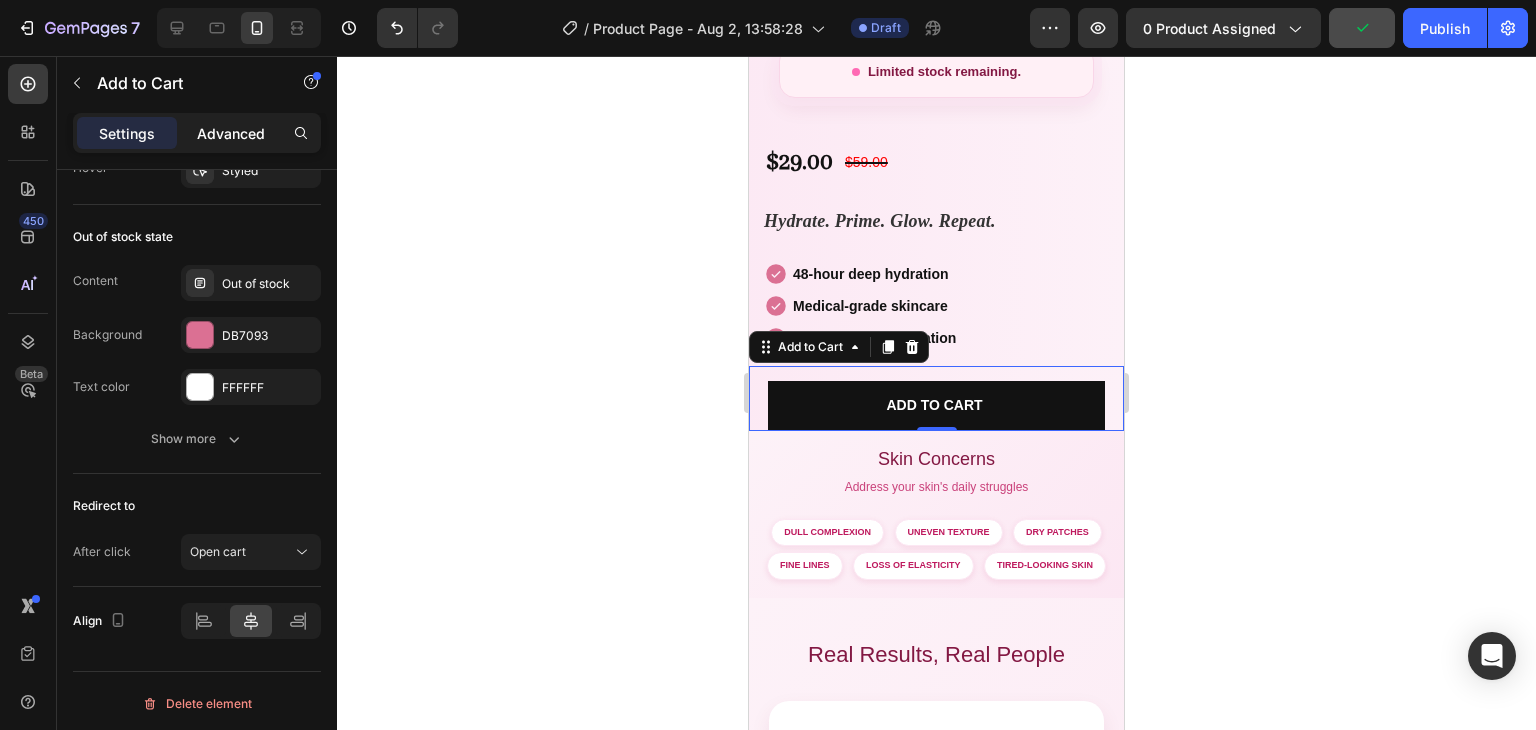 click on "Advanced" at bounding box center (231, 133) 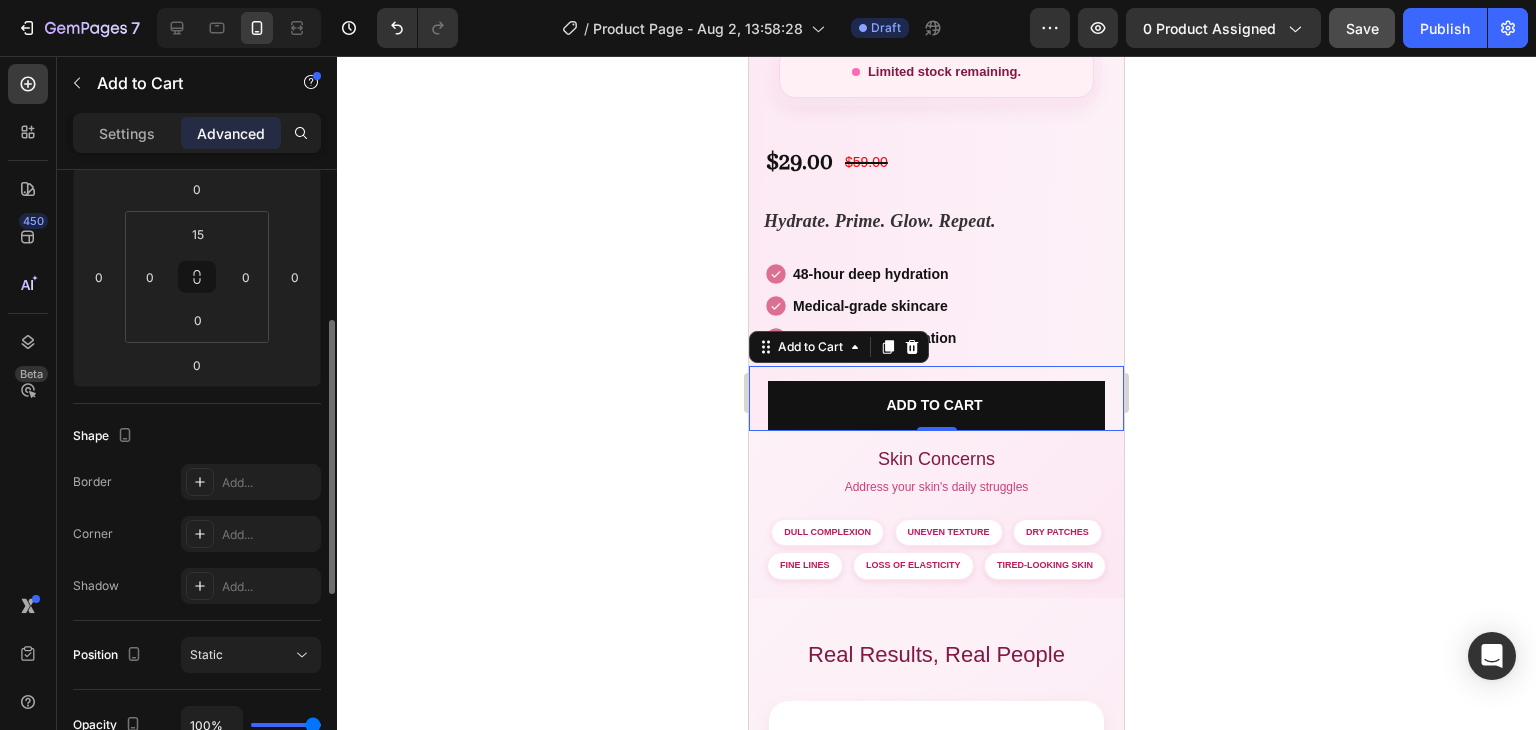 scroll, scrollTop: 307, scrollLeft: 0, axis: vertical 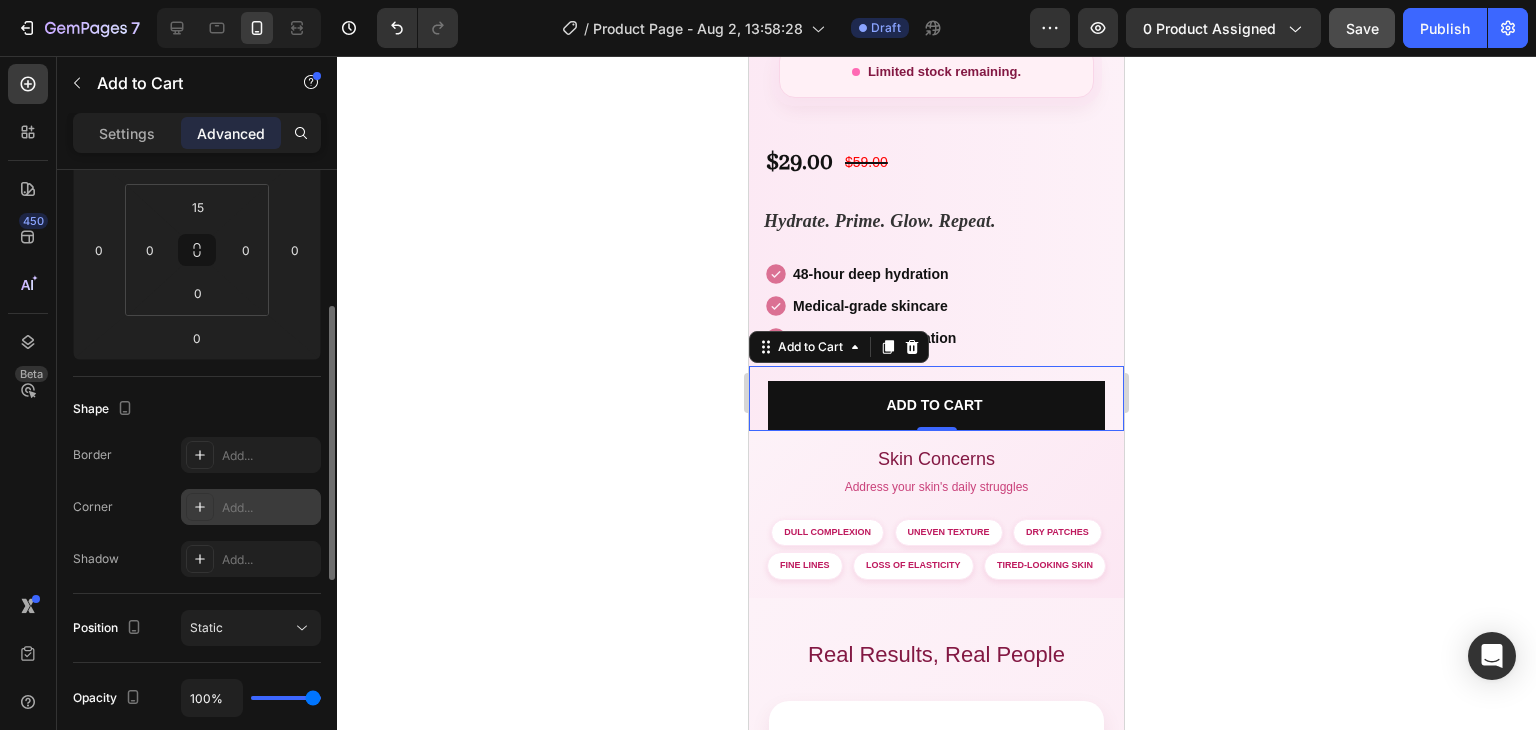 click 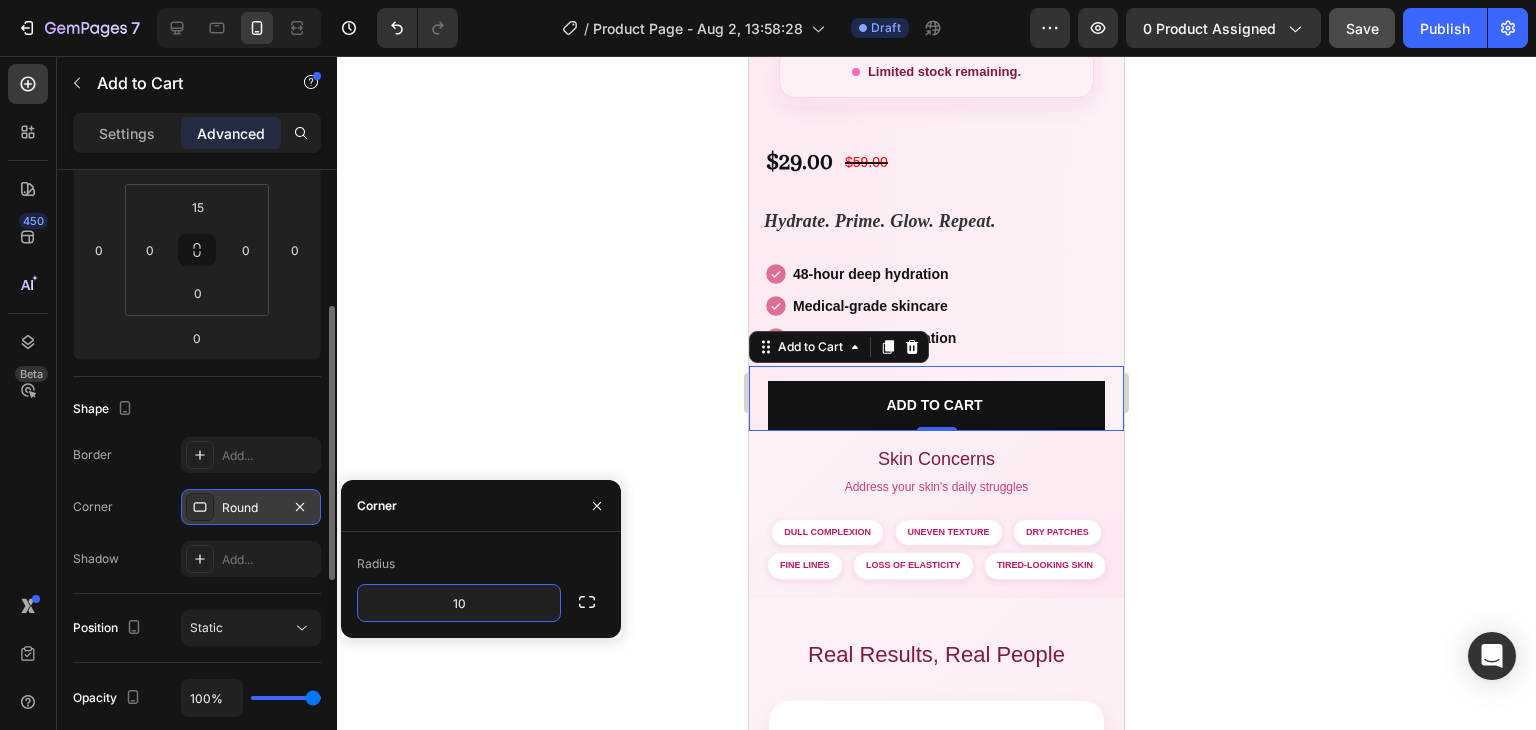 click on "Radius" at bounding box center (481, 564) 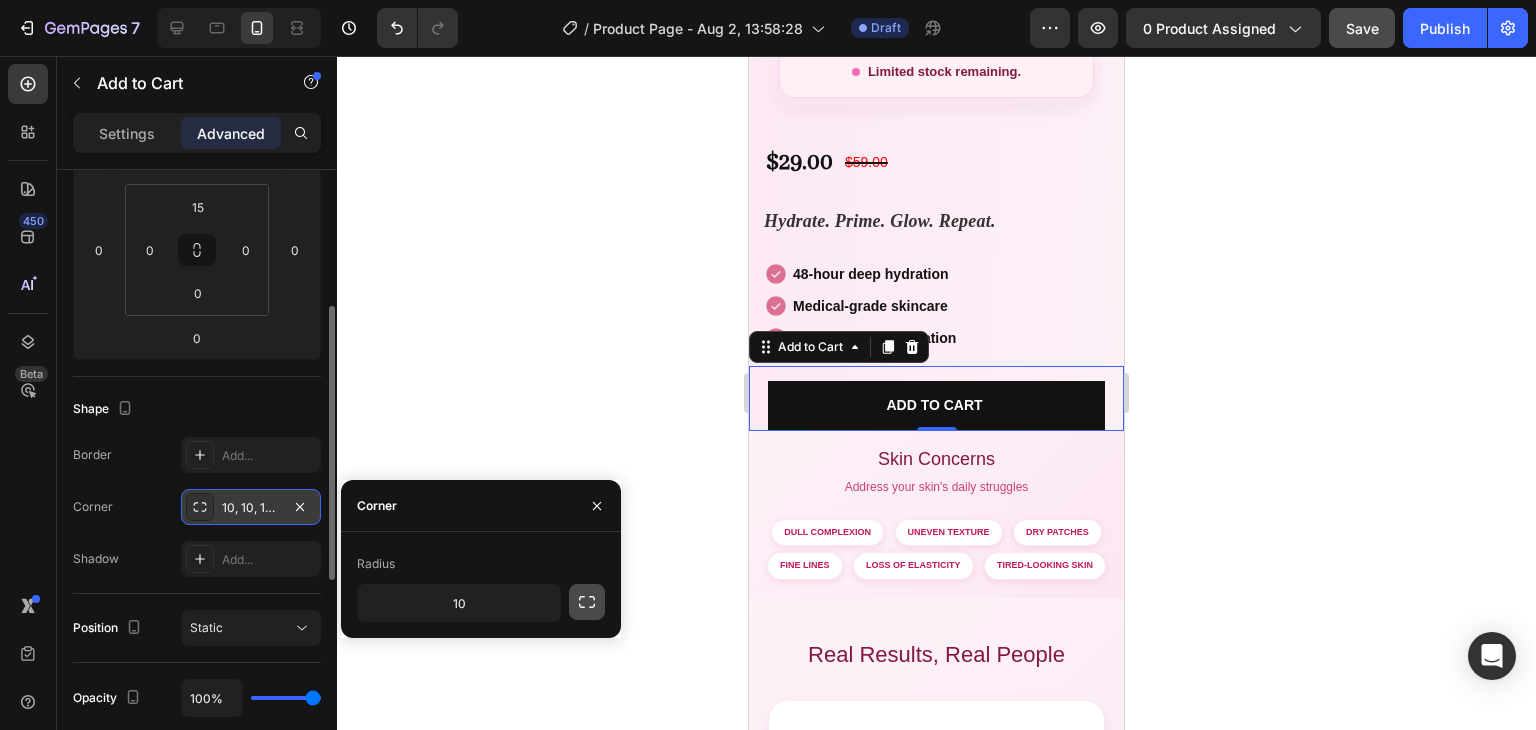 click 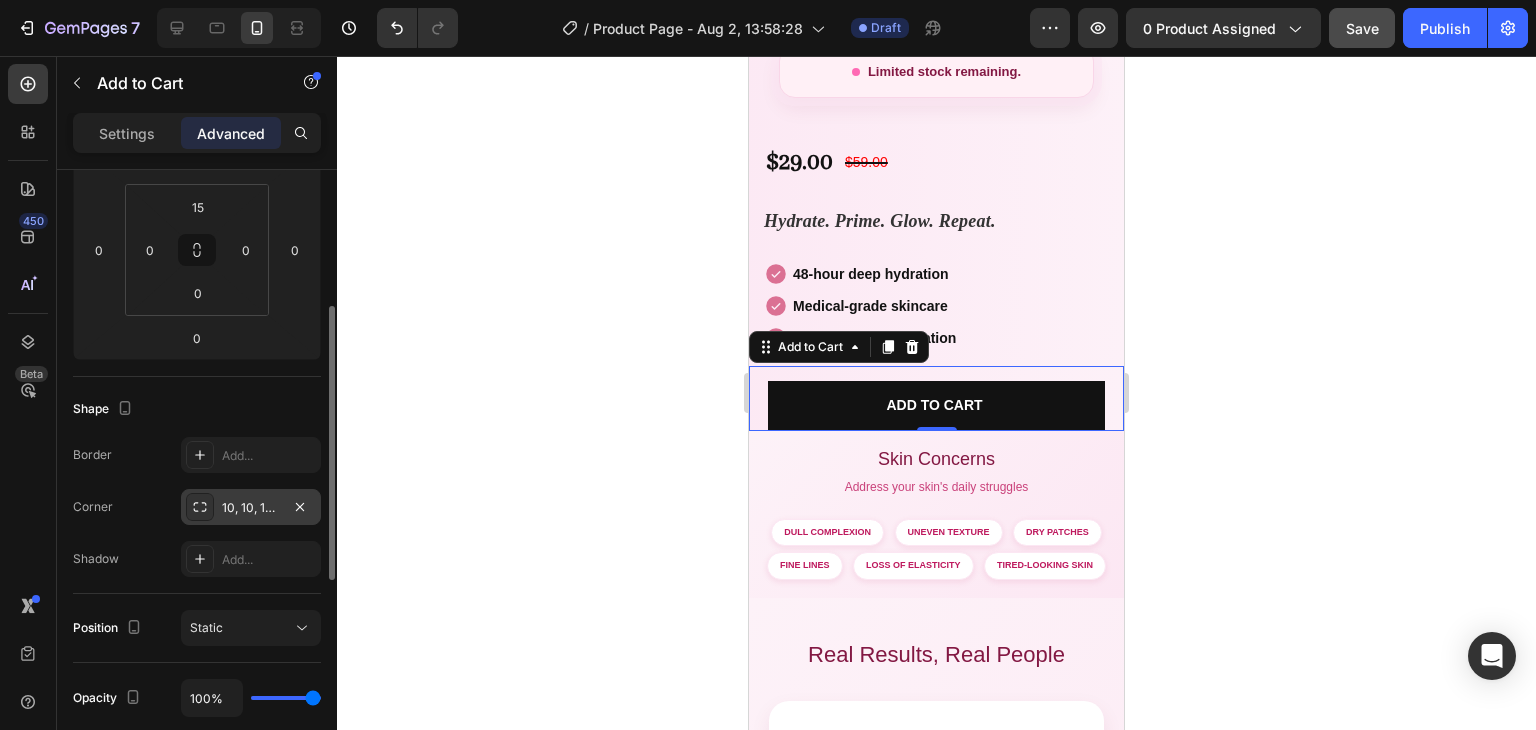 click on "Corner 10, 10, 10, 10" at bounding box center (197, 507) 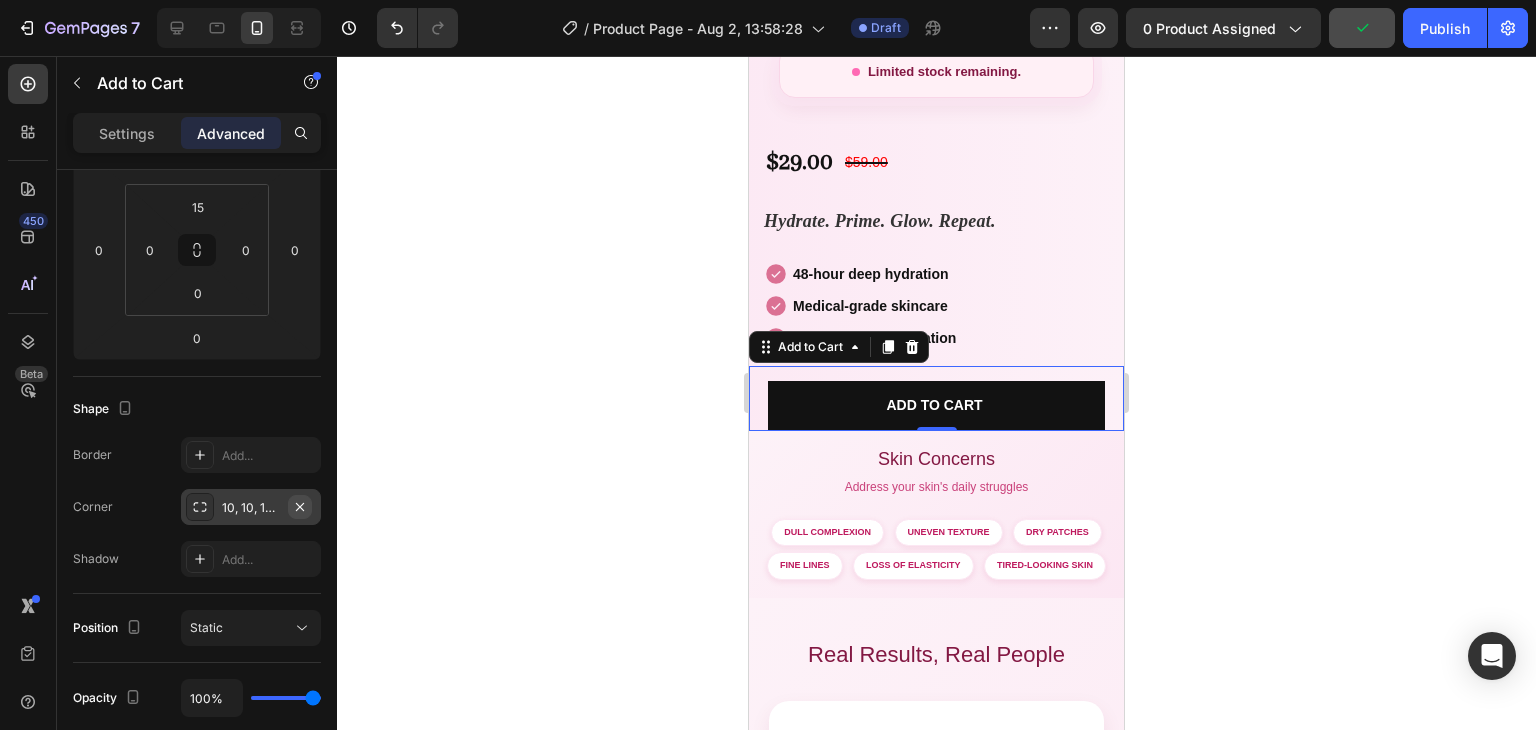 click 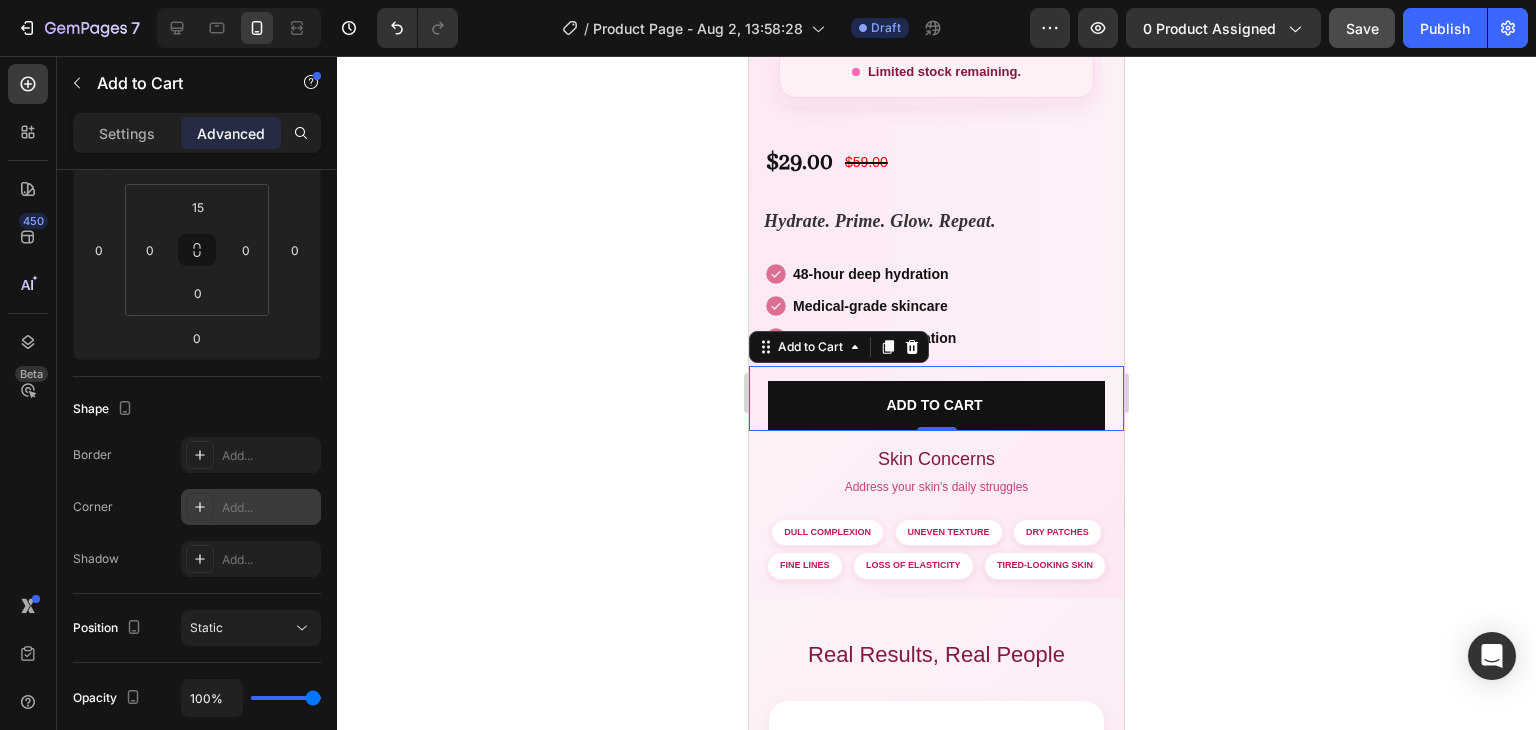 click 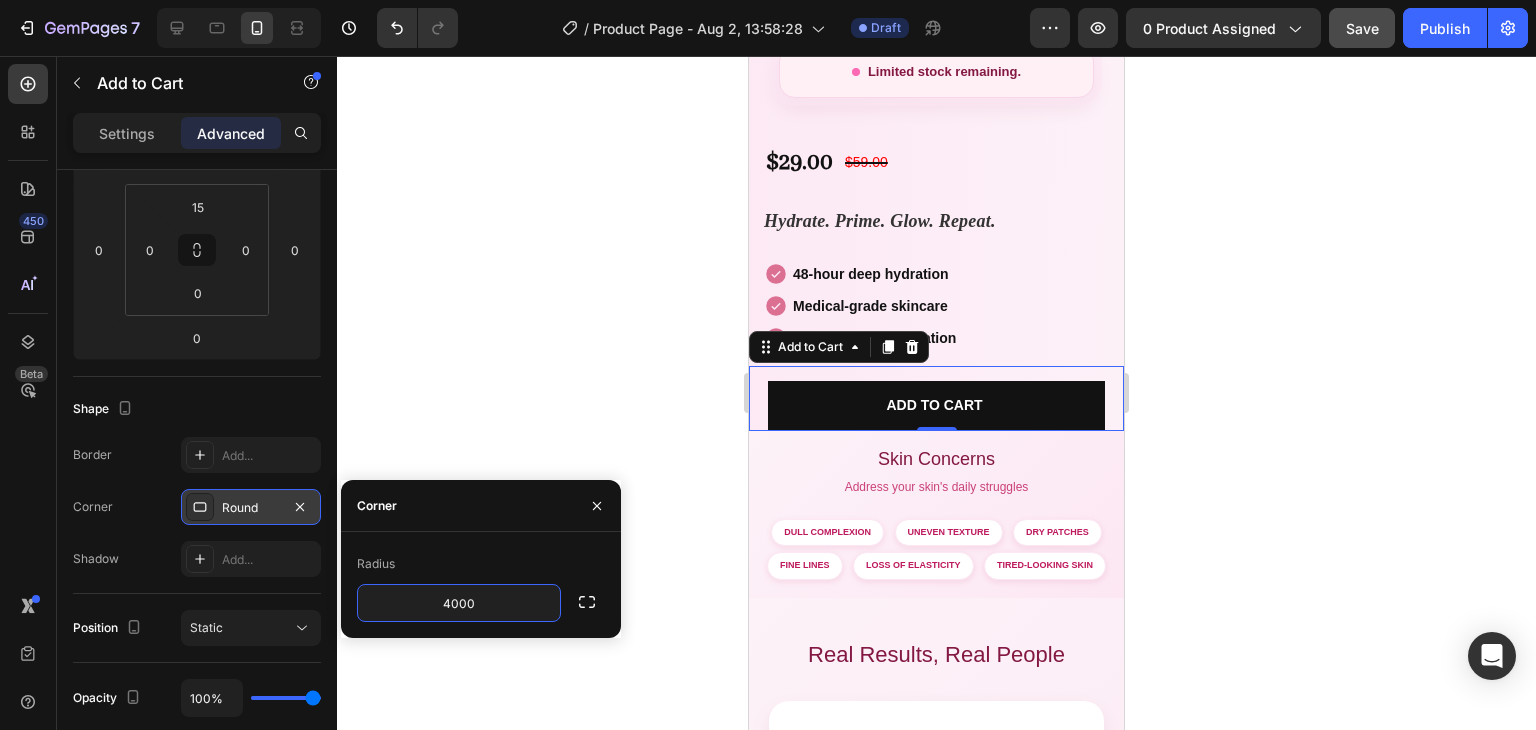 type on "4000" 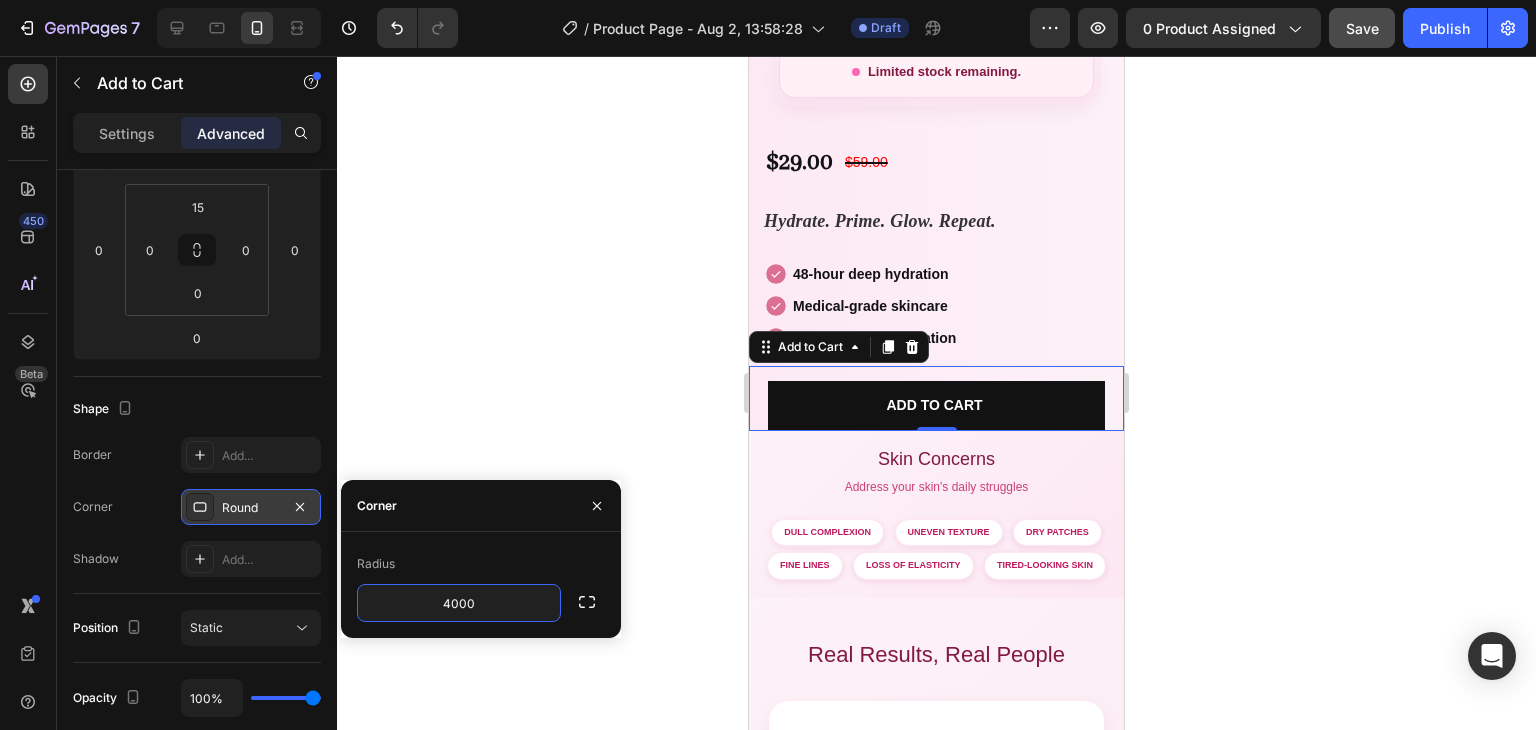 click on "Radius 4000" at bounding box center [481, 585] 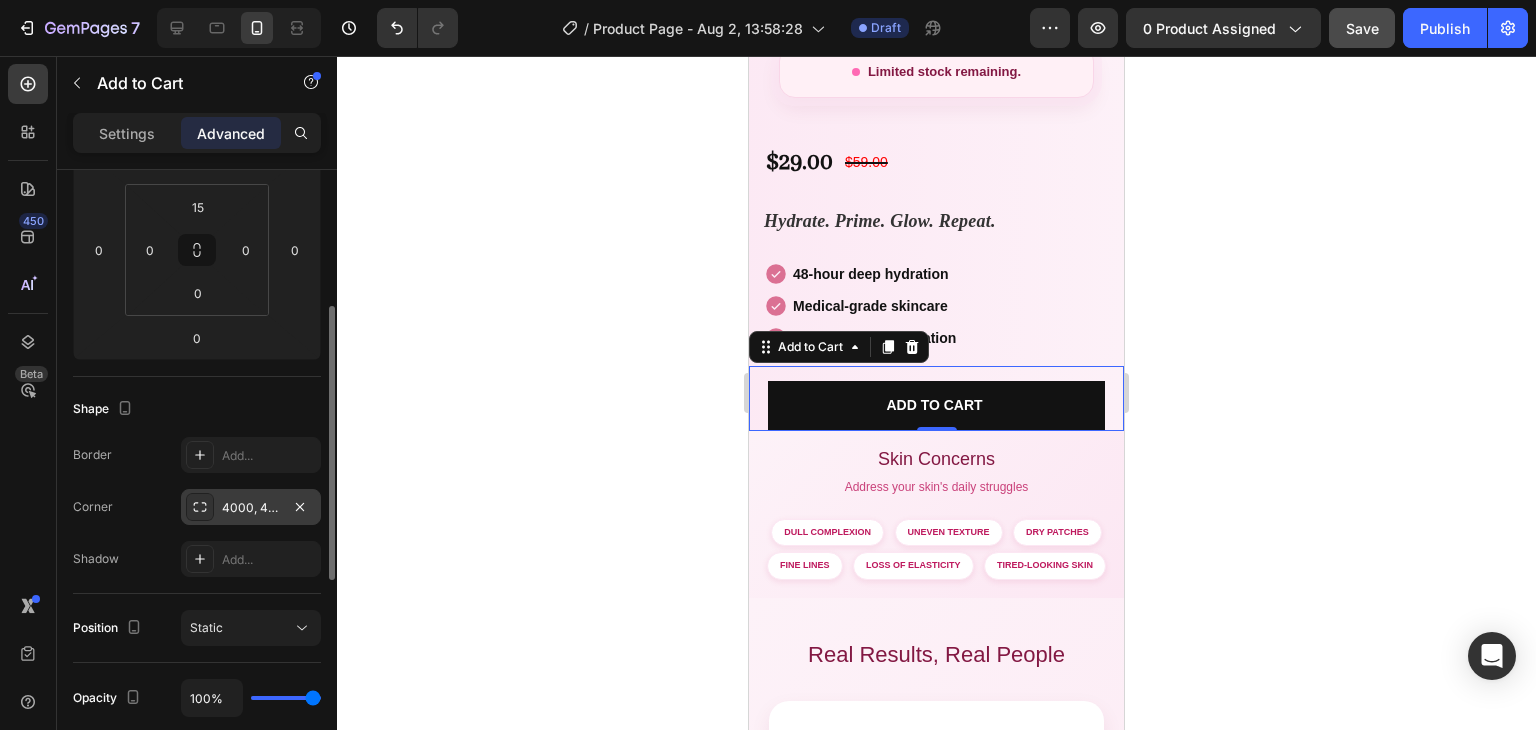 click on "Corner 4000, 4000, 4000, 4000" at bounding box center (197, 507) 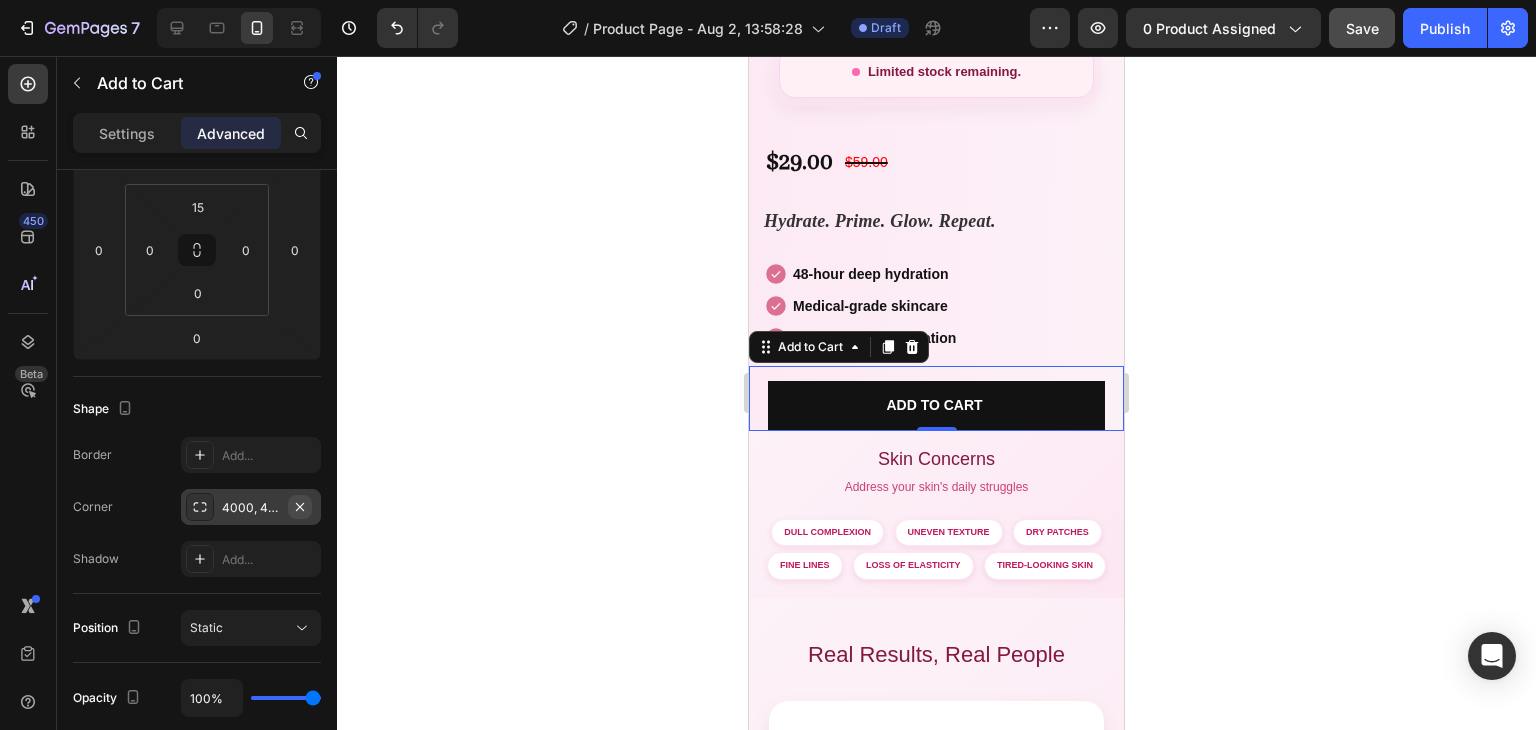 click 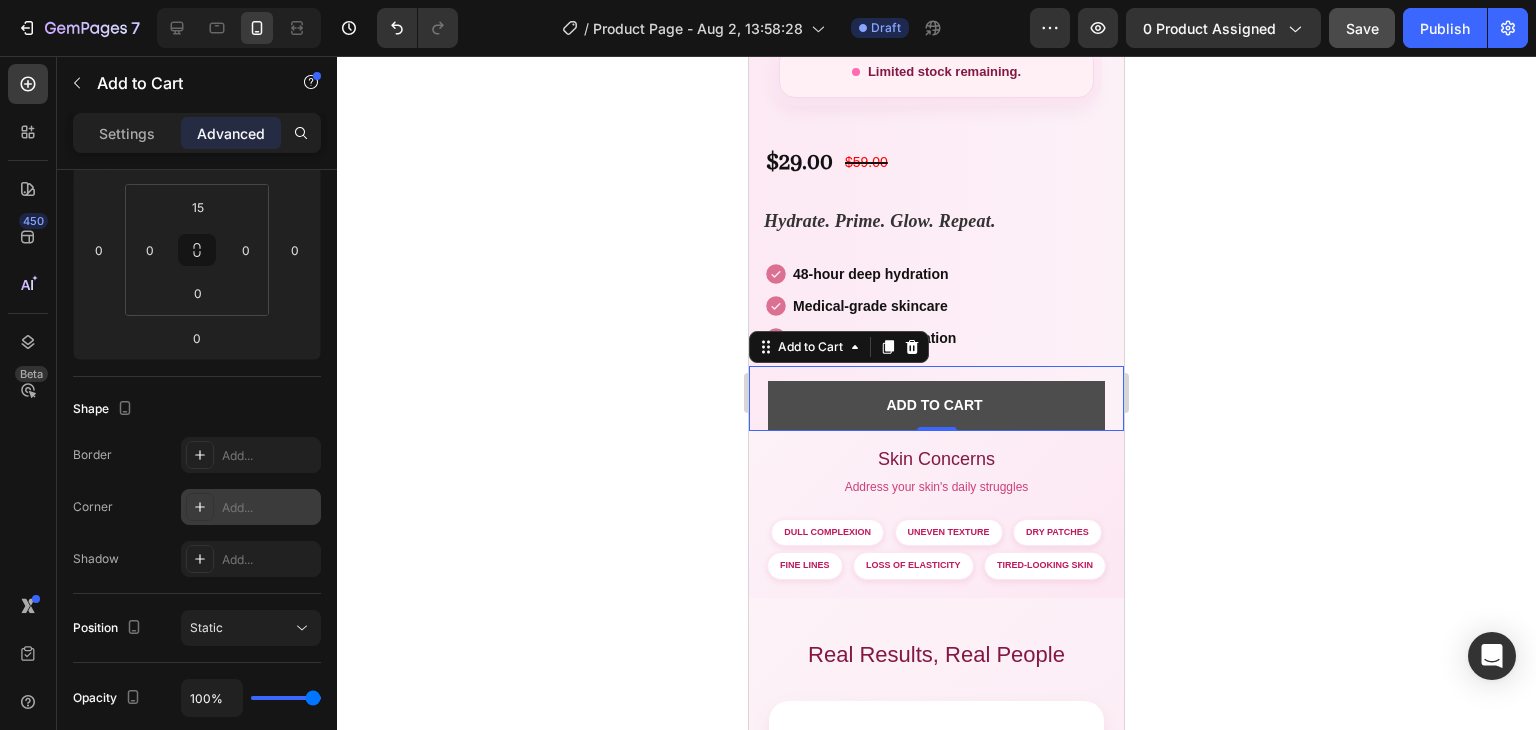 click on "ADD TO CART" at bounding box center (937, 405) 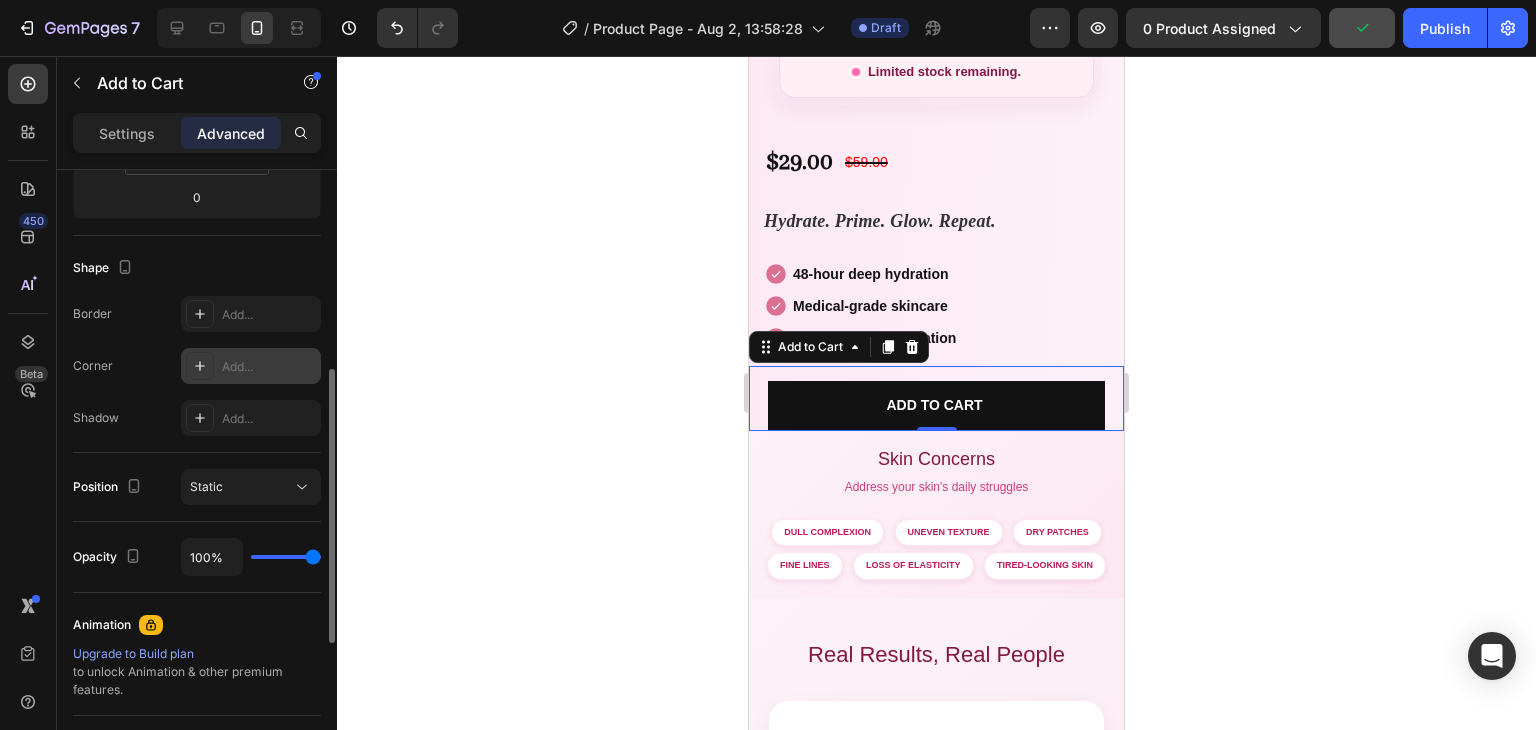 scroll, scrollTop: 449, scrollLeft: 0, axis: vertical 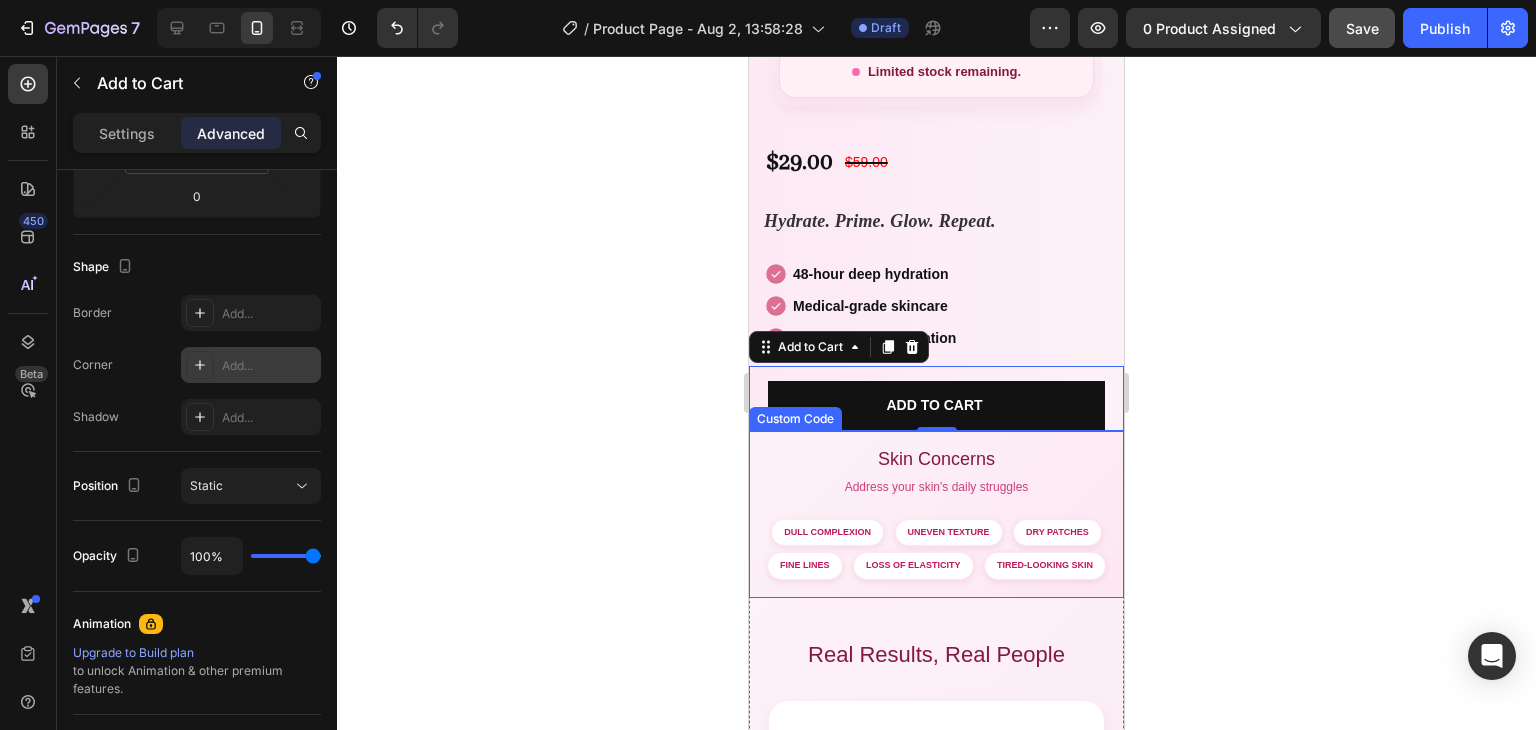 click 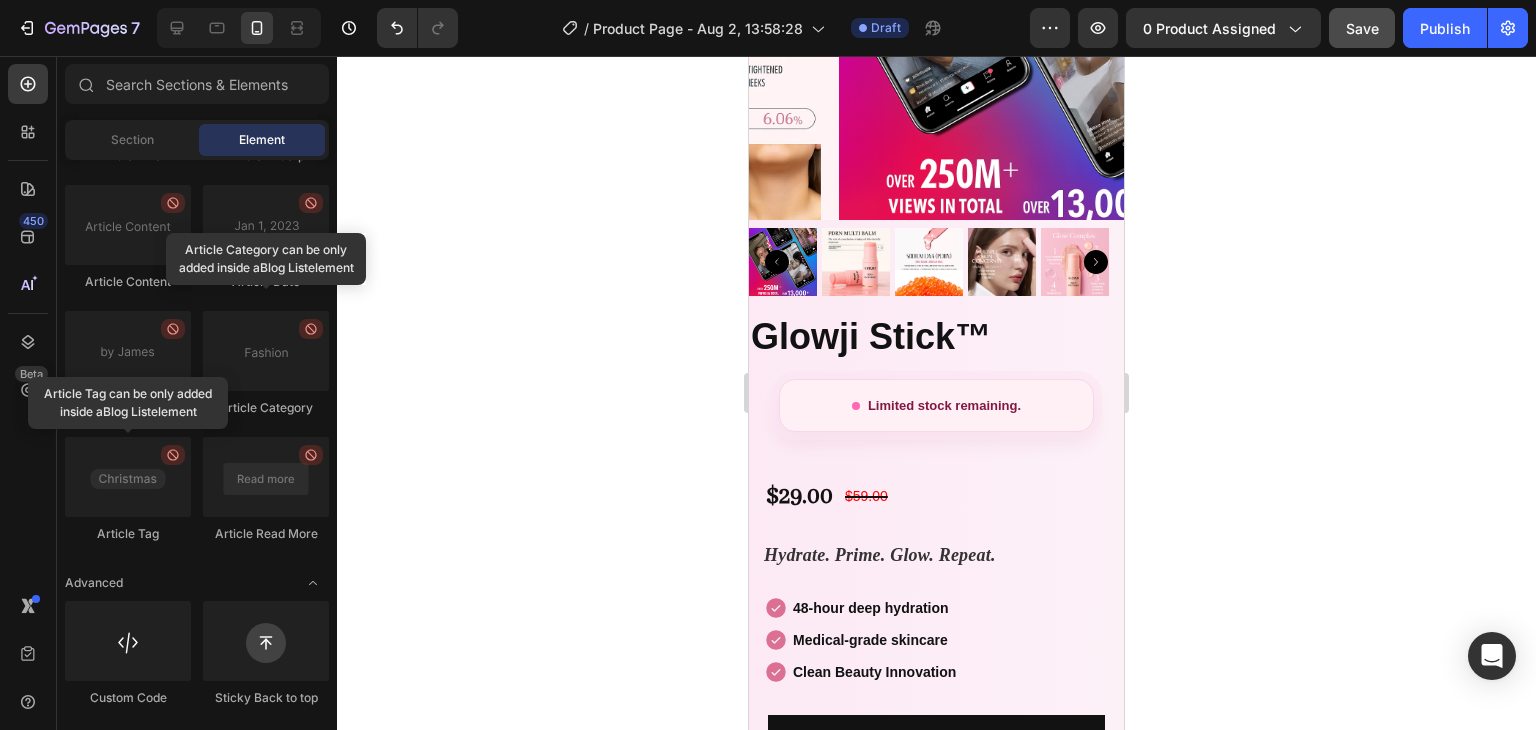 scroll, scrollTop: 0, scrollLeft: 0, axis: both 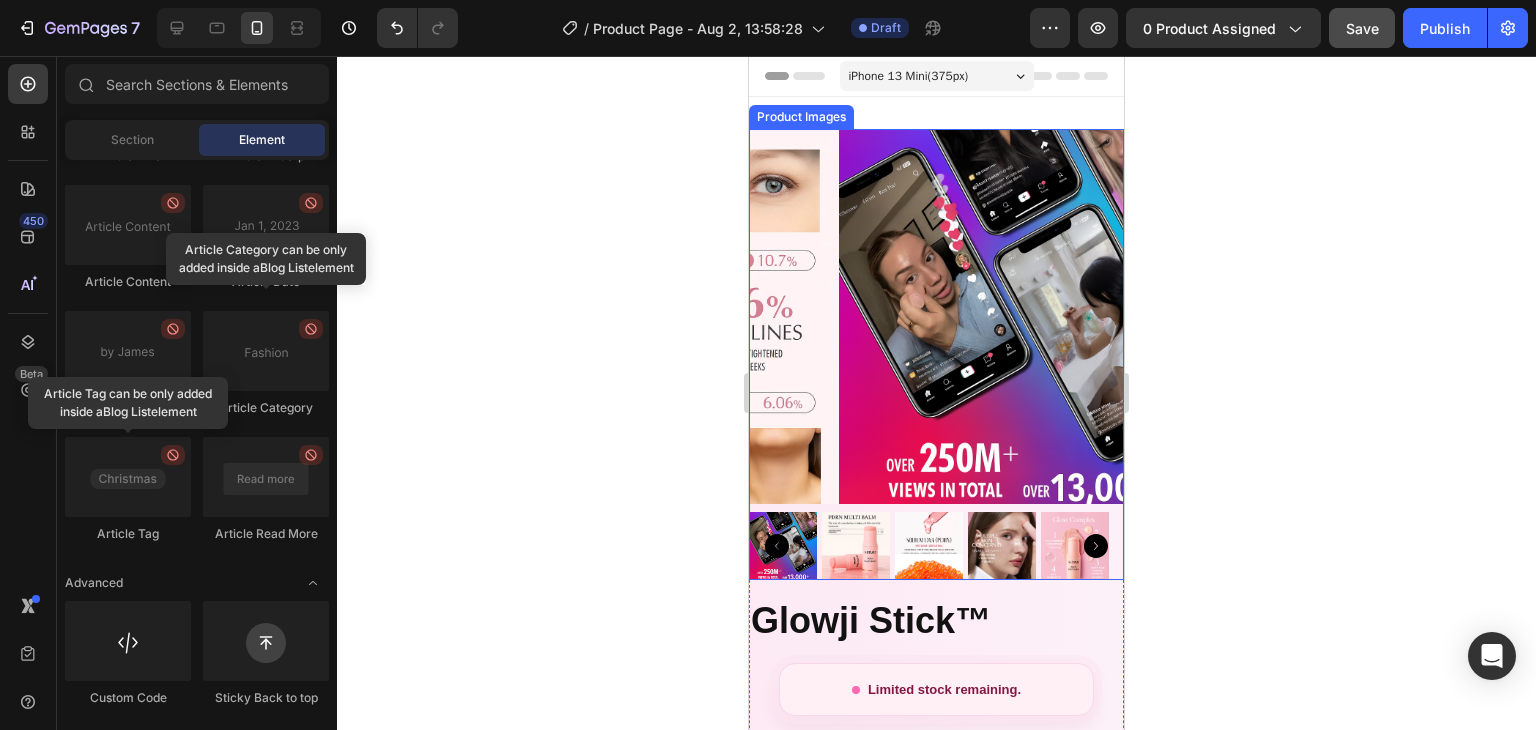 click at bounding box center [856, 546] 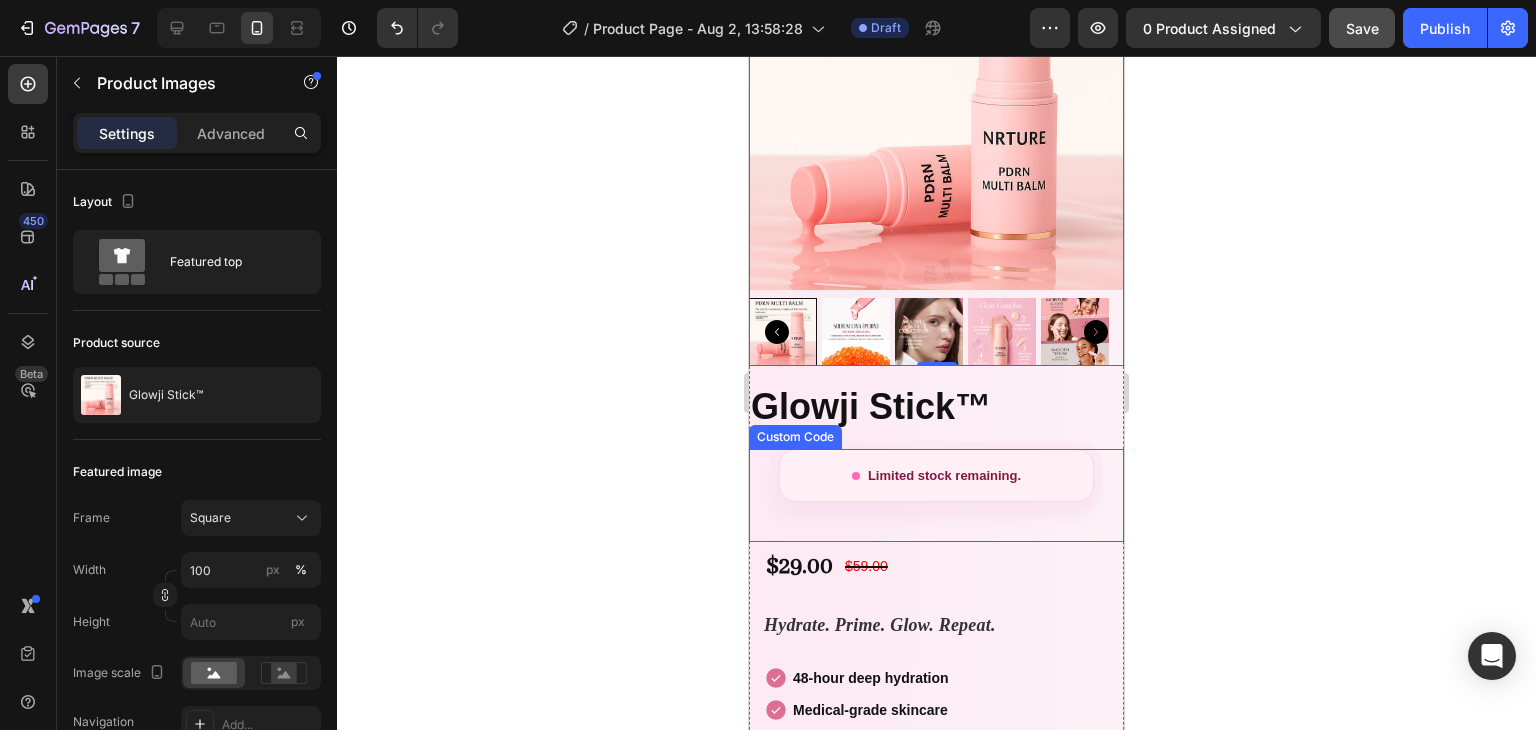 scroll, scrollTop: 268, scrollLeft: 0, axis: vertical 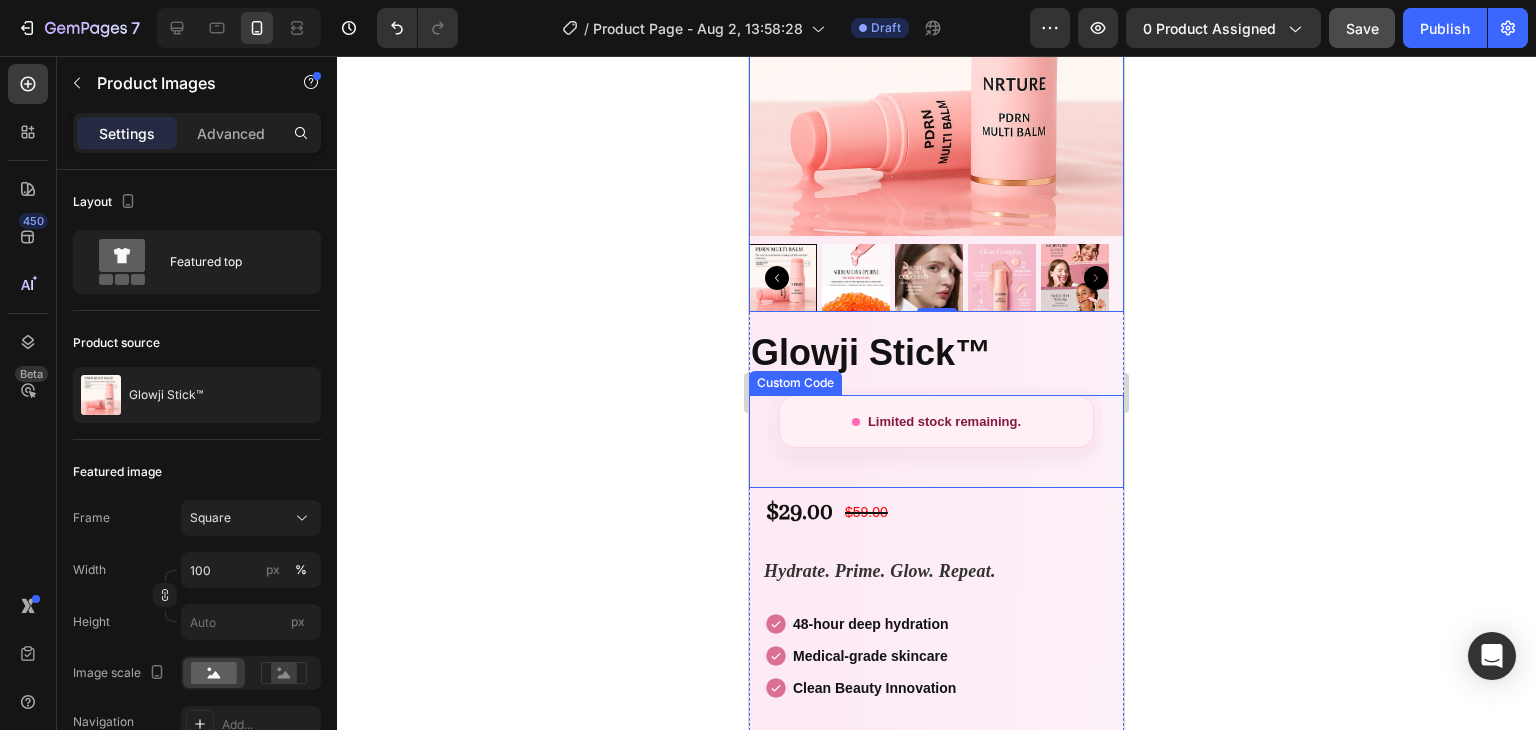 click on "Limited stock remaining." at bounding box center (936, 422) 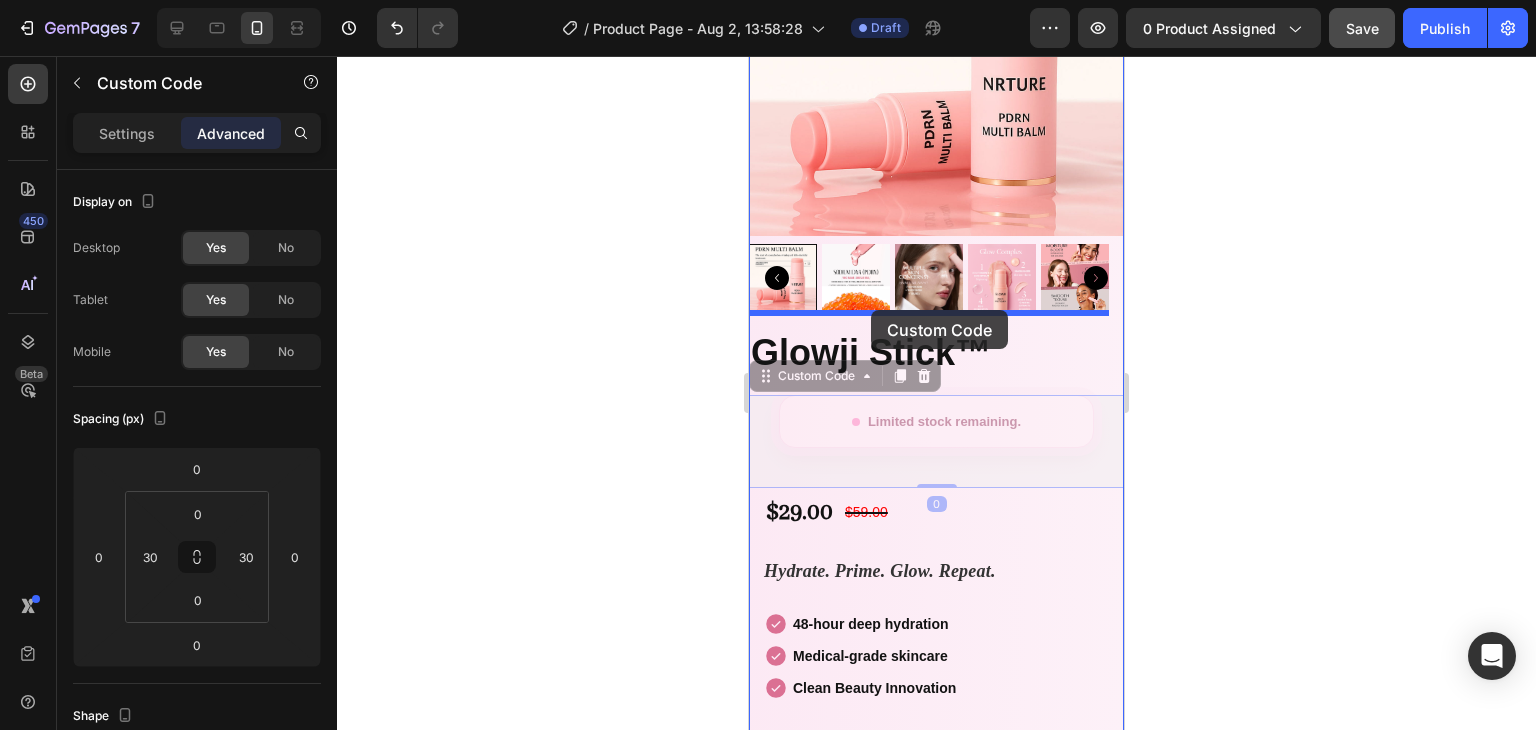 drag, startPoint x: 769, startPoint y: 361, endPoint x: 871, endPoint y: 310, distance: 114.03947 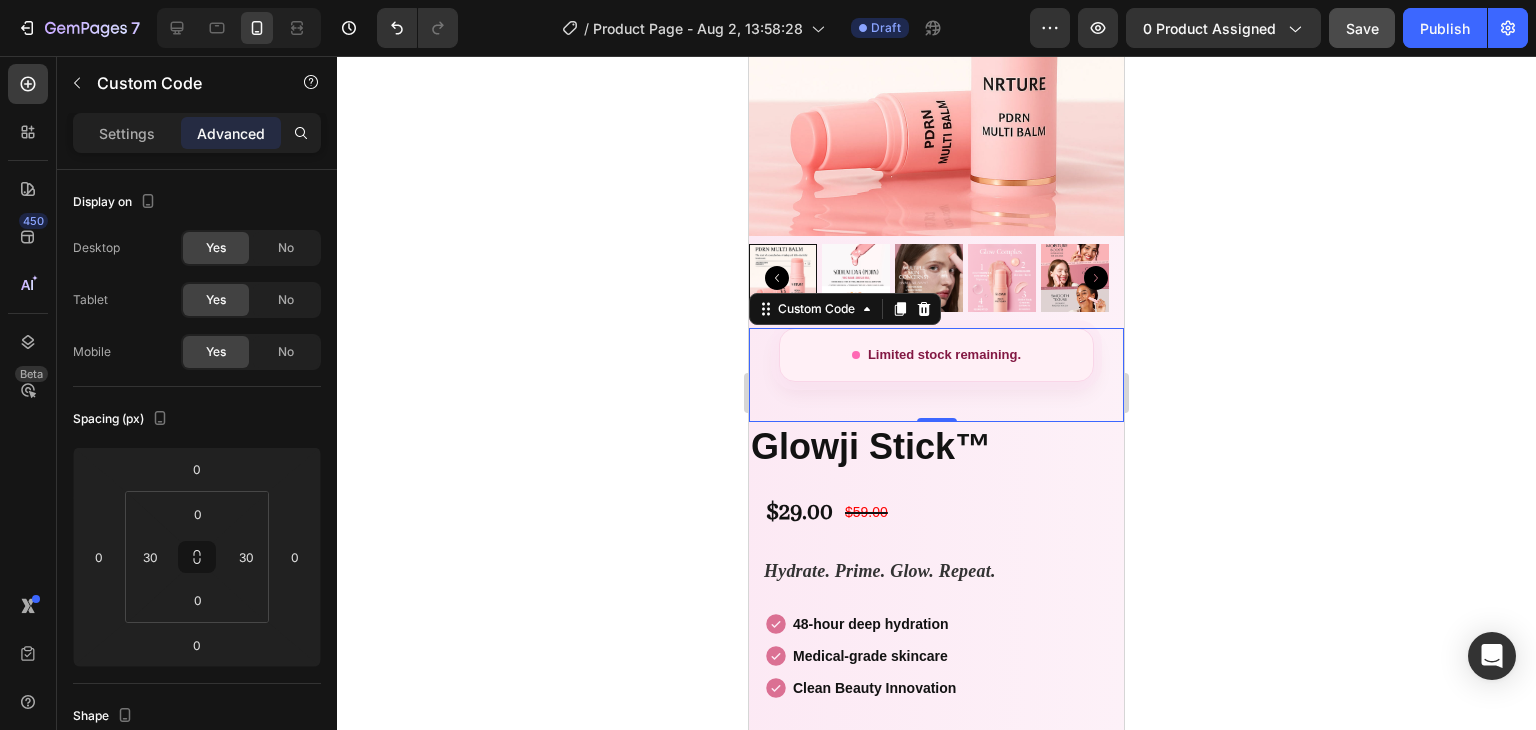 click 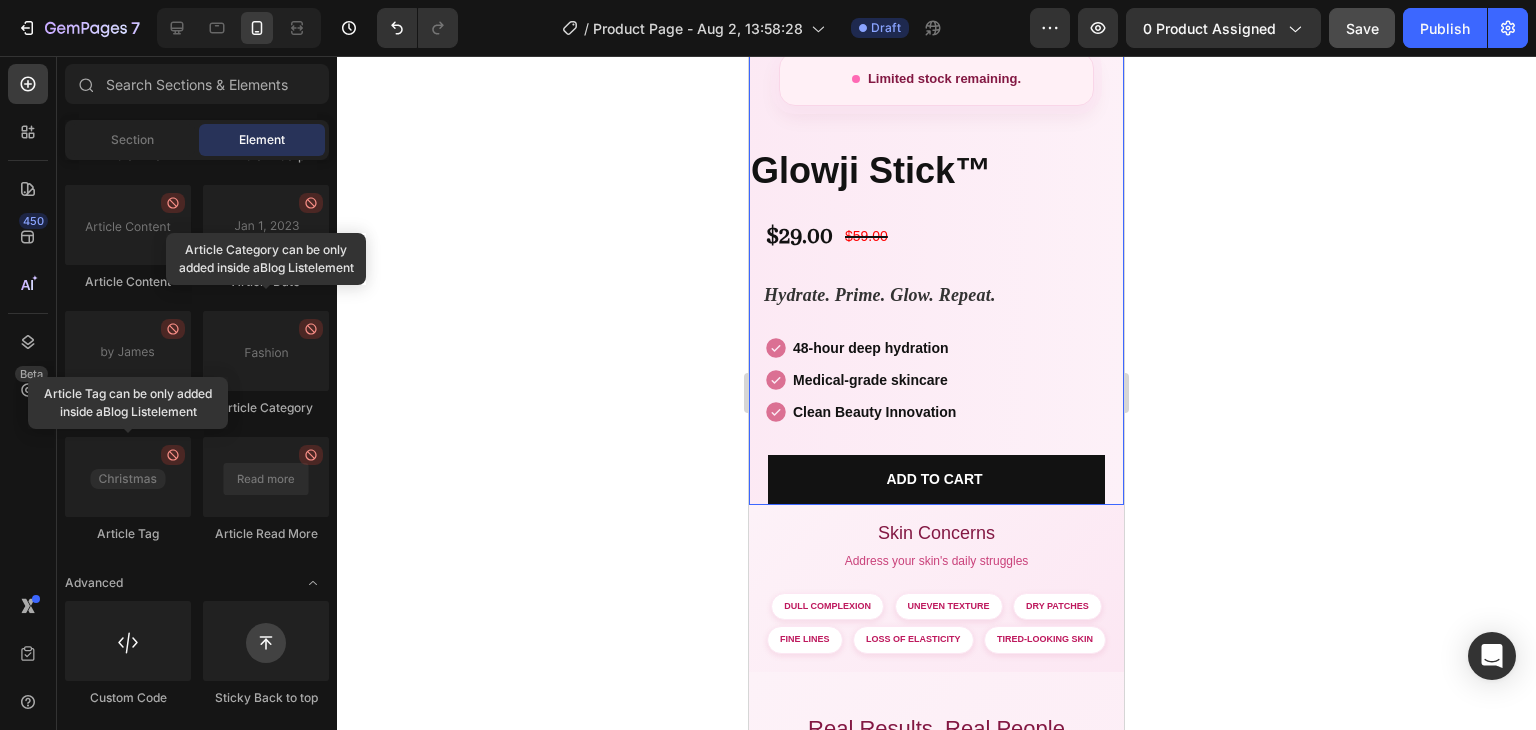scroll, scrollTop: 544, scrollLeft: 0, axis: vertical 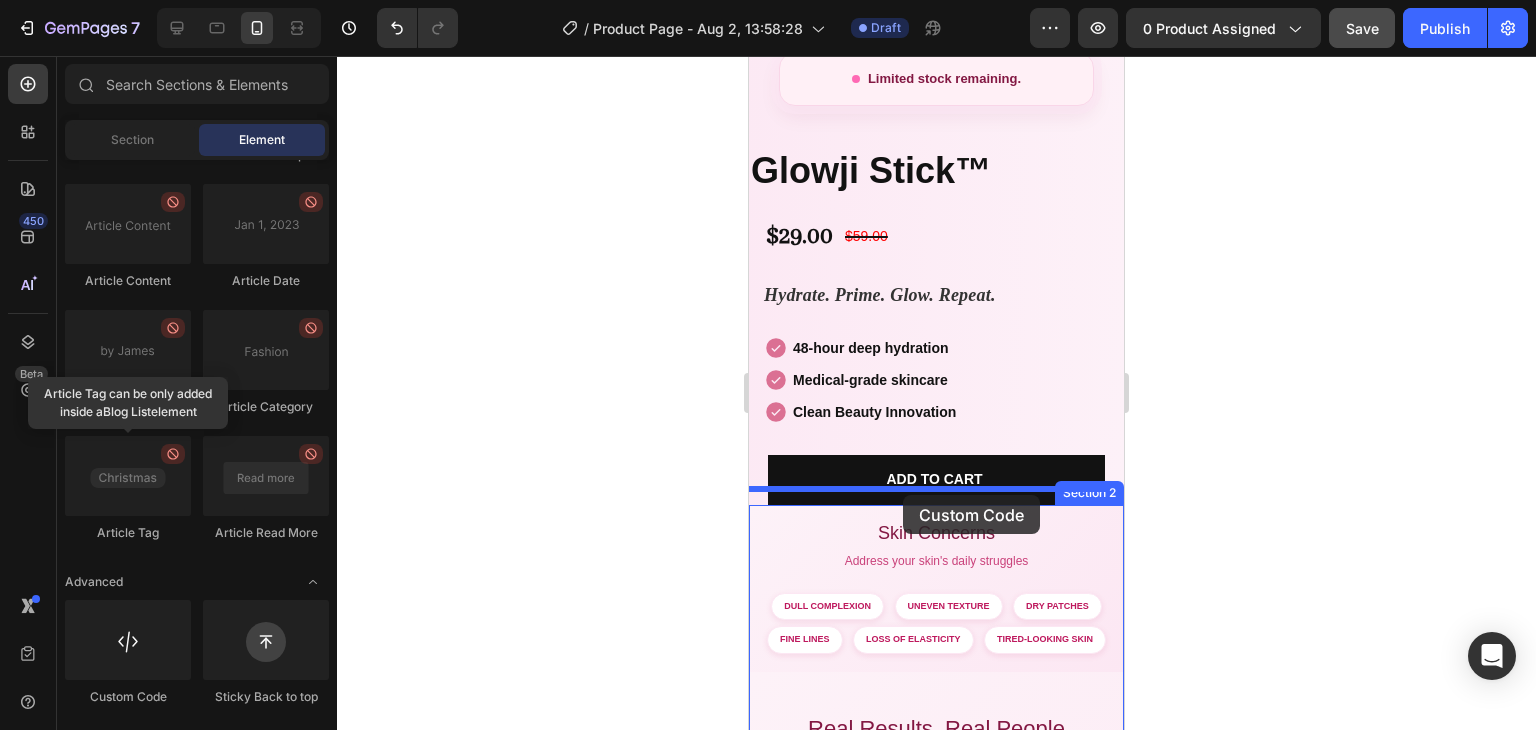 drag, startPoint x: 900, startPoint y: 703, endPoint x: 903, endPoint y: 495, distance: 208.02164 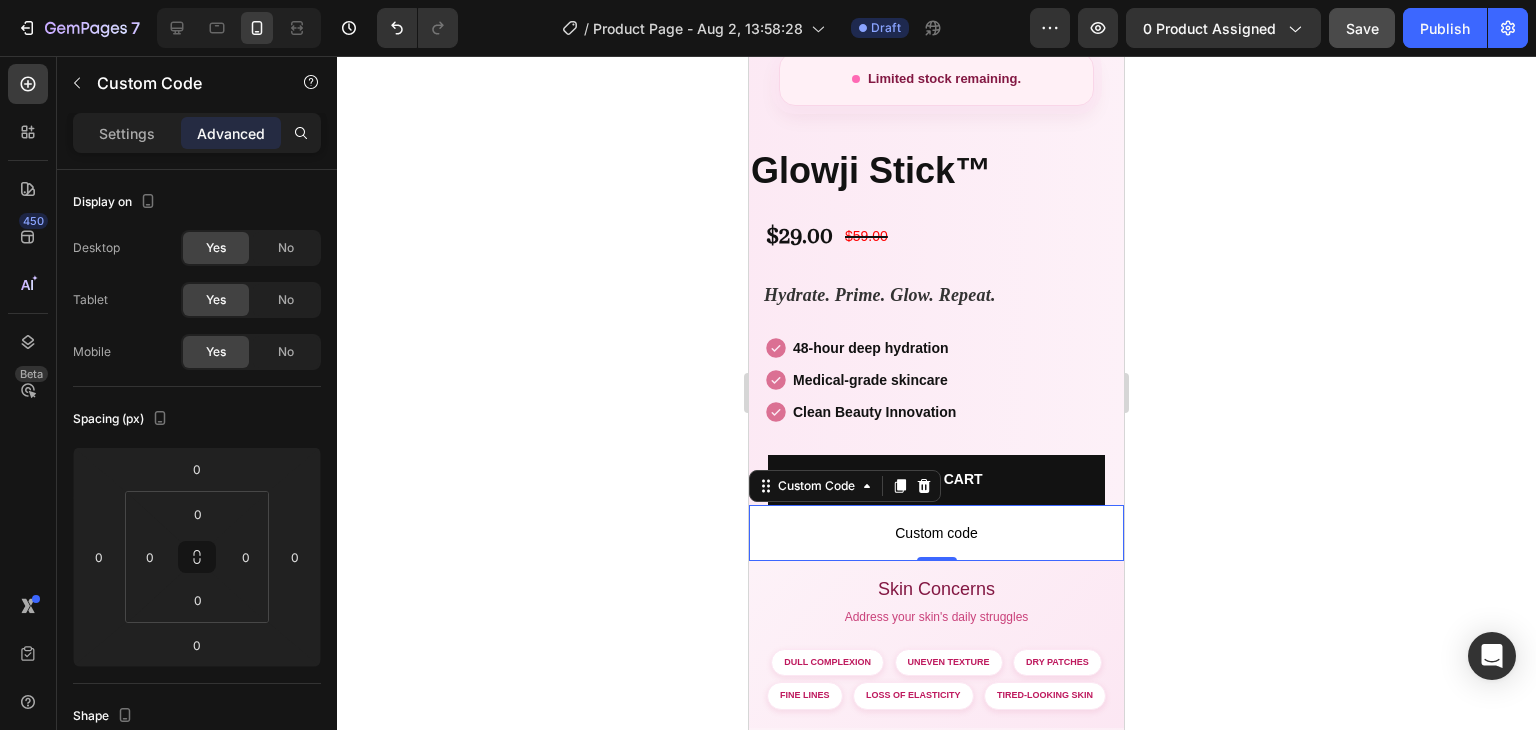 click on "Custom code" at bounding box center (936, 533) 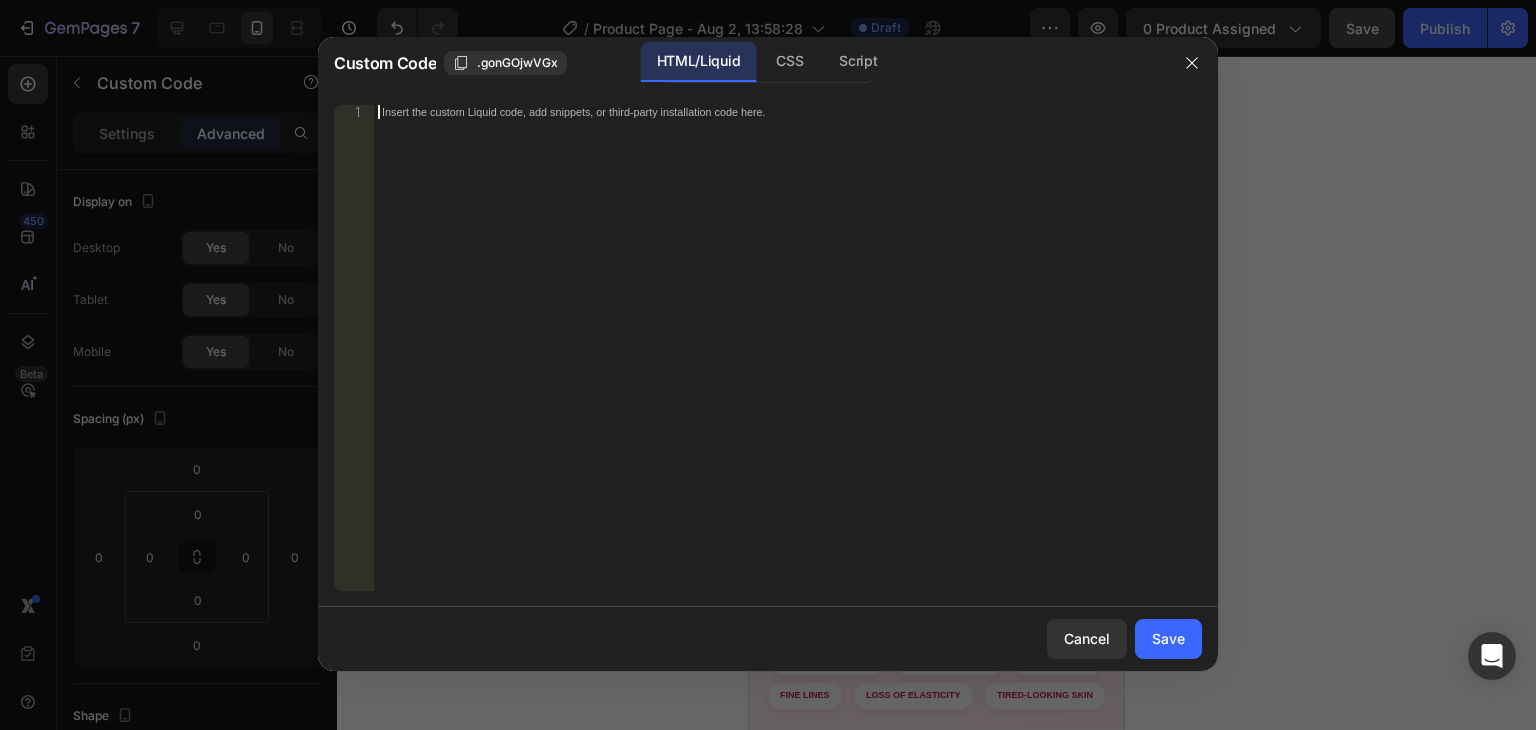 click on "Insert the custom Liquid code, add snippets, or third-party installation code here." at bounding box center (788, 362) 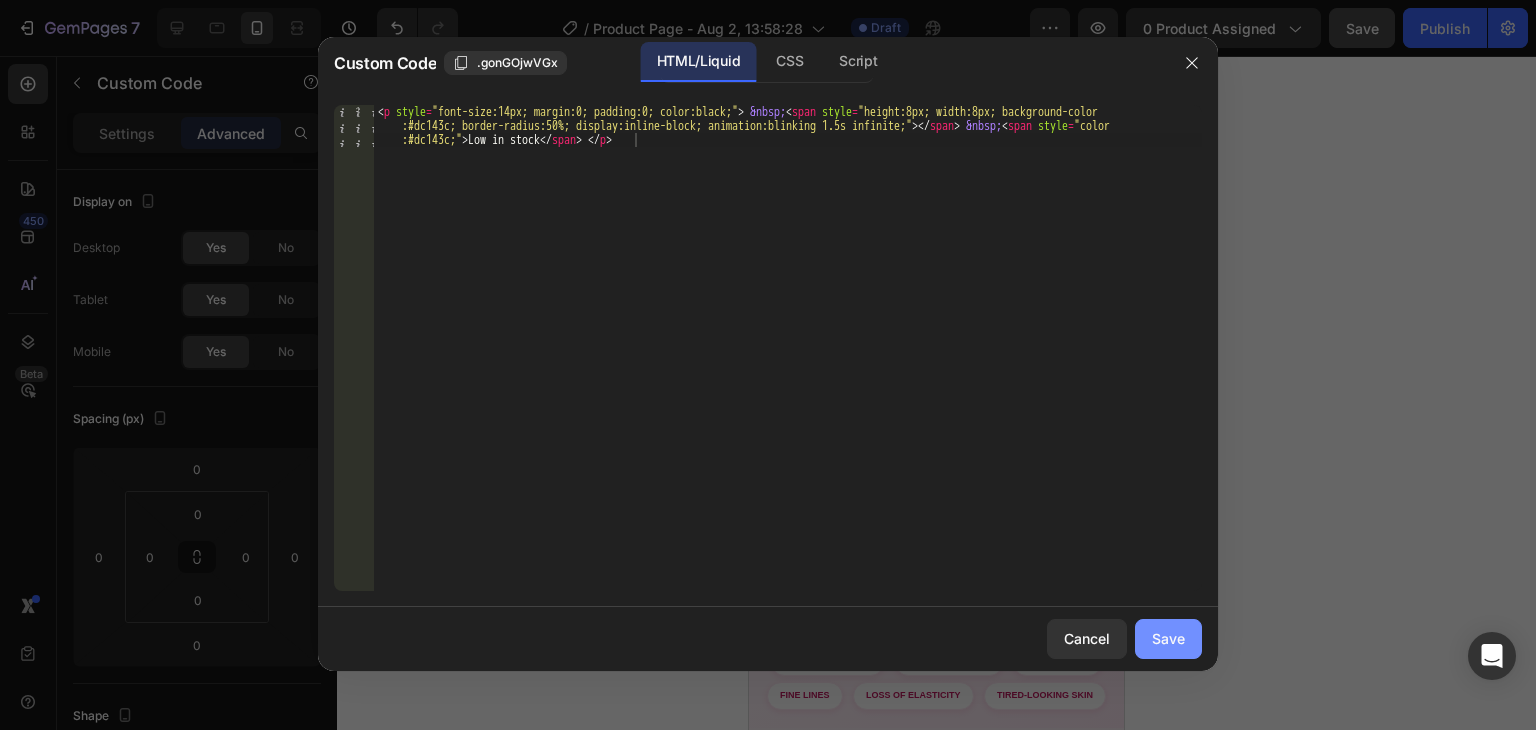 click on "Save" at bounding box center (1168, 638) 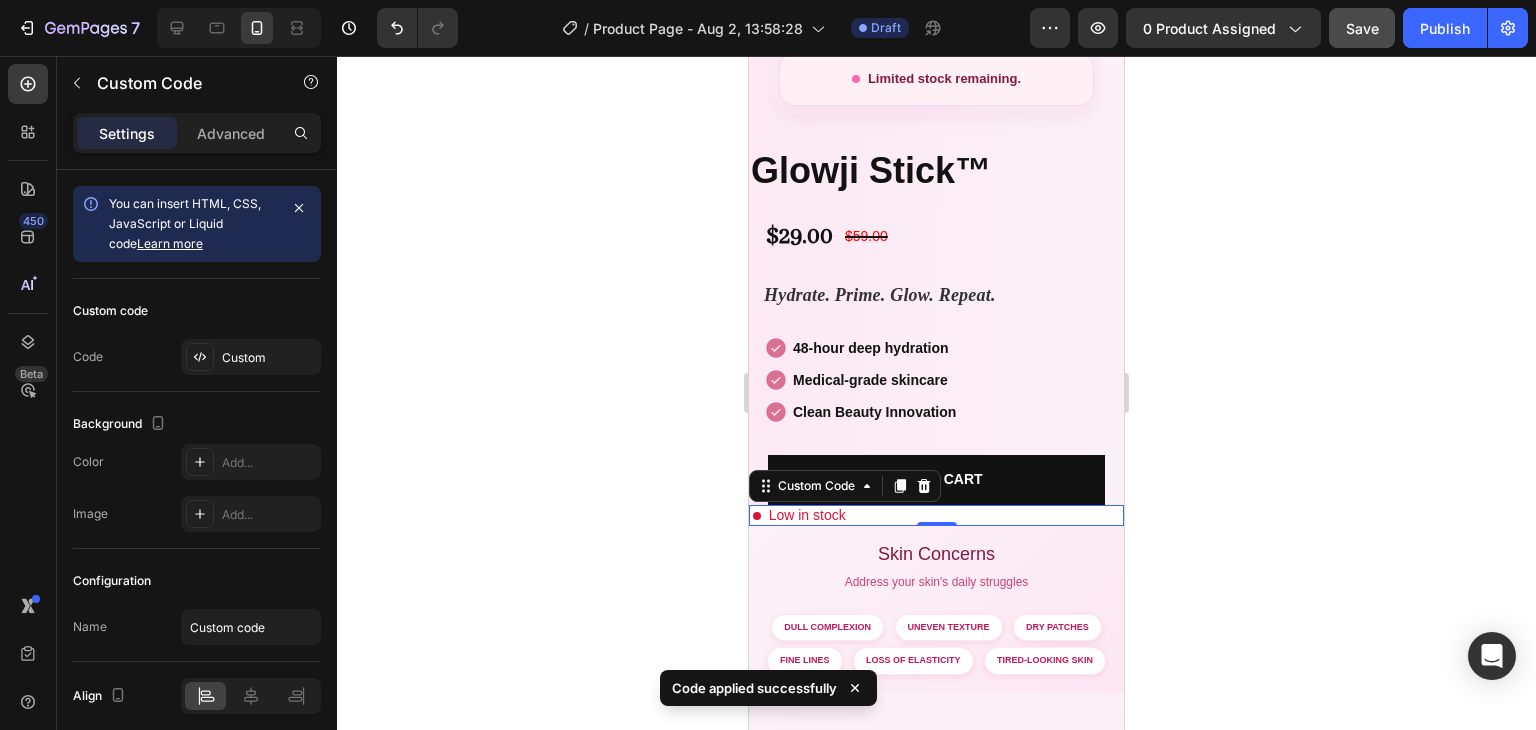 click 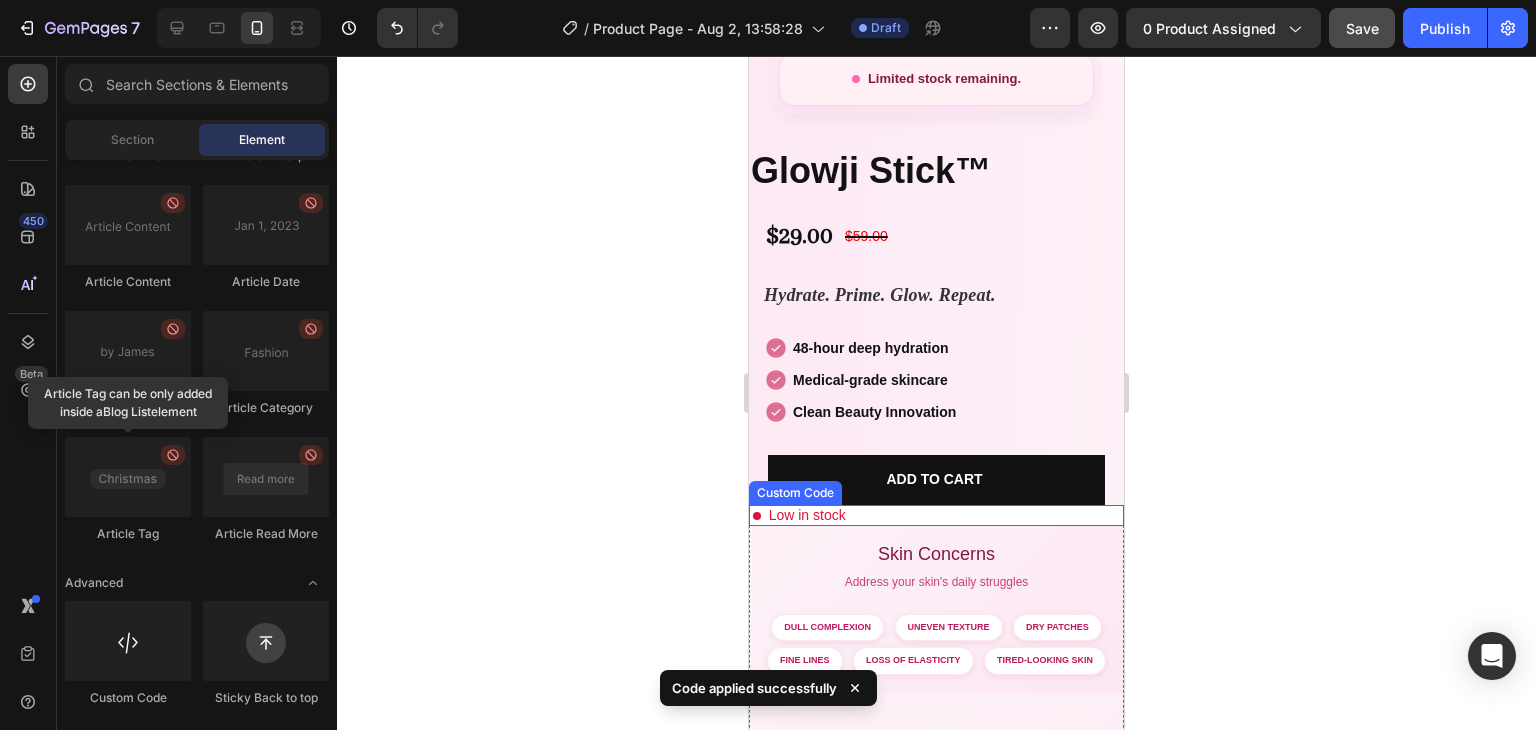 click on "Low in stock" at bounding box center [936, 515] 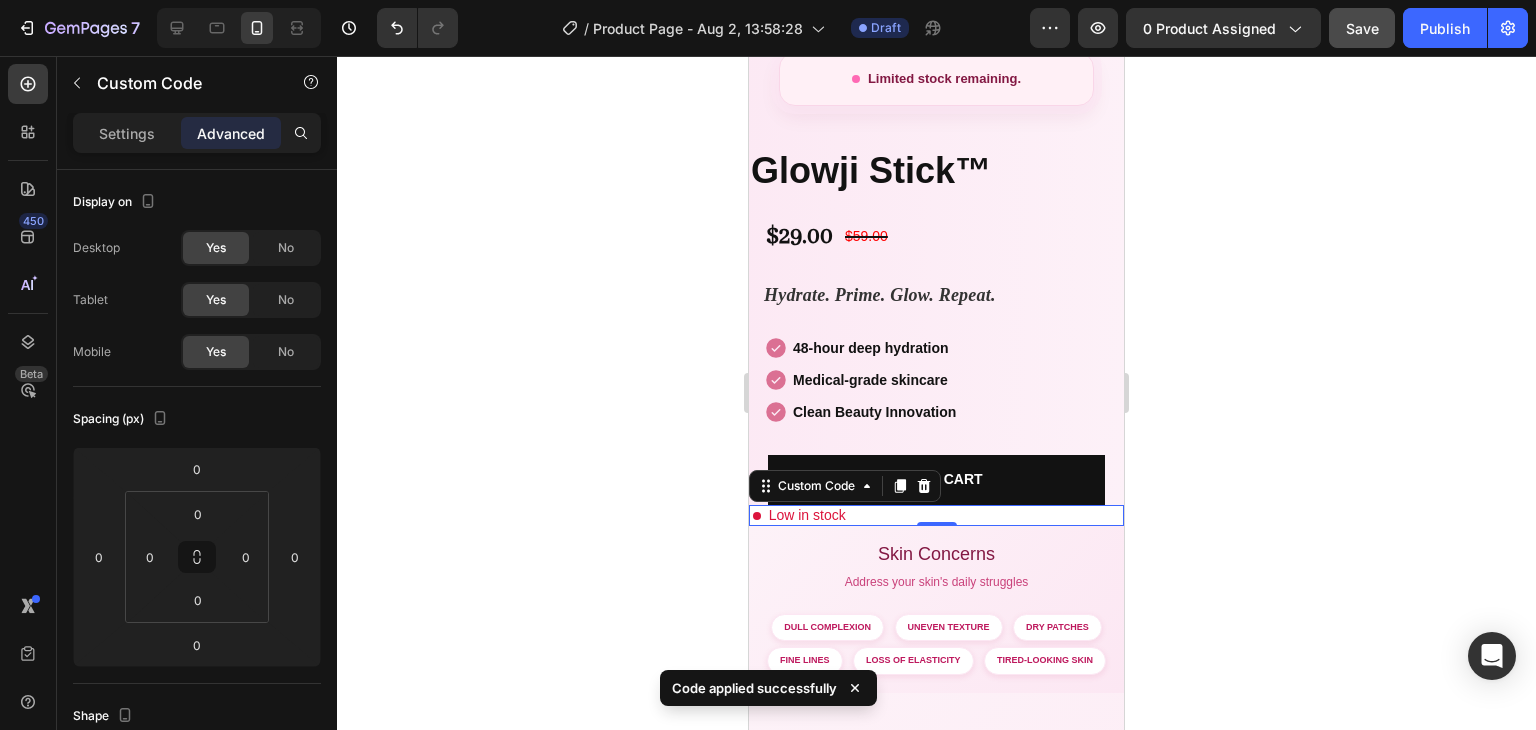 click on "Low in stock" at bounding box center (936, 515) 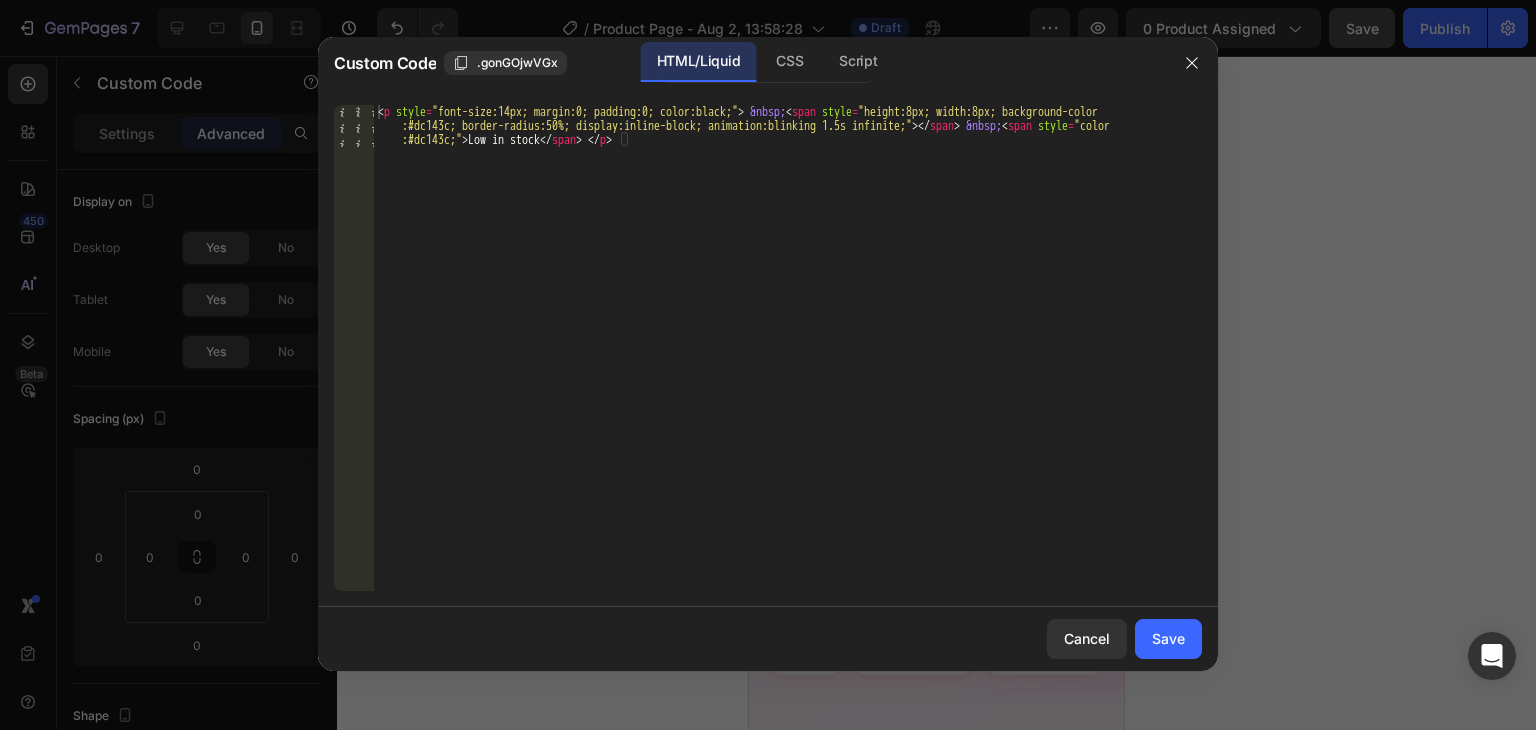 type on "<p style="font-size:14px; margin:0; padding:0; color:black;"> &nbsp;<span style="height:8px; width:8px; background-color:#dc143c; border-radius:50%; display:inline-block; animation:blinking 1.5s infinite;"></span> &nbsp;<span style="color:#dc143c;">Low in stock</span> </p>" 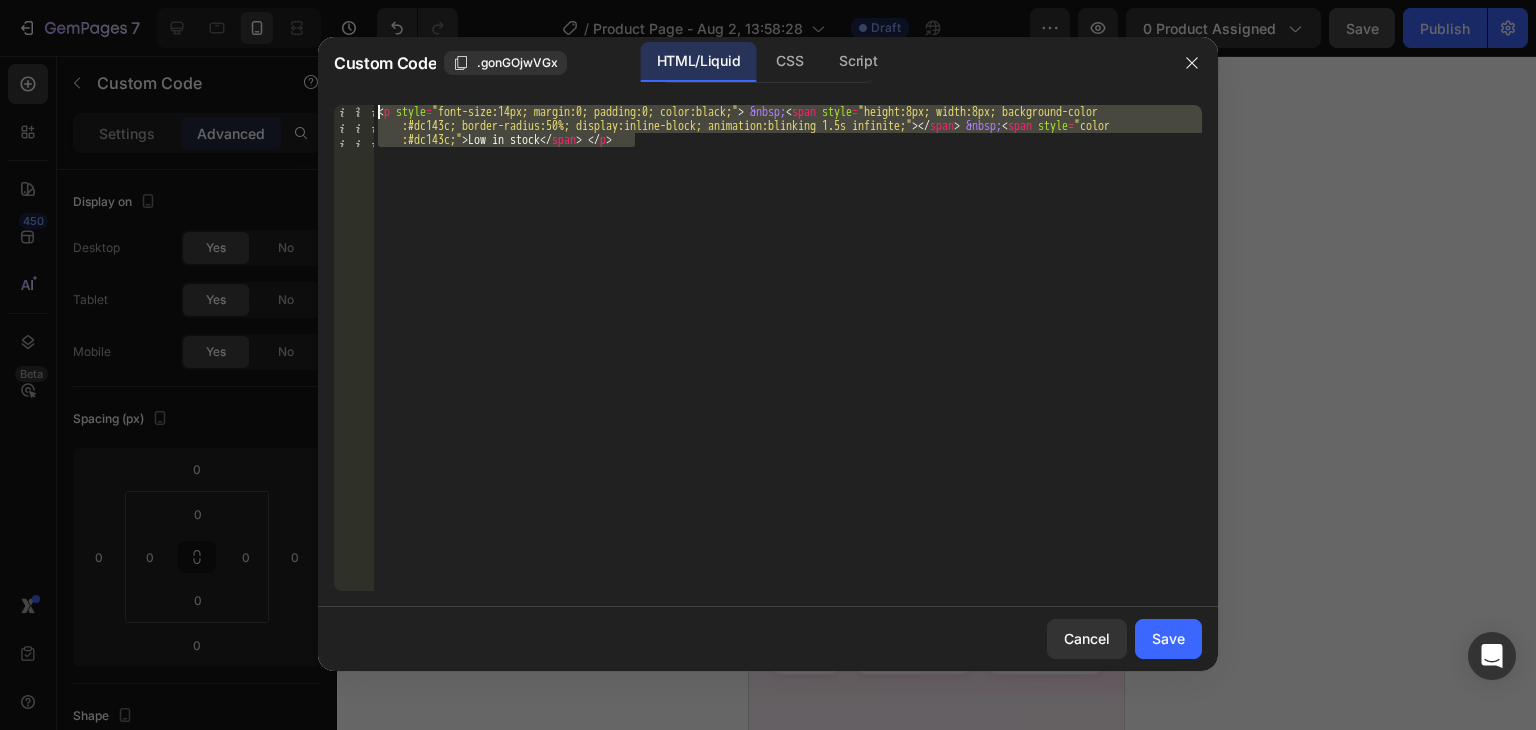 drag, startPoint x: 859, startPoint y: 139, endPoint x: 421, endPoint y: 67, distance: 443.87836 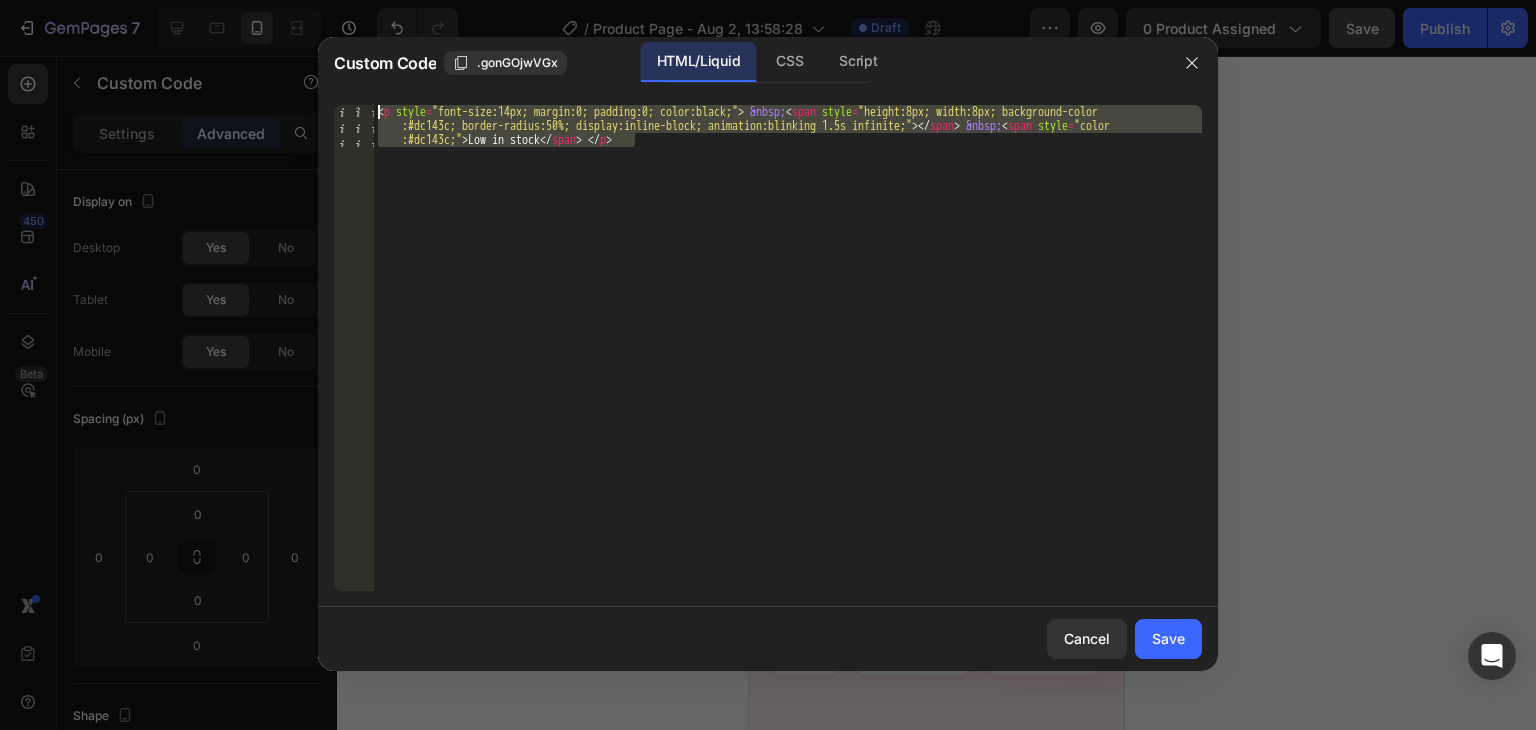click on "Custom Code .gonGOjwVGx HTML/Liquid CSS Script <p style="font-size:14px; margin:0; padding:0; color:black;"> &nbsp;<span style="height:8px; width:8px; background-color:#dc143c; border-radius:50%; display:inline-block; animation:blinking 1.5s infinite;"></span> &nbsp;<span style="color:#dc143c;">Low in stock</span> </p> 1 < p   style = "font-size:14px; margin:0; padding:0; color:black;" >   &nbsp; < span   style = "height:8px; width:8px; background-color      :#dc143c; border-radius:50%; display:inline-block; animation:blinking 1.5s infinite;" > </ span >   &nbsp; < span   style = "color      :#dc143c;" > Low in stock </ span >   </ p >     XXXXXXXXXXXXXXXXXXXXXXXXXXXXXXXXXXXXXXXXXXXXXXXXXXXXXXXXXXXXXXXXXXXXXXXXXXXXXXXXXXXXXXXXXXXXXXXXXXXXXXXXXXXXXXXXXXXXXXXXXXXXXXXXXXXXXXXXXXXXXXXXXXXXXXXXXXXXXXXXXXXXXXXXXXXXXXXXXXXXXXXXXXXXXXXXXXXXXXXXXXXXXXXXXXXXXXXXXXXXXXXXXXXXXXXXXXXXXXXXXXXXXXXXXXXXXXXX Cancel Save" at bounding box center (768, 354) 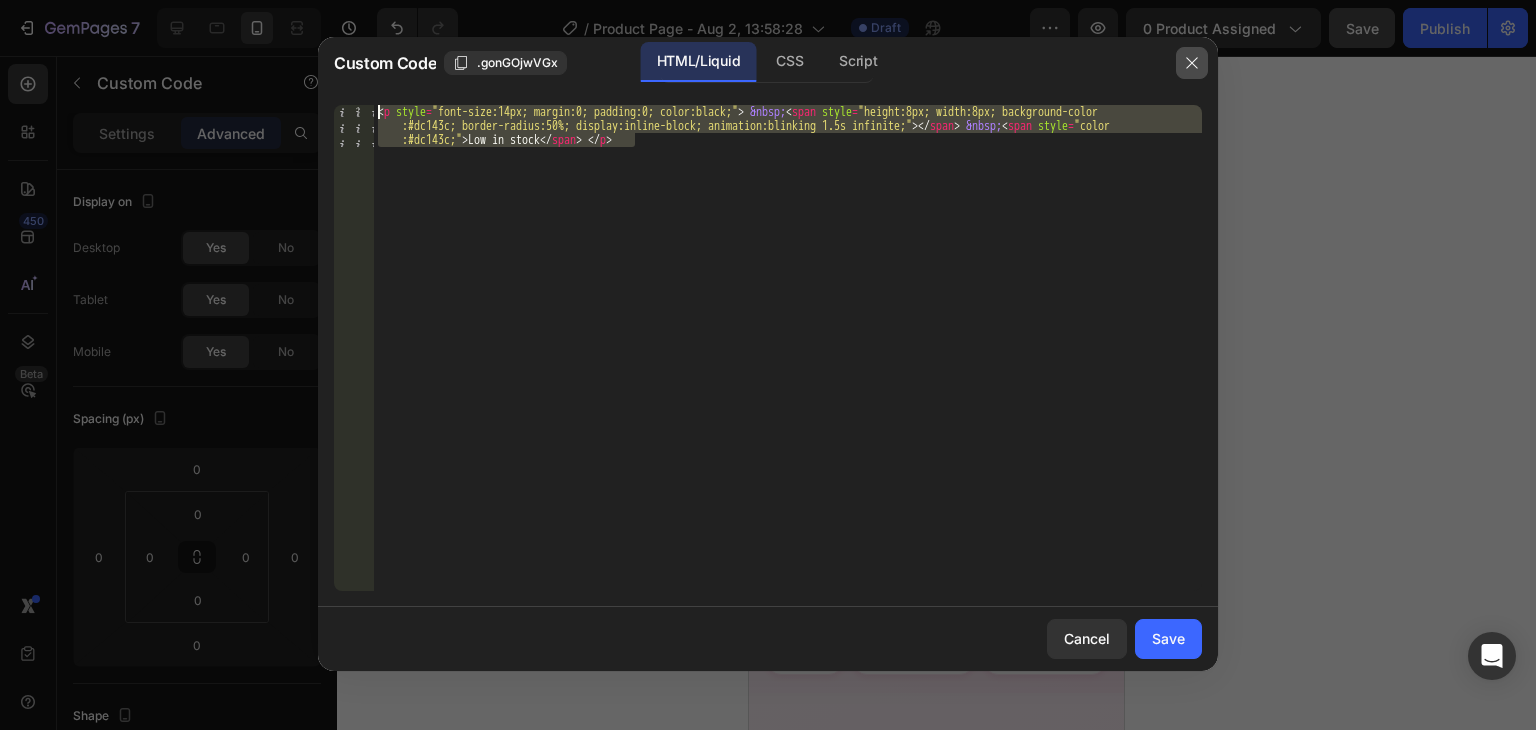 click at bounding box center (1192, 63) 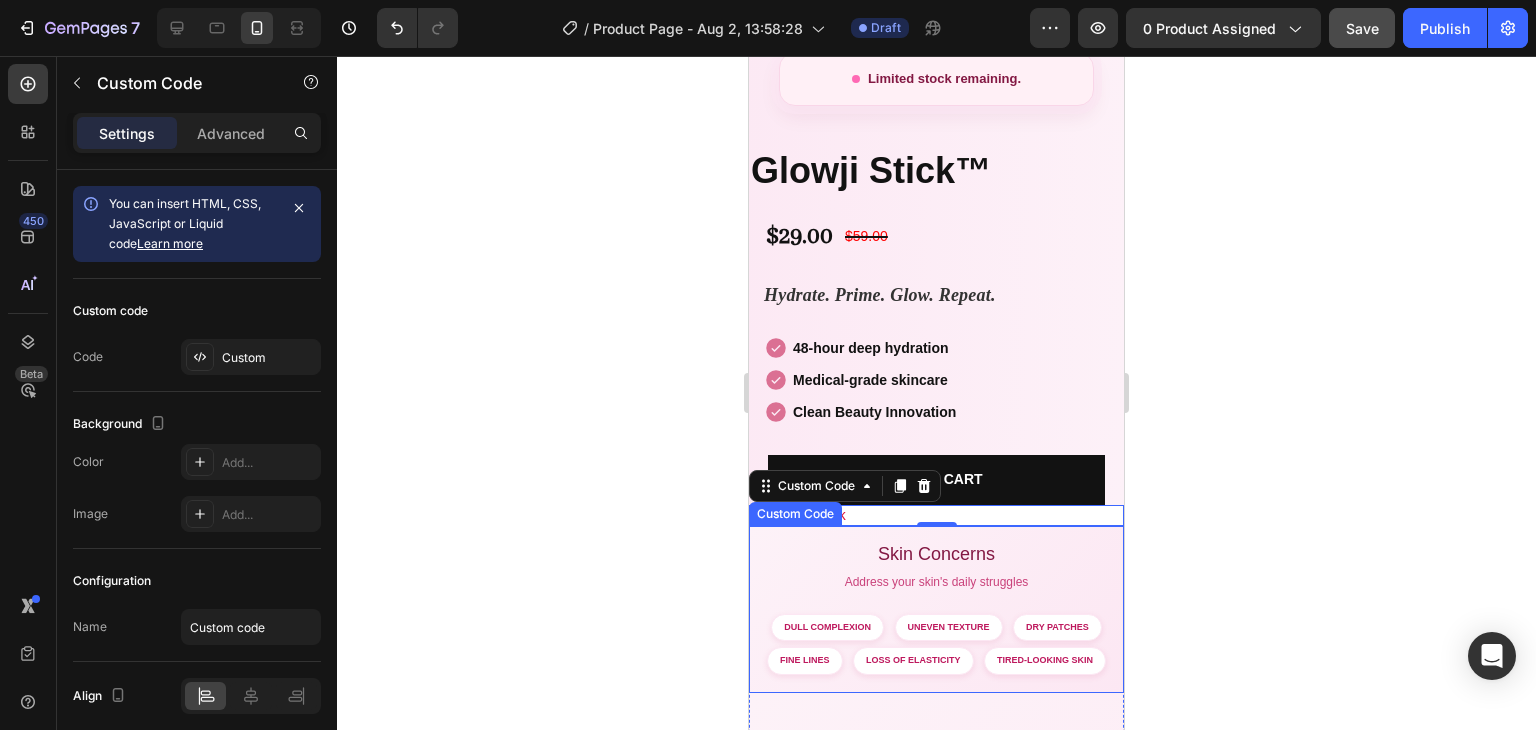 click on "Skin Concerns" at bounding box center (936, 554) 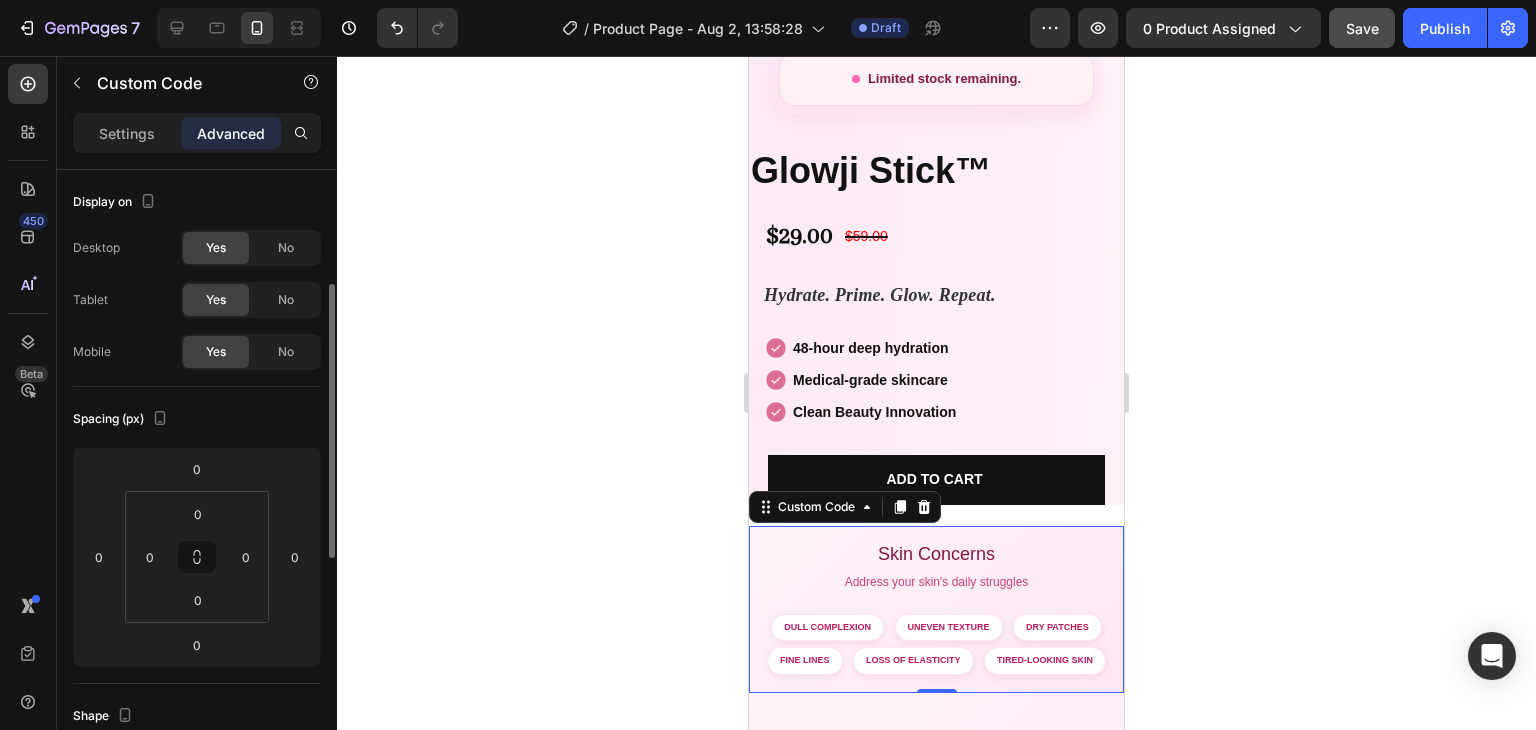 scroll, scrollTop: 79, scrollLeft: 0, axis: vertical 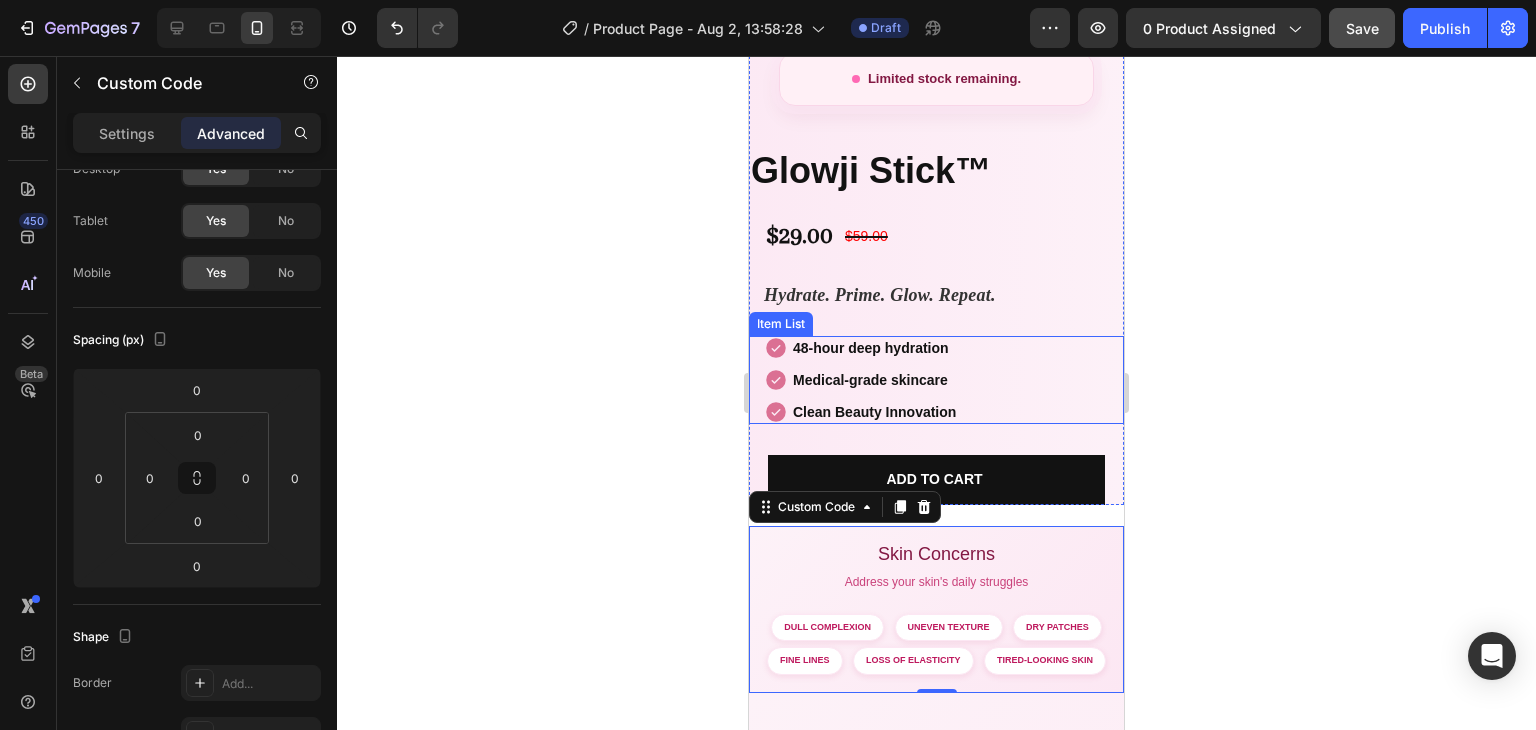 click on "48-hour deep hydration Medical-grade skincare Clean Beauty Innovation" at bounding box center [944, 380] 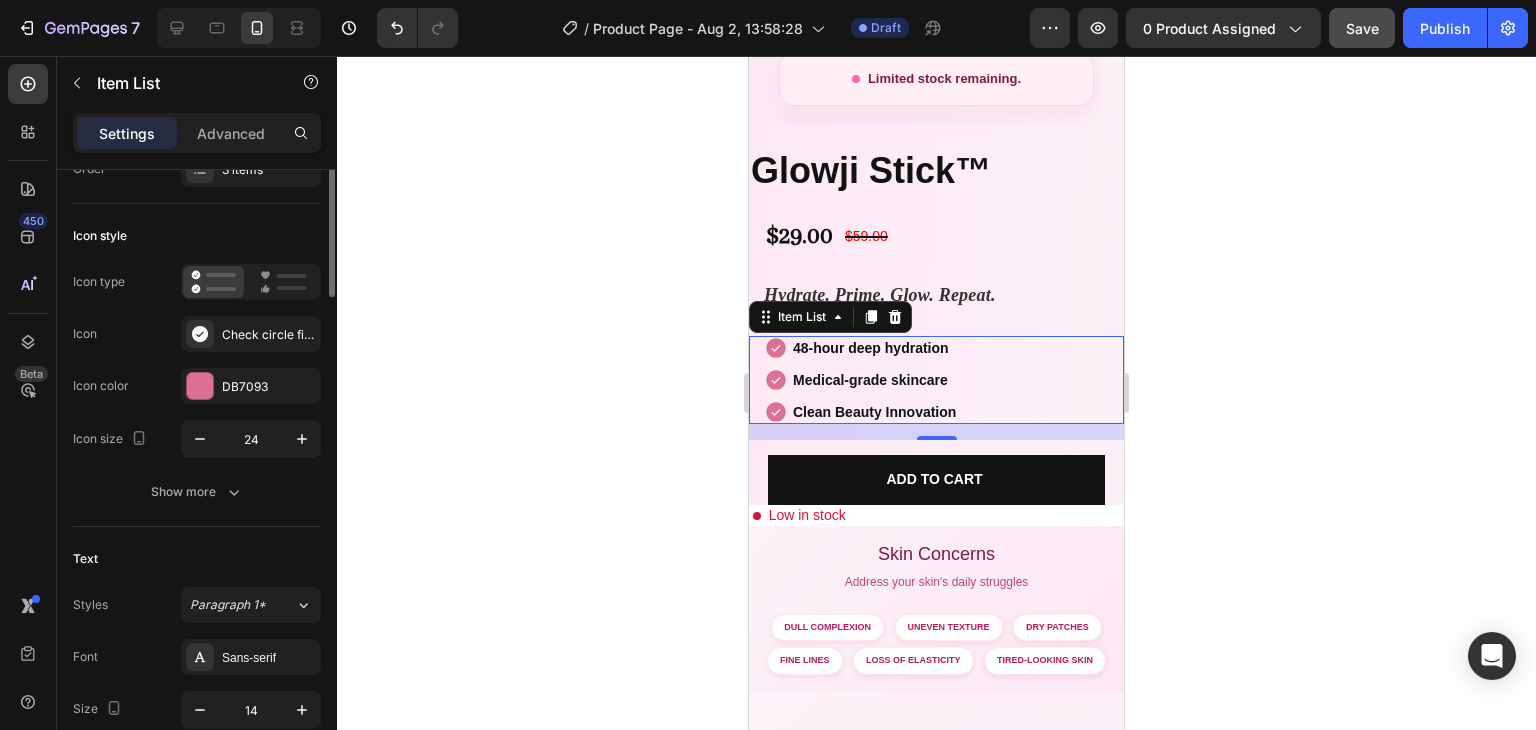 scroll, scrollTop: 0, scrollLeft: 0, axis: both 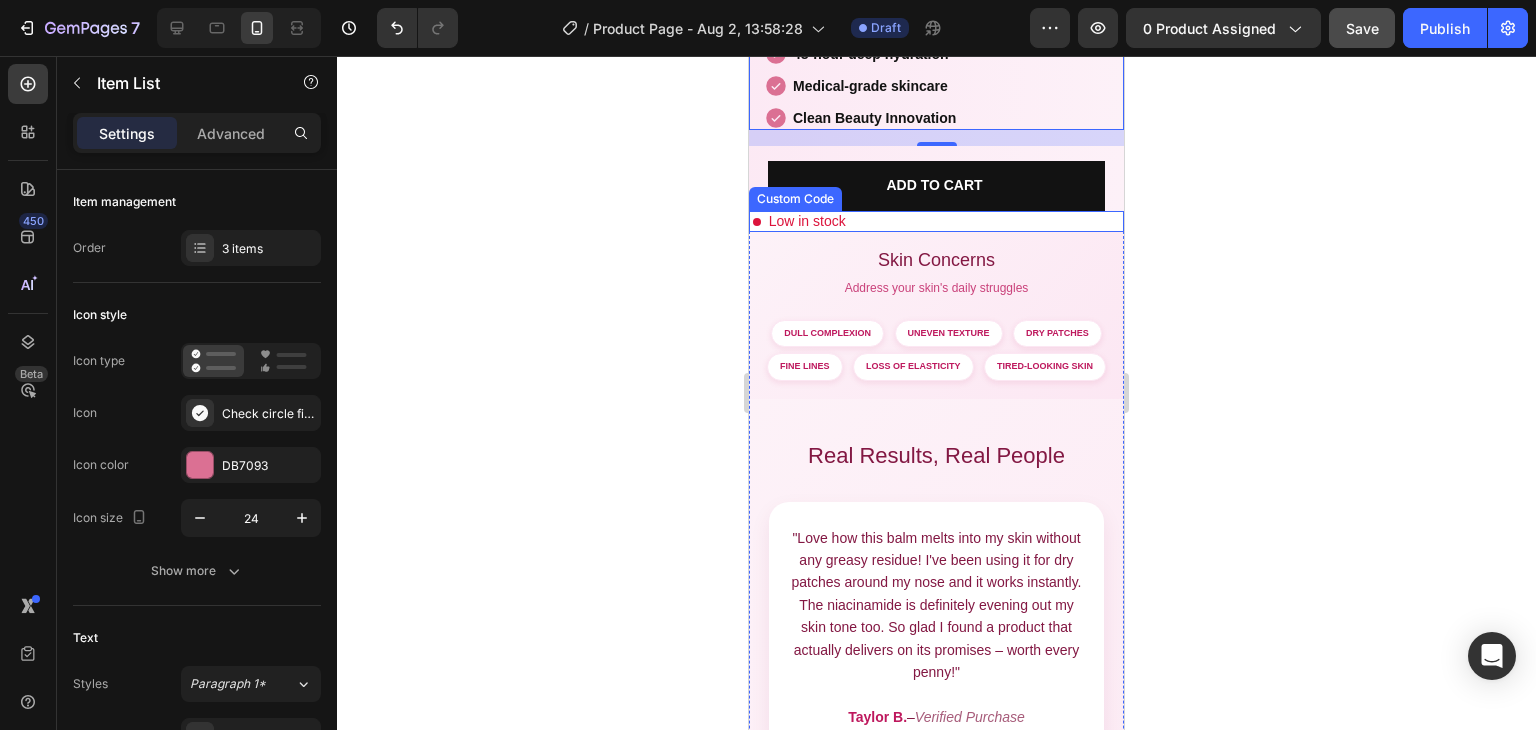 click on "Low in stock" at bounding box center (936, 221) 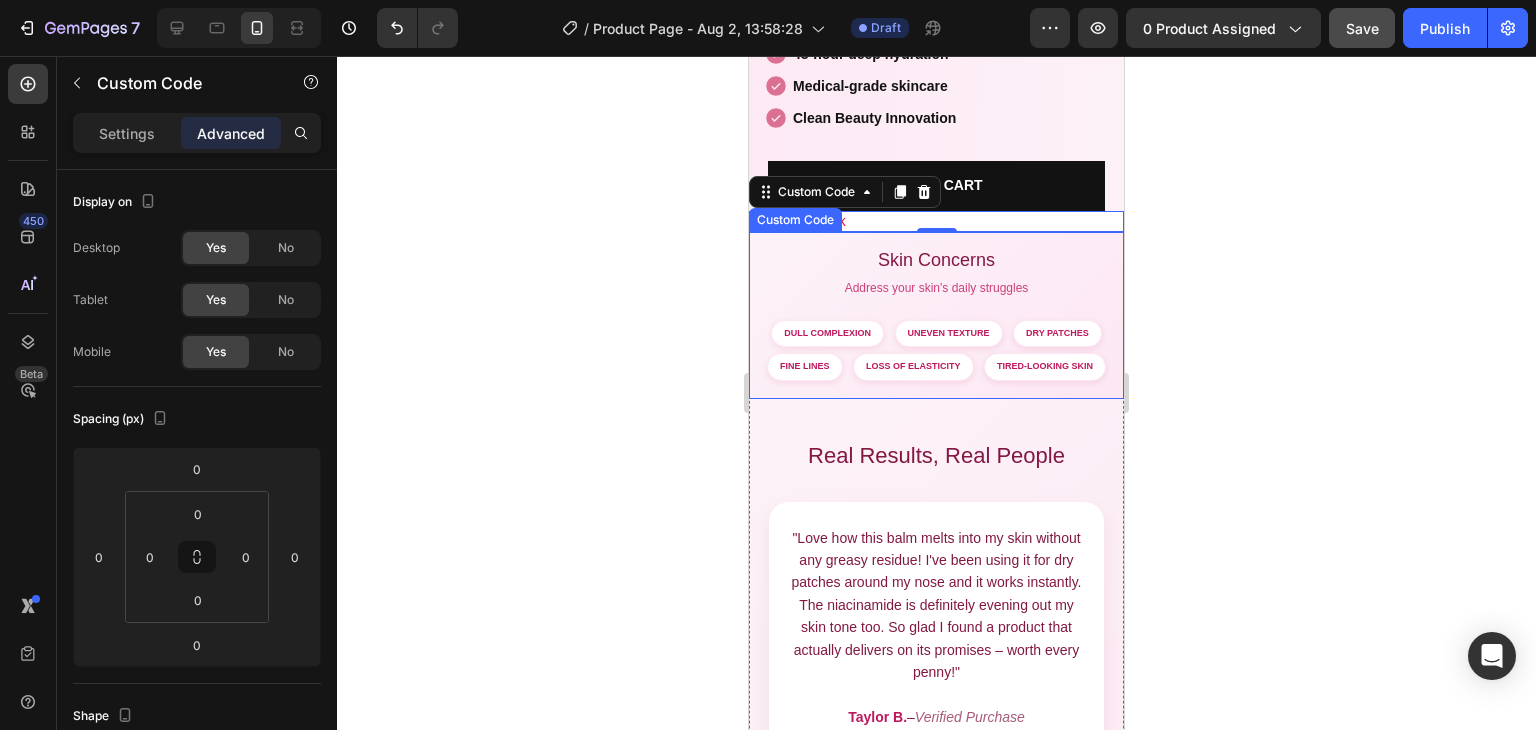 click on "Skin Concerns" at bounding box center (936, 260) 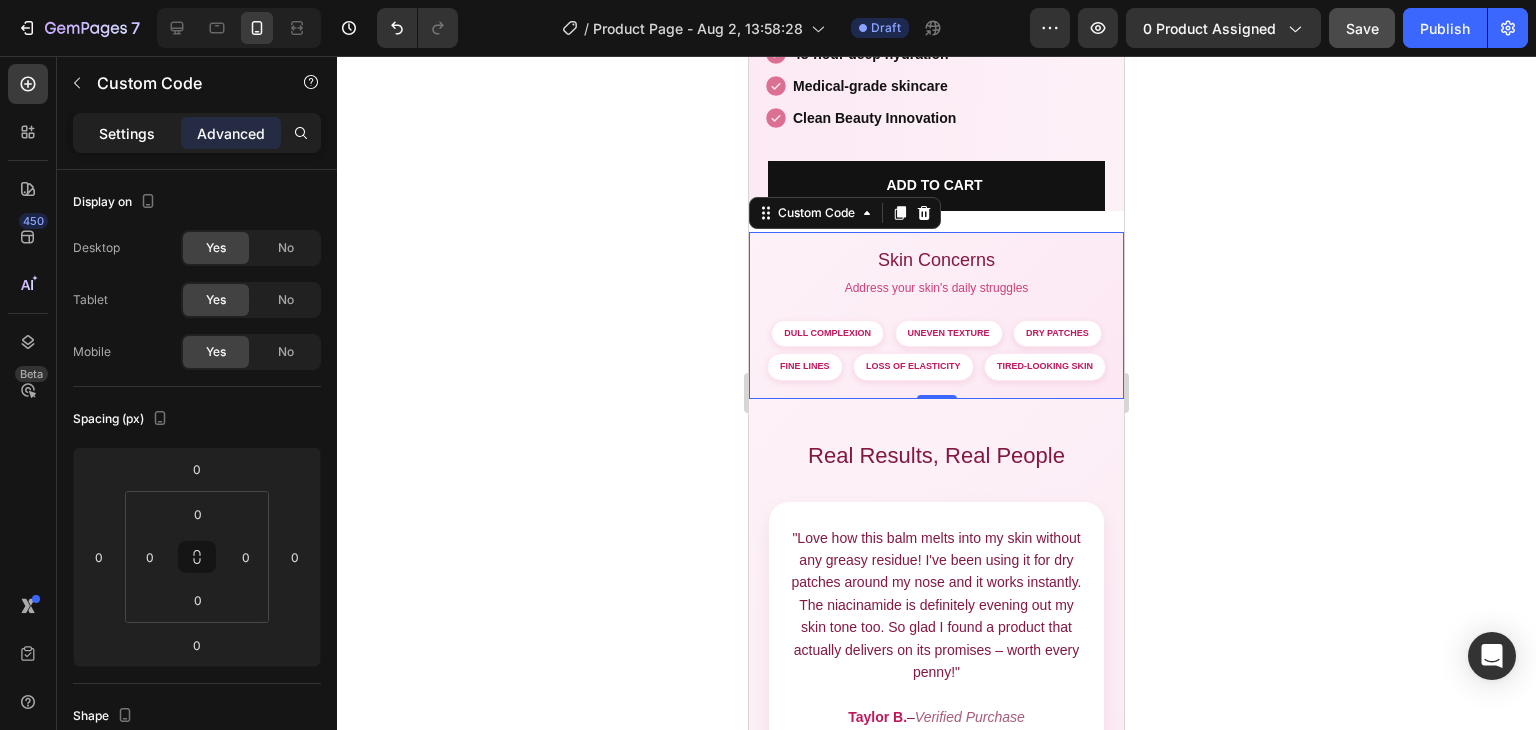 click on "Settings" at bounding box center [127, 133] 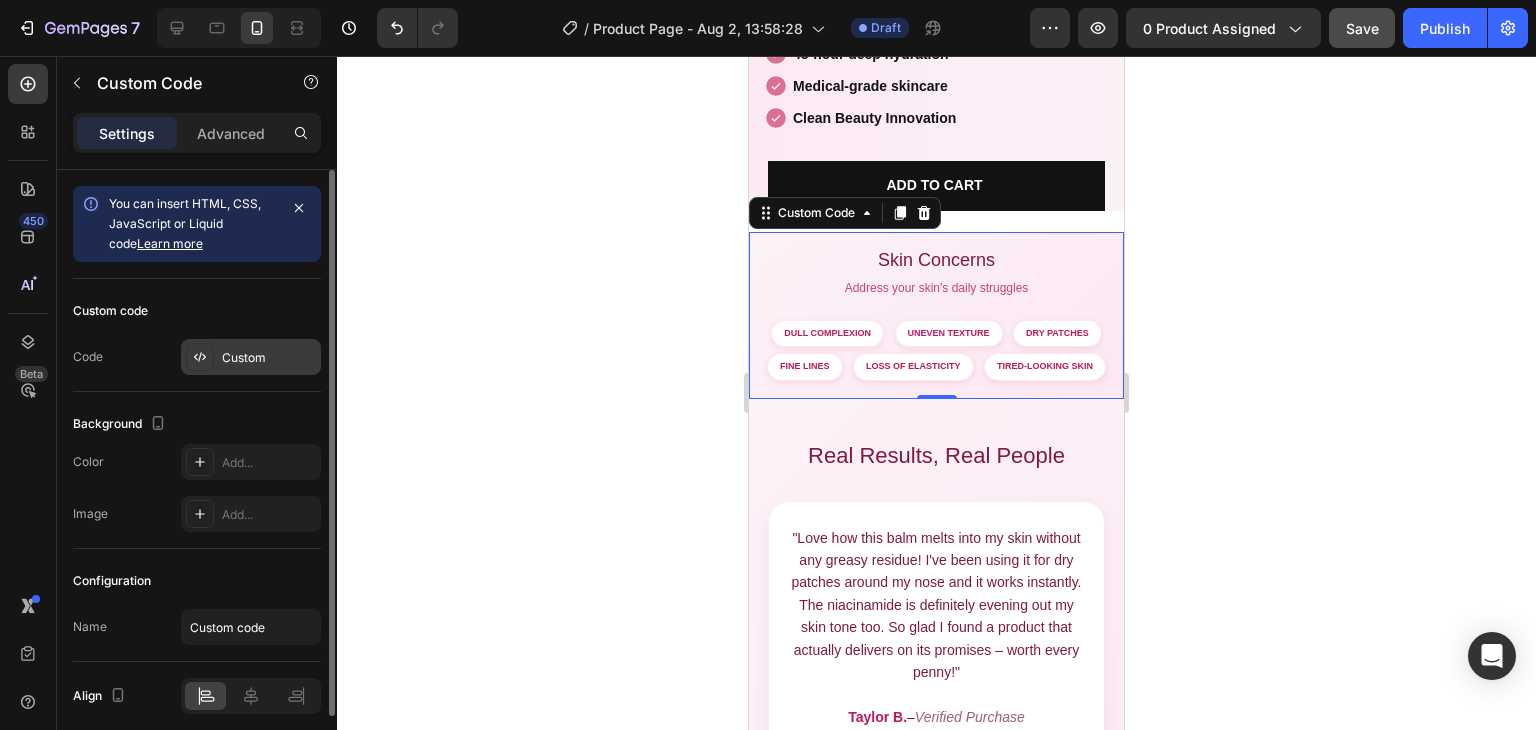 click on "Custom" at bounding box center (251, 357) 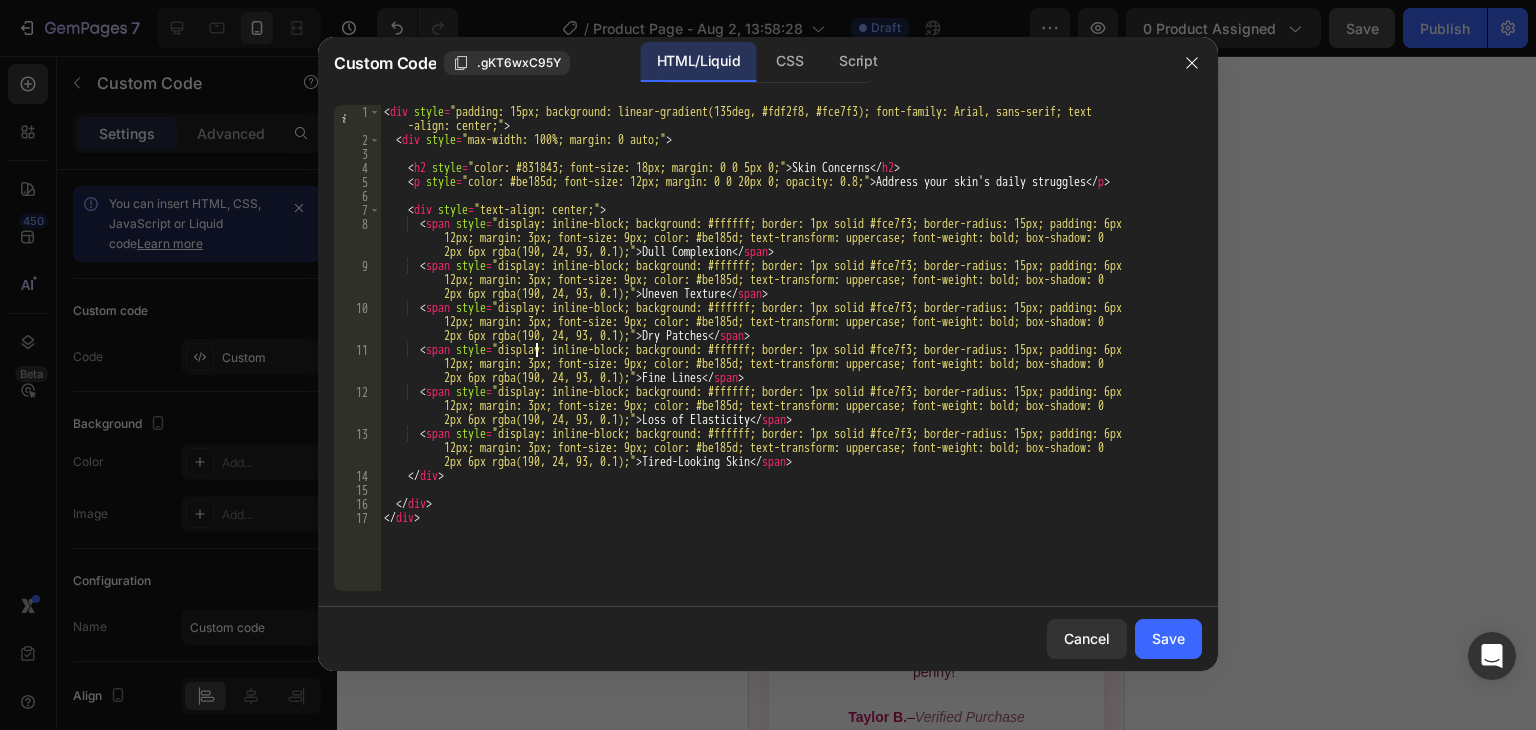 click on "< div   style = "padding: 15px; background: linear-gradient(135deg, #fdf2f8, #fce7f3); font-family: Arial, sans-serif; text      -align: center;" >    < div   style = "max-width: 100%; margin: 0 auto;" >           < h2   style = "color: #831843; font-size: 18px; margin: 0 0 5px 0;" > Skin Concerns </ h2 >      < p   style = "color: #be185d; font-size: 12px; margin: 0 0 20px 0; opacity: 0.8;" > Address your skin's daily struggles </ p >           < div   style = "text-align: center;" >         < span   style = "display: inline-block; background: #ffffff; border: 1px solid #fce7f3; border-radius: 15px; padding: 6px             12px; margin: 3px; font-size: 9px; color: #be185d; text-transform: uppercase; font-weight: bold; box-shadow: 0             2px 6px rgba(190, 24, 93, 0.1);" > Dull Complexion </ span >         < span   style = "display: inline-block; background: #ffffff; border: 1px solid #fce7f3; border-radius: 15px; padding: 6px                        > </ span" at bounding box center [791, 369] 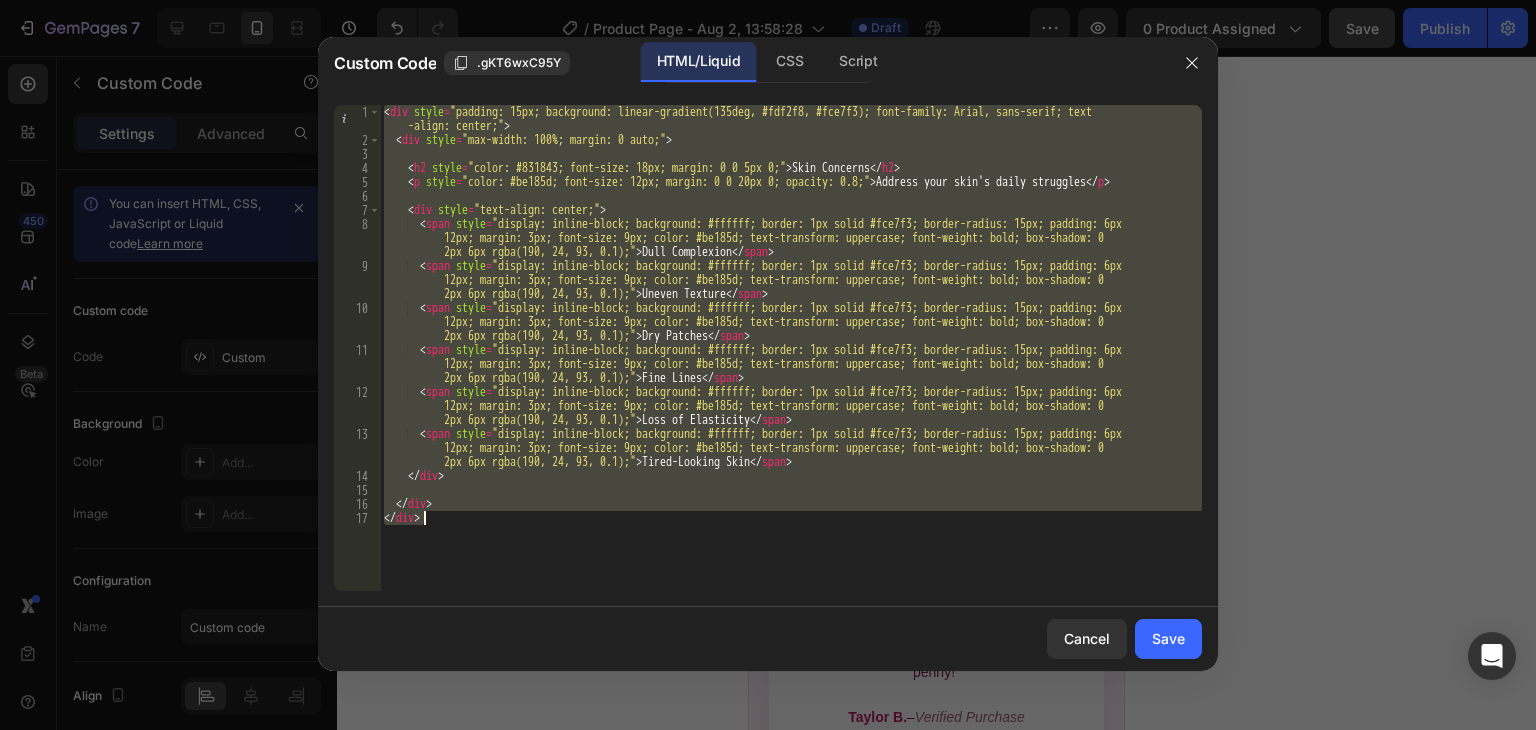 type on "</div>
</div>" 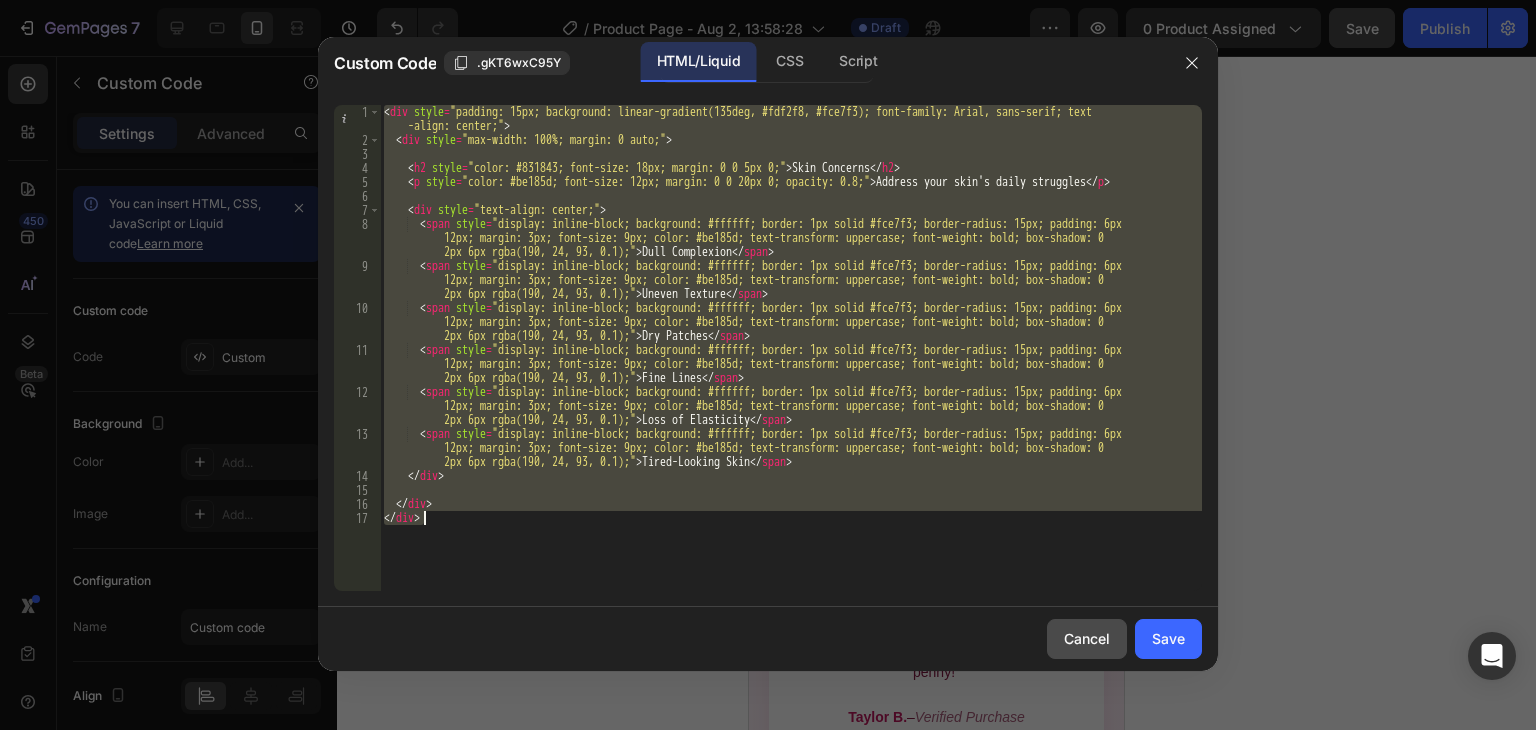 click on "Cancel" at bounding box center (1087, 638) 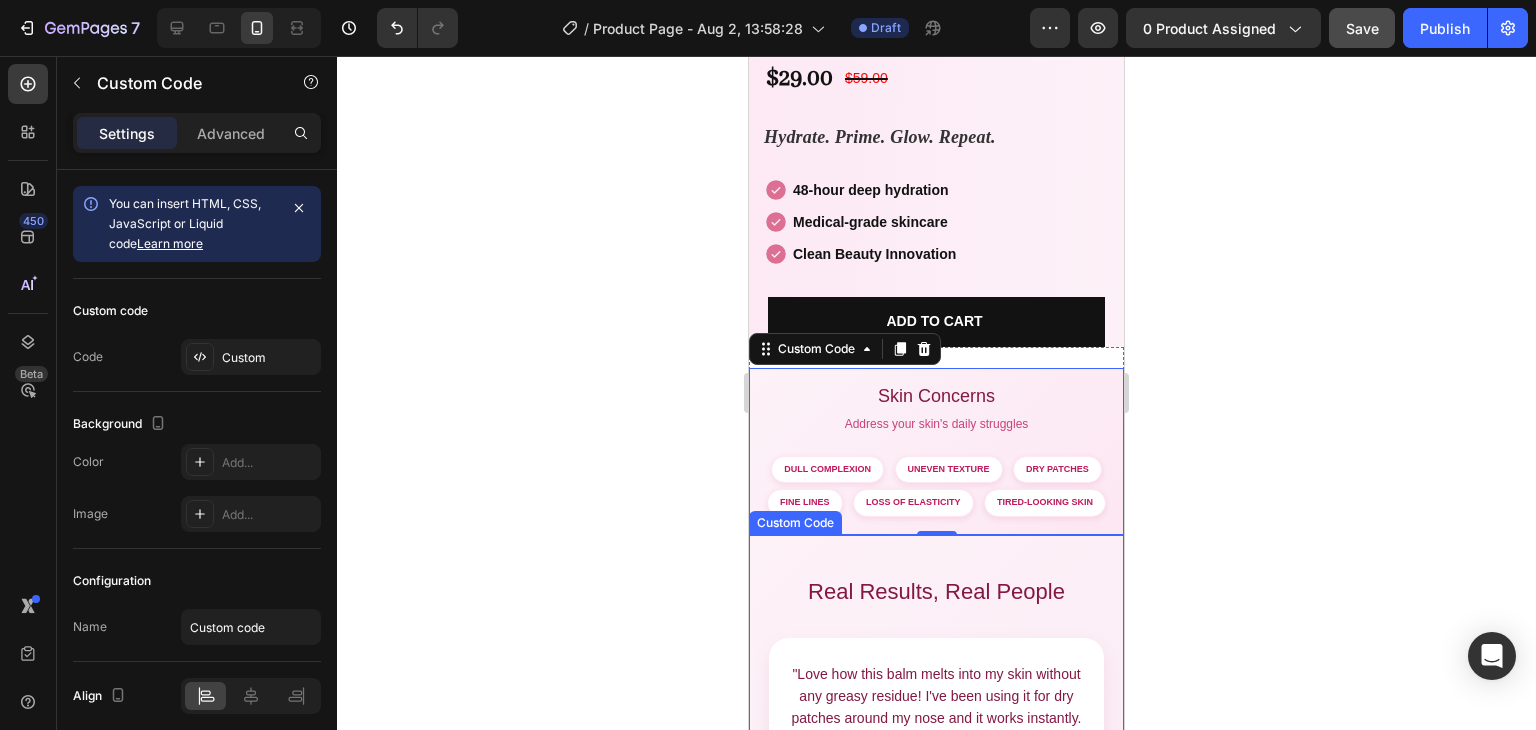 scroll, scrollTop: 698, scrollLeft: 0, axis: vertical 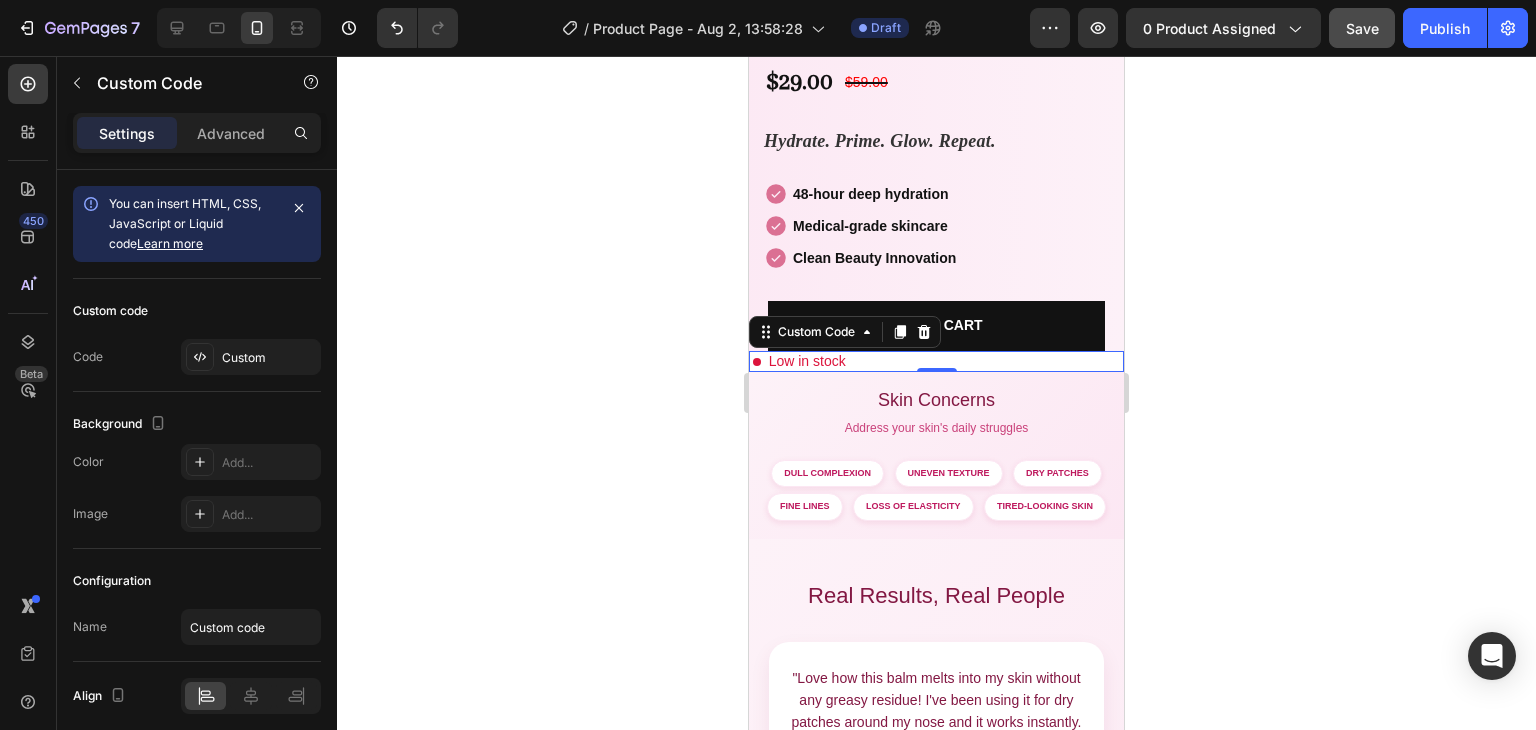 click on "Low in stock" at bounding box center [936, 361] 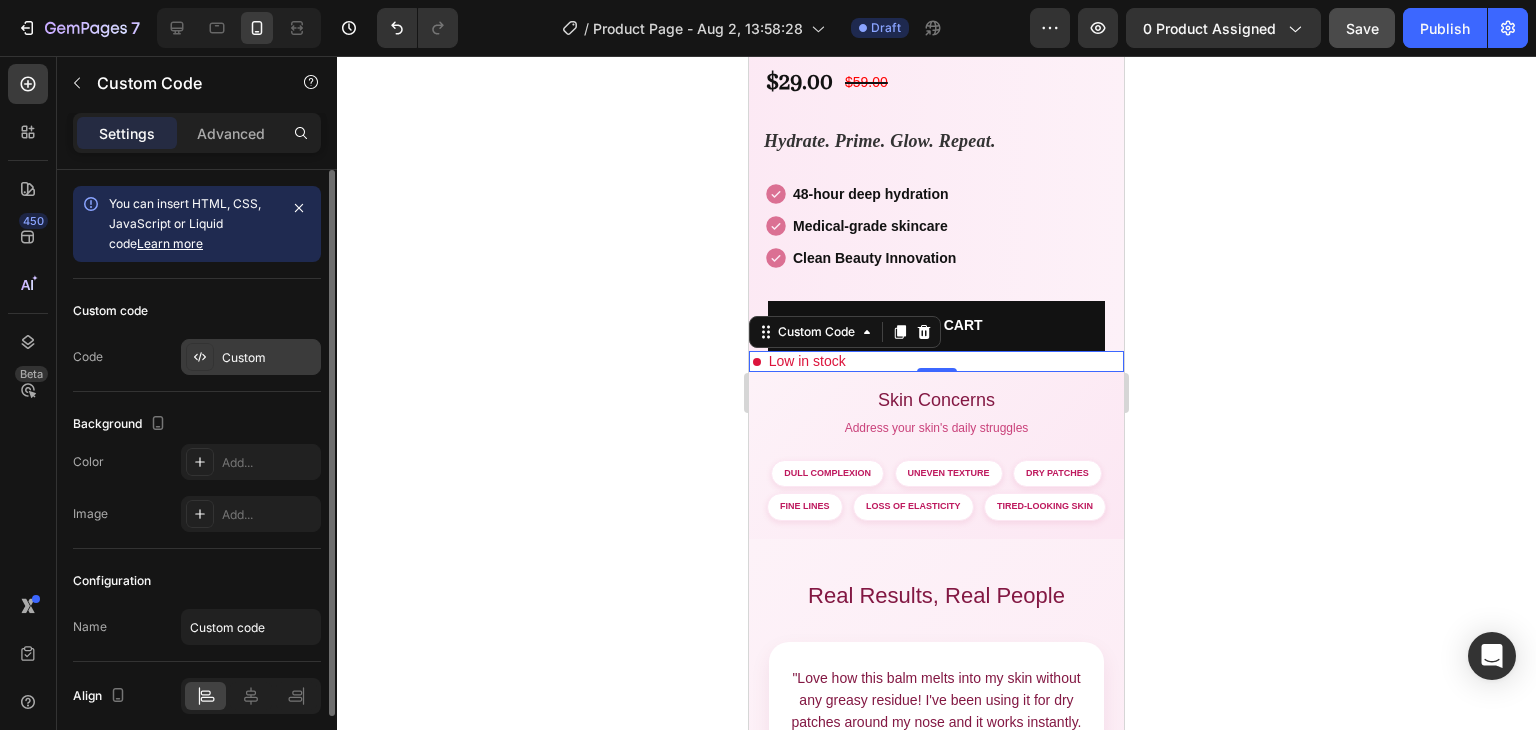 click on "Custom" at bounding box center [269, 358] 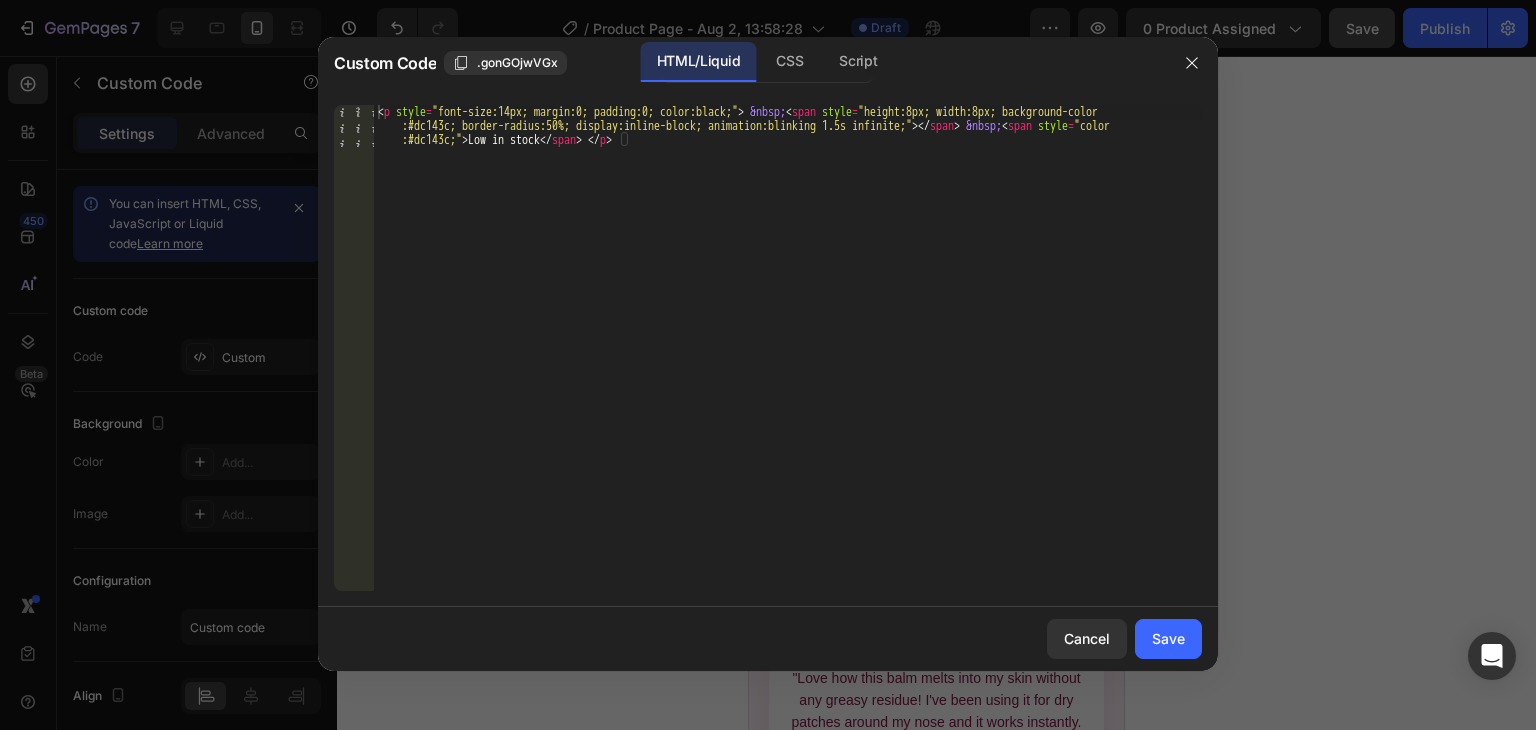 click on "< p   style = "font-size:14px; margin:0; padding:0; color:black;" >   &nbsp; < span   style = "height:8px; width:8px; background-color      :#dc143c; border-radius:50%; display:inline-block; animation:blinking 1.5s infinite;" > </ span >   &nbsp; < span   style = "color      :#dc143c;" > Low in stock </ span >   </ p >" at bounding box center [788, 390] 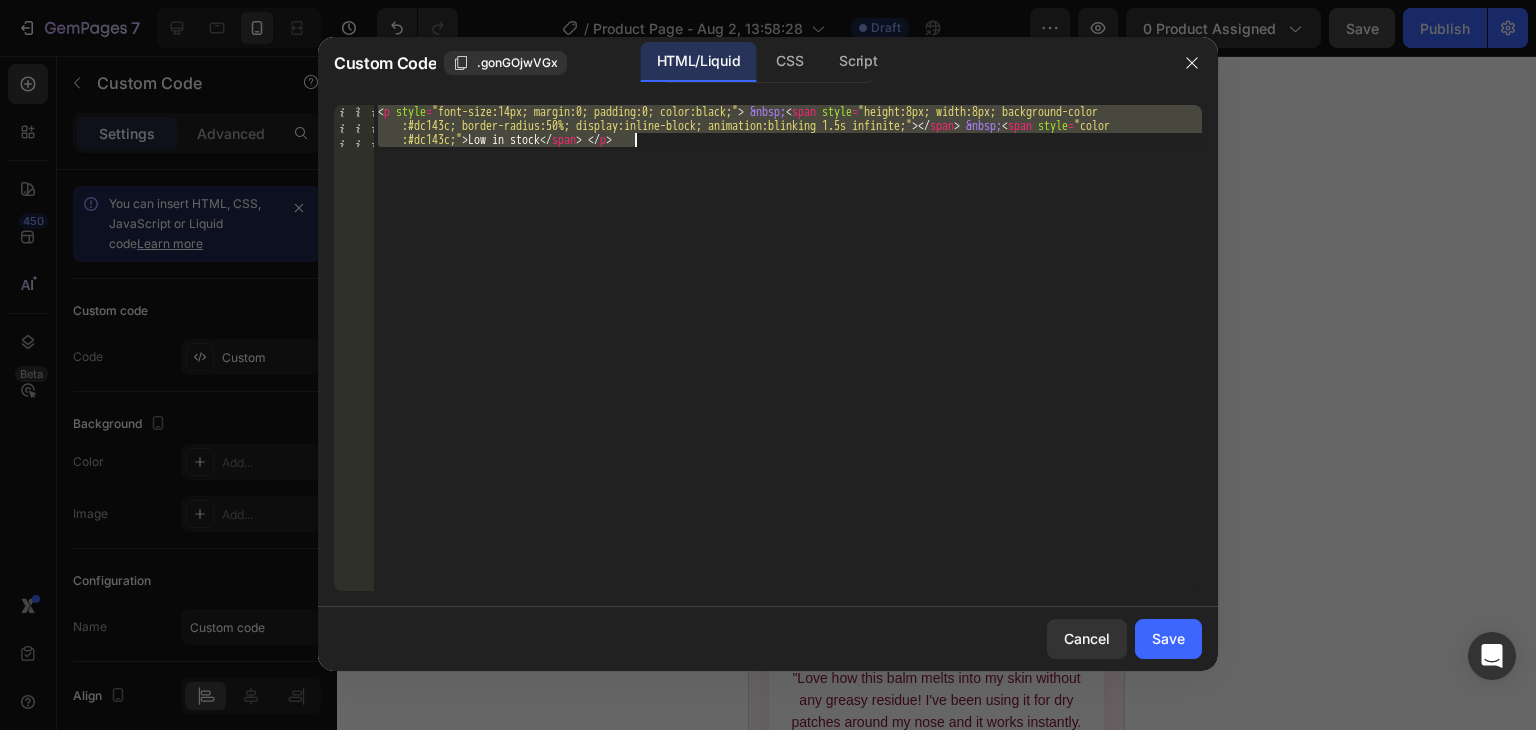 paste on "/div" 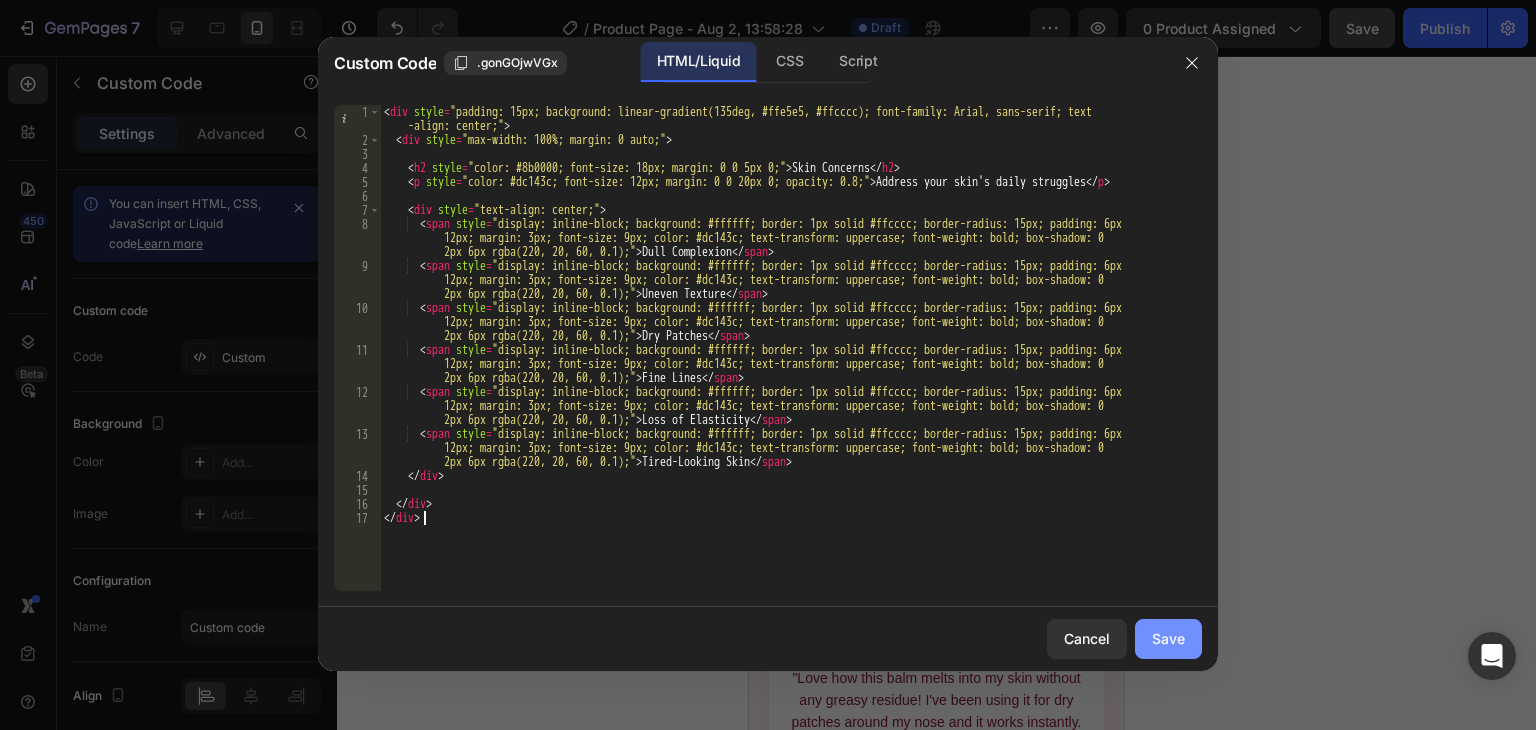 click on "Save" at bounding box center [1168, 638] 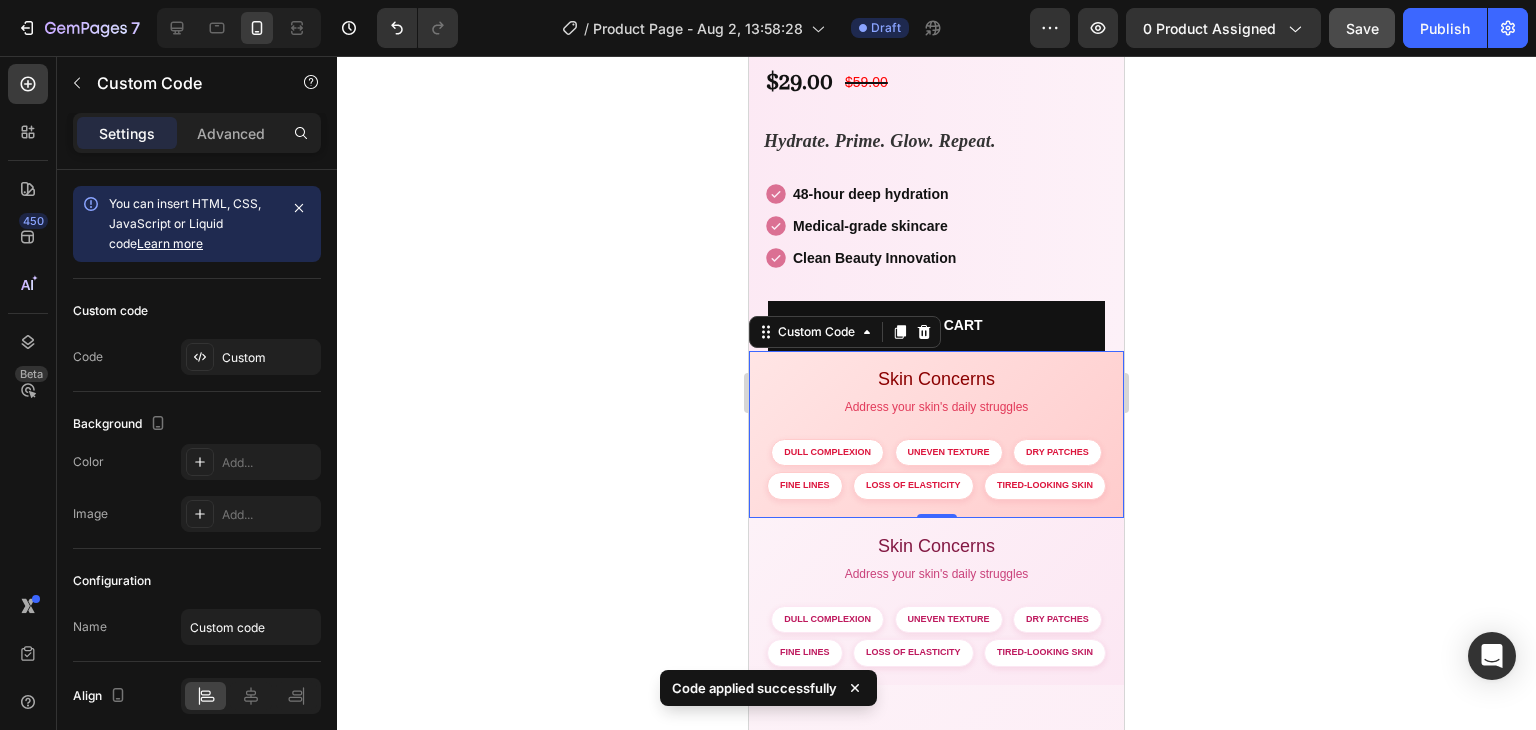 click 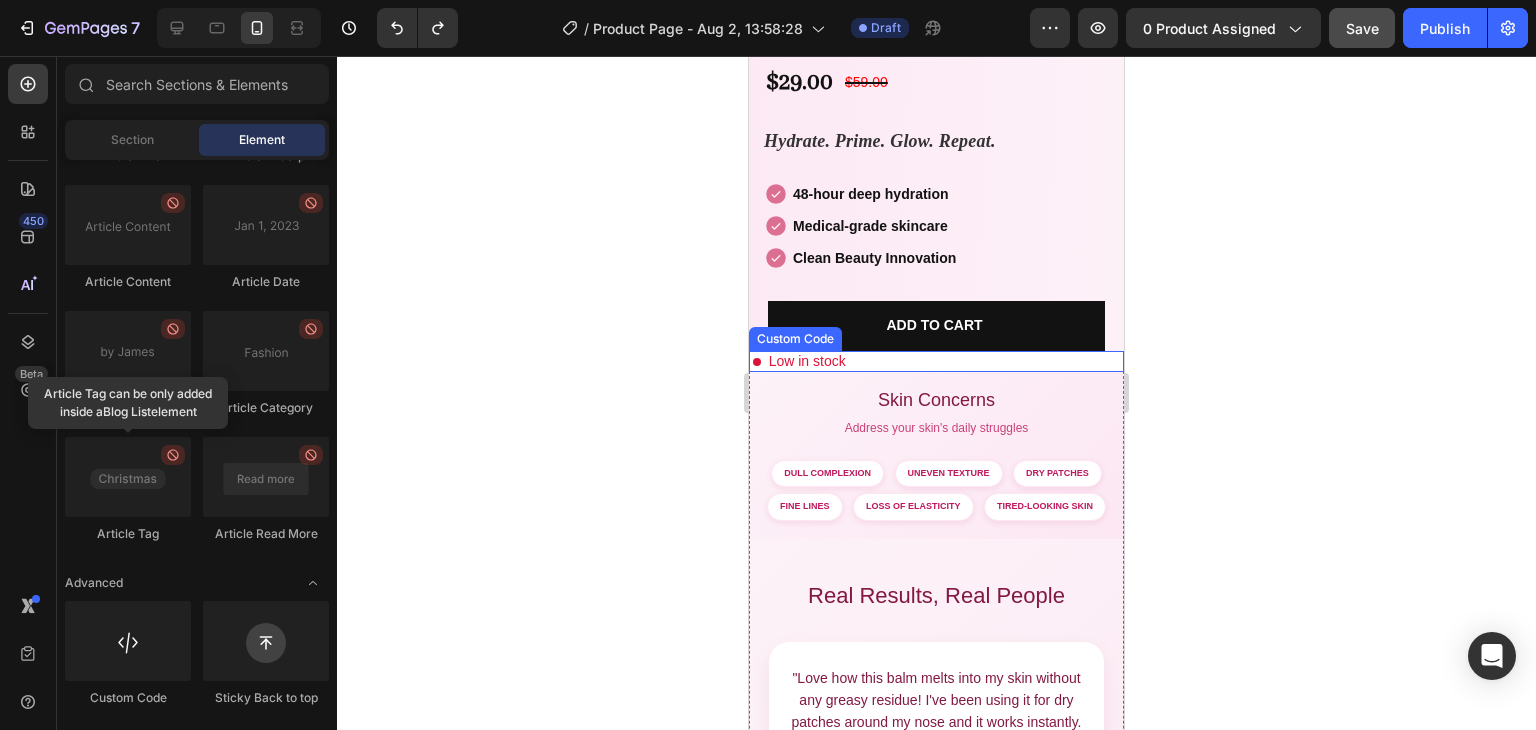 click on "Low in stock" at bounding box center (936, 361) 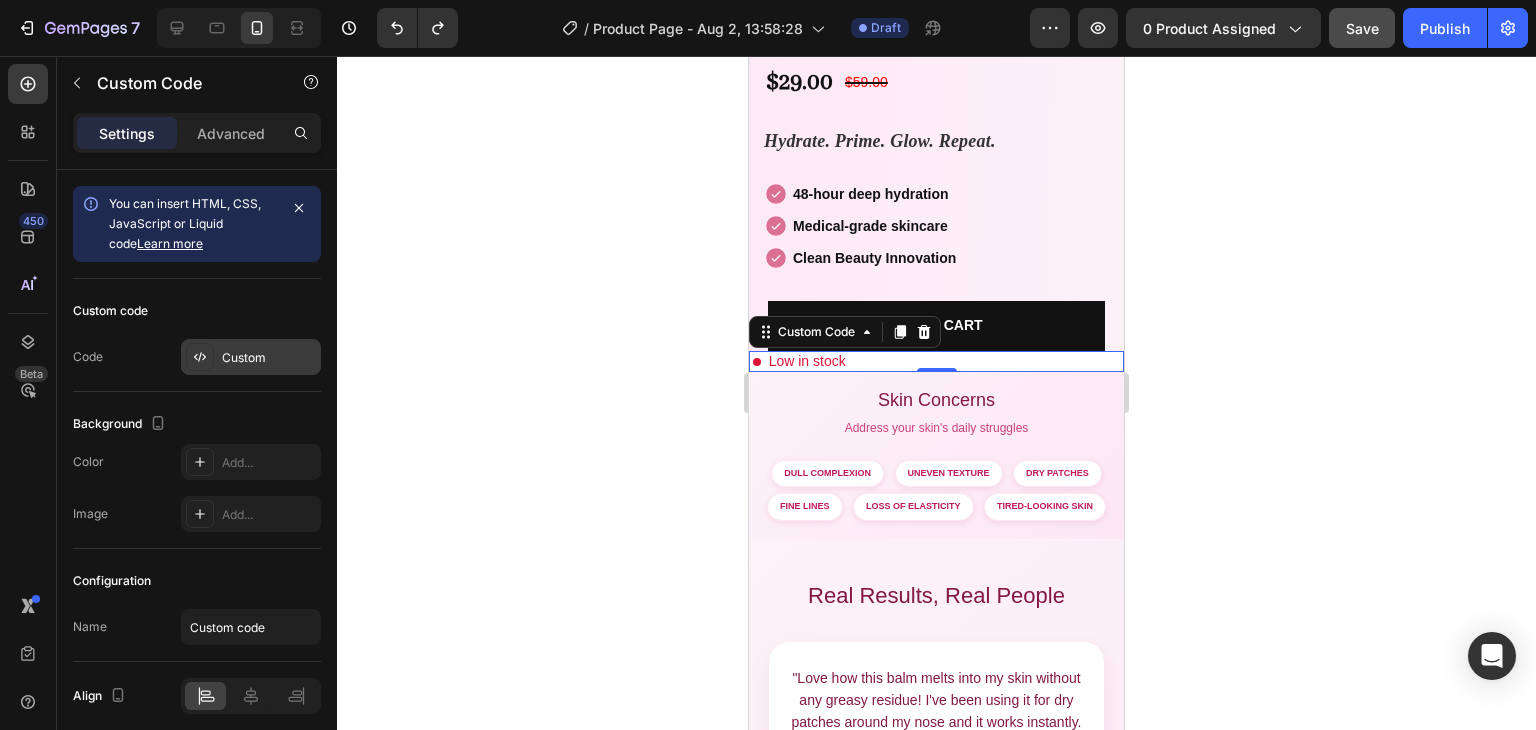 click on "Custom" at bounding box center [269, 358] 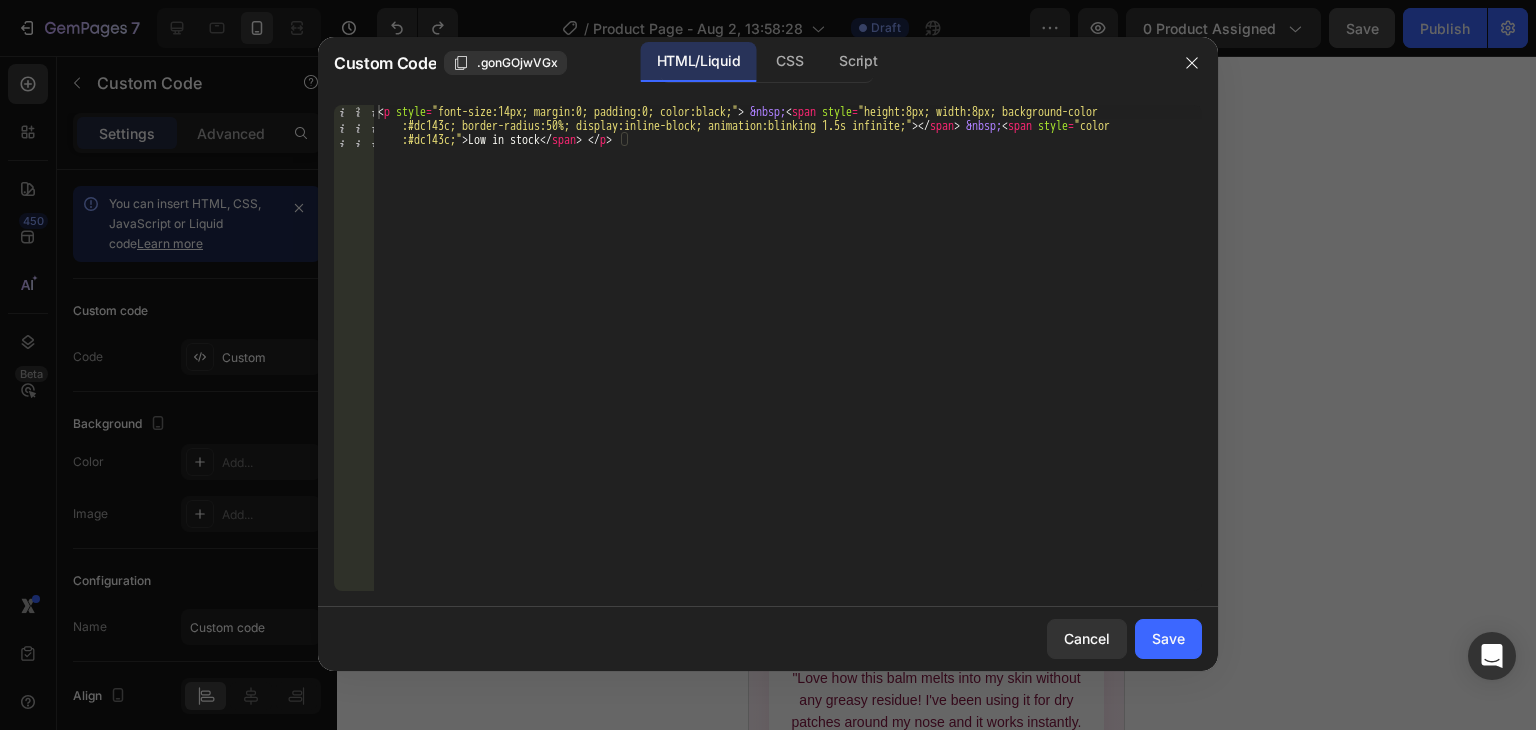 type on "<p style="font-size:14px; margin:0; padding:0; color:black;"> &nbsp;<span style="height:8px; width:8px; background-color:#dc143c; border-radius:50%; display:inline-block; animation:blinking 1.5s infinite;"></span> &nbsp;<span style="color:#dc143c;">Low in stock</span> </p>" 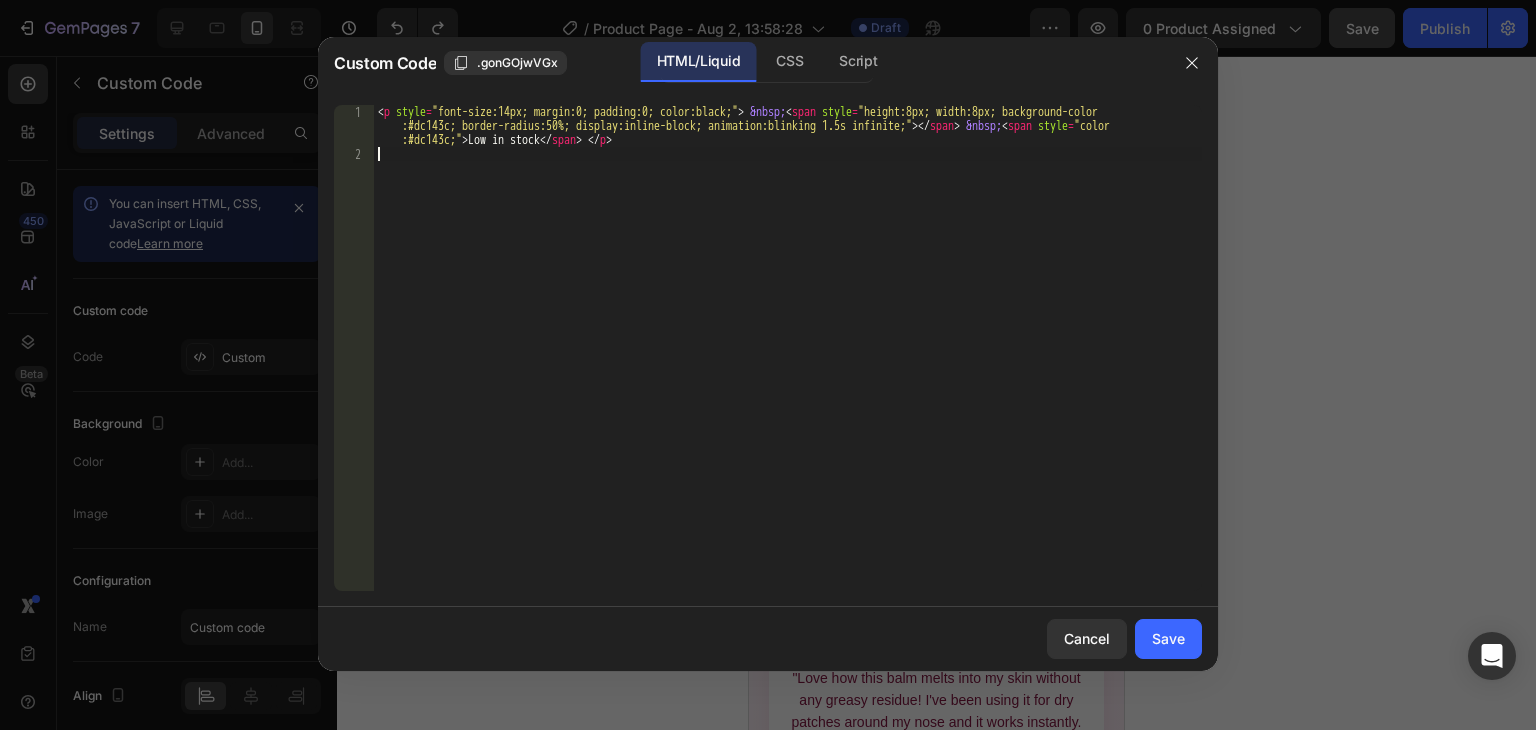 paste on "<p style="font-size:14px; margin:0; padding:15px; color:black; background: linear-gradient(135deg, #fdf2f8, #fce7f3); text-align: center; font-family: Arial, sans-serif;"> &nbsp;<span style="height:8px; width:8px; background-color:#dc143c; border-radius:50%; display:inline-block; animation:blinking 1.5s infinite;"></span> &nbsp;<span style="color:#dc143c;">Low in stock</span> </p>" 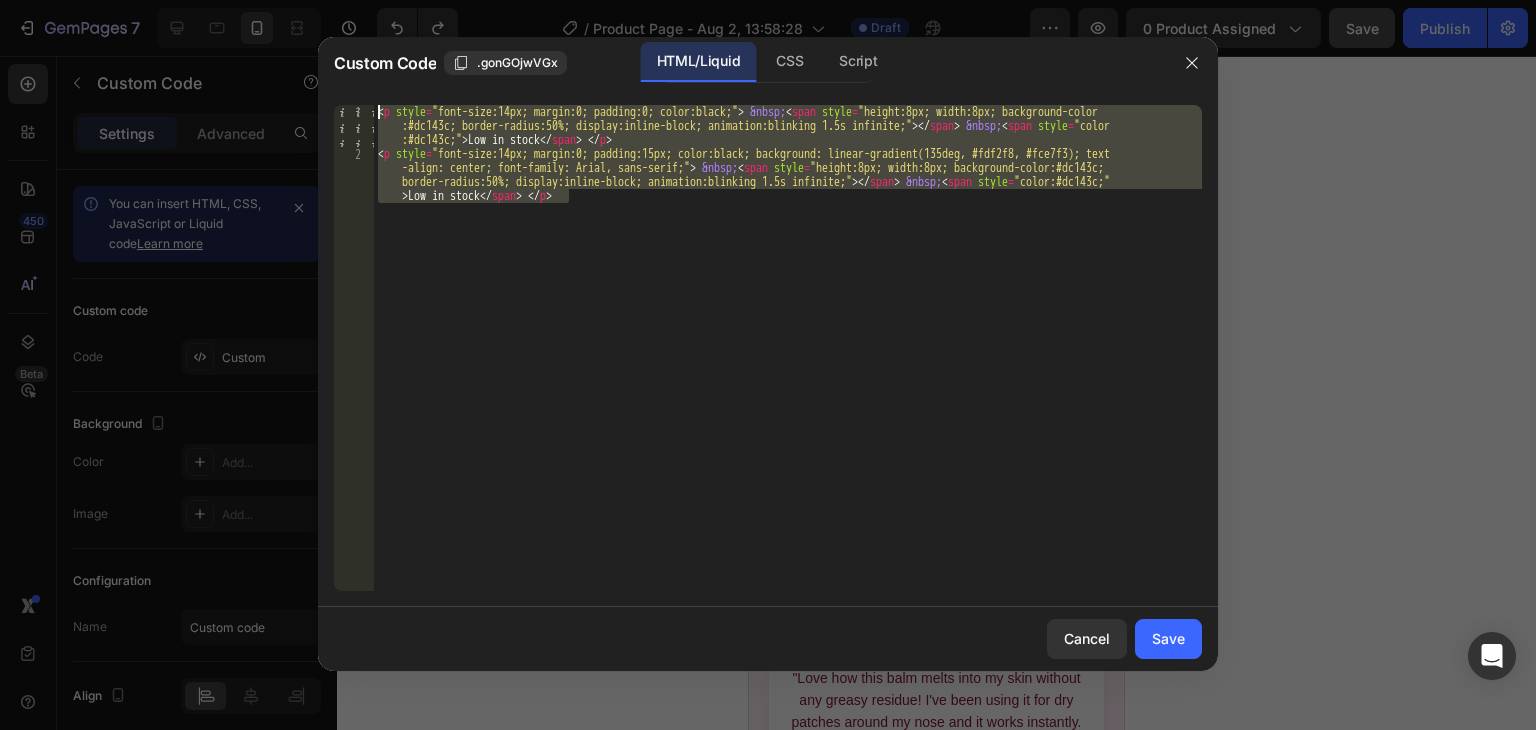 drag, startPoint x: 619, startPoint y: 219, endPoint x: 369, endPoint y: 99, distance: 277.3085 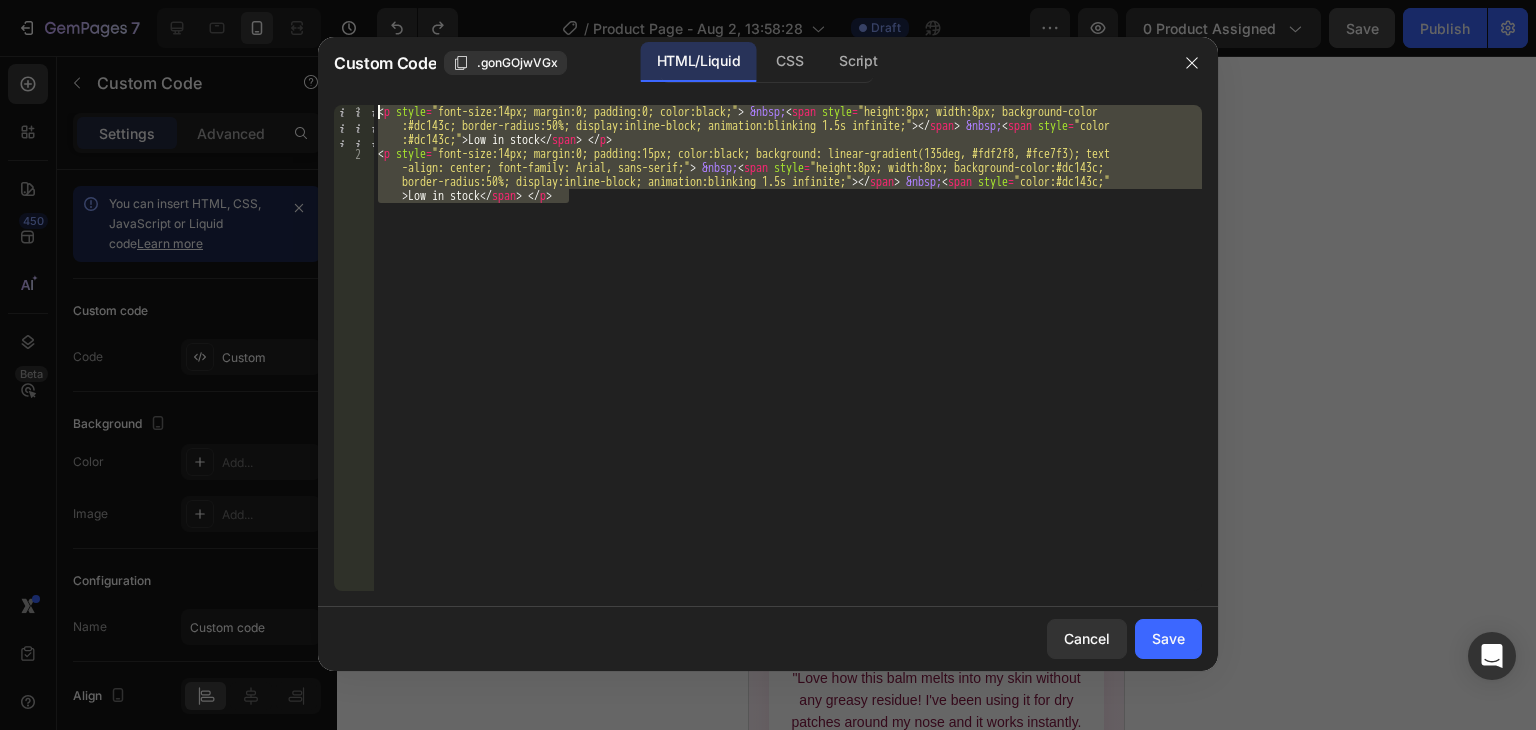 paste on "<p style="font-size:14px; margin:0; padding:15px; color:black; background: linear-gradient(135deg, #fdf2f8, #fce7f3); text-align: center; font-family: Arial, sans-serif;"> &nbsp;<span style="height:8px; width:8px; background-color:#dc143c; border-radius:50%; display:inline-block; animation:blinking 1.5s infinite;"></span> &nbsp;<span style="color:#dc143c;">Low in stock</span> </p>" 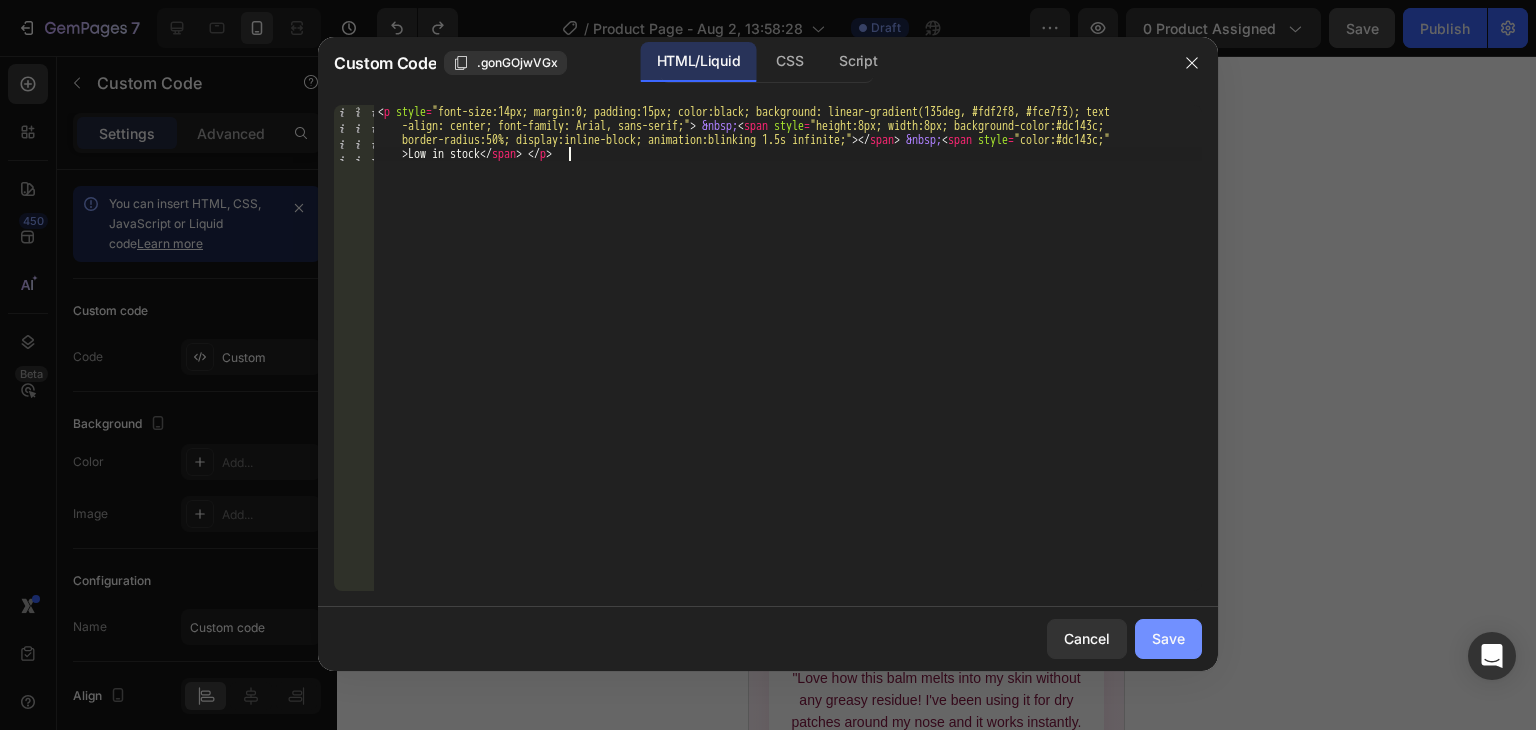type on "<p style="font-size:14px; margin:0; padding:15px; color:black; background: linear-gradient(135deg, #fdf2f8, #fce7f3); text-align: center; font-family: Arial, sans-serif;"> &nbsp;<span style="height:8px; width:8px; background-color:#dc143c; border-radius:50%; display:inline-block; animation:blinking 1.5s infinite;"></span> &nbsp;<span style="color:#dc143c;">Low in stock</span> </p>" 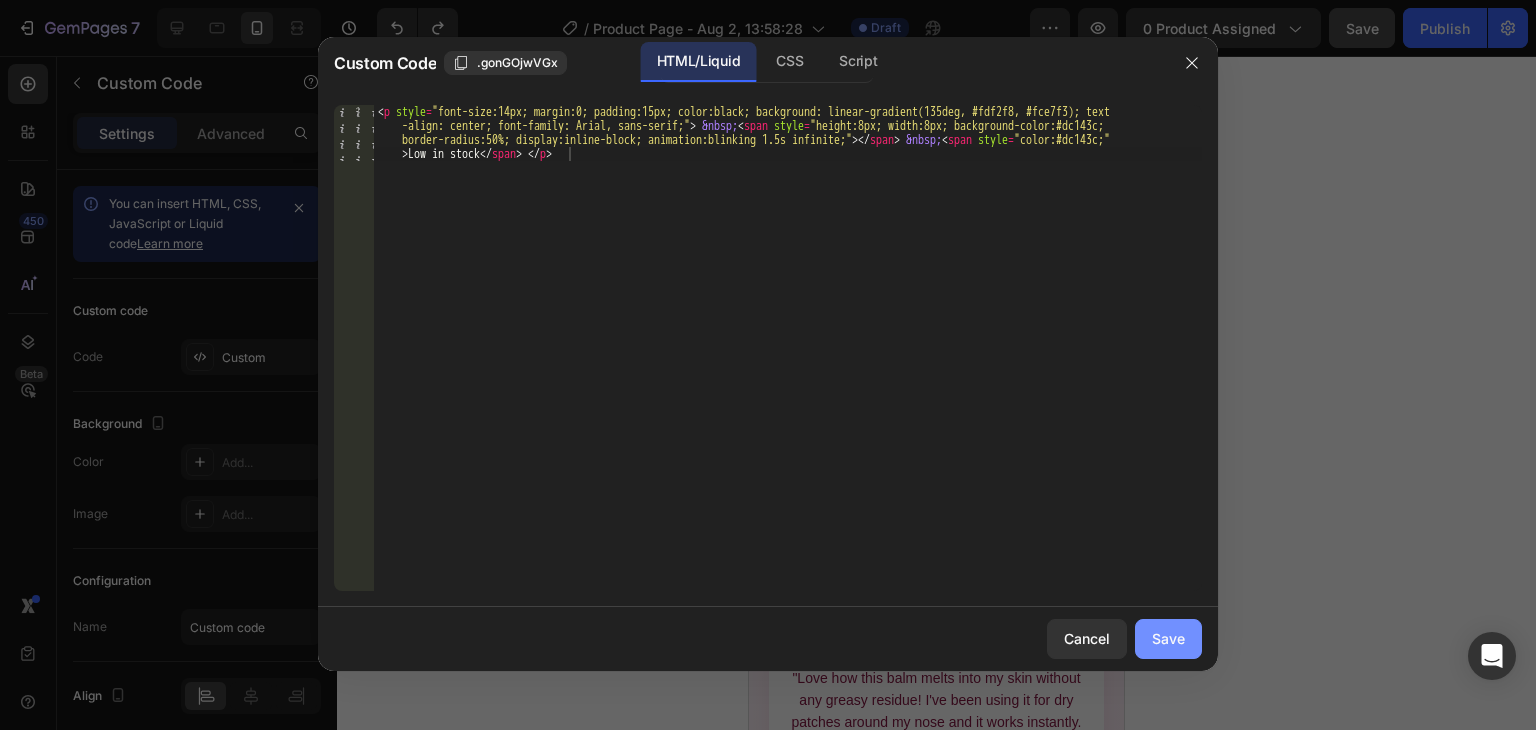 click on "Save" at bounding box center [1168, 638] 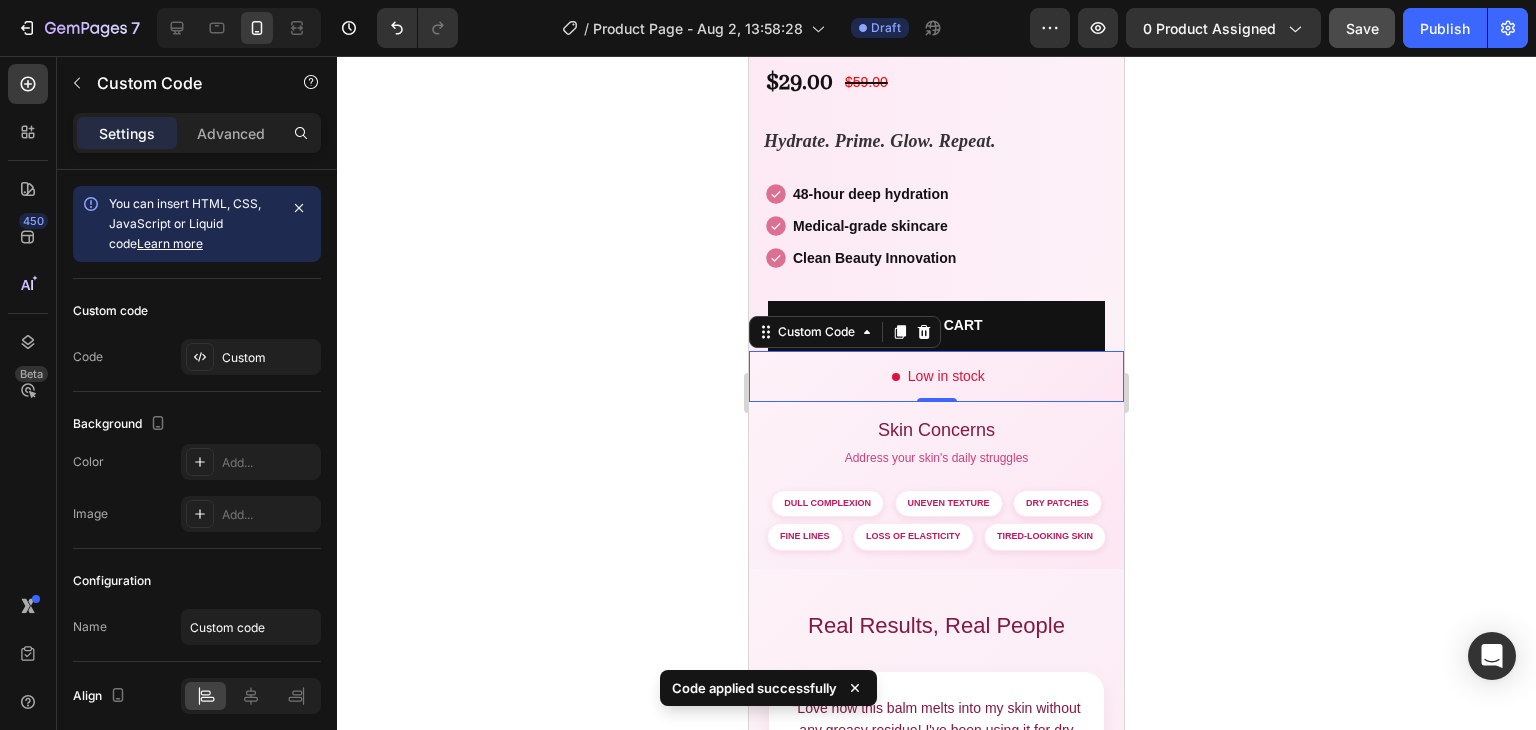 click on "Low in stock" at bounding box center [936, 376] 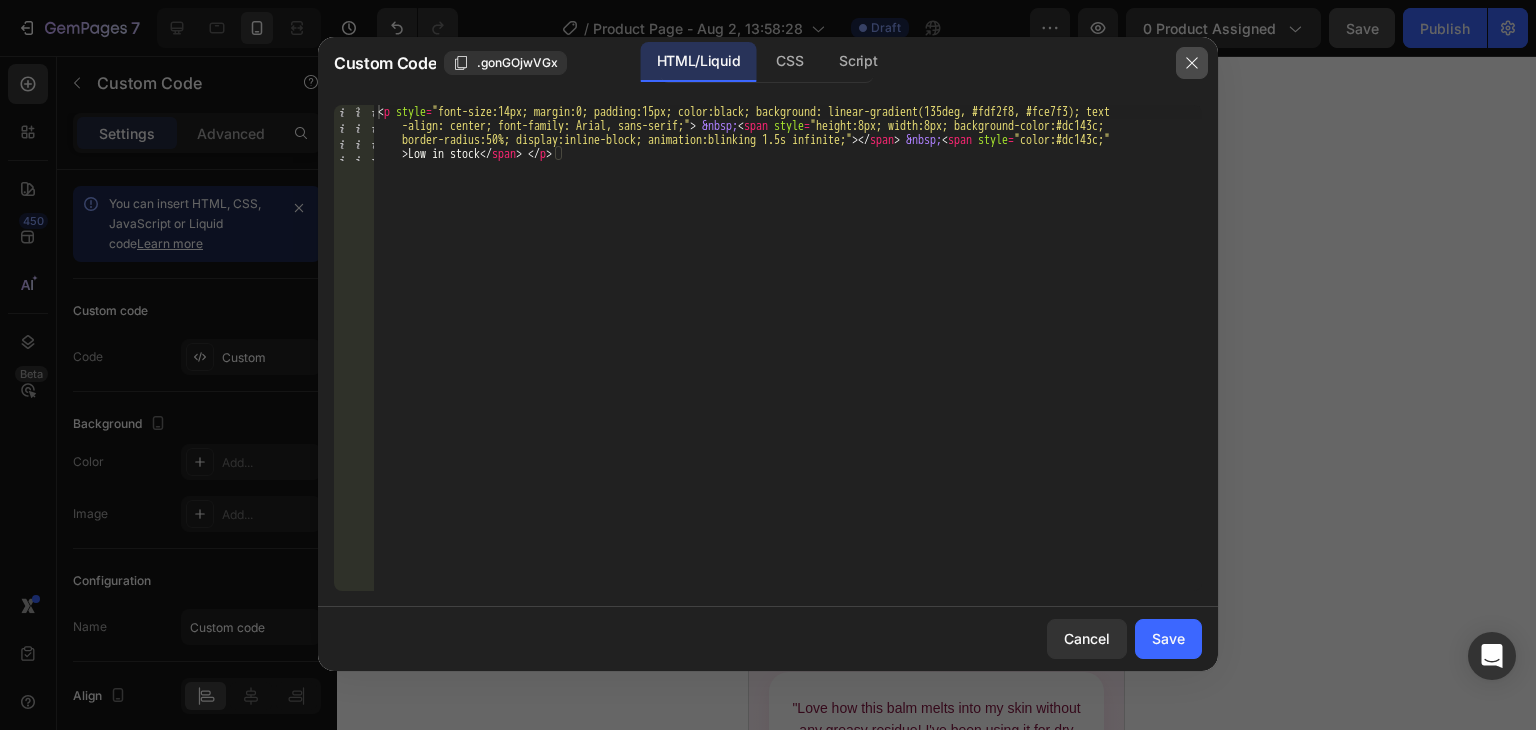 click 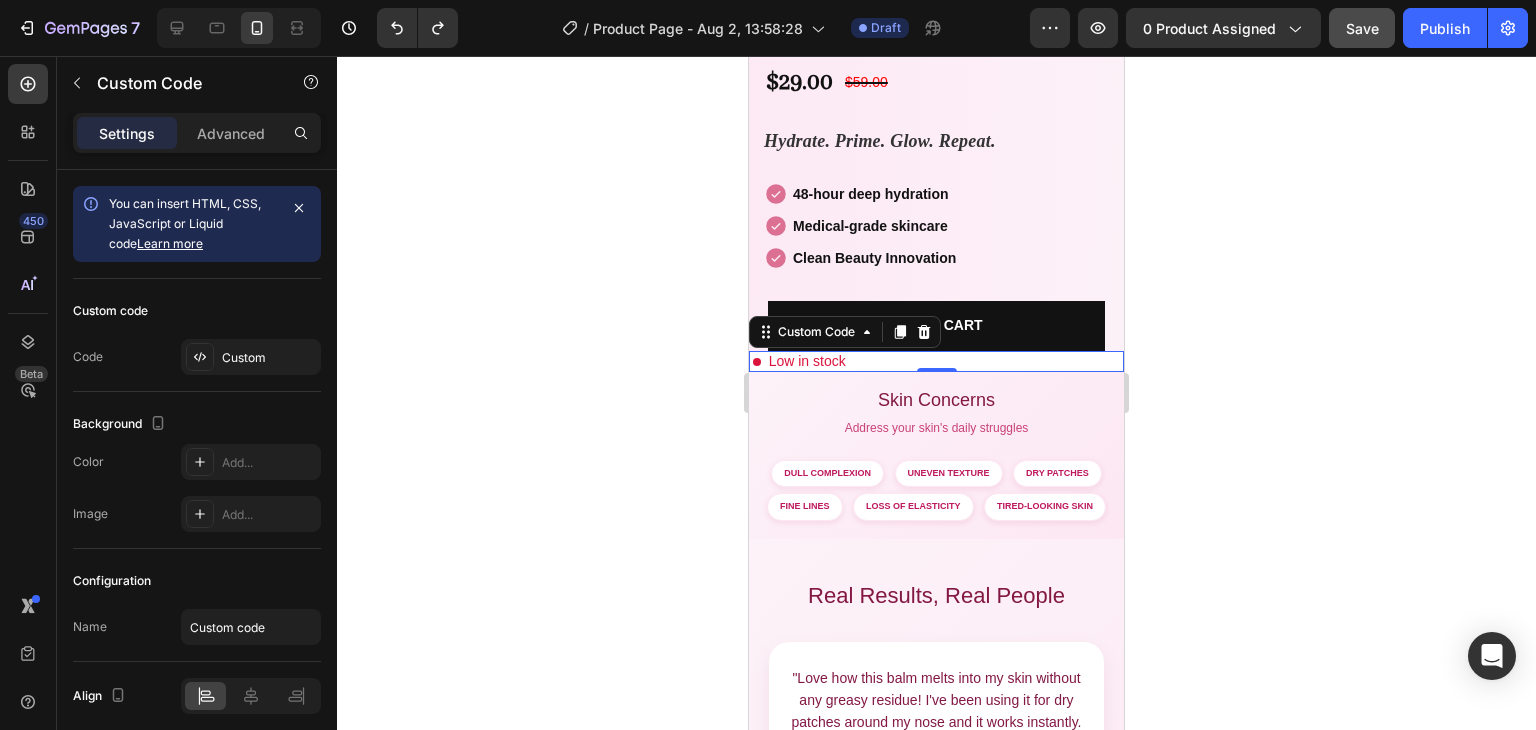 click on "Low in stock" at bounding box center [936, 361] 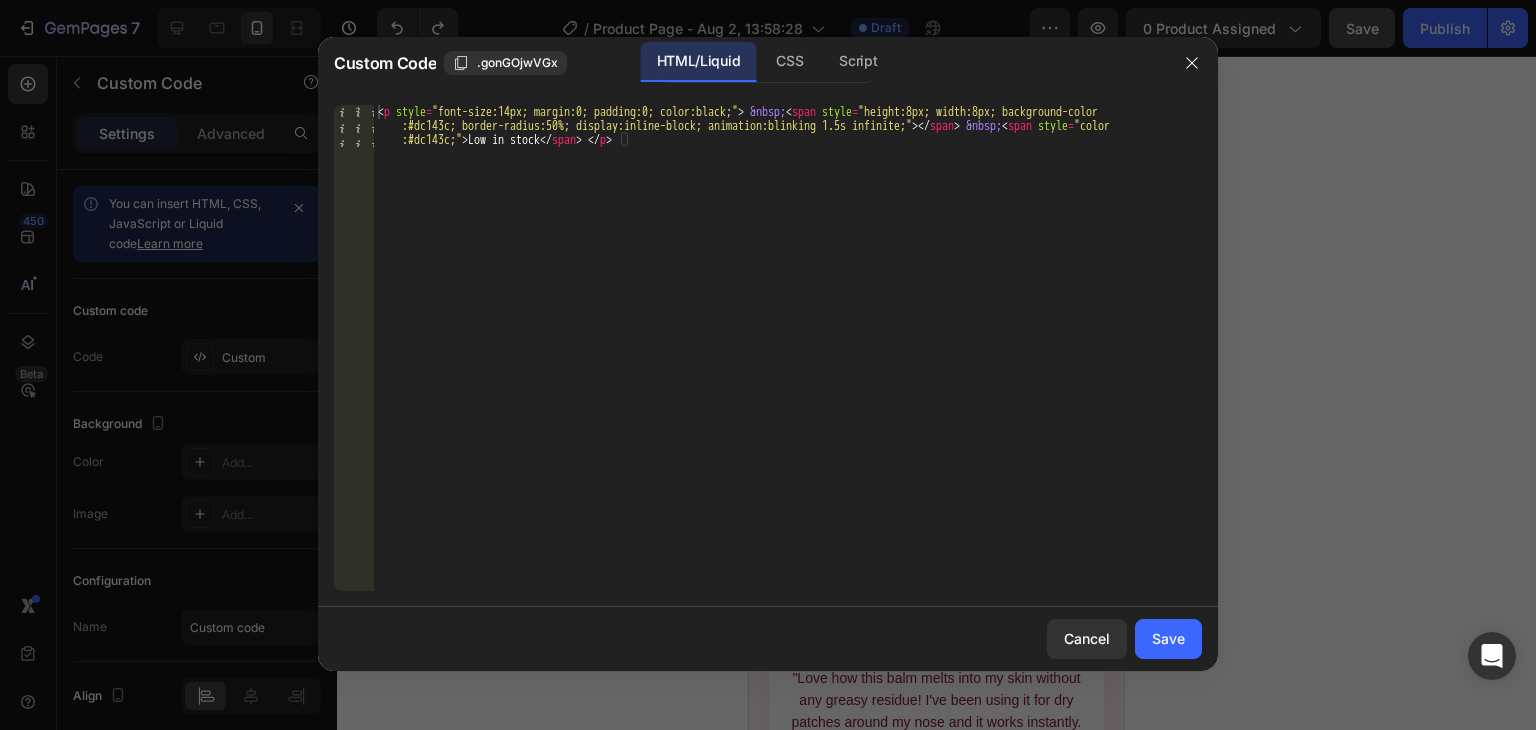 click on "< p   style = "font-size:14px; margin:0; padding:0; color:black;" >   &nbsp; < span   style = "height:8px; width:8px; background-color      :#dc143c; border-radius:50%; display:inline-block; animation:blinking 1.5s infinite;" > </ span >   &nbsp; < span   style = "color      :#dc143c;" > Low in stock </ span >   </ p >" at bounding box center [788, 390] 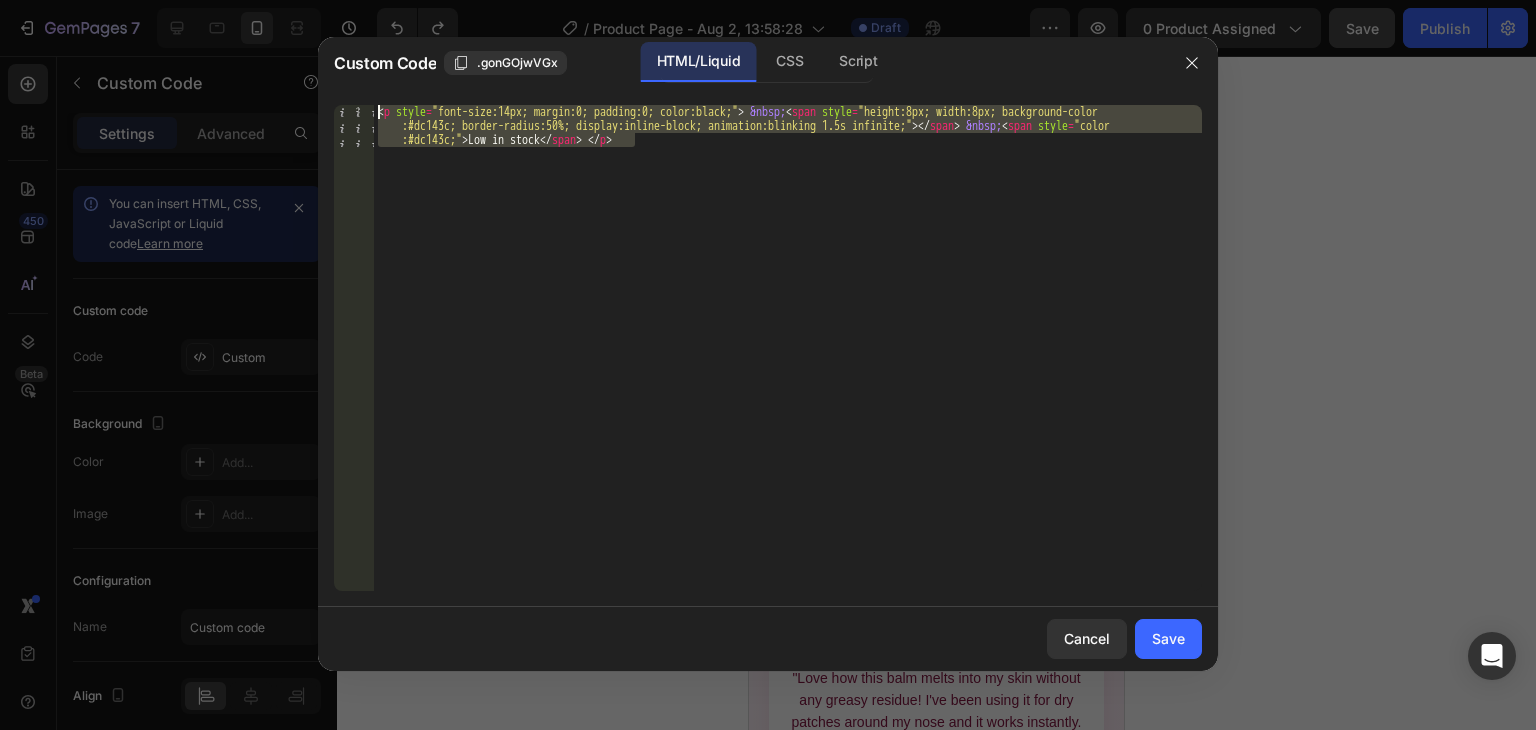 drag, startPoint x: 684, startPoint y: 149, endPoint x: 361, endPoint y: 101, distance: 326.5471 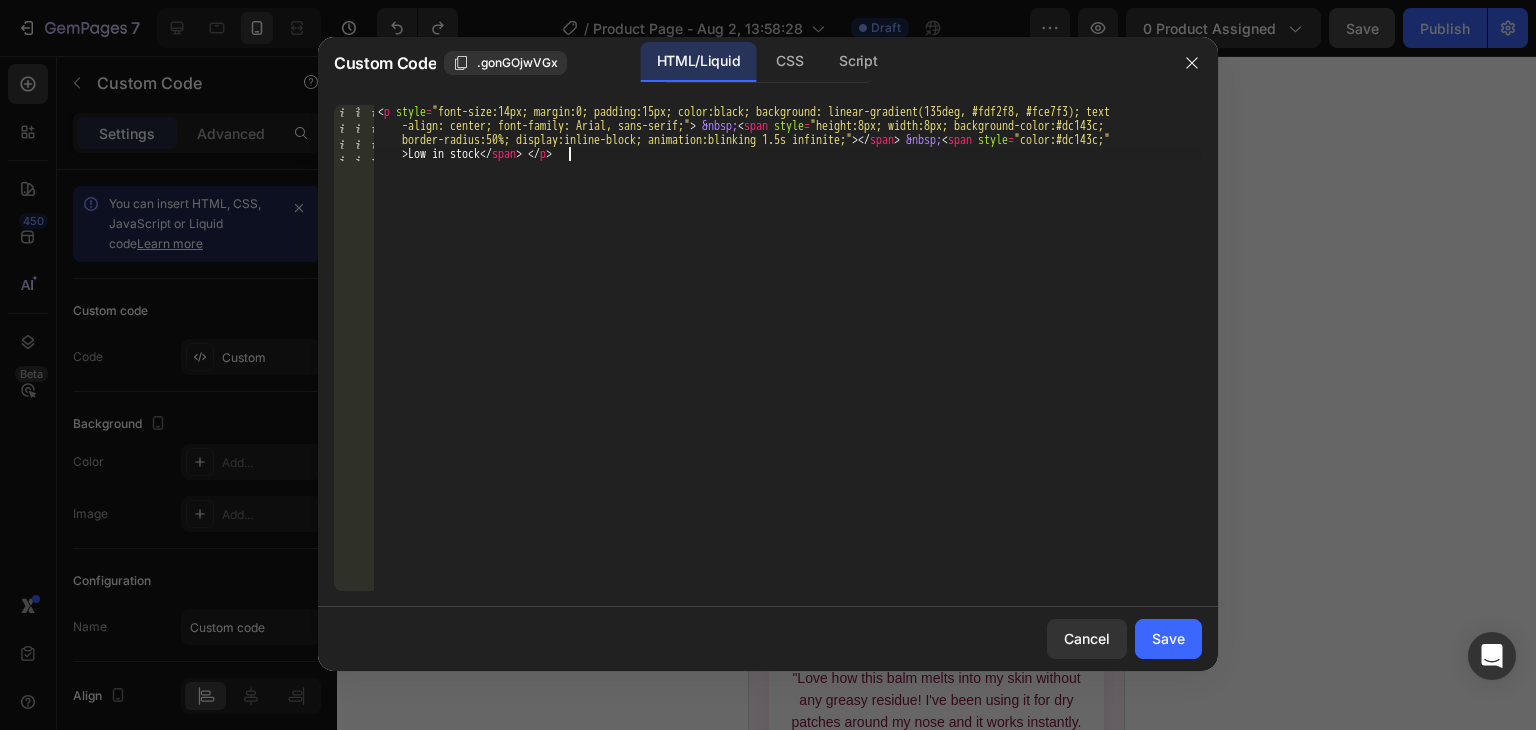 click on "< p   style = "font-size:14px; margin:0; padding:15px; color:black; background: linear-gradient(135deg, #fdf2f8, #fce7f3); text      -align: center; font-family: Arial, sans-serif;" >   &nbsp; < span   style = "height:8px; width:8px; background-color:#dc143c;       border-radius:50%; display:inline-block; animation:blinking 1.5s infinite;" > </ span >   &nbsp; < span   style = "color:#dc143c;"      > Low in stock </ span >   </ p >" at bounding box center [788, 404] 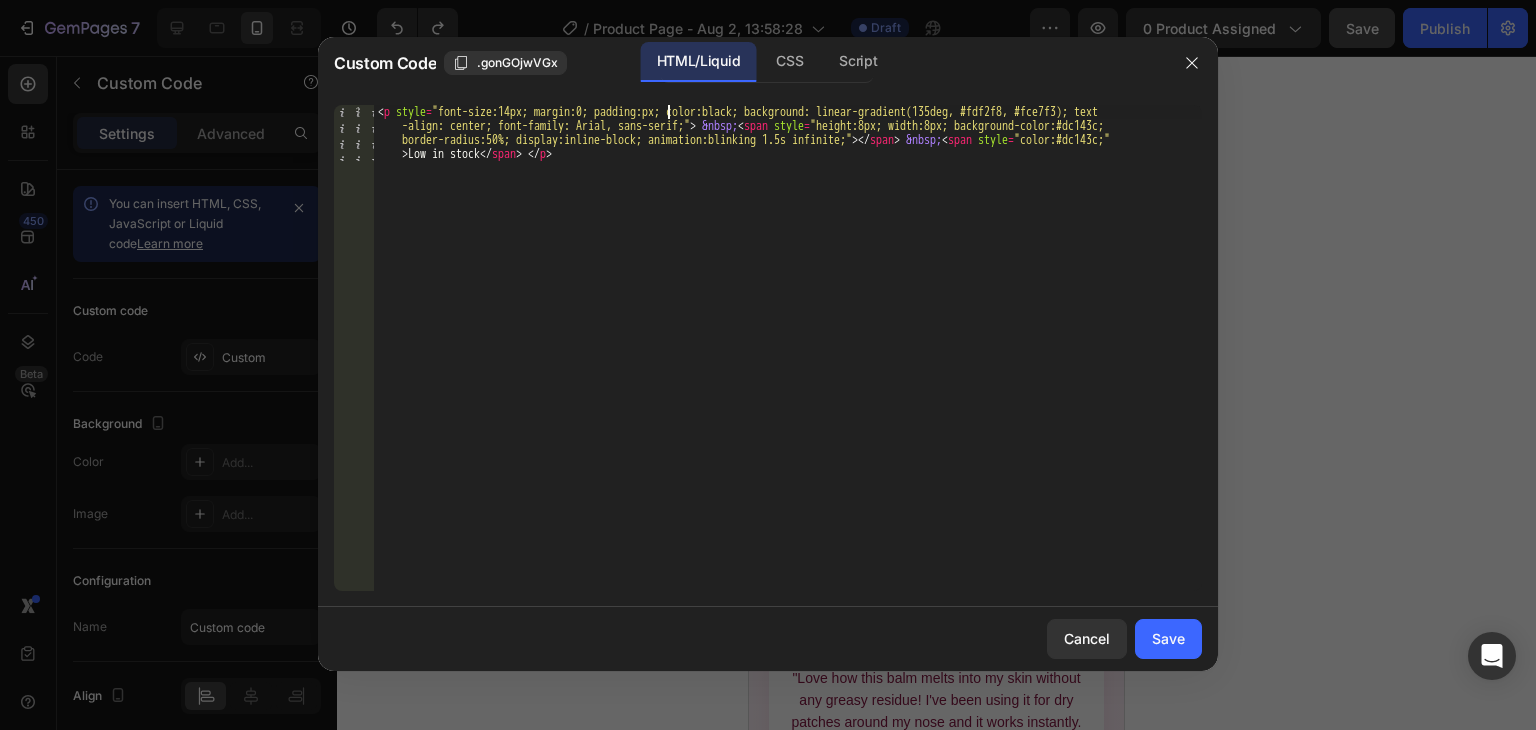 scroll, scrollTop: 0, scrollLeft: 24, axis: horizontal 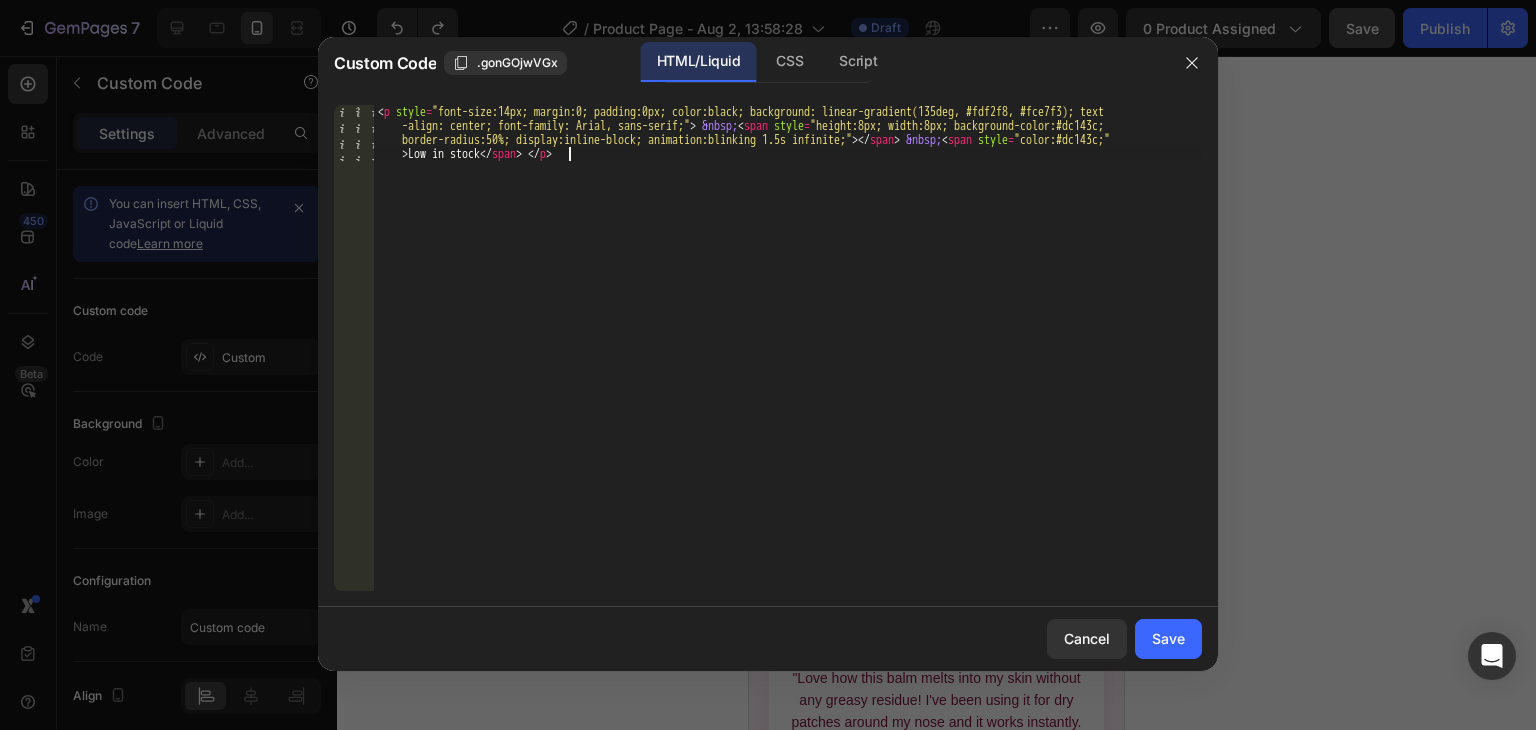 click on "&nbsp; < span   style = "height:8px; width:8px; background-color:#dc143c;       border-radius:50%; display:inline-block; animation:blinking 1.5s infinite;" > </ span >   &nbsp; < span   style = "color:#dc143c;"      > Low in stock </ span >   </ p >" at bounding box center (788, 404) 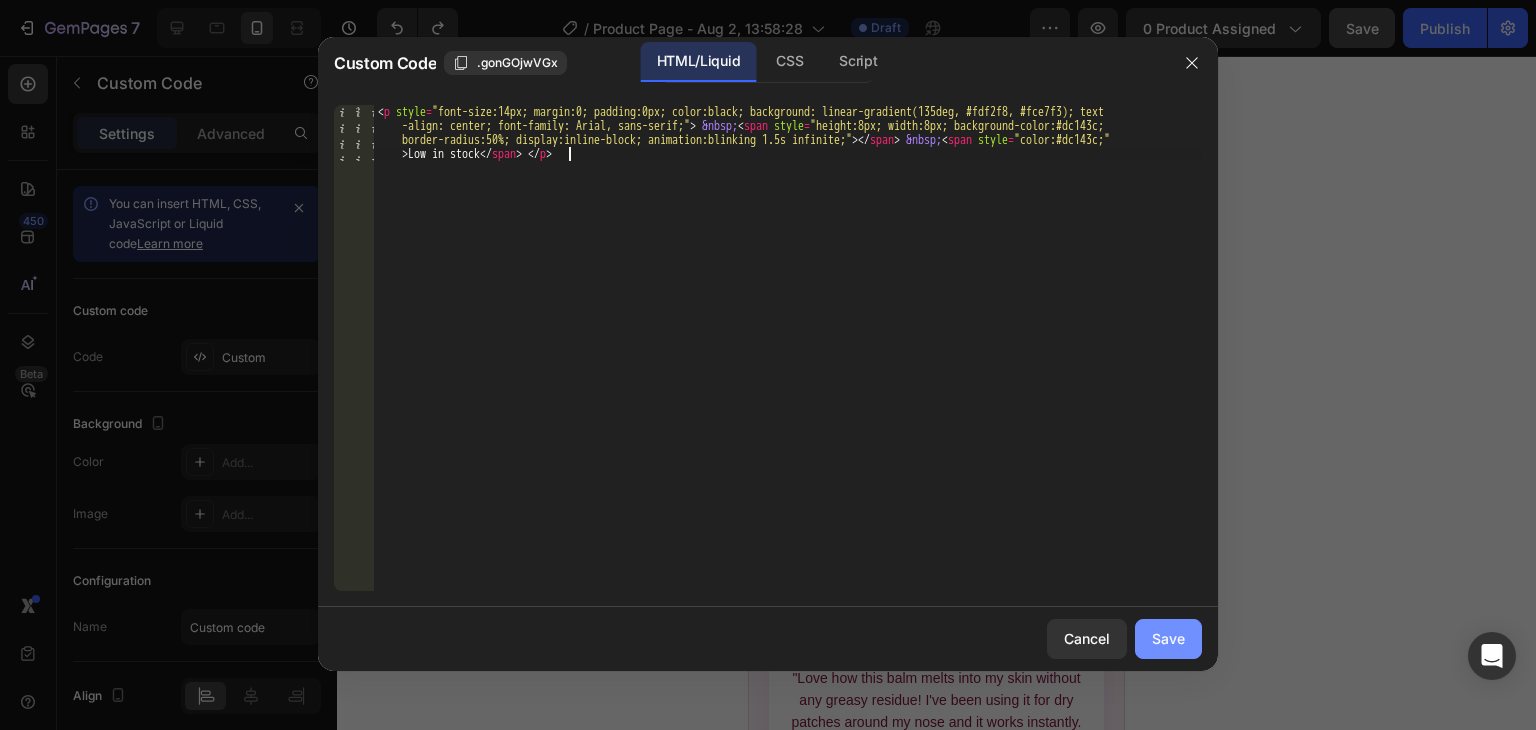 type on "<p style="font-size:14px; margin:0; padding:0px; color:black; background: linear-gradient(135deg, #fdf2f8, #fce7f3); text-align: center; font-family: Arial, sans-serif;"> &nbsp;<span style="height:8px; width:8px; background-color:#dc143c; border-radius:50%; display:inline-block; animation:blinking 1.5s infinite;"></span> &nbsp;<span style="color:#dc143c;">Low in stock</span> </p>" 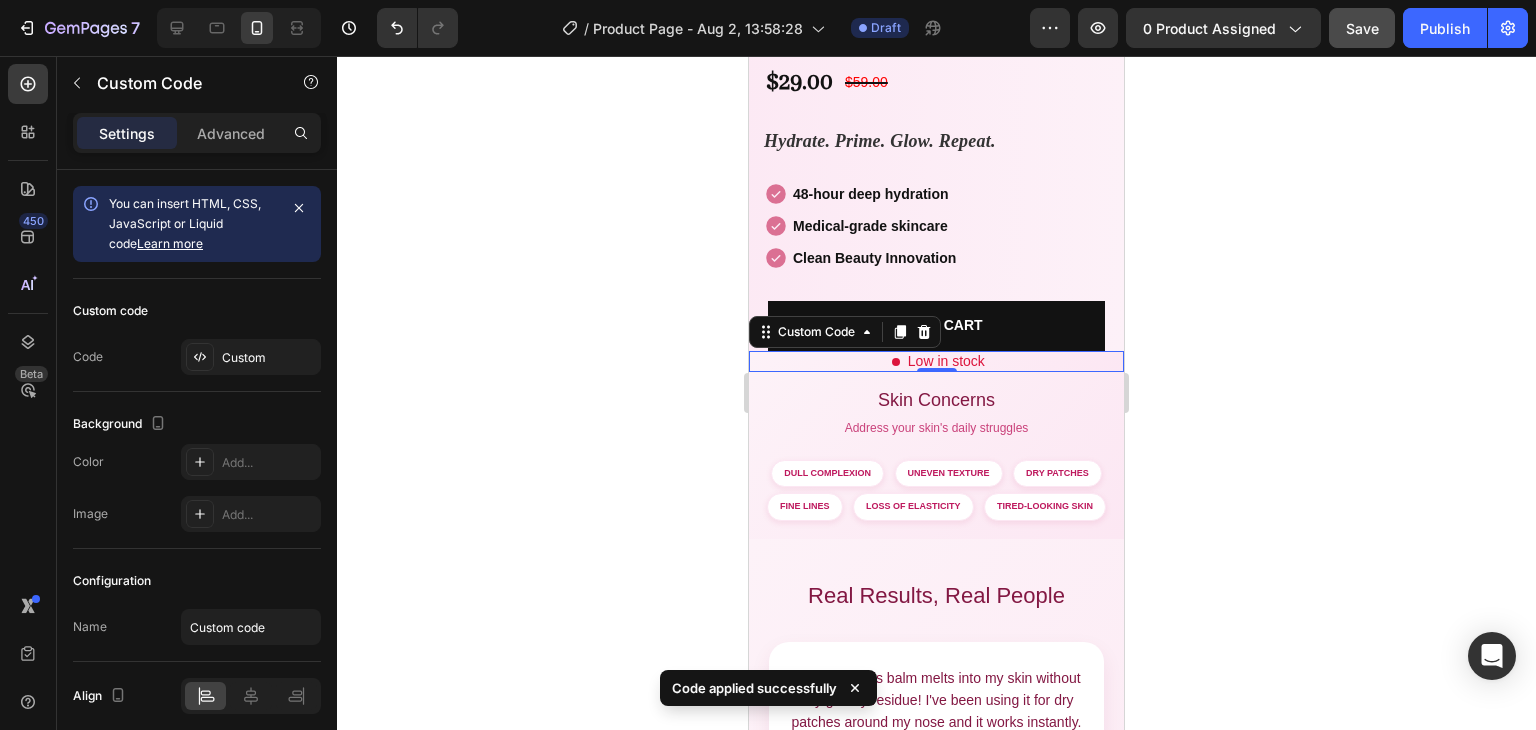 click on "Low in stock" at bounding box center [936, 361] 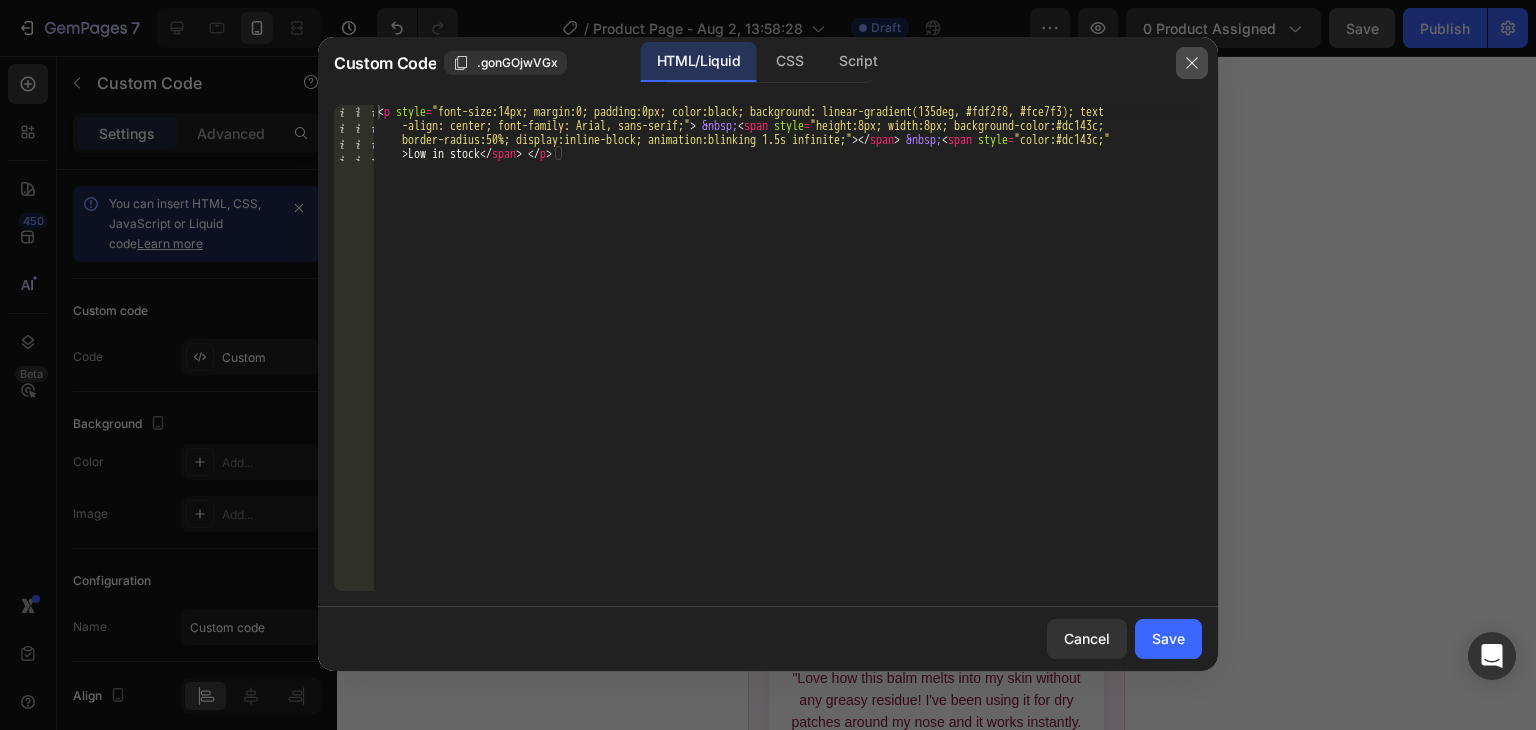 click at bounding box center (1192, 63) 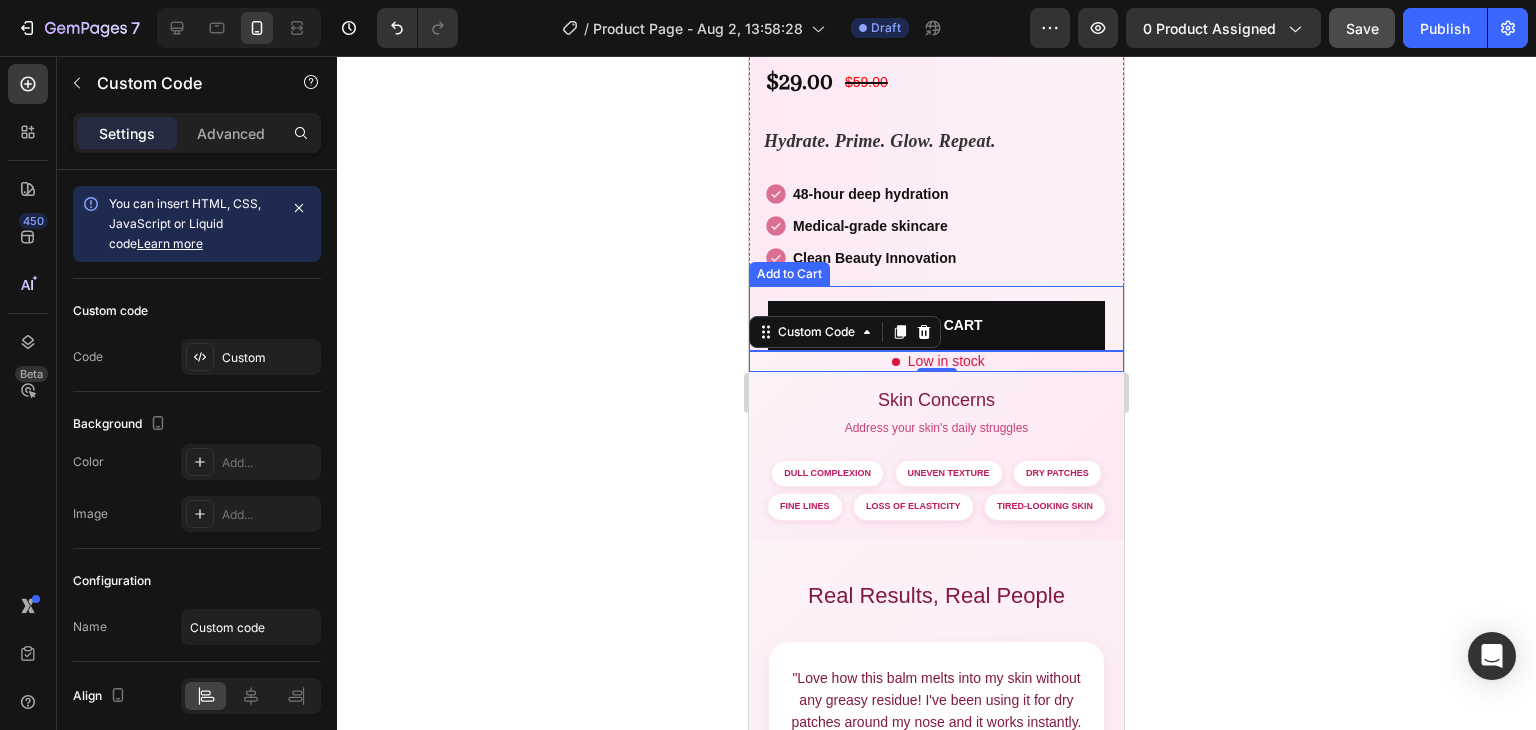 click 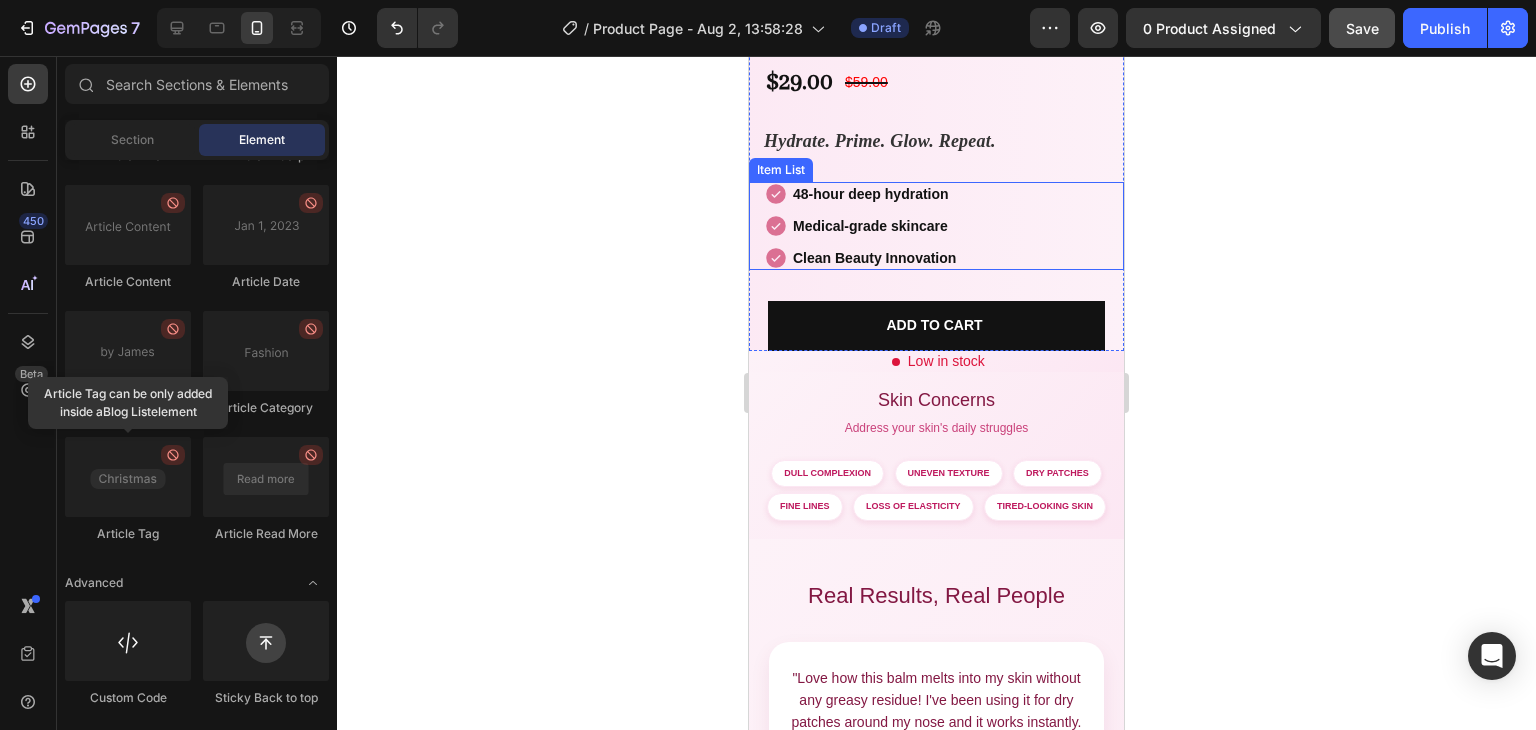 click on "48-hour deep hydration Medical-grade skincare Clean Beauty Innovation" at bounding box center [944, 226] 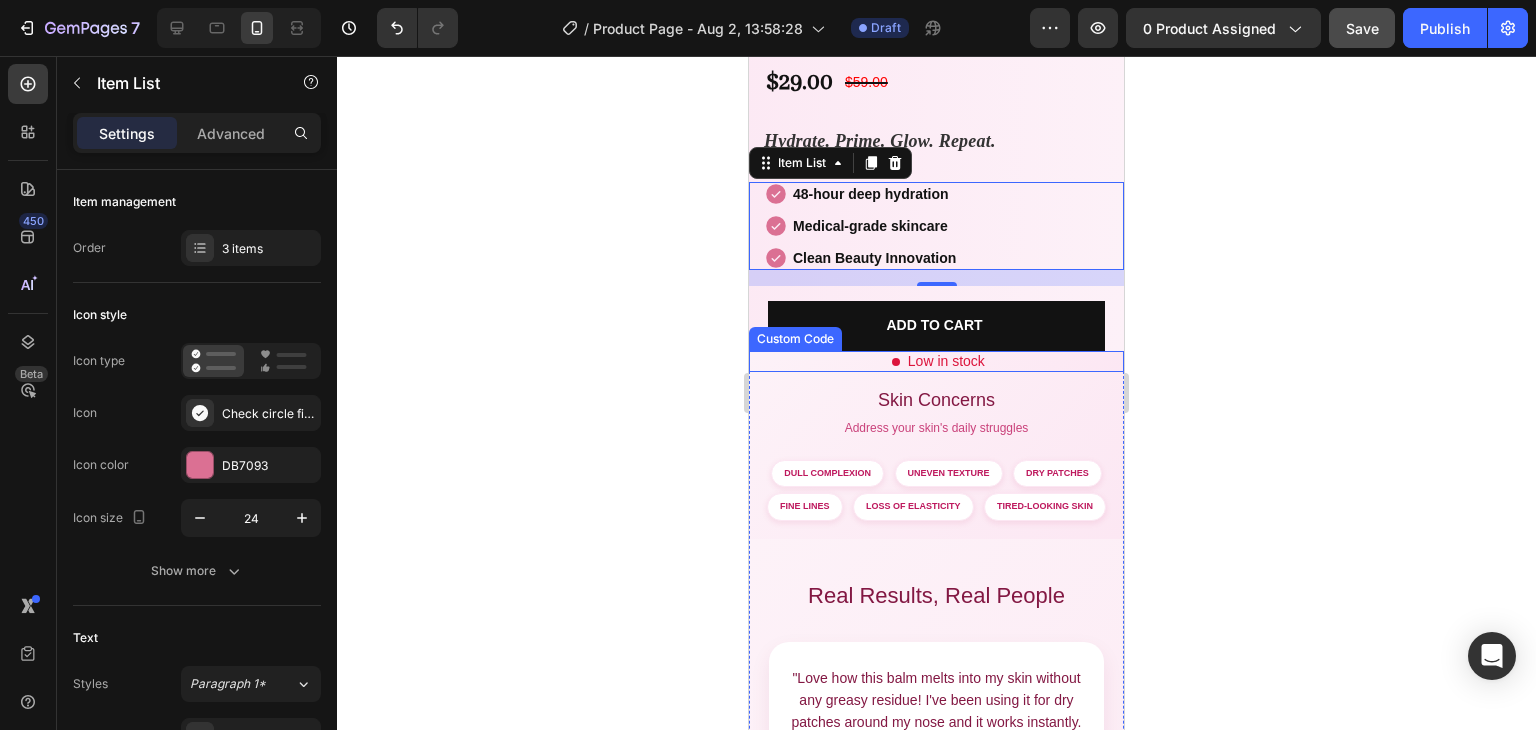 click on "Low in stock" at bounding box center (936, 361) 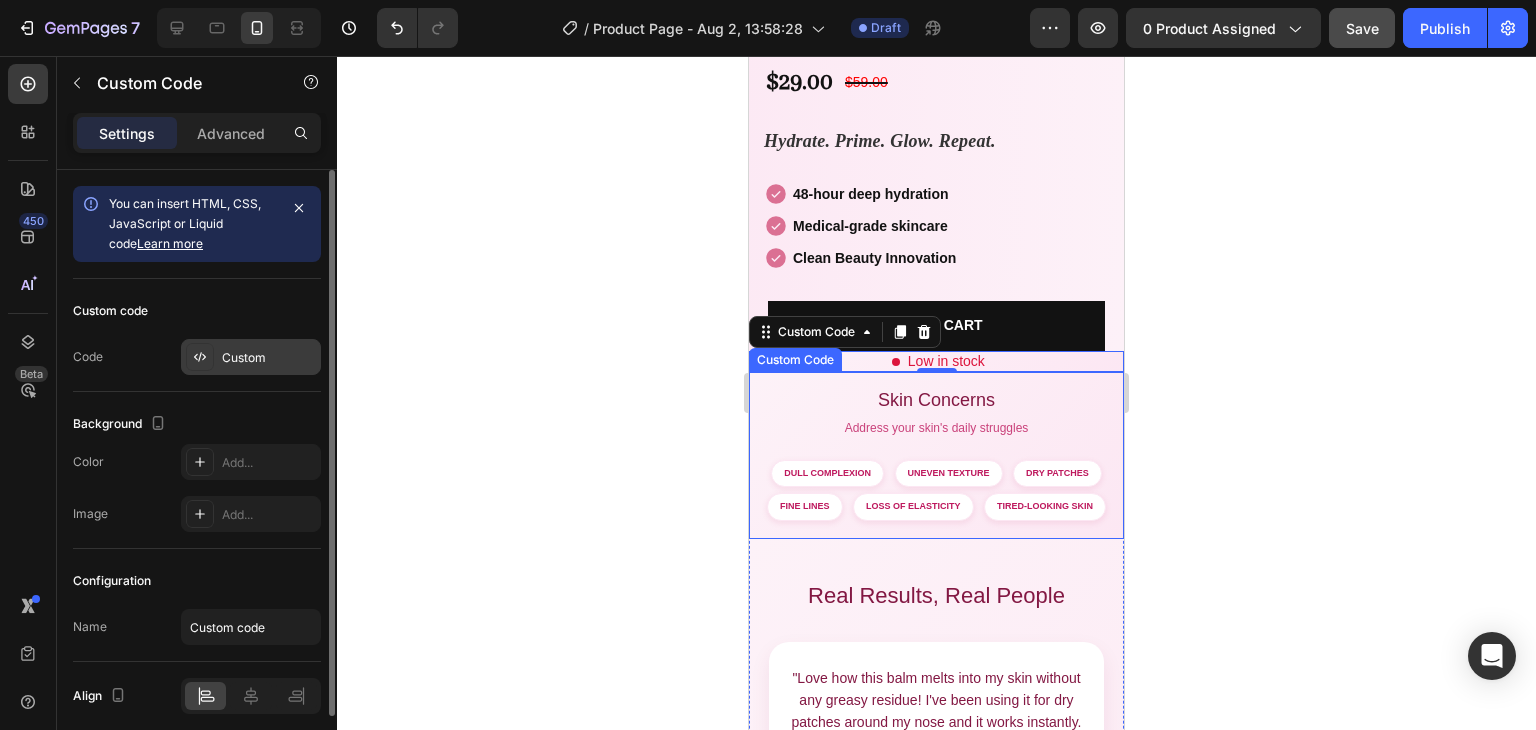 click on "Custom" at bounding box center (251, 357) 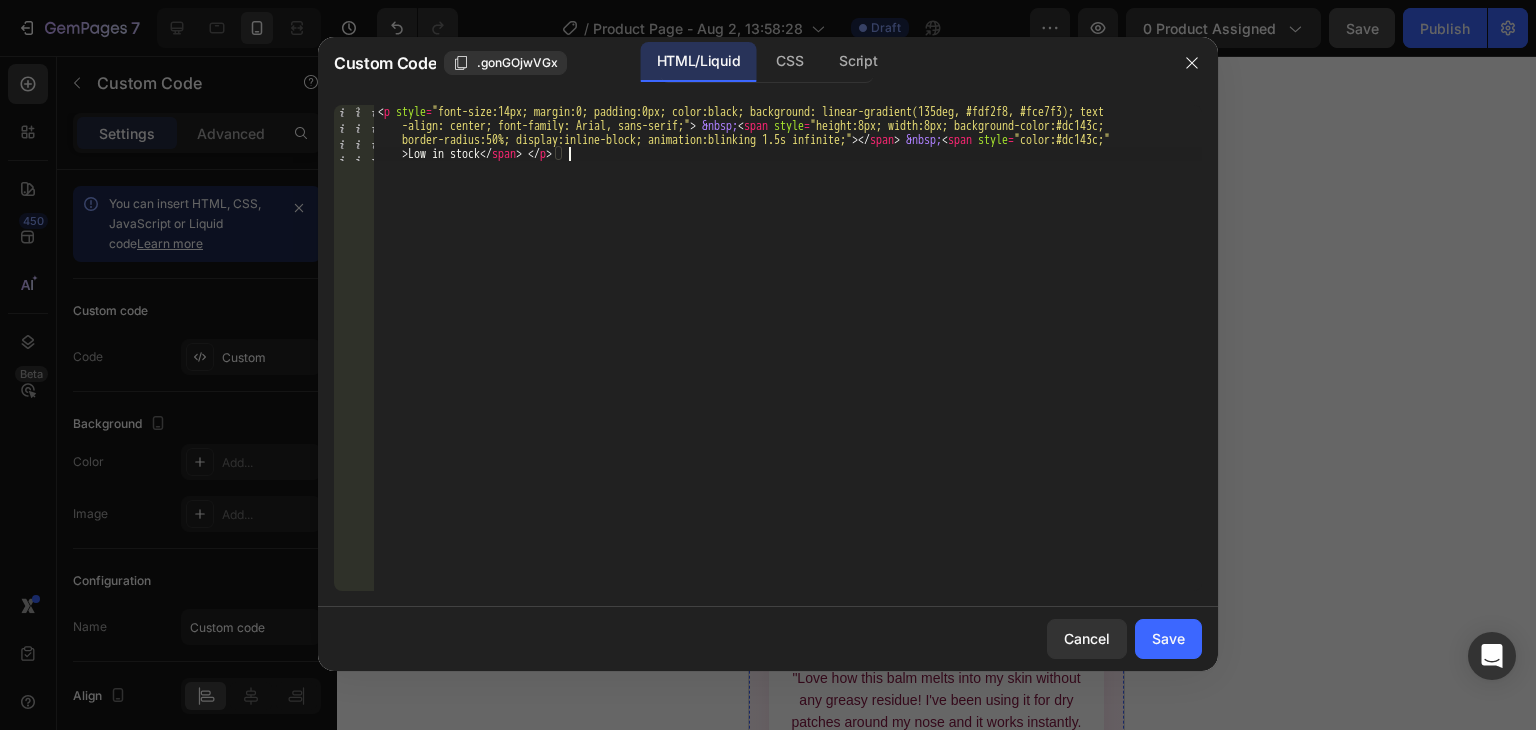click on "&nbsp; < span   style = "height:8px; width:8px; background-color:#dc143c;       border-radius:50%; display:inline-block; animation:blinking 1.5s infinite;" > </ span >   &nbsp; < span   style = "color:#dc143c;"      > Low in stock </ span >   </ p >" at bounding box center (788, 404) 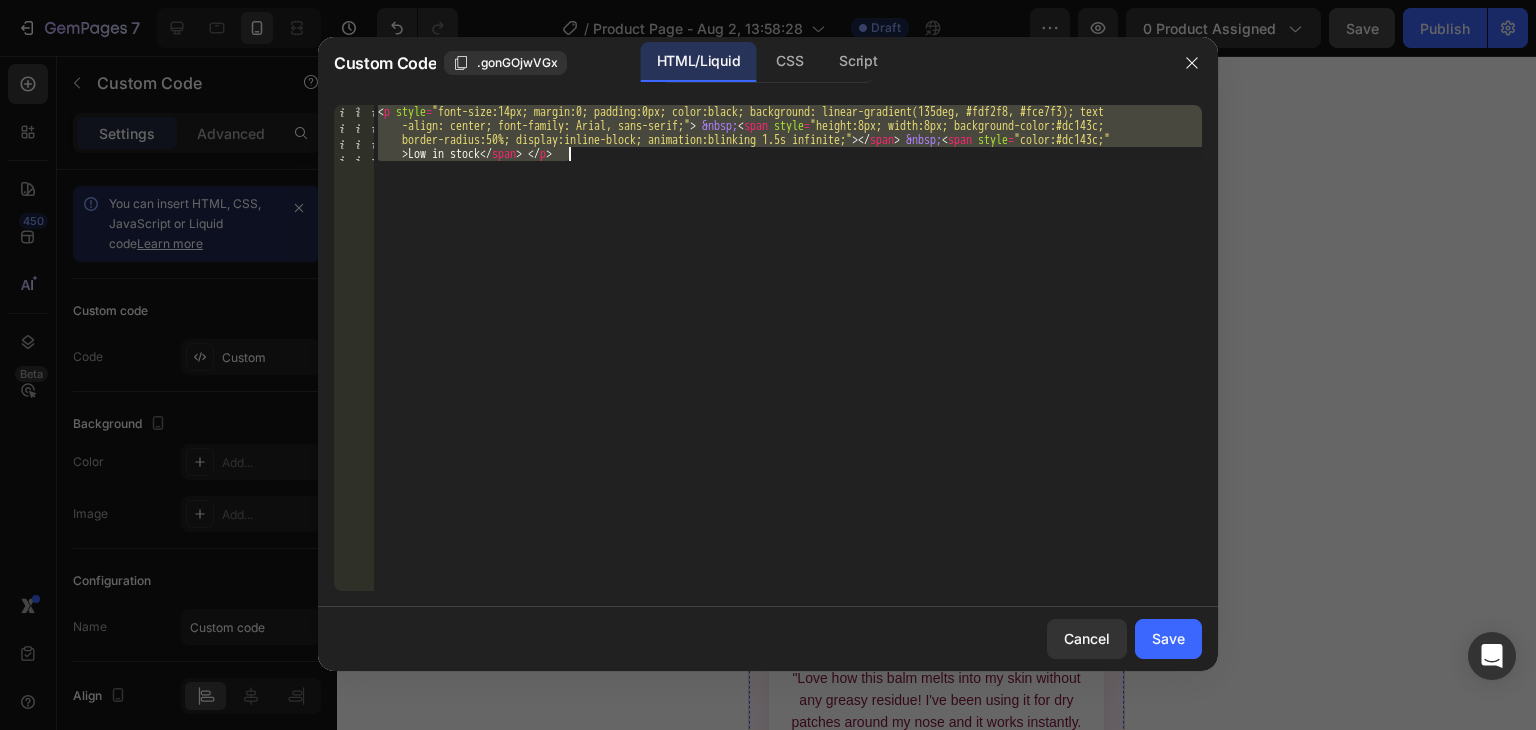 paste on "15px; color:black; background: linear-gradient(135deg, #fdf2f8, #fce7f3)" 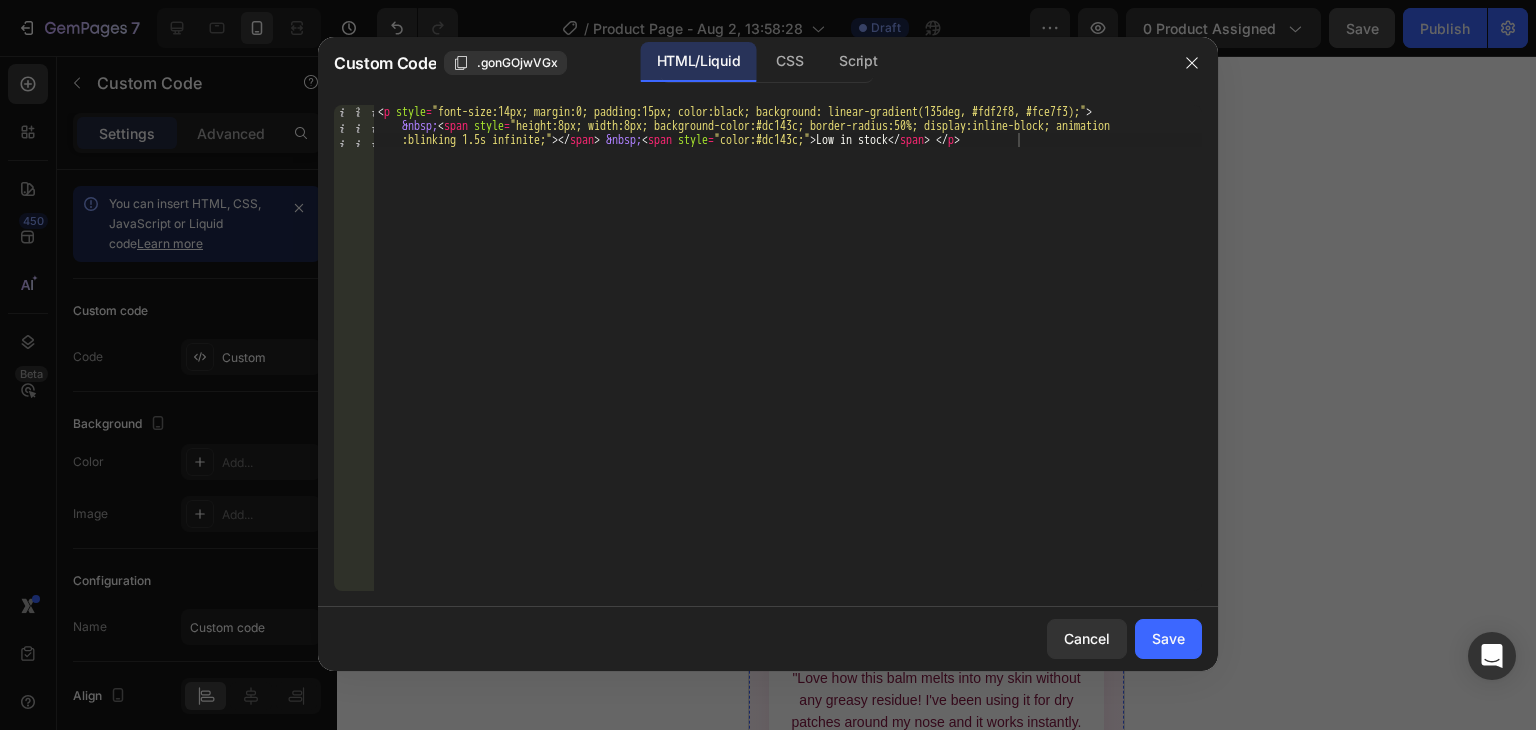 click on "Cancel Save" at bounding box center (768, 639) 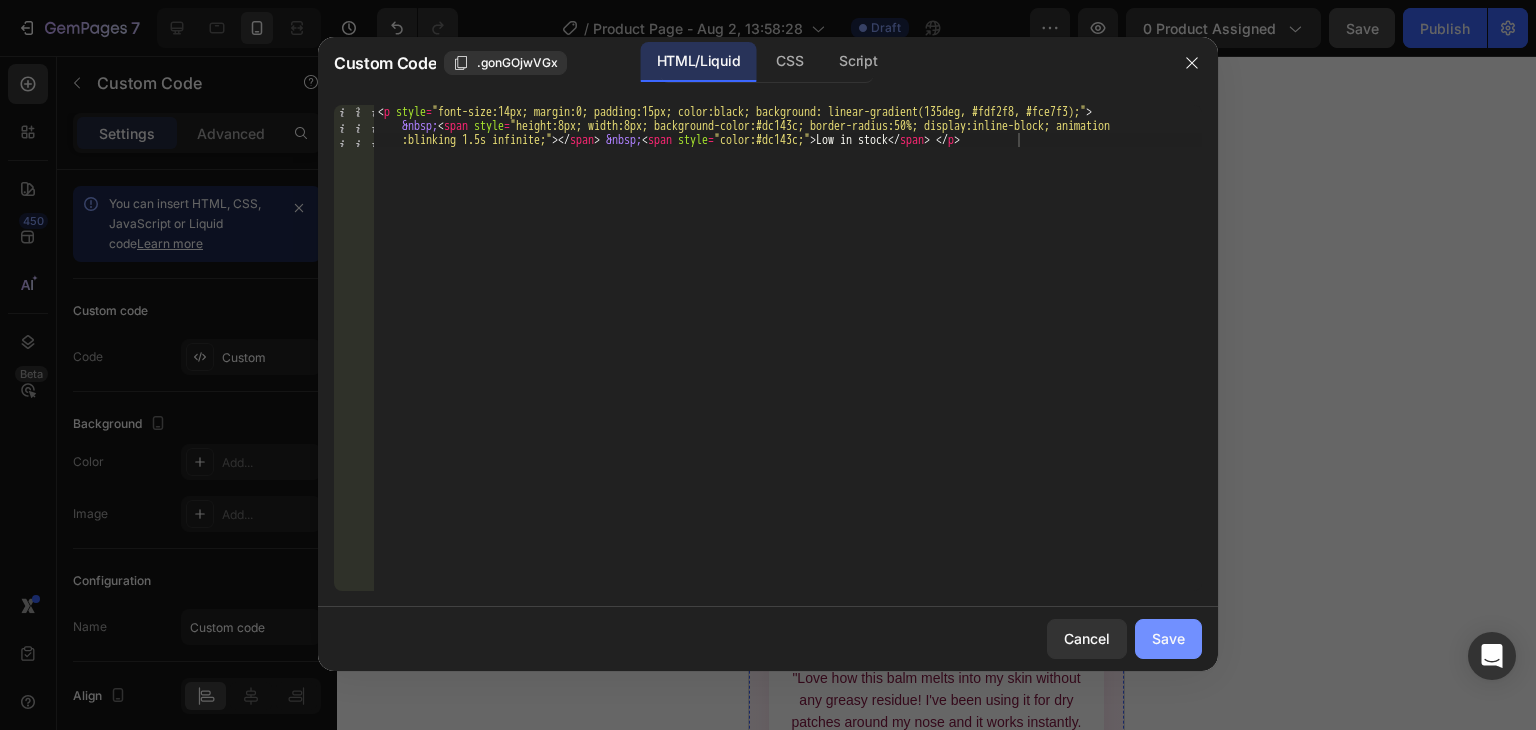 click on "Save" at bounding box center [1168, 638] 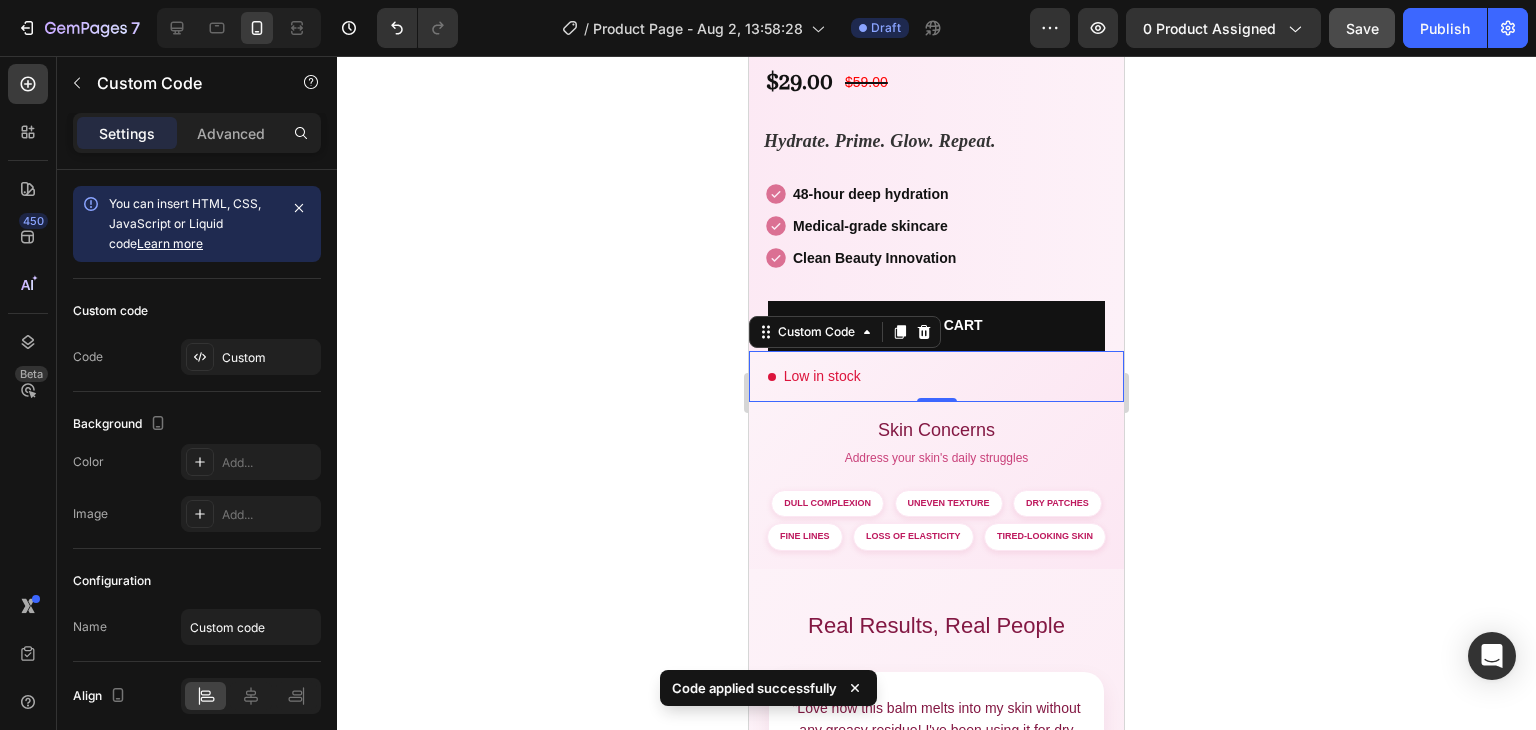 click 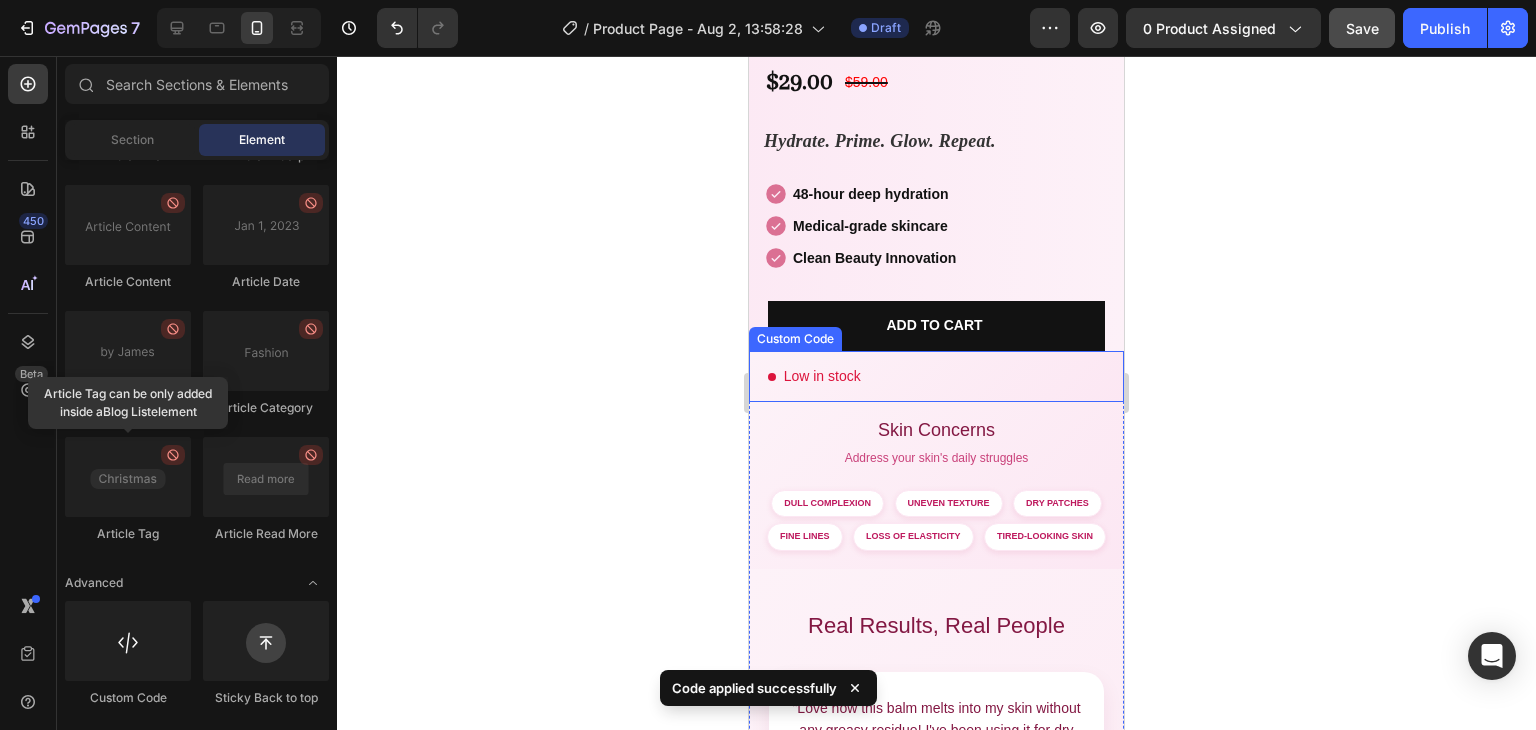 click on "Low in stock" at bounding box center [936, 376] 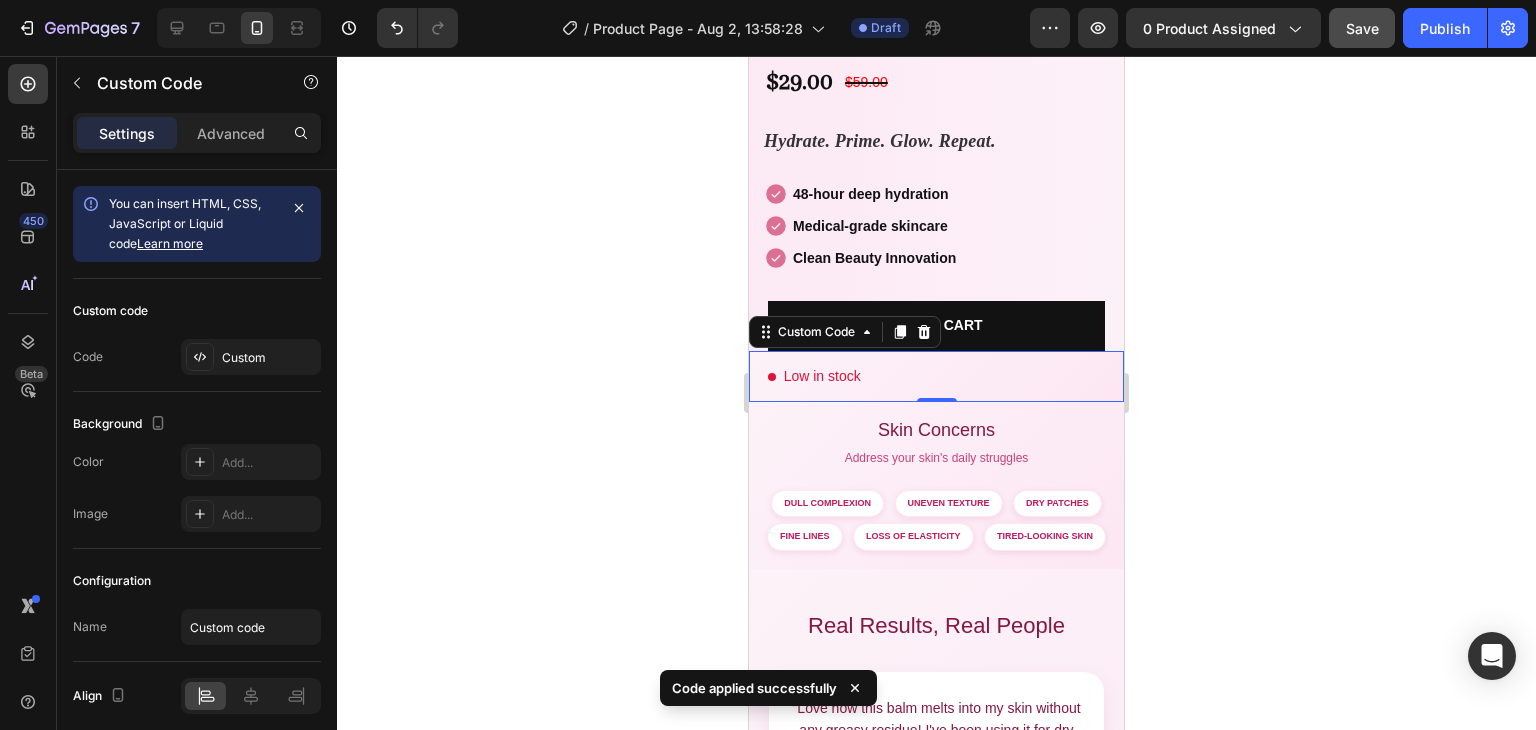 click 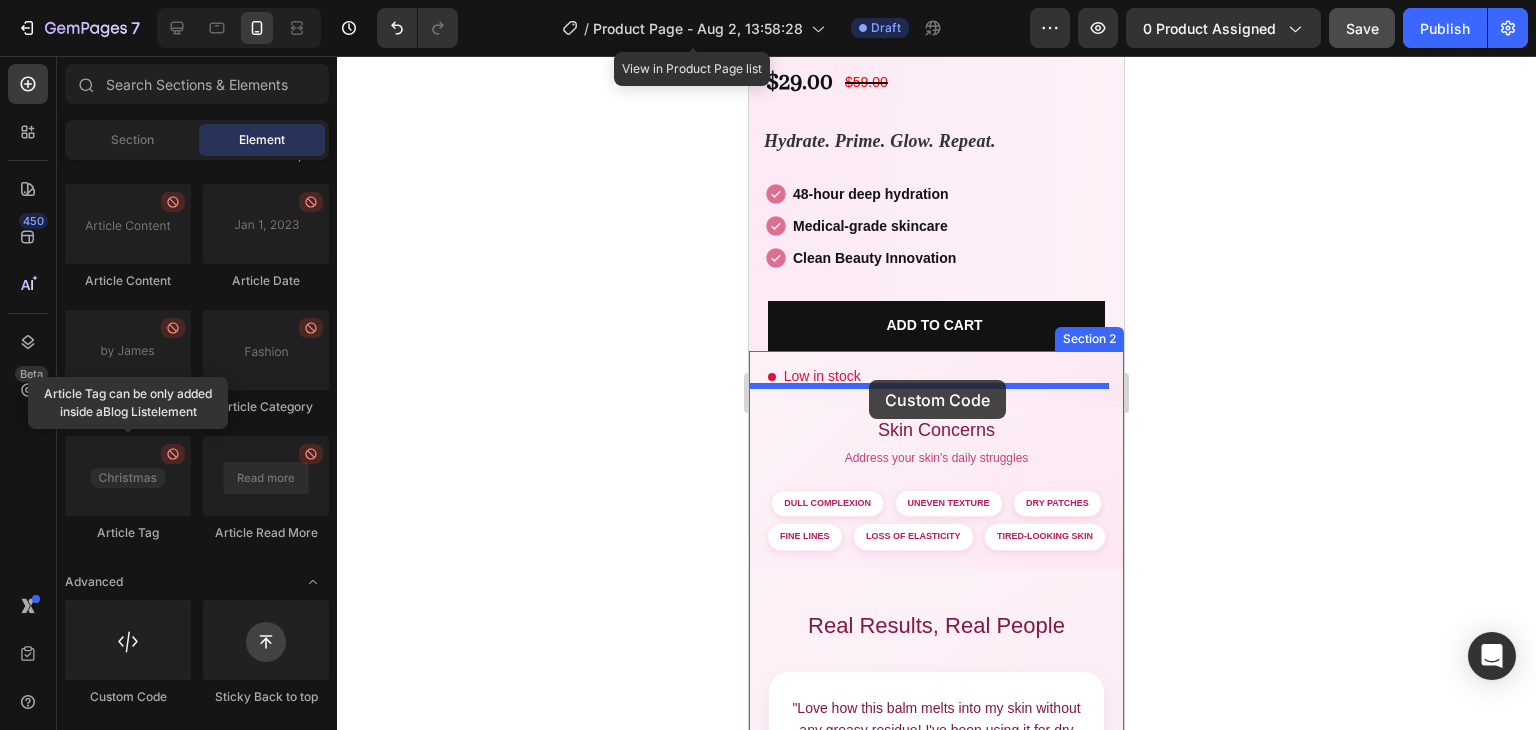 drag, startPoint x: 885, startPoint y: 709, endPoint x: 869, endPoint y: 380, distance: 329.38882 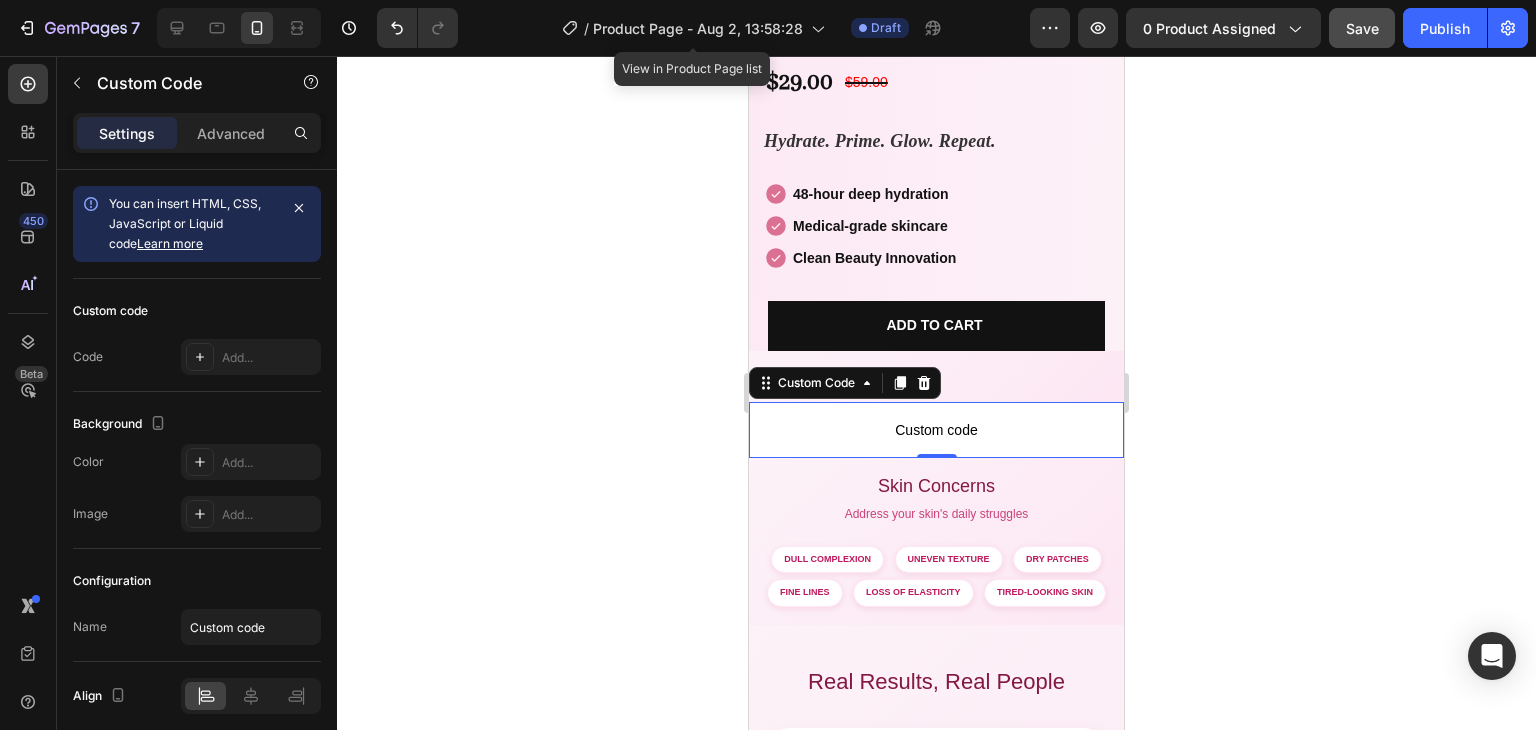 click on "Custom code" at bounding box center (936, 430) 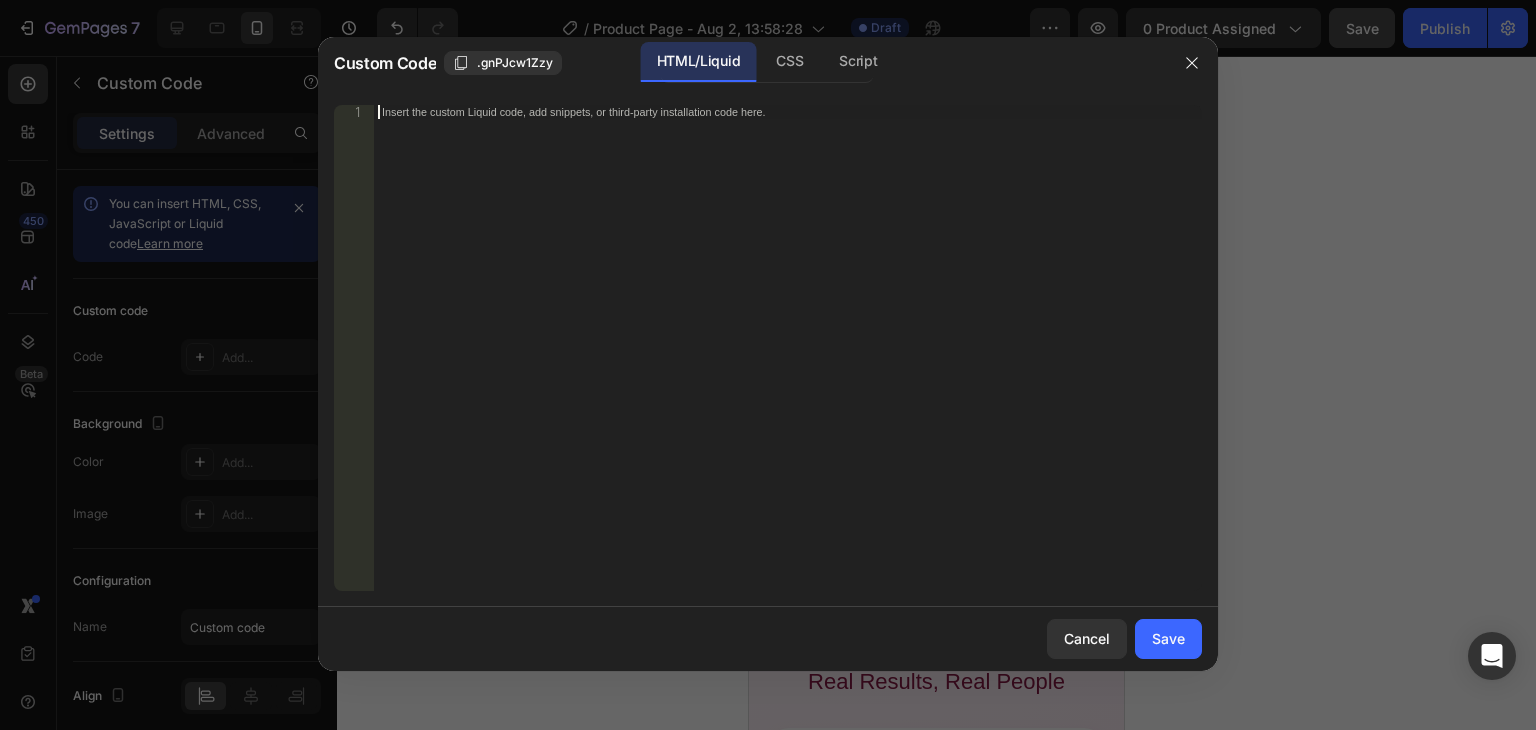 click on "Insert the custom Liquid code, add snippets, or third-party installation code here." at bounding box center (788, 362) 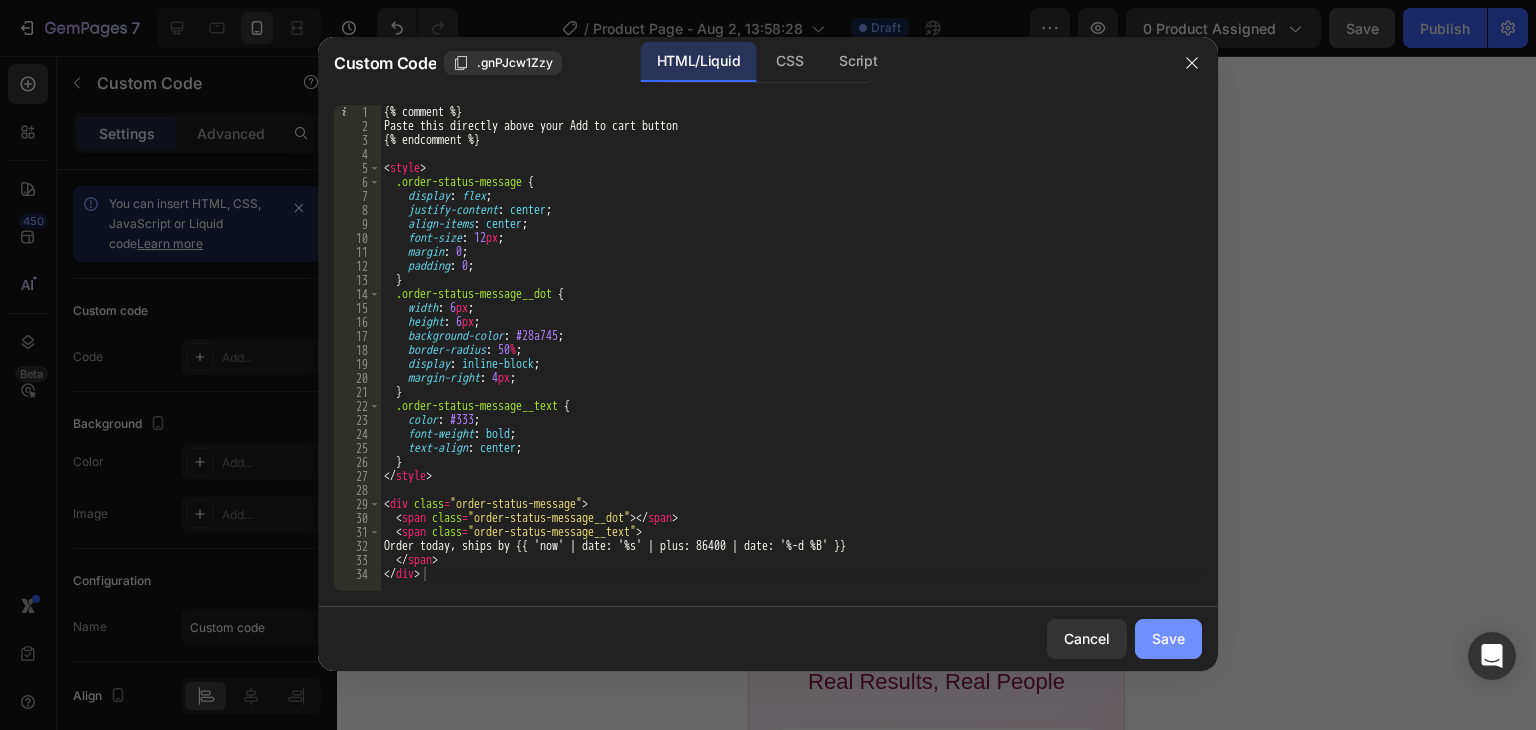 click on "Save" at bounding box center [1168, 638] 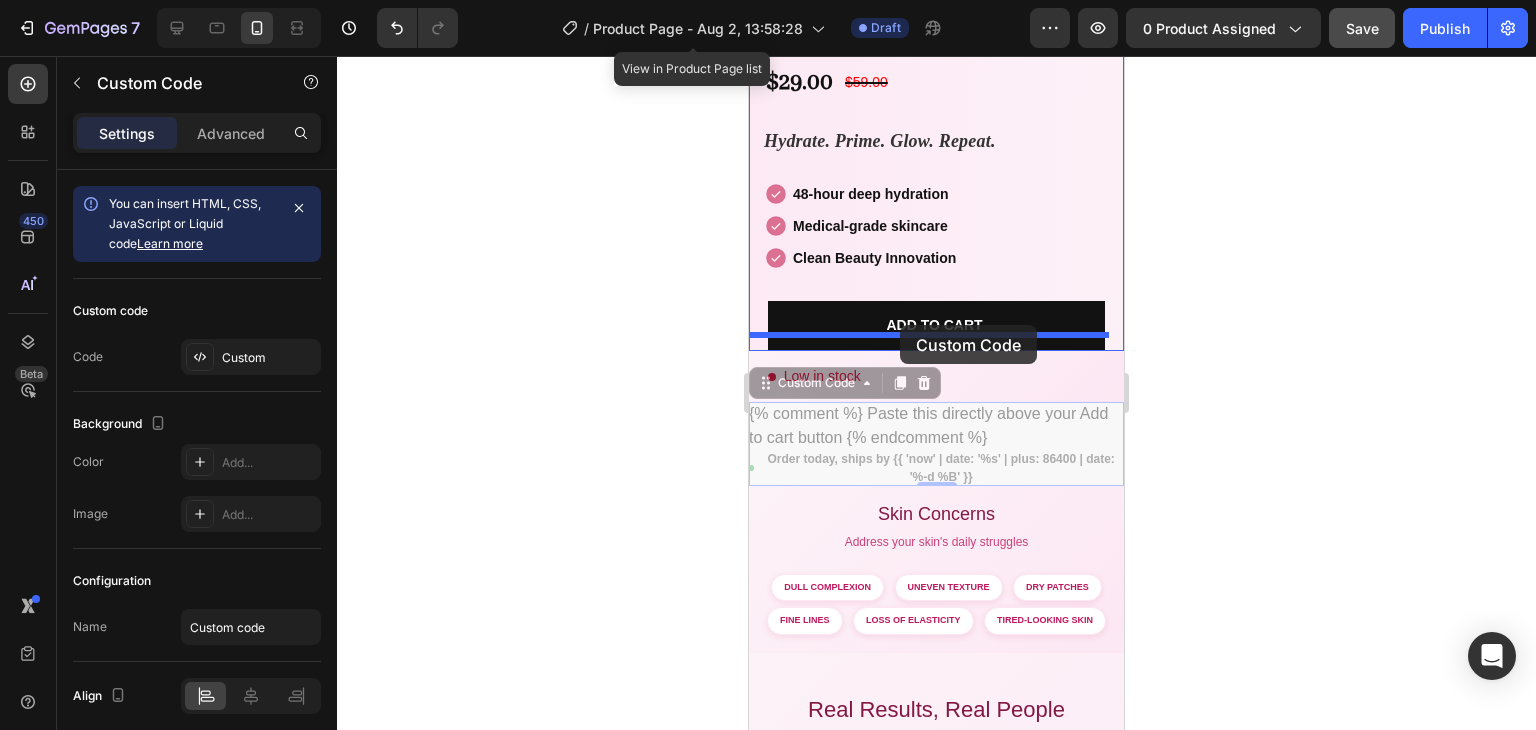 drag, startPoint x: 774, startPoint y: 366, endPoint x: 900, endPoint y: 325, distance: 132.50282 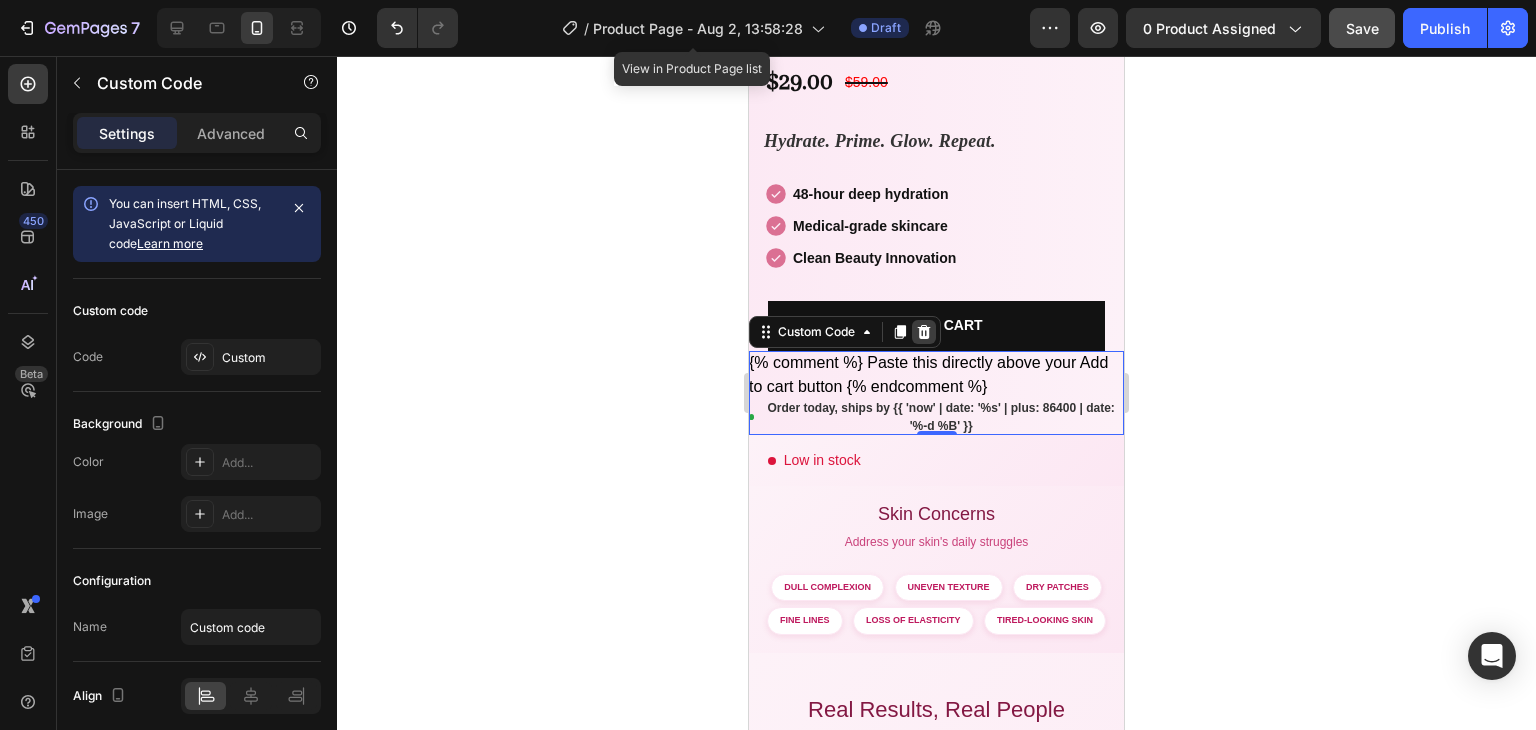 click 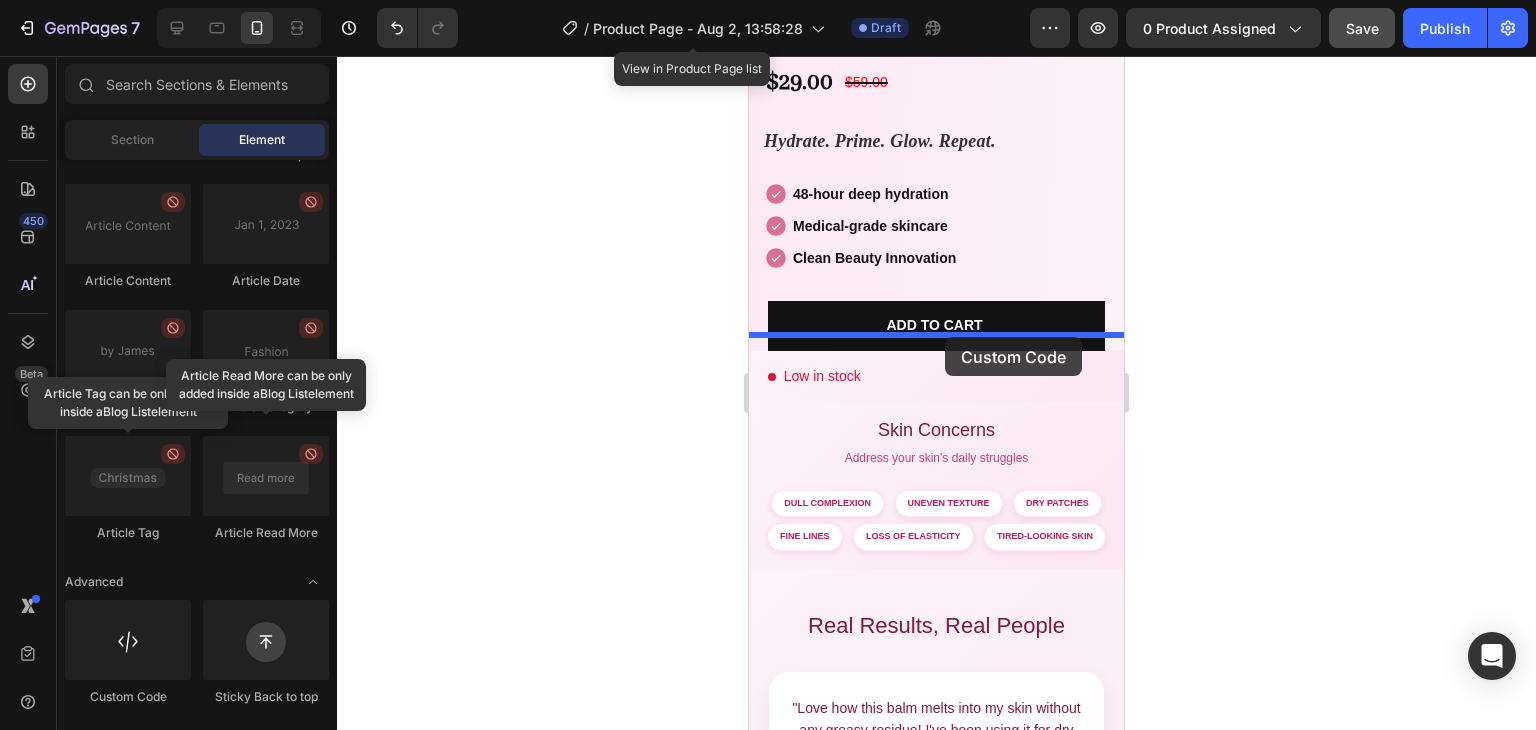 drag, startPoint x: 874, startPoint y: 702, endPoint x: 945, endPoint y: 337, distance: 371.84137 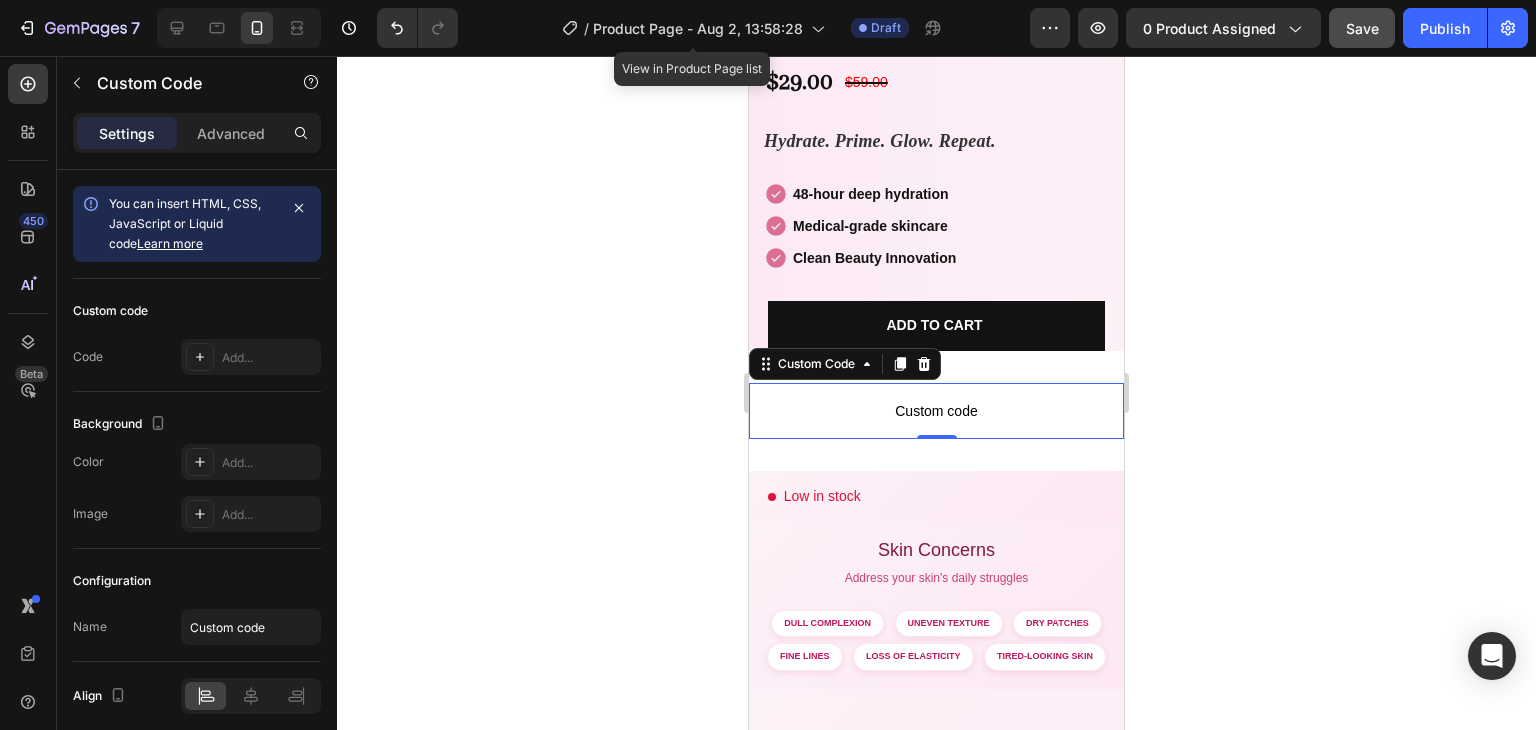 click on "Custom code" at bounding box center (936, 411) 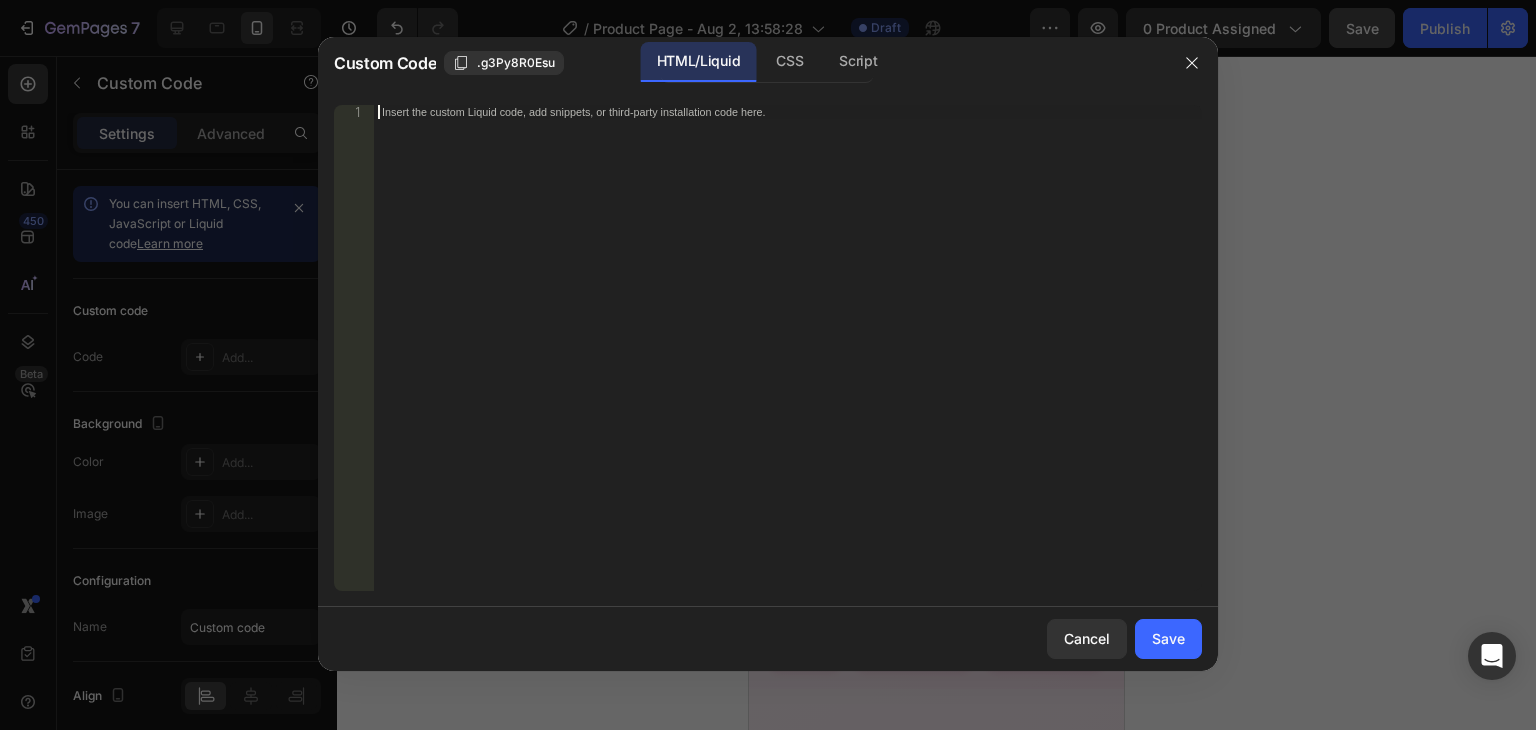 click on "Insert the custom Liquid code, add snippets, or third-party installation code here." at bounding box center (788, 362) 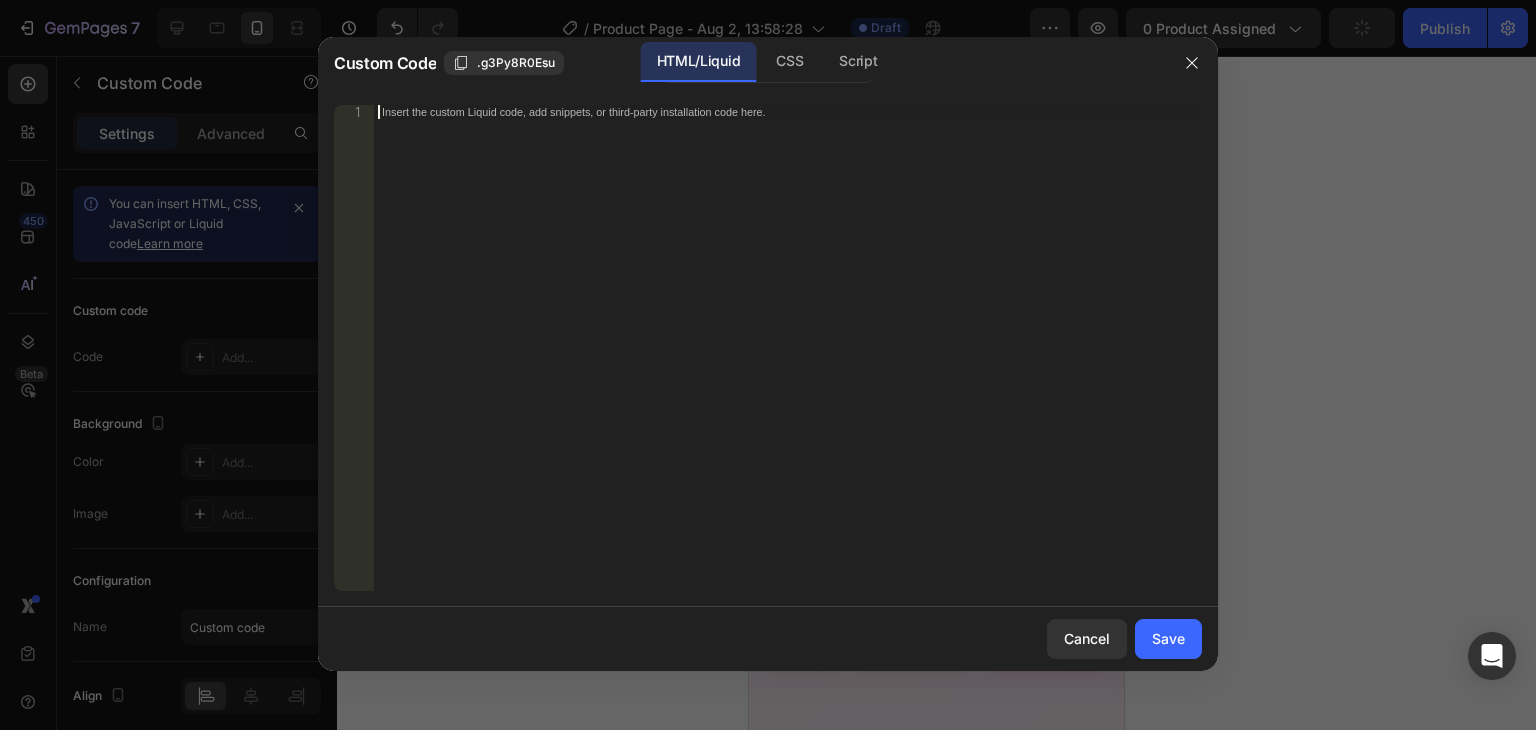 paste on "</div>" 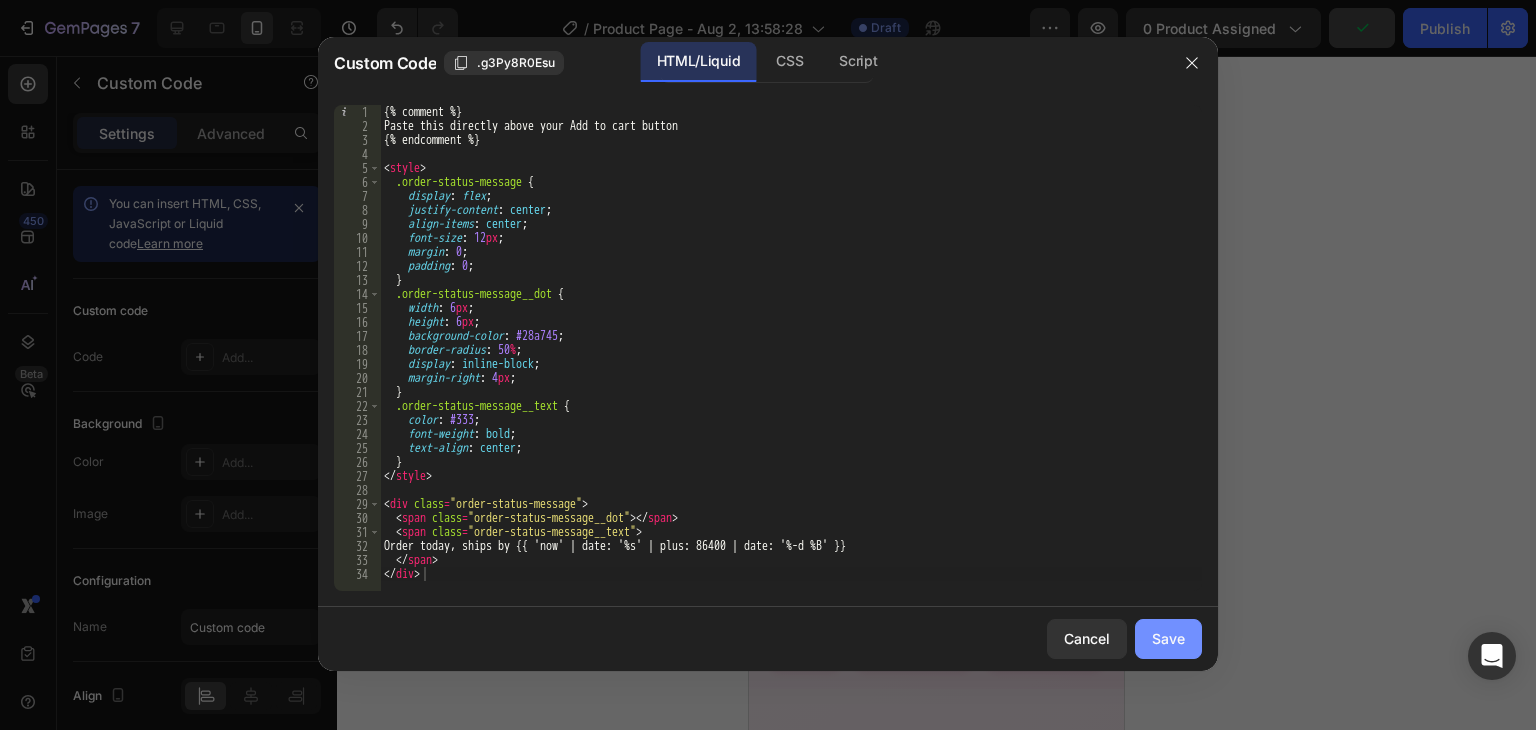 click on "Save" at bounding box center (1168, 638) 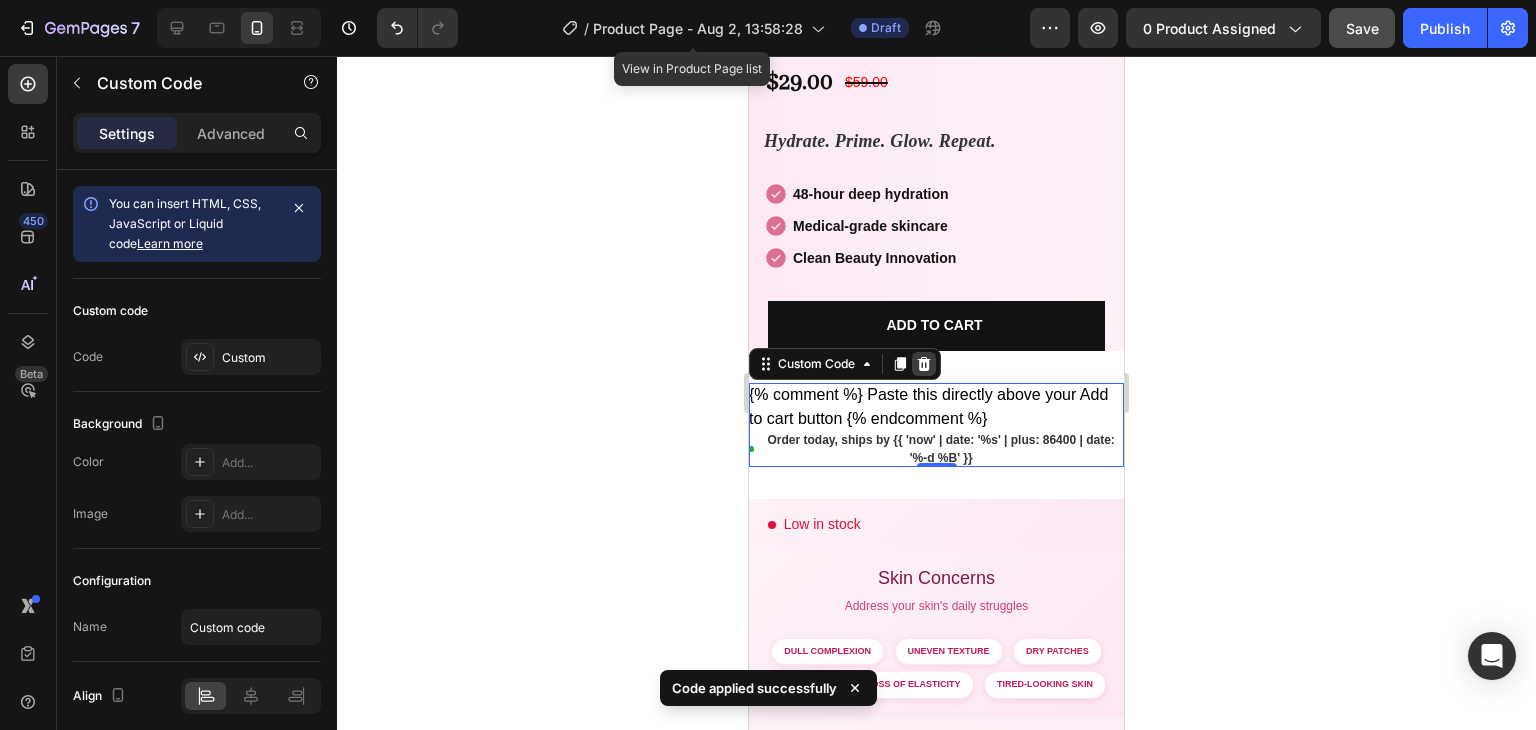 click 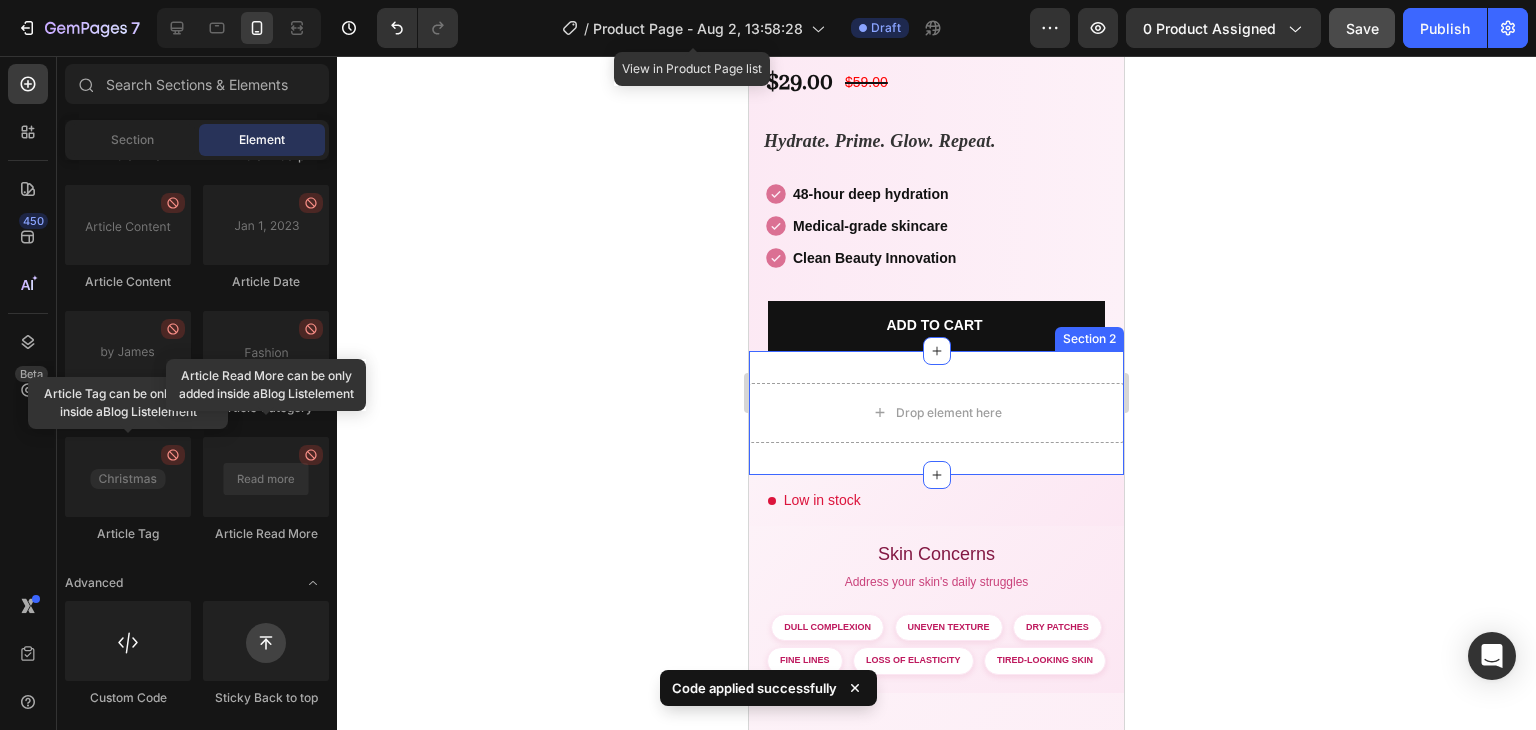 click on "Drop element here Section 2" at bounding box center (936, 413) 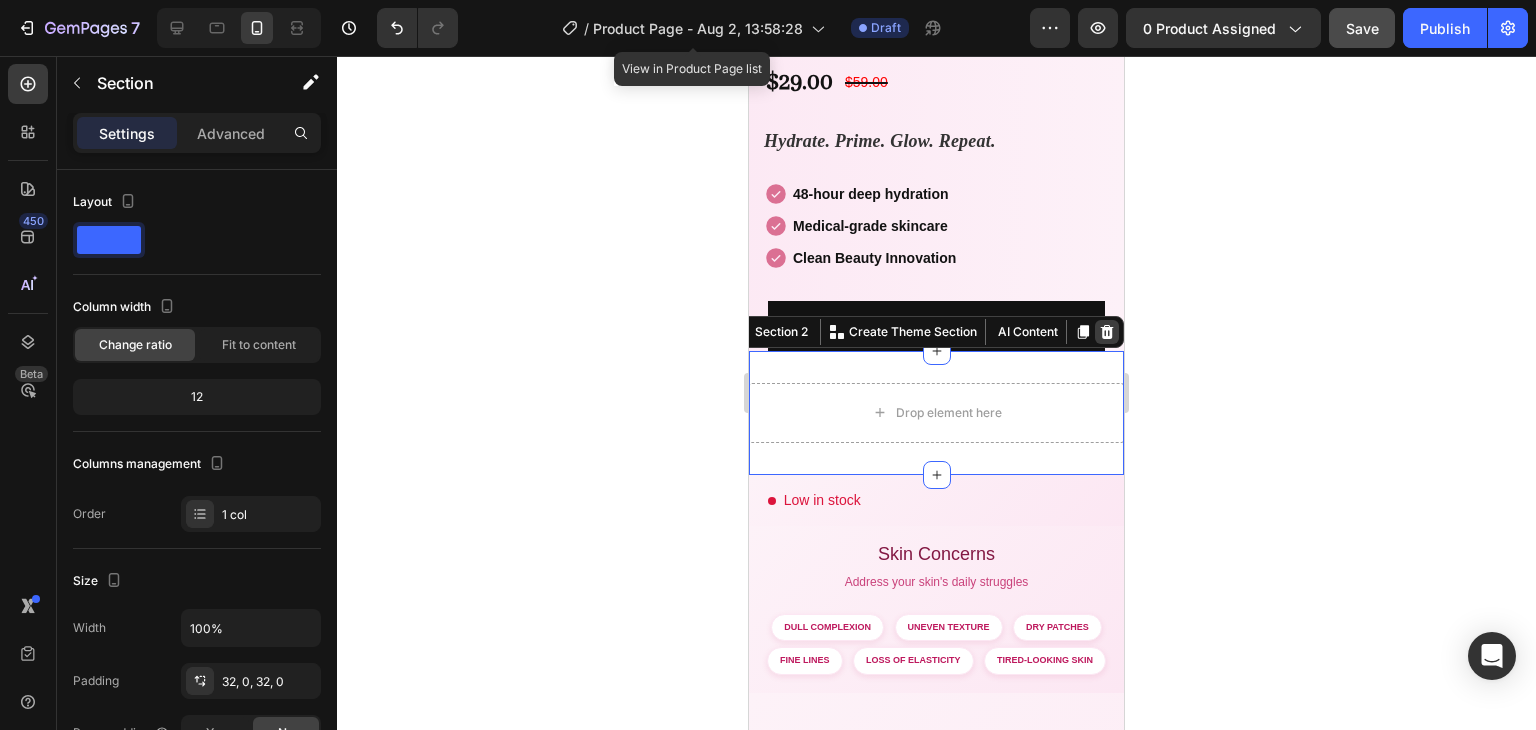 click at bounding box center [1107, 332] 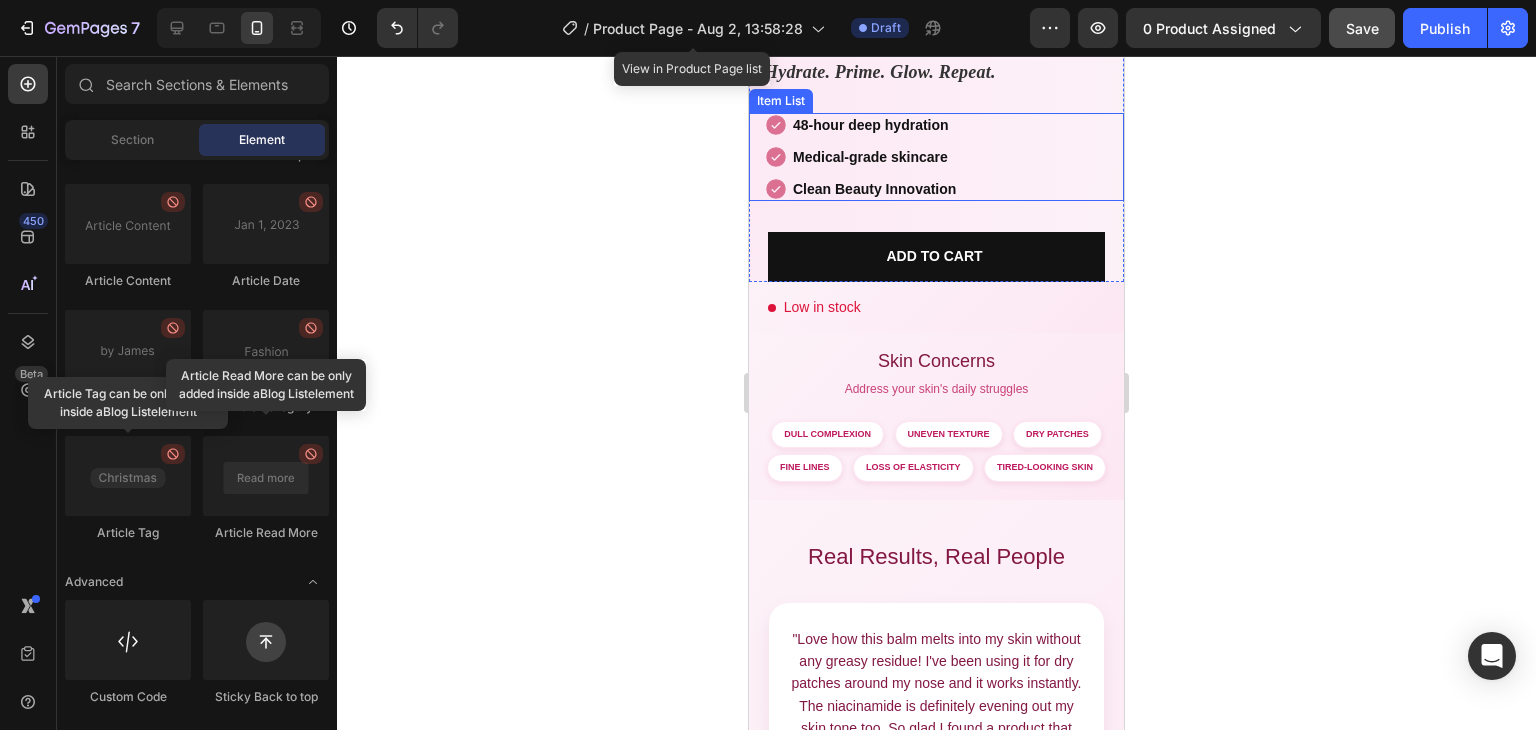 scroll, scrollTop: 772, scrollLeft: 0, axis: vertical 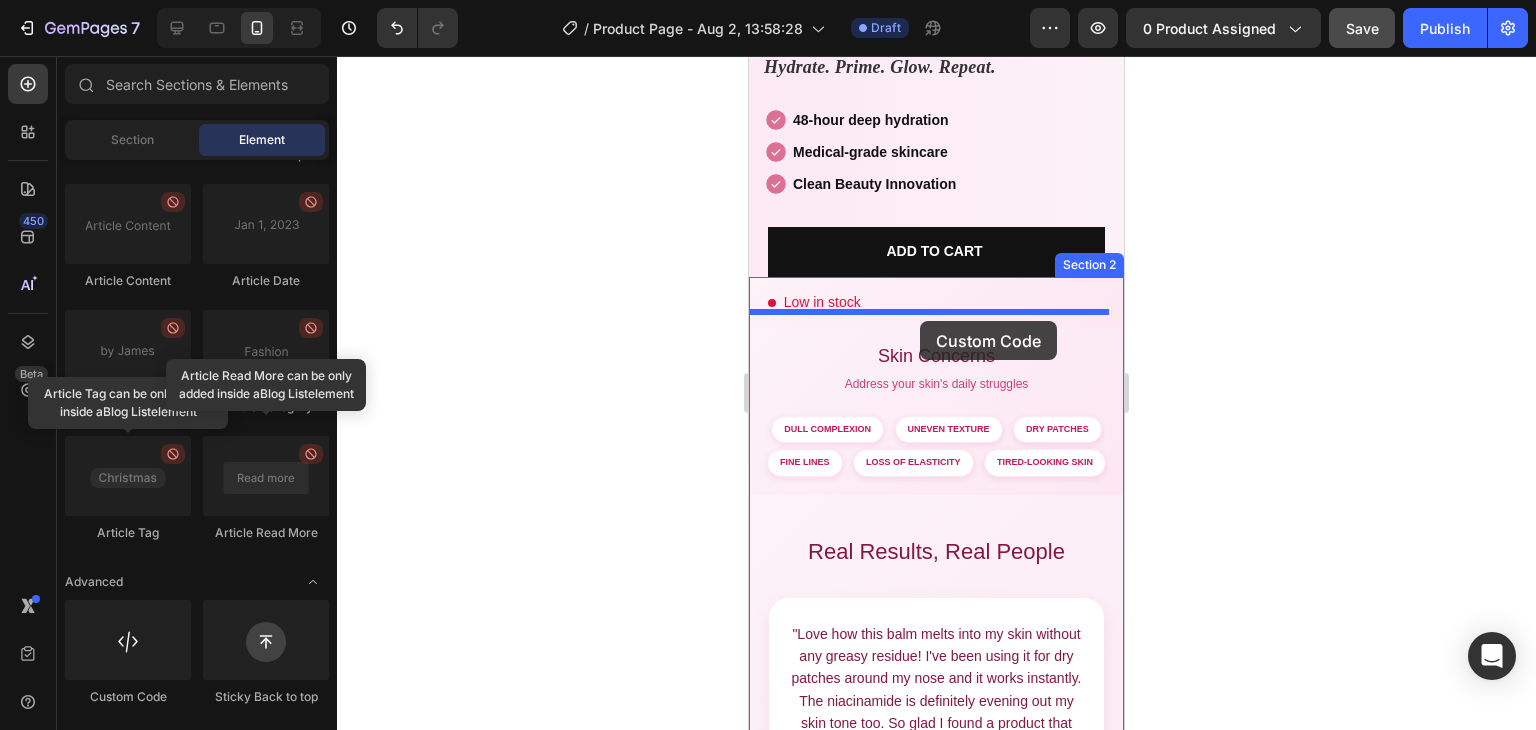 drag, startPoint x: 848, startPoint y: 709, endPoint x: 922, endPoint y: 318, distance: 397.94095 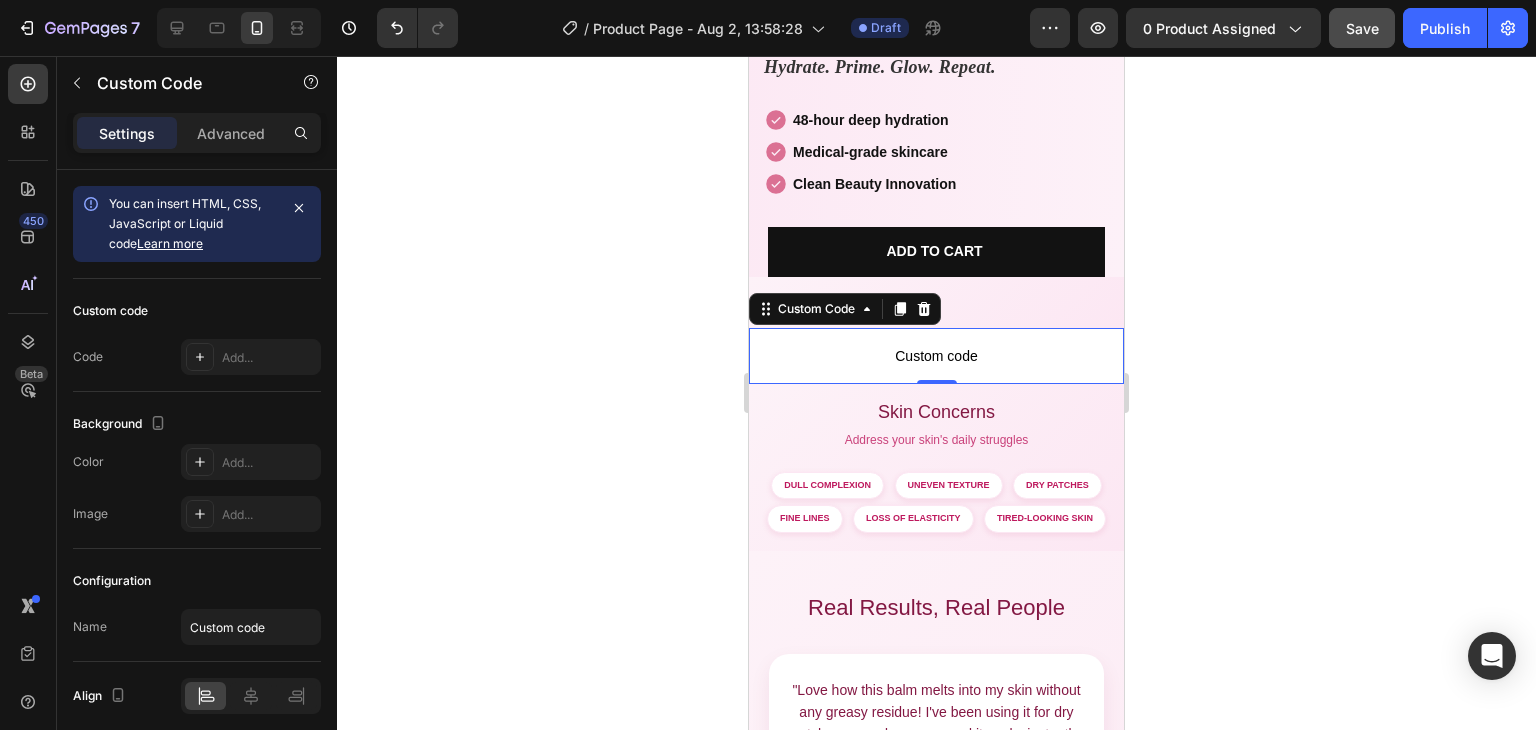 click on "Custom code" at bounding box center (936, 356) 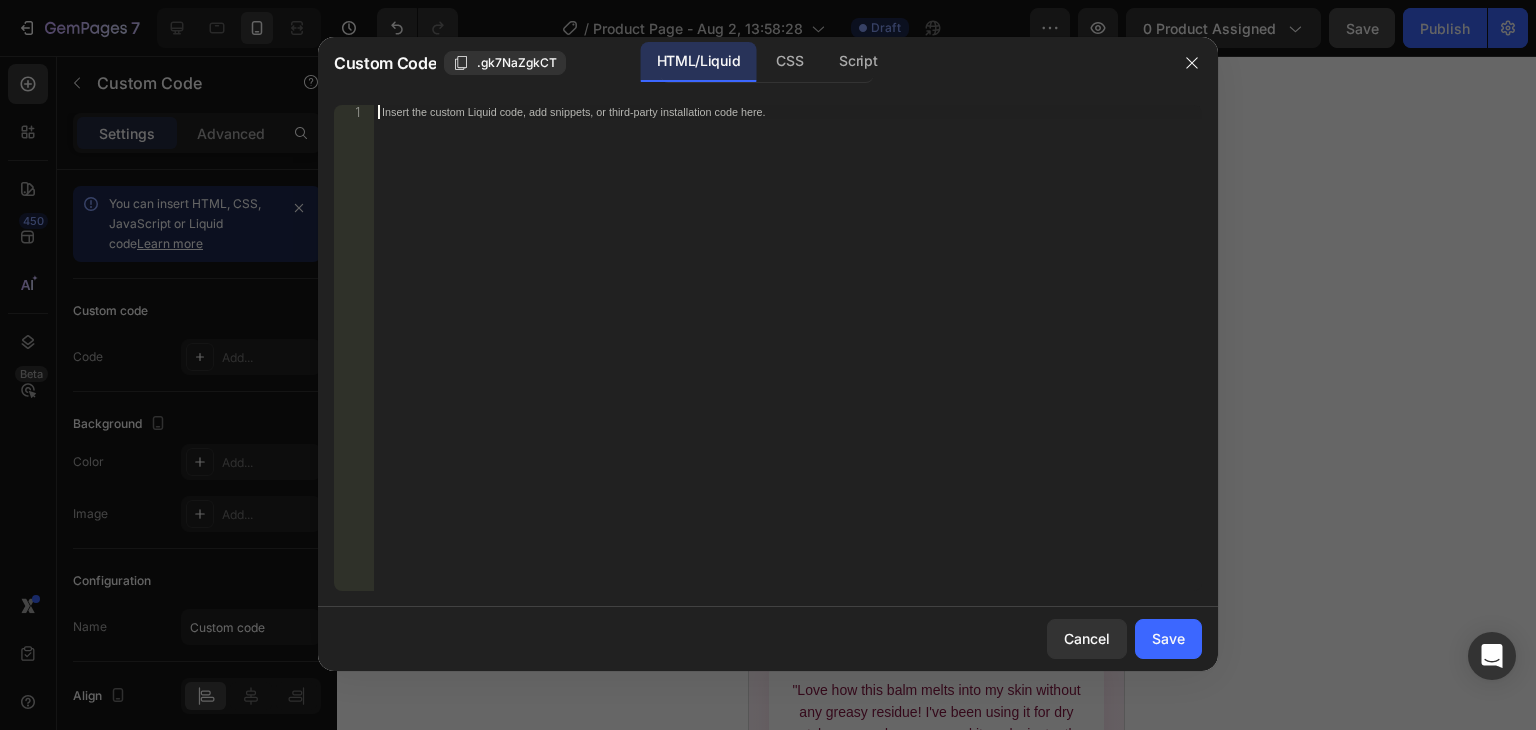 click on "Insert the custom Liquid code, add snippets, or third-party installation code here." at bounding box center [788, 362] 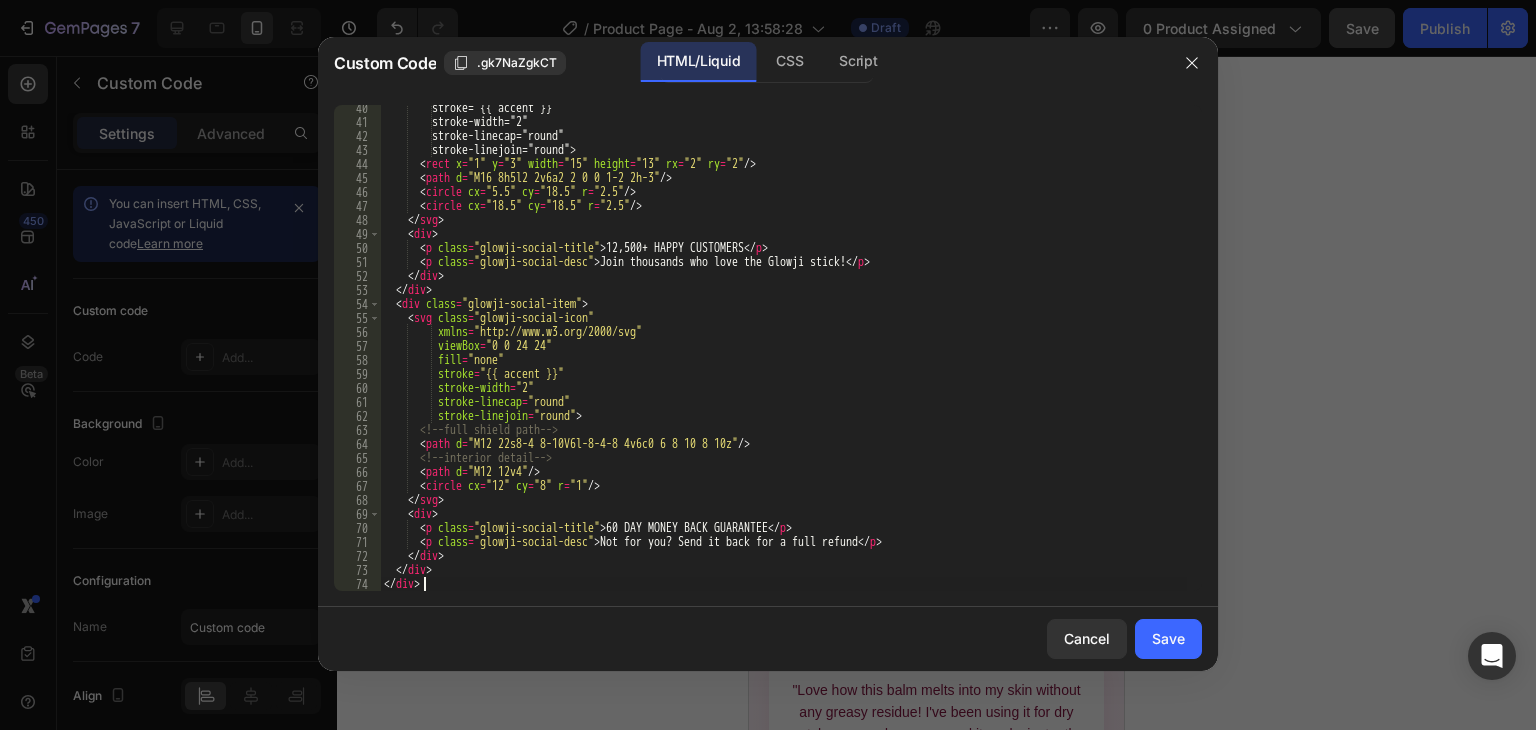 scroll, scrollTop: 550, scrollLeft: 0, axis: vertical 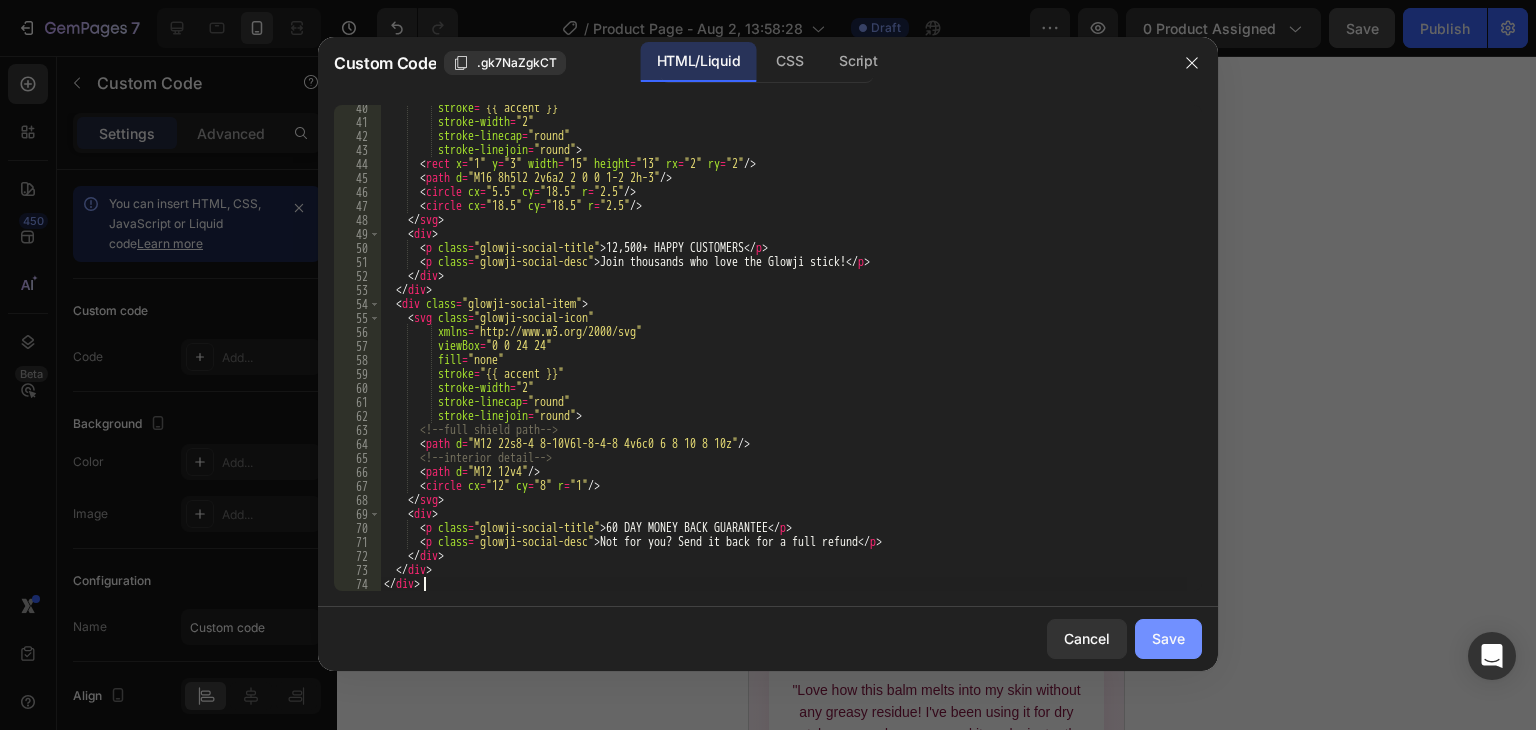 click on "Save" at bounding box center [1168, 638] 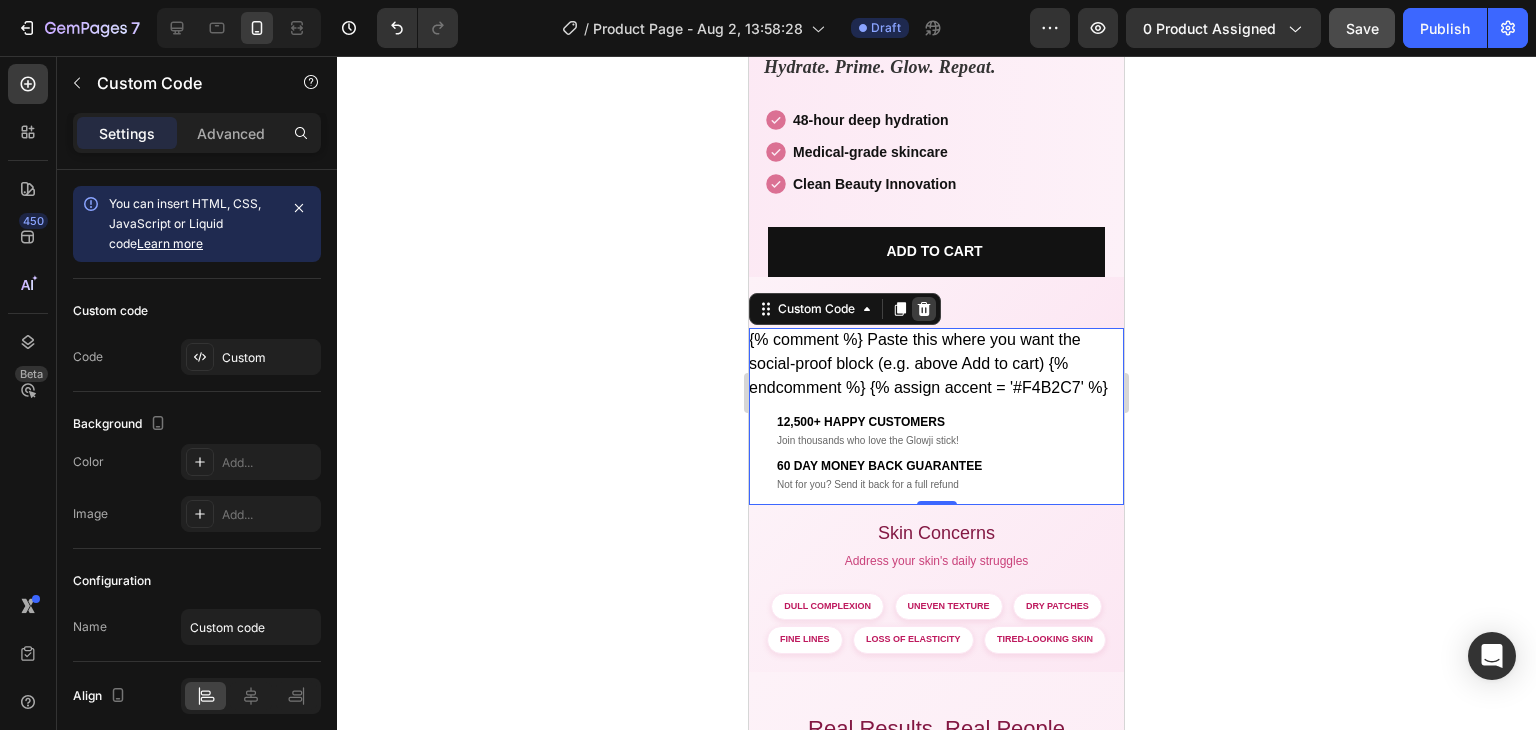 click 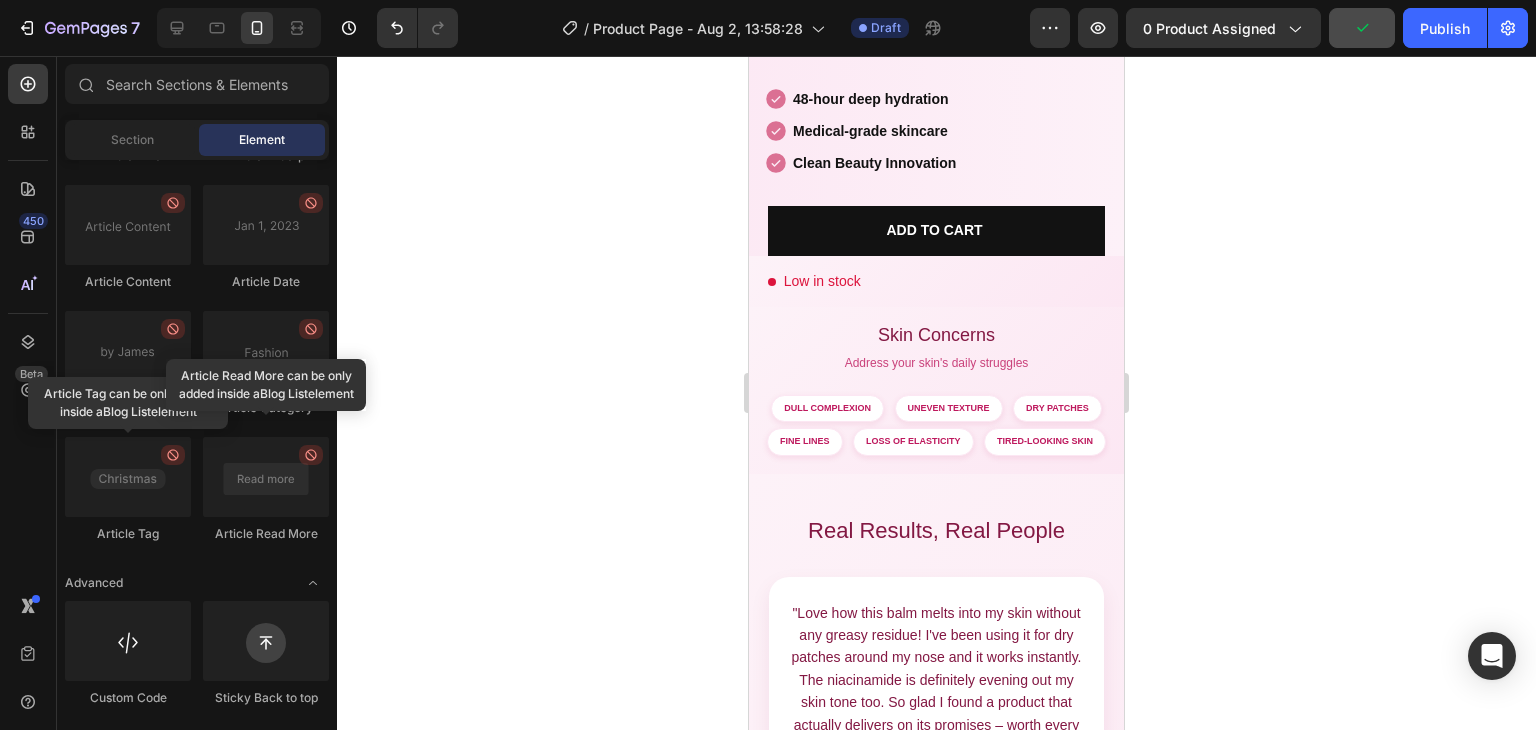 scroll, scrollTop: 792, scrollLeft: 0, axis: vertical 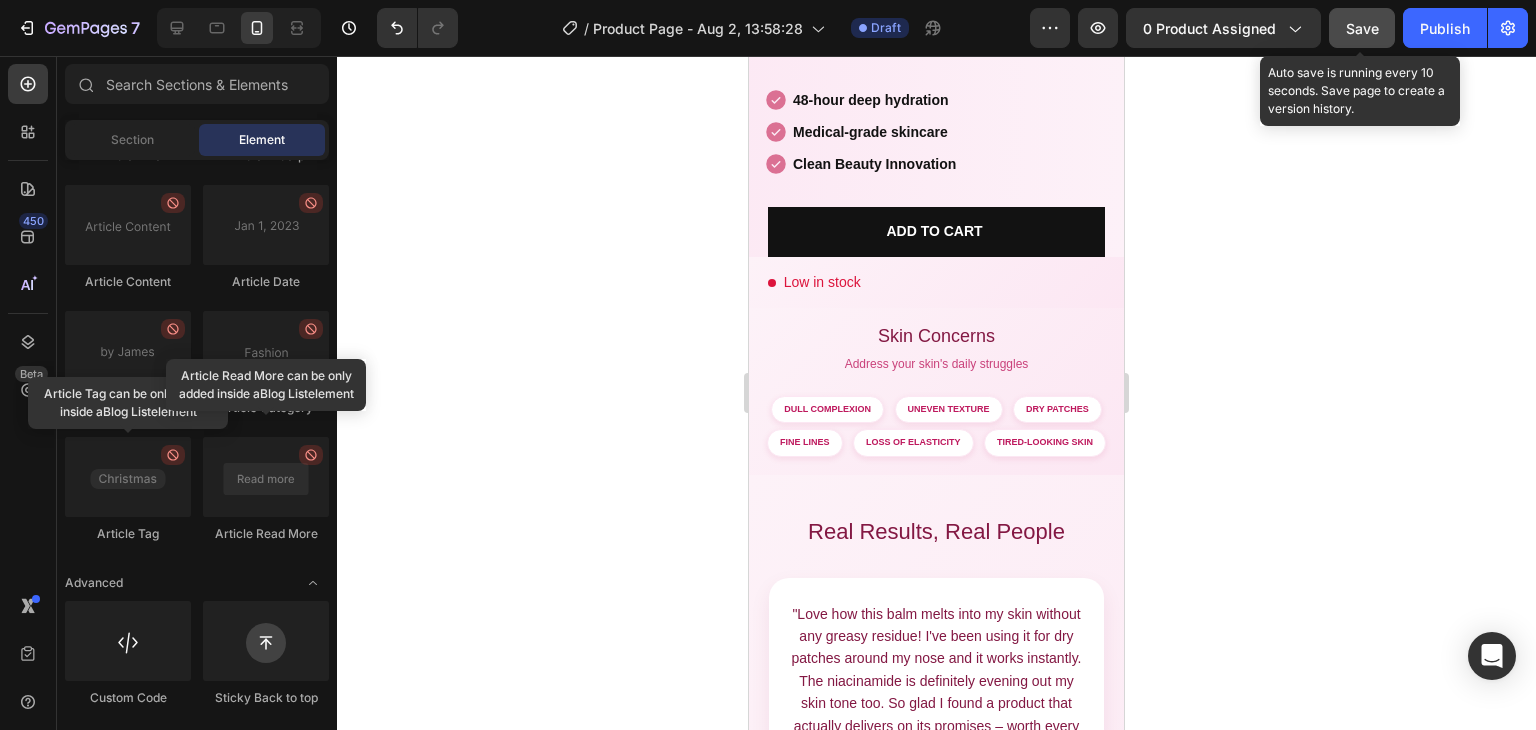 click on "Save" at bounding box center (1362, 28) 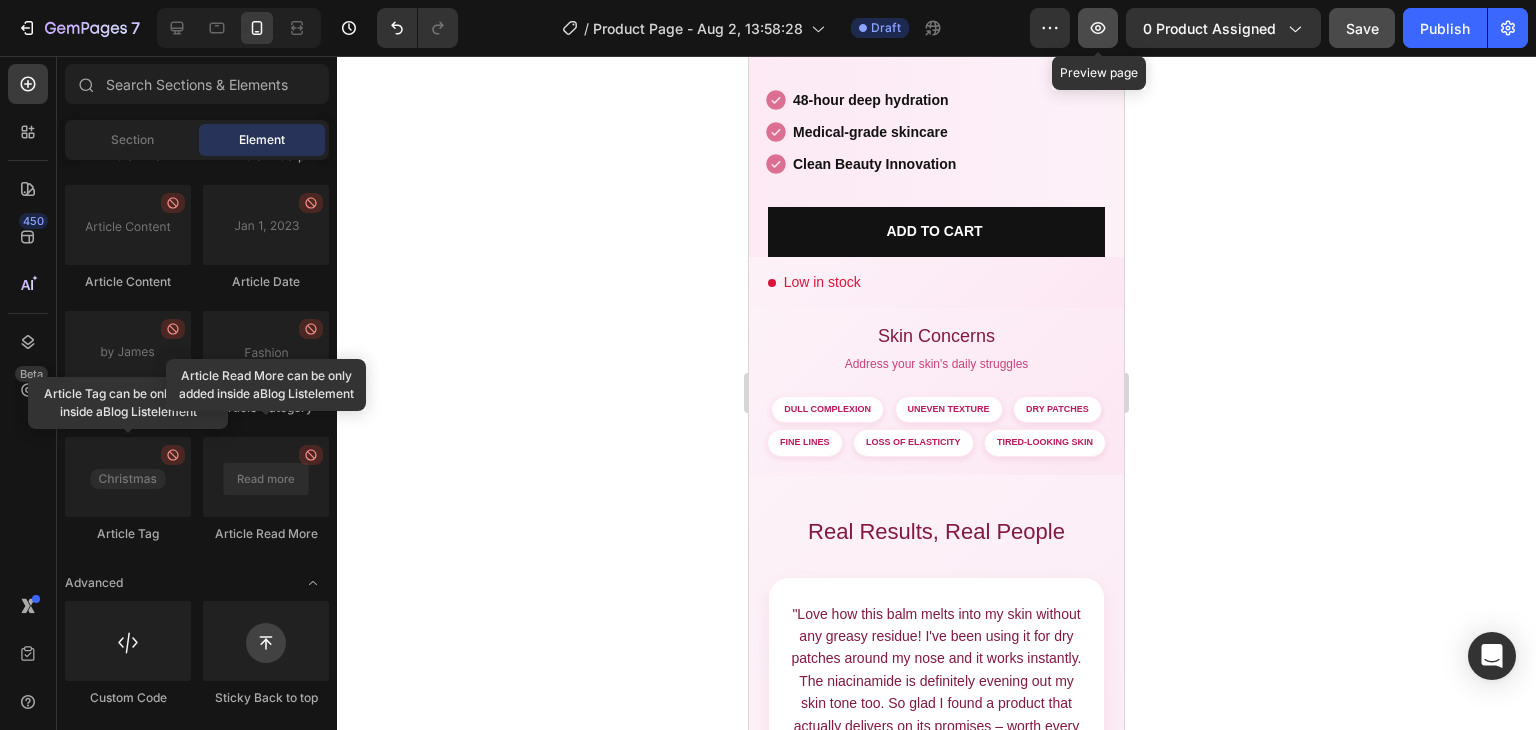 click 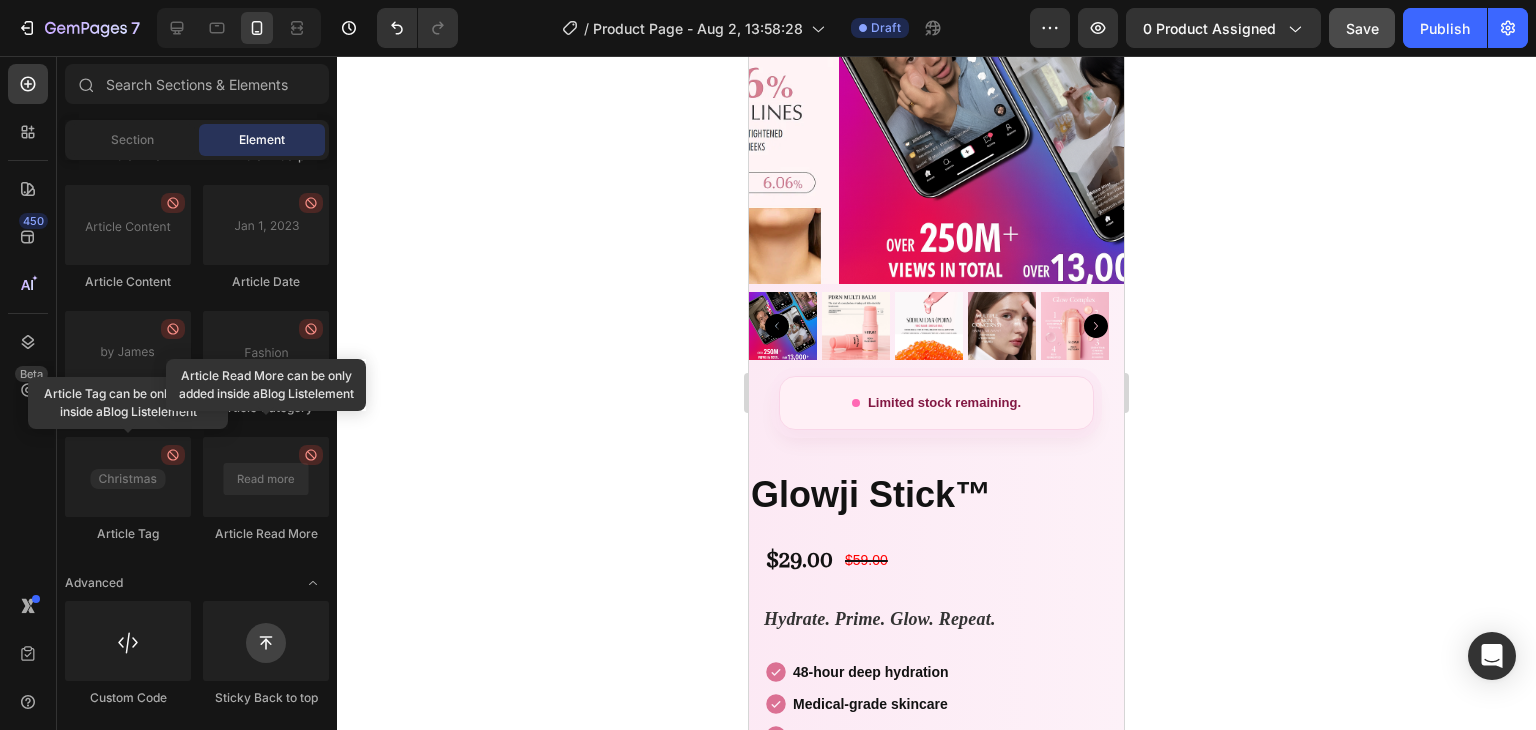scroll, scrollTop: 0, scrollLeft: 0, axis: both 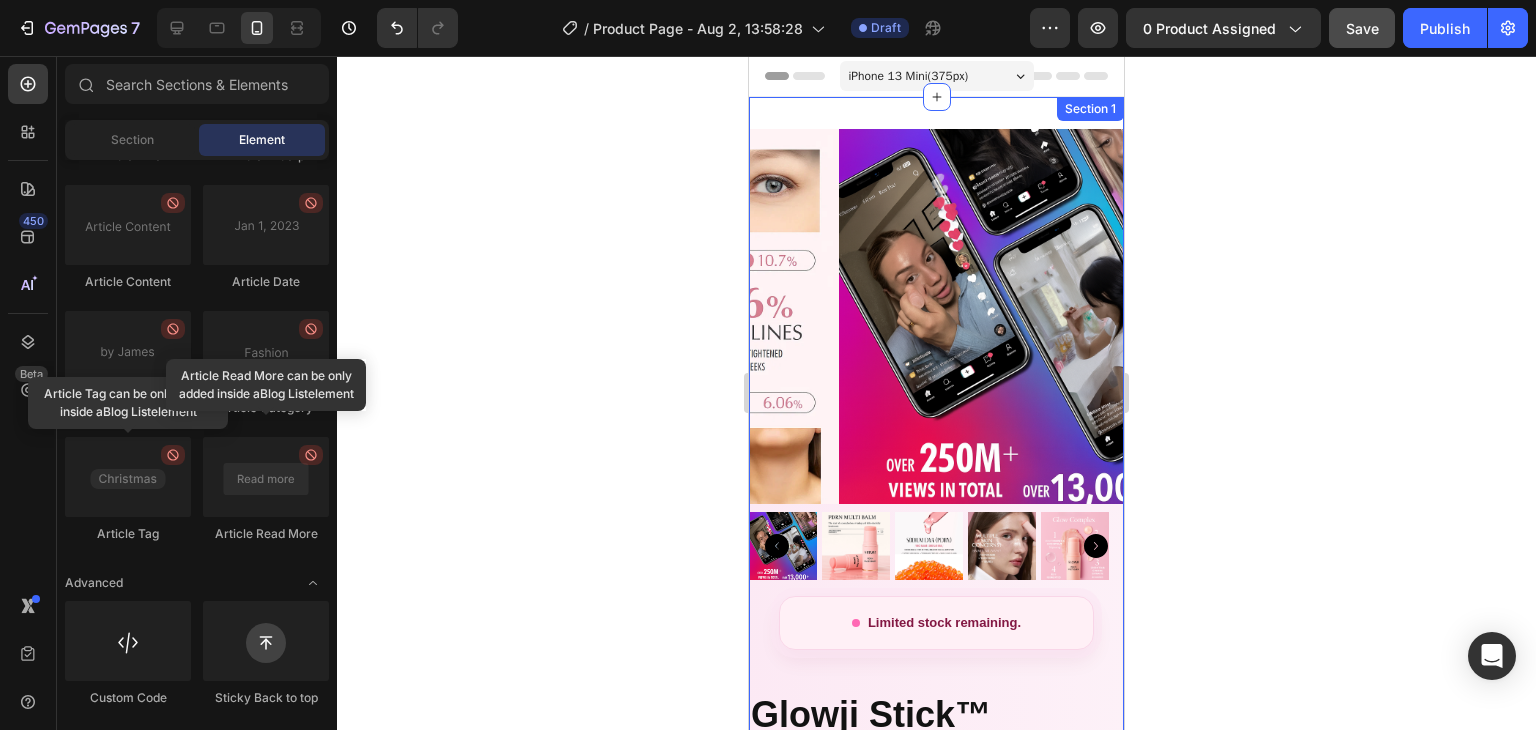 click on "Product Images
Limited stock remaining.
Custom Code Glowji Stick™ Product Title $29.00 Product Price Product Price $59.00 Product Price Product Price Row
Hydrate. Prime. Glow. Repeat.
Custom Code 48-hour deep hydration Medical-grade skincare Clean Beauty Innovation Item List ADD TO CART Add to Cart Product Section 1" at bounding box center [936, 573] 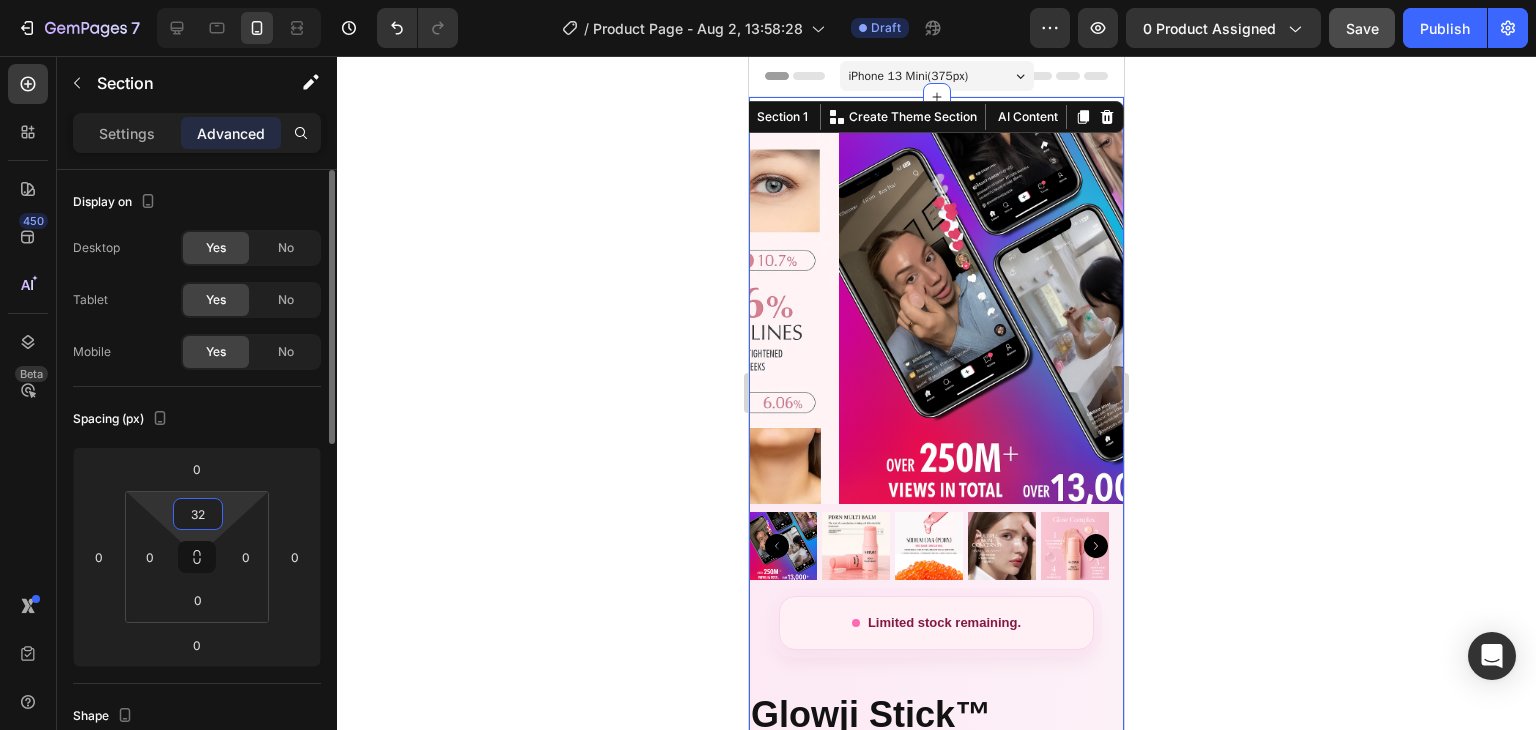 click on "32" at bounding box center [198, 514] 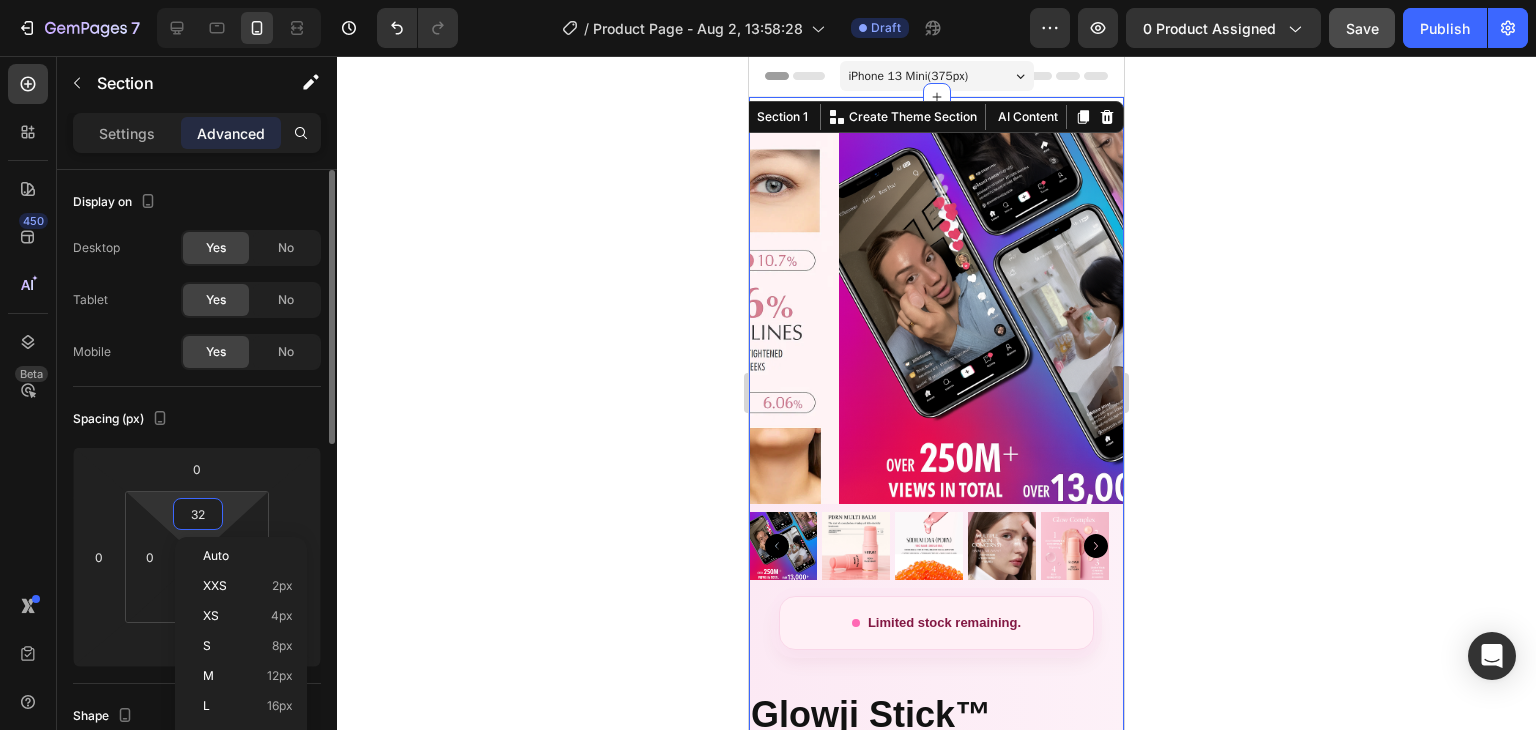 type 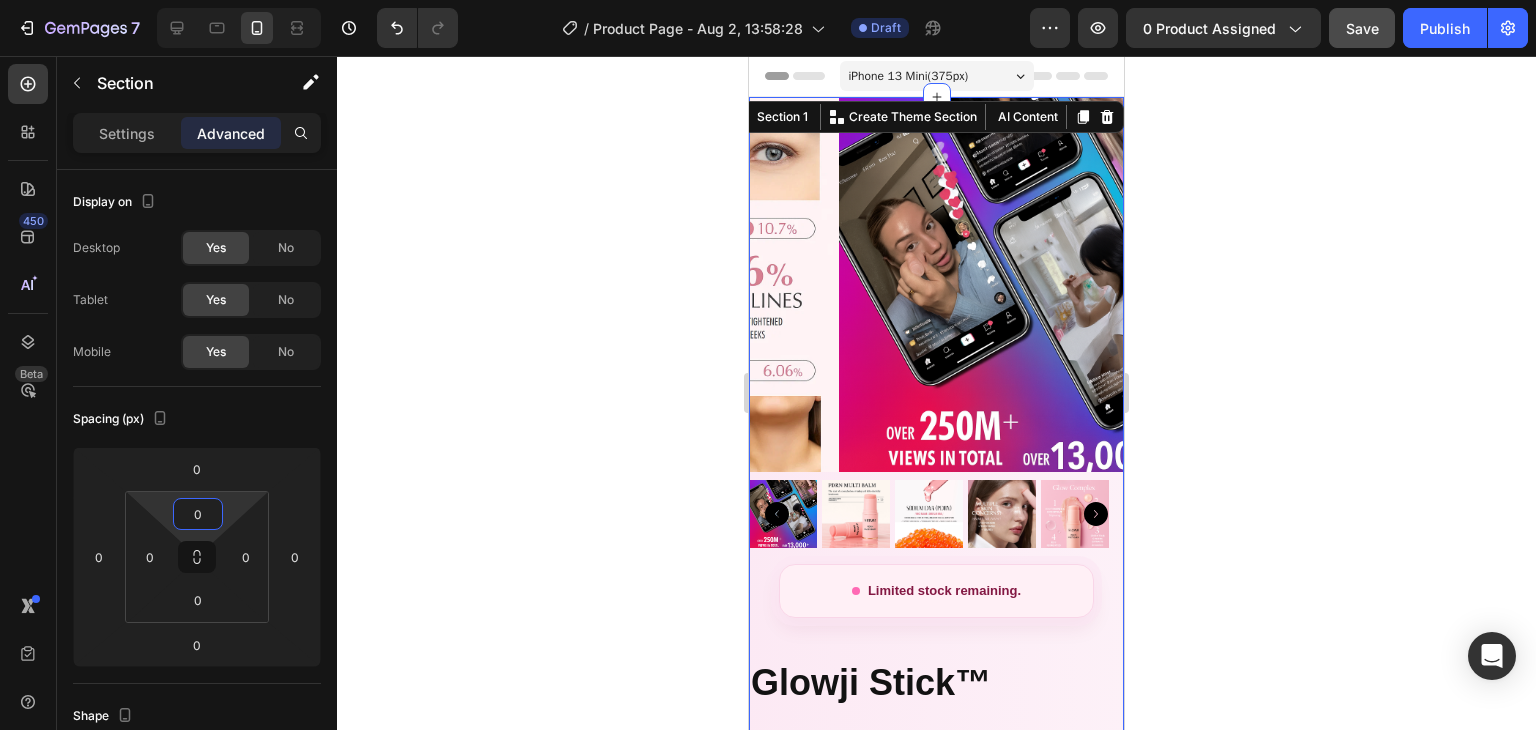 click 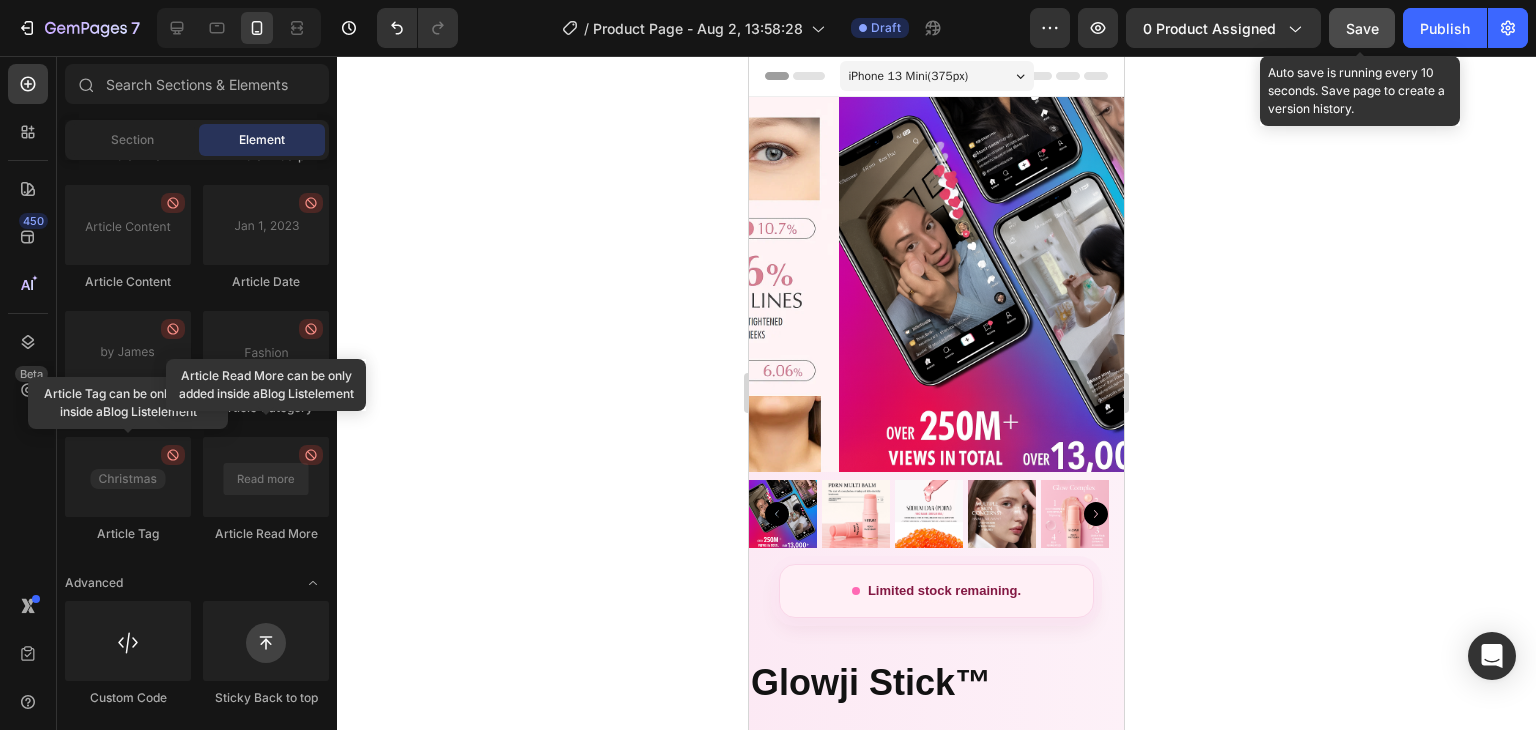 click on "Save" 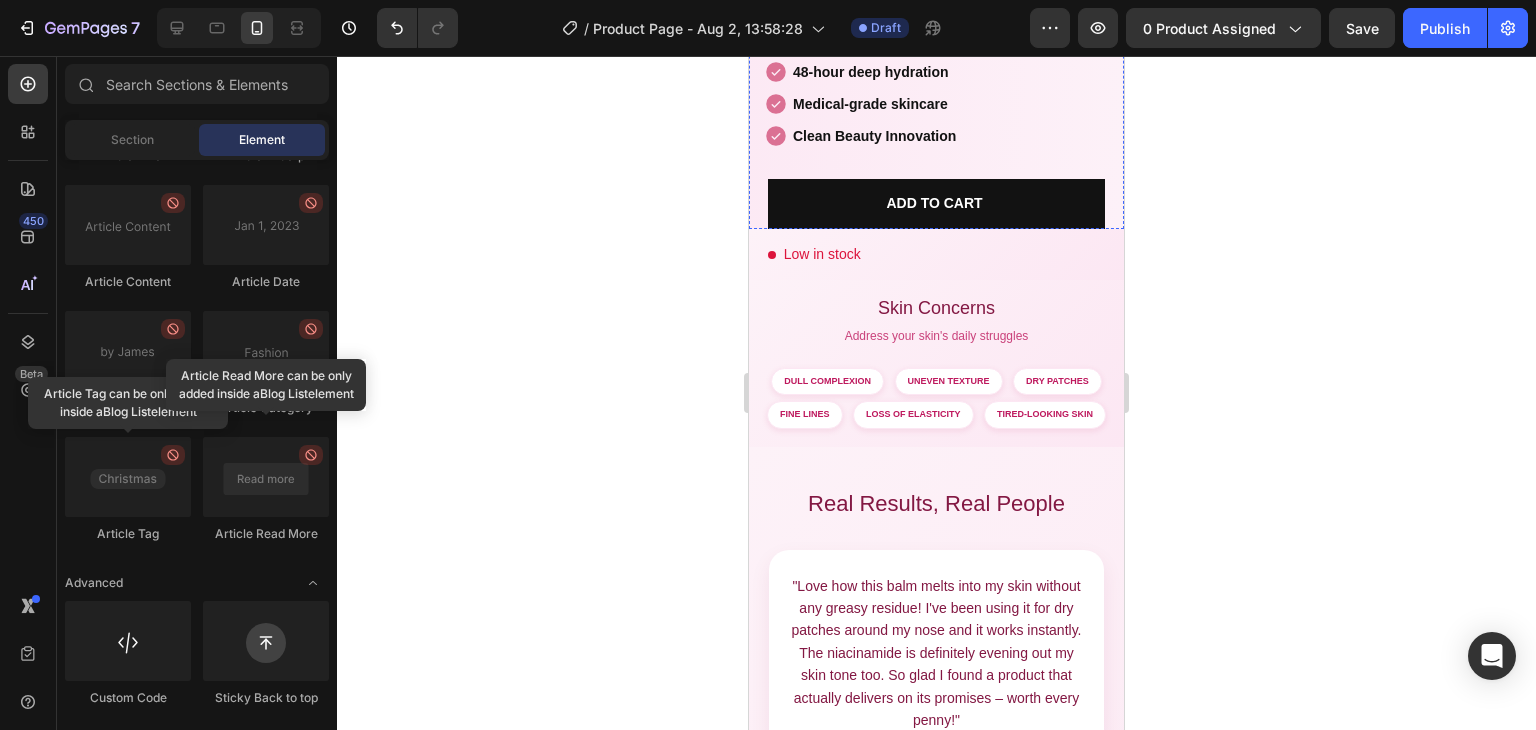 scroll, scrollTop: 788, scrollLeft: 0, axis: vertical 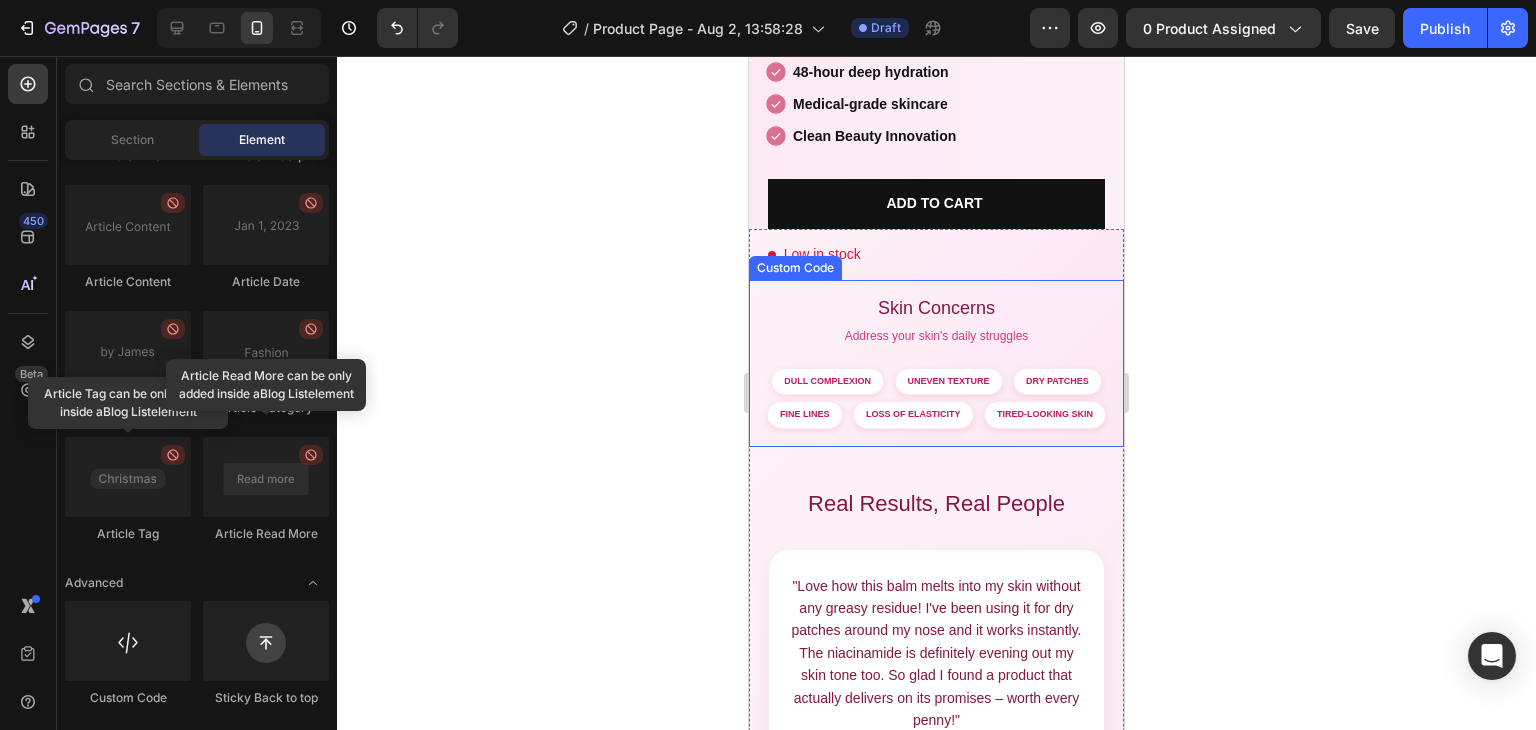 click on "Dull Complexion
Uneven Texture
Dry Patches
Fine Lines
Loss of Elasticity
Tired-Looking Skin" at bounding box center [936, 398] 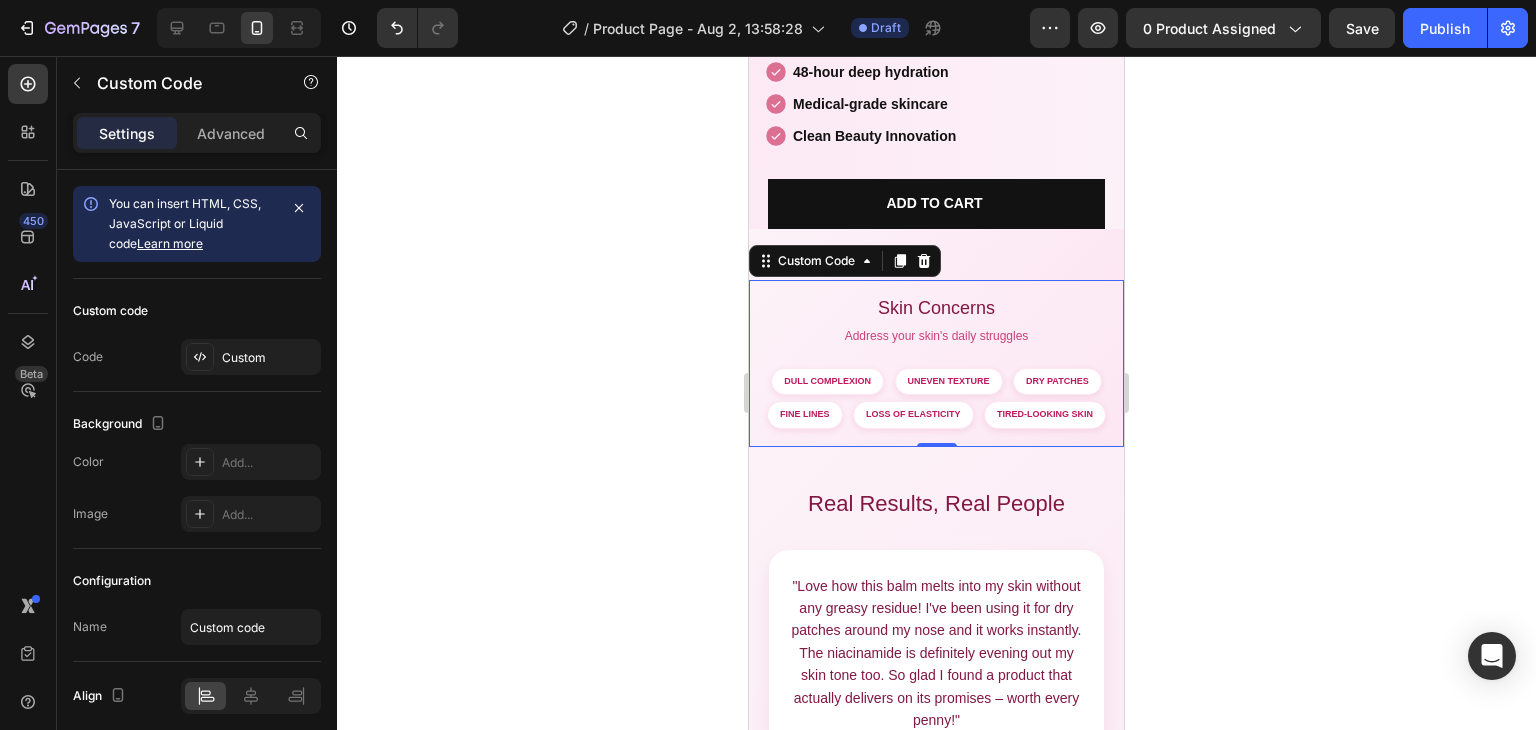 scroll, scrollTop: 1816, scrollLeft: 0, axis: vertical 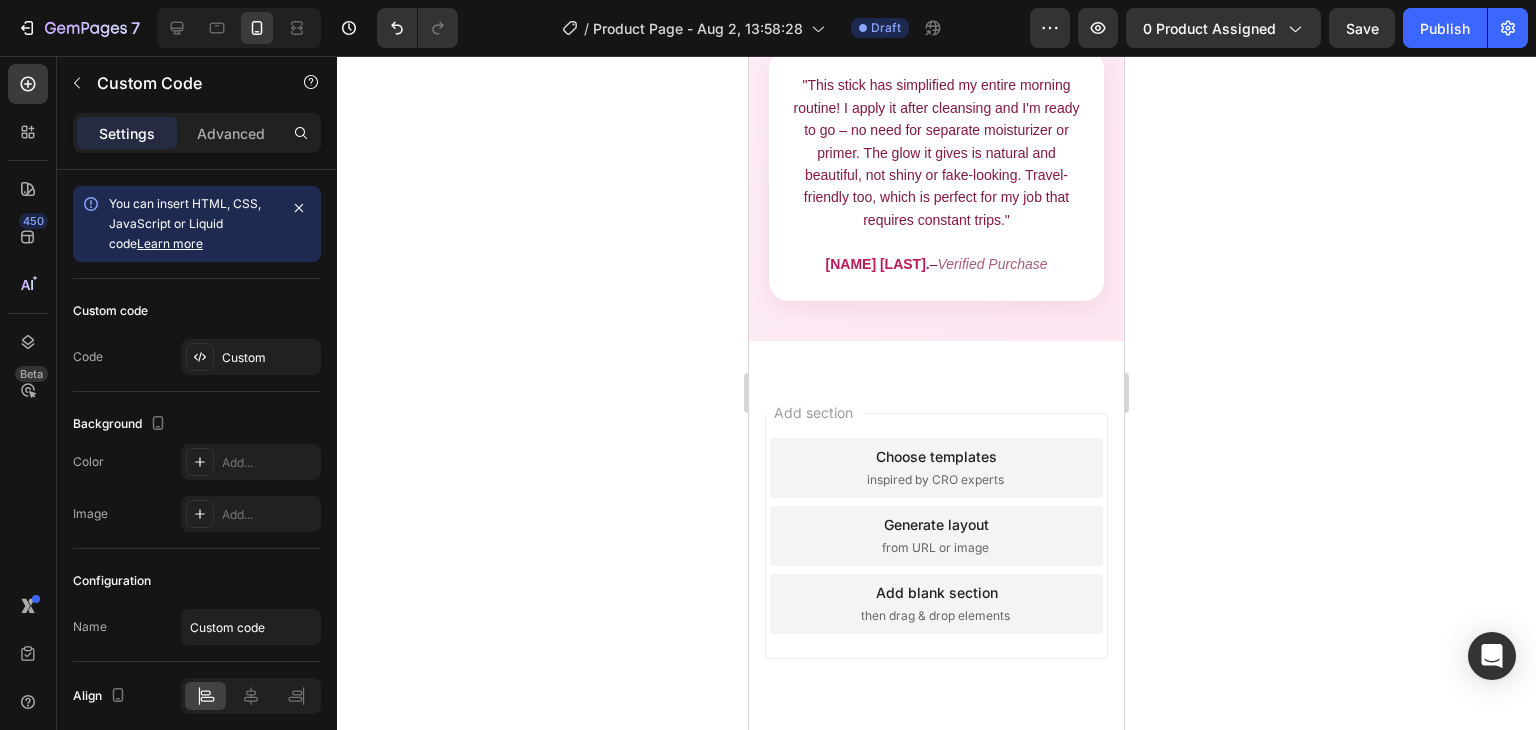 click on "Add section" at bounding box center (813, 412) 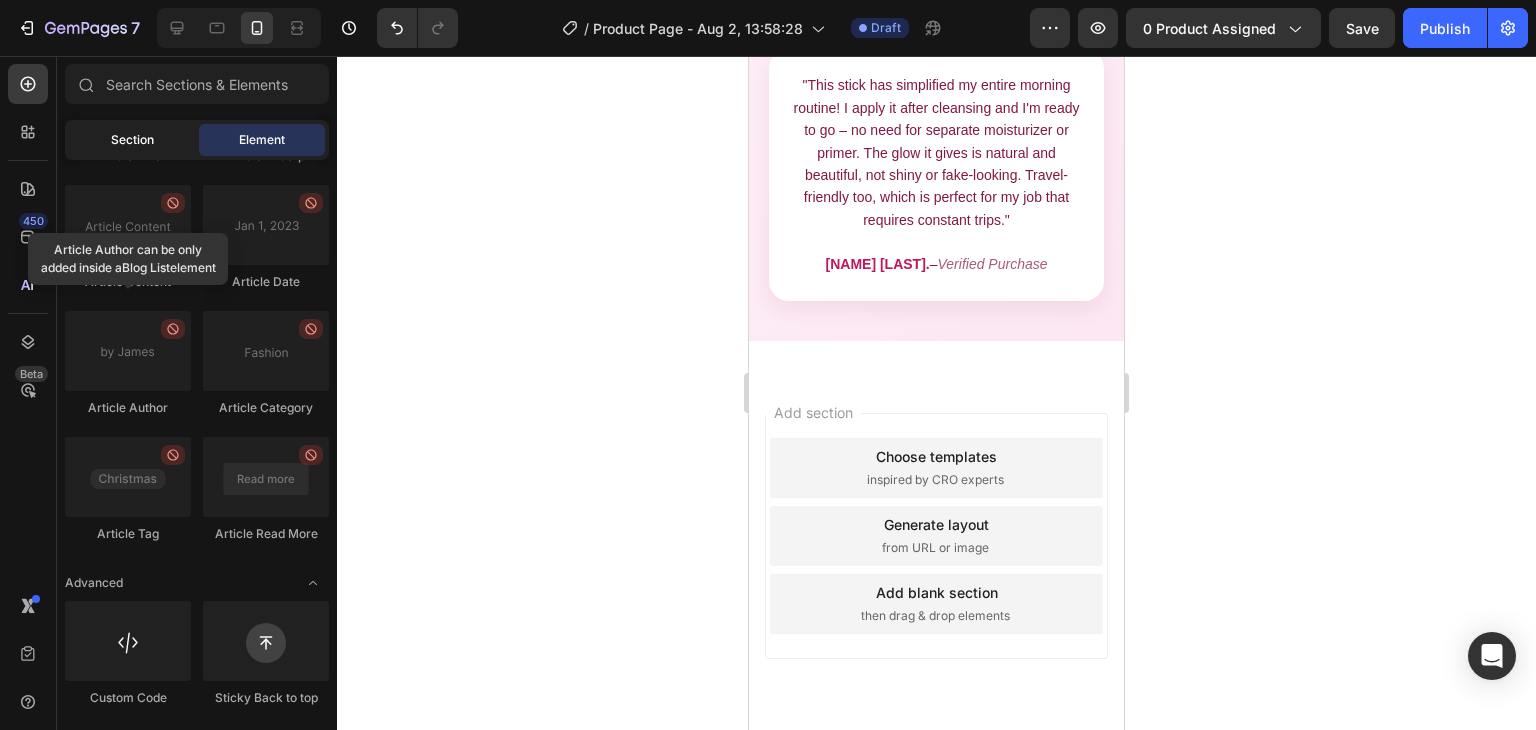 click on "Section" at bounding box center (132, 140) 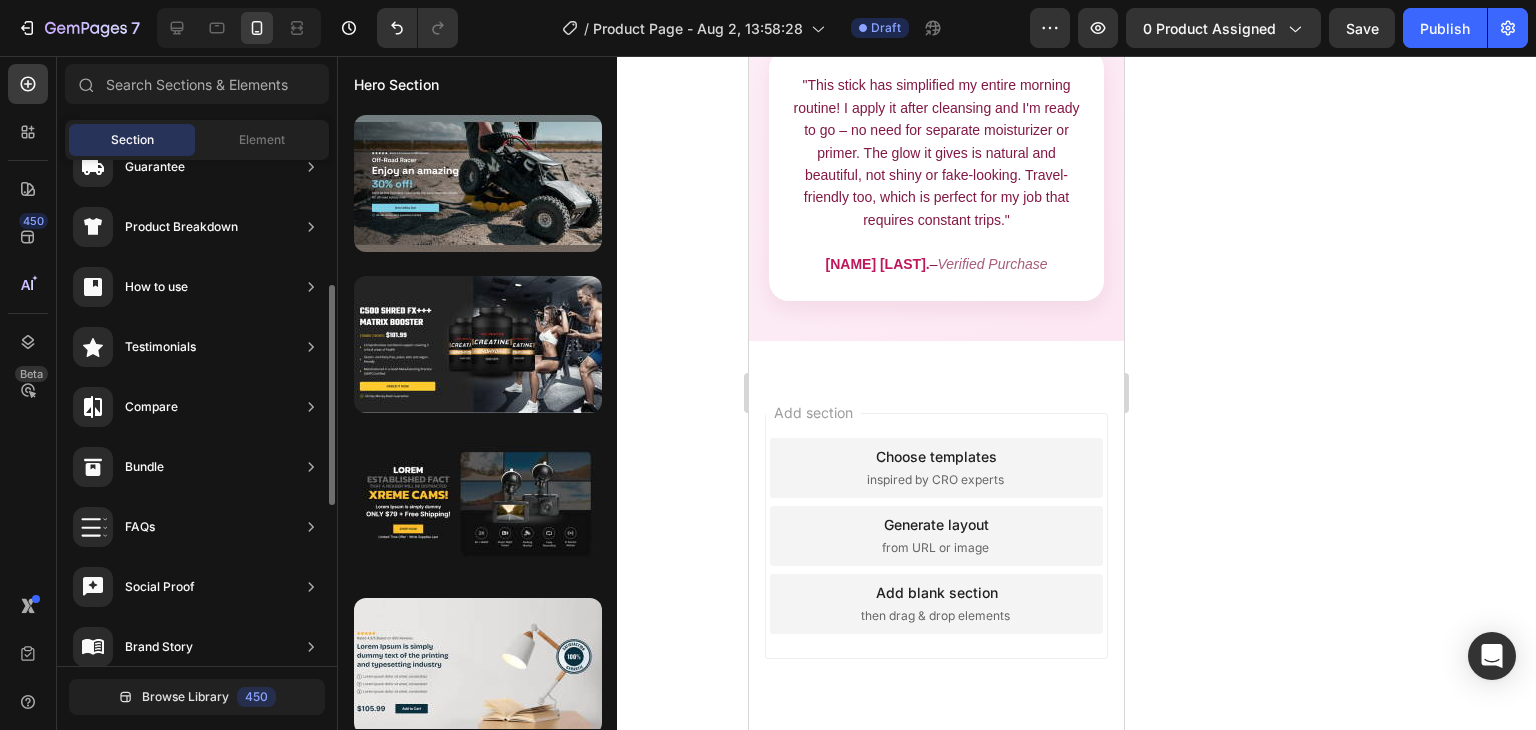 scroll, scrollTop: 280, scrollLeft: 0, axis: vertical 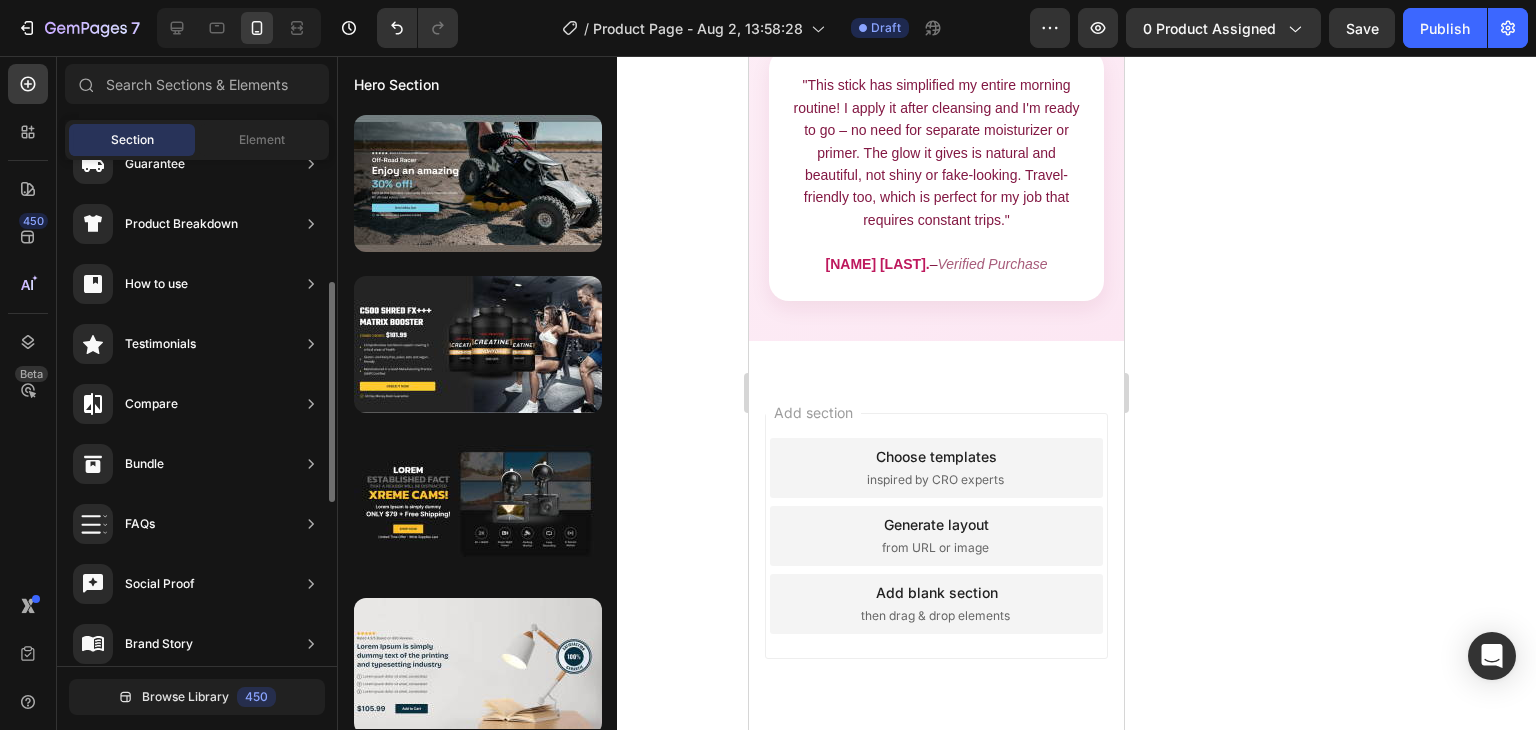 click on "Product Breakdown" at bounding box center (181, 224) 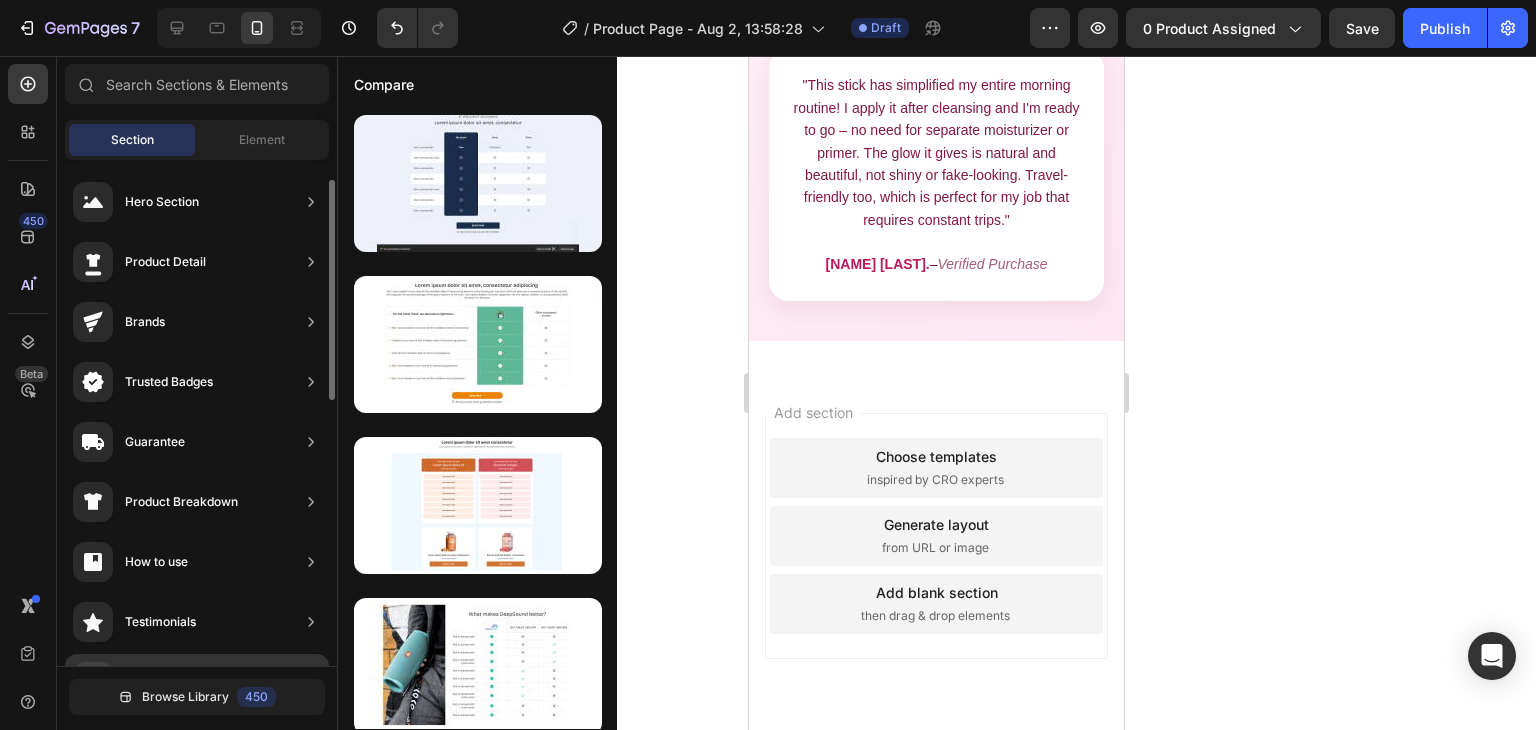 scroll, scrollTop: 0, scrollLeft: 0, axis: both 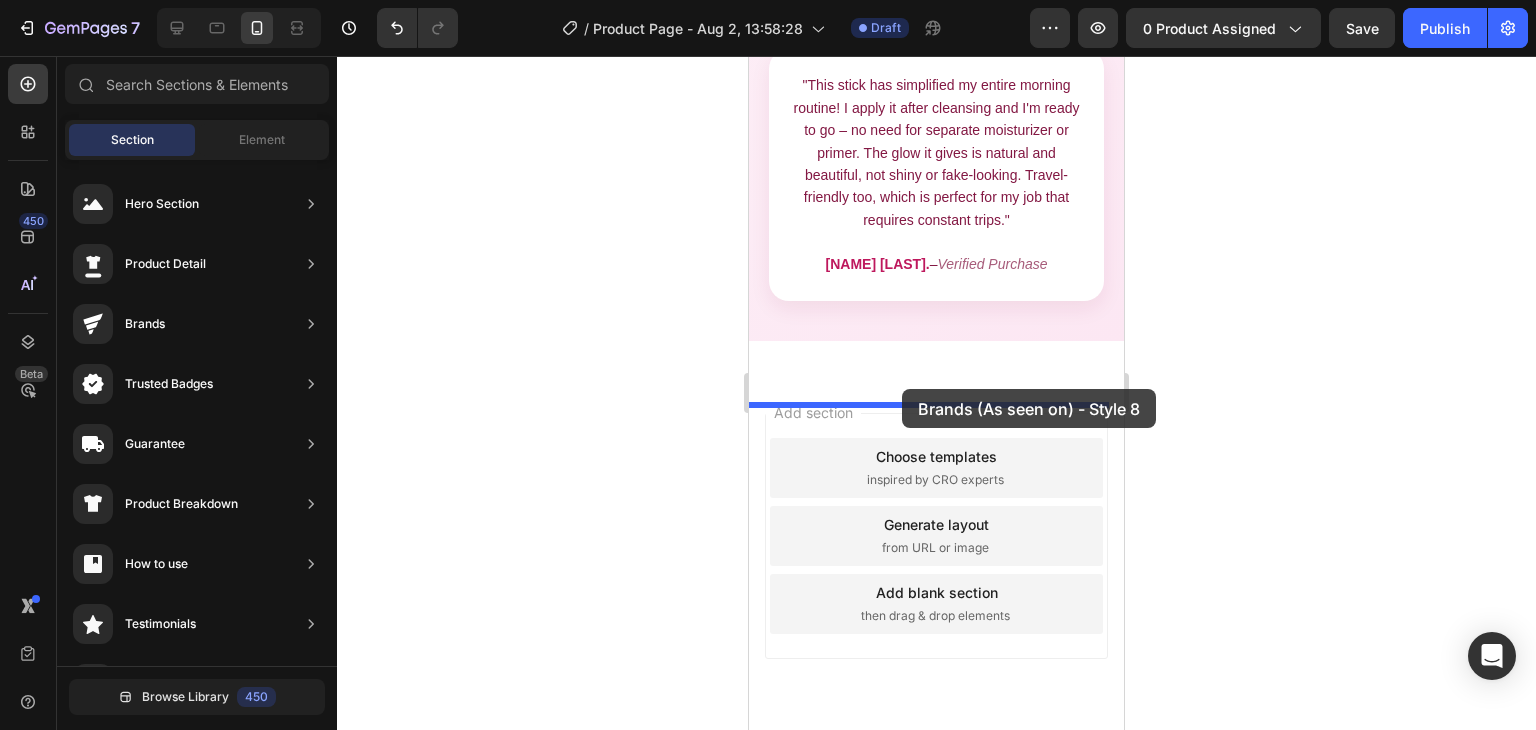 drag, startPoint x: 1204, startPoint y: 508, endPoint x: 902, endPoint y: 389, distance: 324.59976 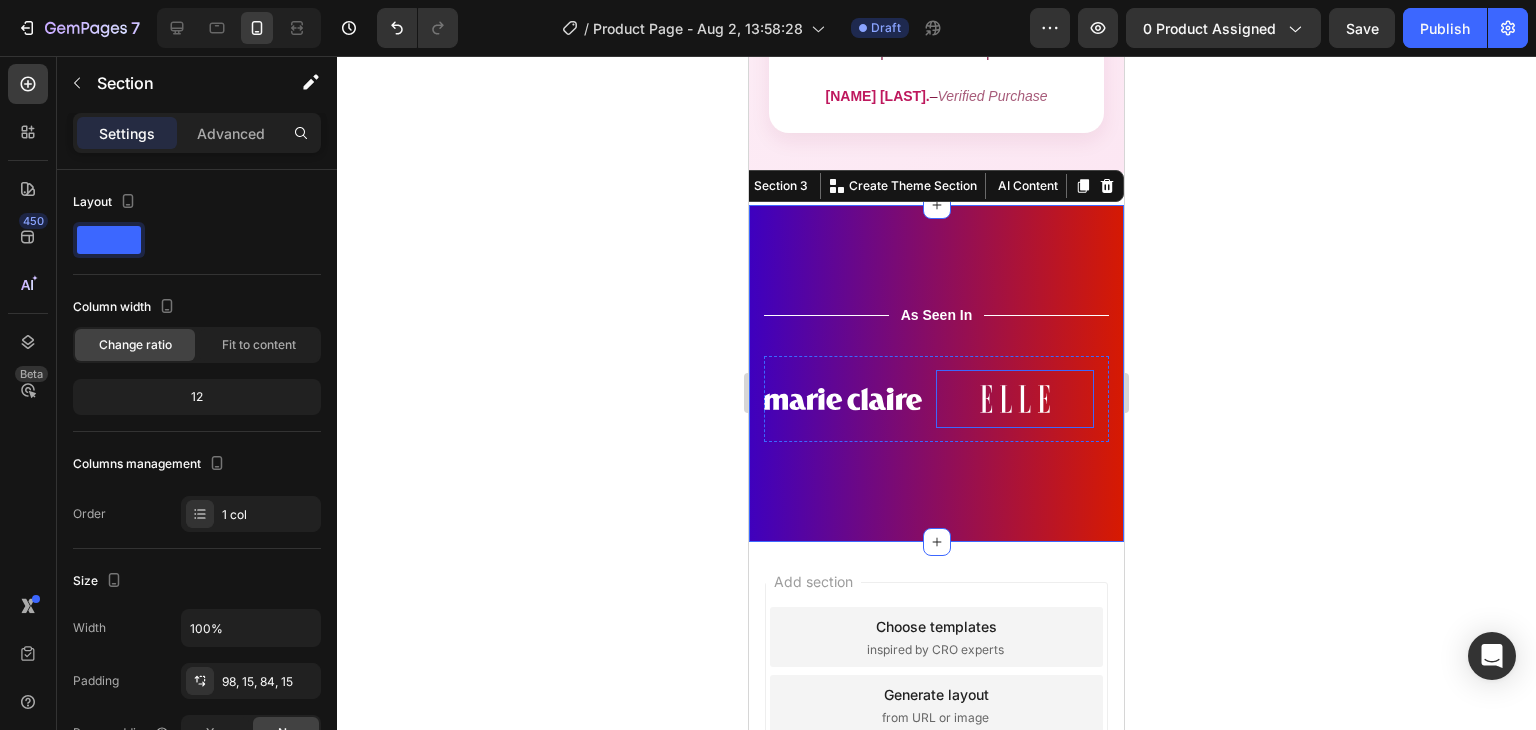 scroll, scrollTop: 2020, scrollLeft: 0, axis: vertical 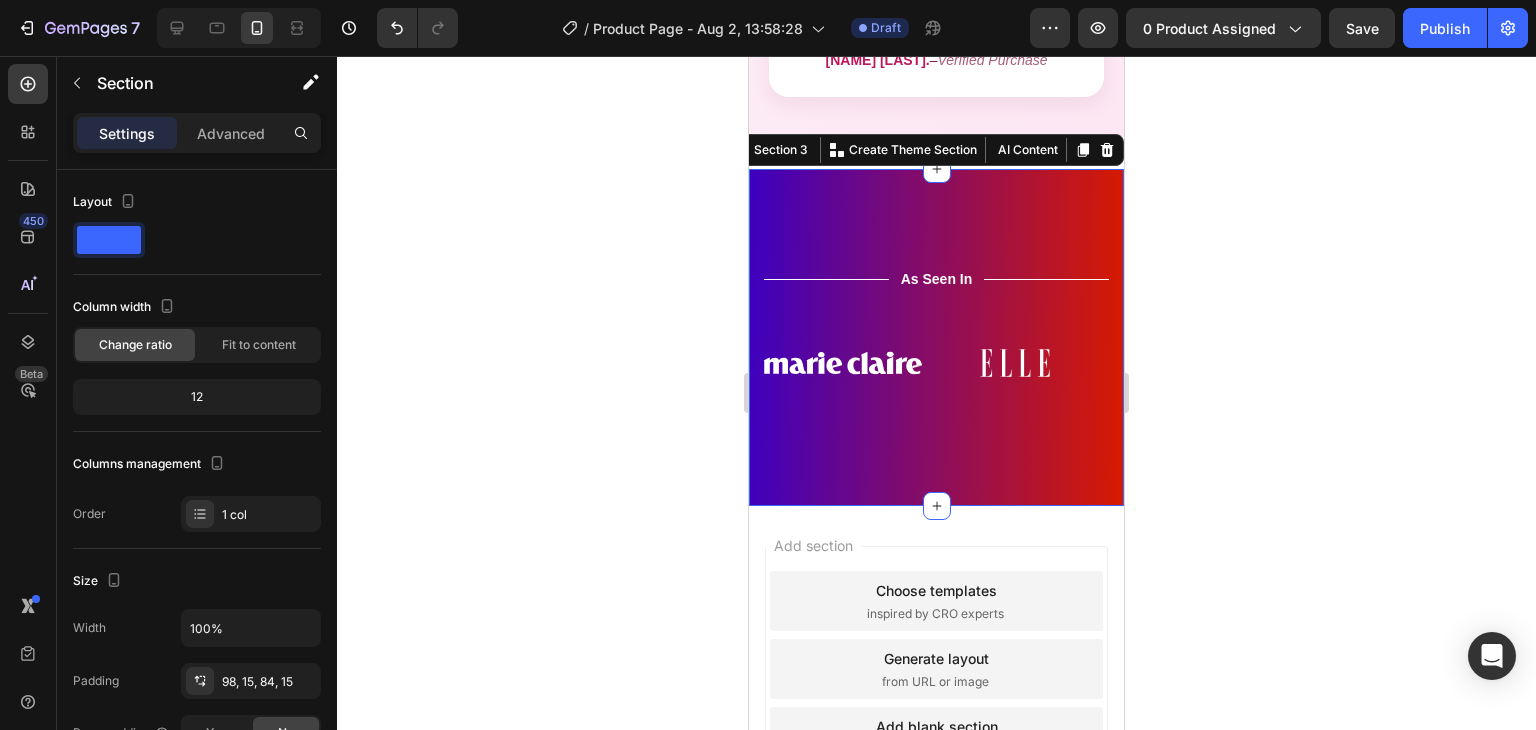 click on "Title Line As Seen In Text Block                Title Line Row Image Image Image Image Image Image Carousel Row Section 3   You can create reusable sections Create Theme Section AI Content Write with GemAI What would you like to describe here? Tone and Voice Persuasive Product Glowji Stick™ Show more Generate" at bounding box center [936, 337] 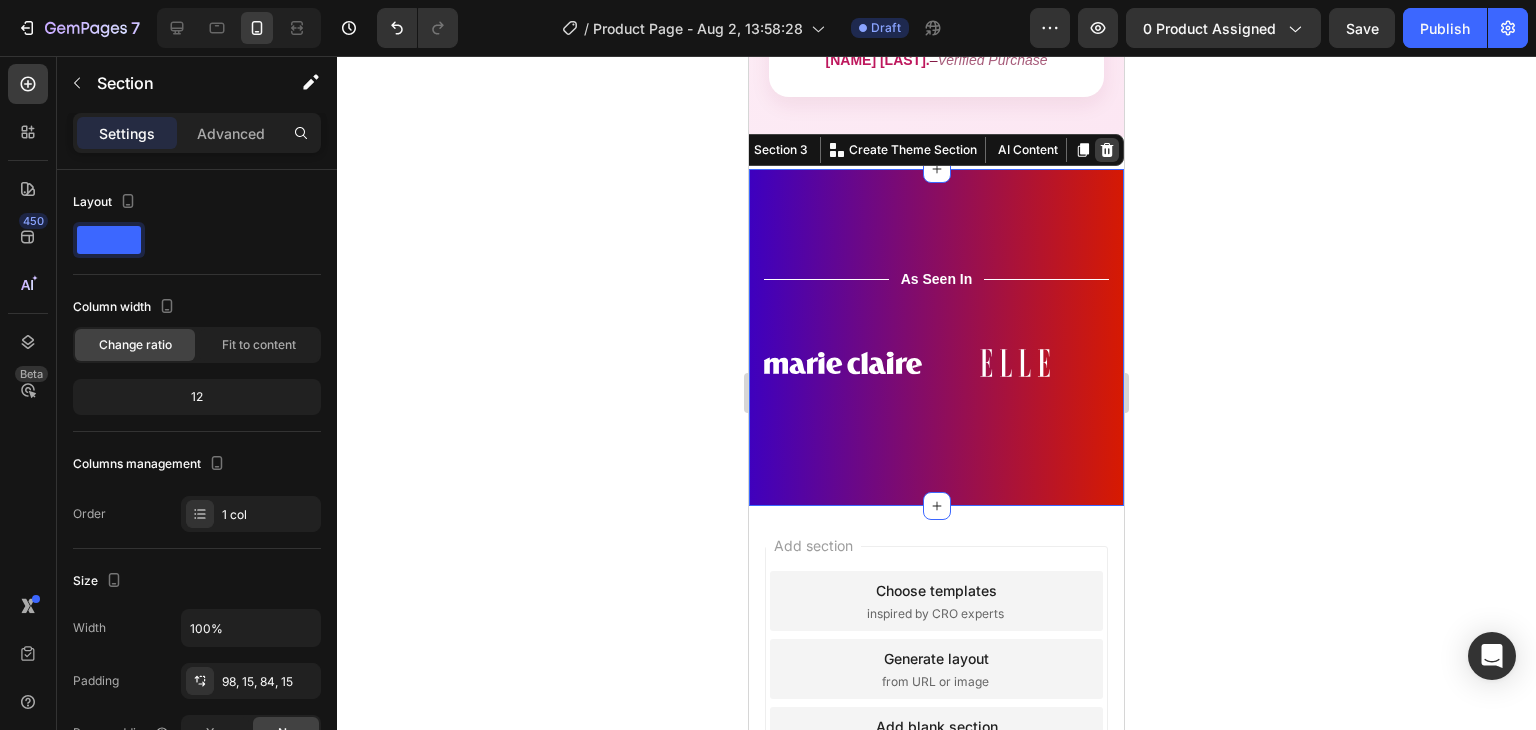 click 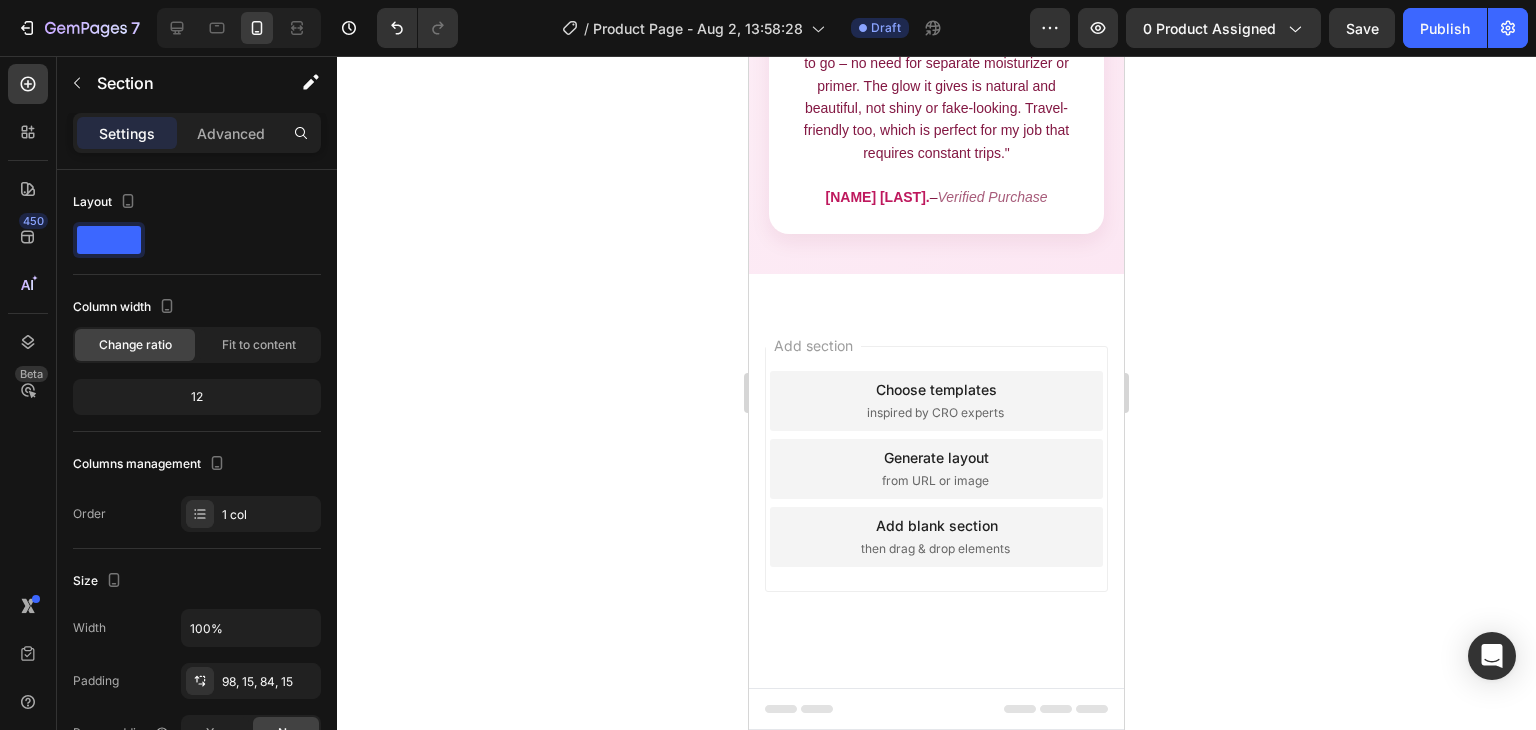 scroll, scrollTop: 1816, scrollLeft: 0, axis: vertical 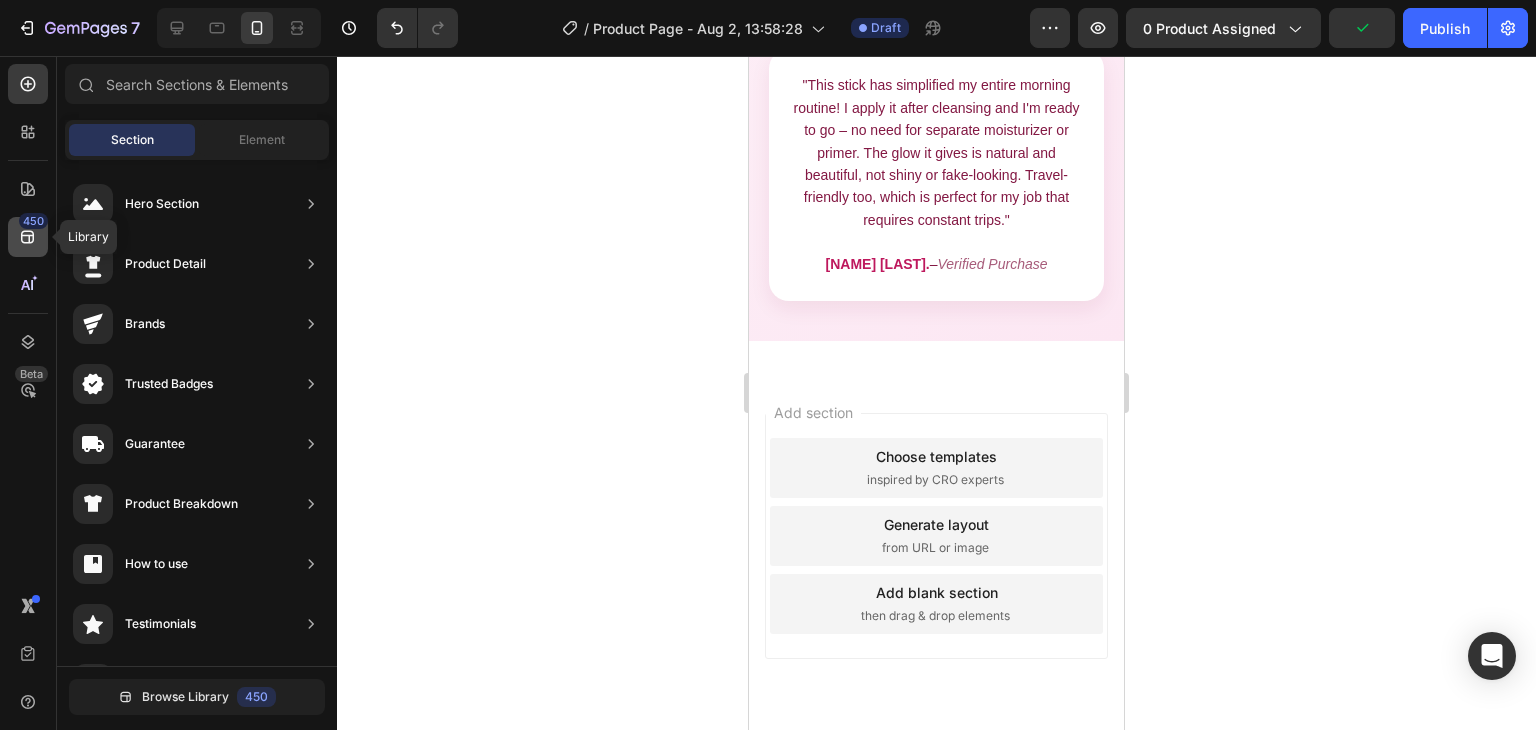 click 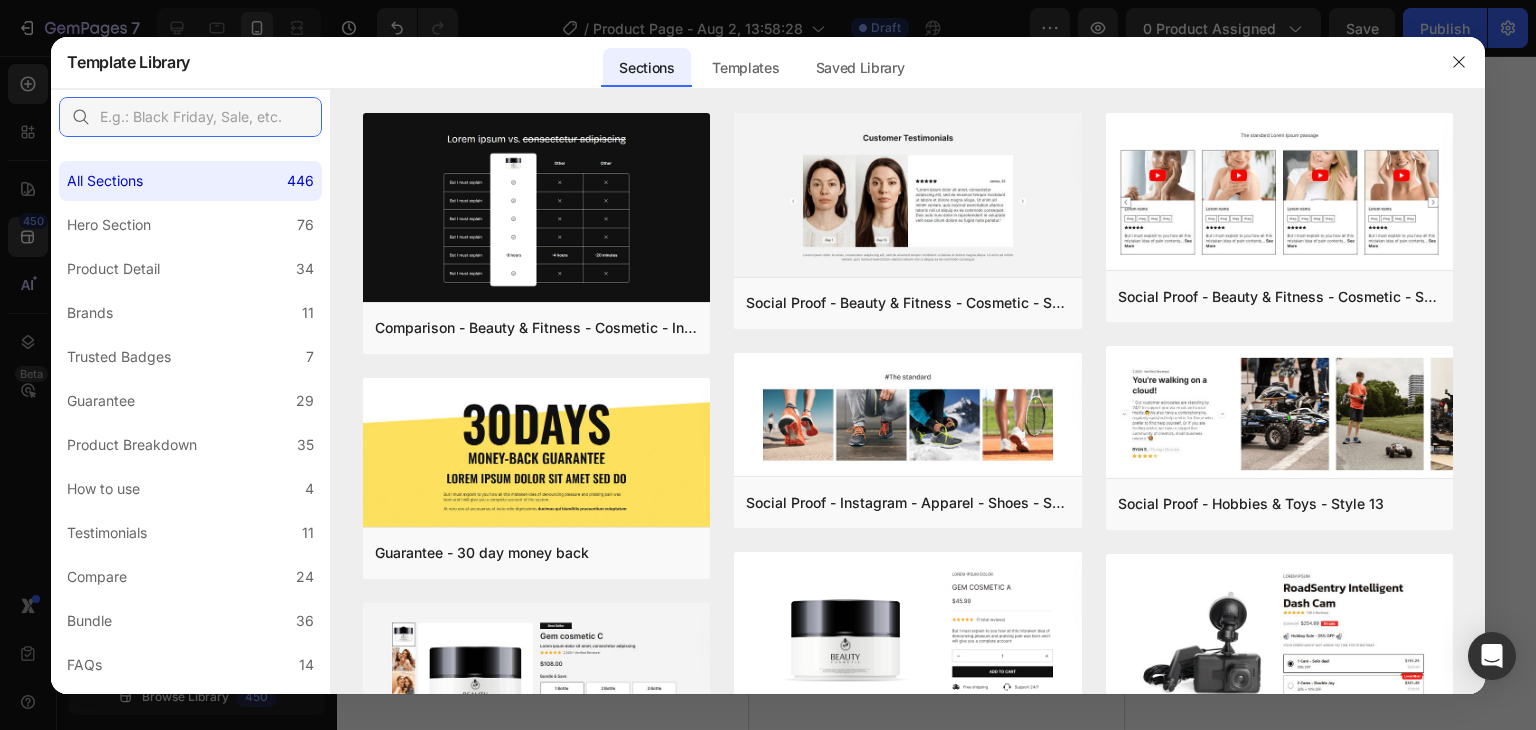 click at bounding box center [190, 117] 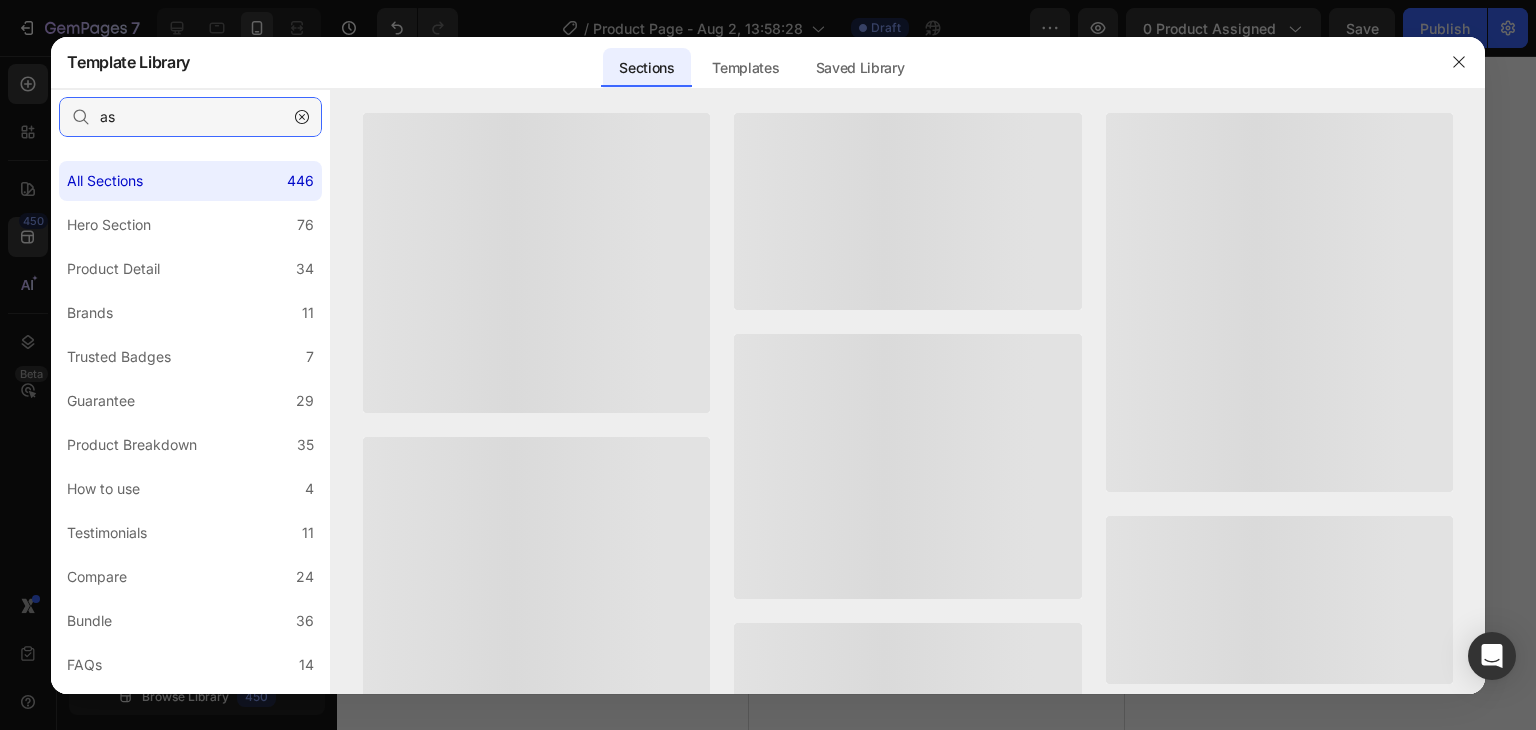 type on "as" 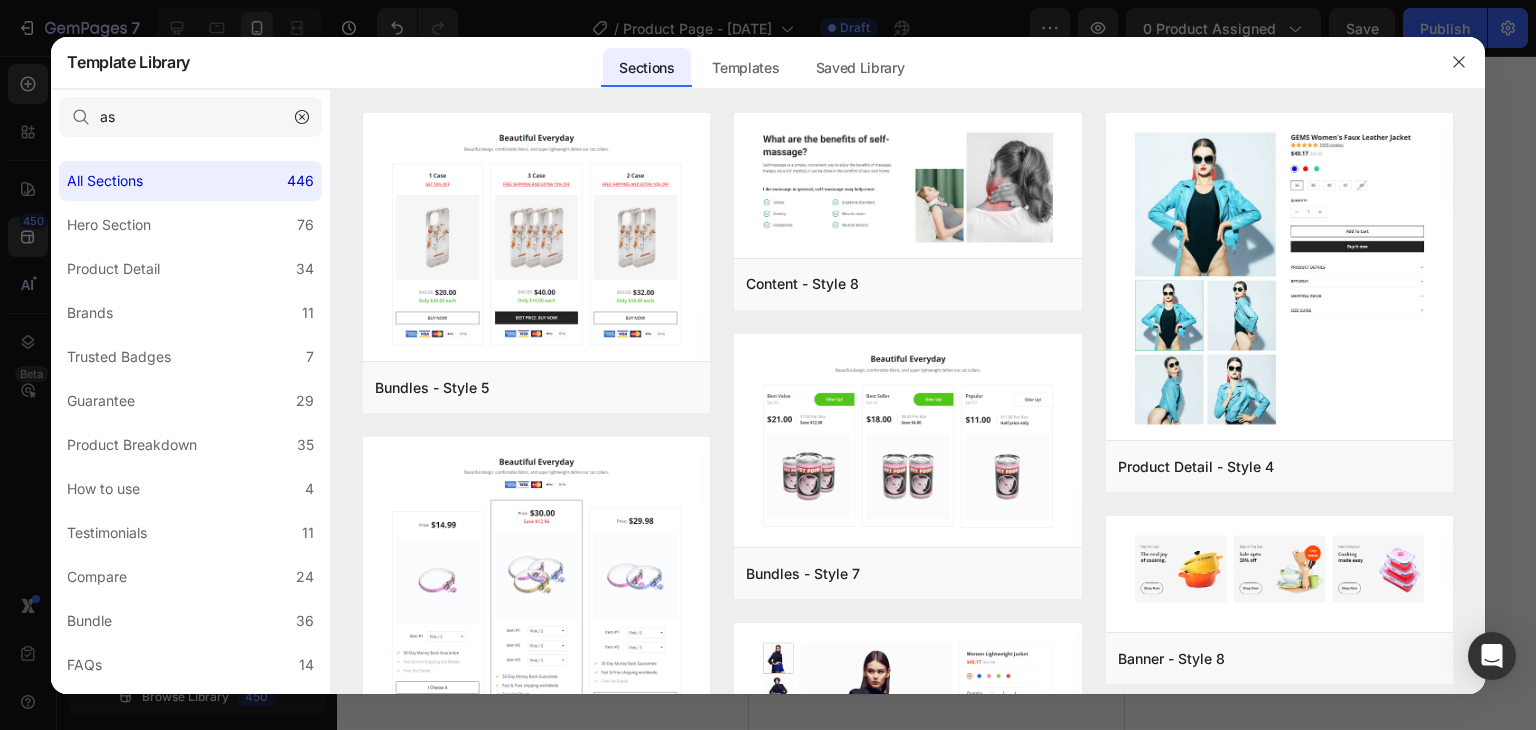 scroll, scrollTop: 0, scrollLeft: 0, axis: both 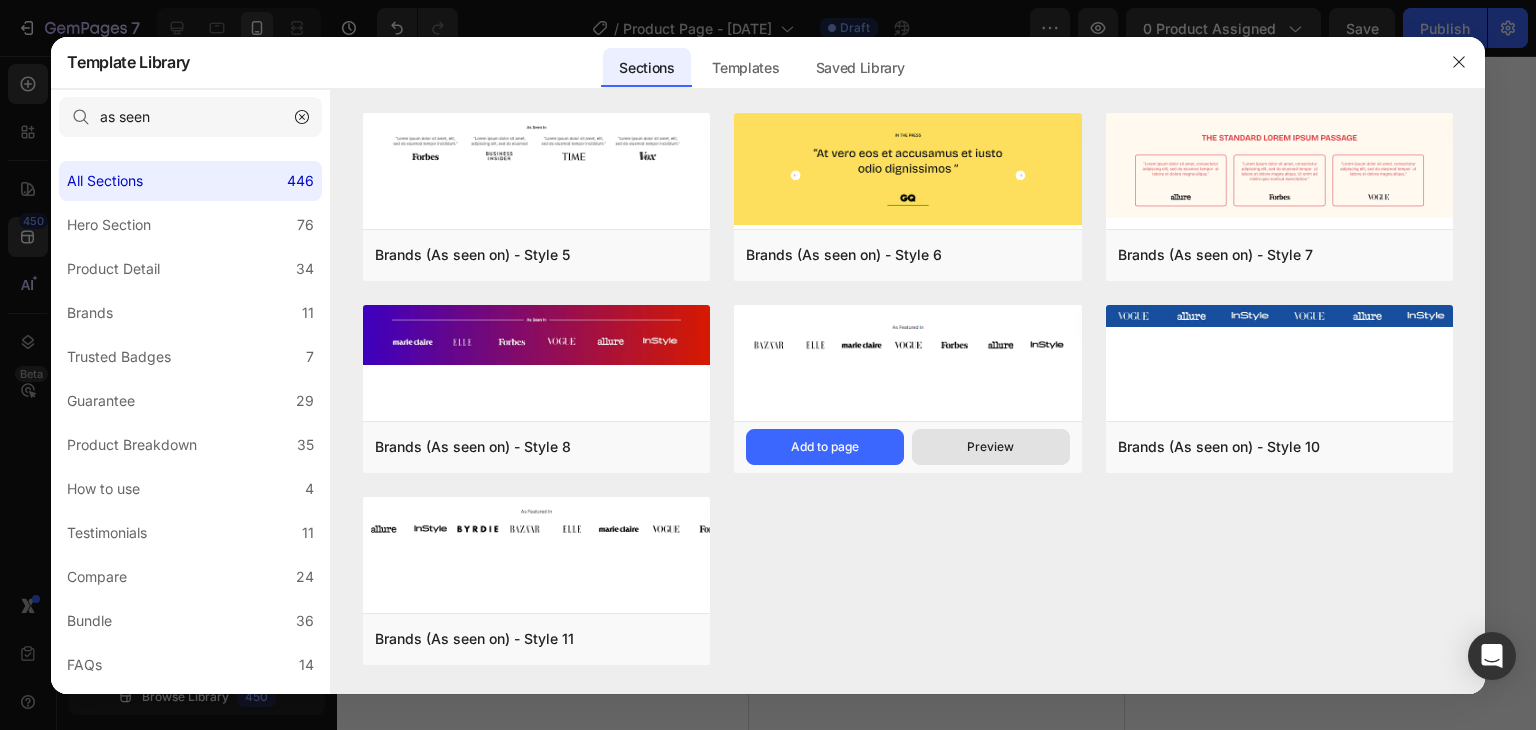 type on "as seen" 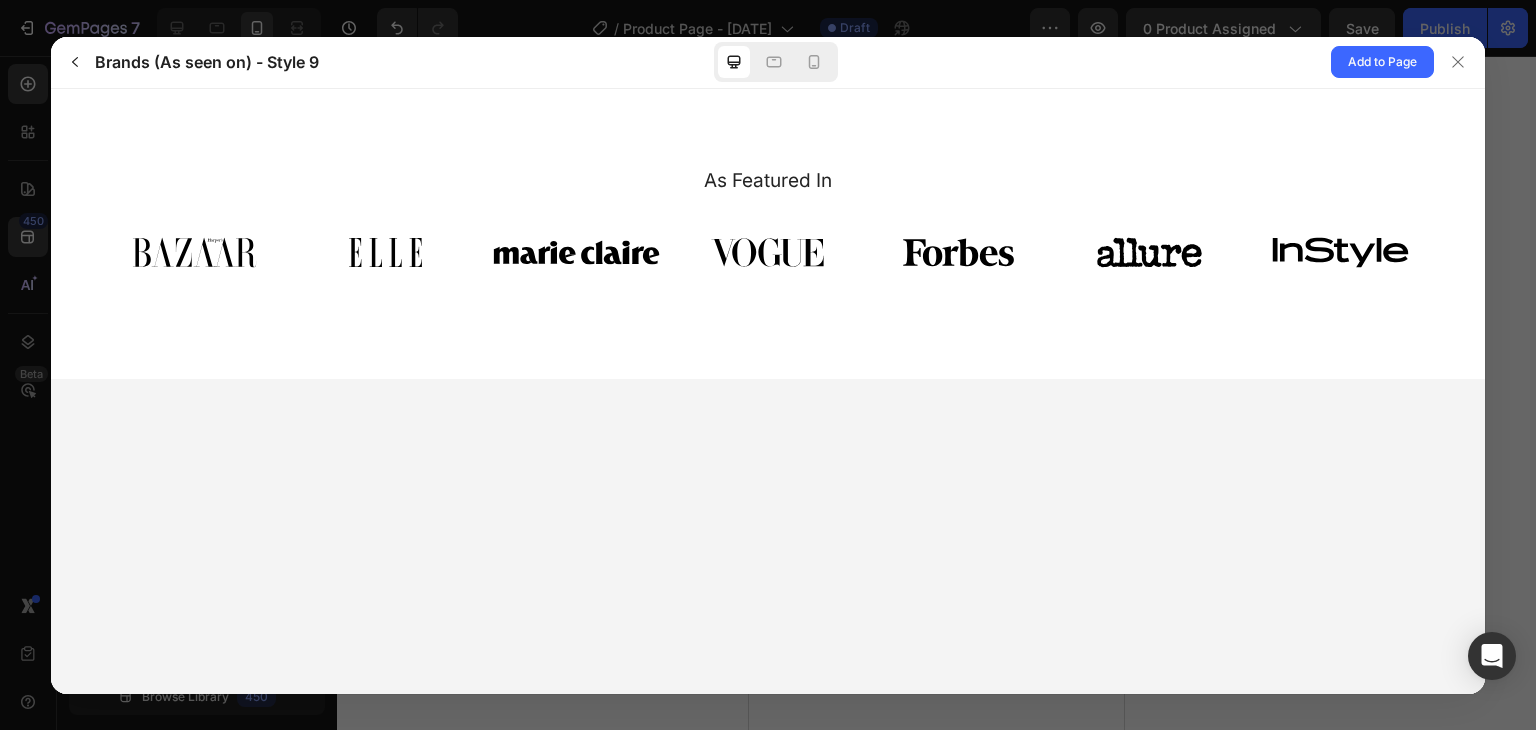 scroll, scrollTop: 0, scrollLeft: 0, axis: both 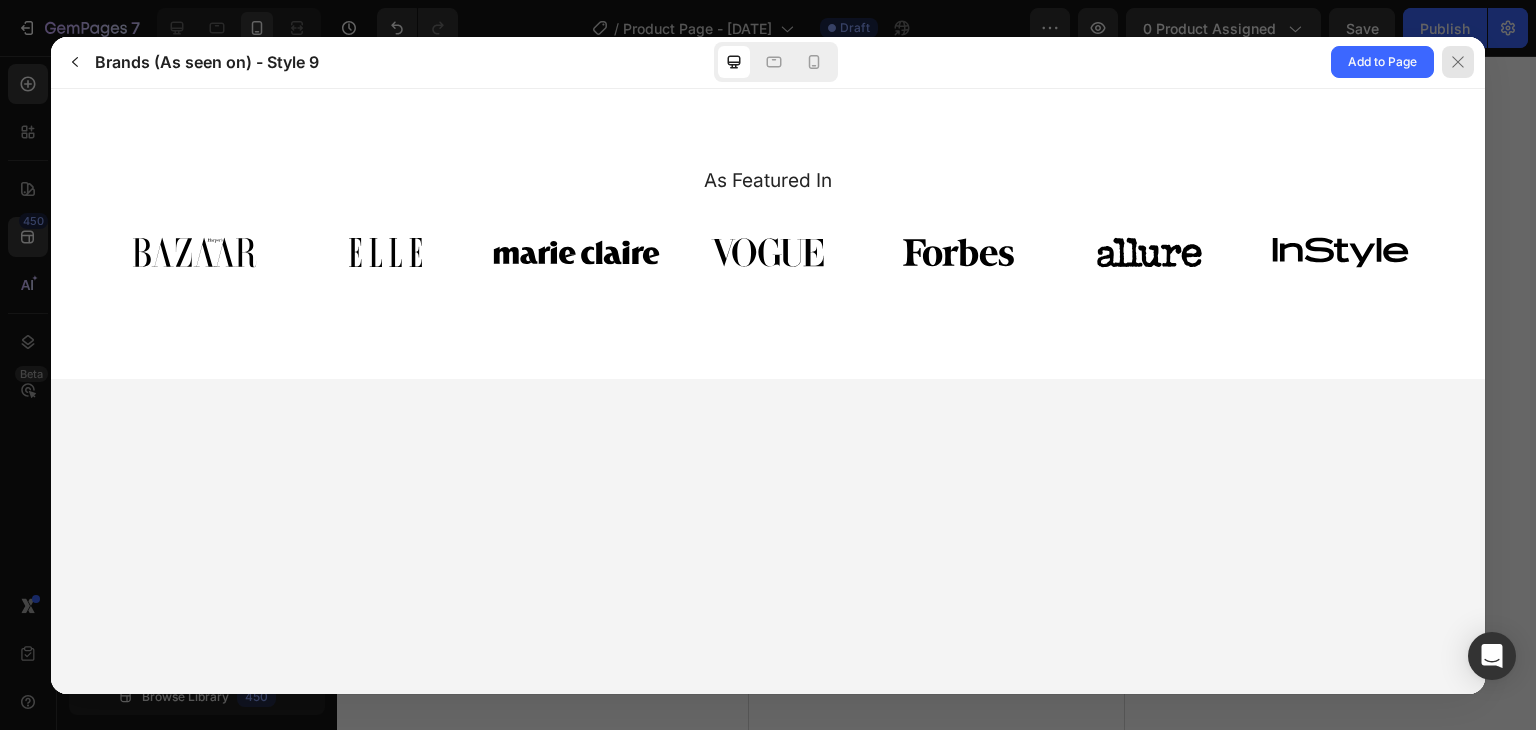 click at bounding box center [1458, 62] 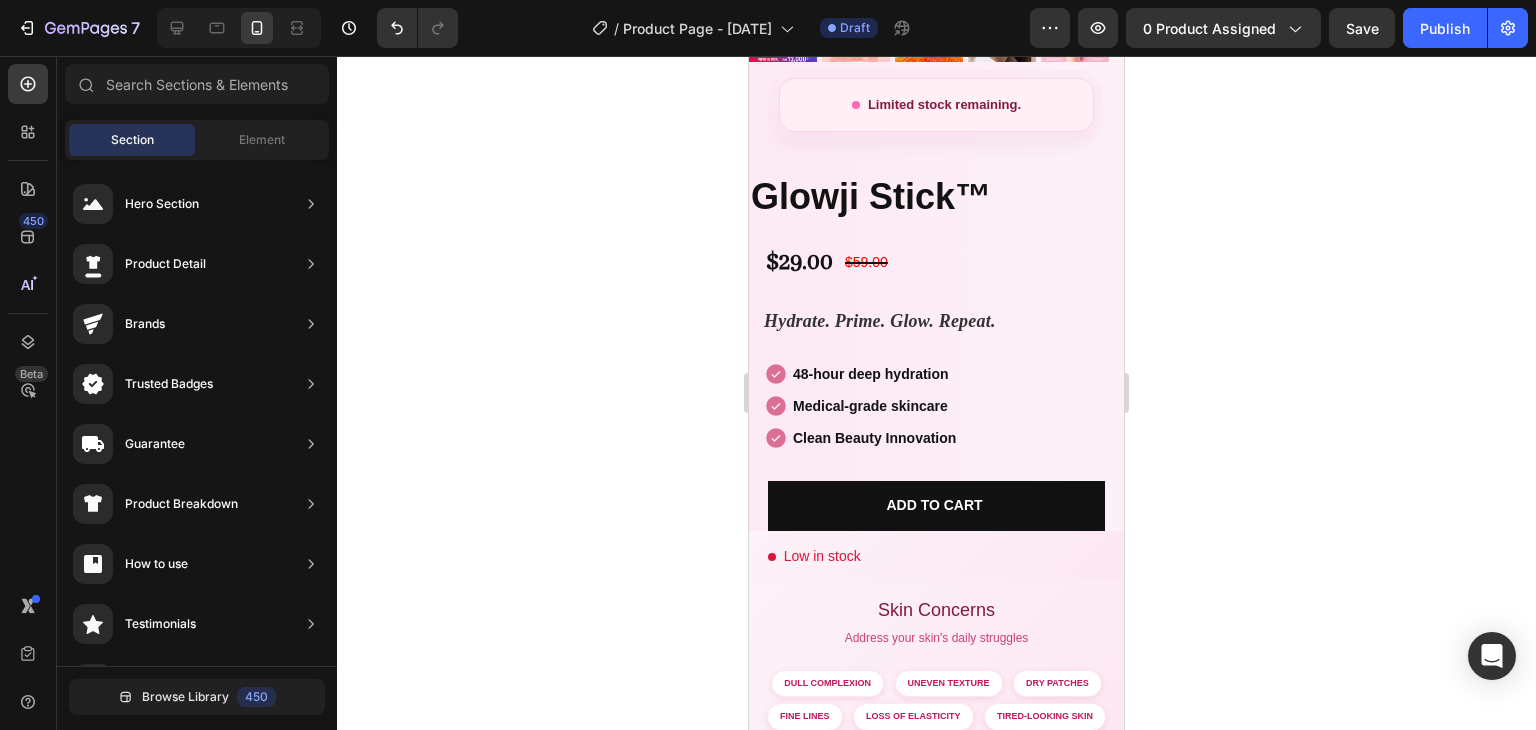 scroll, scrollTop: 487, scrollLeft: 0, axis: vertical 